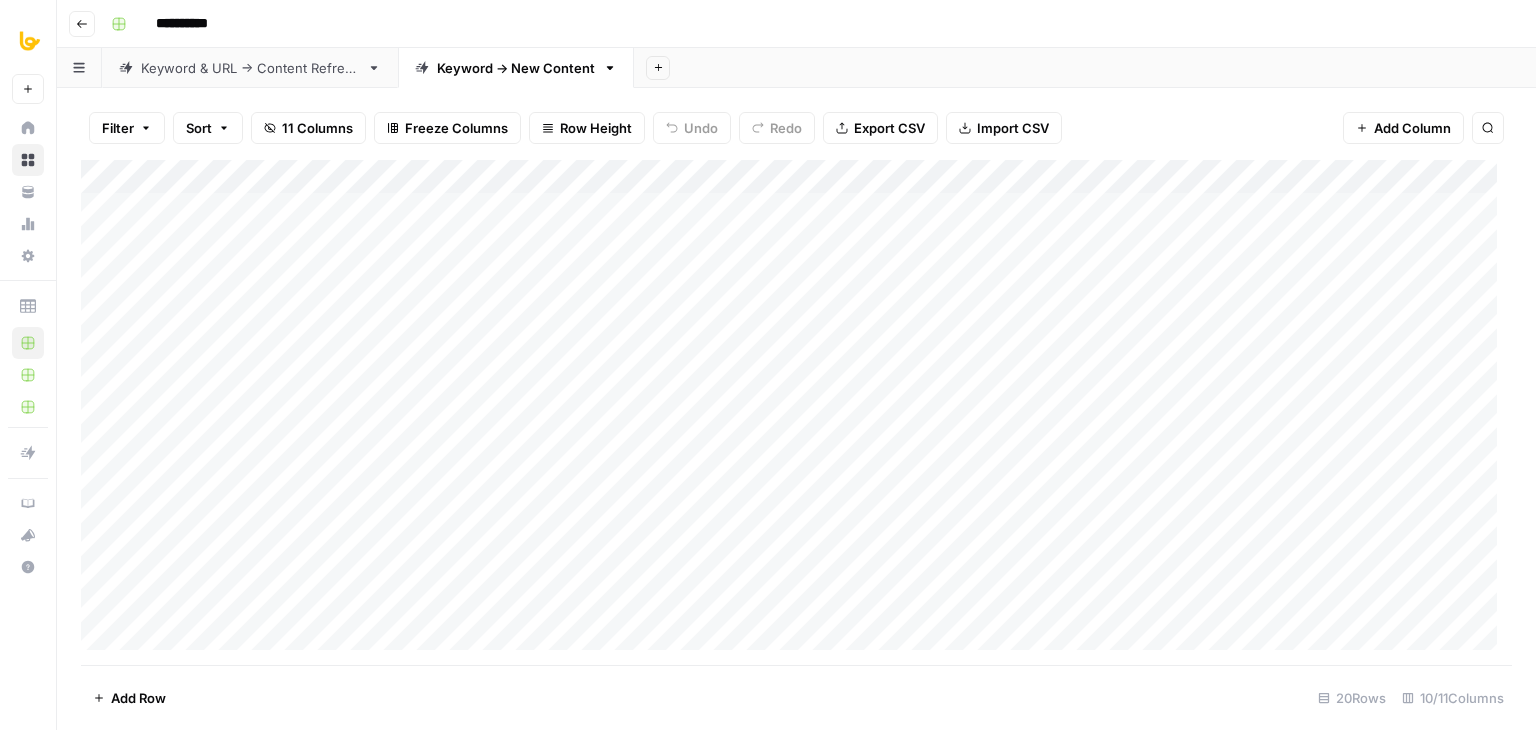 scroll, scrollTop: 0, scrollLeft: 0, axis: both 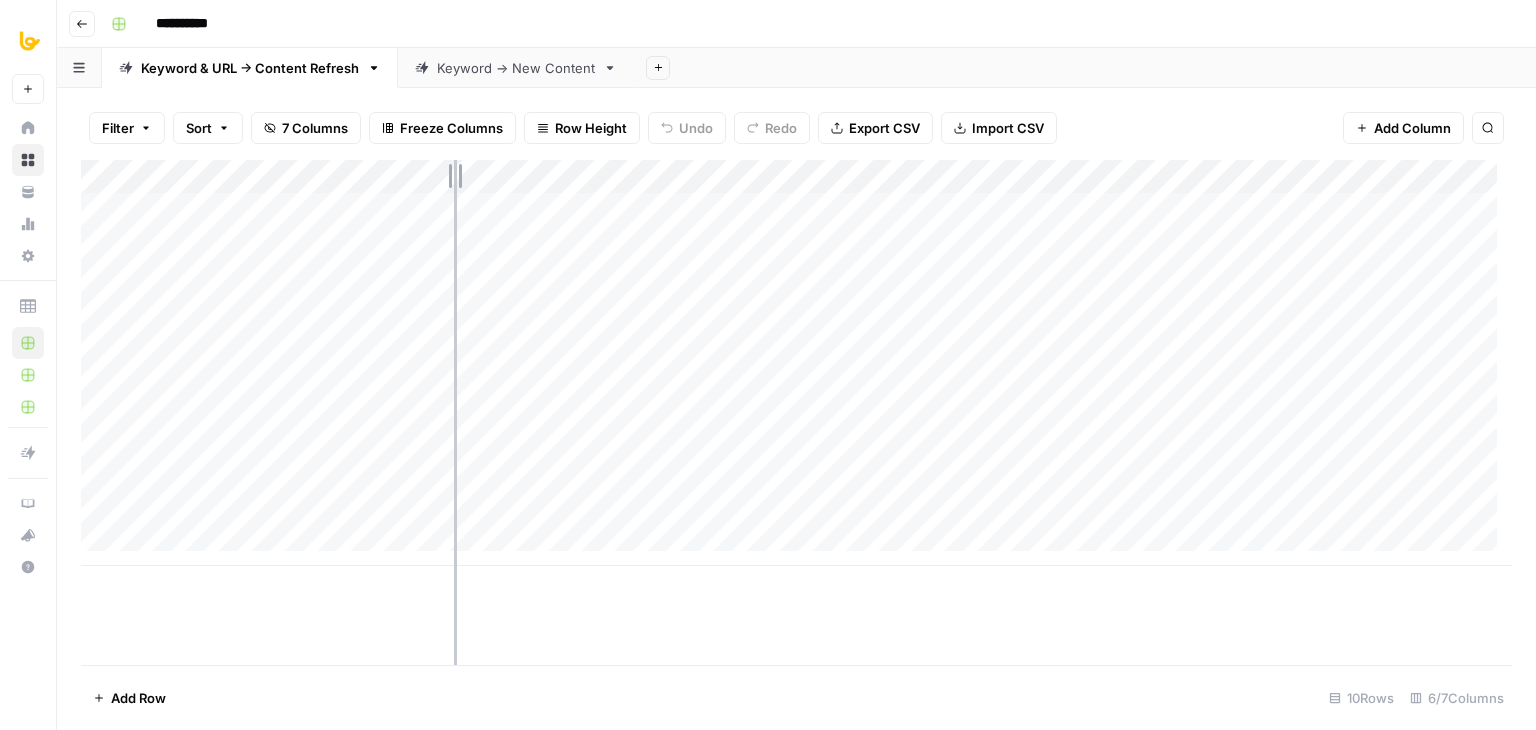 drag, startPoint x: 876, startPoint y: 169, endPoint x: 454, endPoint y: 171, distance: 422.00473 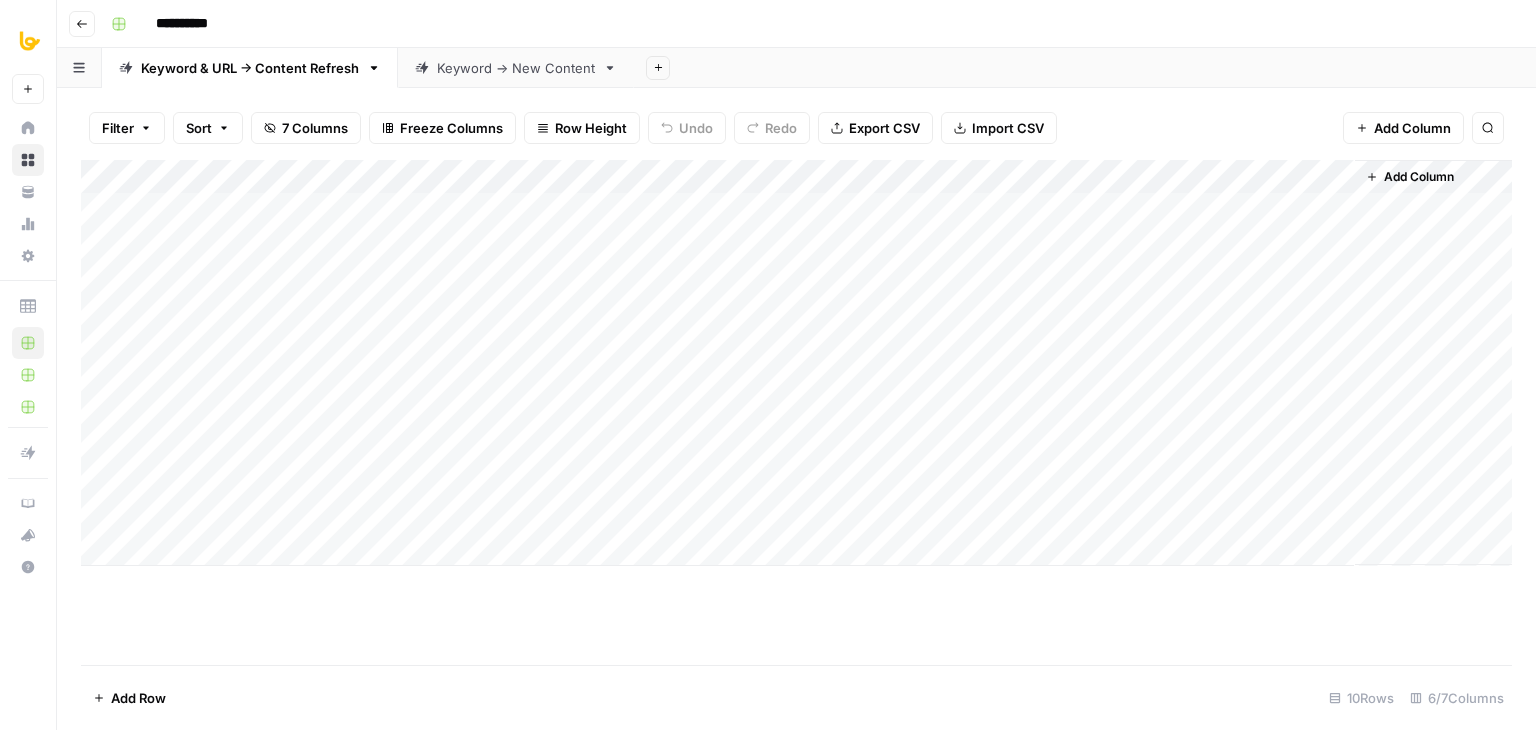 click on "Keyword -> New Content" at bounding box center [516, 68] 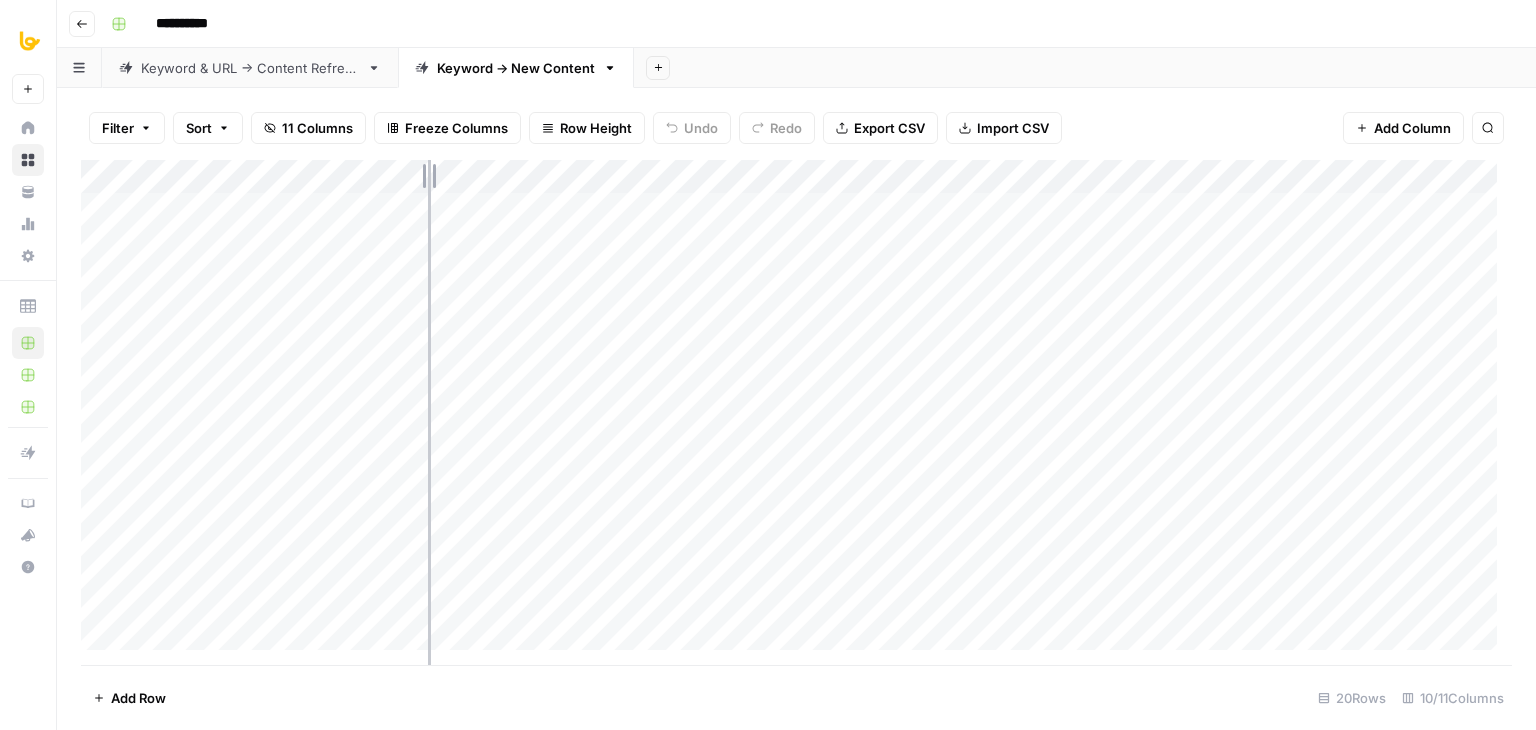 drag, startPoint x: 575, startPoint y: 168, endPoint x: 428, endPoint y: 164, distance: 147.05441 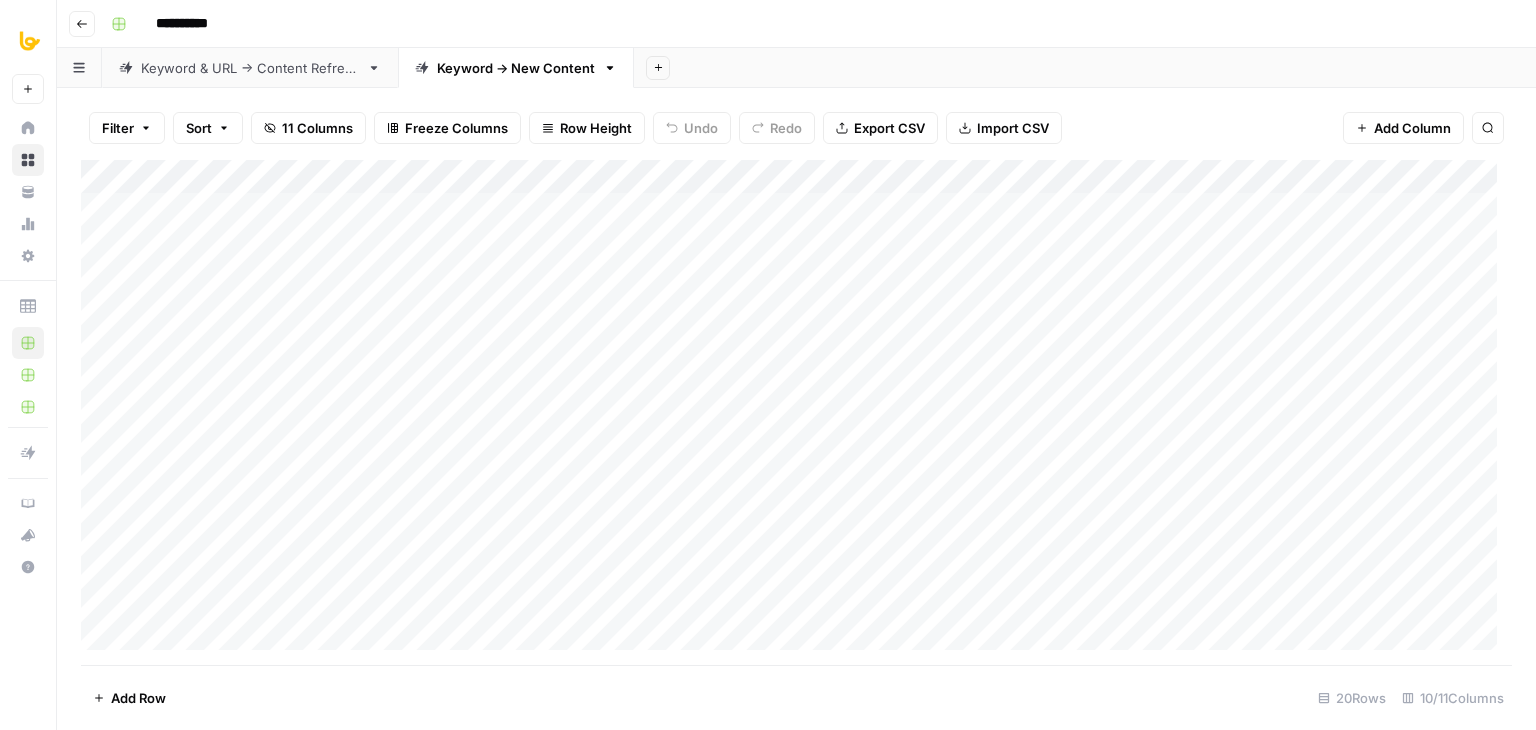 click on "Keyword & URL -> Content Refresh" at bounding box center (250, 68) 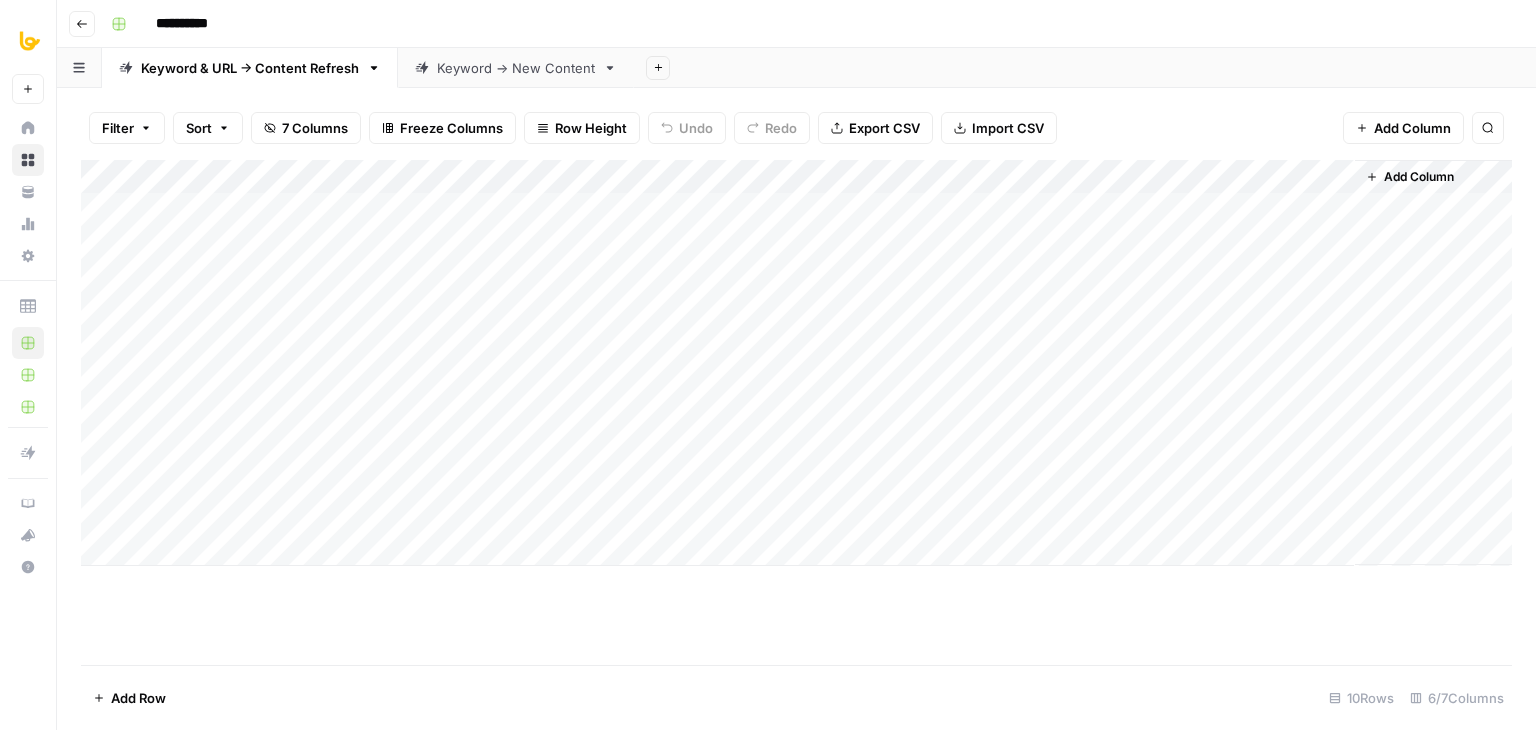 click on "Add Column" at bounding box center (796, 363) 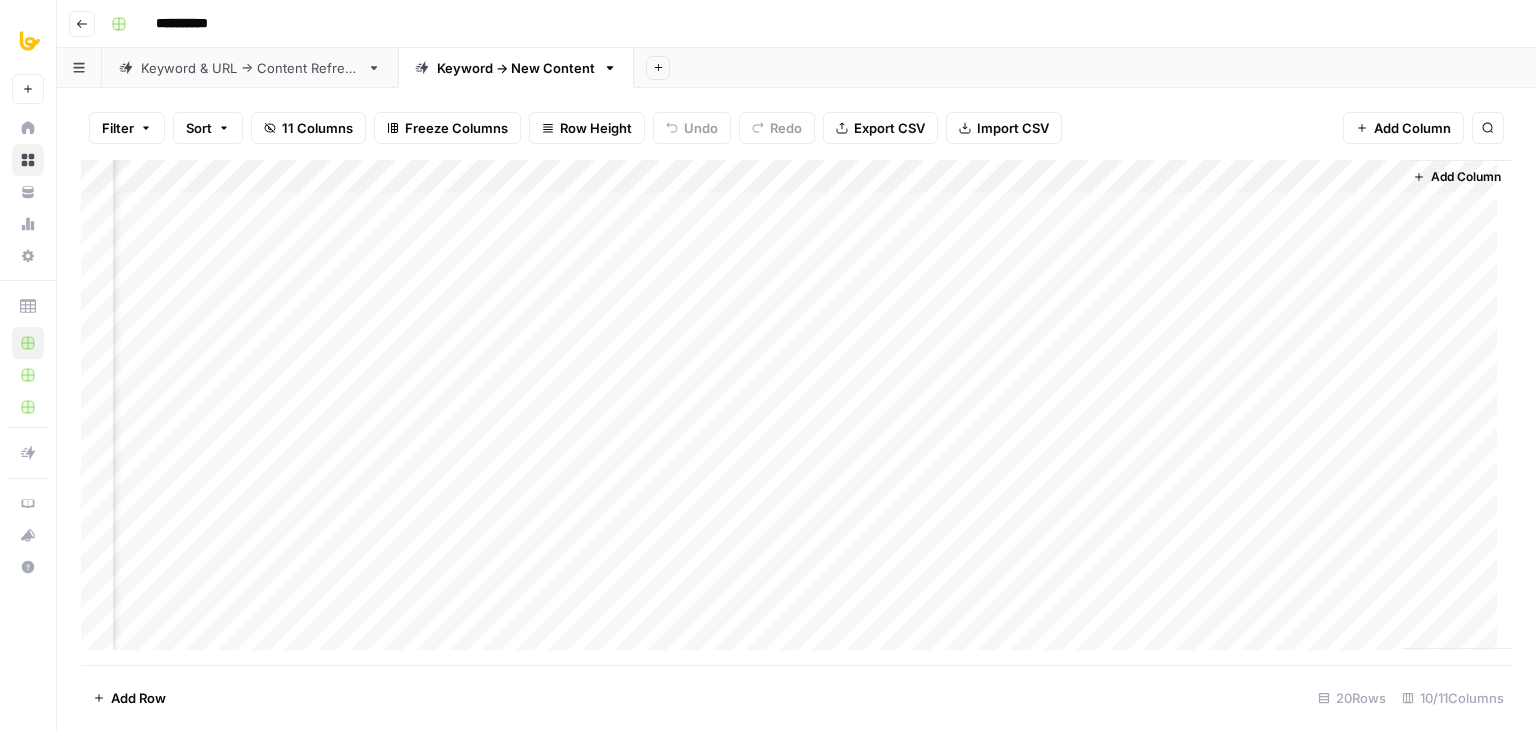 scroll, scrollTop: 0, scrollLeft: 0, axis: both 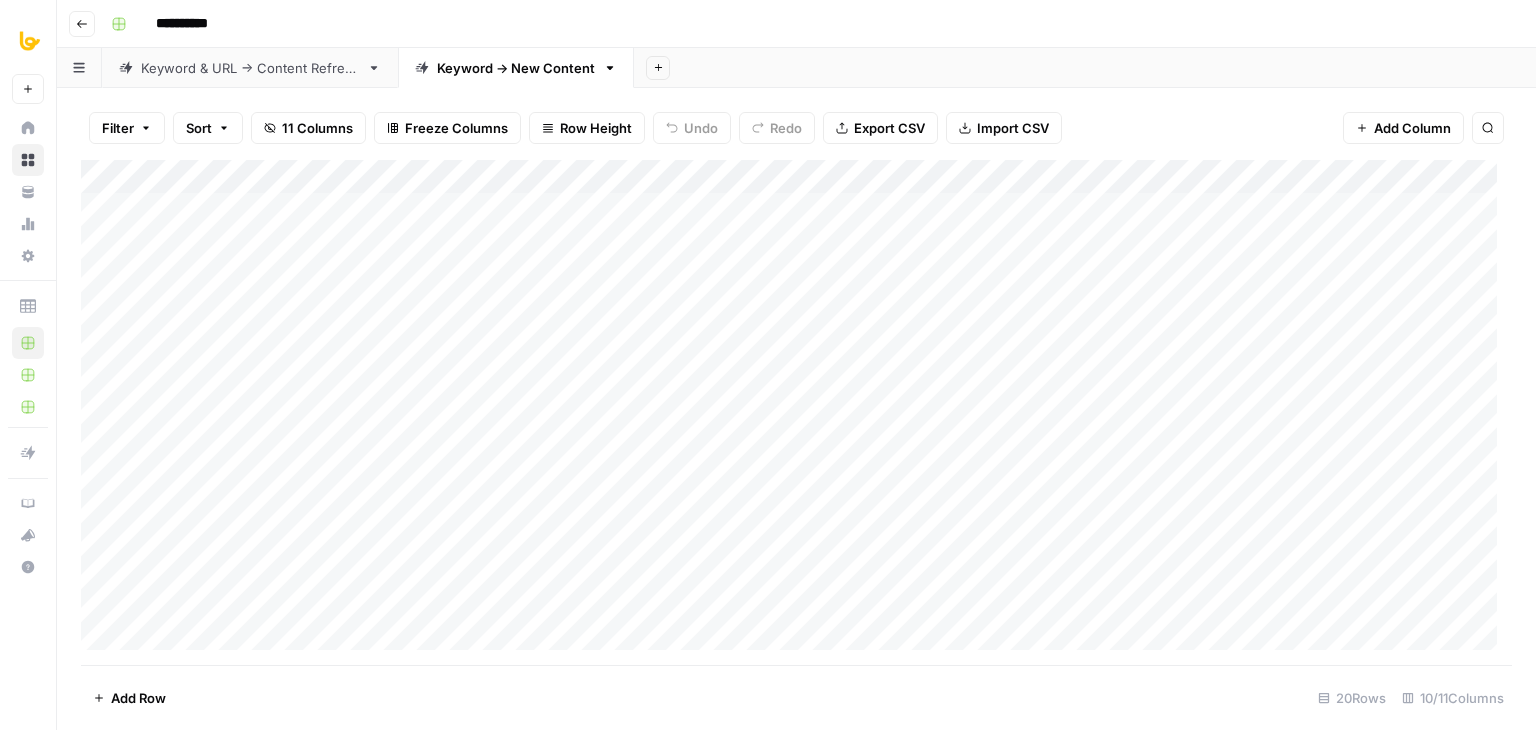 click on "Add Column" at bounding box center [796, 412] 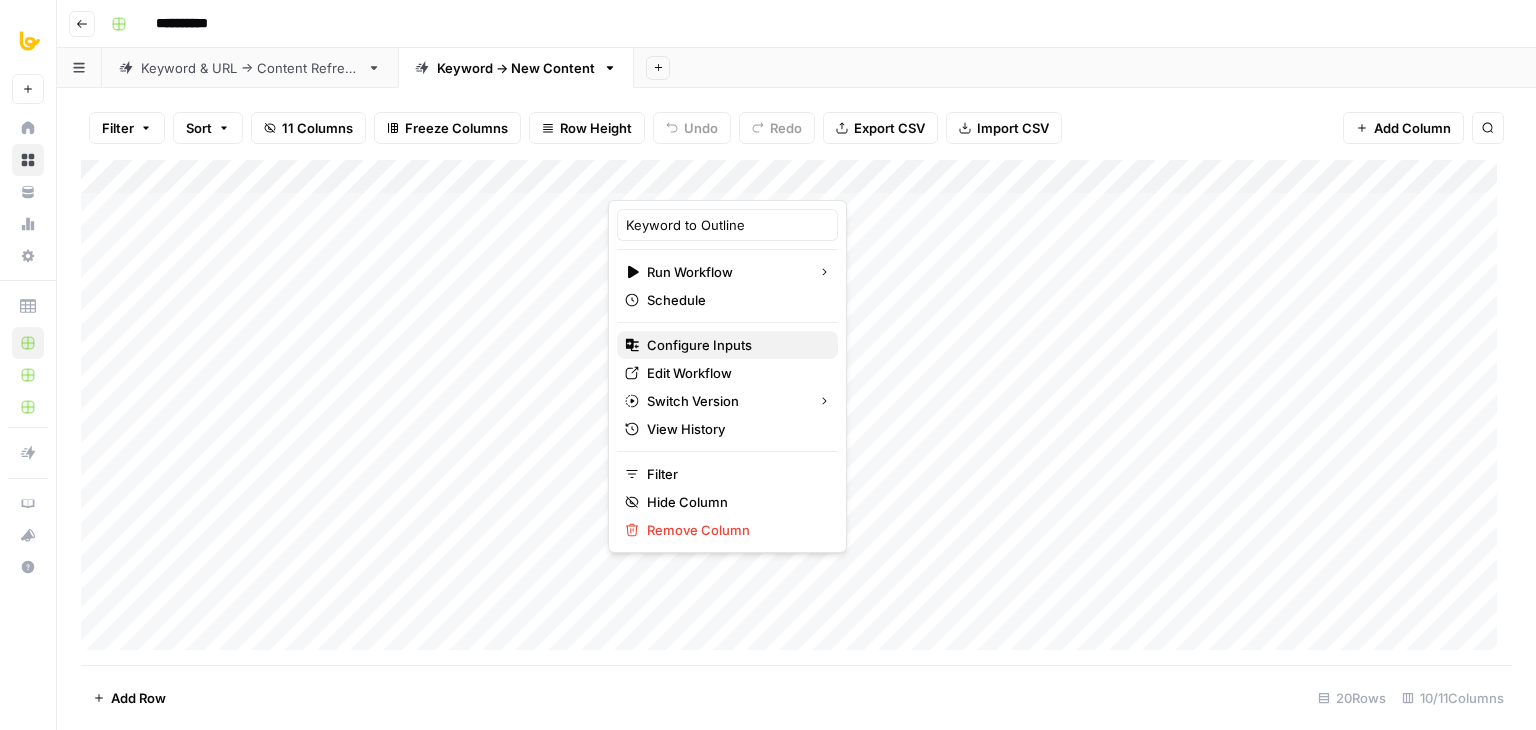 click on "Configure Inputs" at bounding box center (734, 345) 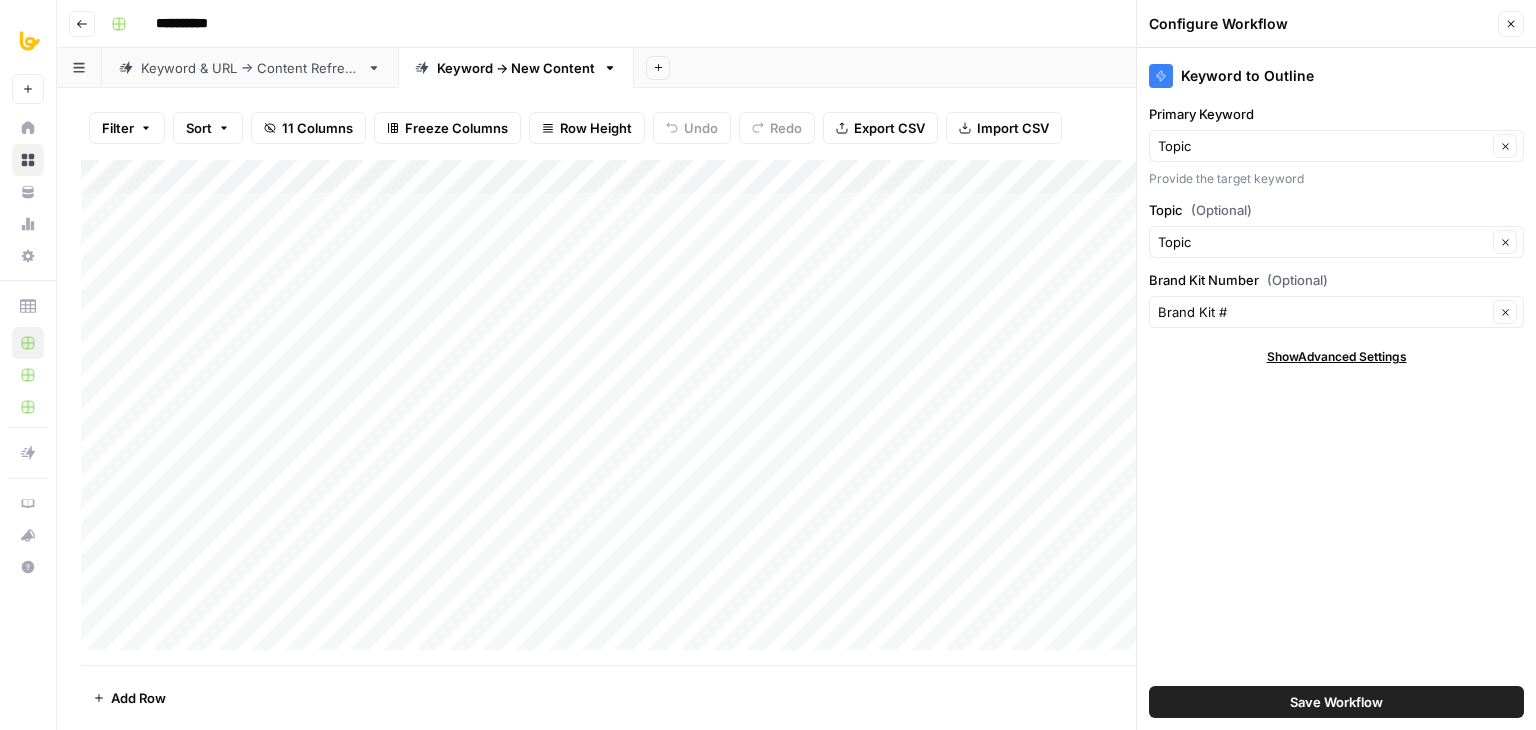 click on "Keyword to Outline Primary Keyword Topic Clear Provide the target keyword Topic   (Optional) Topic Clear Brand Kit Number   (Optional) Brand Kit # Clear Show  Advanced Settings Save Workflow" at bounding box center (1336, 389) 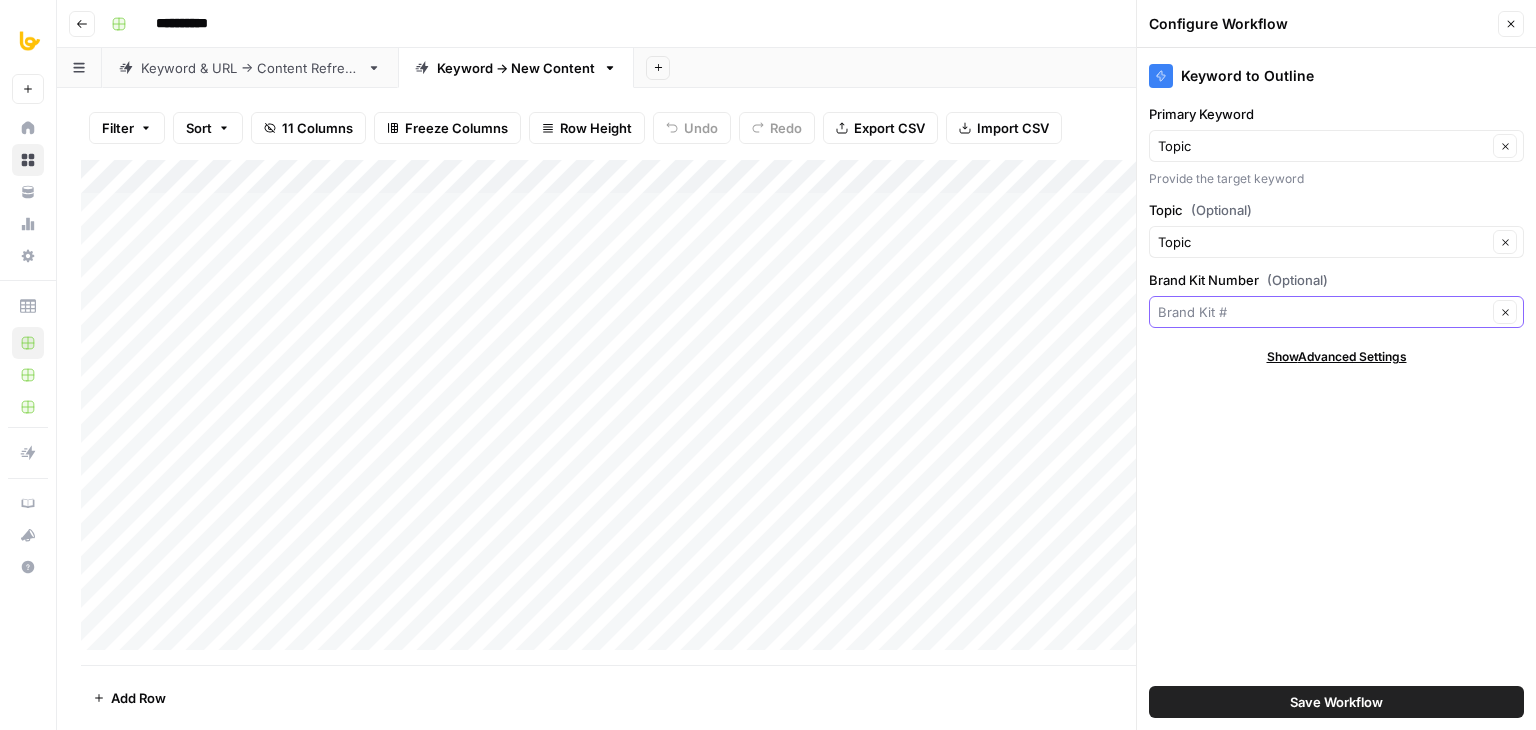 click on "Brand Kit Number   (Optional)" at bounding box center (1322, 312) 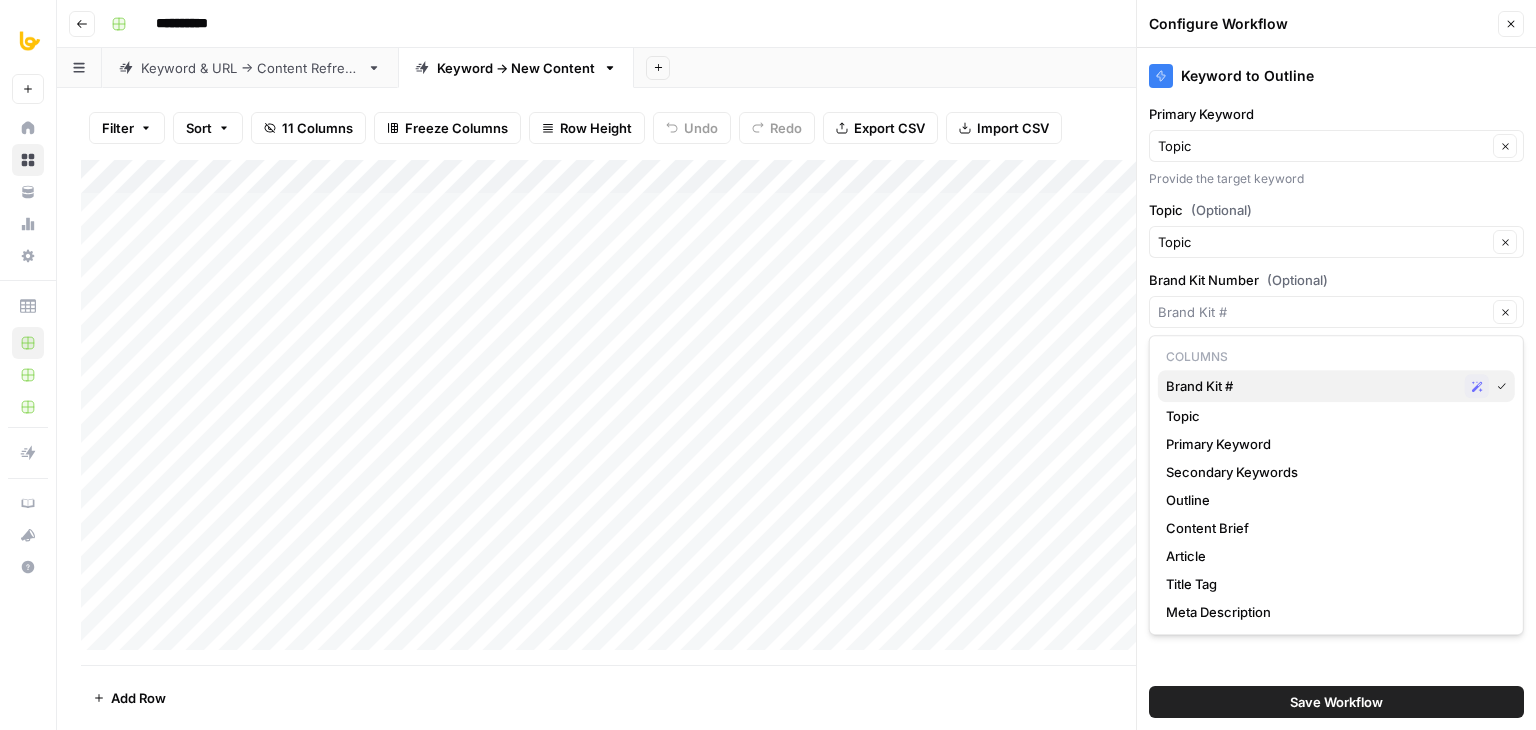 click on "Brand Kit #" at bounding box center [1311, 386] 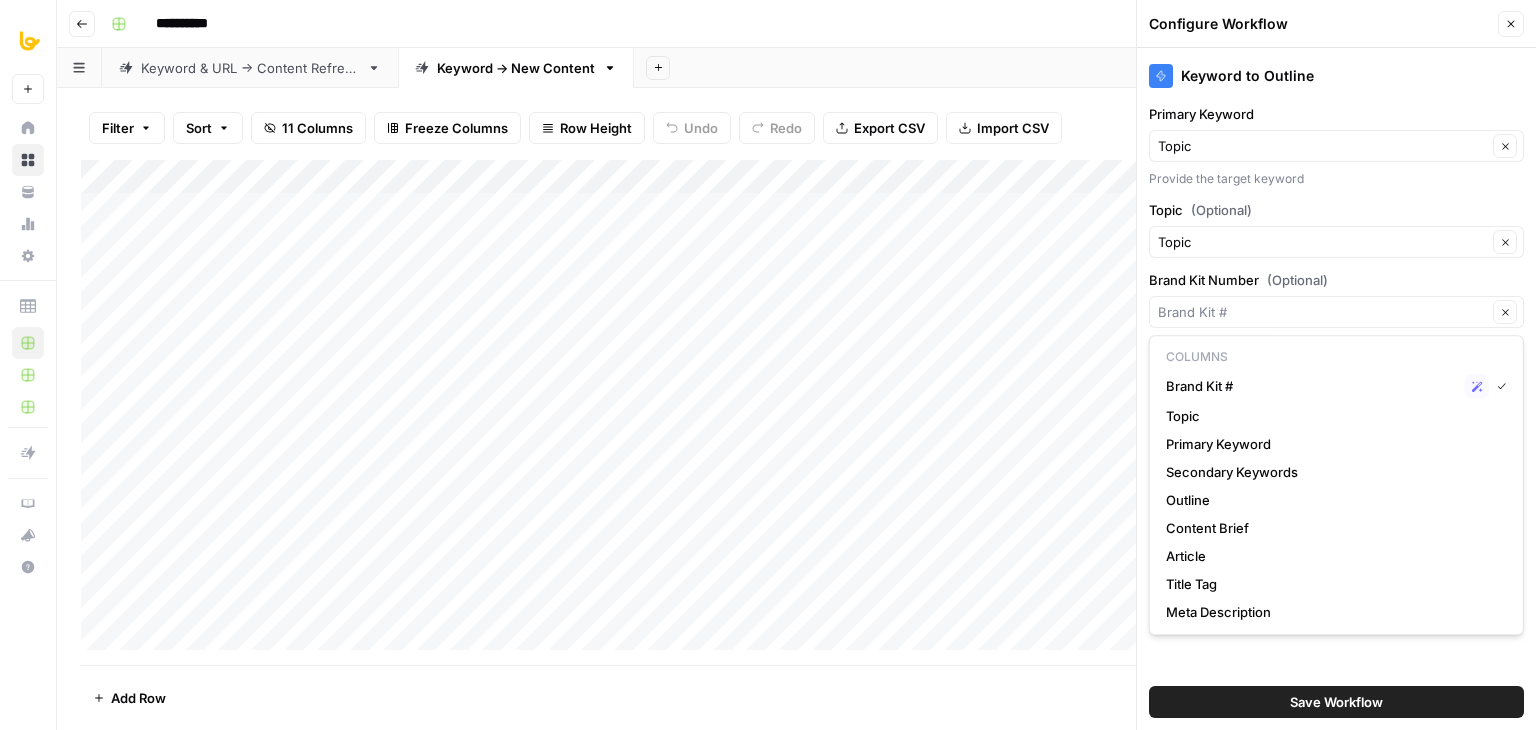 type on "Brand Kit #" 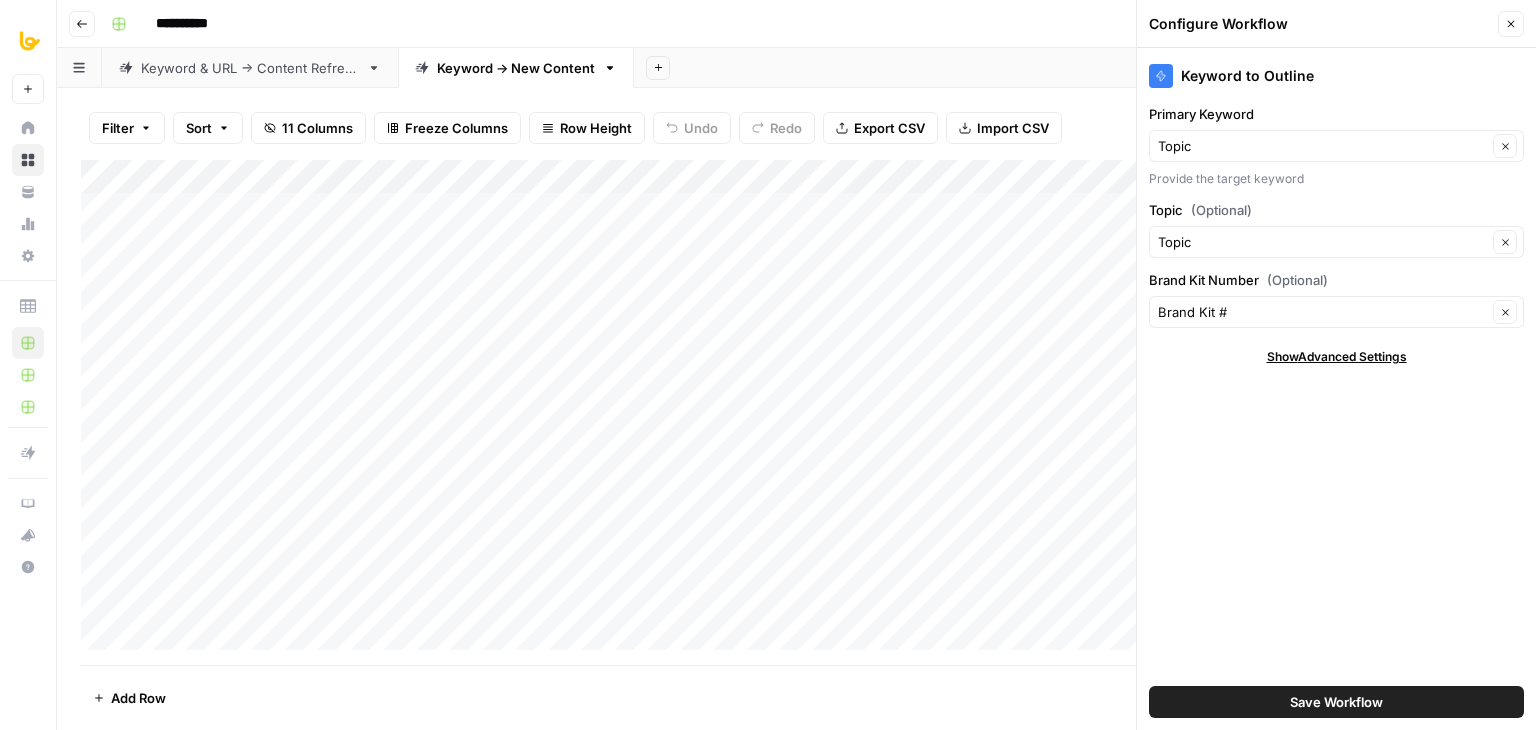 click on "Keyword to Outline Primary Keyword Topic Clear Provide the target keyword Topic   (Optional) Topic Clear Brand Kit Number   (Optional) Brand Kit # Clear Show  Advanced Settings Save Workflow" at bounding box center (1336, 389) 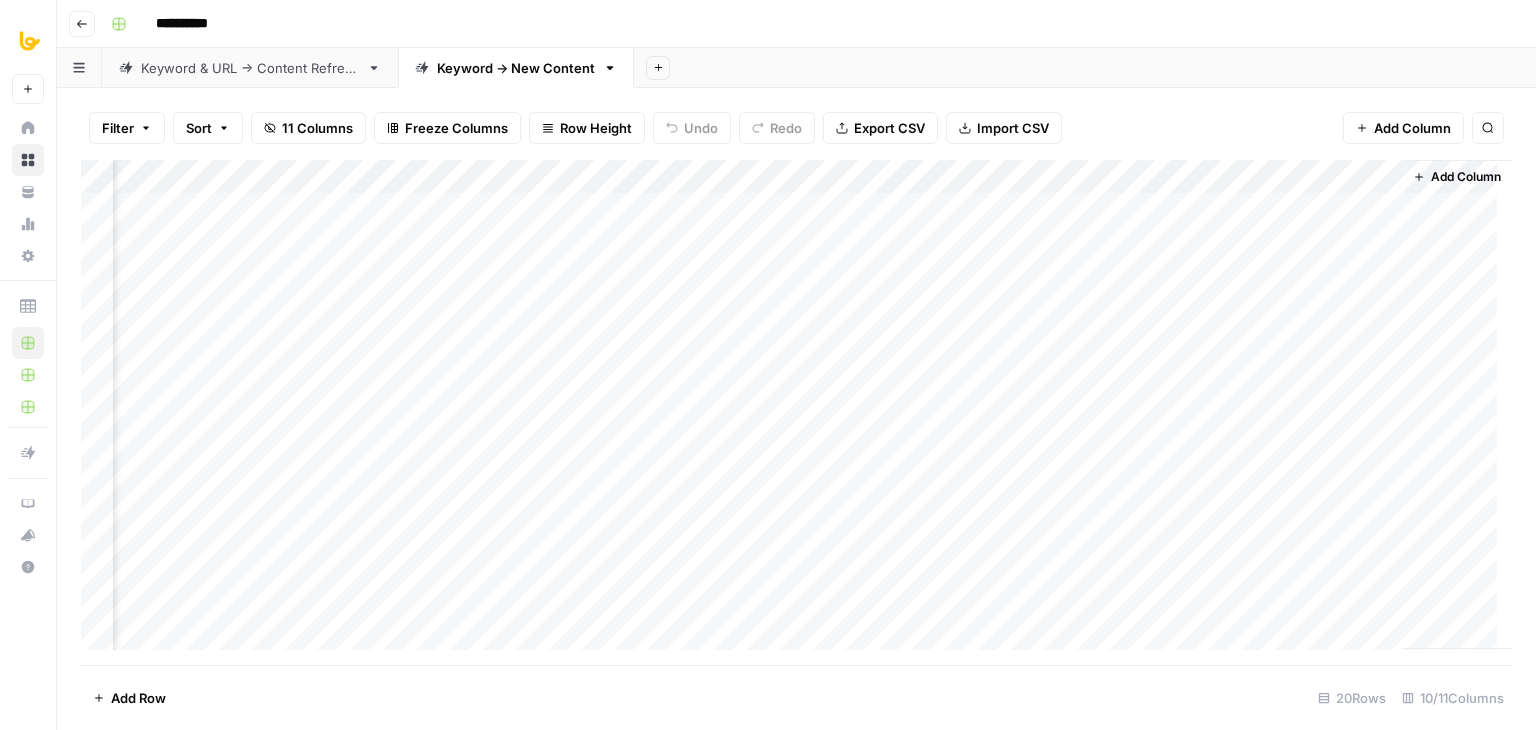 scroll, scrollTop: 0, scrollLeft: 0, axis: both 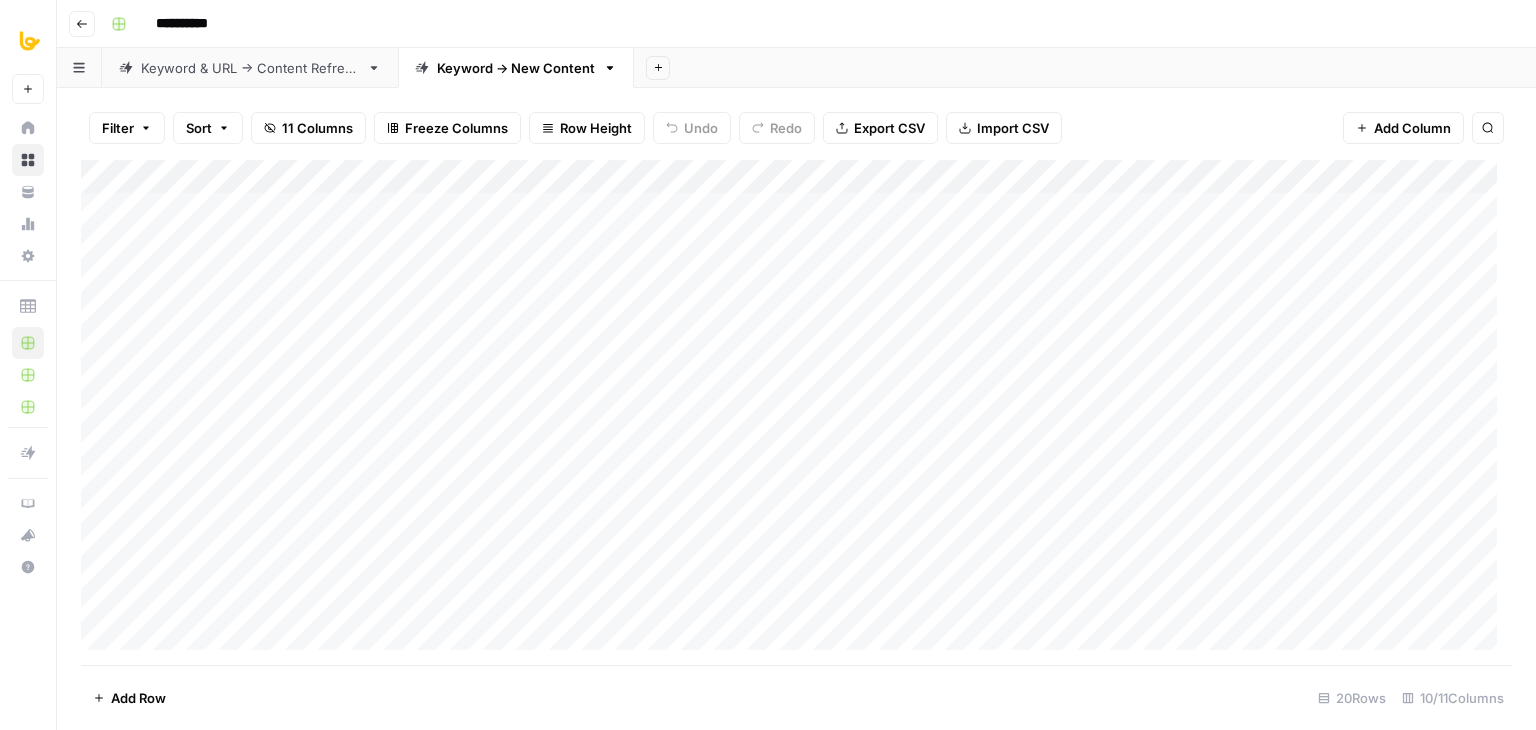click on "Keyword & URL -> Content Refresh" at bounding box center [250, 68] 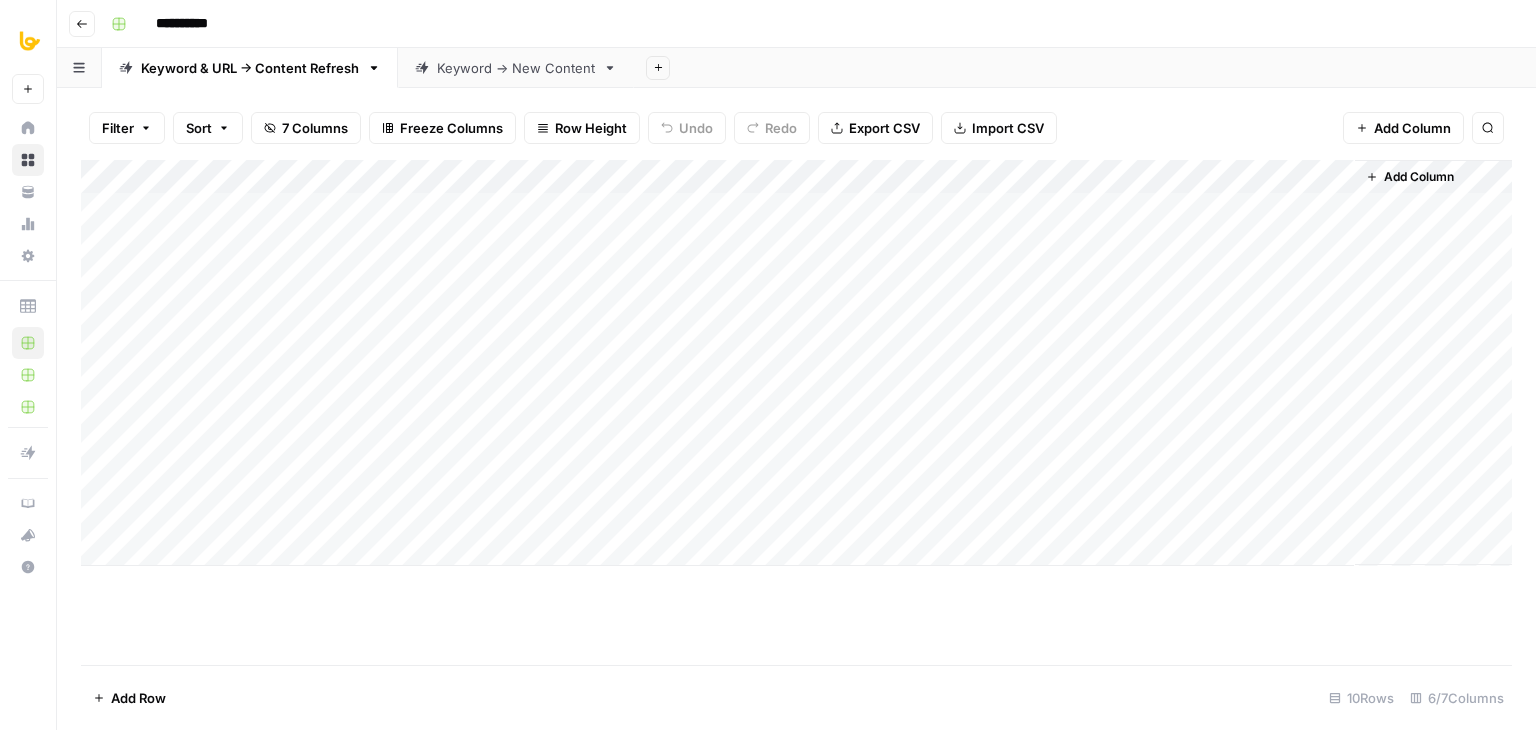 click on "Keyword -> New Content" at bounding box center (516, 68) 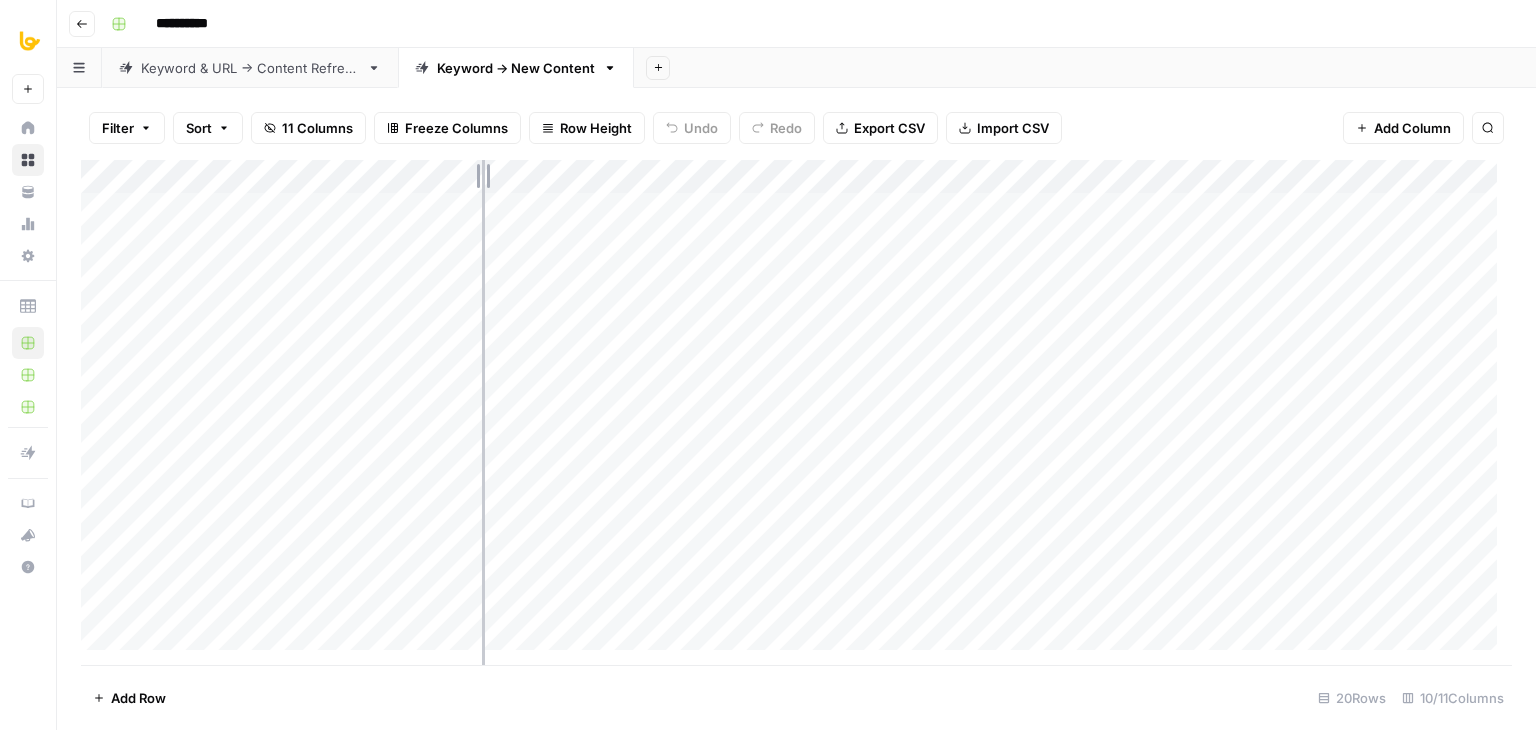 drag, startPoint x: 429, startPoint y: 187, endPoint x: 512, endPoint y: 175, distance: 83.86298 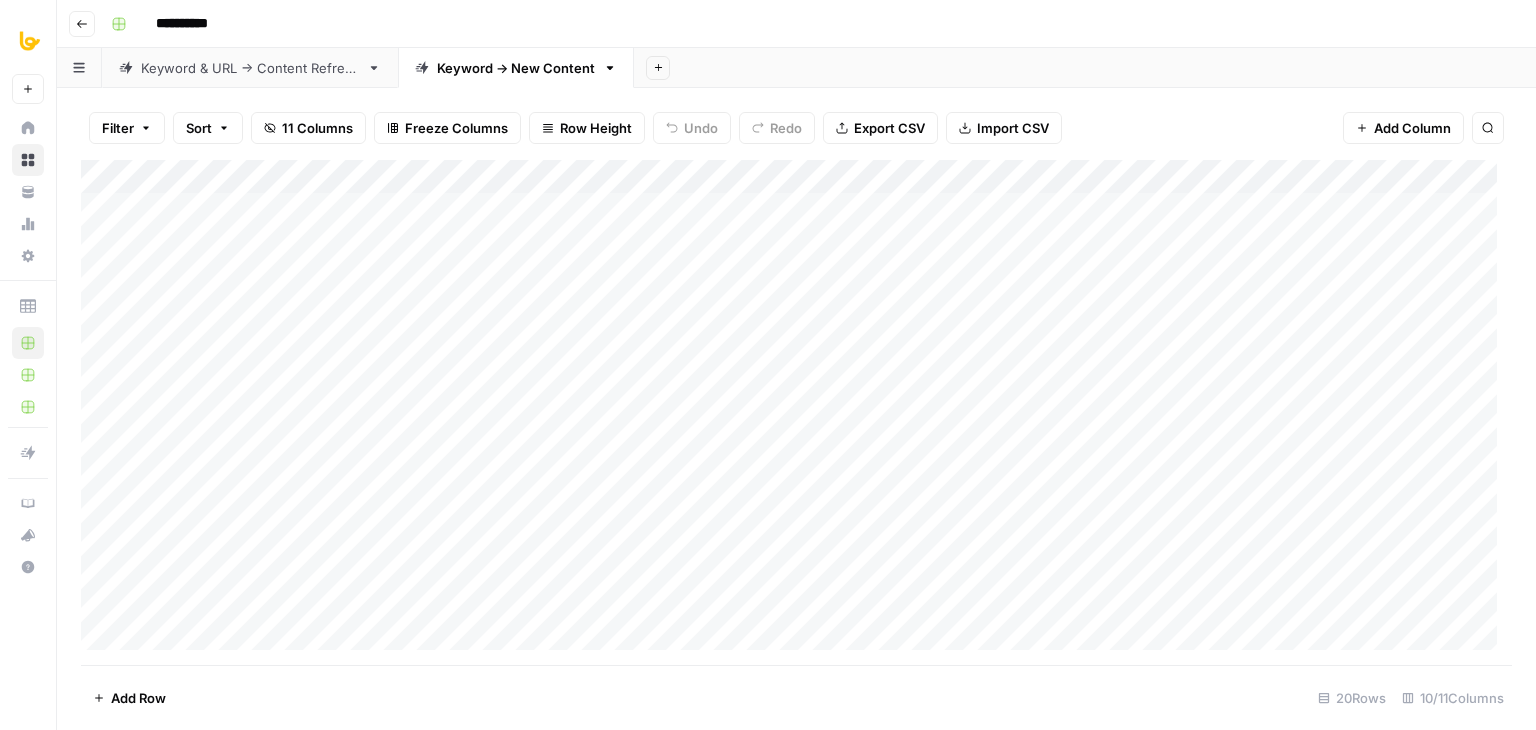 drag, startPoint x: 511, startPoint y: 175, endPoint x: 581, endPoint y: 180, distance: 70.178345 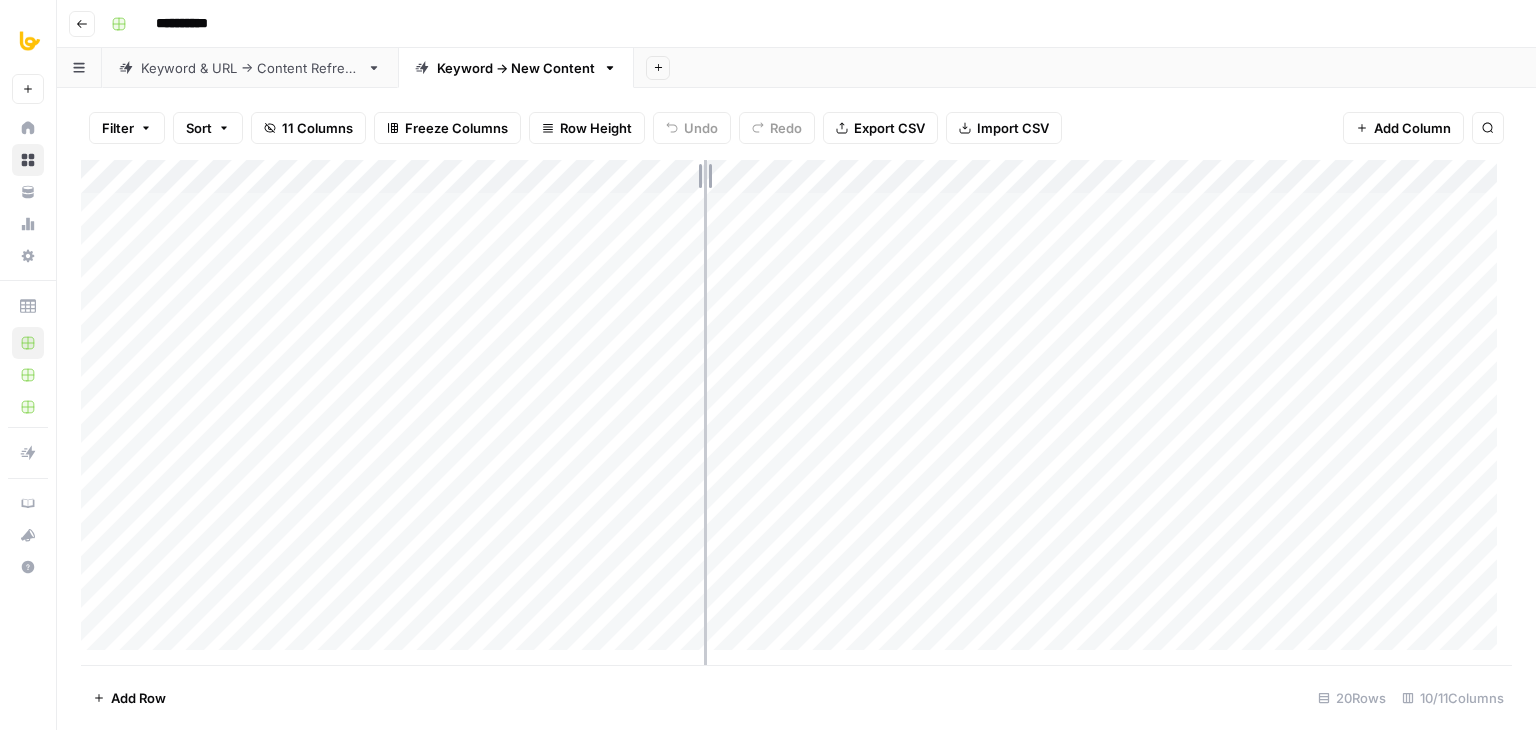 drag, startPoint x: 704, startPoint y: 185, endPoint x: 902, endPoint y: 201, distance: 198.64542 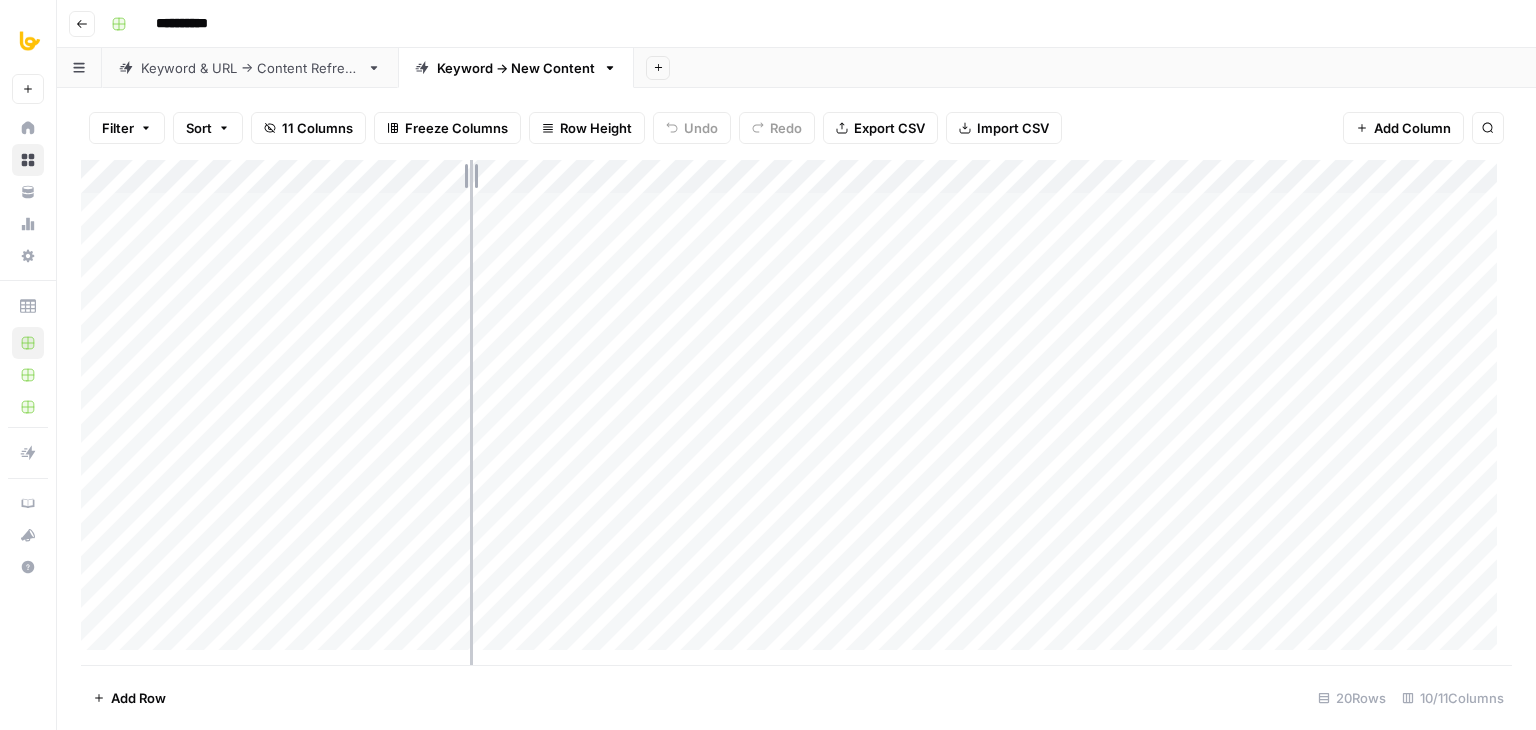 drag, startPoint x: 798, startPoint y: 183, endPoint x: 453, endPoint y: 189, distance: 345.0522 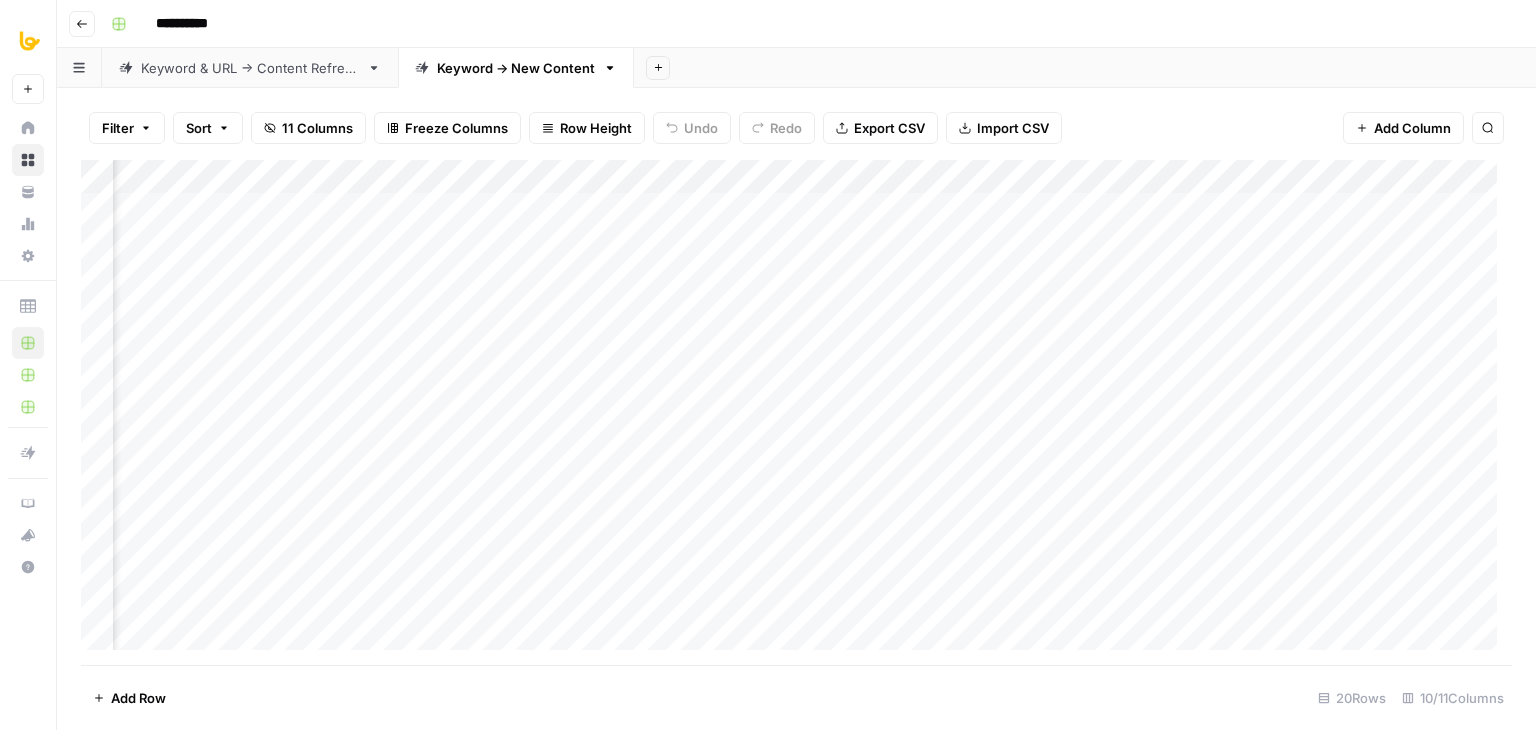 scroll, scrollTop: 0, scrollLeft: 698, axis: horizontal 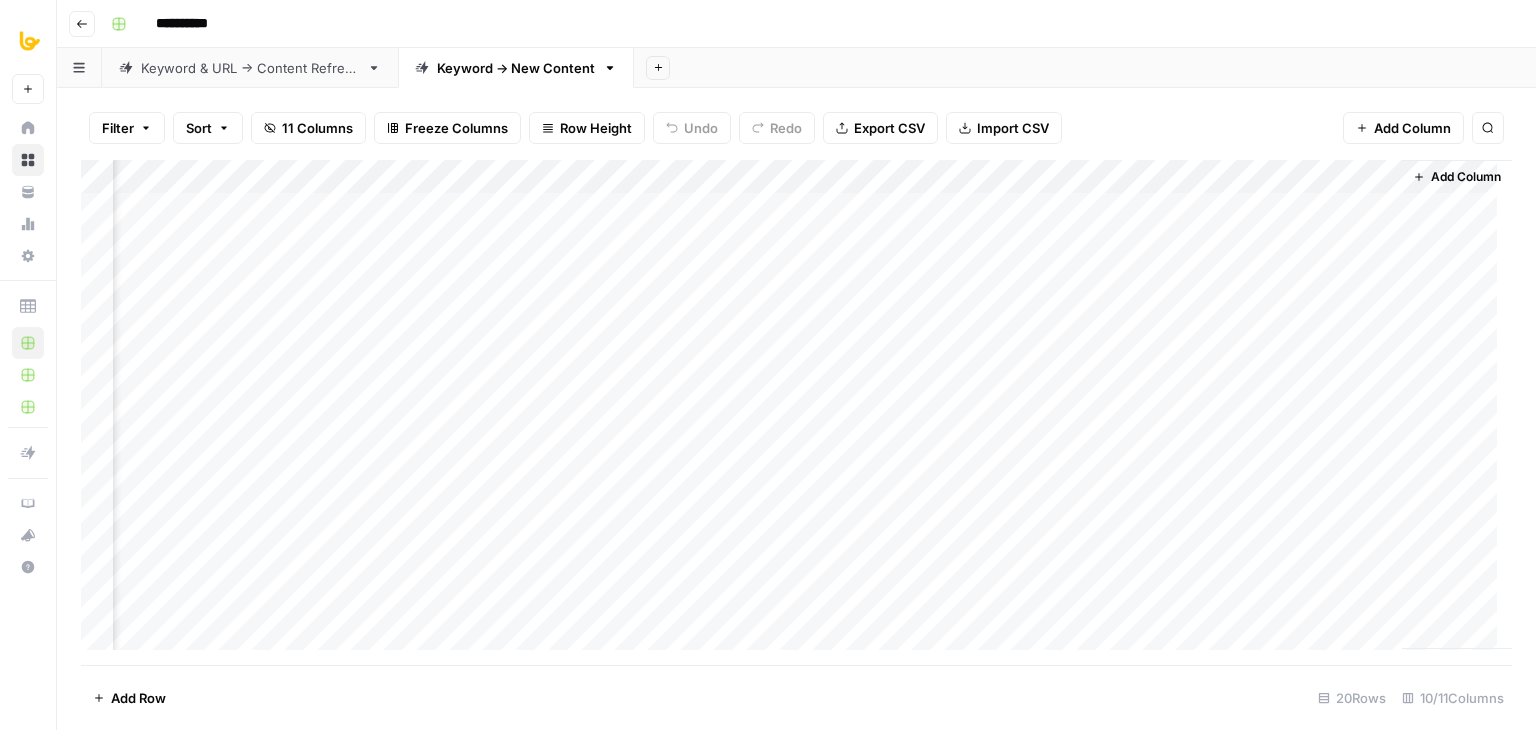 click on "Add Column" at bounding box center (1466, 177) 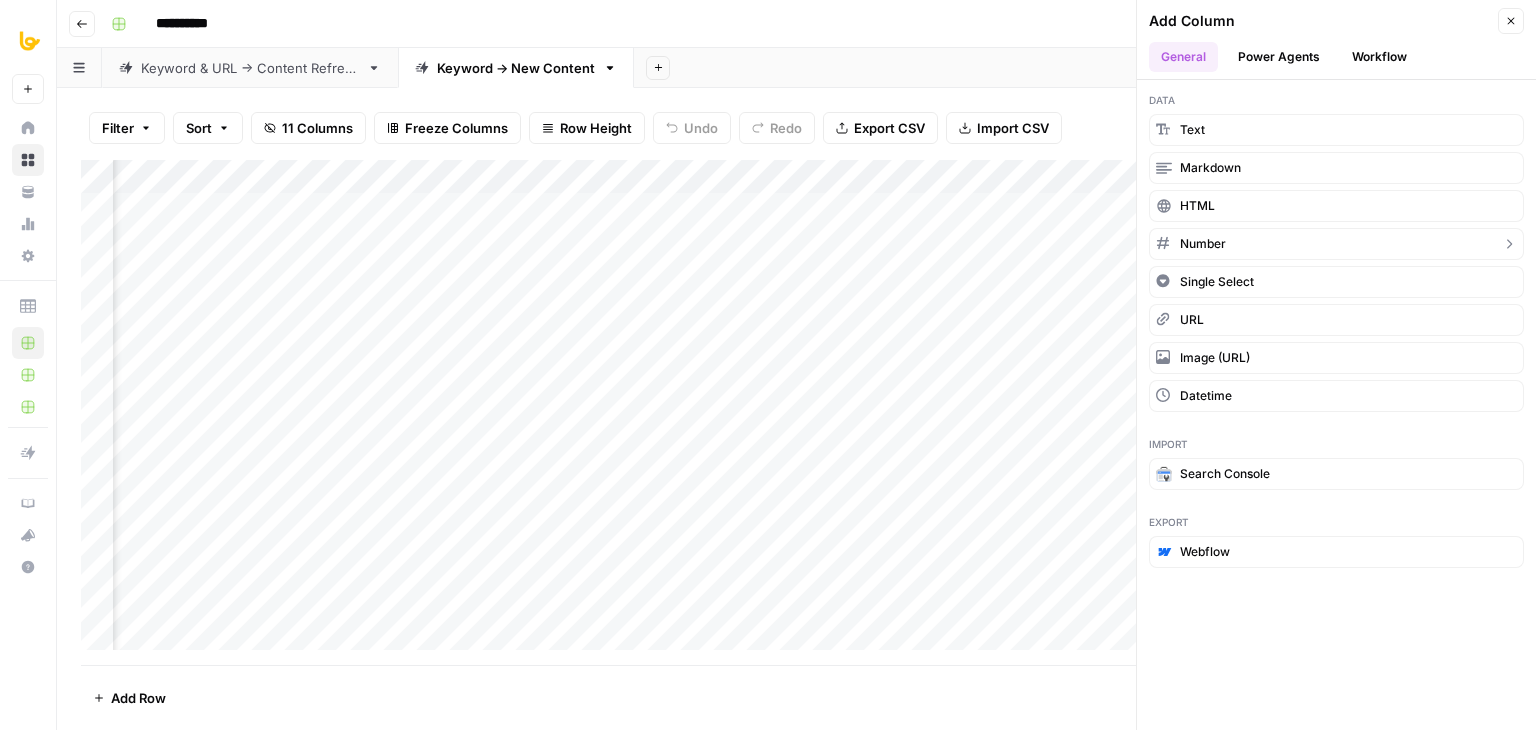 click on "Number" at bounding box center [1203, 244] 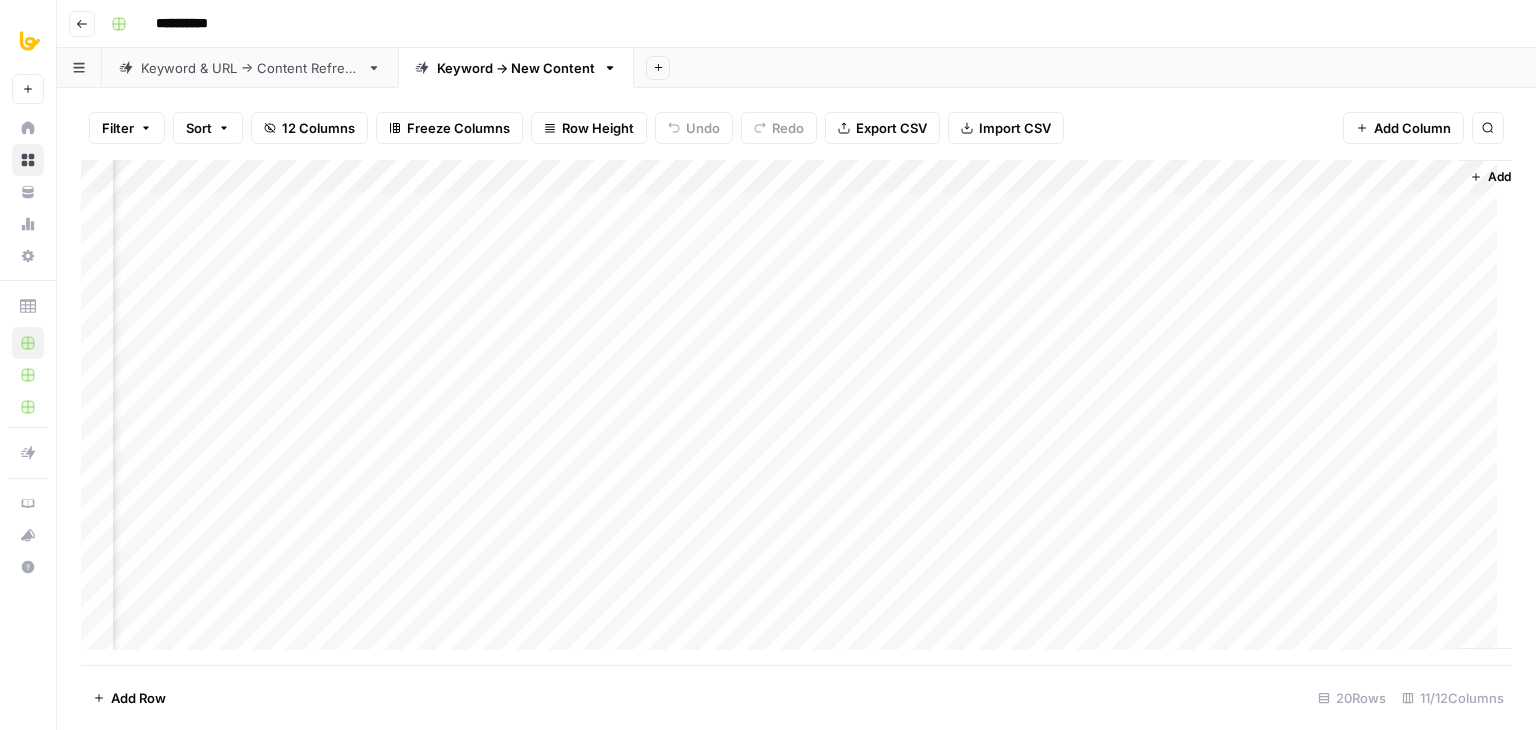 scroll, scrollTop: 0, scrollLeft: 878, axis: horizontal 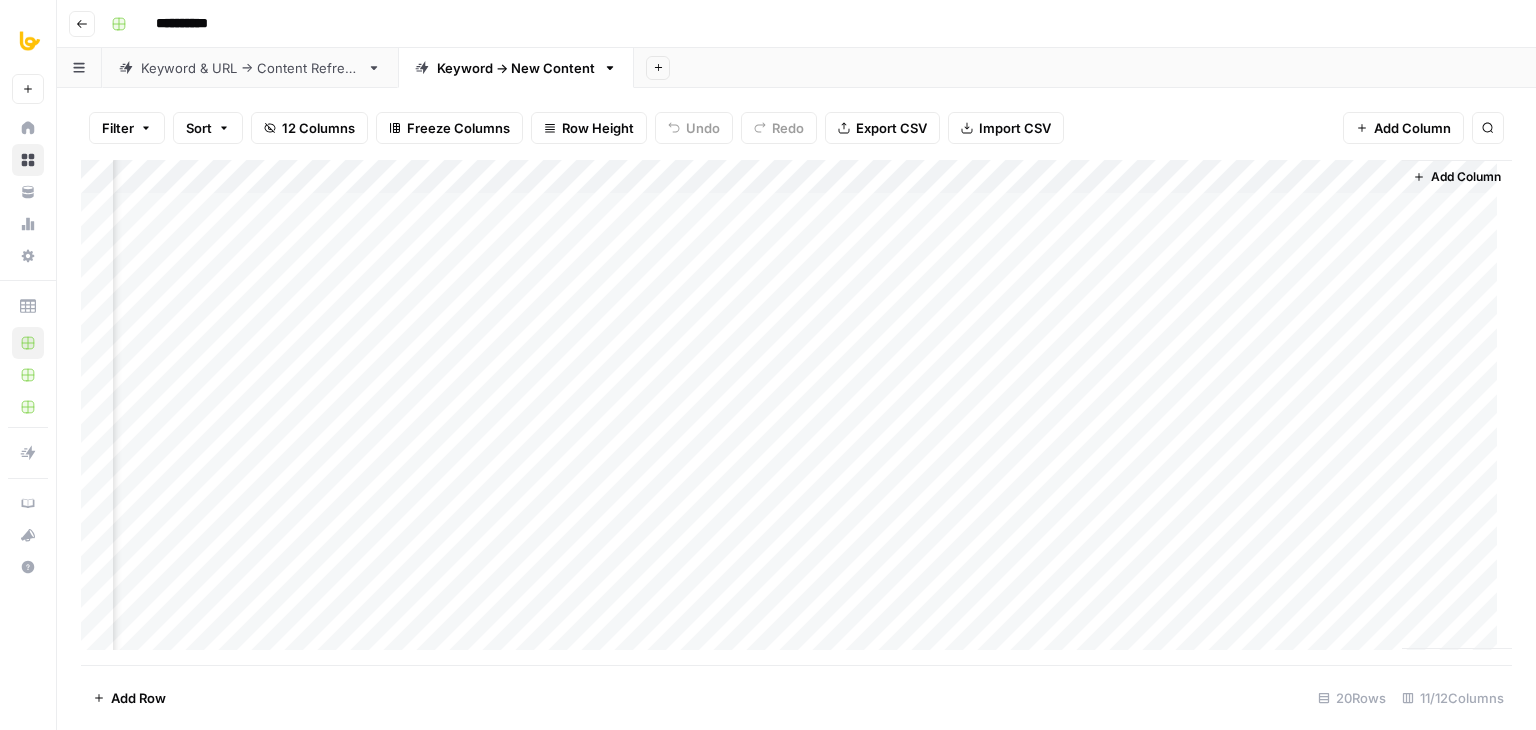 drag, startPoint x: 1303, startPoint y: 168, endPoint x: 161, endPoint y: 196, distance: 1142.3433 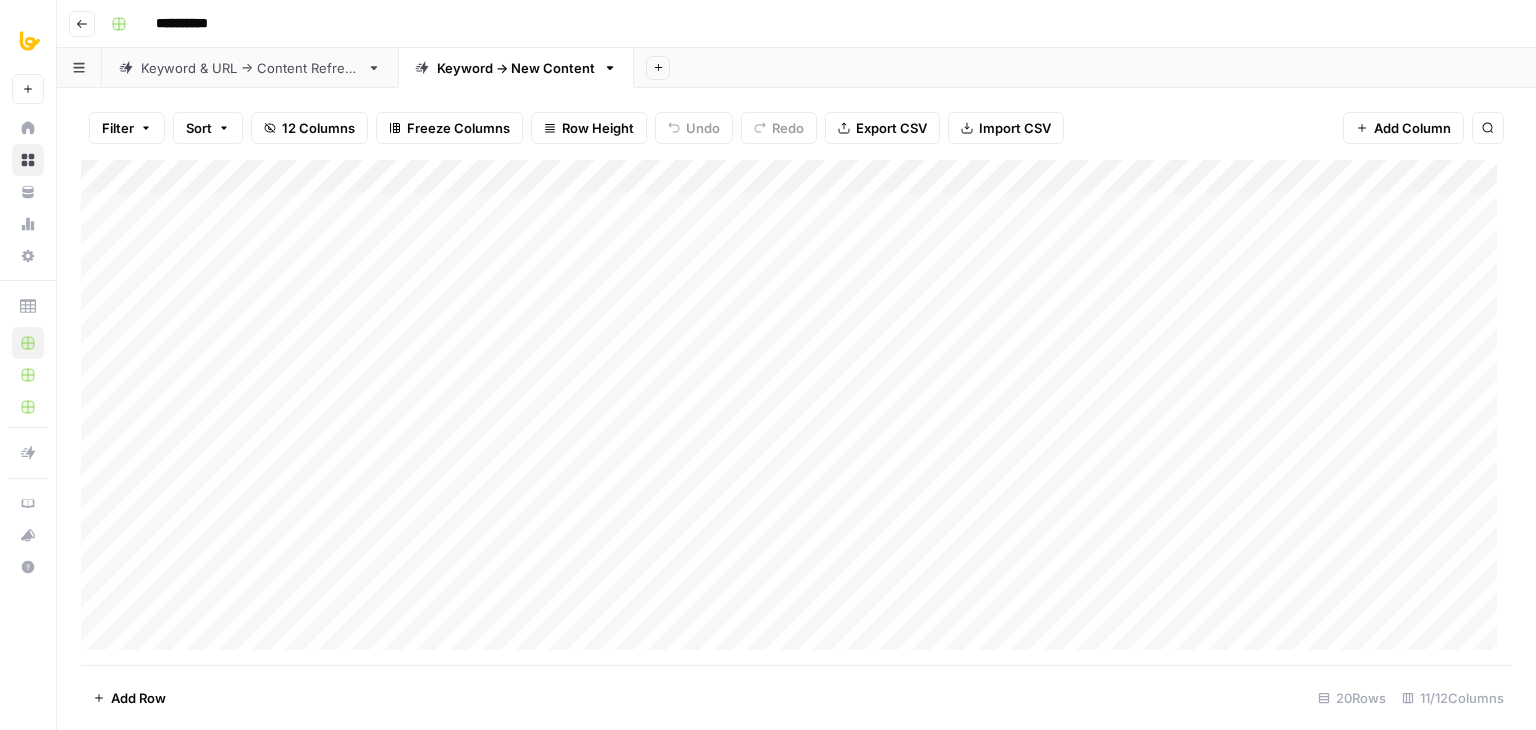 scroll, scrollTop: 0, scrollLeft: 0, axis: both 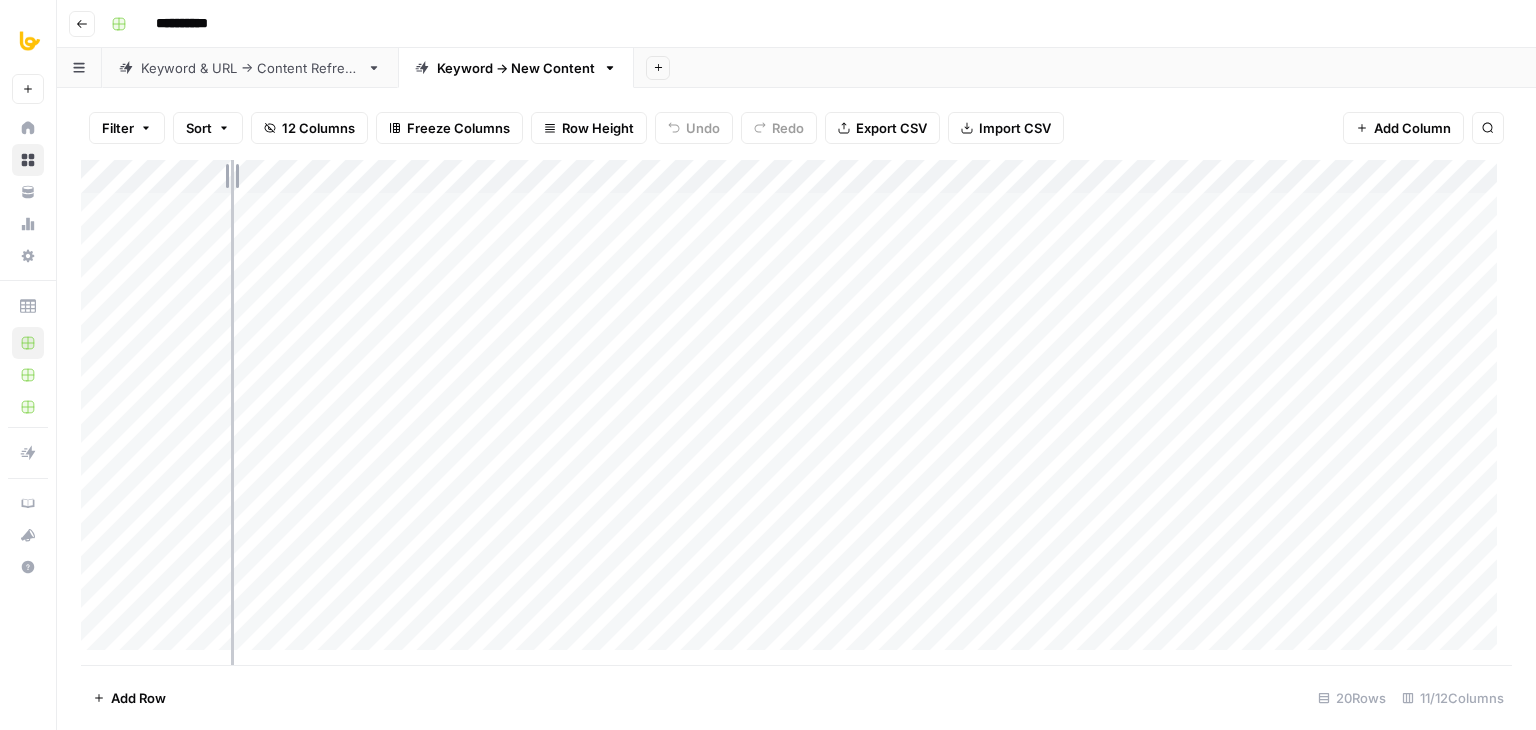 drag, startPoint x: 260, startPoint y: 169, endPoint x: 210, endPoint y: 173, distance: 50.159744 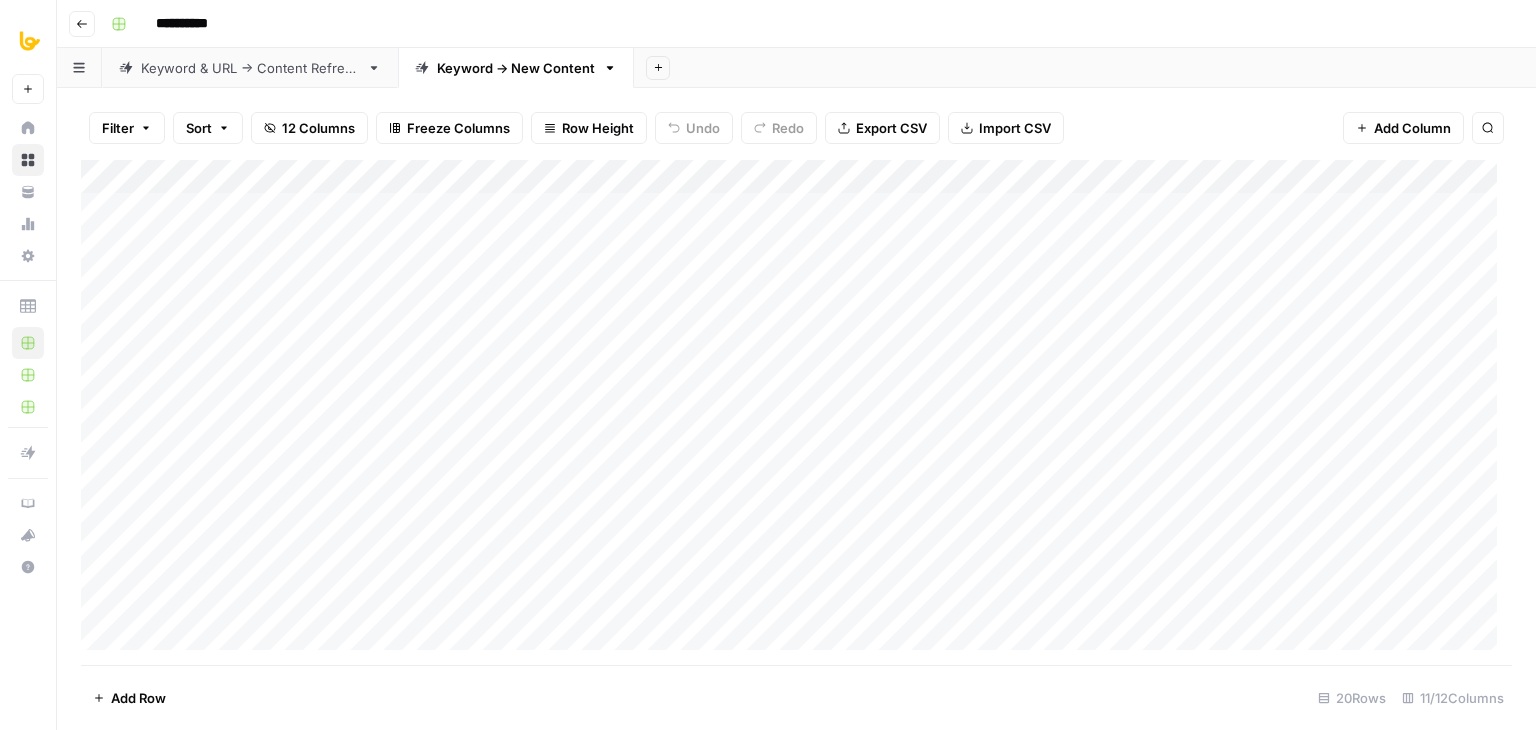 drag, startPoint x: 214, startPoint y: 178, endPoint x: 245, endPoint y: 181, distance: 31.144823 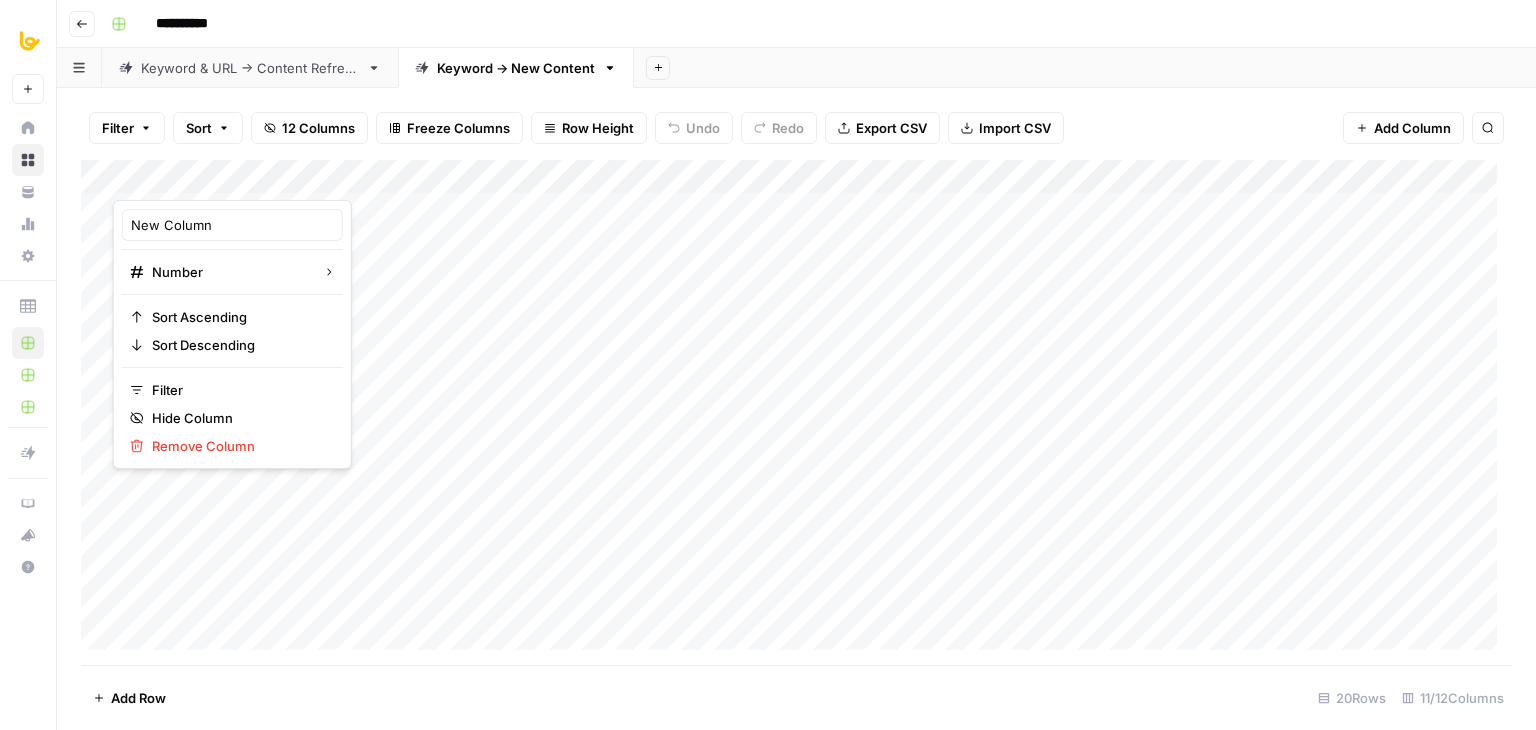 click at bounding box center (179, 180) 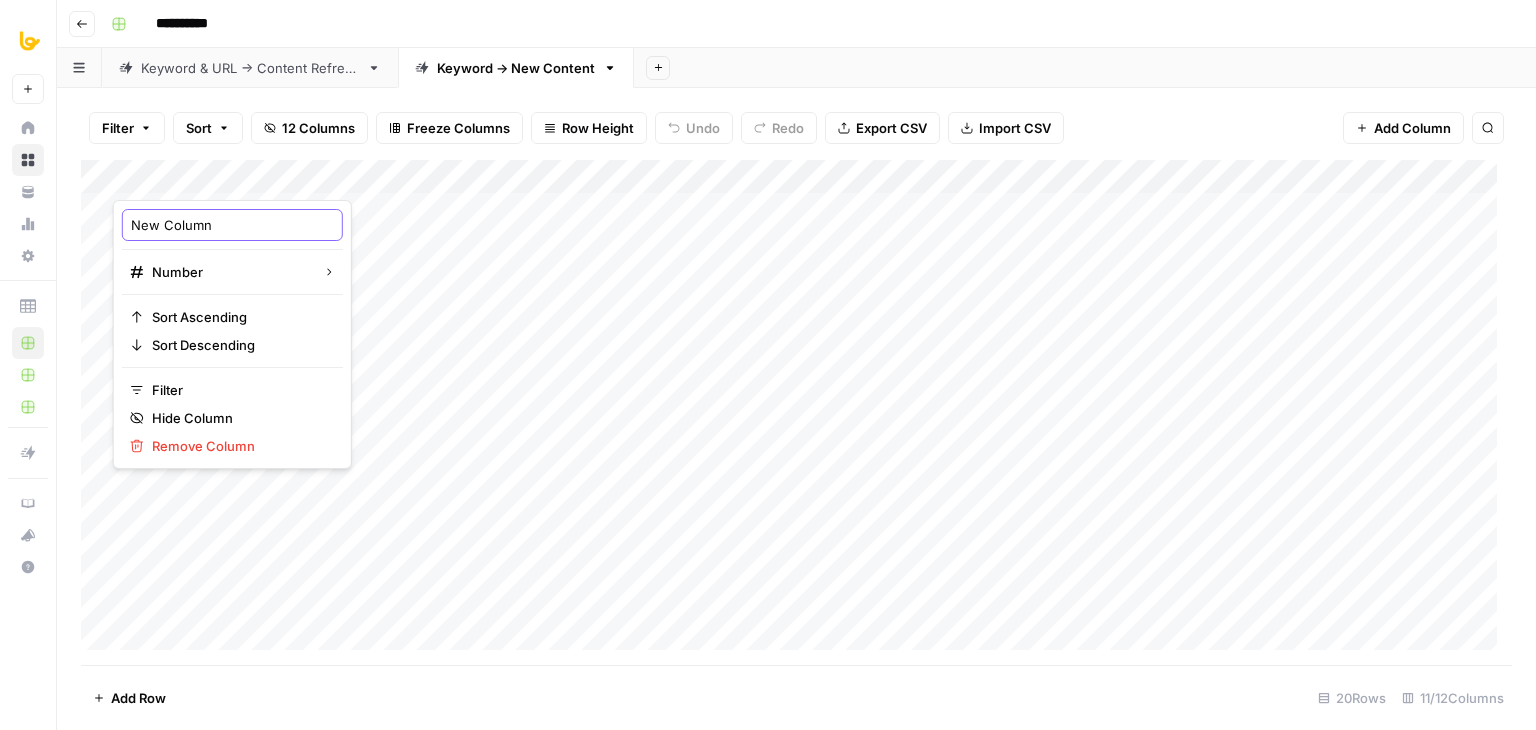 click on "New Column" at bounding box center (232, 225) 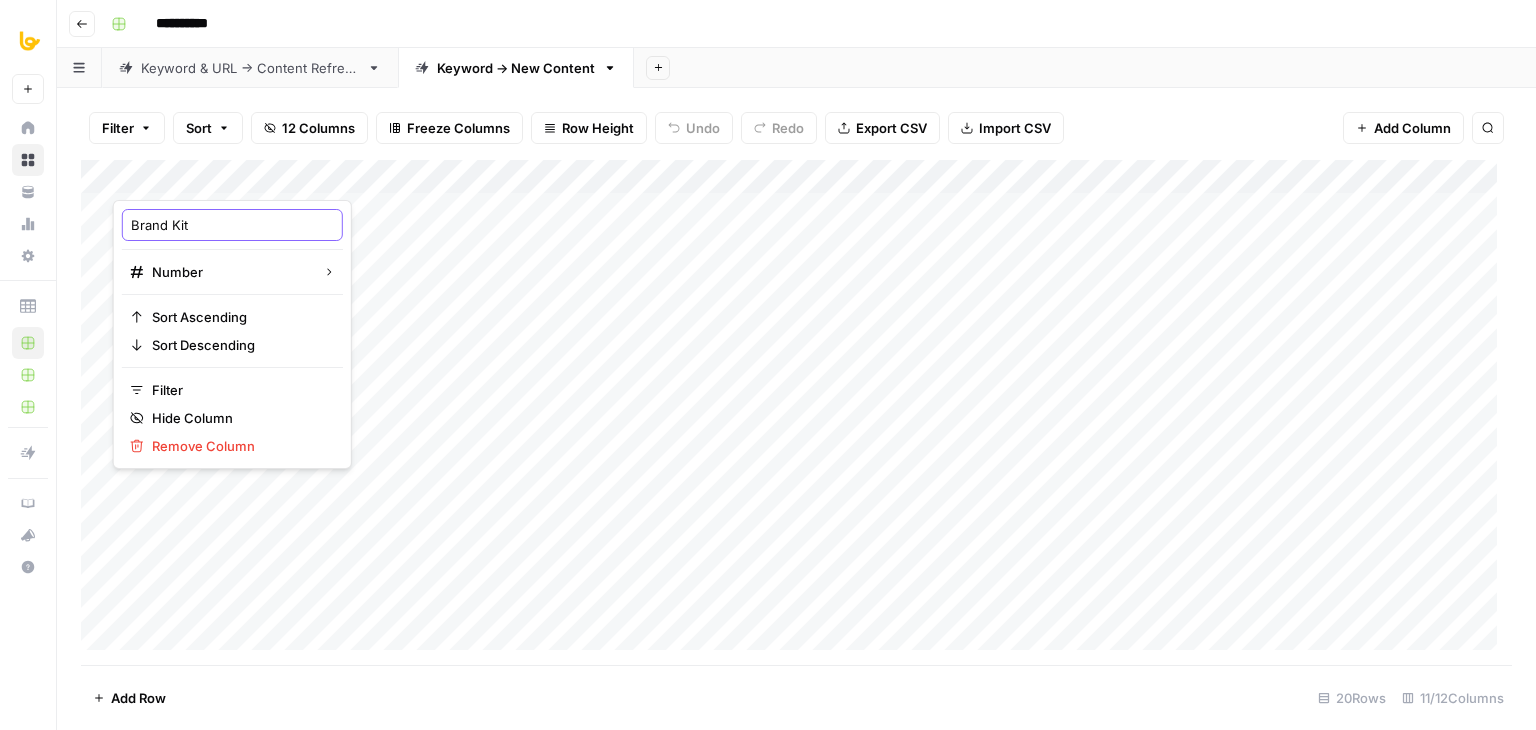 type on "Brand Kit #" 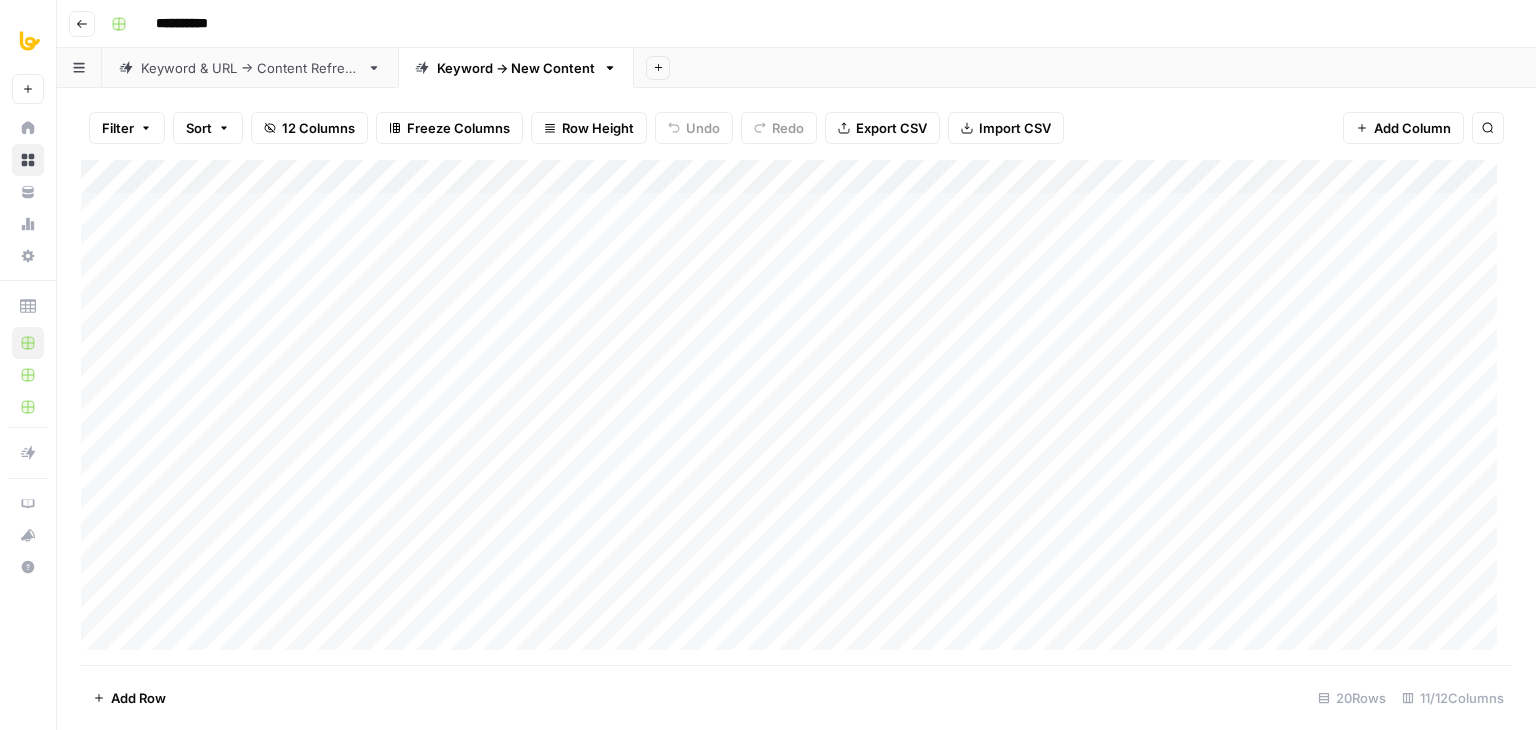 click on "Add Column" at bounding box center [796, 412] 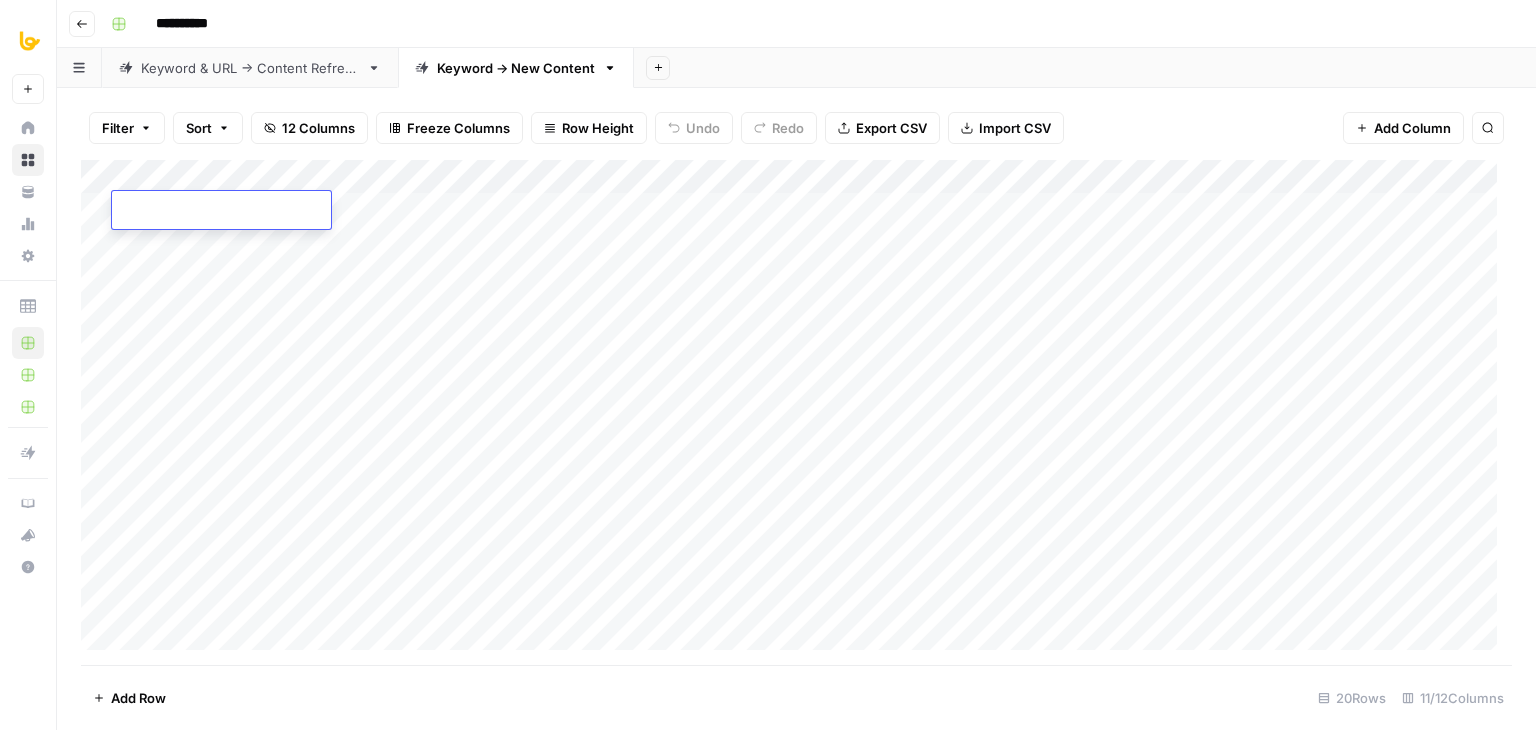 type on "8" 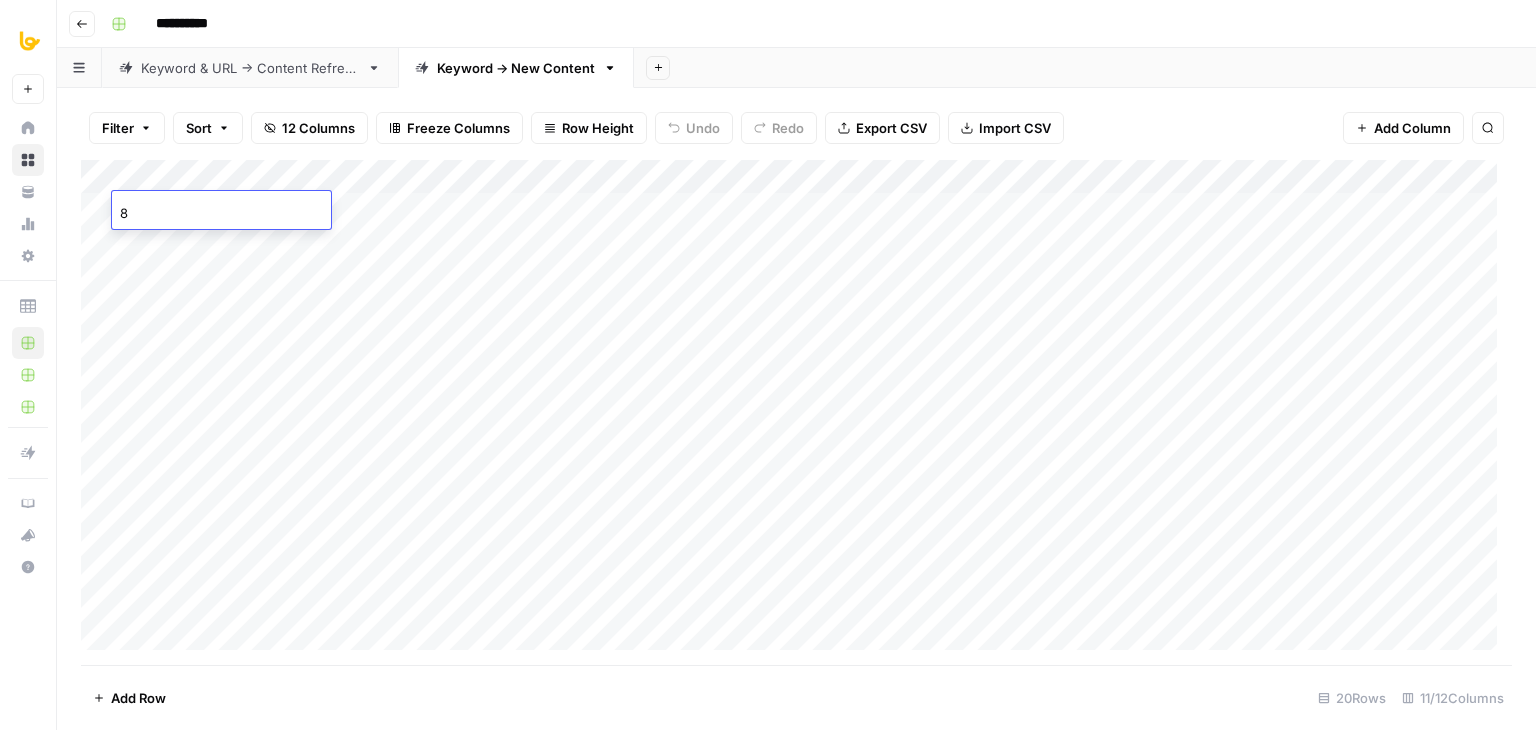 click on "Add Column" at bounding box center (796, 412) 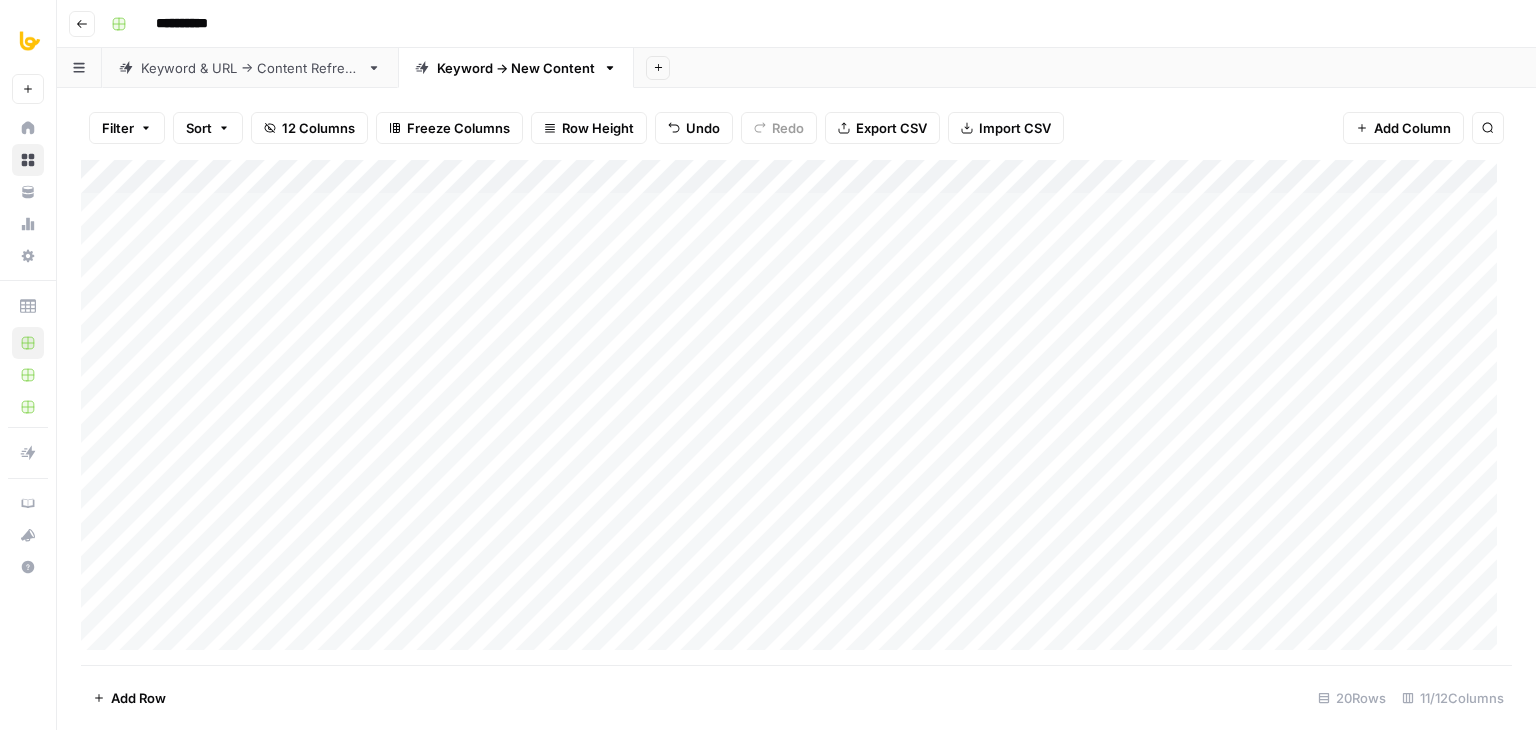 click on "Add Column" at bounding box center [796, 412] 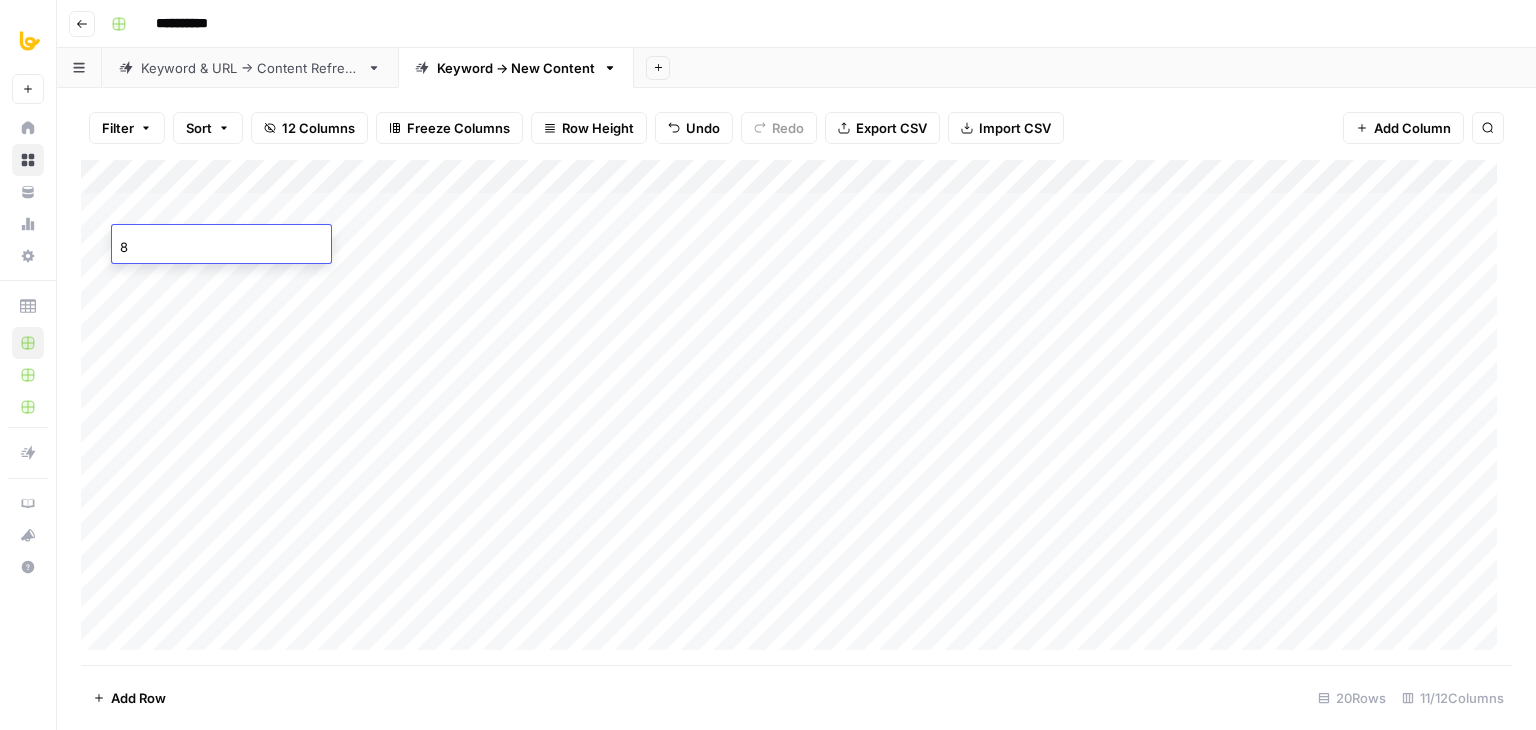 click on "Add Column" at bounding box center (796, 412) 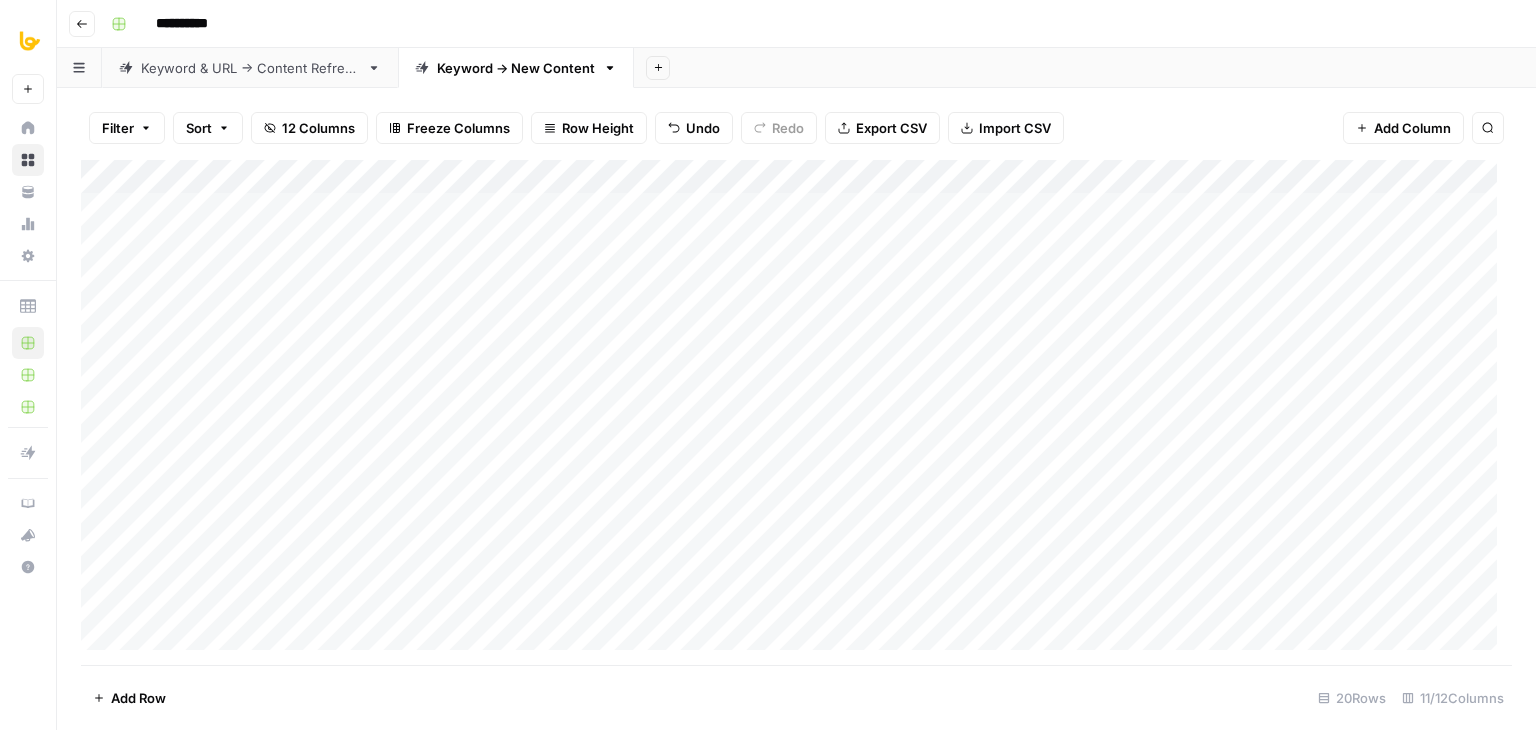 click on "Add Column" at bounding box center [796, 412] 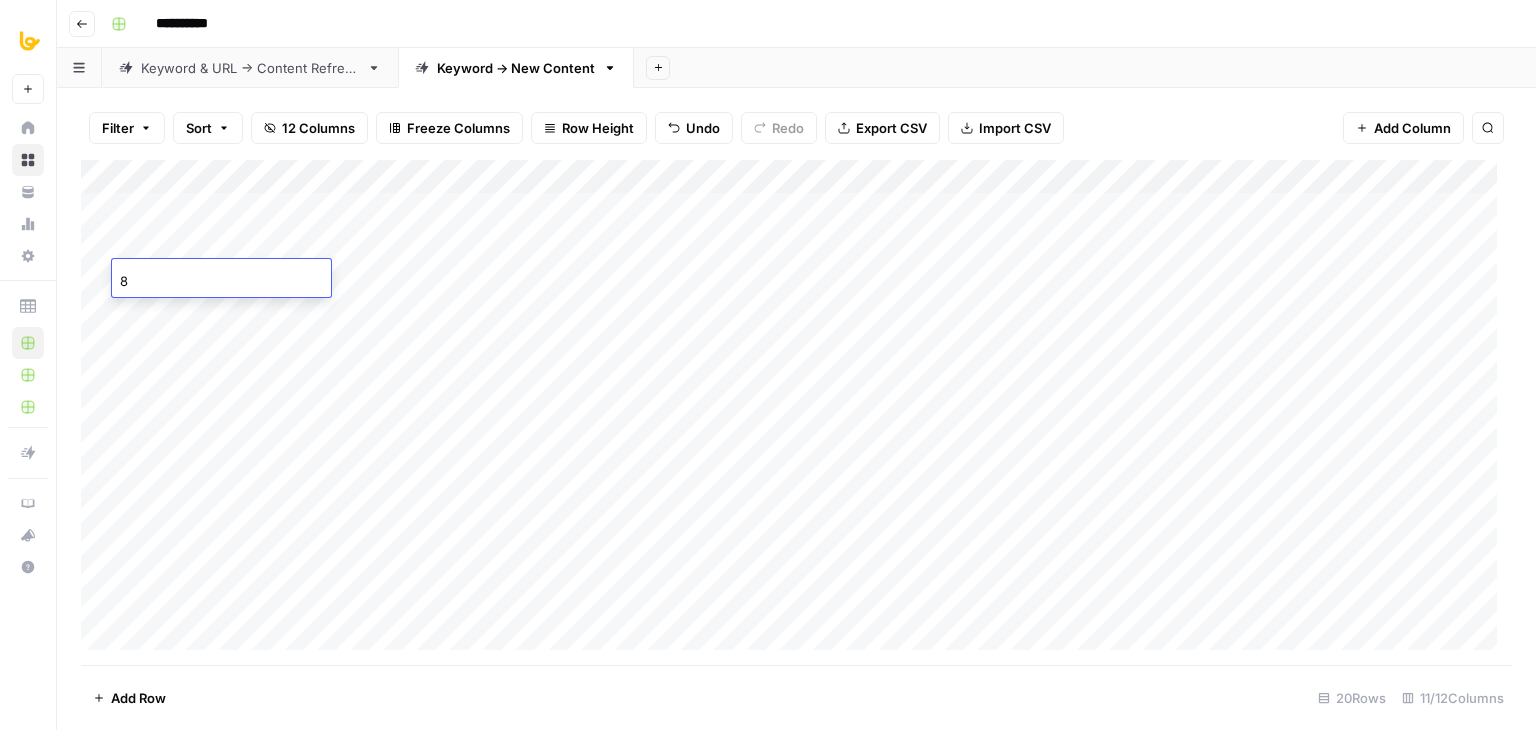 click on "Add Column" at bounding box center (796, 412) 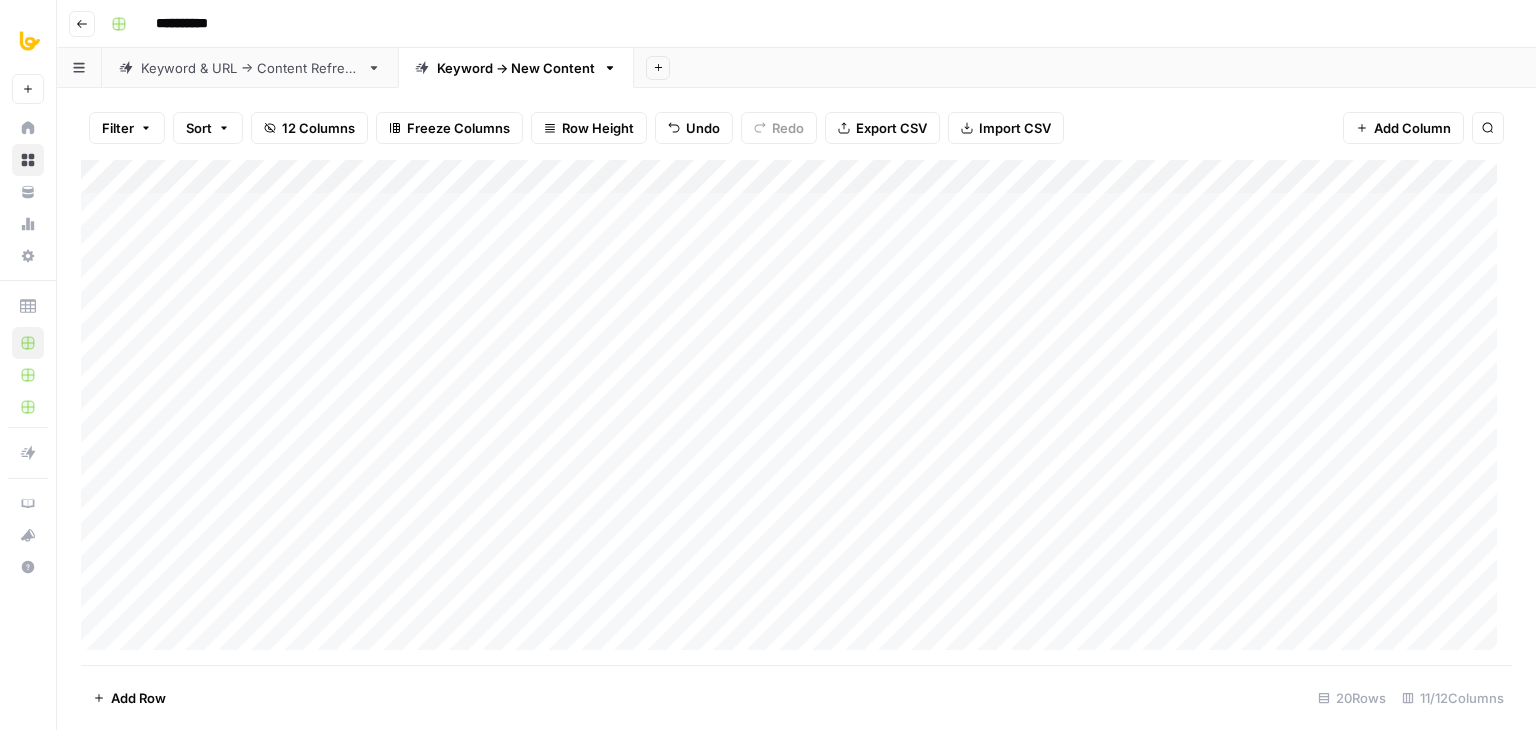 click on "Add Column" at bounding box center (796, 412) 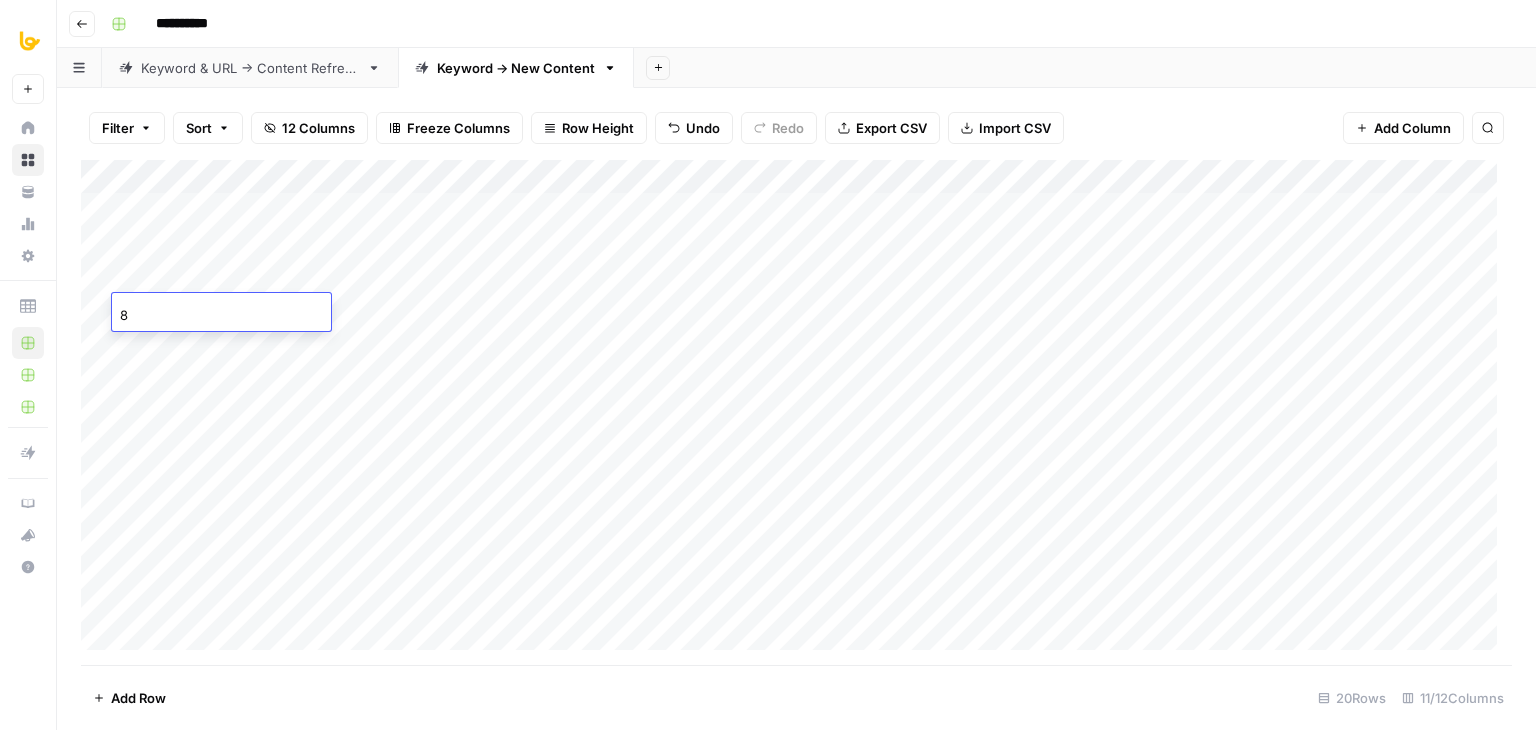 click on "Add Column" at bounding box center [796, 412] 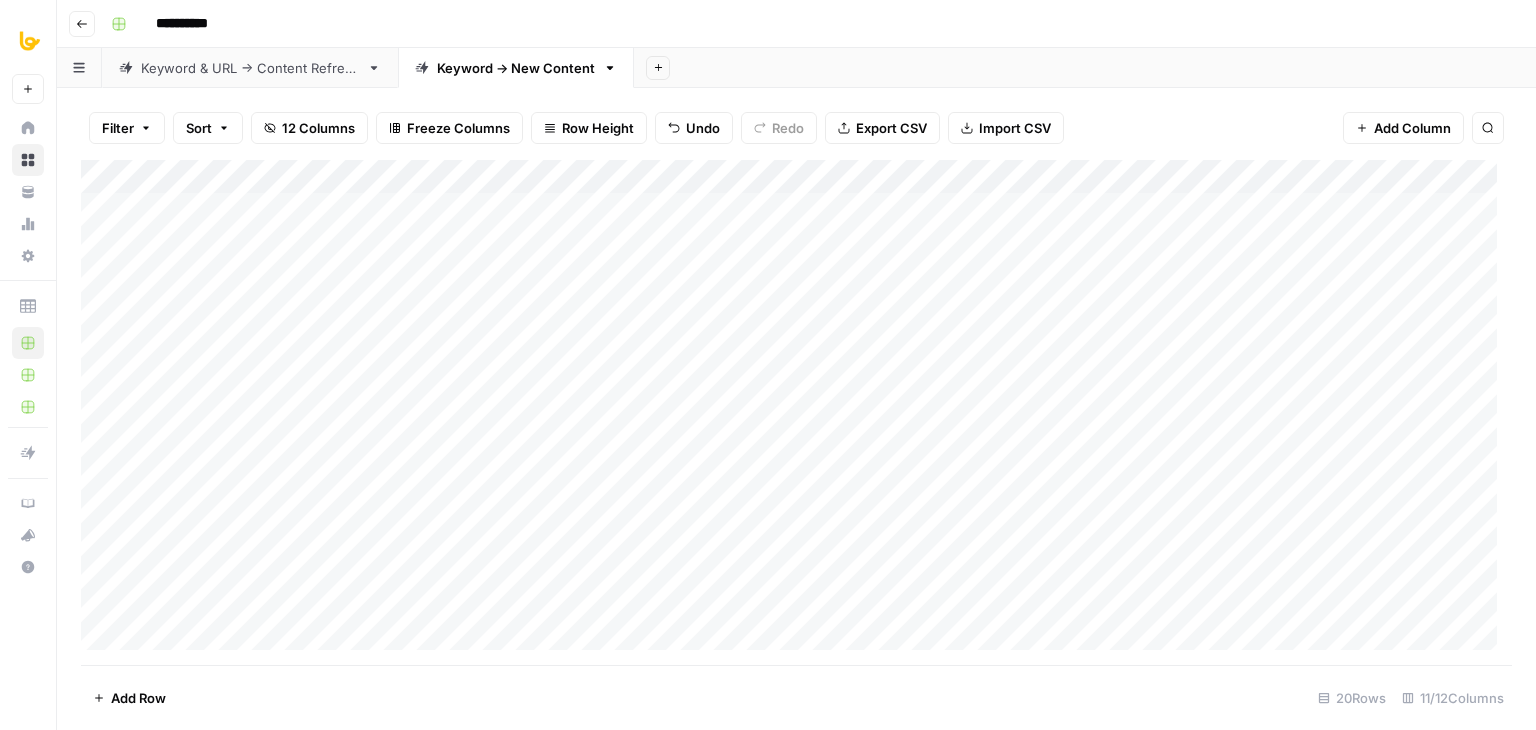 click on "Add Column" at bounding box center (796, 412) 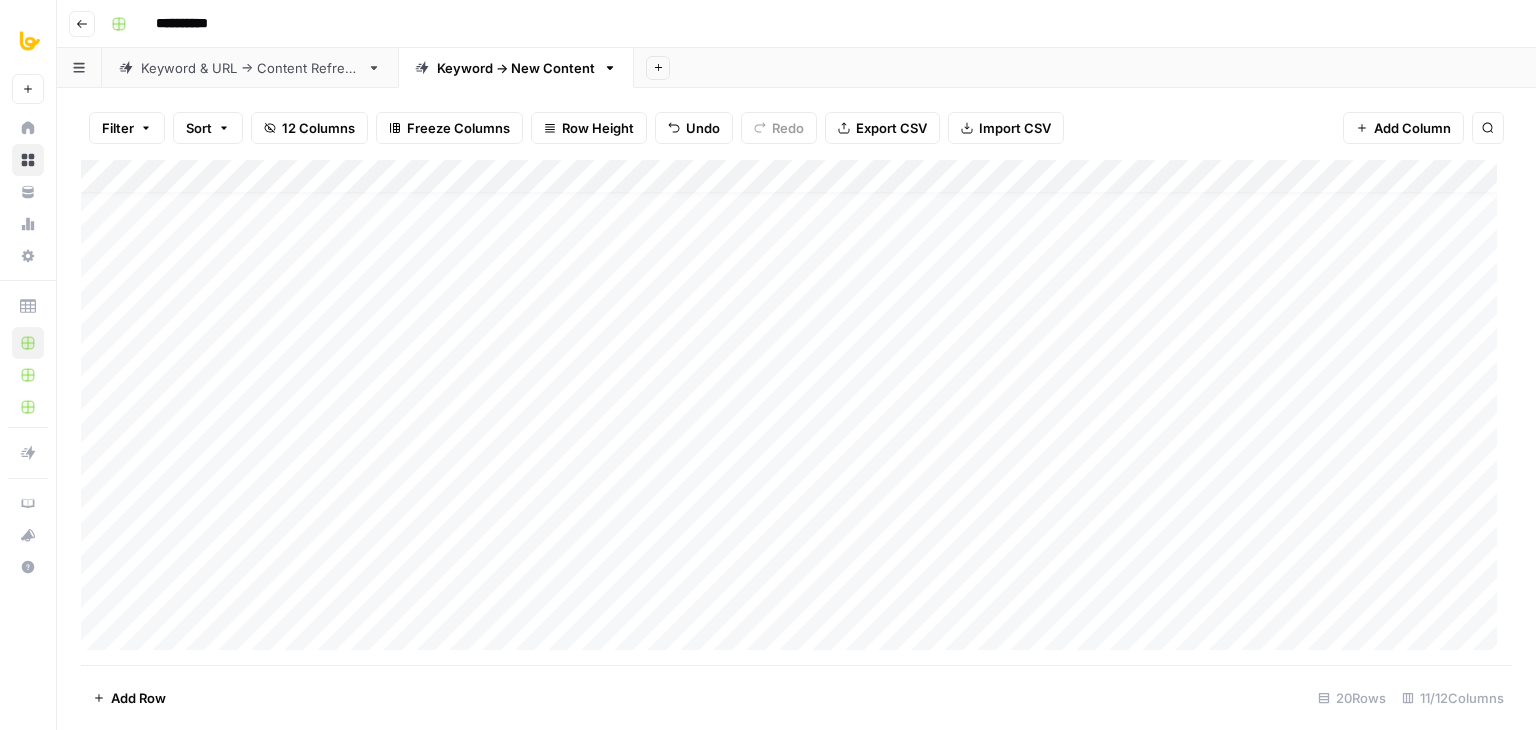 drag, startPoint x: 171, startPoint y: 293, endPoint x: 175, endPoint y: 368, distance: 75.10659 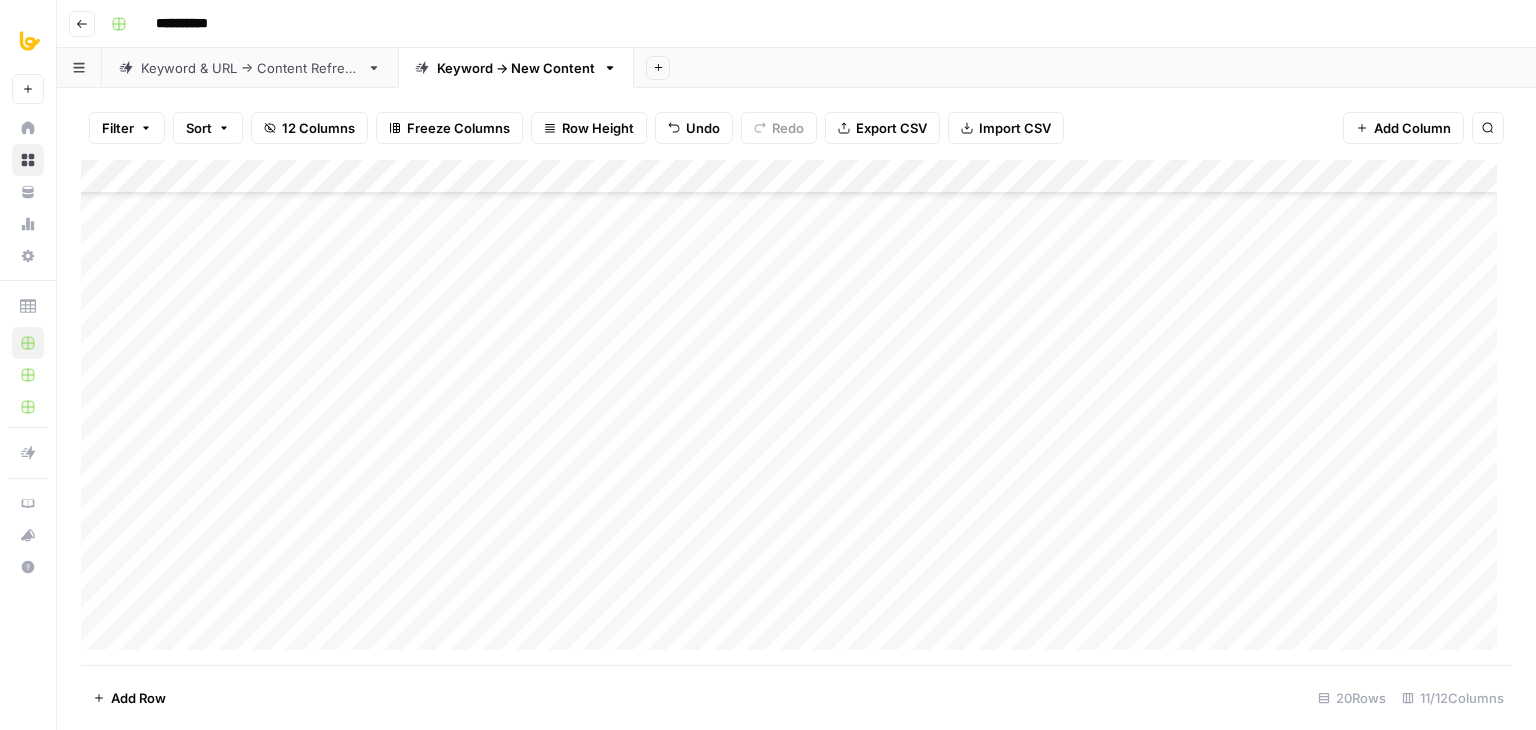 click on "Add Column" at bounding box center (796, 412) 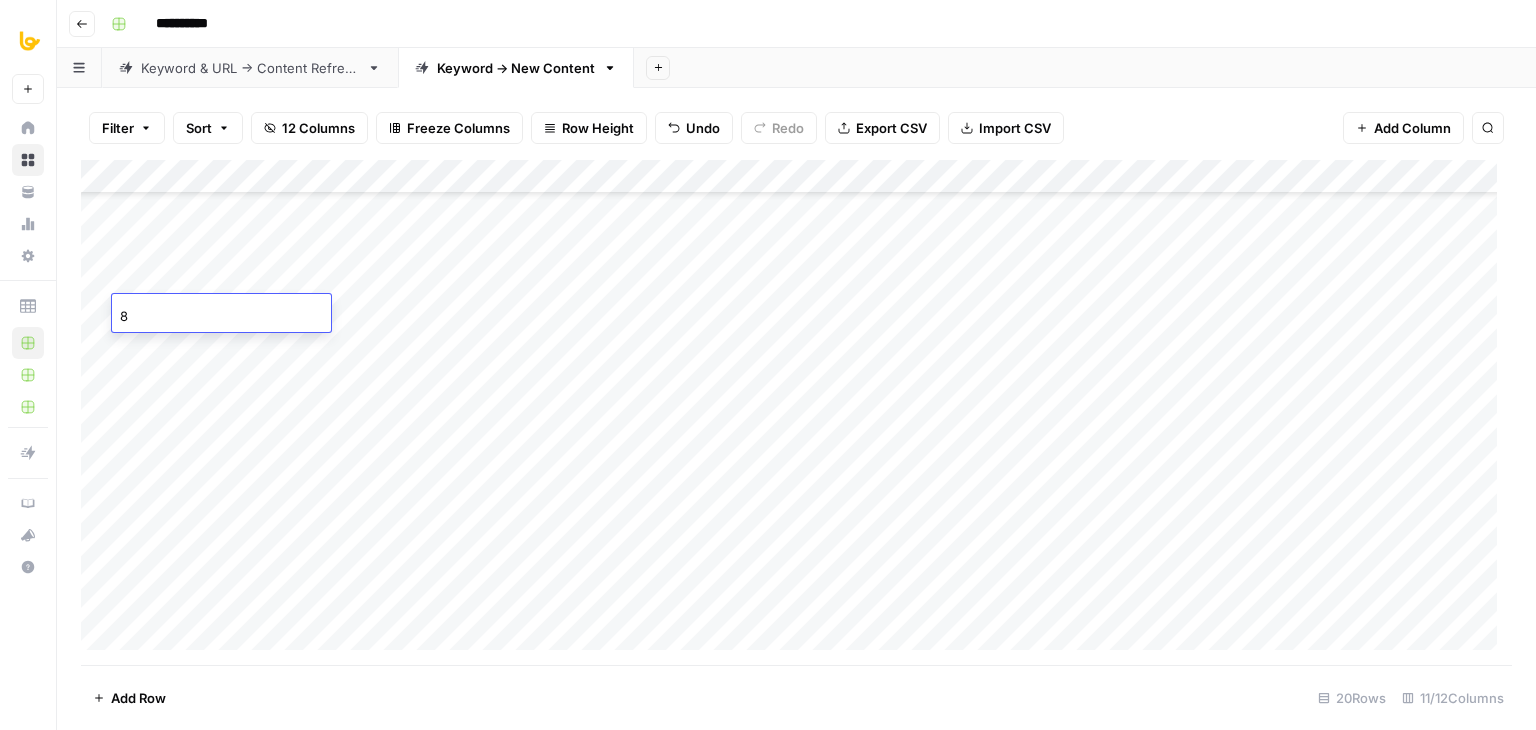 click on "Add Column" at bounding box center (796, 412) 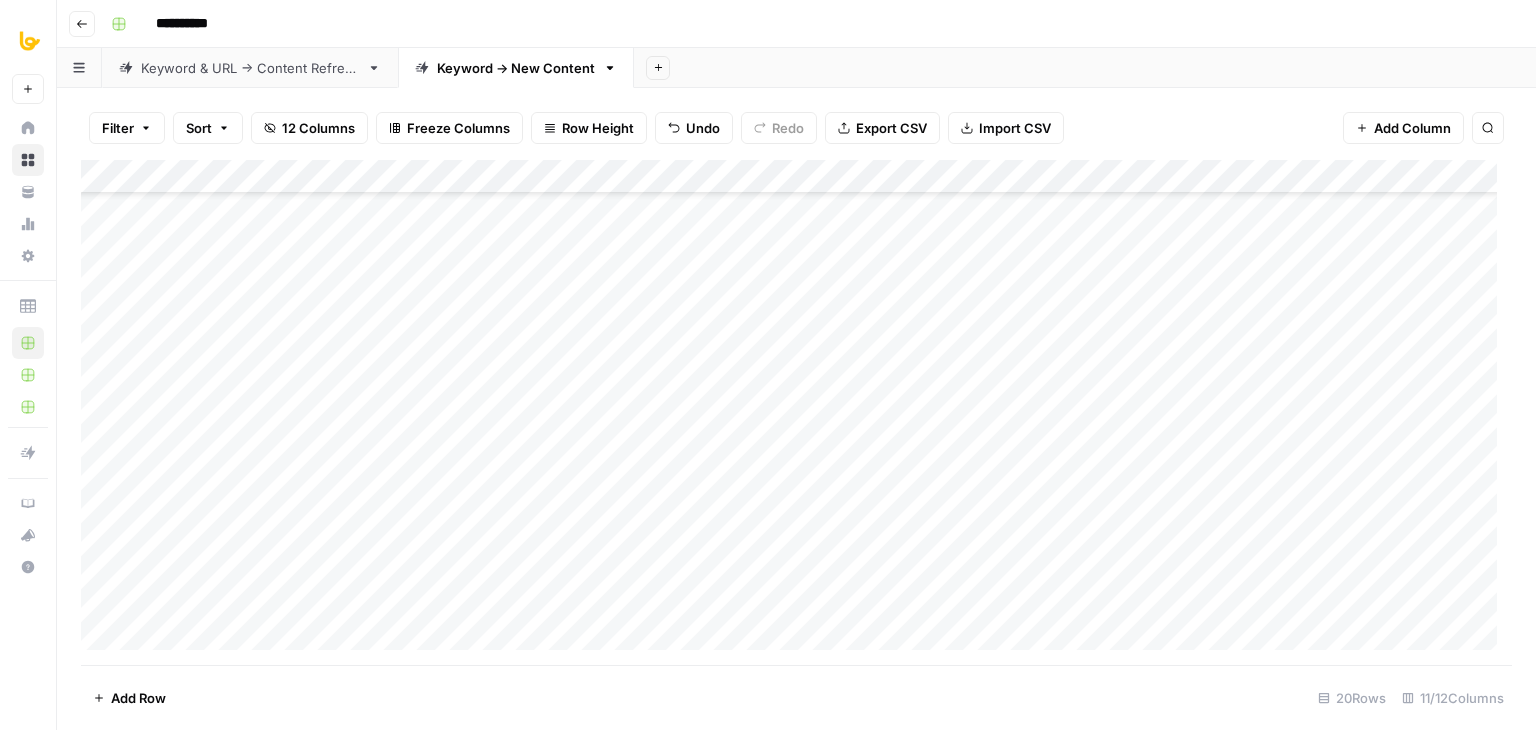 click on "Add Column" at bounding box center [796, 412] 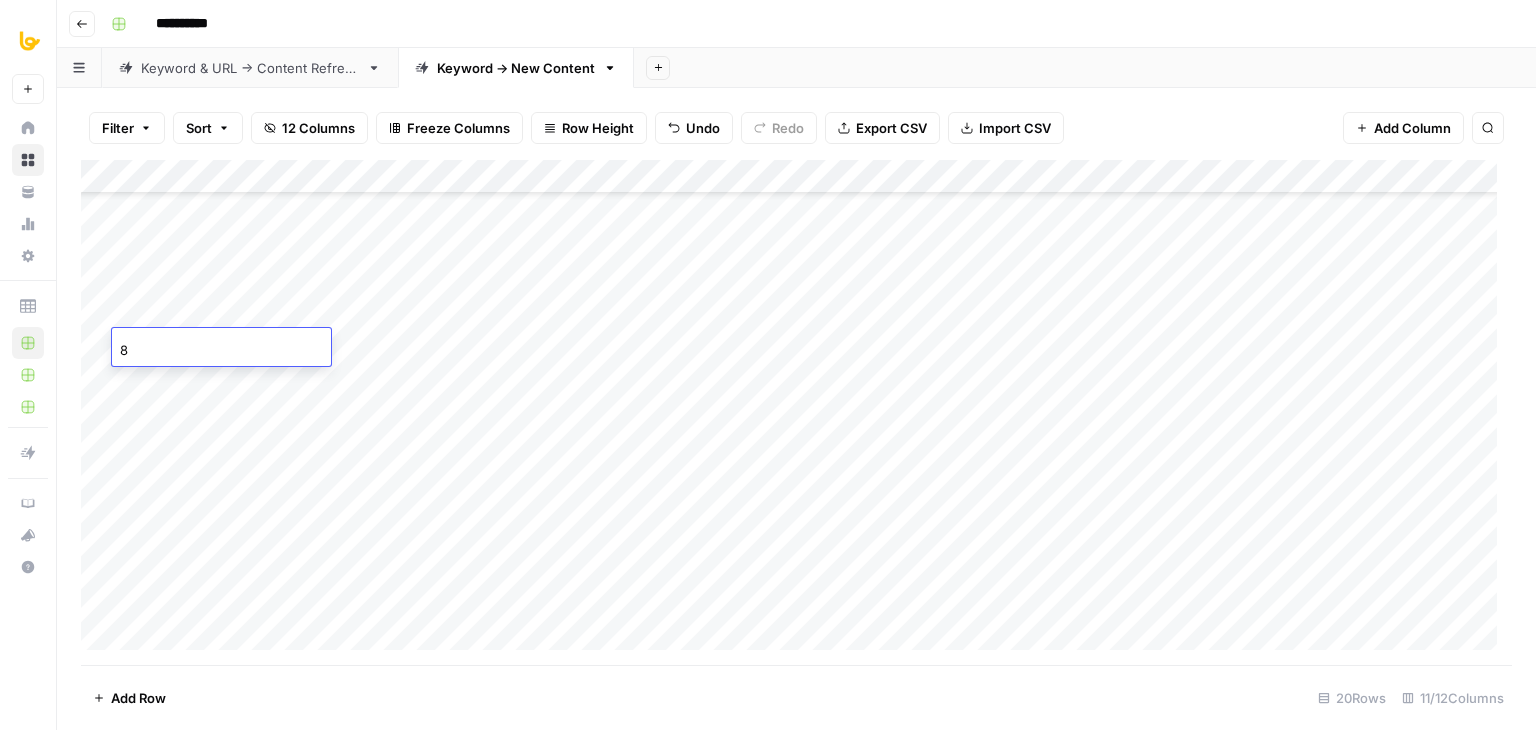 click on "Add Column" at bounding box center (796, 412) 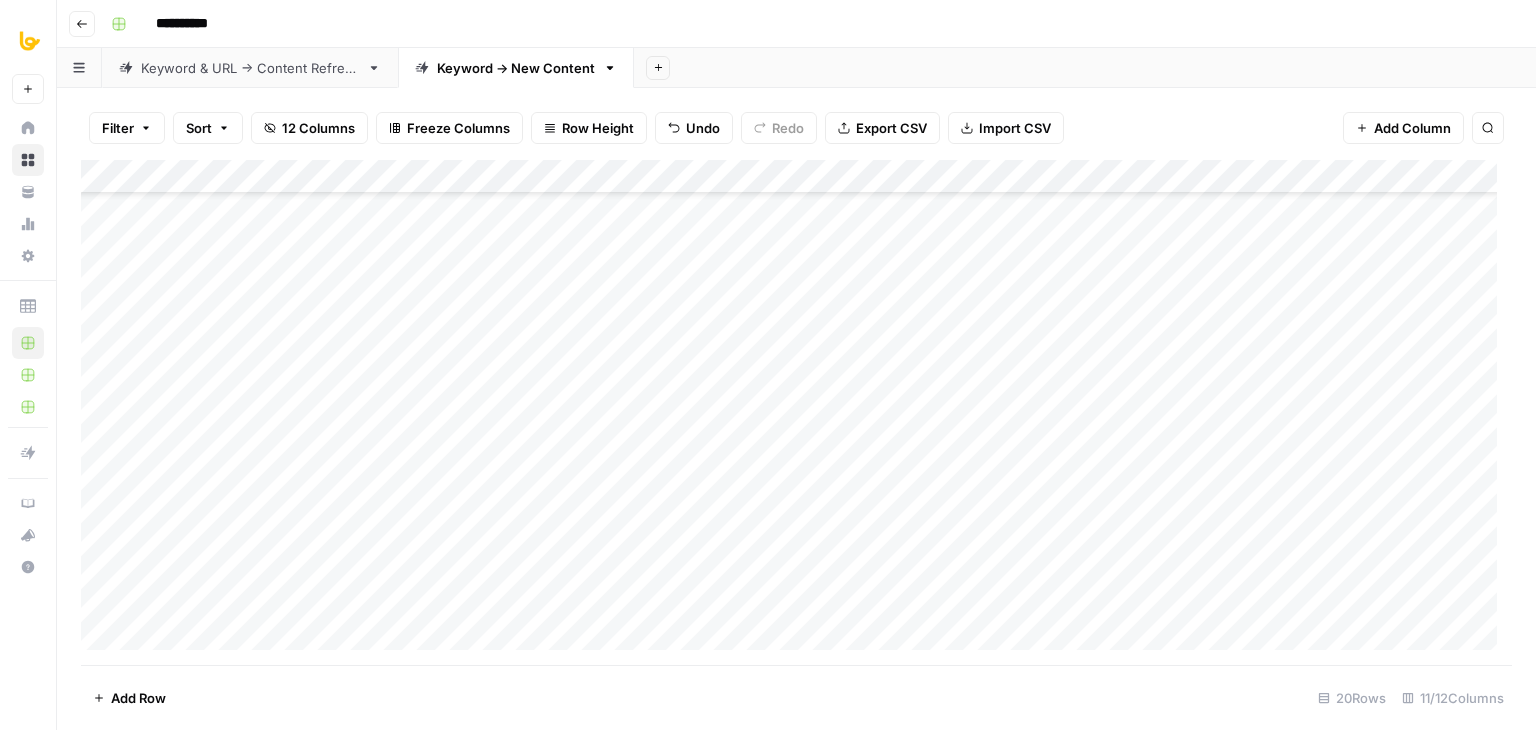 click on "Add Column" at bounding box center [796, 412] 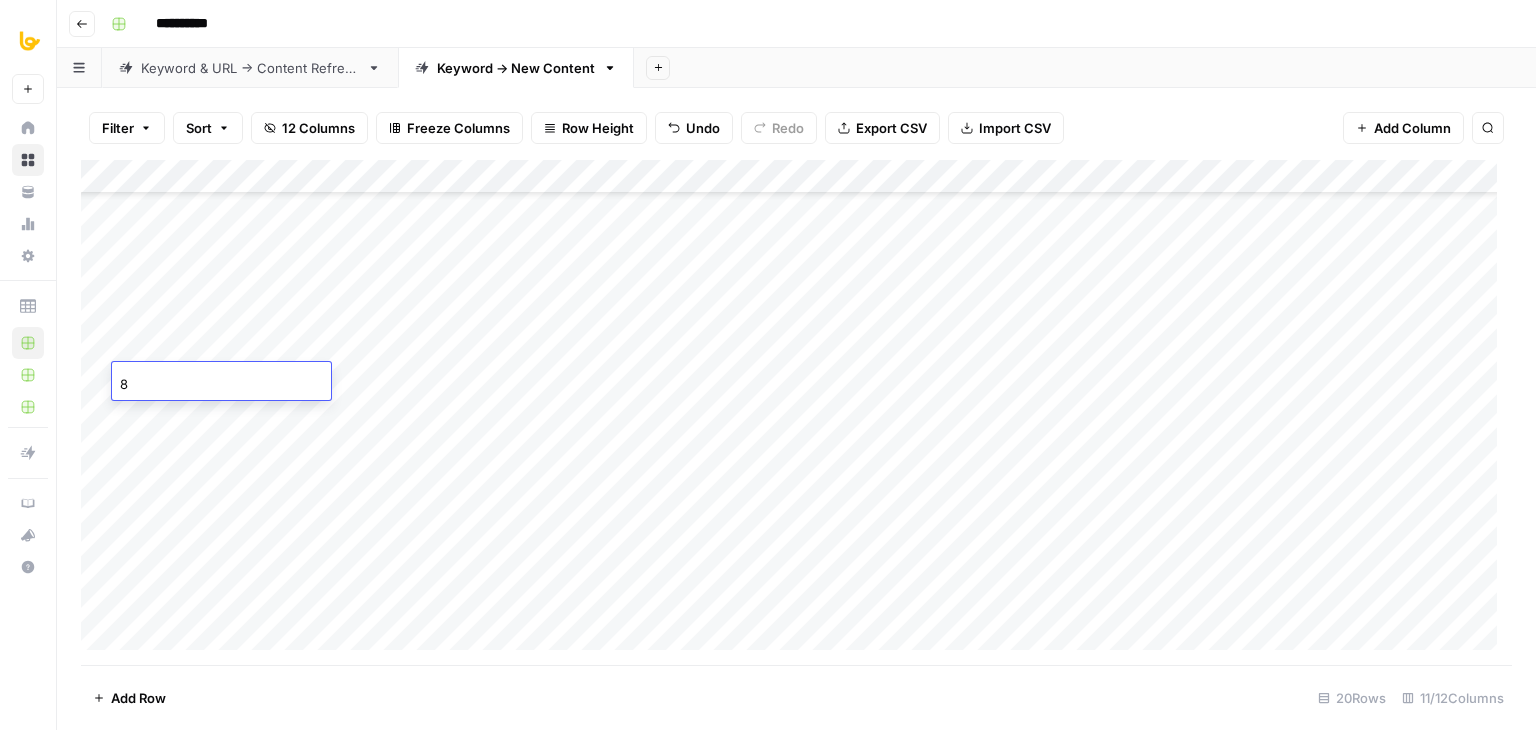 click on "Add Column" at bounding box center (796, 412) 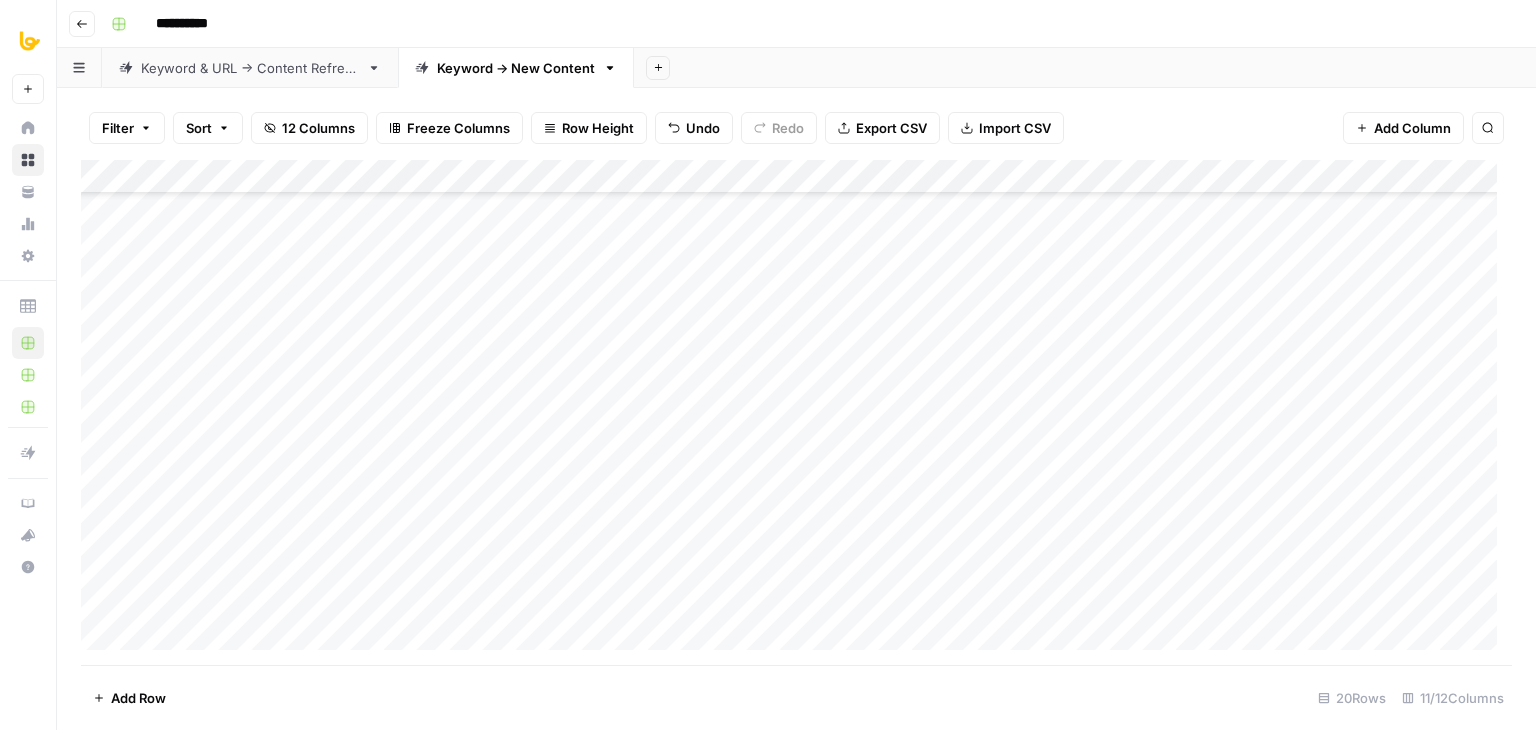 click on "Add Column" at bounding box center [796, 412] 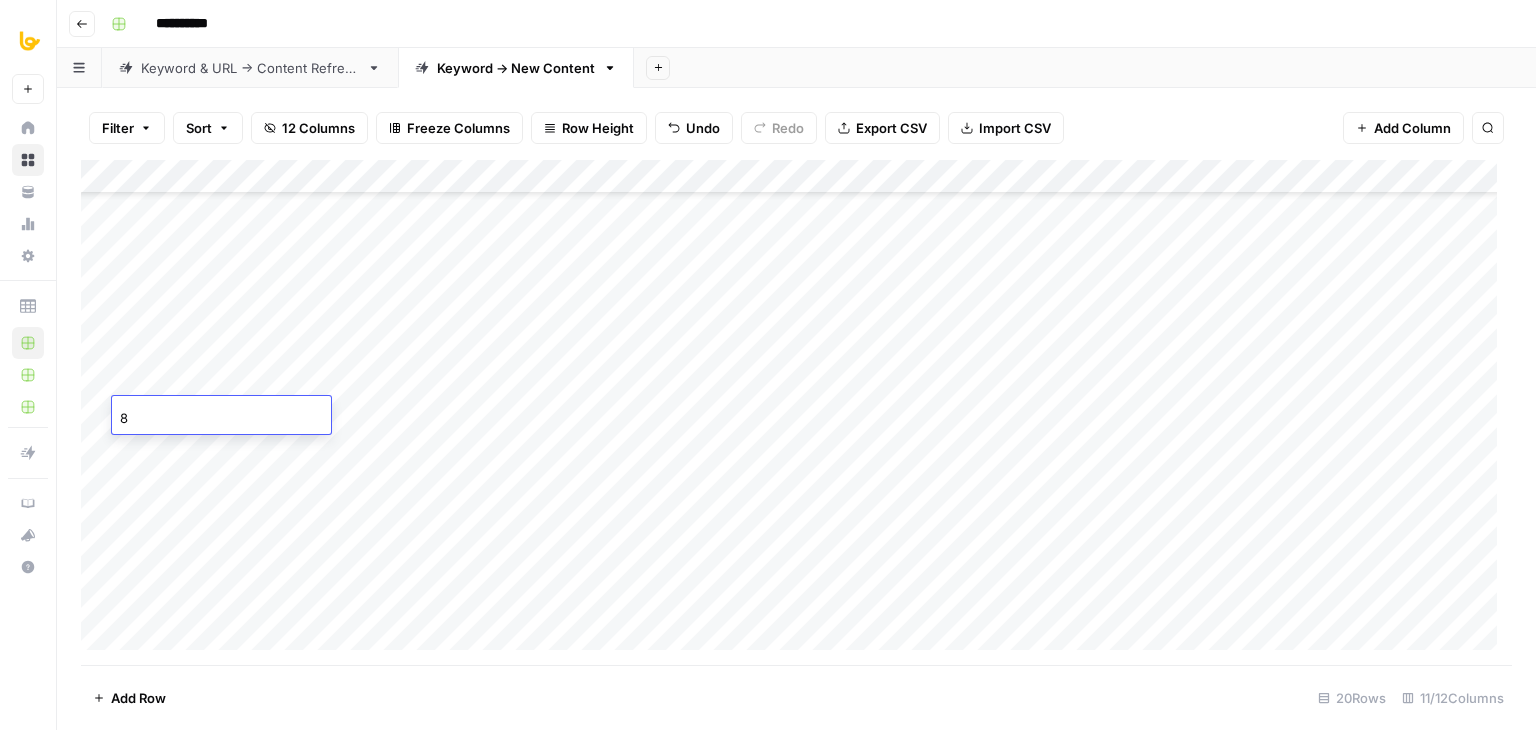 click on "Add Column" at bounding box center (796, 412) 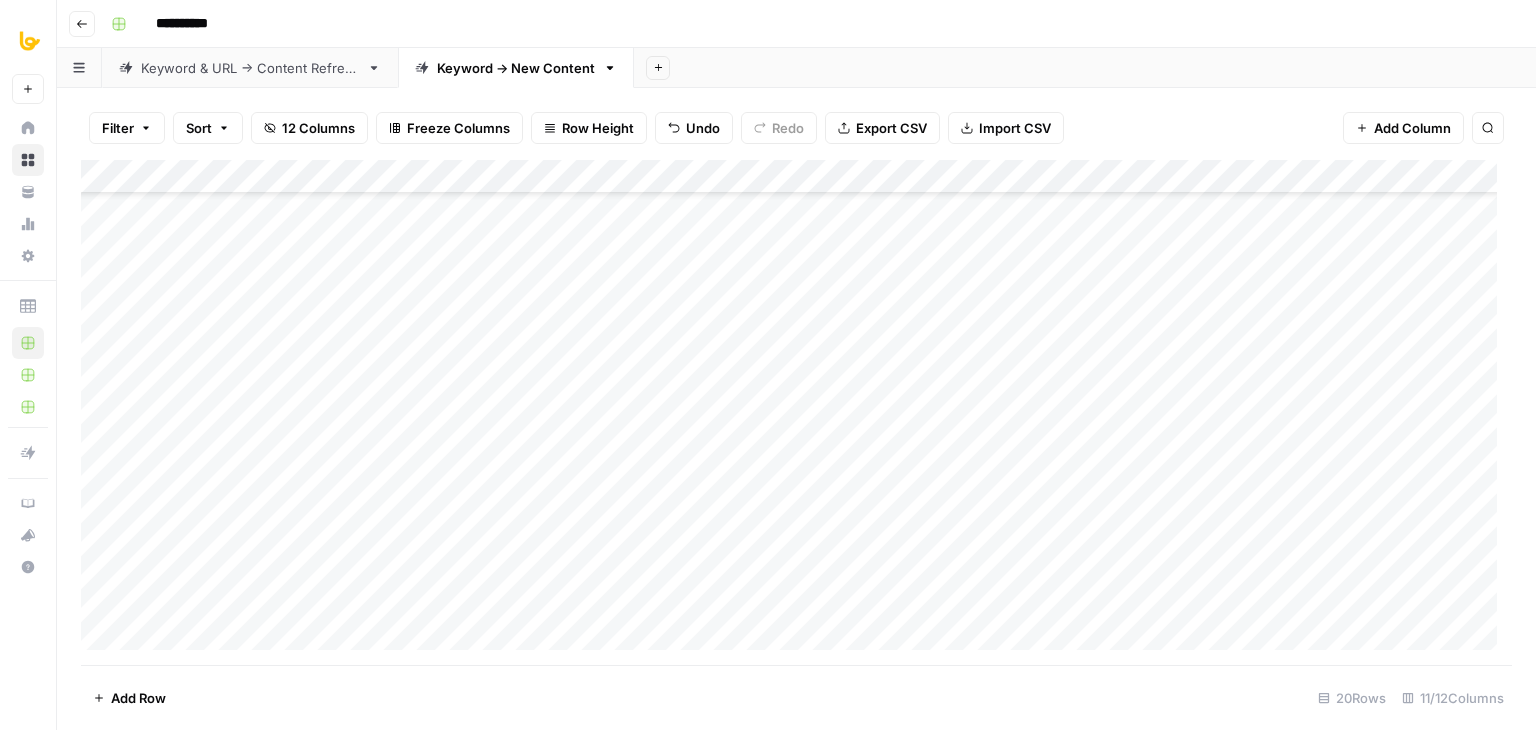 click on "Add Column" at bounding box center (796, 412) 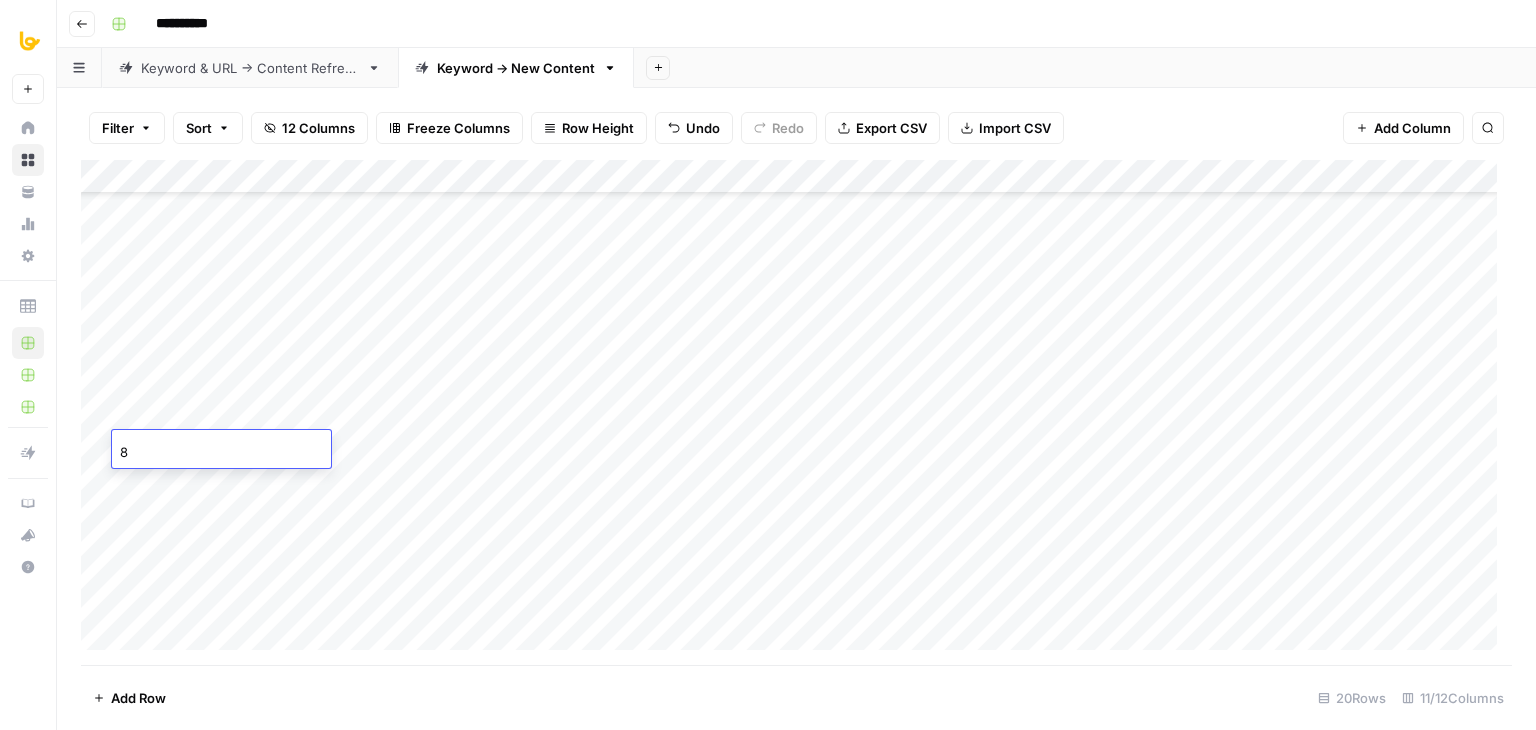 click on "Add Column" at bounding box center [796, 412] 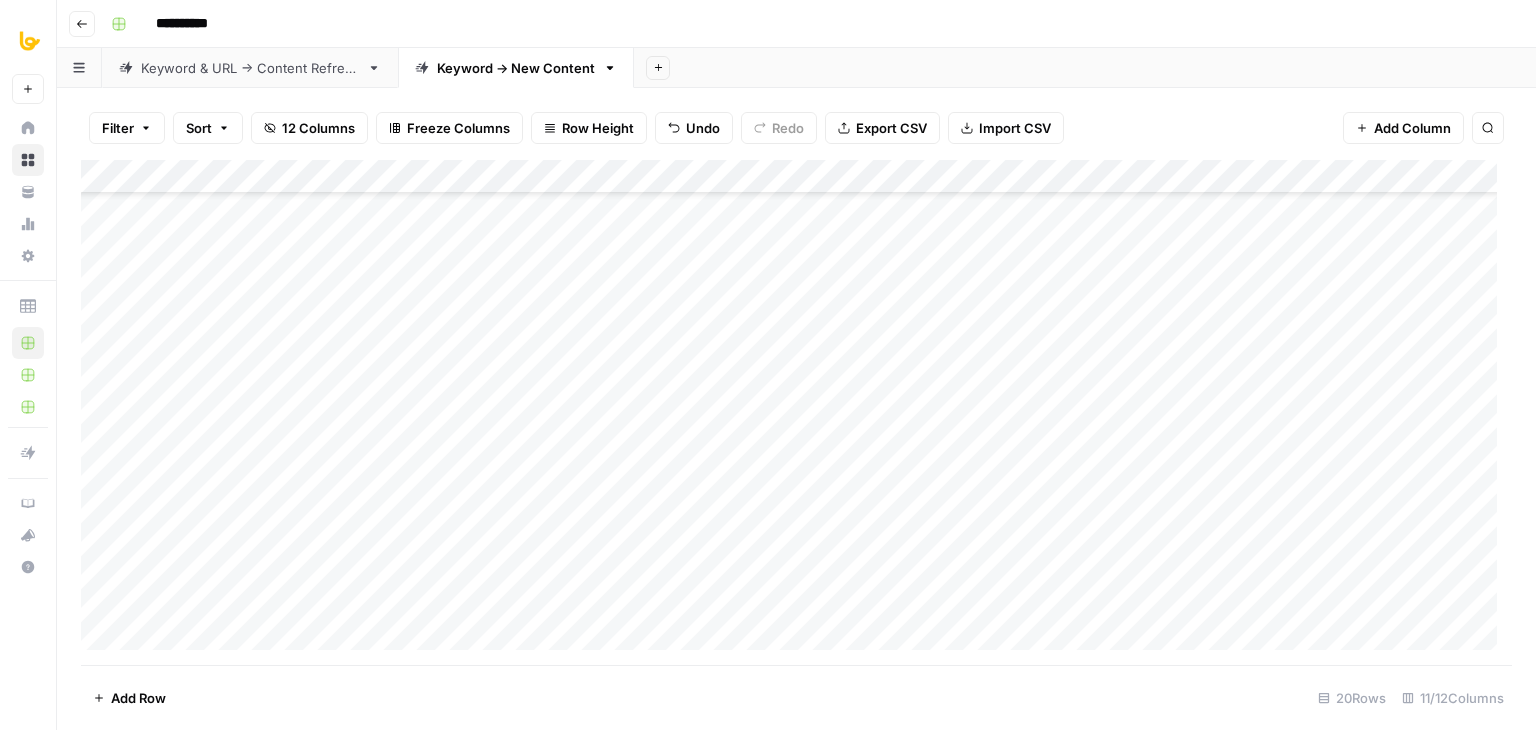 click on "Add Column" at bounding box center [796, 412] 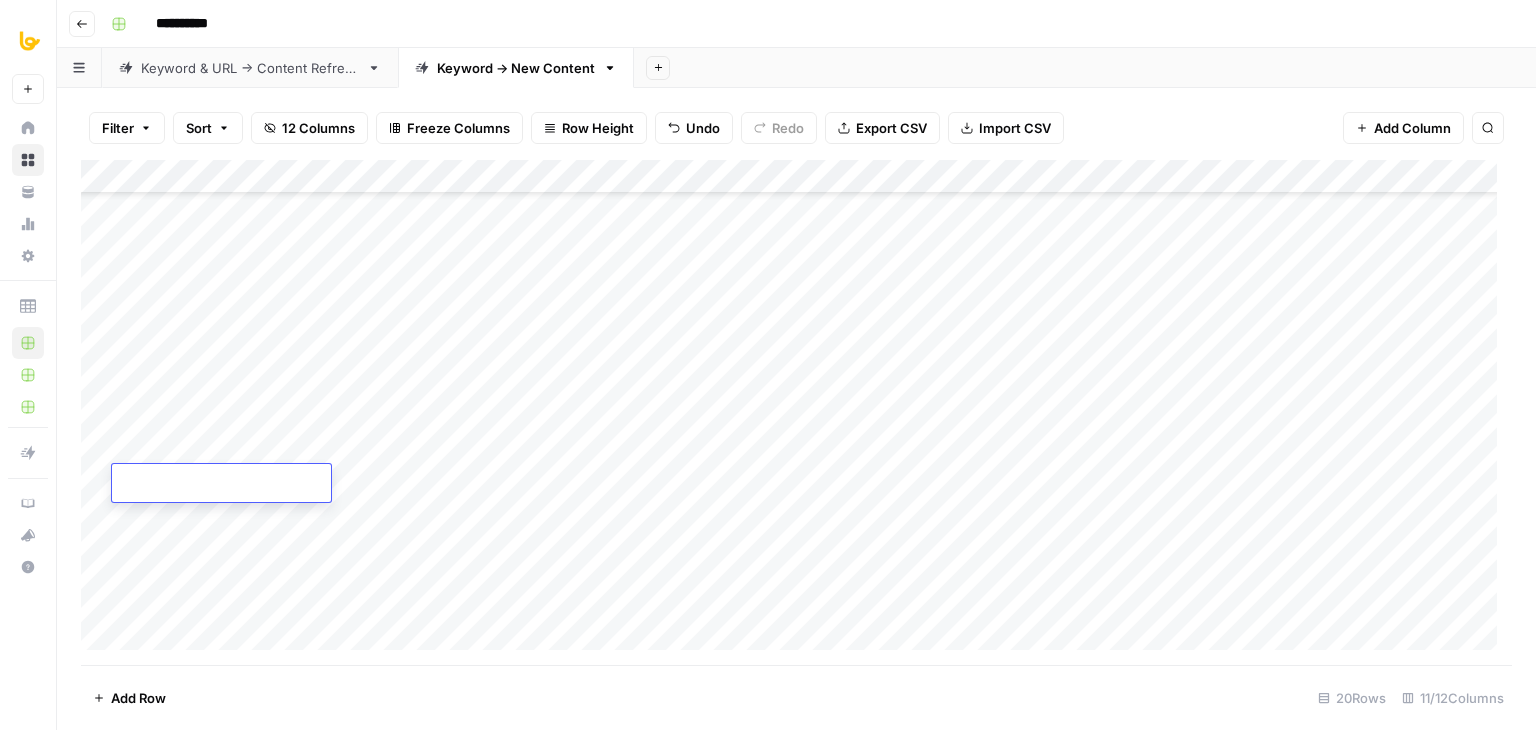 type on "8" 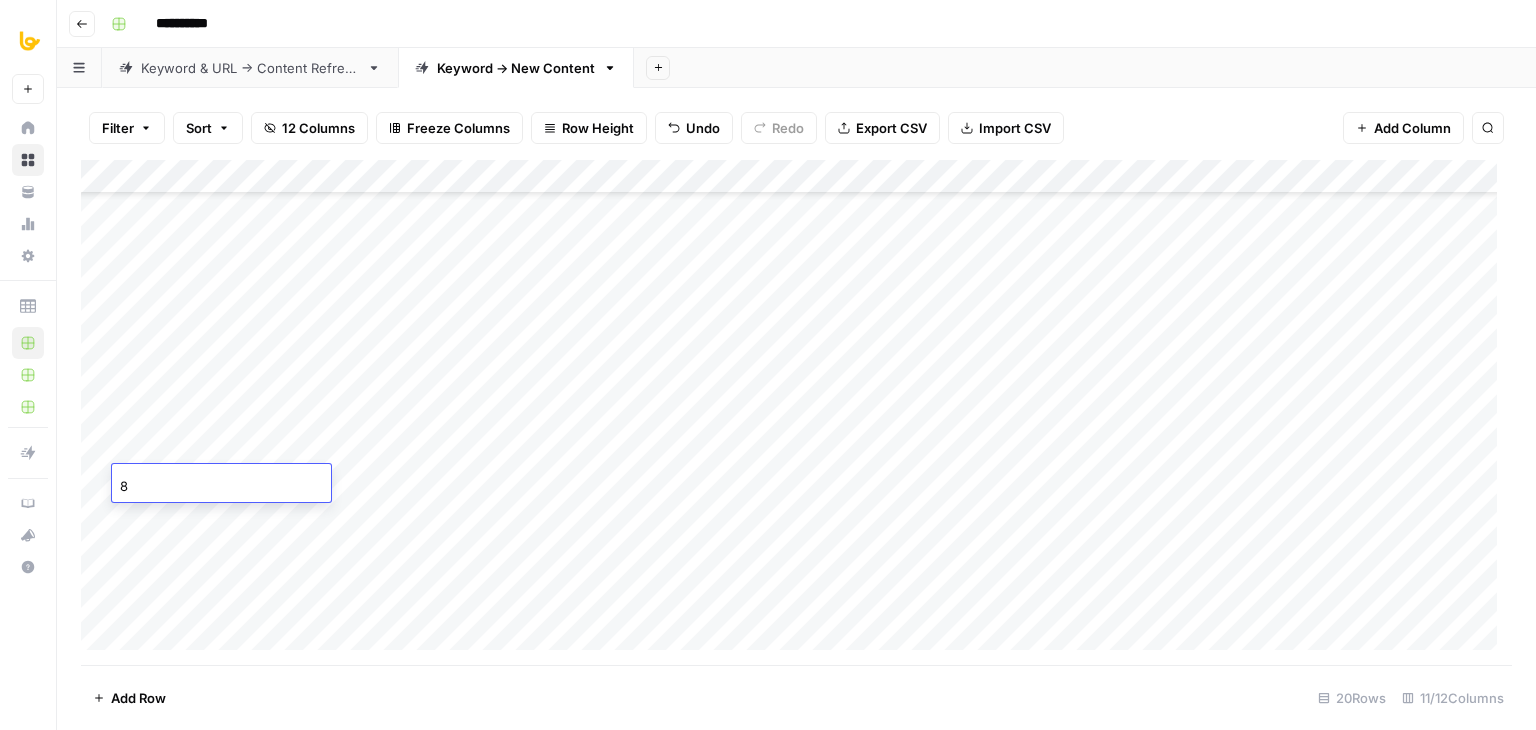 click on "Add Column" at bounding box center (796, 412) 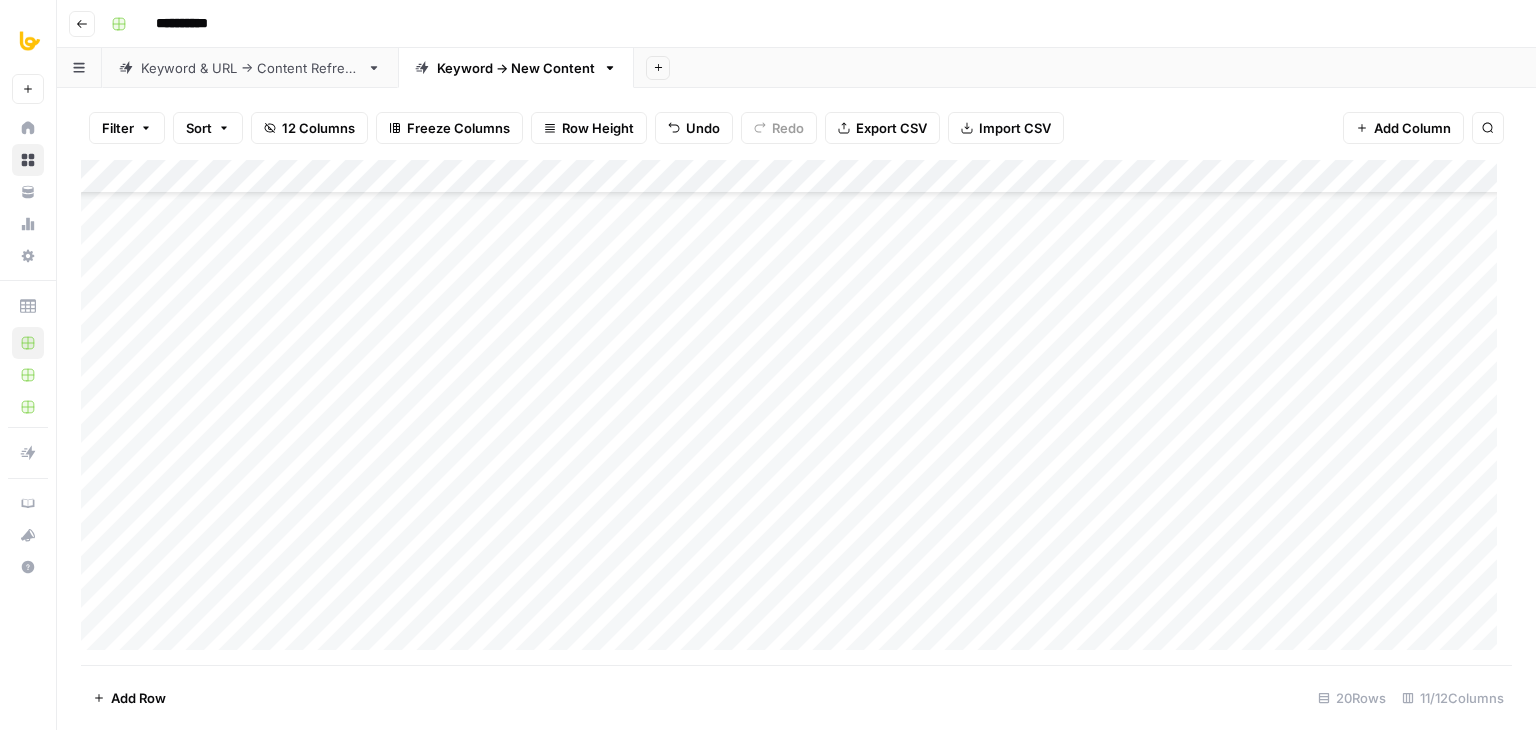 click on "Add Column" at bounding box center (796, 412) 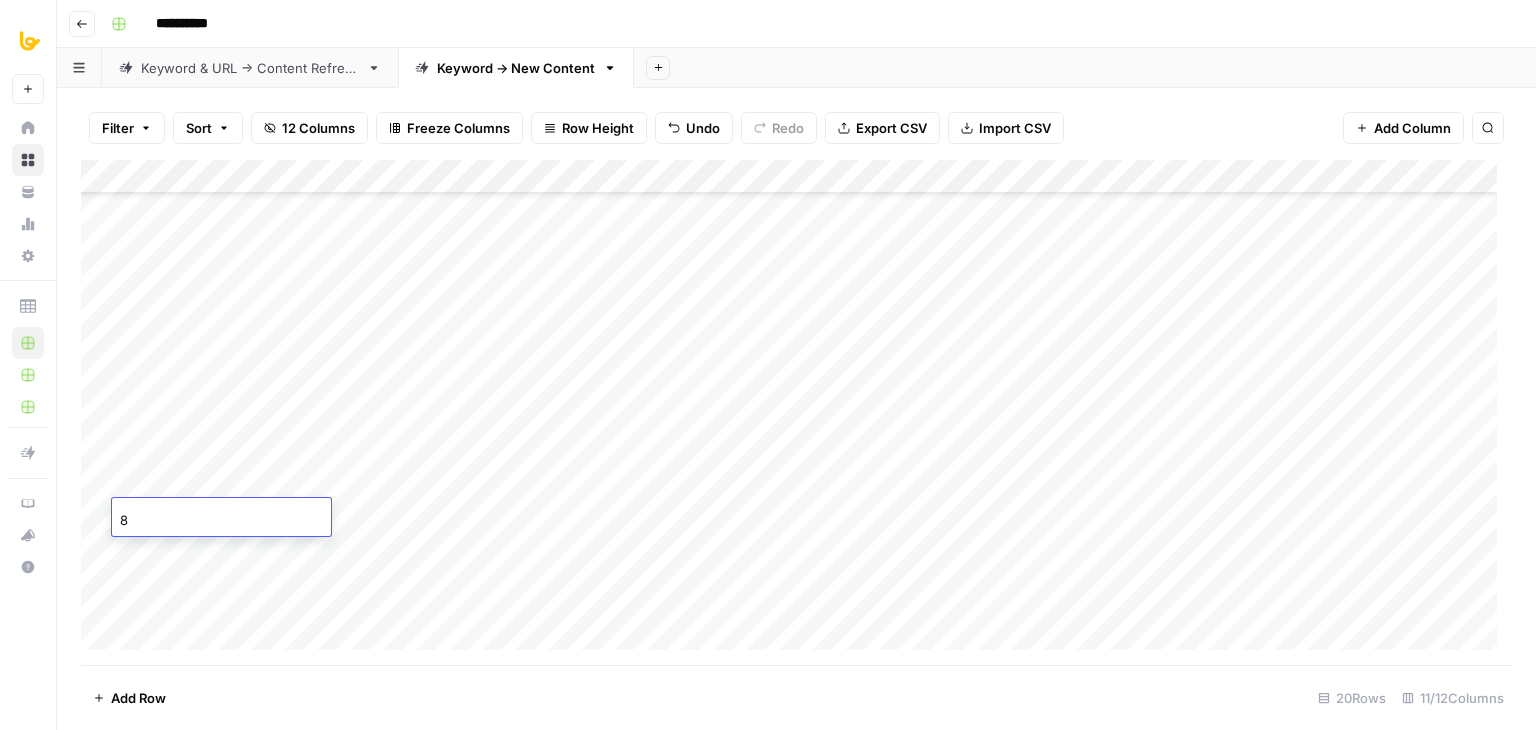 click on "Add Column" at bounding box center [796, 412] 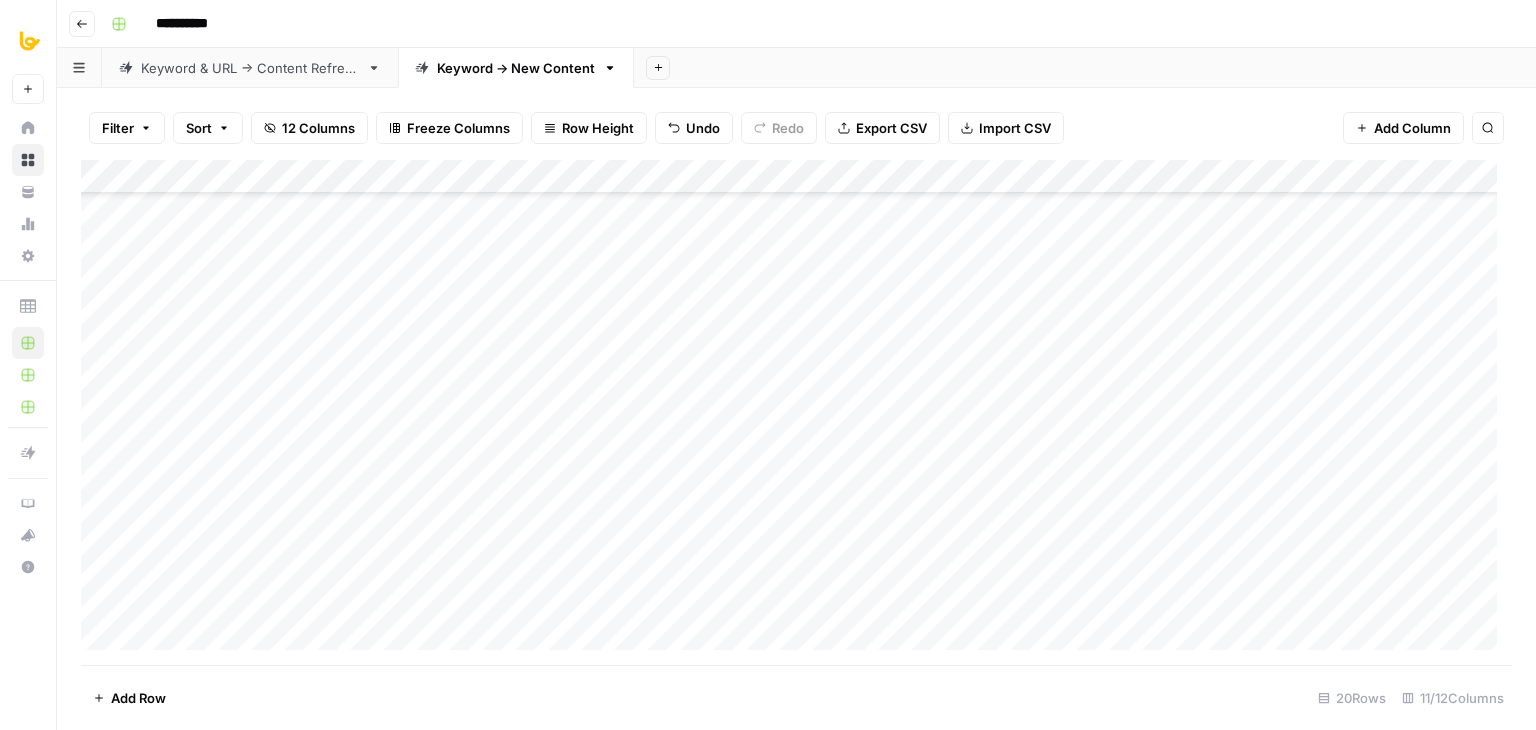 click on "Add Column" at bounding box center [796, 412] 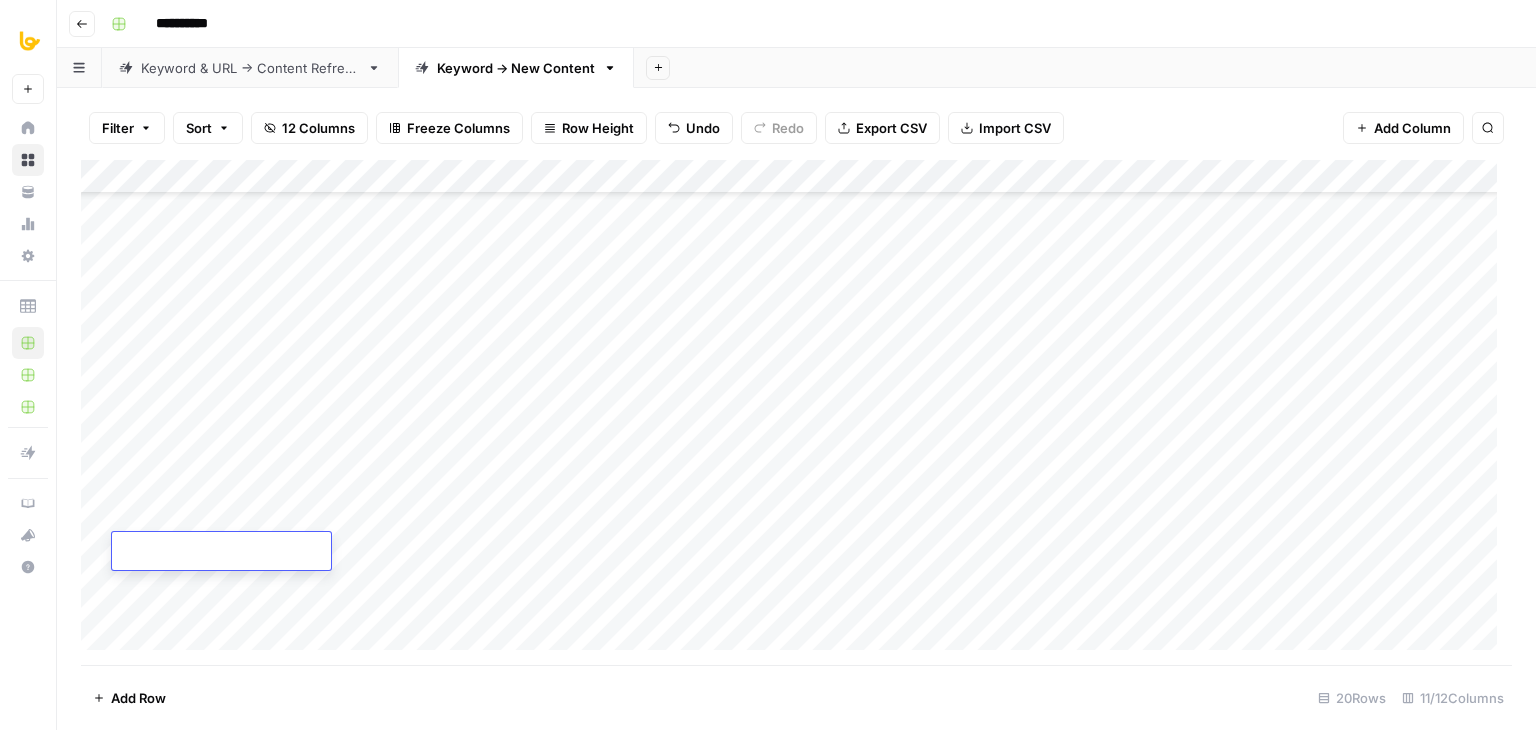 type on "8" 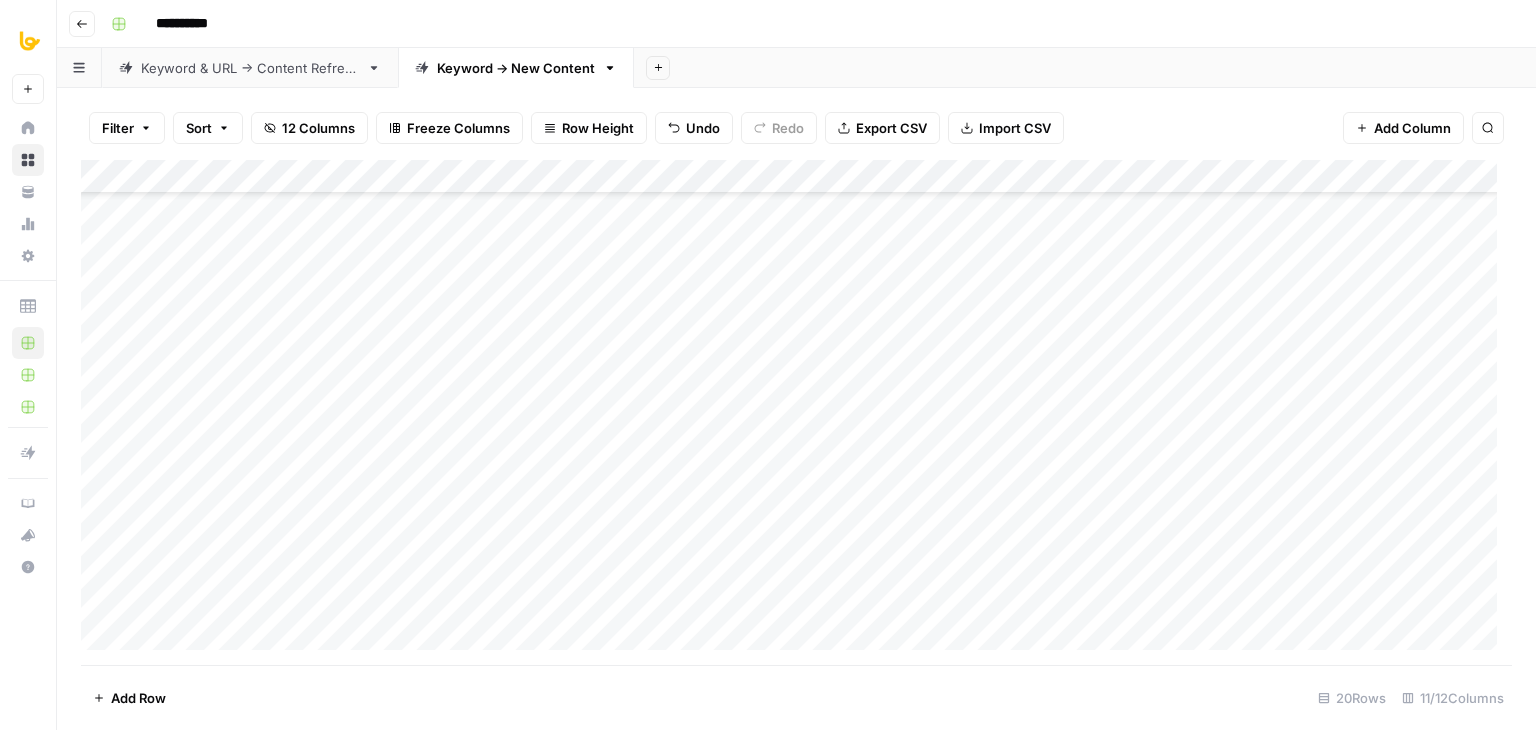 click on "Add Column" at bounding box center [796, 412] 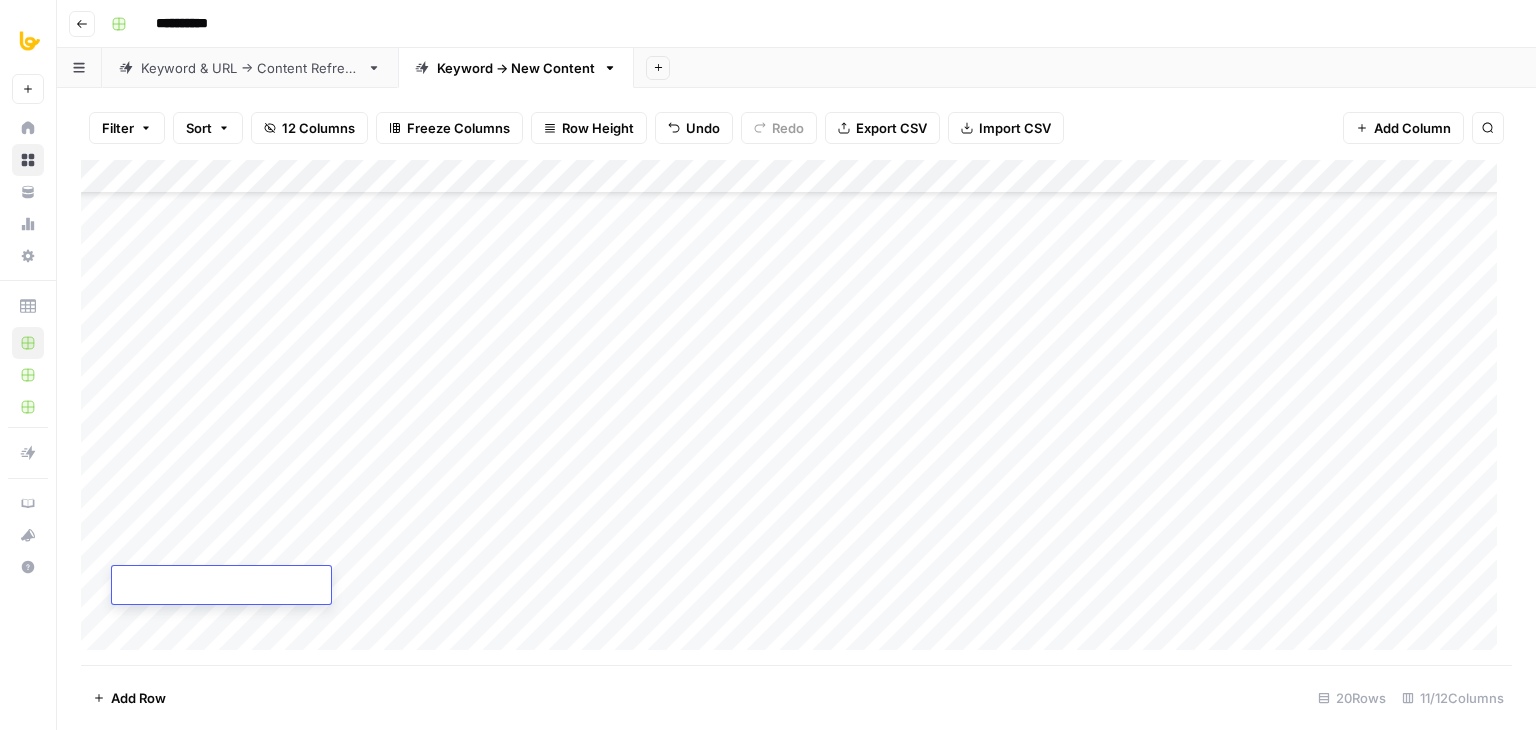 type on "8" 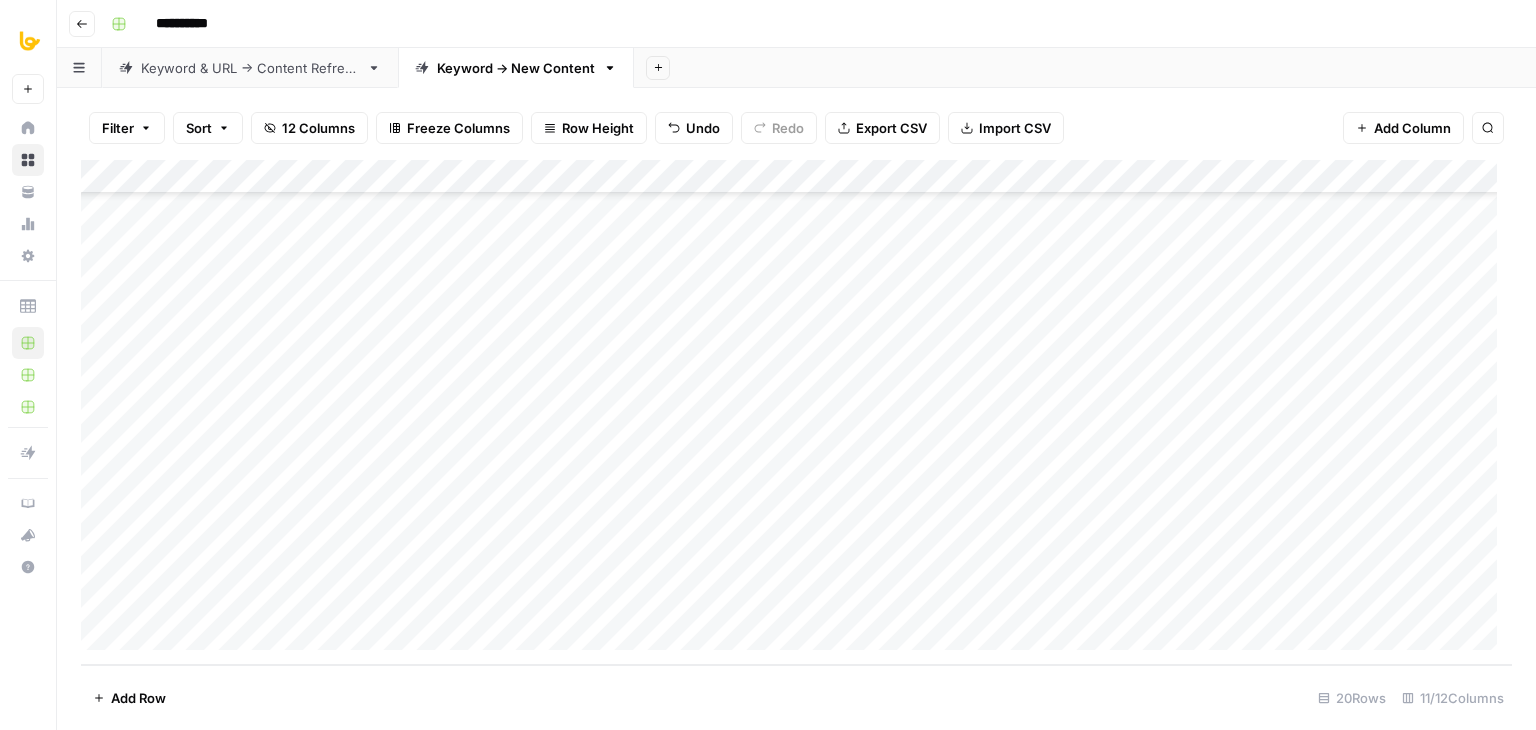 drag, startPoint x: 164, startPoint y: 394, endPoint x: 174, endPoint y: 513, distance: 119.419426 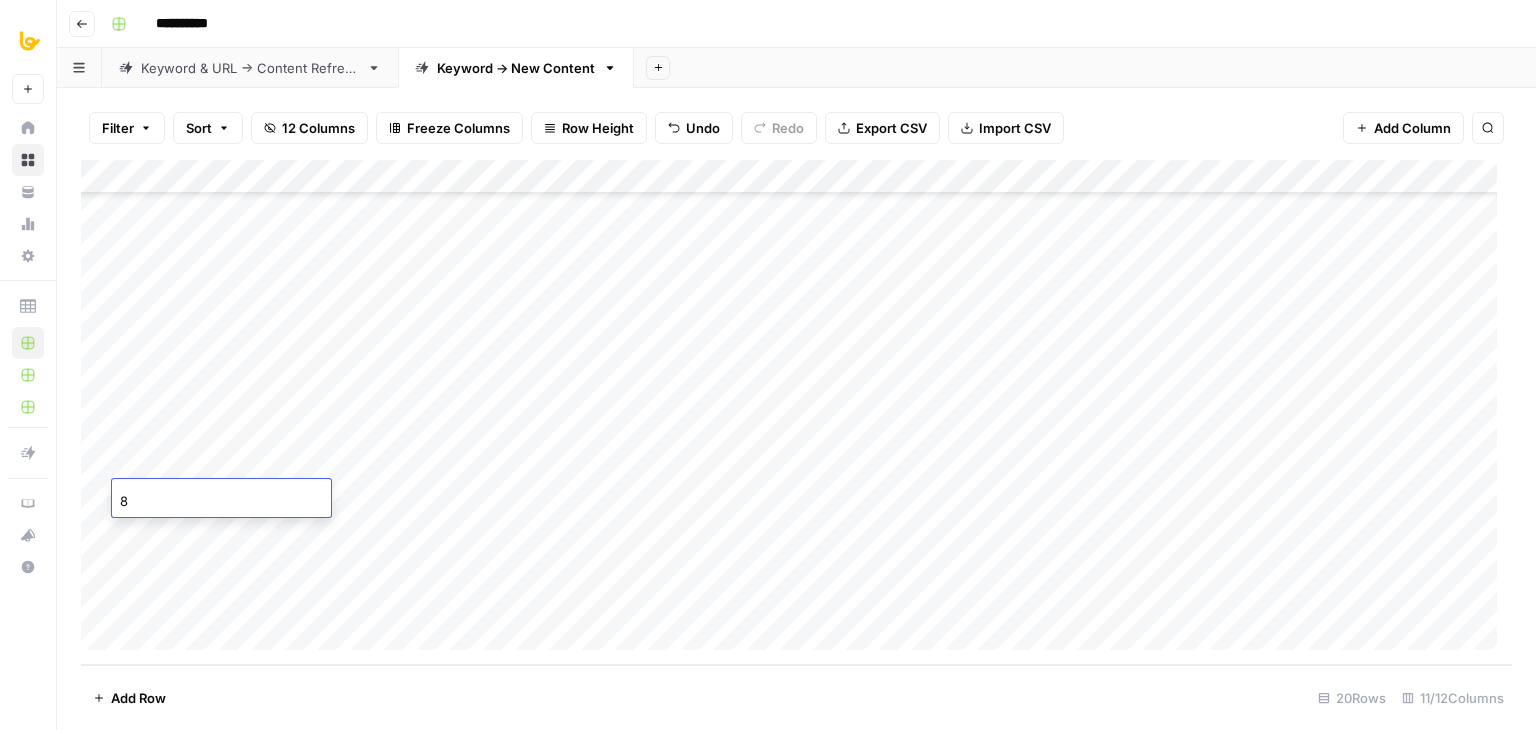 click on "Add Column" at bounding box center [796, 412] 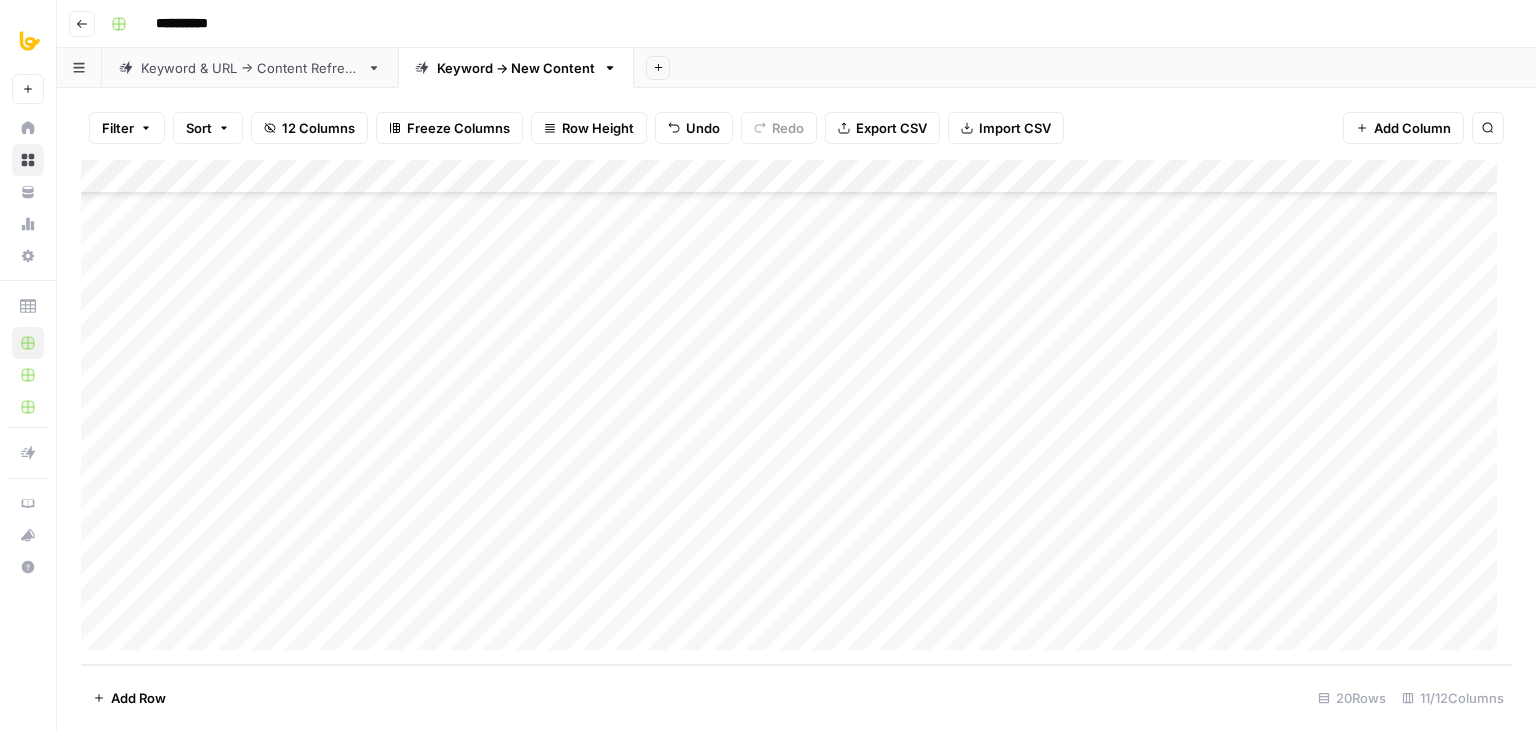 click on "Add Column" at bounding box center (796, 412) 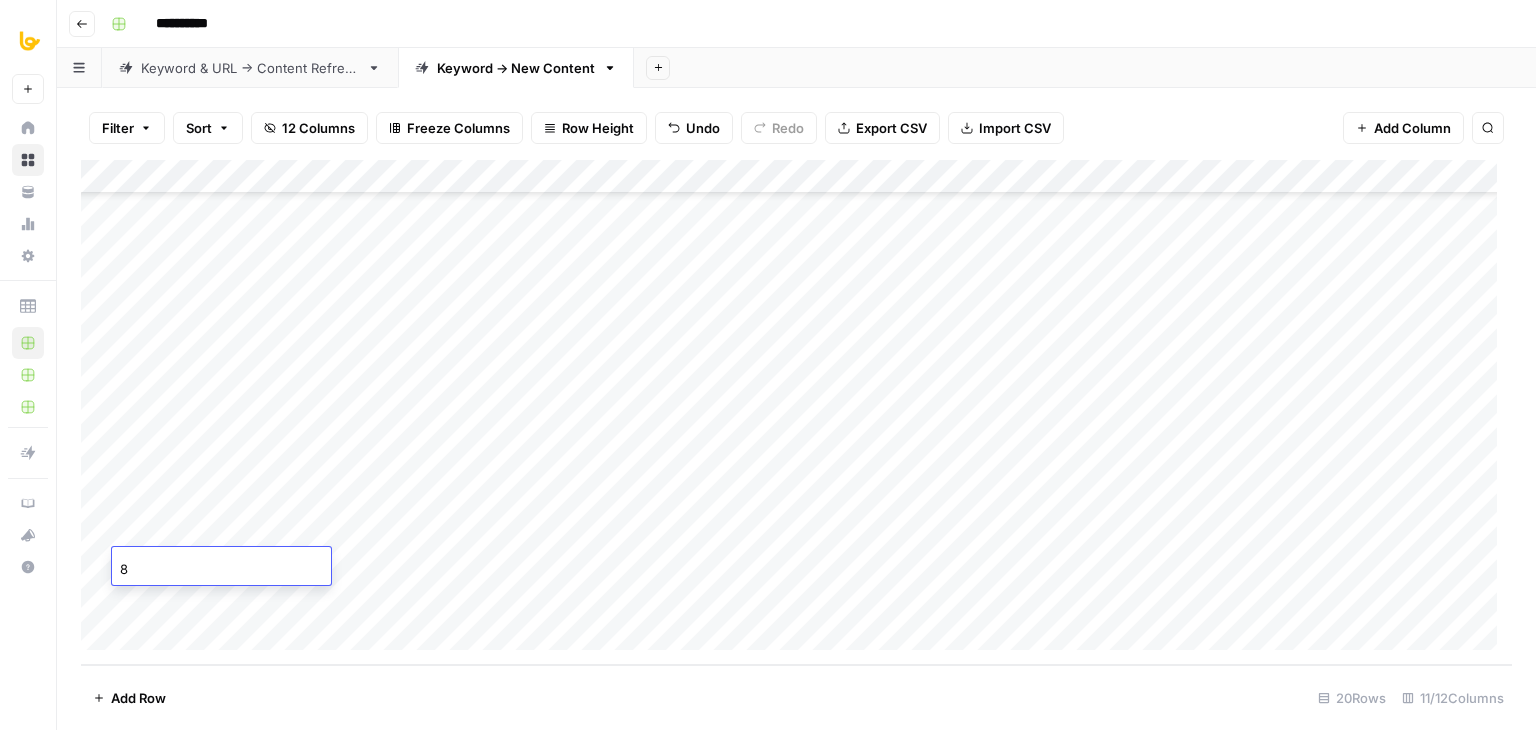 click on "Add Column" at bounding box center (796, 412) 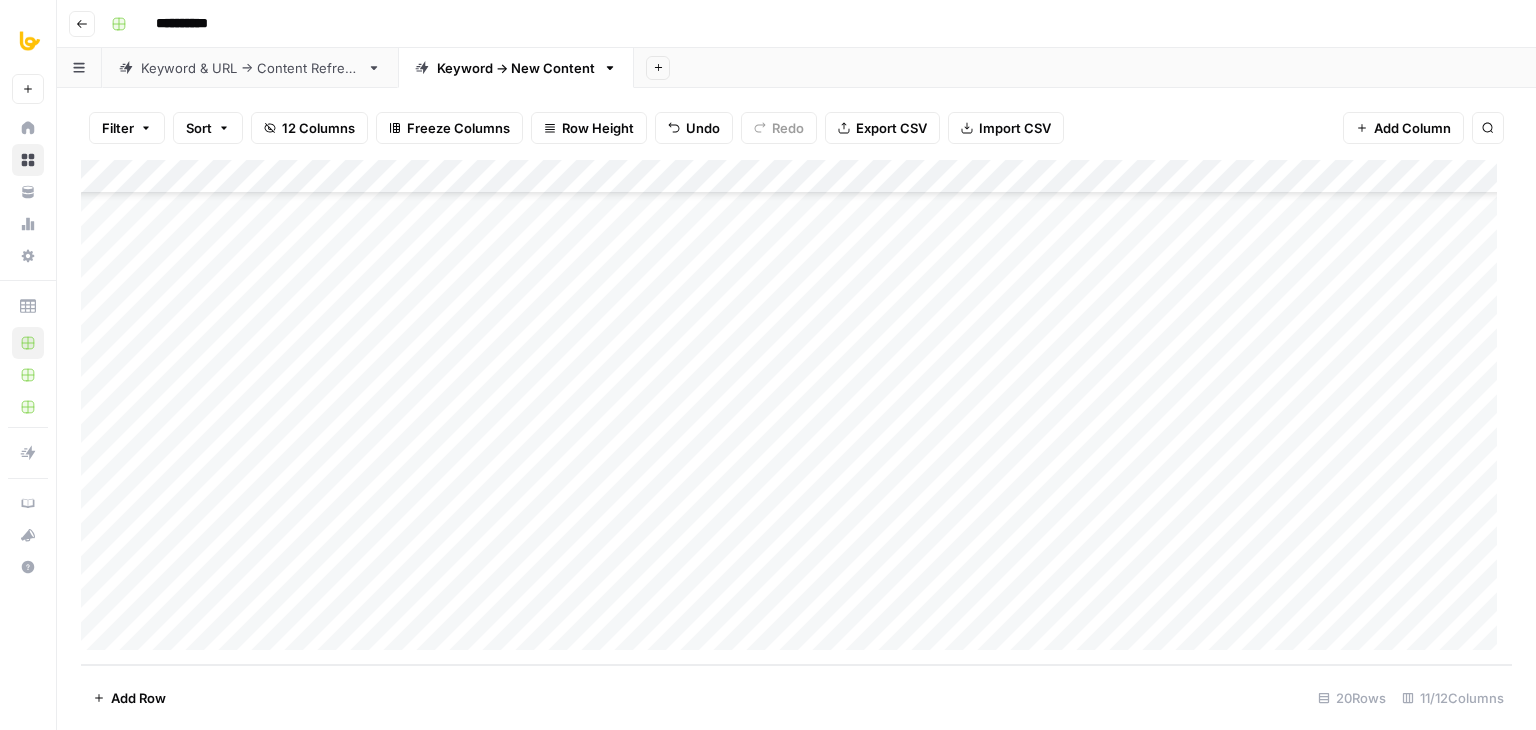 click on "Add Column" at bounding box center [796, 412] 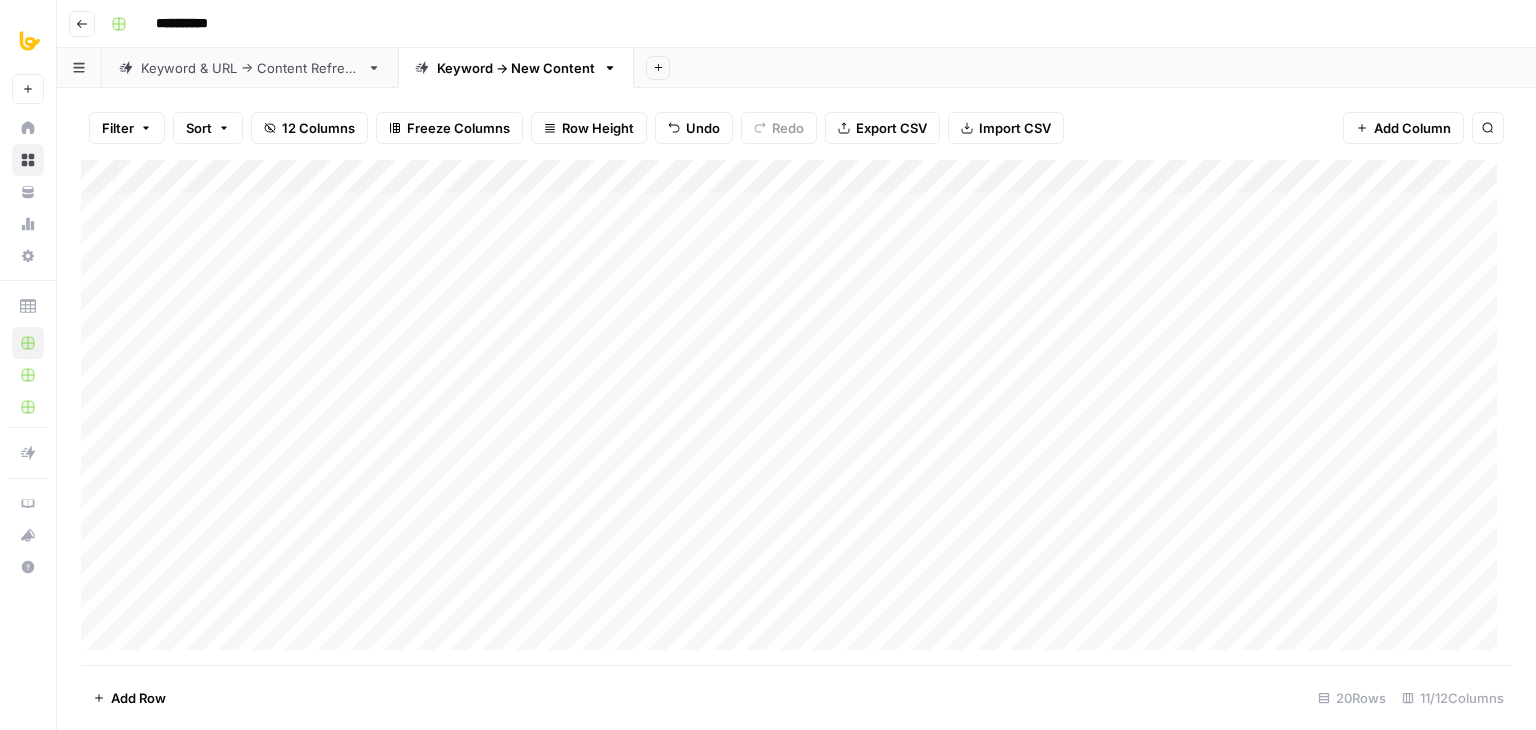 drag, startPoint x: 196, startPoint y: 366, endPoint x: 222, endPoint y: 170, distance: 197.71696 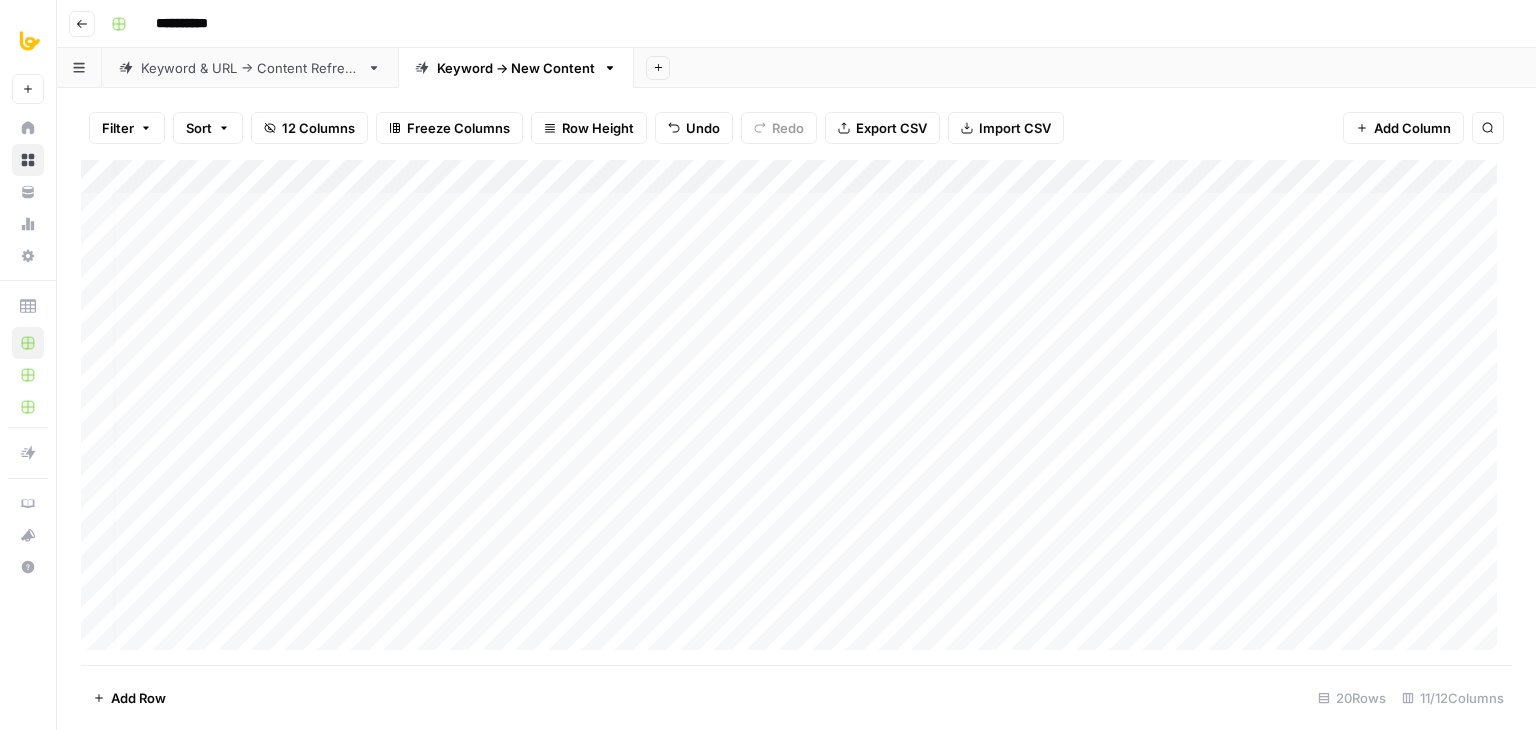 scroll, scrollTop: 0, scrollLeft: 0, axis: both 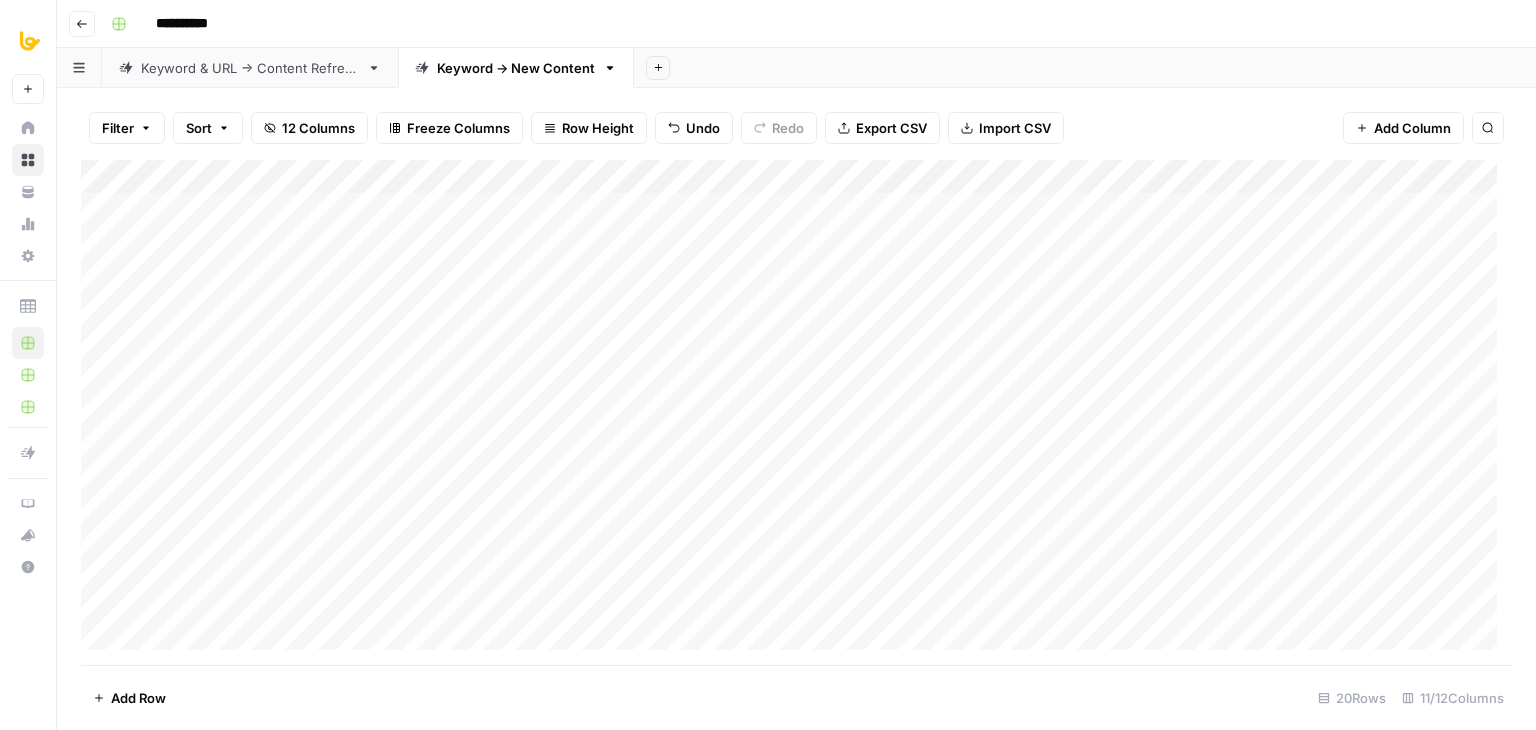 drag, startPoint x: 1138, startPoint y: 225, endPoint x: 924, endPoint y: 184, distance: 217.89218 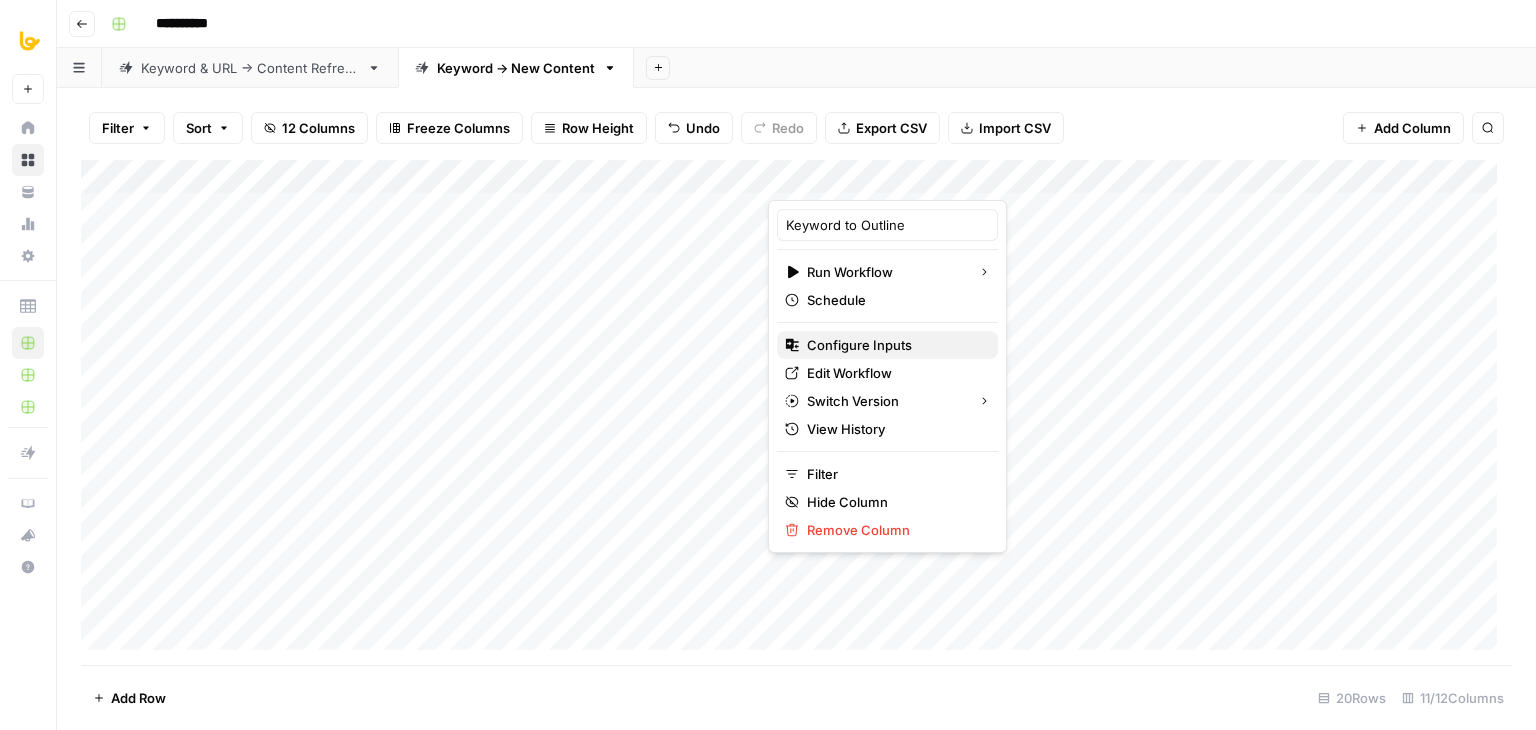 click on "Configure Inputs" at bounding box center [894, 345] 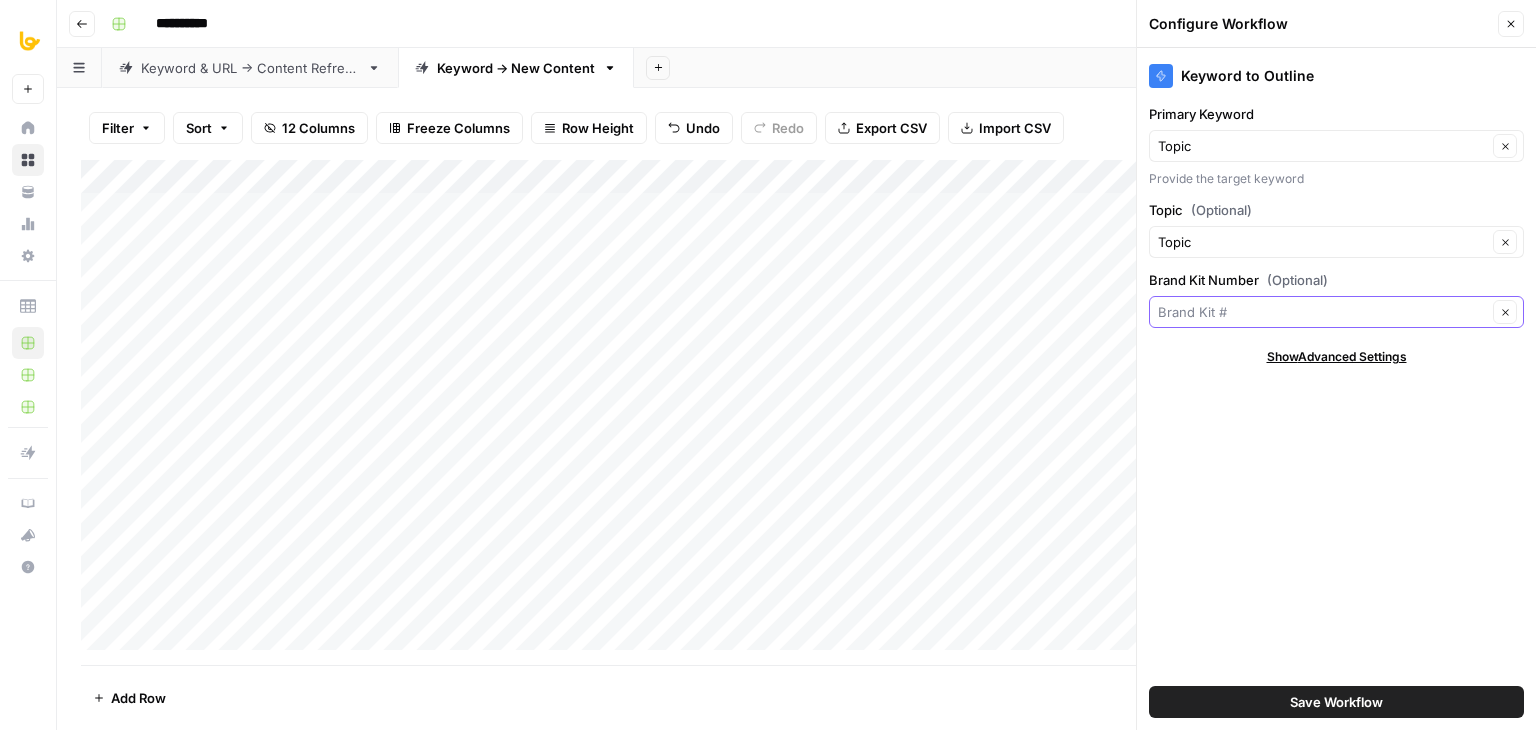 click on "Brand Kit Number   (Optional)" at bounding box center (1322, 312) 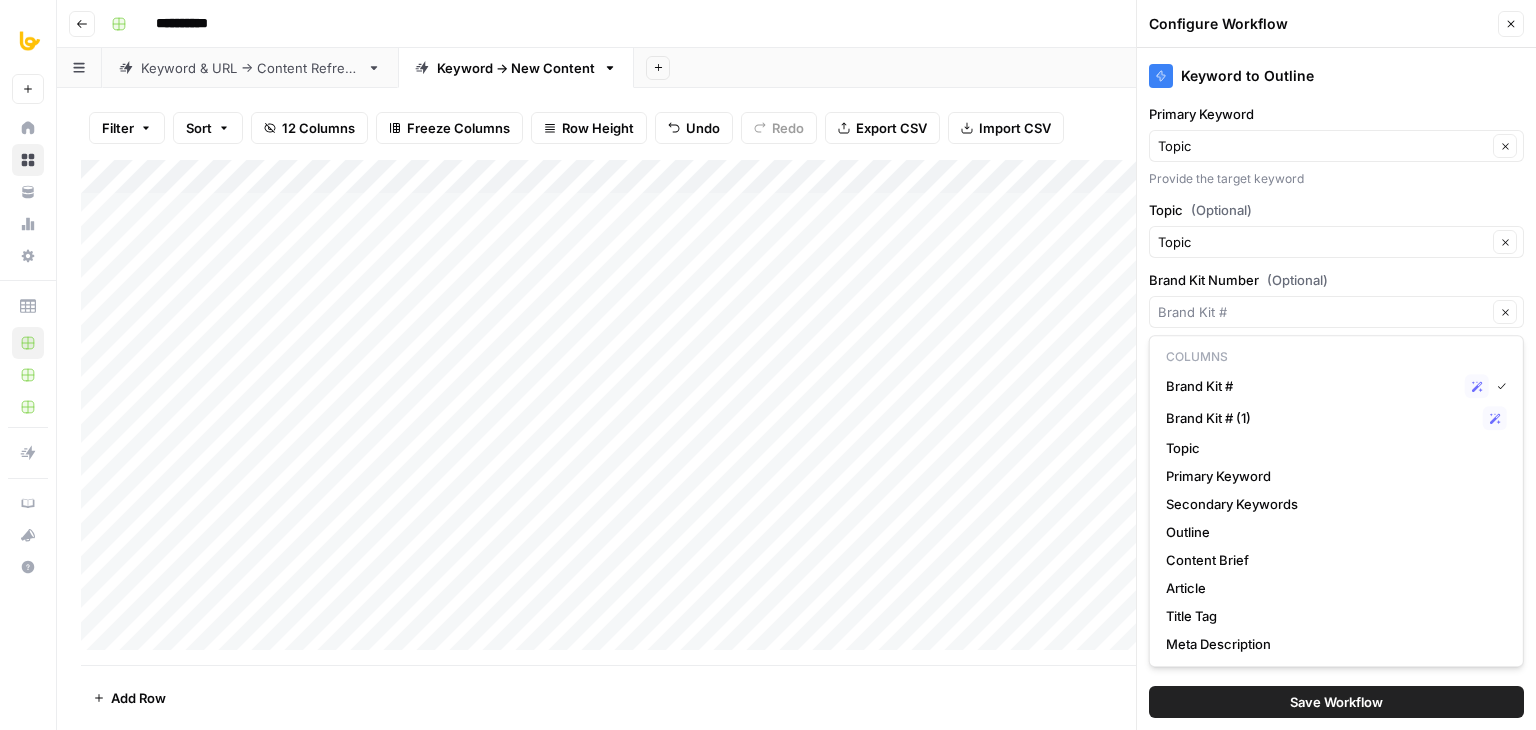 type on "Brand Kit #" 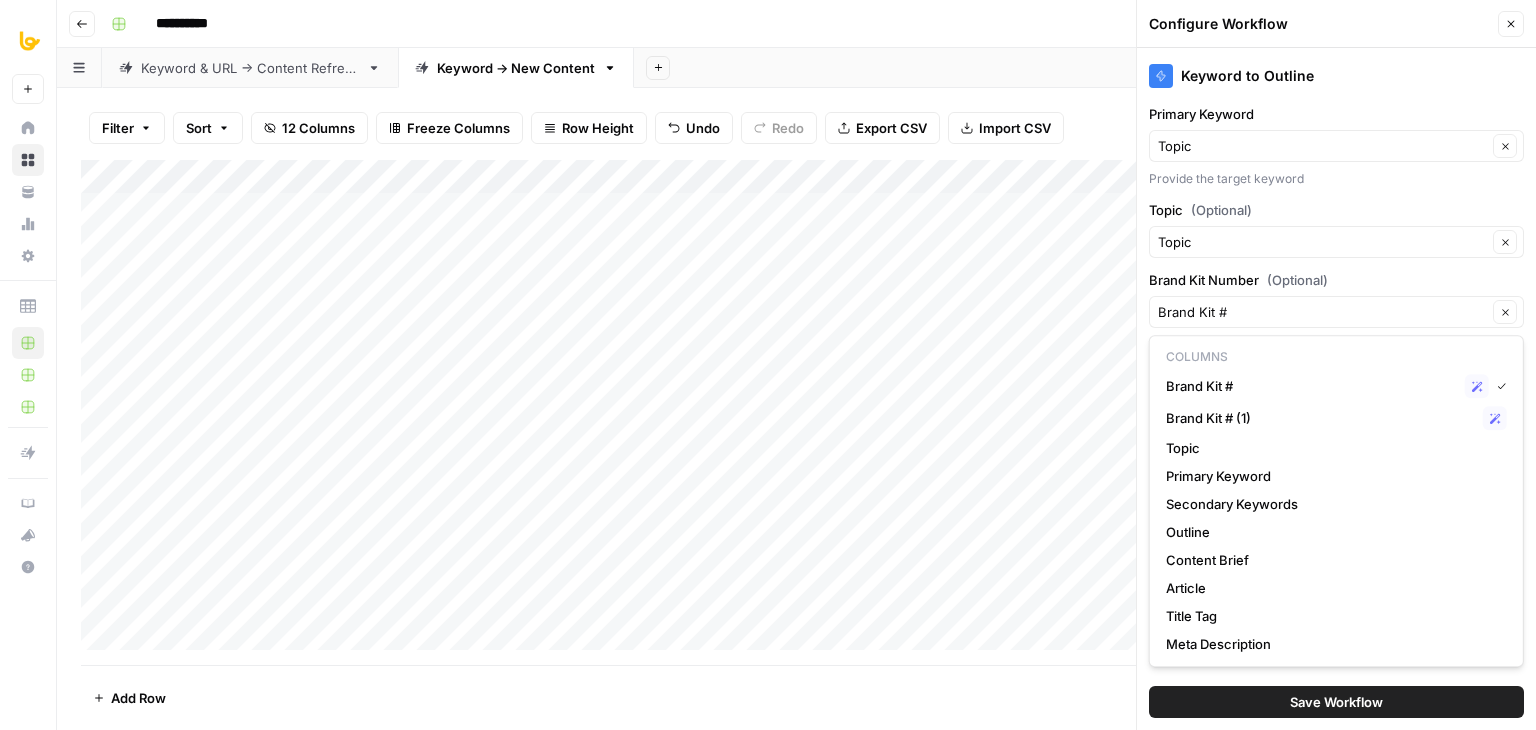 click on "Add Column" at bounding box center (796, 412) 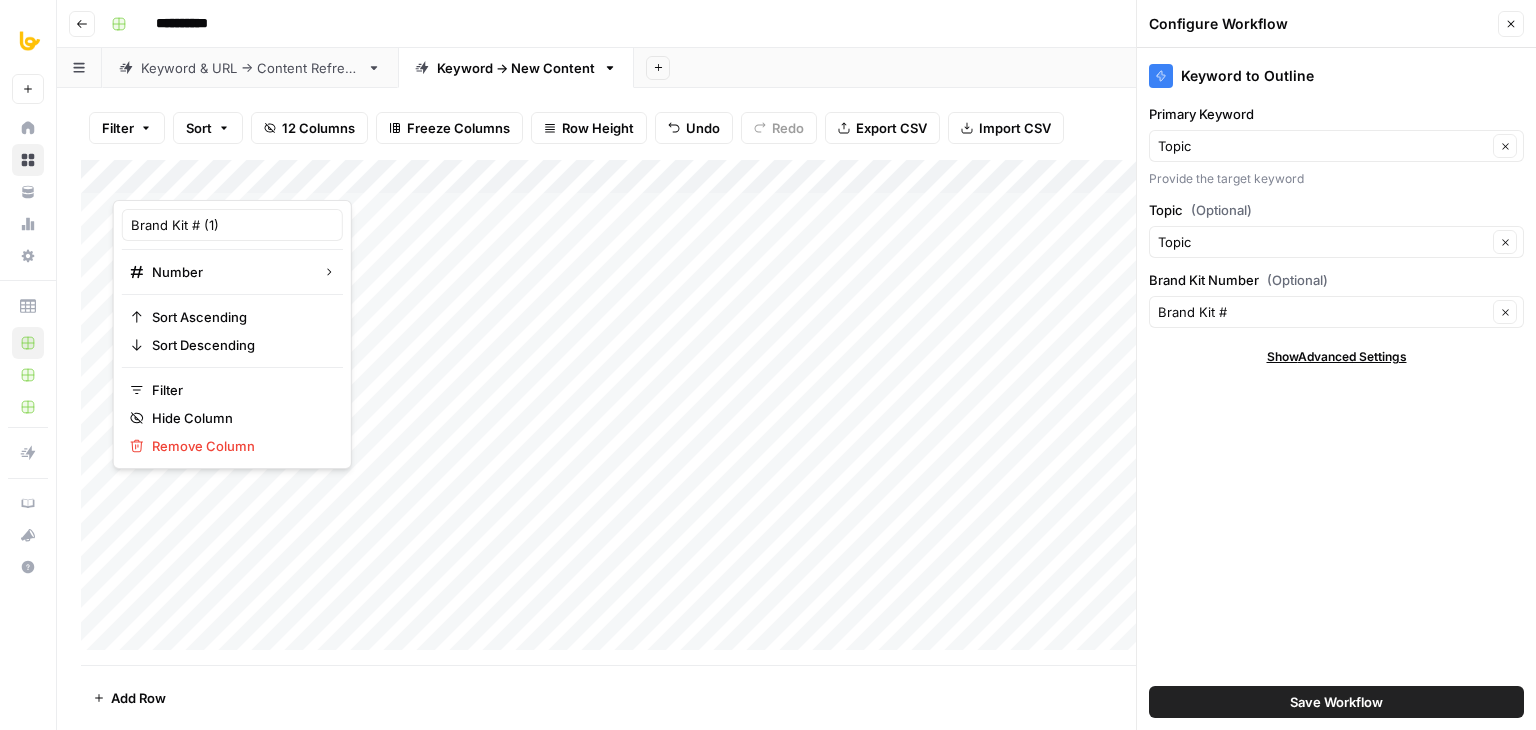 click on "Add Sheet" at bounding box center (1085, 68) 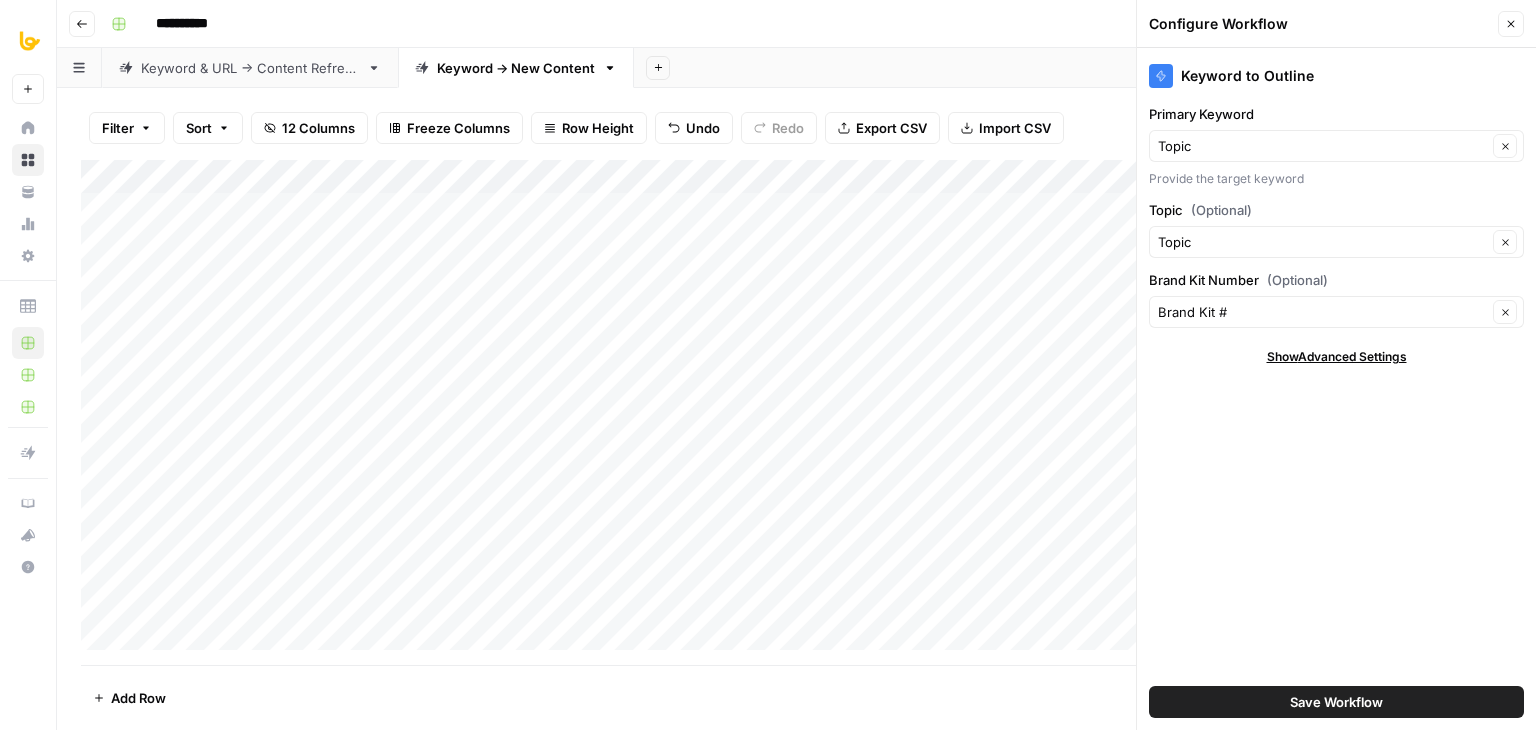 click 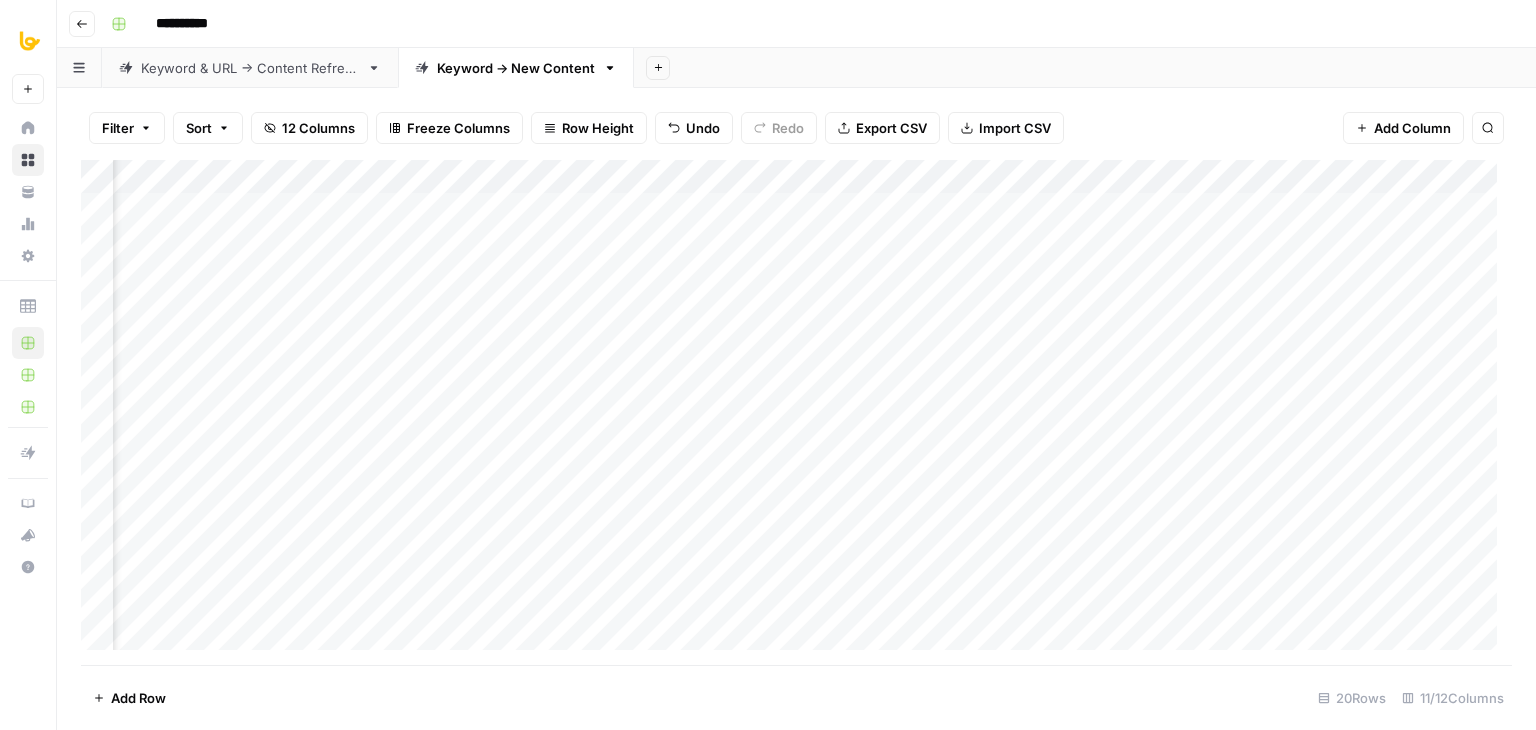 scroll, scrollTop: 0, scrollLeft: 830, axis: horizontal 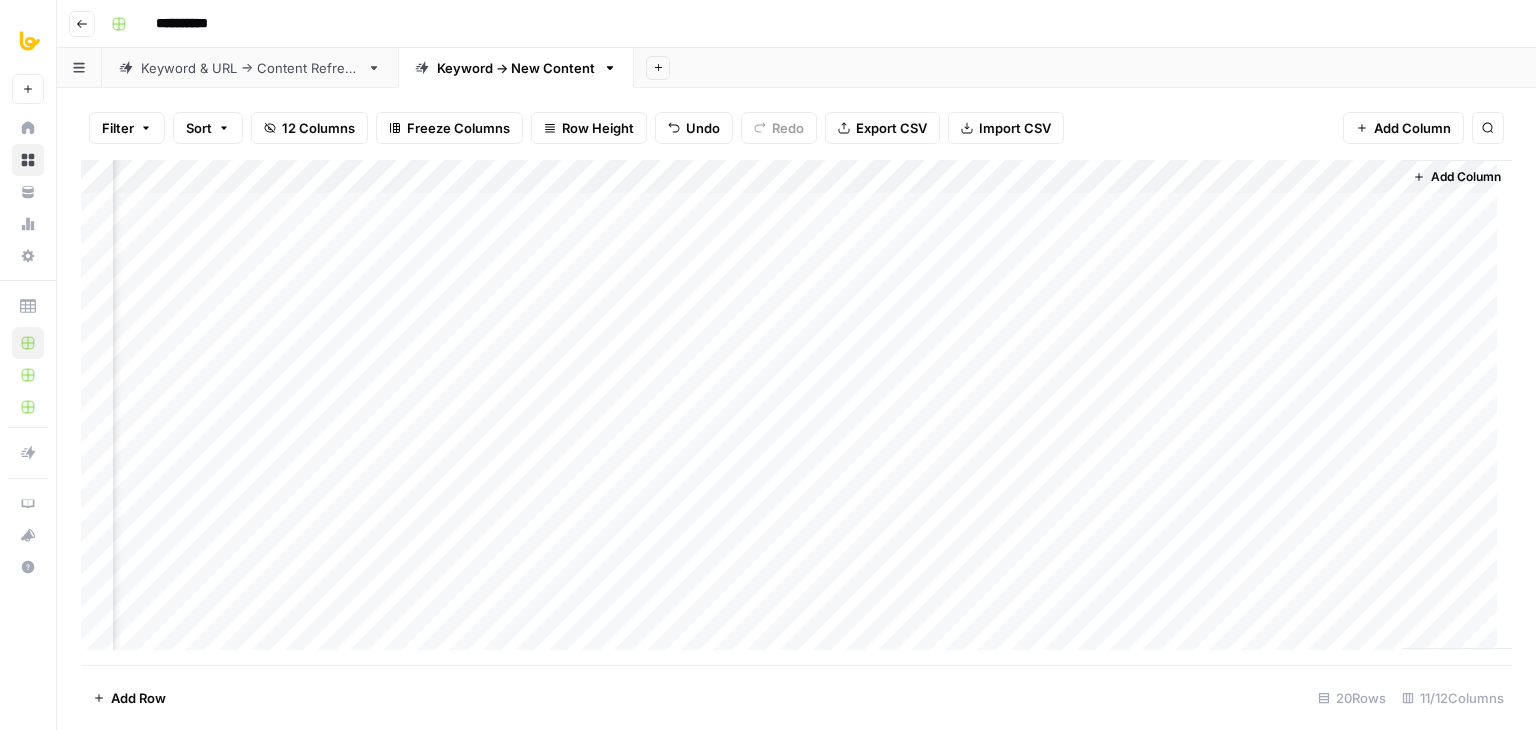 drag, startPoint x: 768, startPoint y: 173, endPoint x: 1018, endPoint y: 179, distance: 250.07199 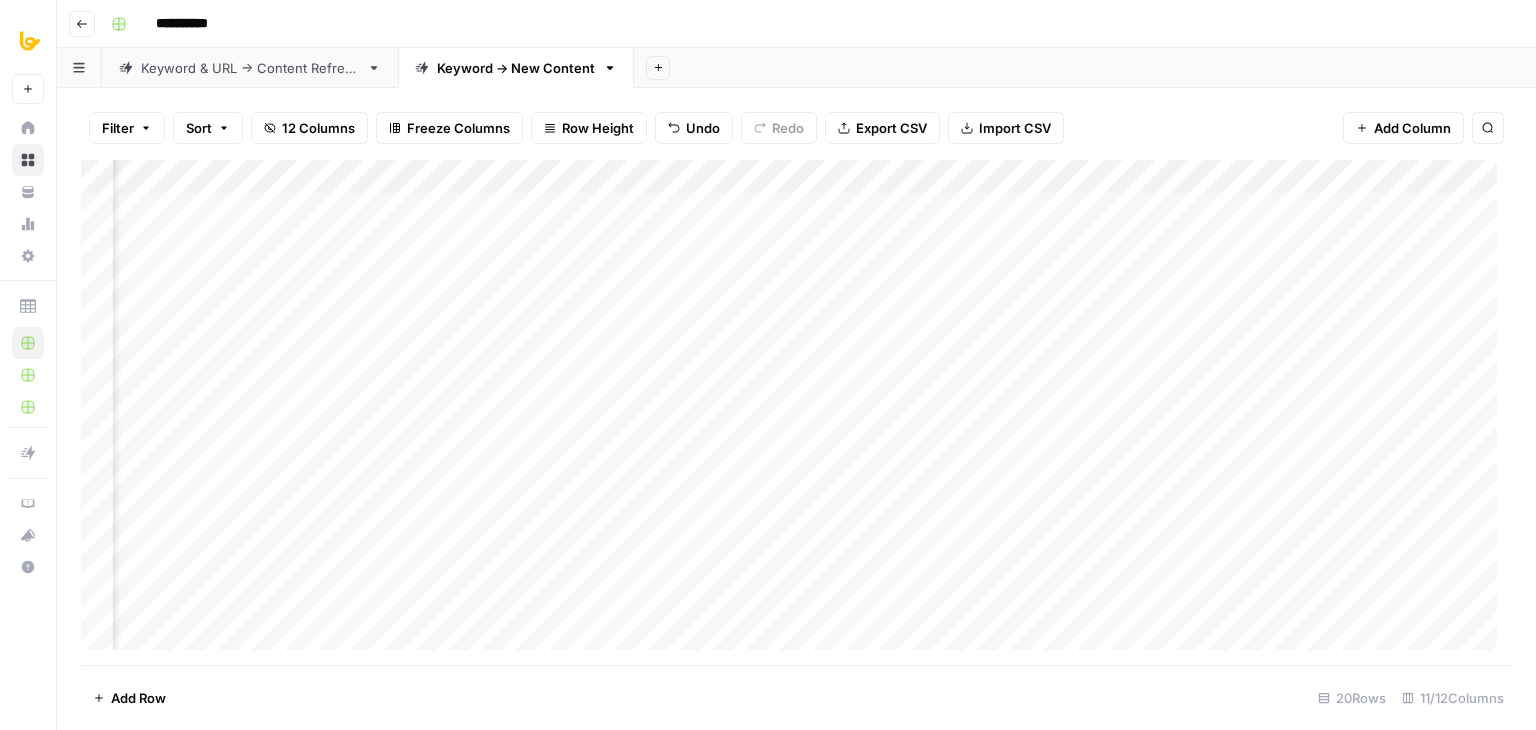 scroll, scrollTop: 0, scrollLeft: 0, axis: both 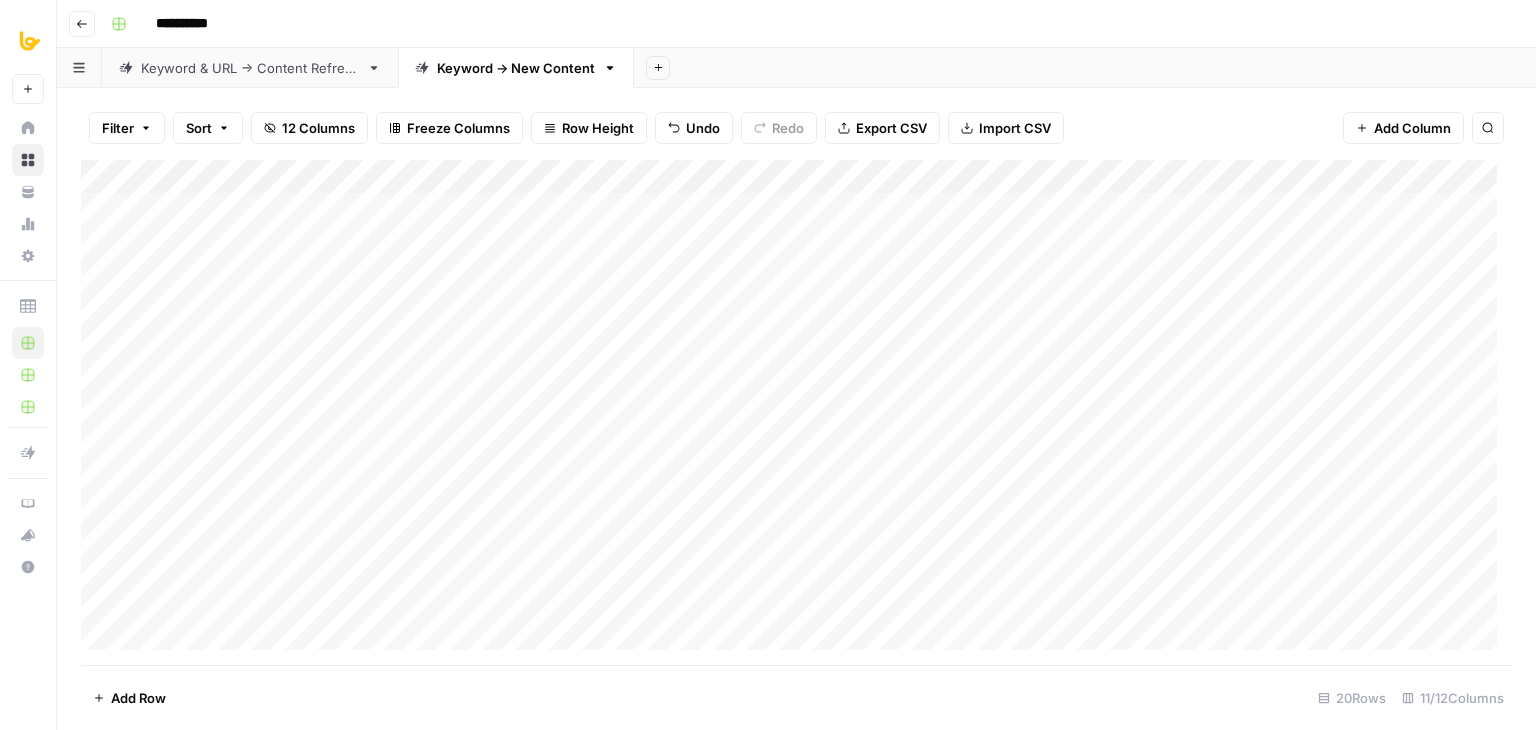 drag, startPoint x: 1002, startPoint y: 189, endPoint x: 527, endPoint y: 148, distance: 476.7662 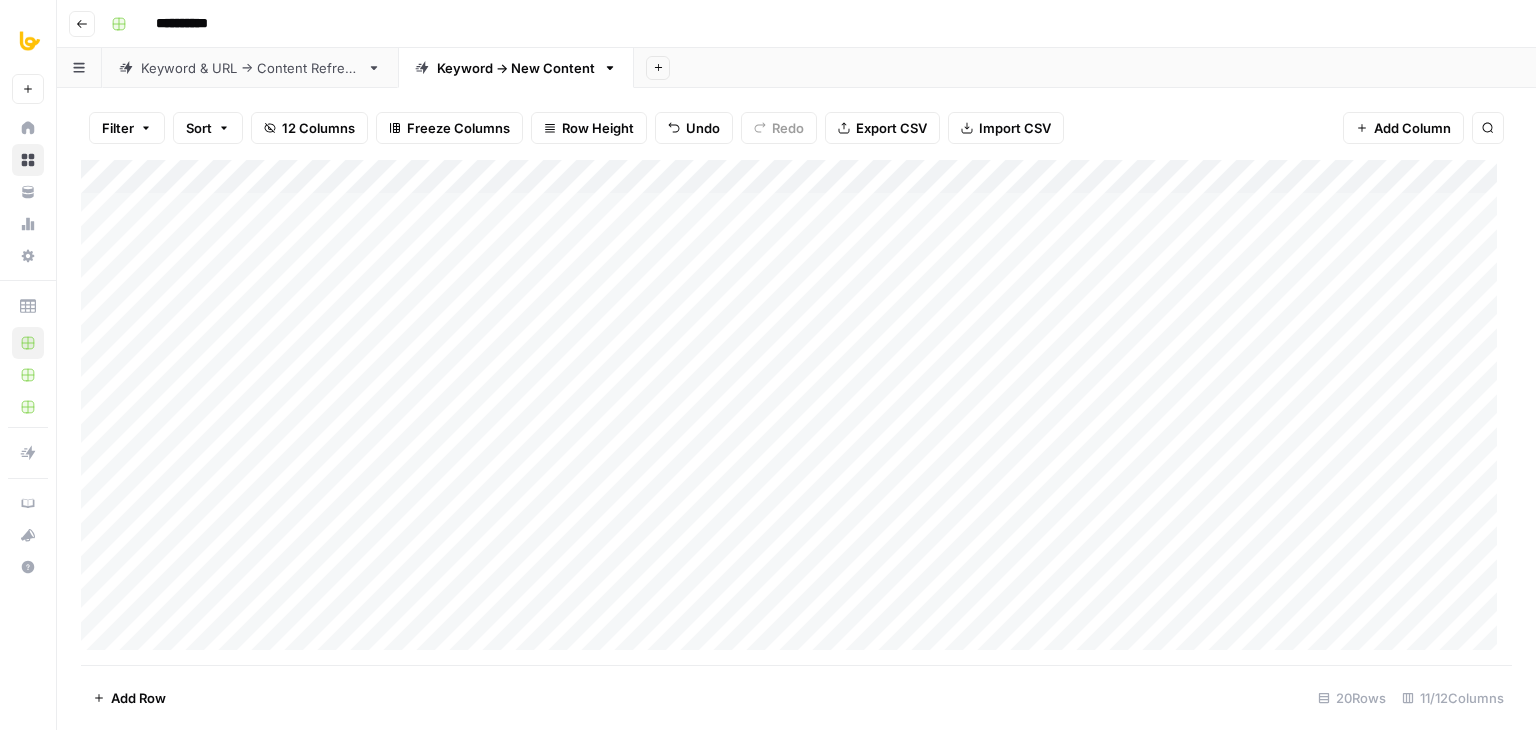 click on "12 Columns" at bounding box center (318, 128) 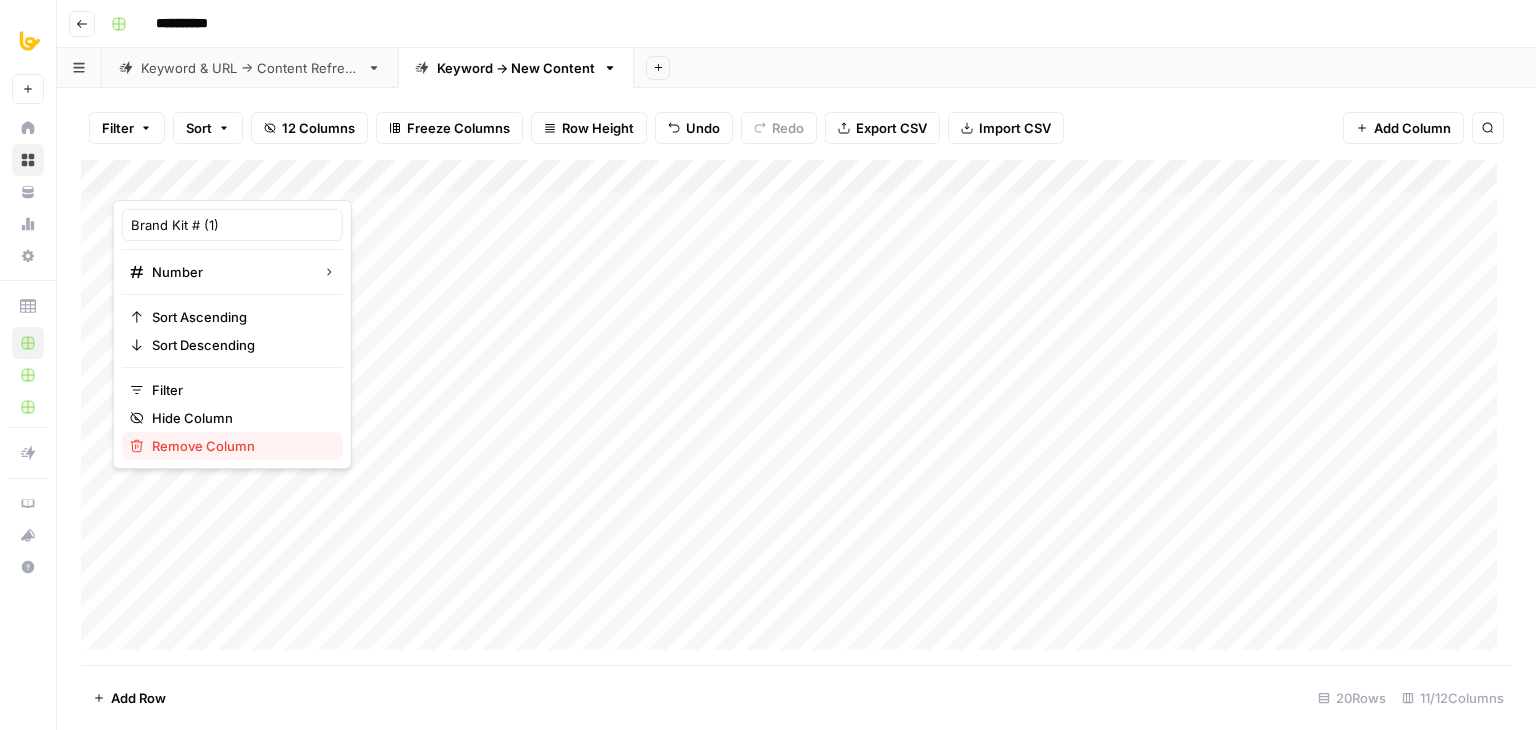 click on "Remove Column" at bounding box center (239, 446) 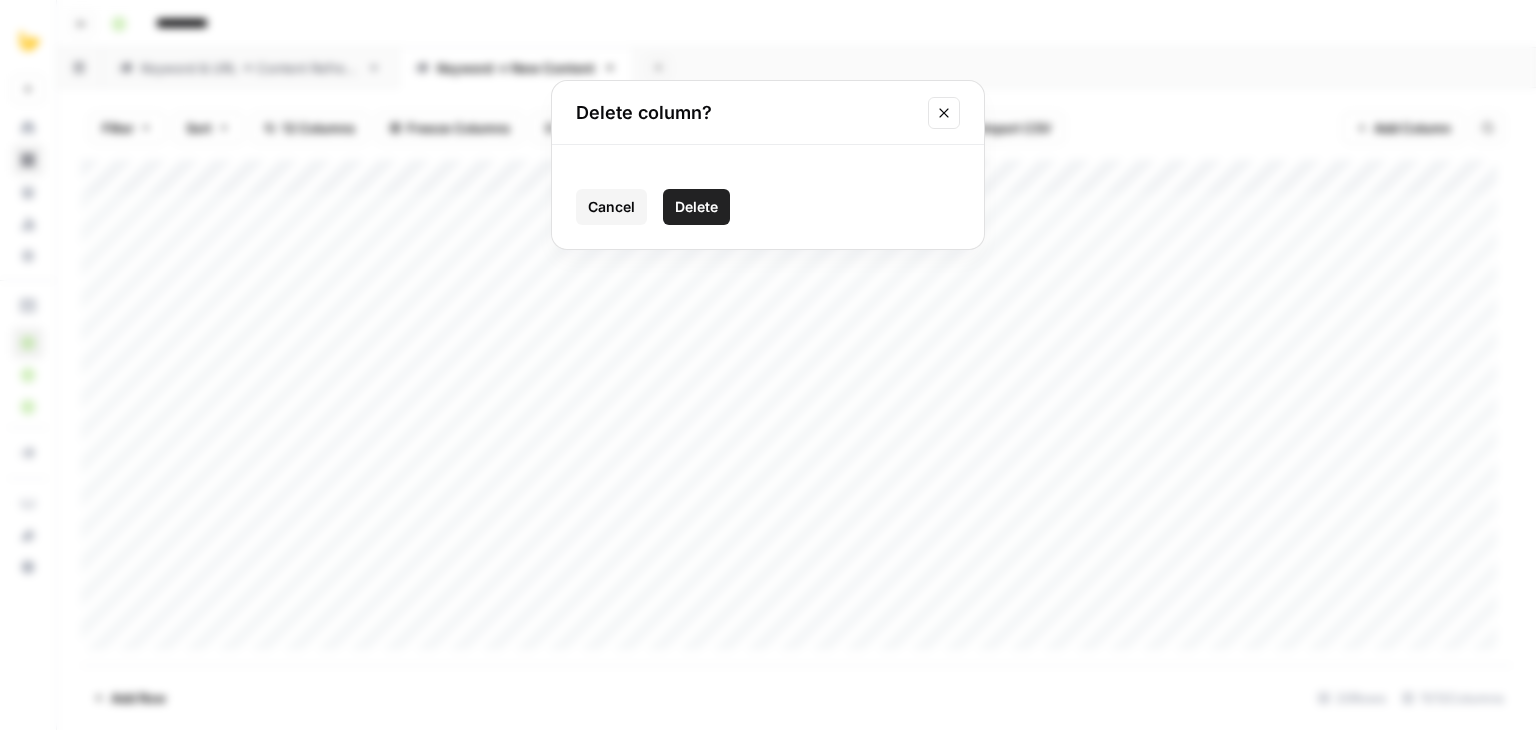 click on "Delete" at bounding box center (696, 207) 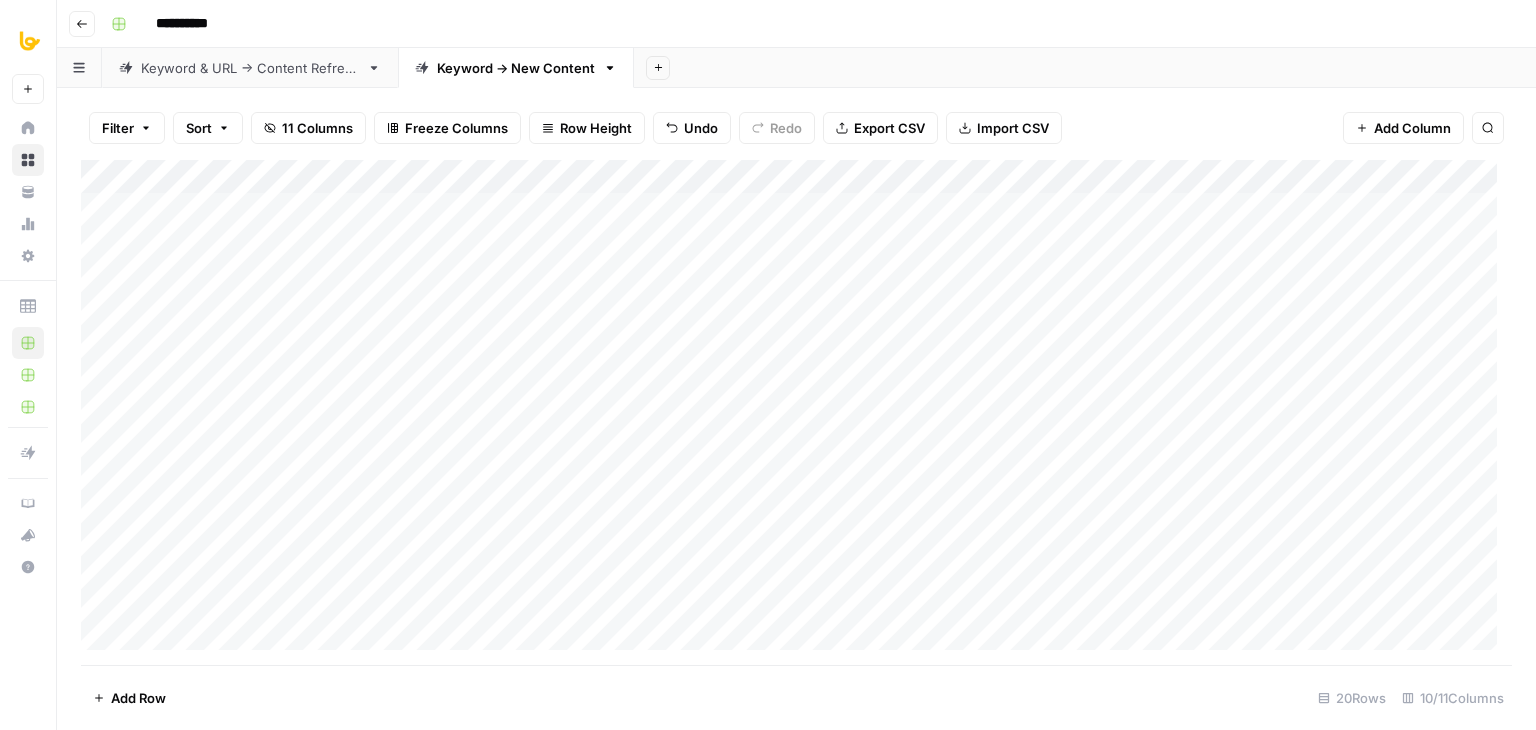 click on "11 Columns" at bounding box center (317, 128) 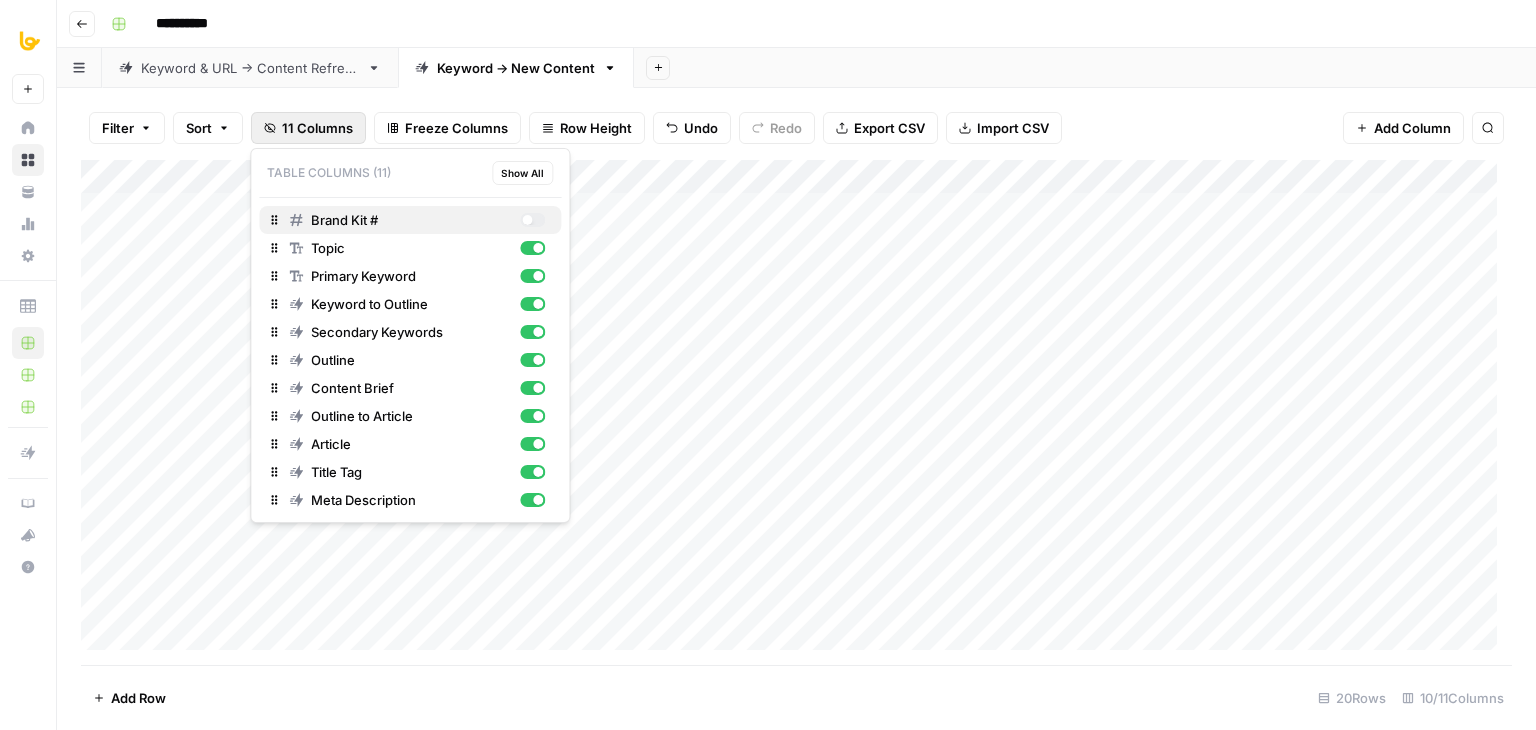 click at bounding box center [527, 220] 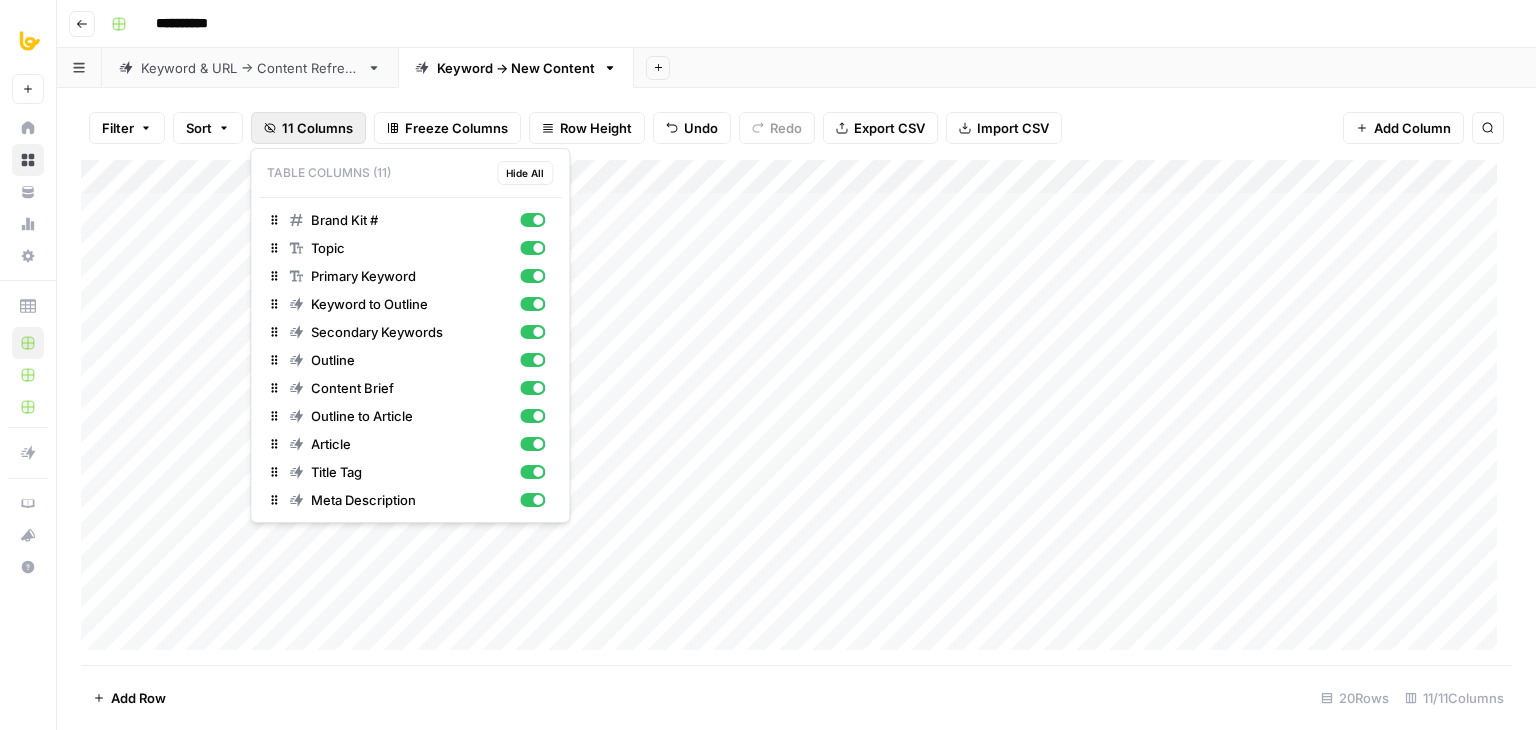 click on "Add Column" at bounding box center [796, 412] 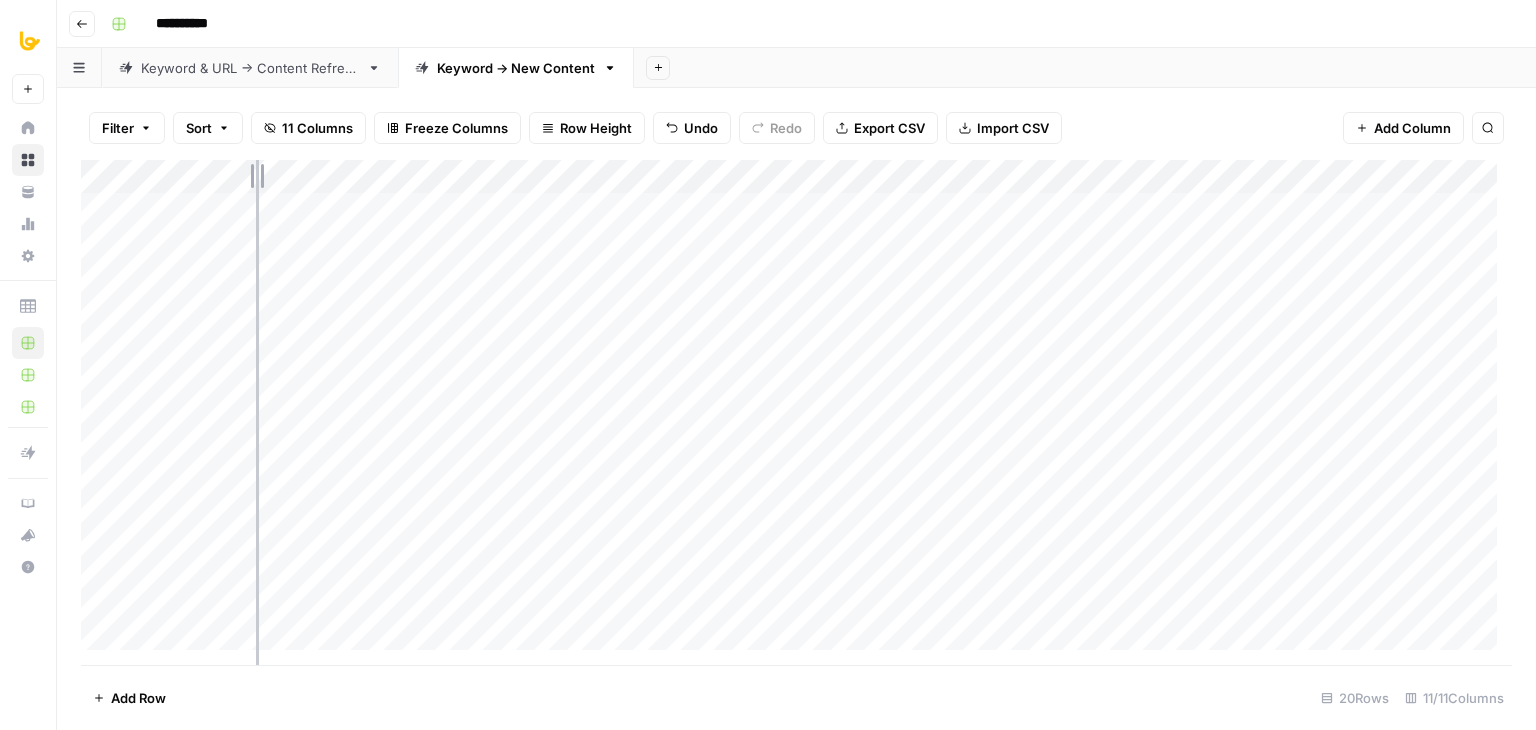 drag, startPoint x: 294, startPoint y: 171, endPoint x: 256, endPoint y: 165, distance: 38.470768 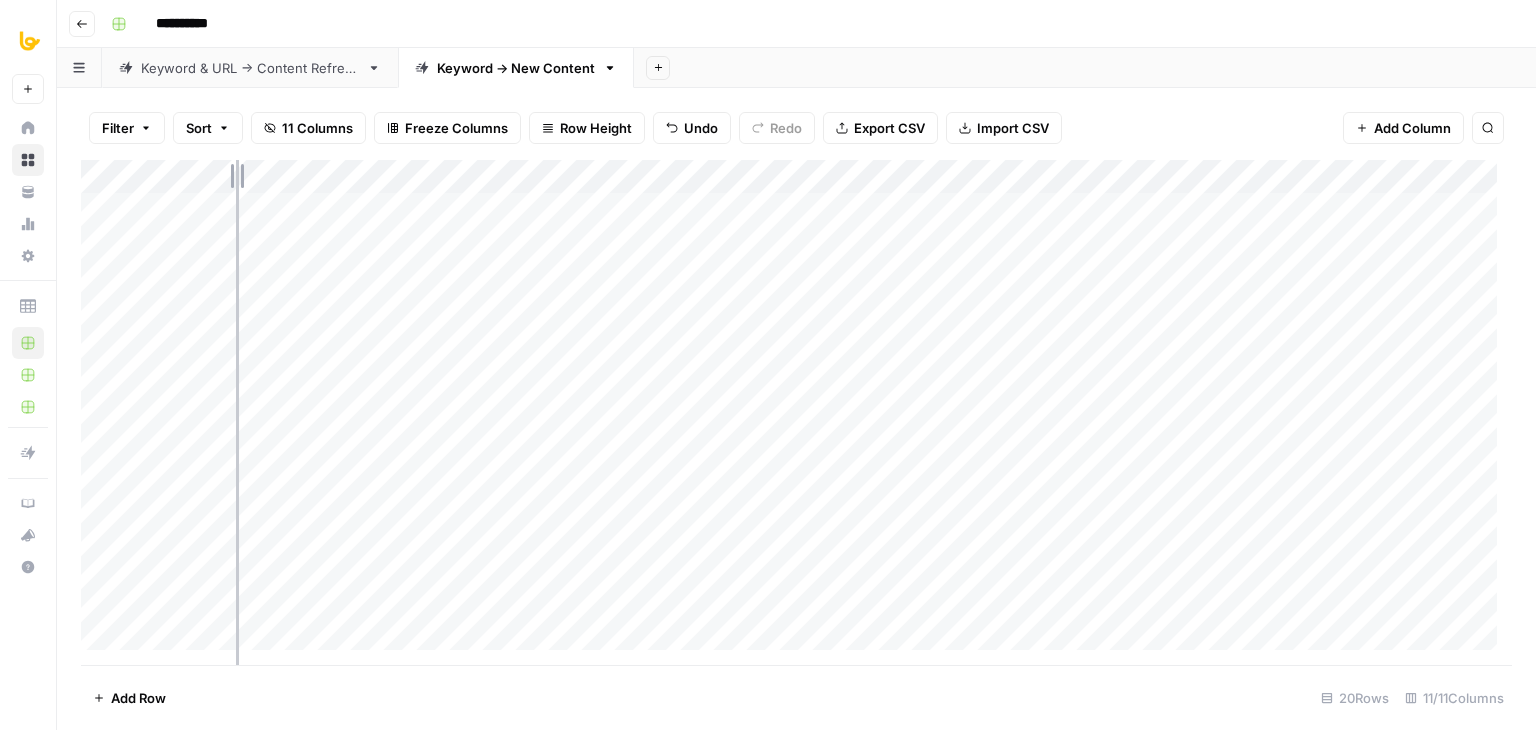 drag, startPoint x: 257, startPoint y: 169, endPoint x: 236, endPoint y: 166, distance: 21.213203 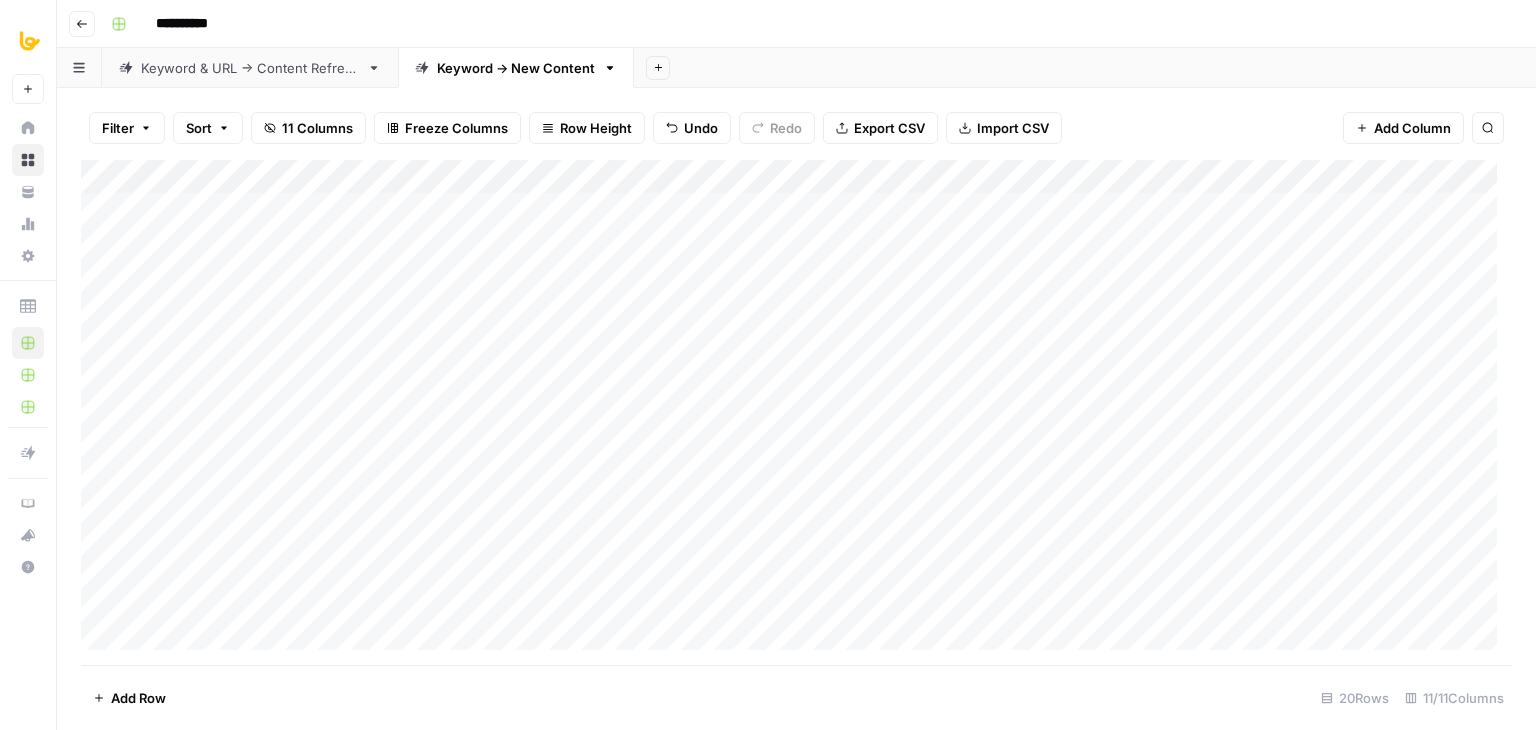 click on "Add Column" at bounding box center [796, 412] 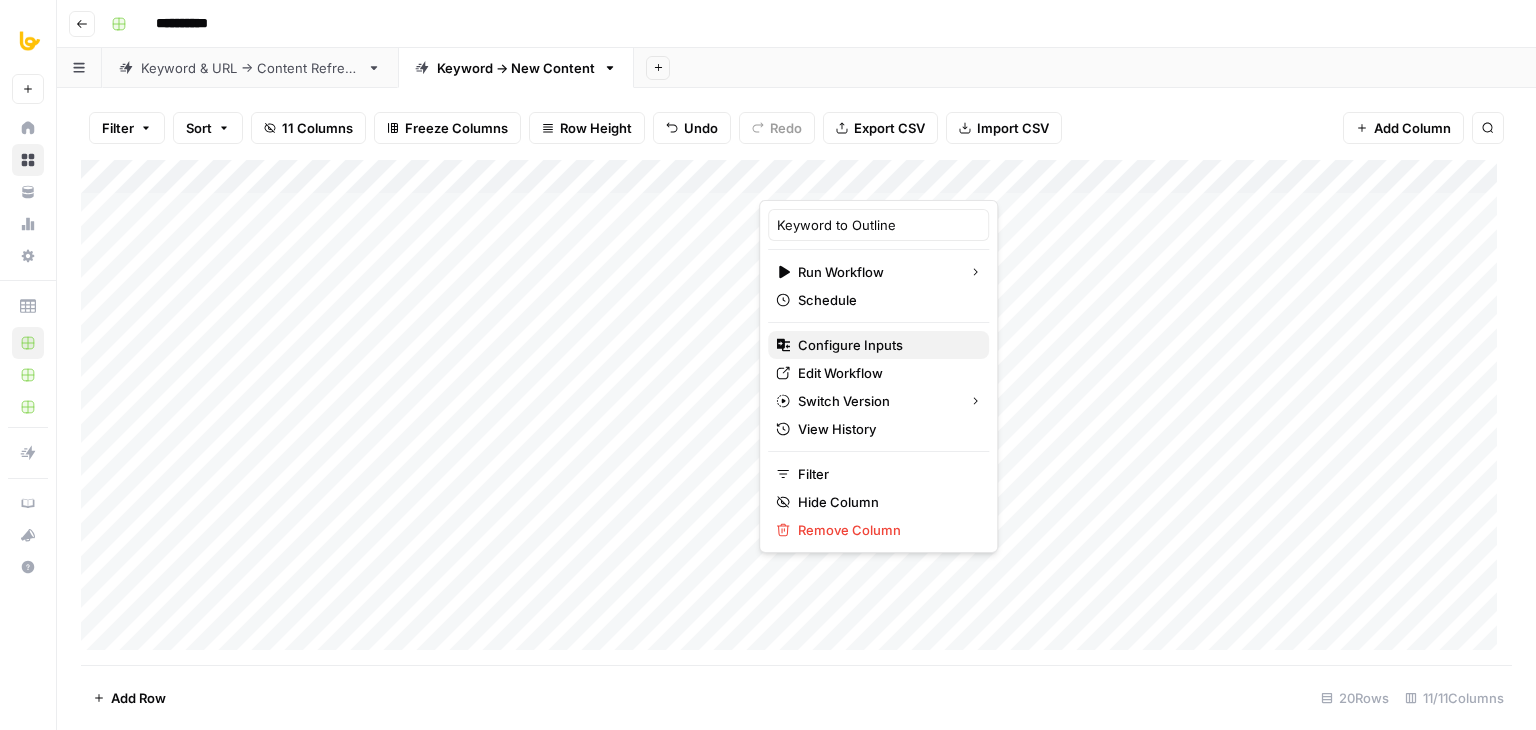 click on "Configure Inputs" at bounding box center (885, 345) 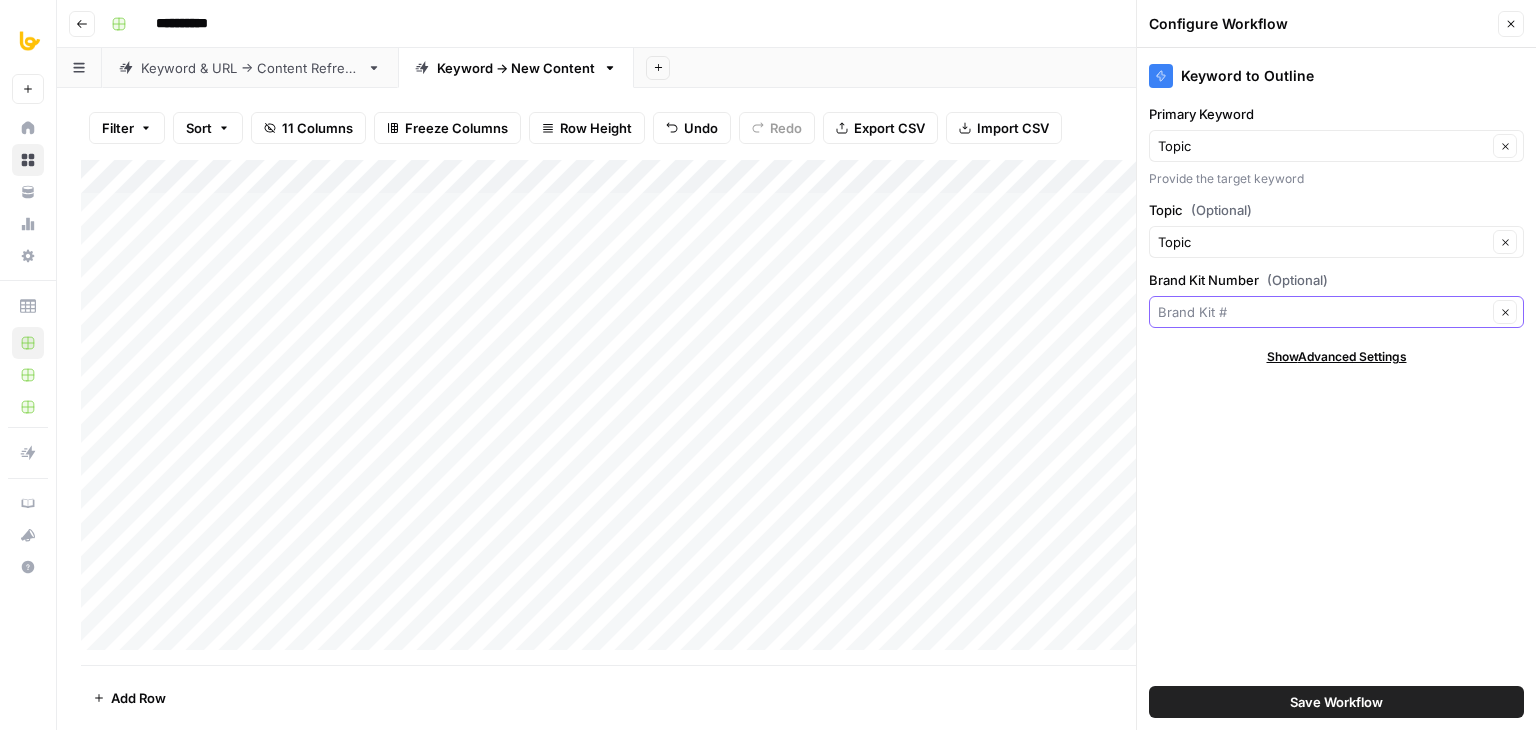 click on "Brand Kit Number   (Optional)" at bounding box center [1322, 312] 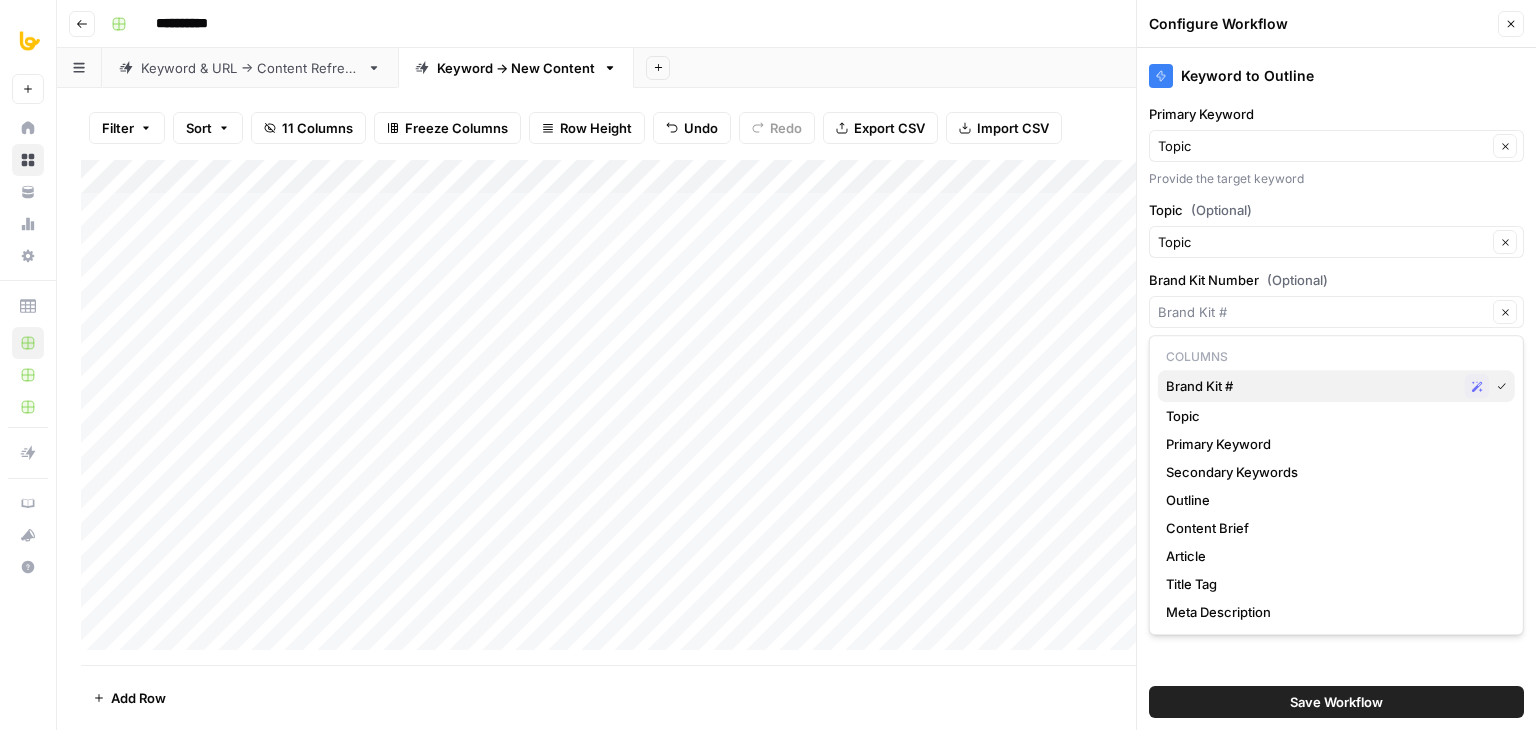 click on "Brand Kit #" at bounding box center (1311, 386) 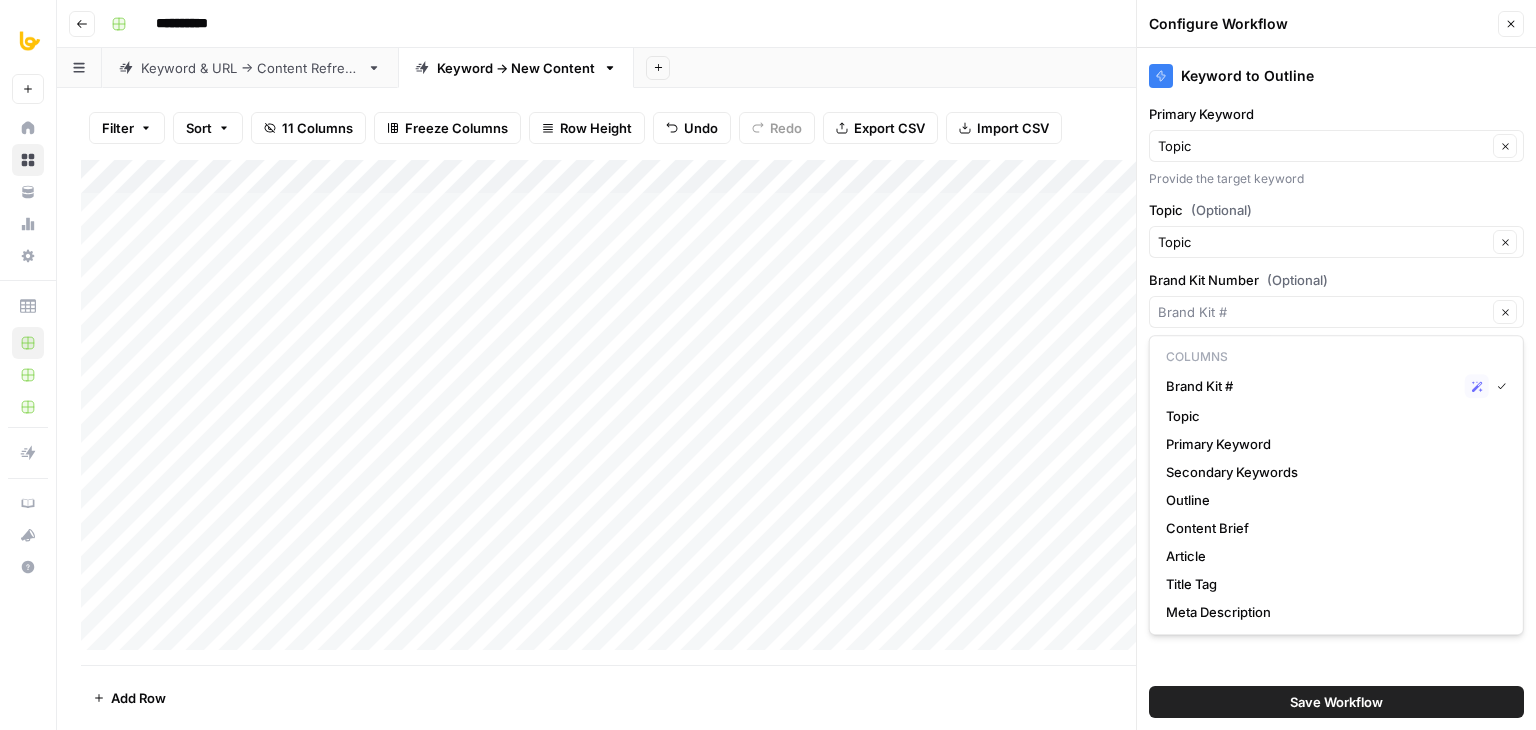 type on "Brand Kit #" 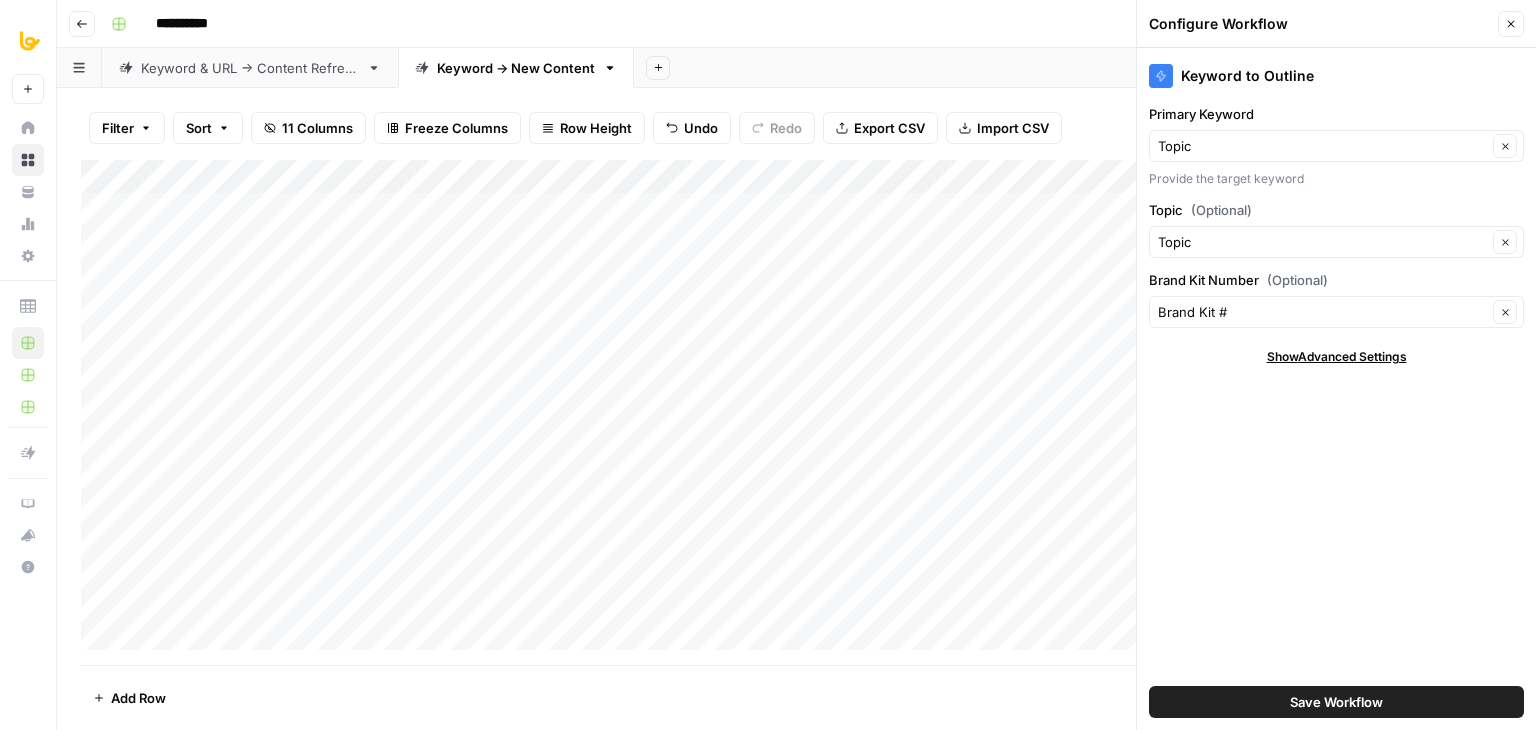 click on "Keyword to Outline Primary Keyword Topic Clear Provide the target keyword Topic   (Optional) Topic Clear Brand Kit Number   (Optional) Brand Kit # Clear Show  Advanced Settings Save Workflow" at bounding box center (1336, 389) 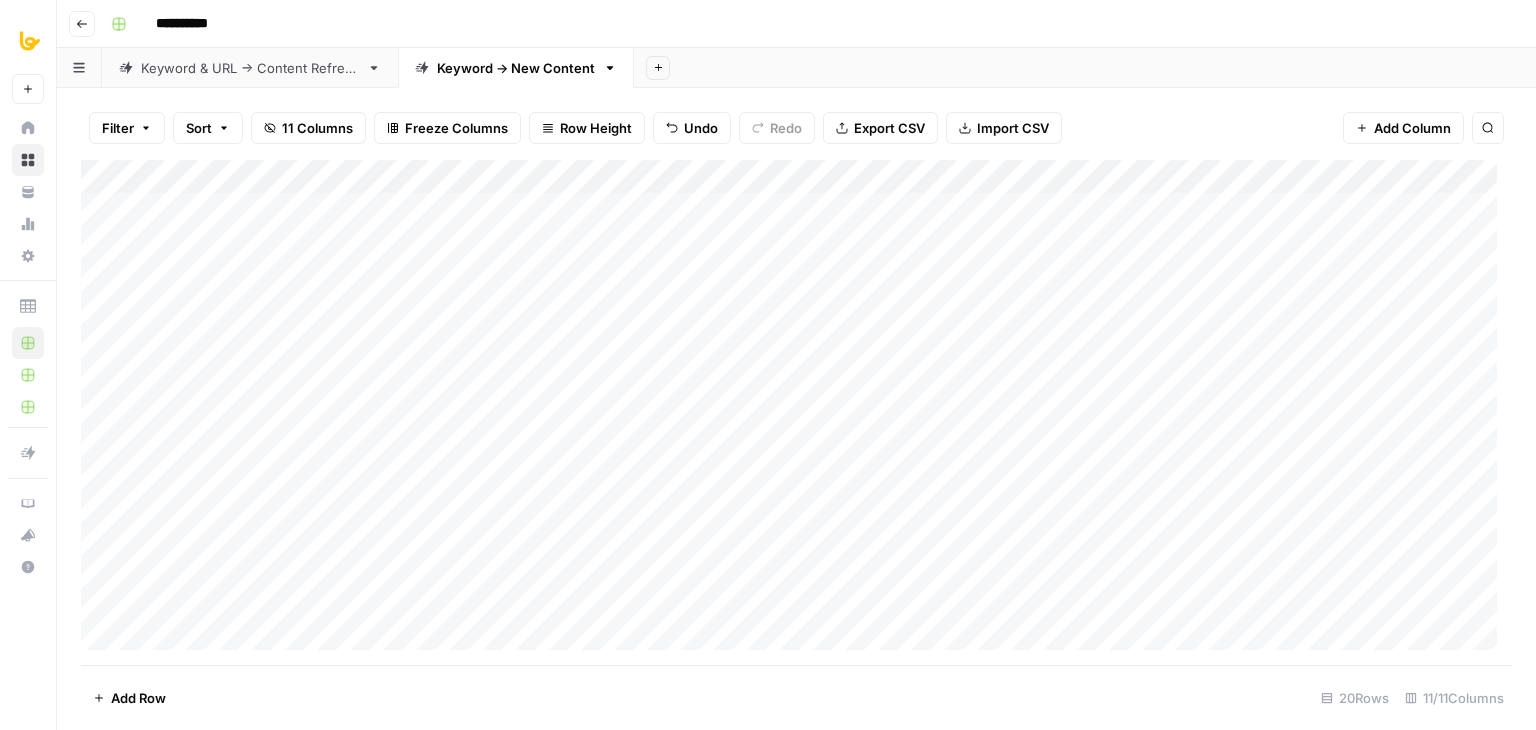 click on "Add Column" at bounding box center [796, 412] 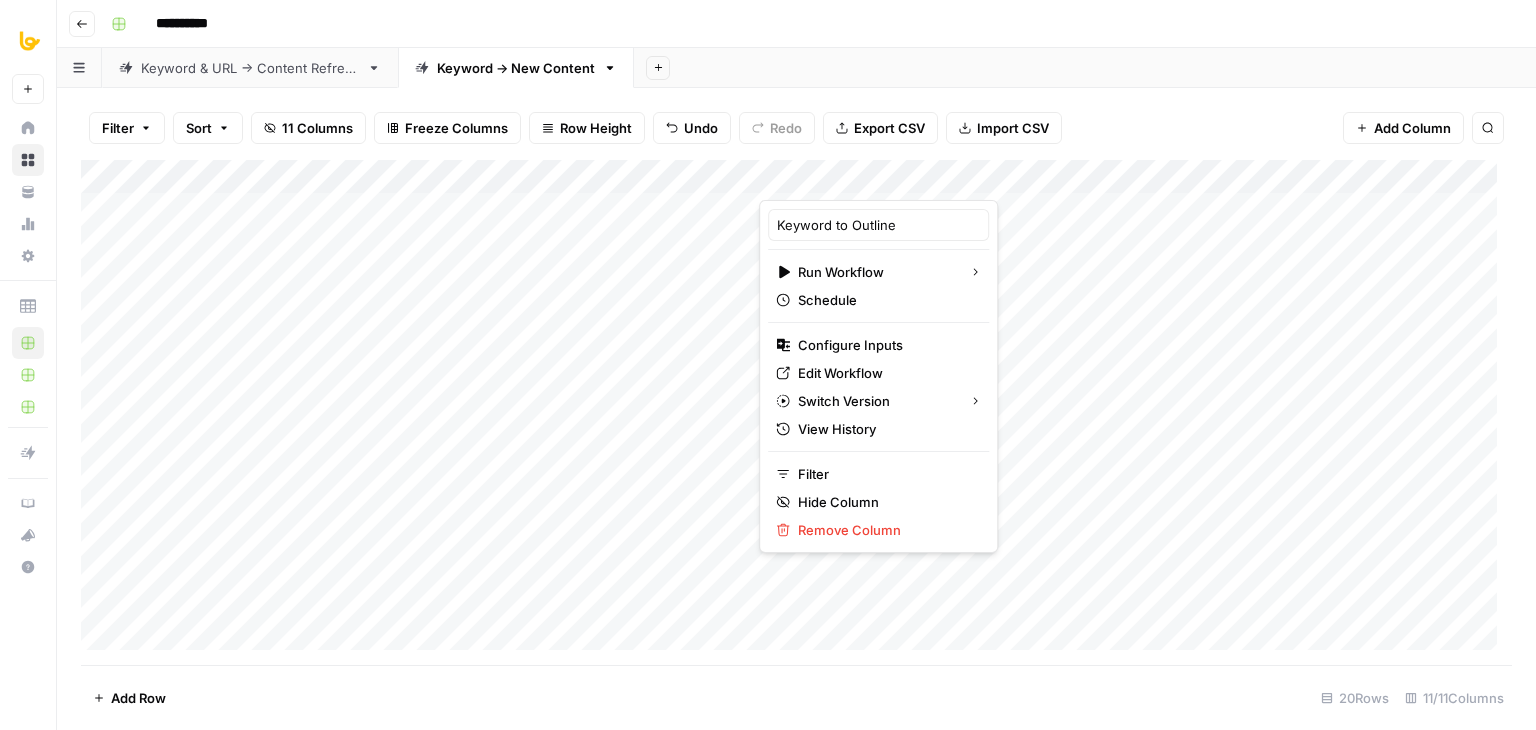 drag, startPoint x: 838, startPoint y: 271, endPoint x: 898, endPoint y: 437, distance: 176.51062 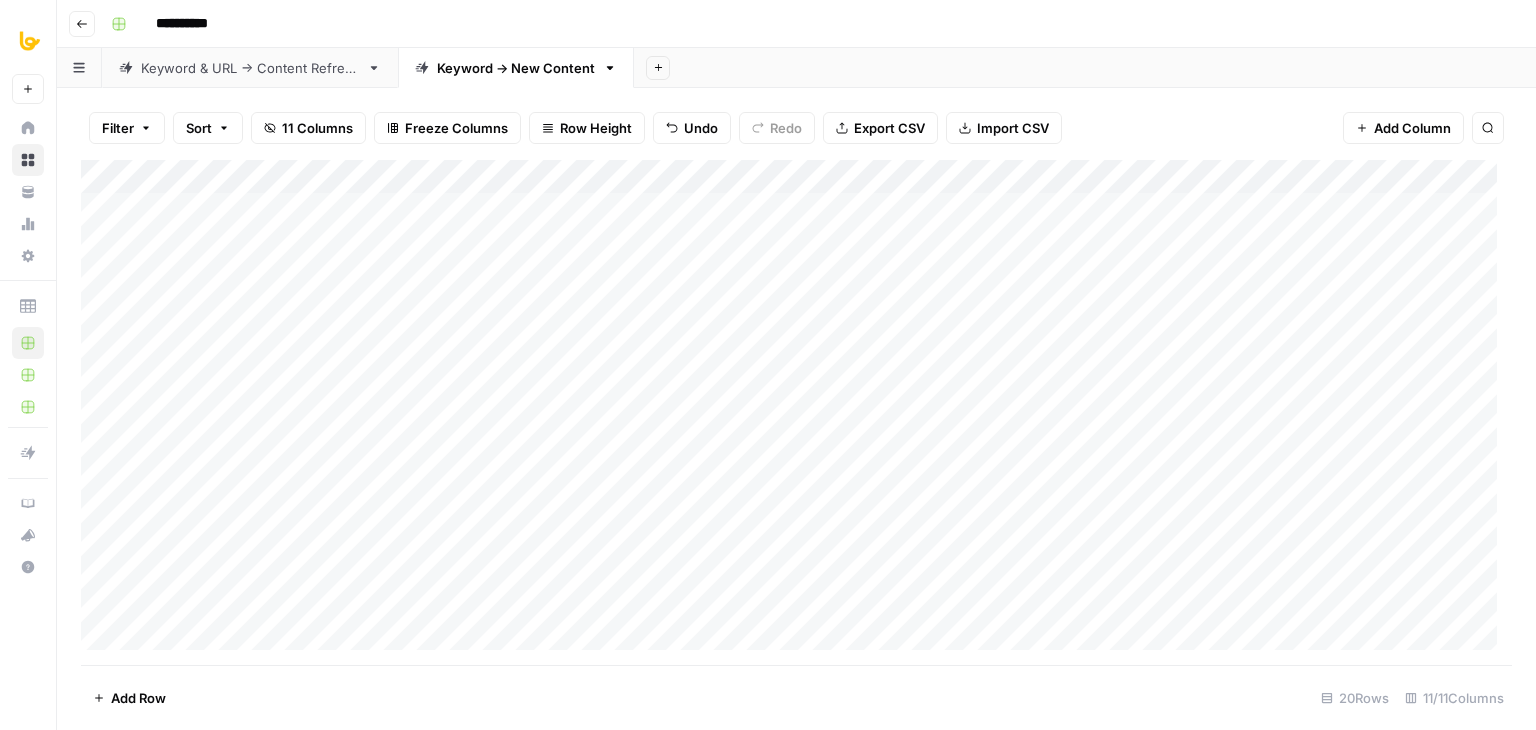 click on "Add Column" at bounding box center [796, 412] 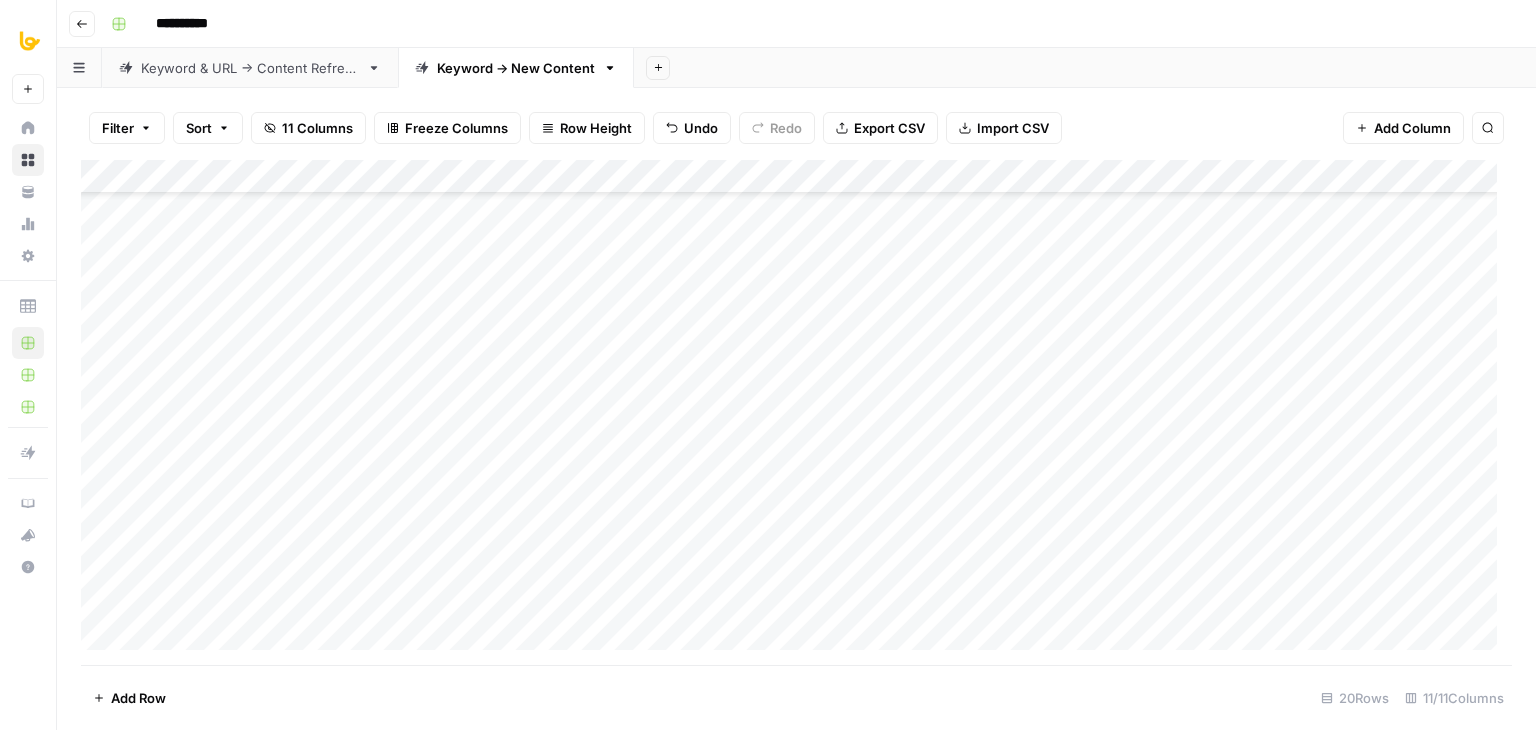 scroll, scrollTop: 100, scrollLeft: 0, axis: vertical 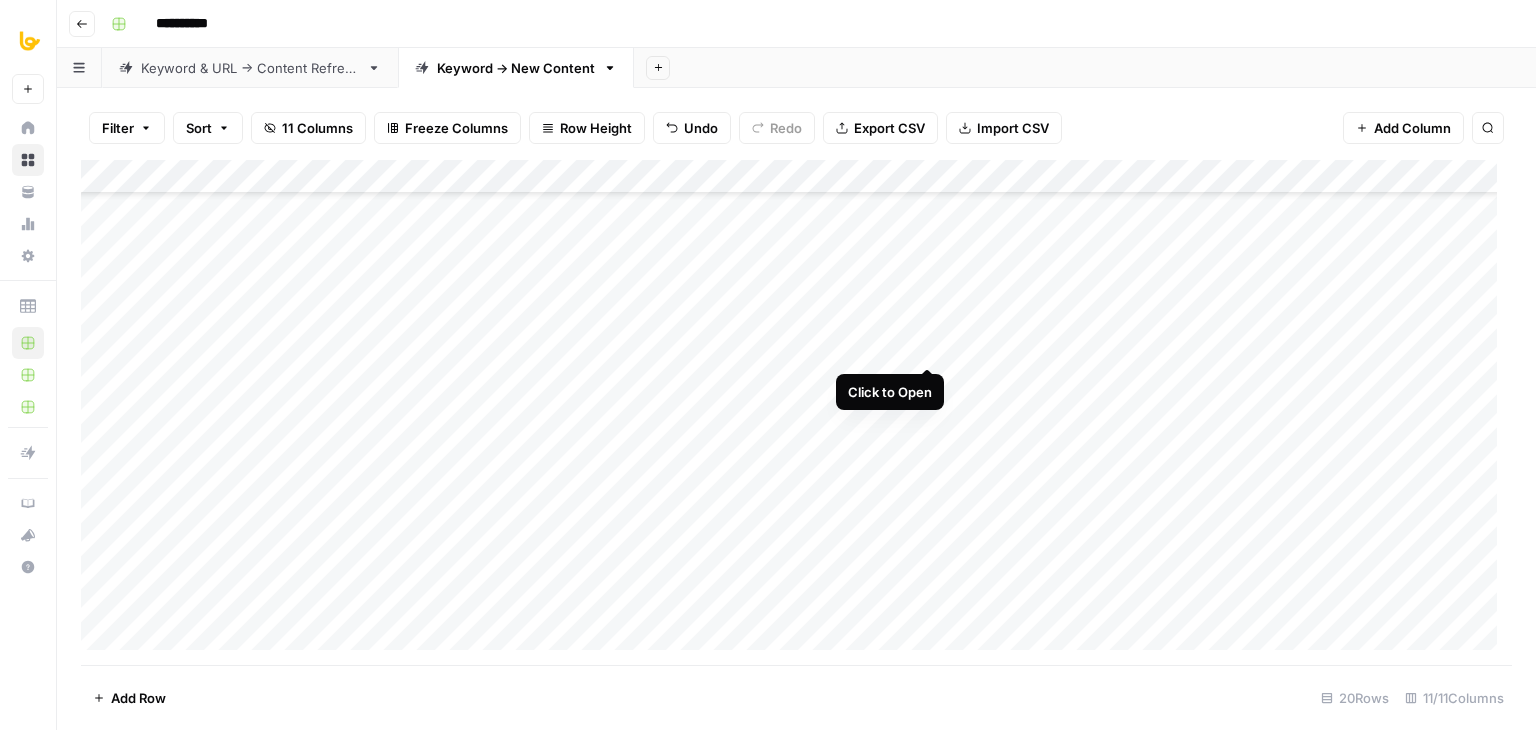 click on "Add Column" at bounding box center [796, 412] 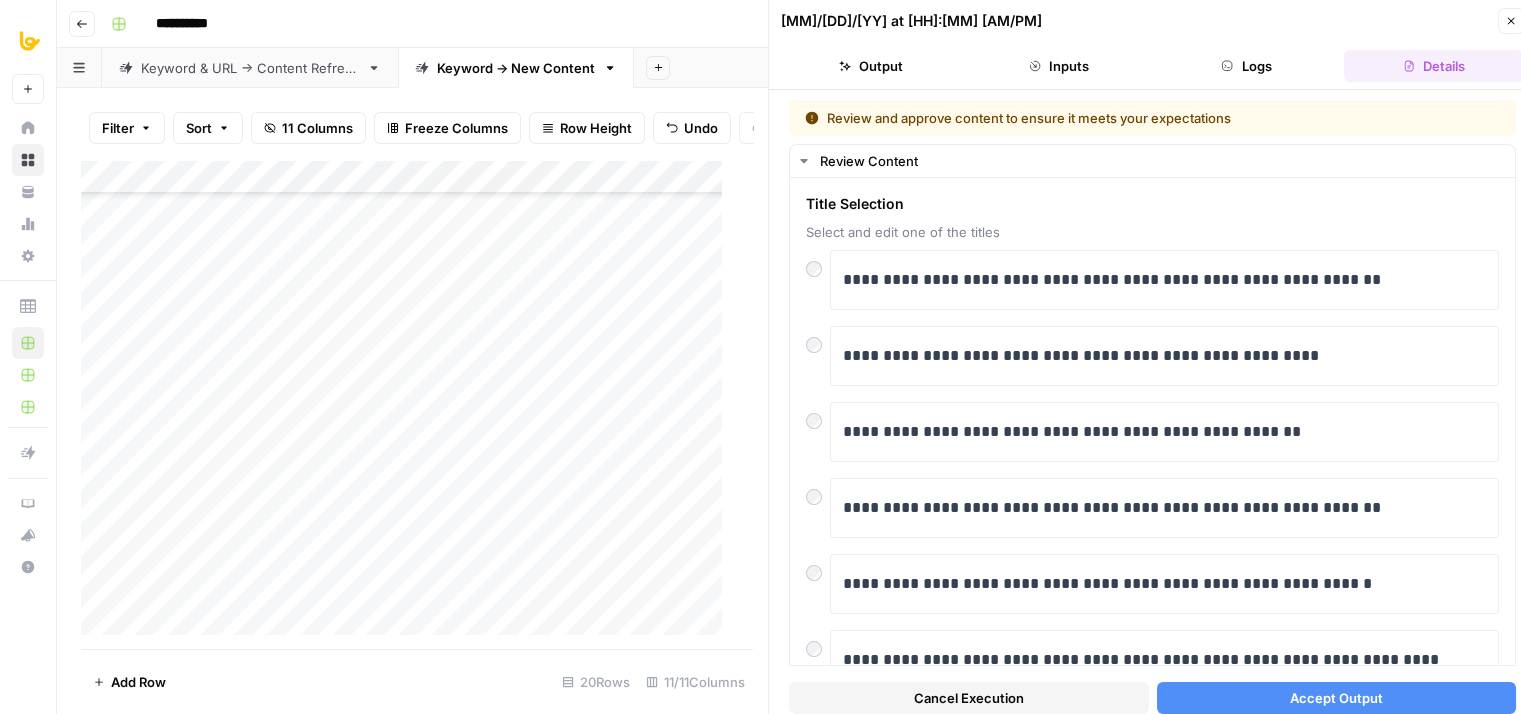 click on "Accept Output" at bounding box center [1336, 698] 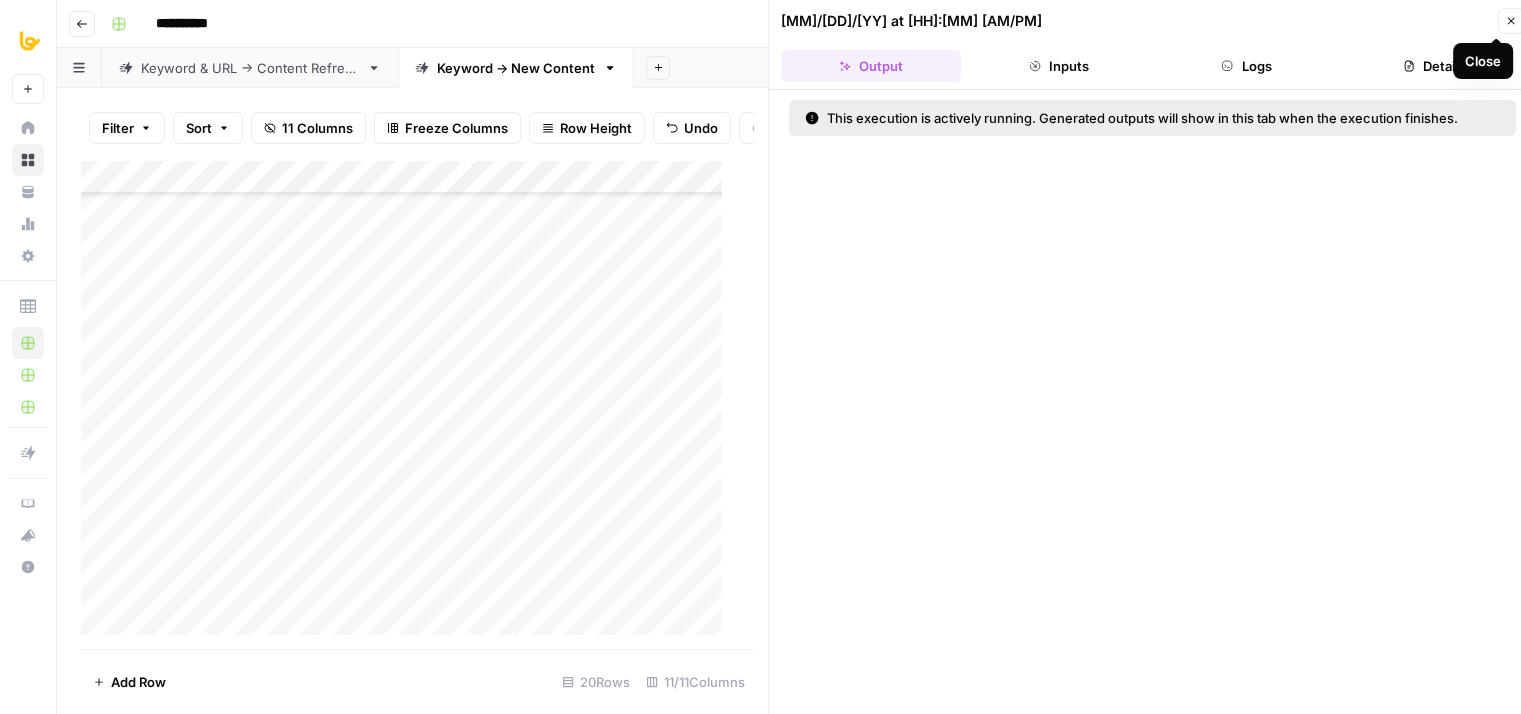 click on "Close" at bounding box center (1511, 21) 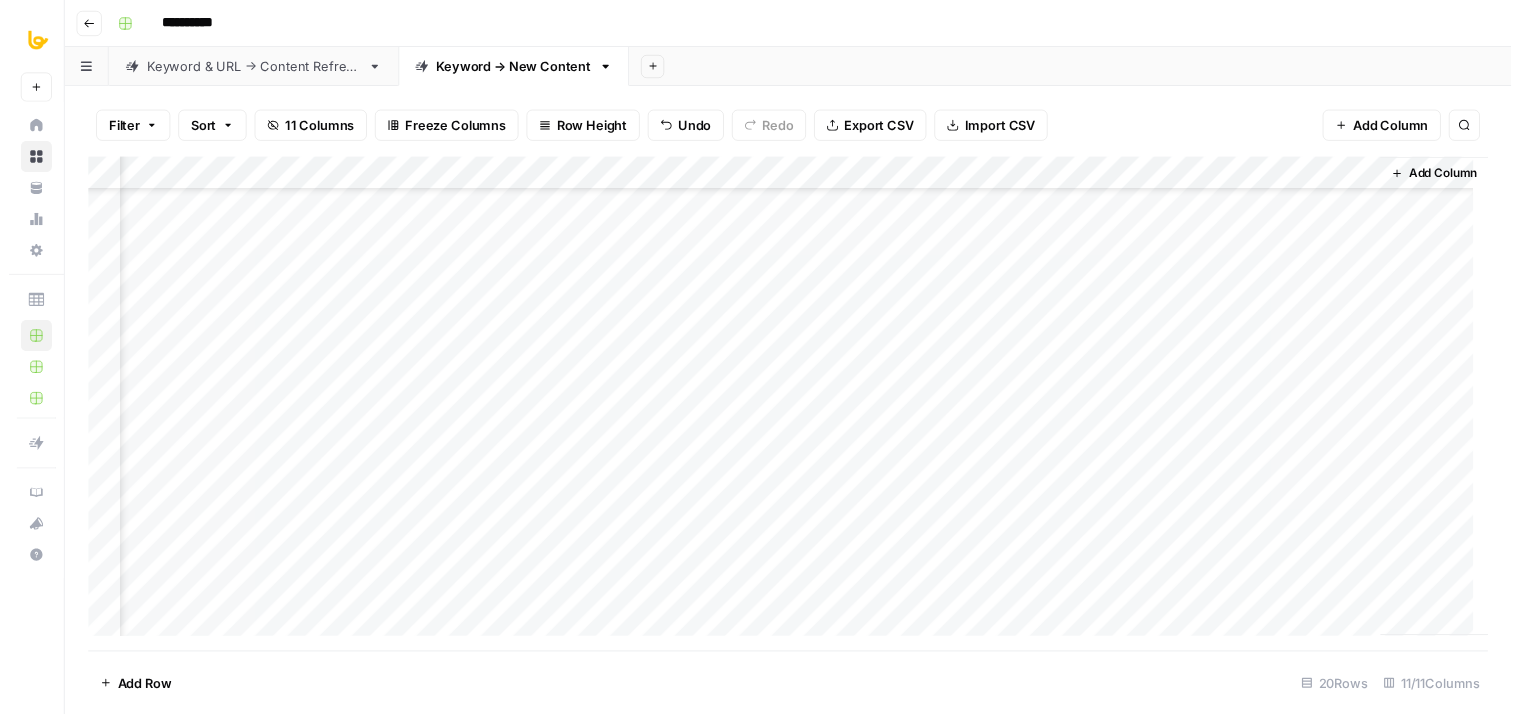 scroll, scrollTop: 100, scrollLeft: 0, axis: vertical 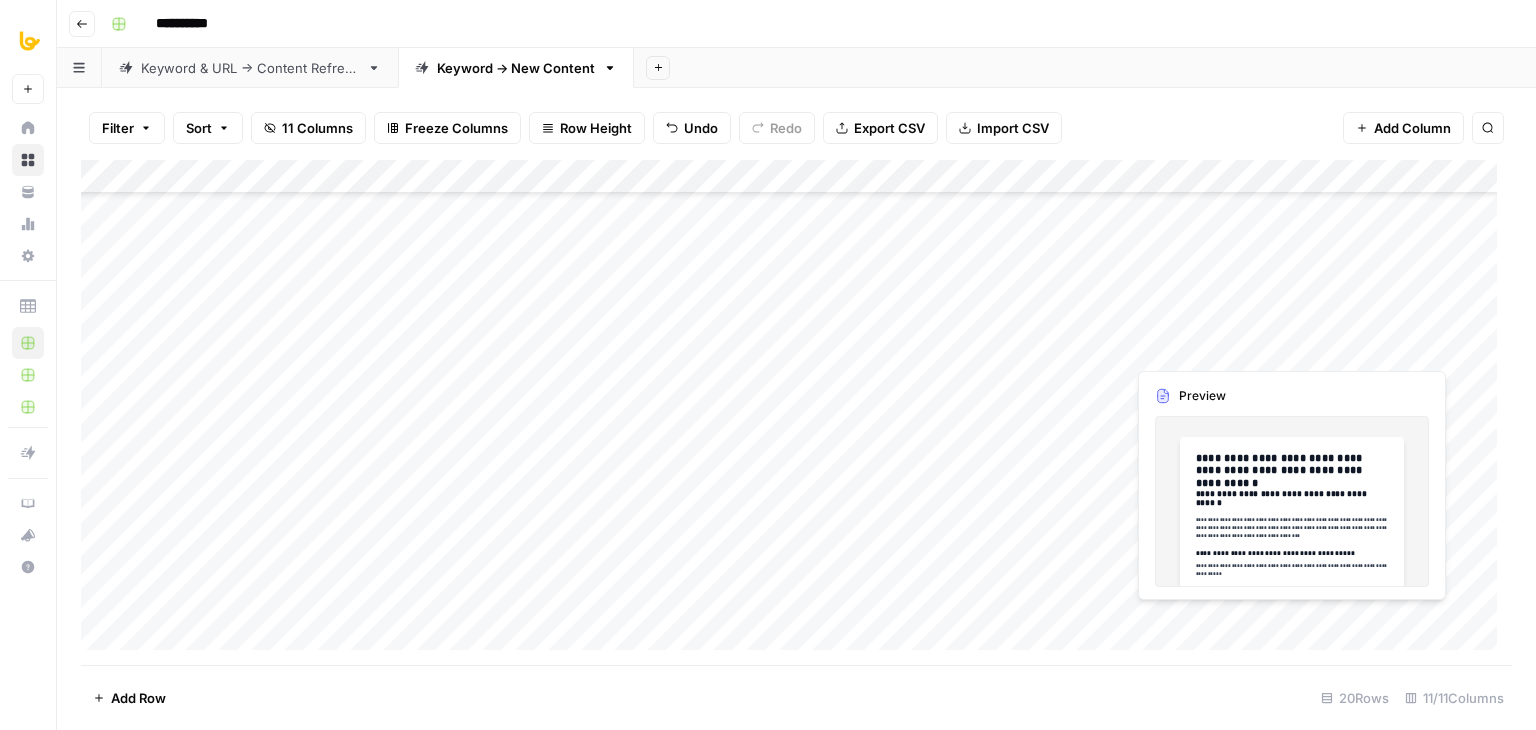 click on "Add Column" at bounding box center (796, 412) 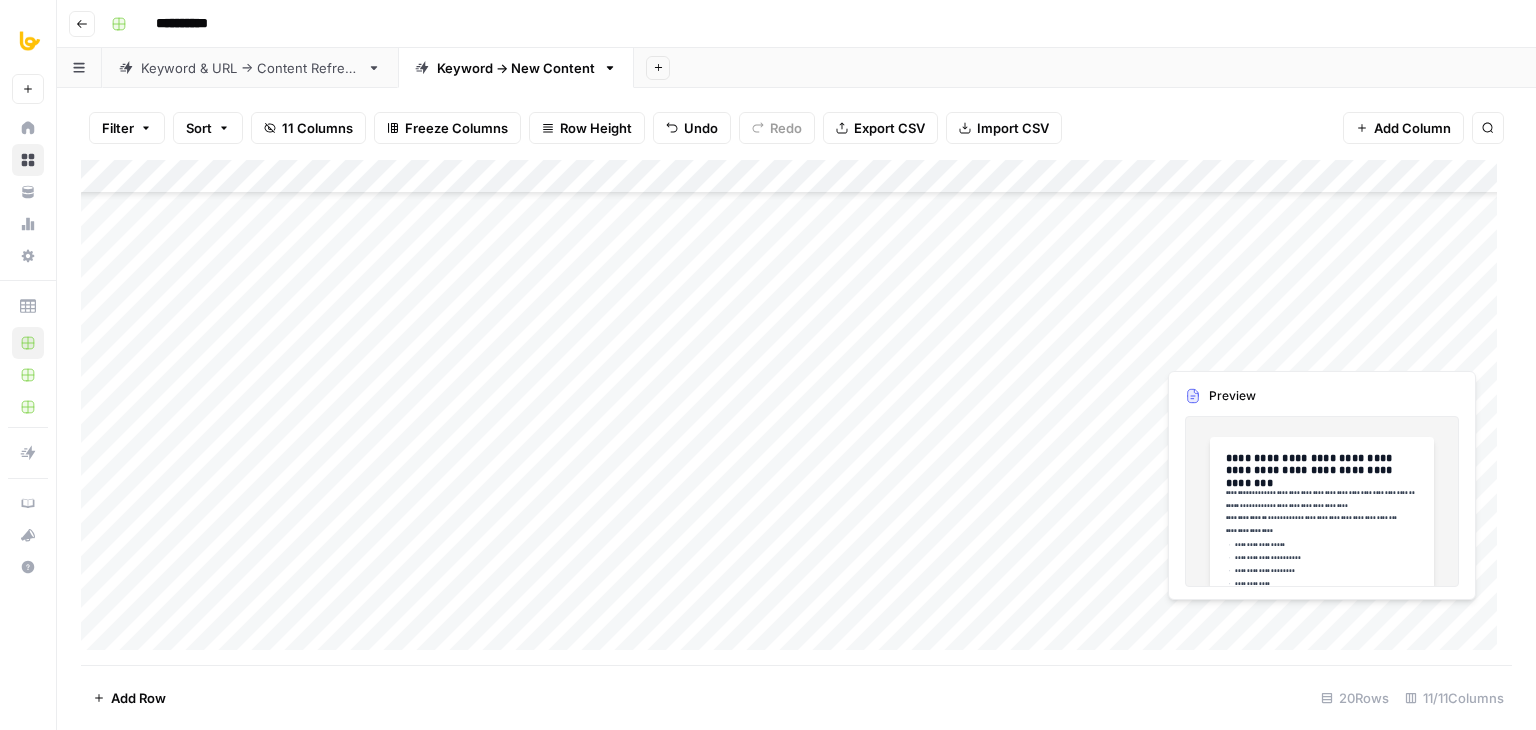 click on "Add Column" at bounding box center (796, 412) 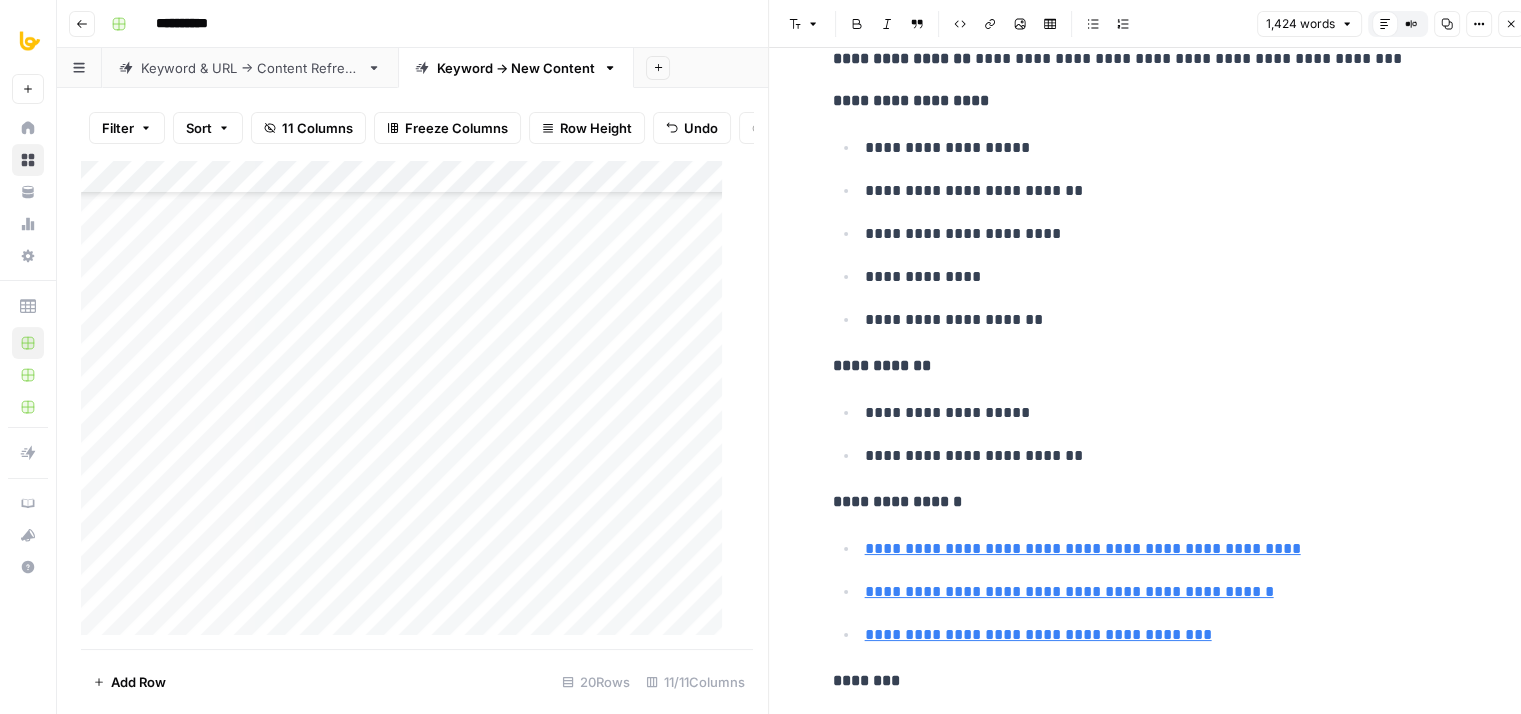 drag, startPoint x: 1154, startPoint y: 228, endPoint x: 1154, endPoint y: 318, distance: 90 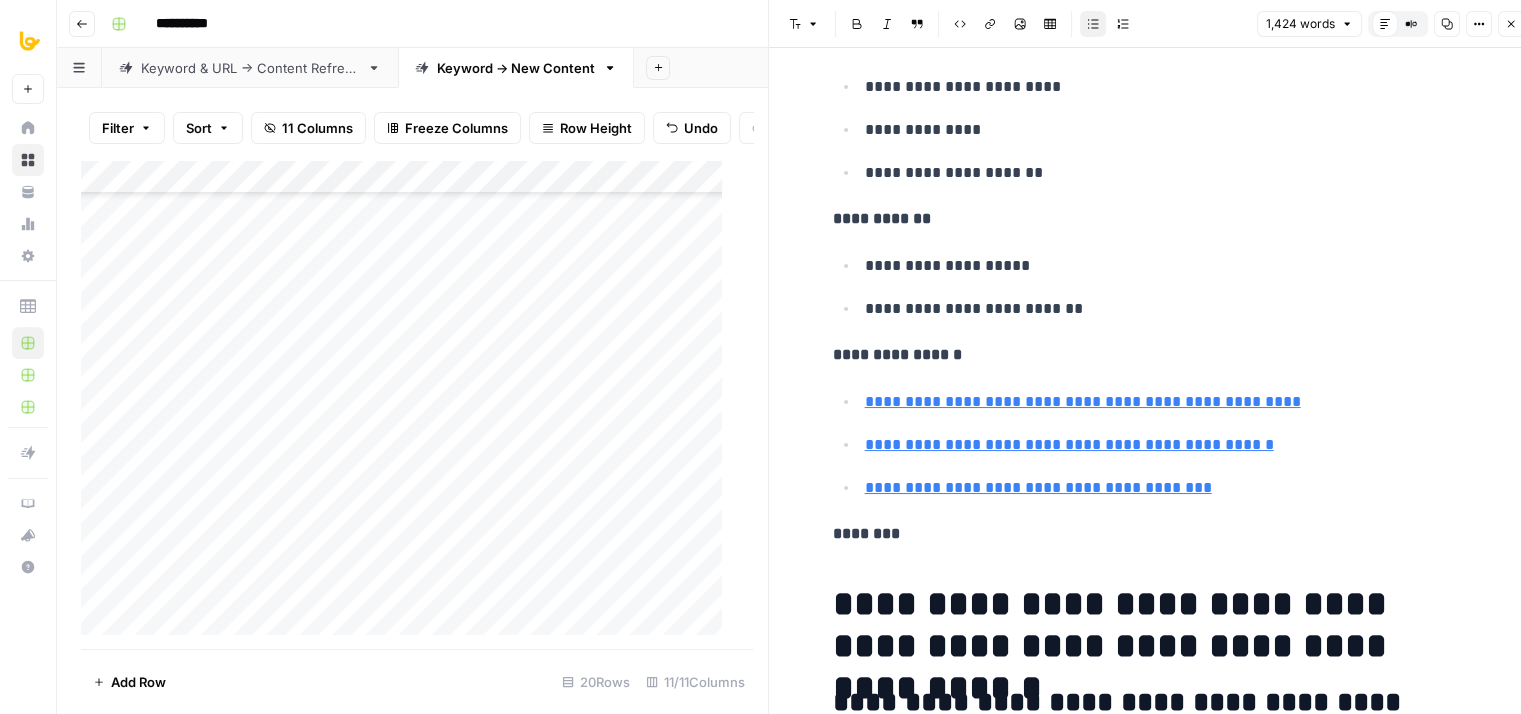 drag, startPoint x: 1127, startPoint y: 261, endPoint x: 1129, endPoint y: 318, distance: 57.035076 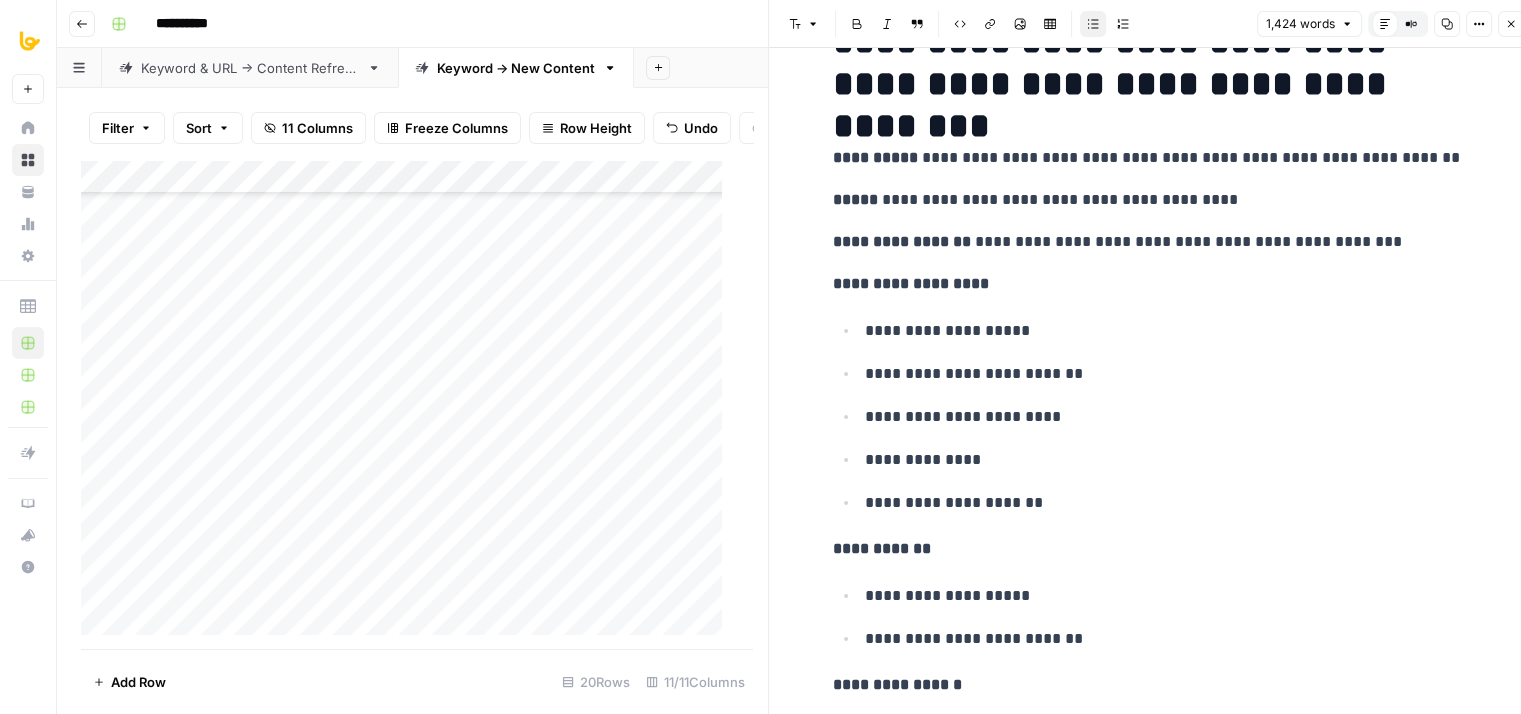 scroll, scrollTop: 0, scrollLeft: 0, axis: both 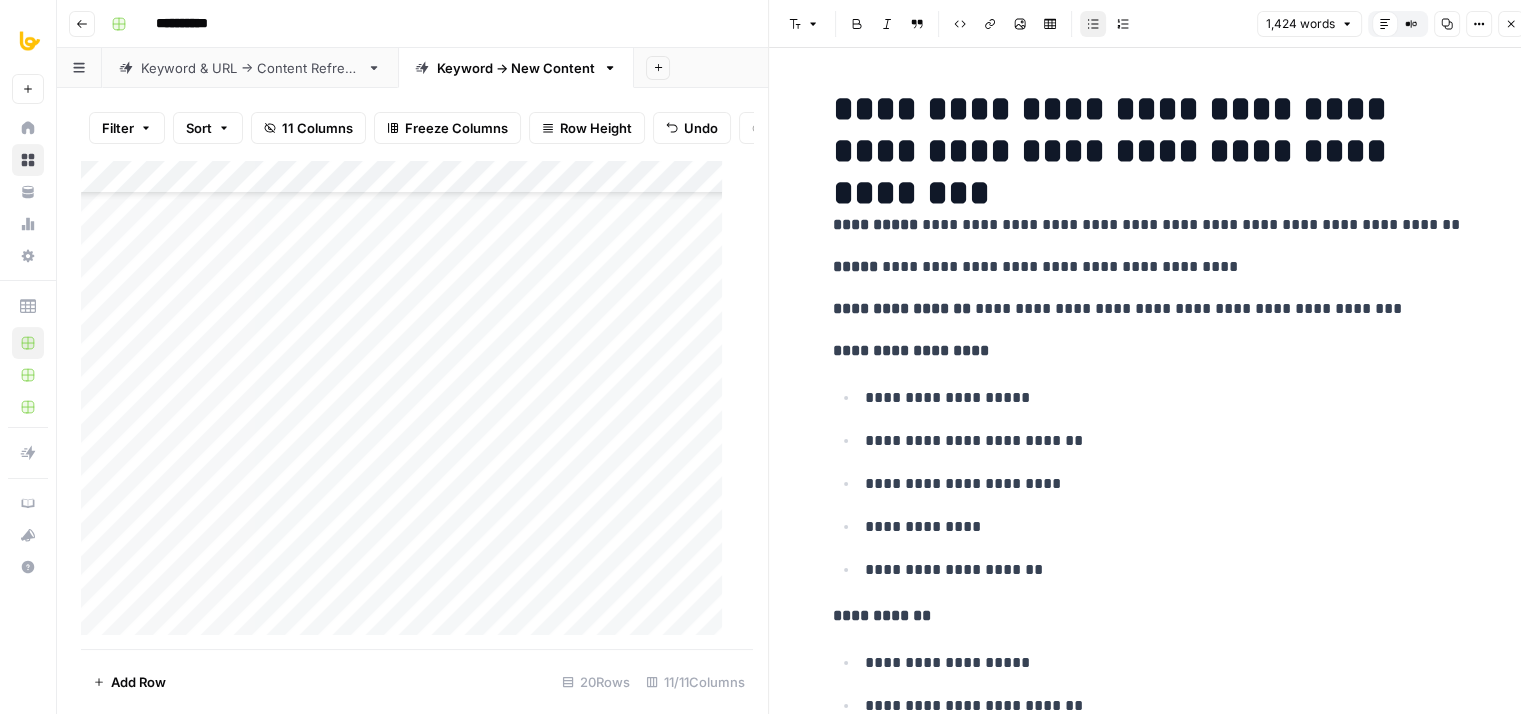 drag, startPoint x: 1245, startPoint y: 245, endPoint x: 1265, endPoint y: 53, distance: 193.03885 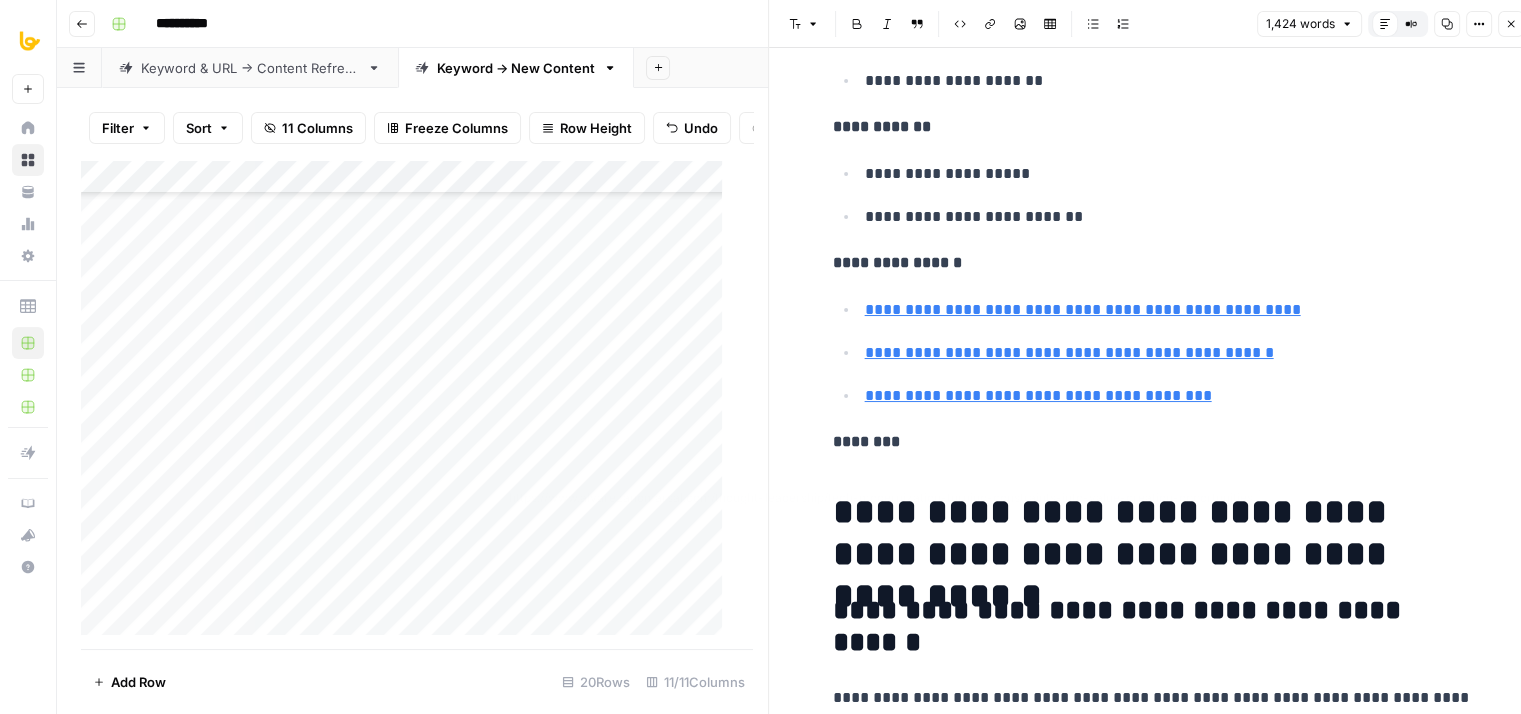 drag, startPoint x: 1212, startPoint y: 325, endPoint x: 1240, endPoint y: 514, distance: 191.06282 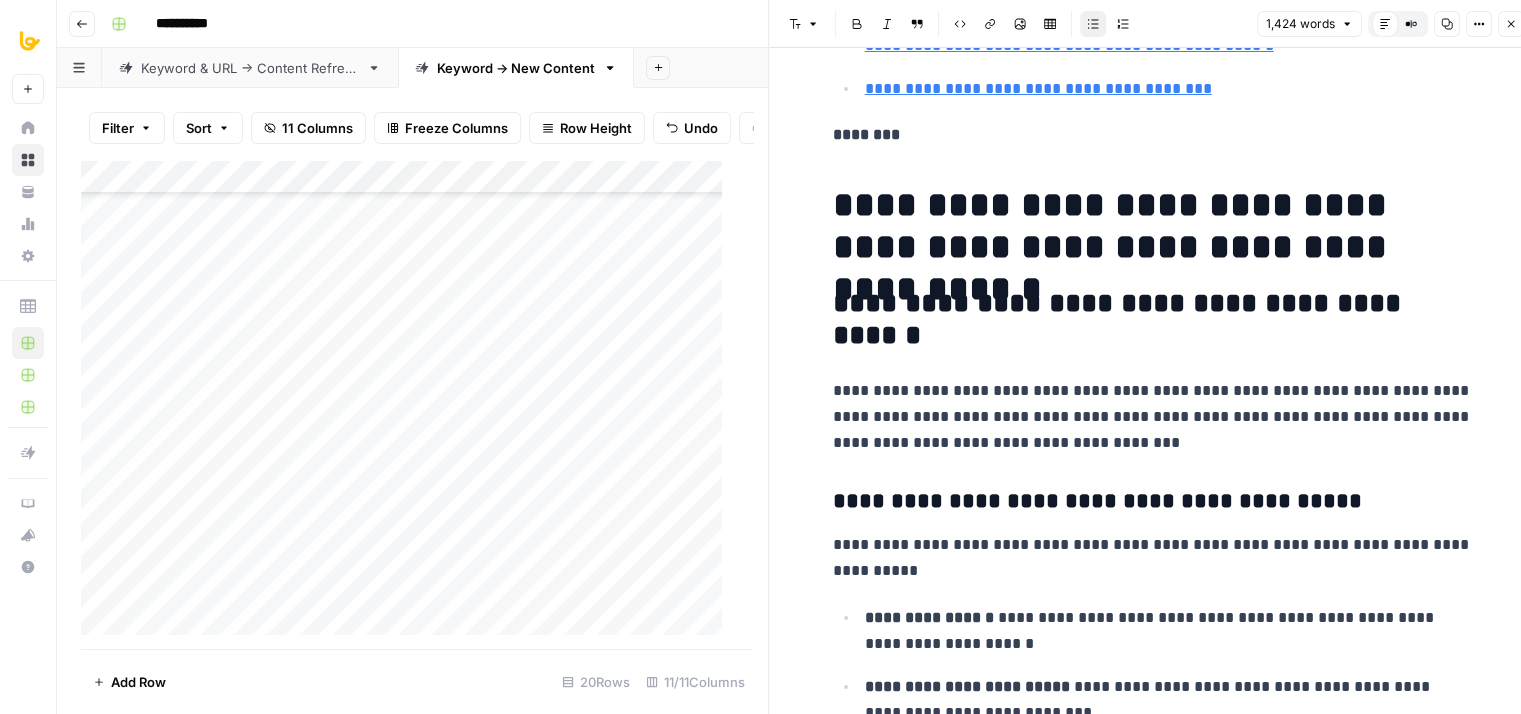 drag, startPoint x: 1388, startPoint y: 258, endPoint x: 1369, endPoint y: 425, distance: 168.07736 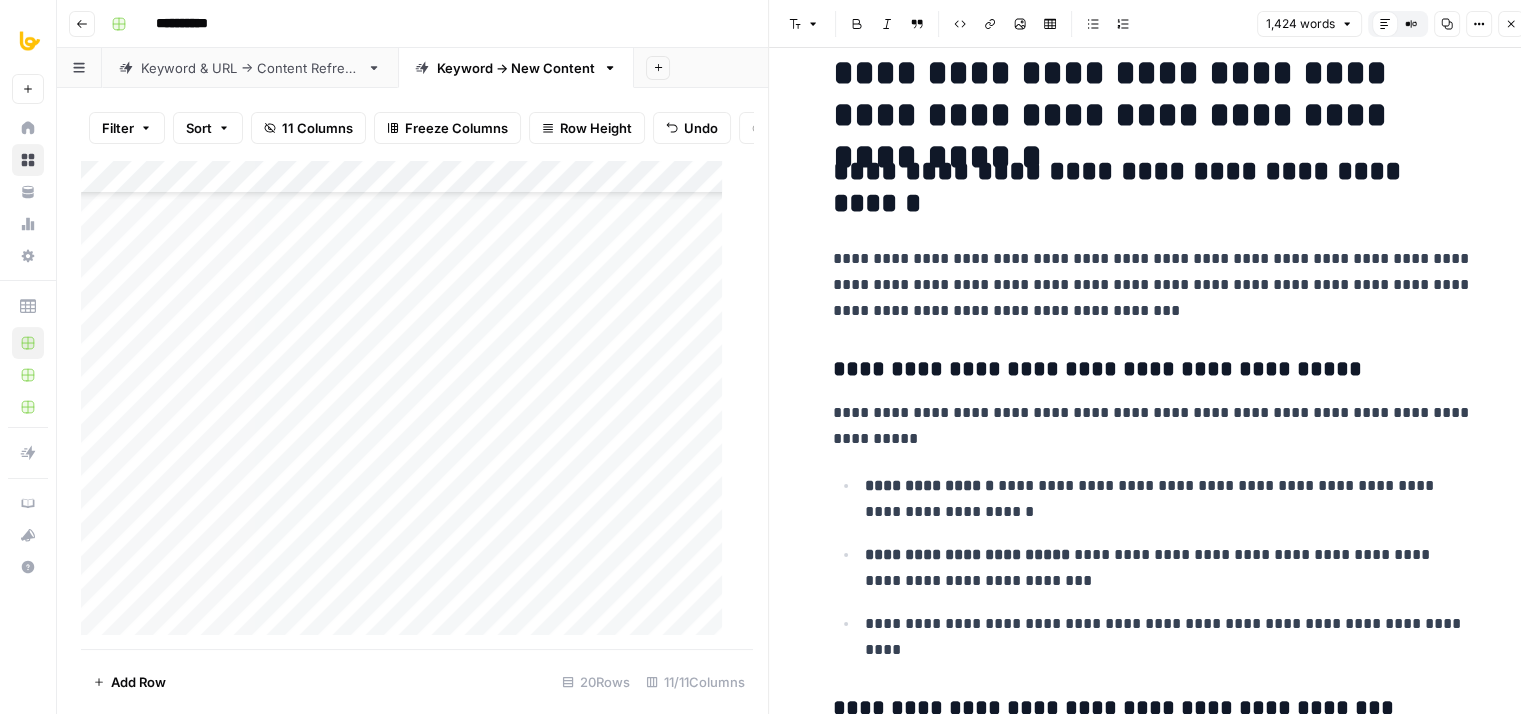 drag, startPoint x: 1248, startPoint y: 391, endPoint x: 1248, endPoint y: 453, distance: 62 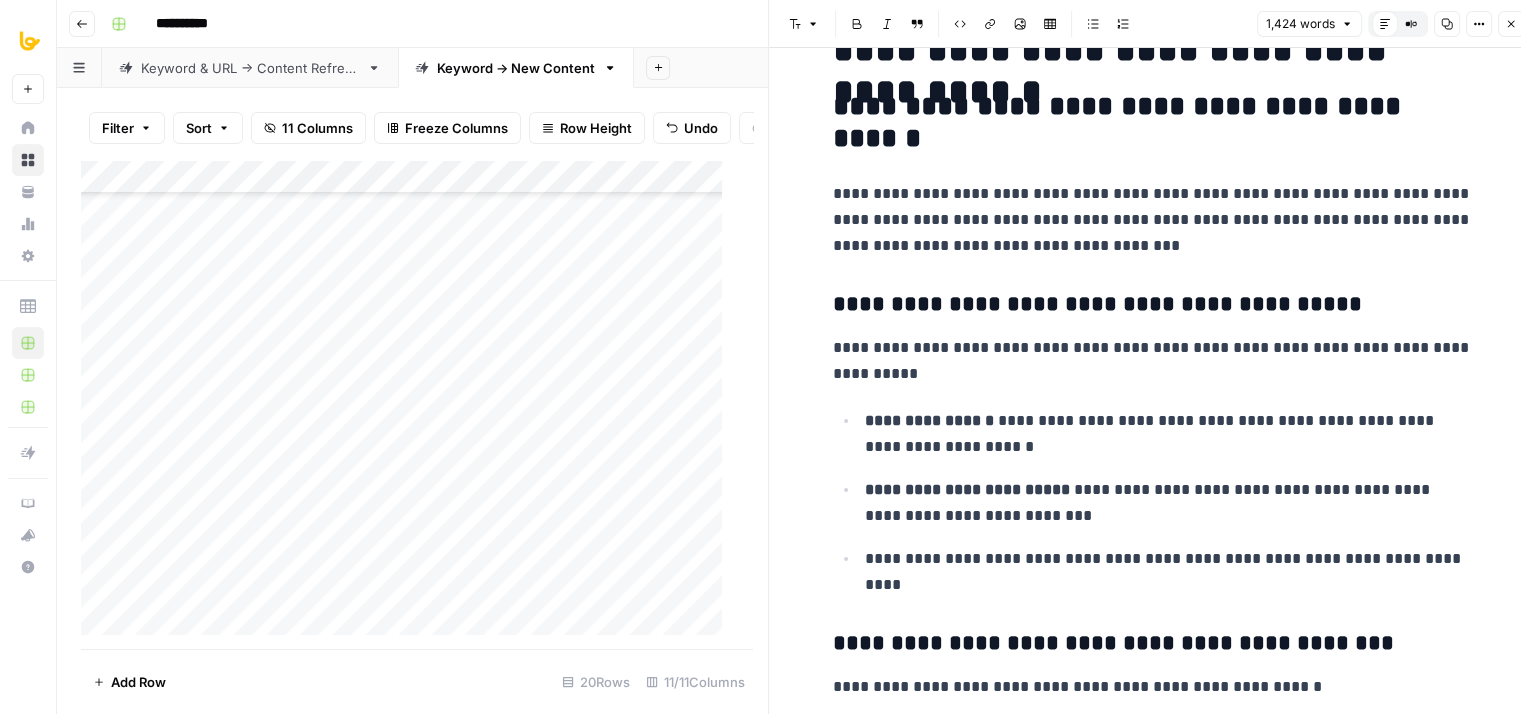 scroll, scrollTop: 1159, scrollLeft: 0, axis: vertical 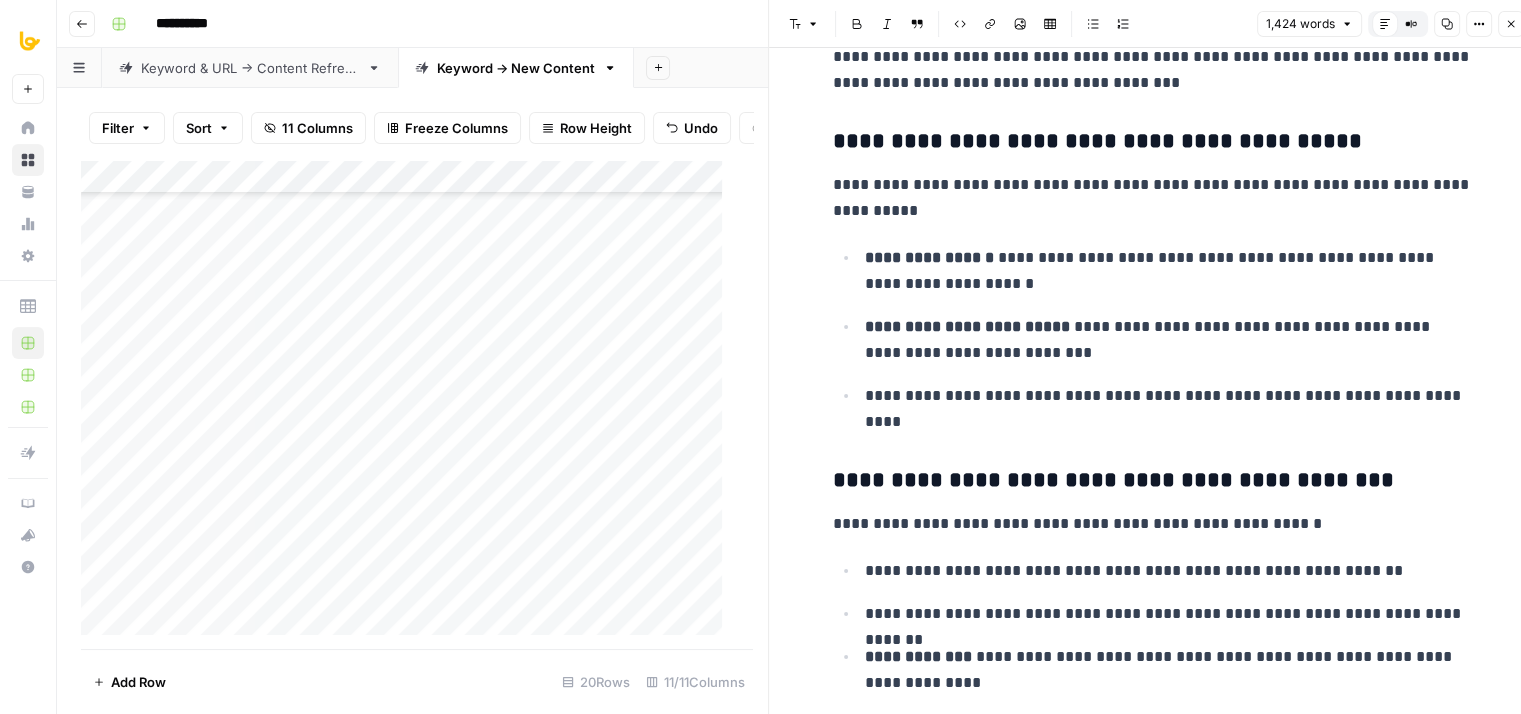 drag, startPoint x: 1149, startPoint y: 357, endPoint x: 1138, endPoint y: 486, distance: 129.46814 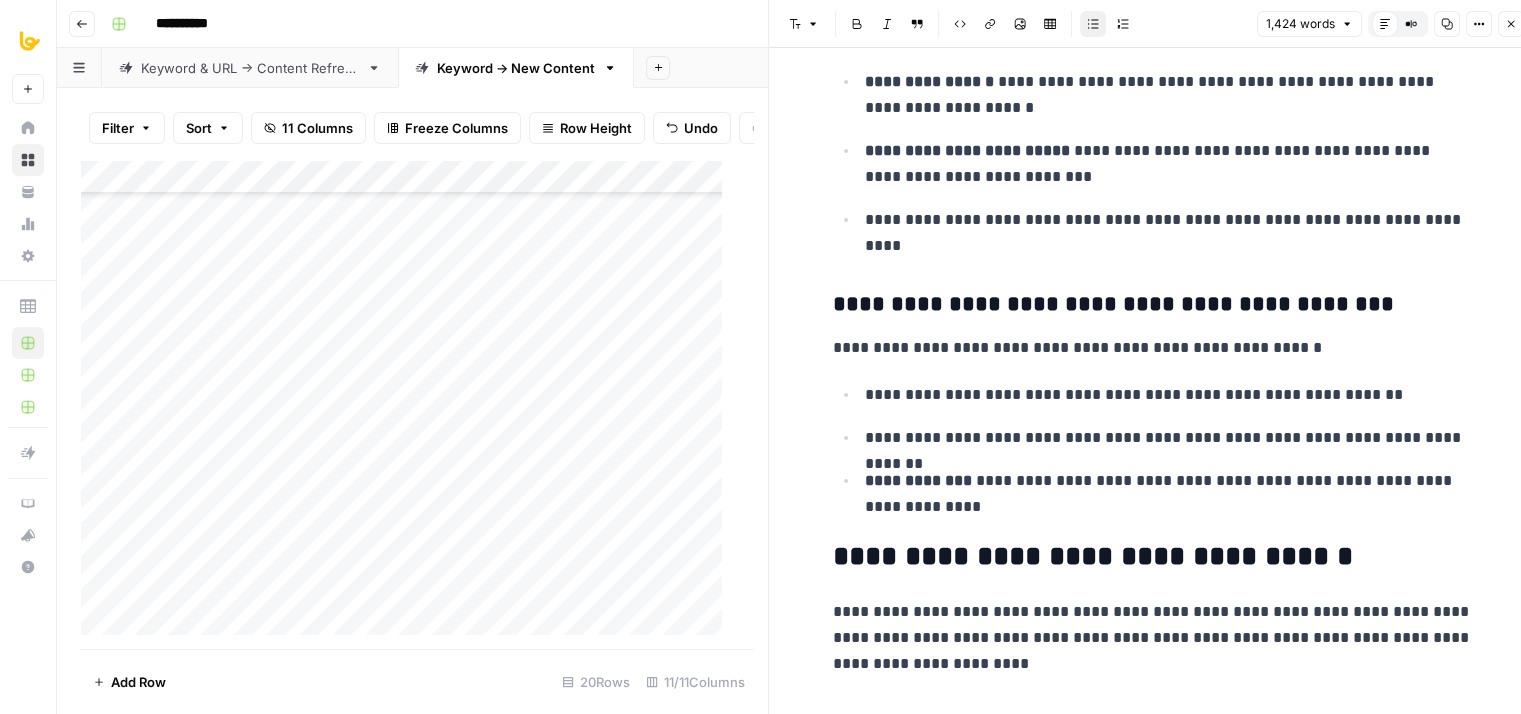 drag, startPoint x: 1148, startPoint y: 270, endPoint x: 1150, endPoint y: 398, distance: 128.01562 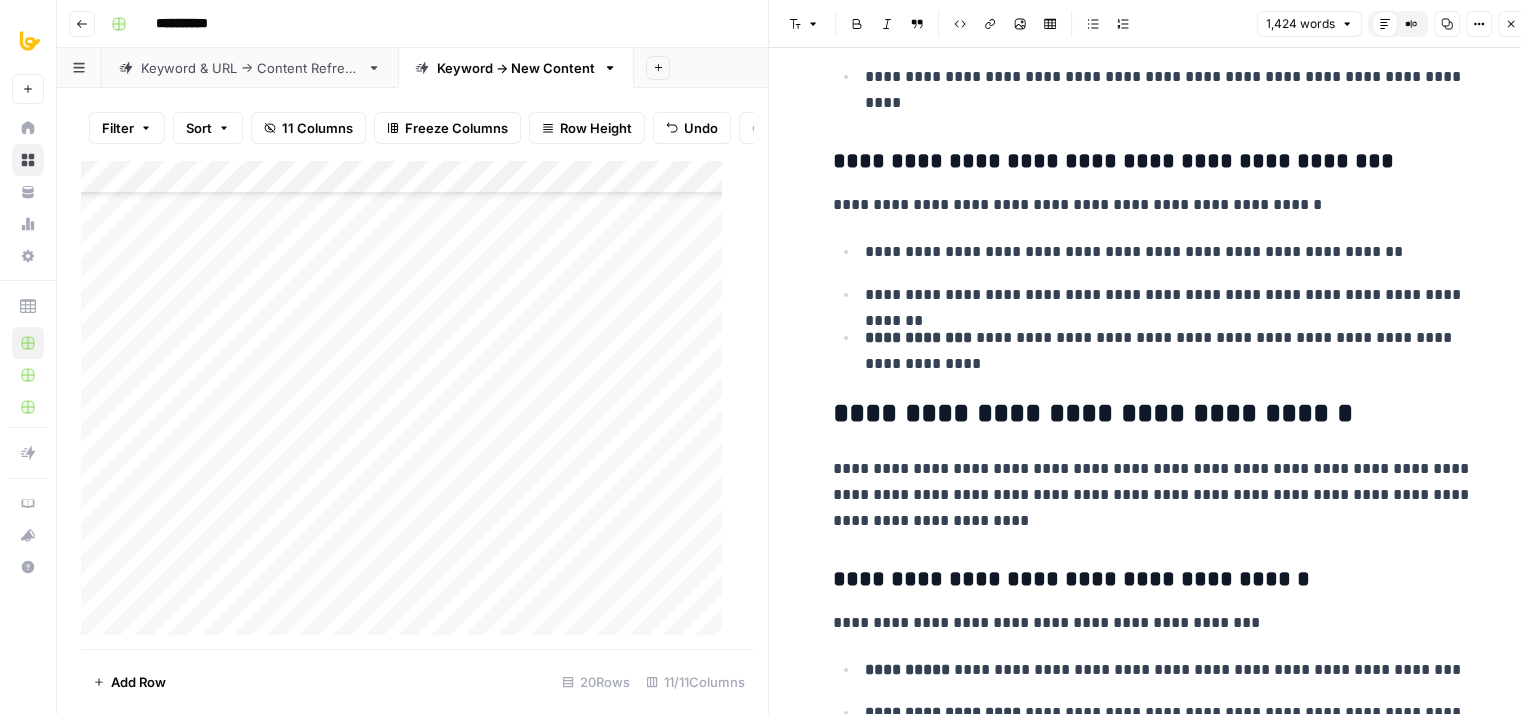 scroll, scrollTop: 1755, scrollLeft: 0, axis: vertical 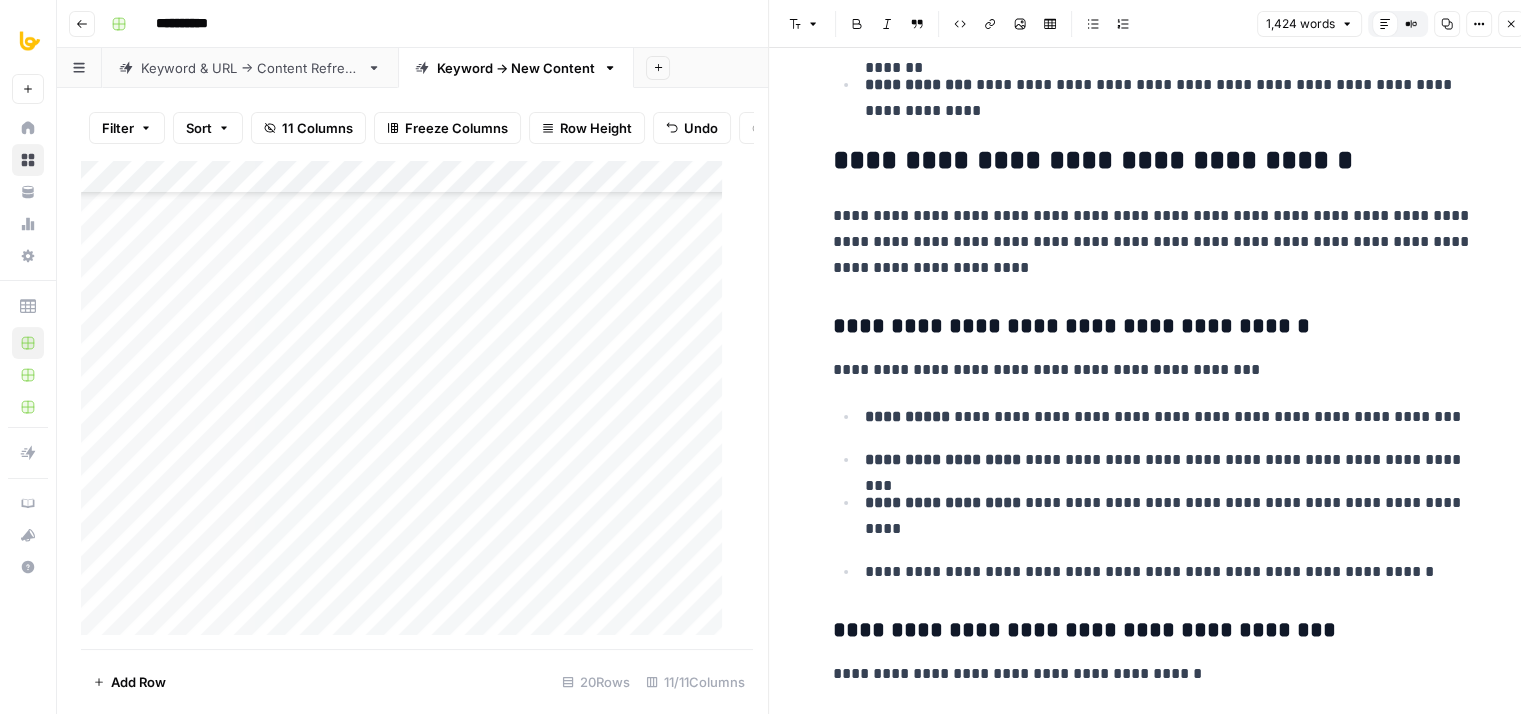 drag, startPoint x: 1172, startPoint y: 241, endPoint x: 1178, endPoint y: 400, distance: 159.11317 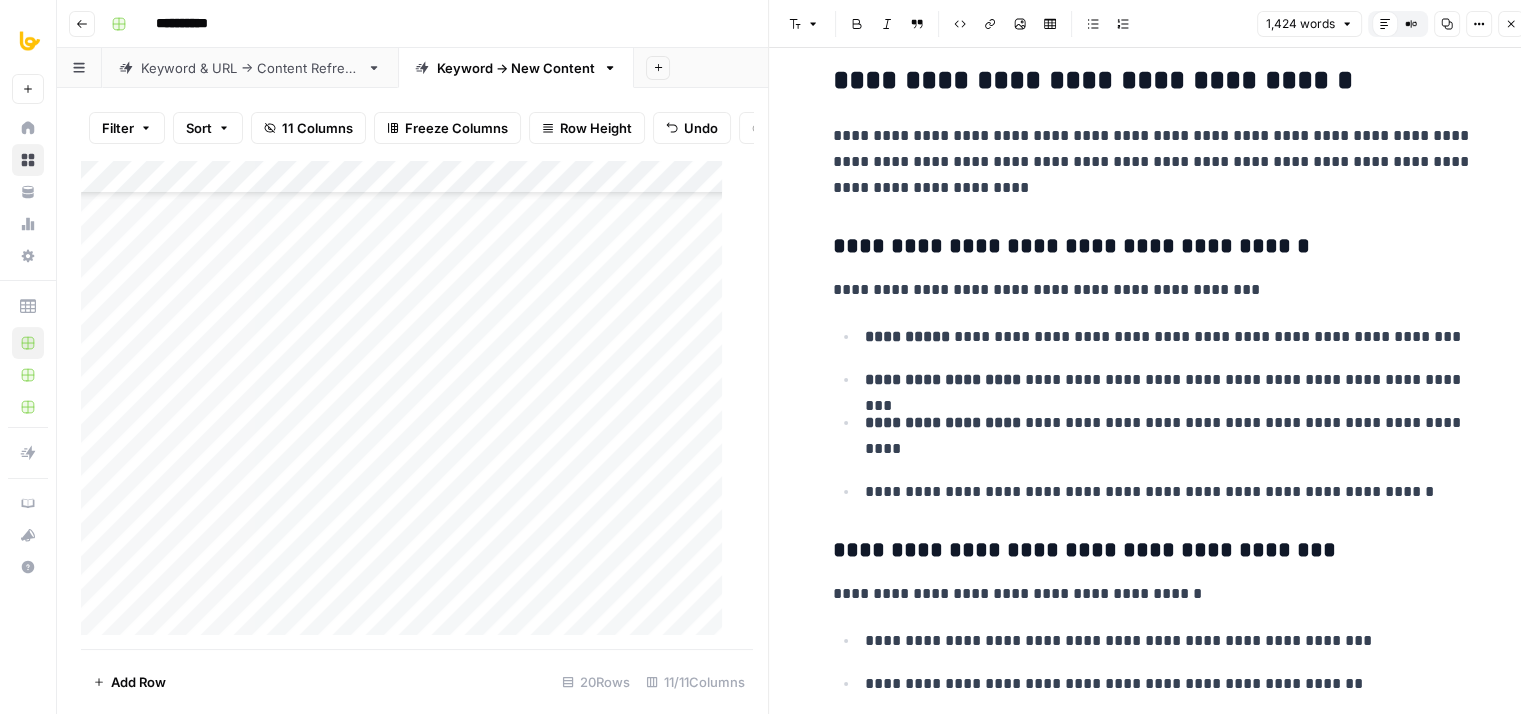 drag, startPoint x: 1191, startPoint y: 233, endPoint x: 1197, endPoint y: 333, distance: 100.17984 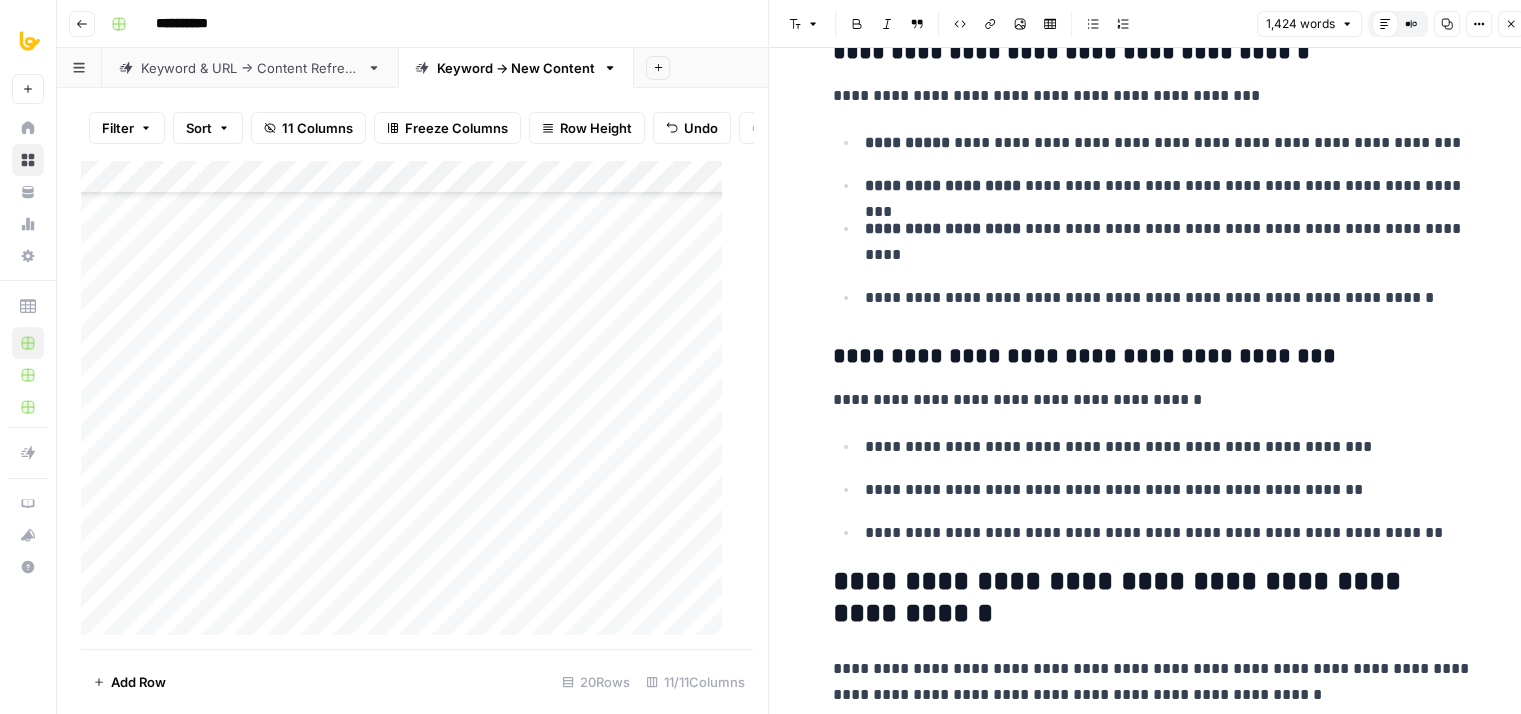 drag, startPoint x: 1252, startPoint y: 211, endPoint x: 1255, endPoint y: 367, distance: 156.02884 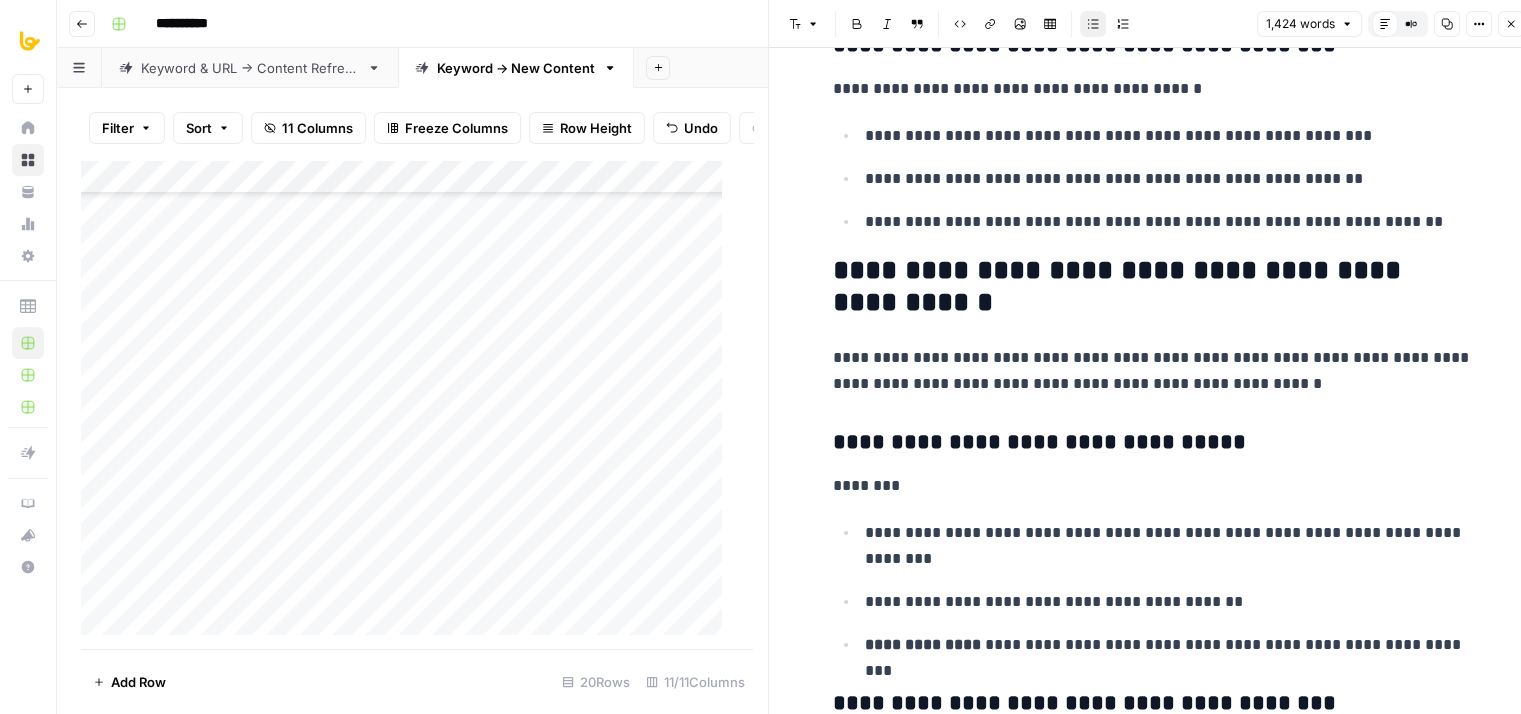 drag, startPoint x: 1219, startPoint y: 268, endPoint x: 1218, endPoint y: 368, distance: 100.005 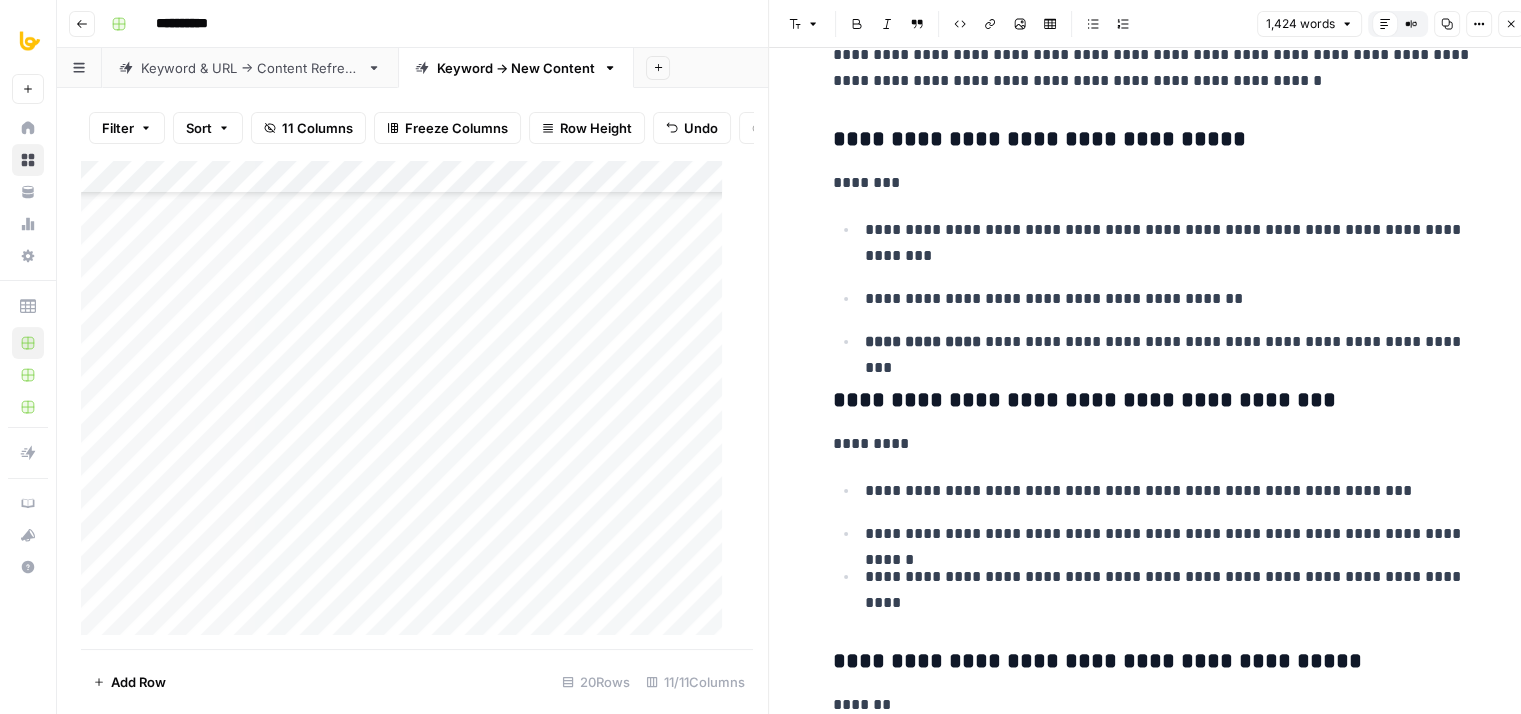 scroll, scrollTop: 2725, scrollLeft: 0, axis: vertical 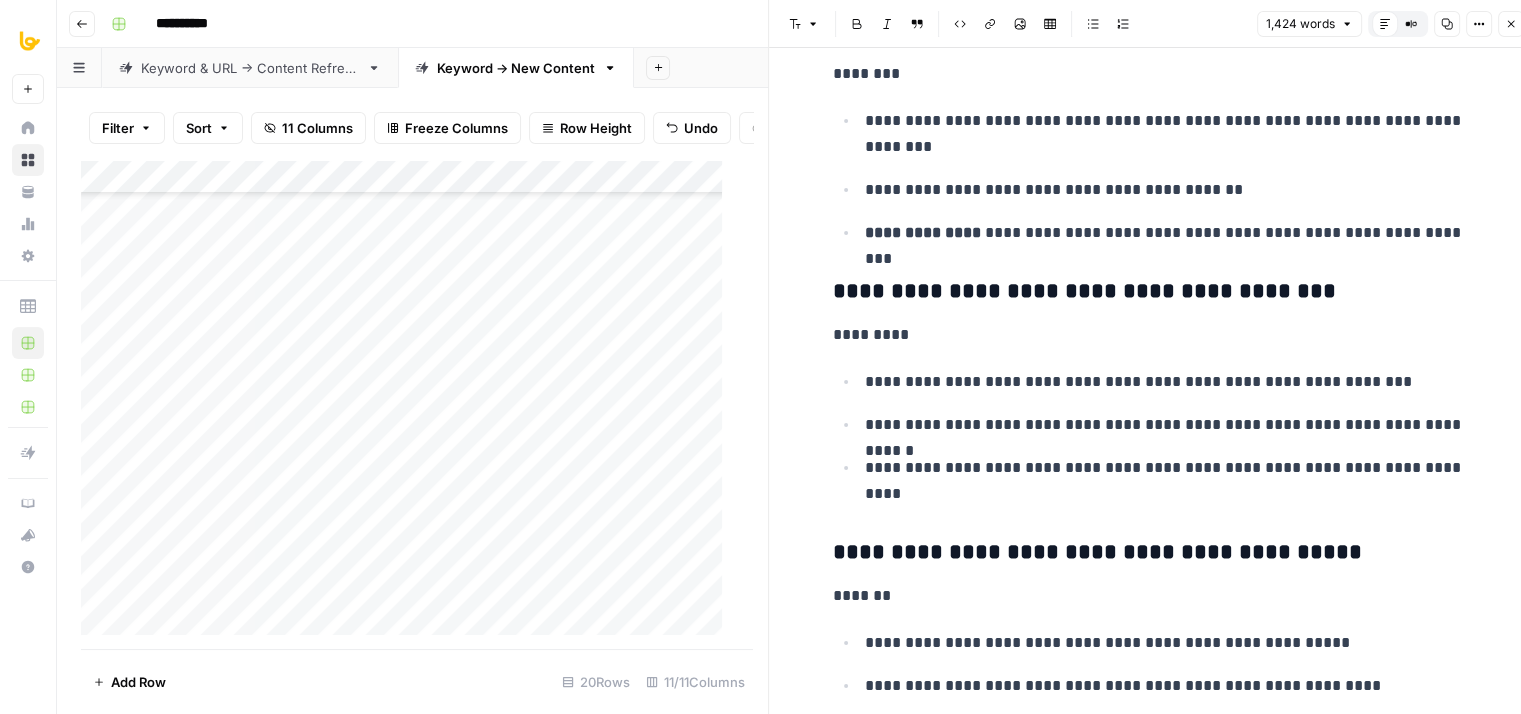 drag, startPoint x: 1237, startPoint y: 339, endPoint x: 1232, endPoint y: 429, distance: 90.13878 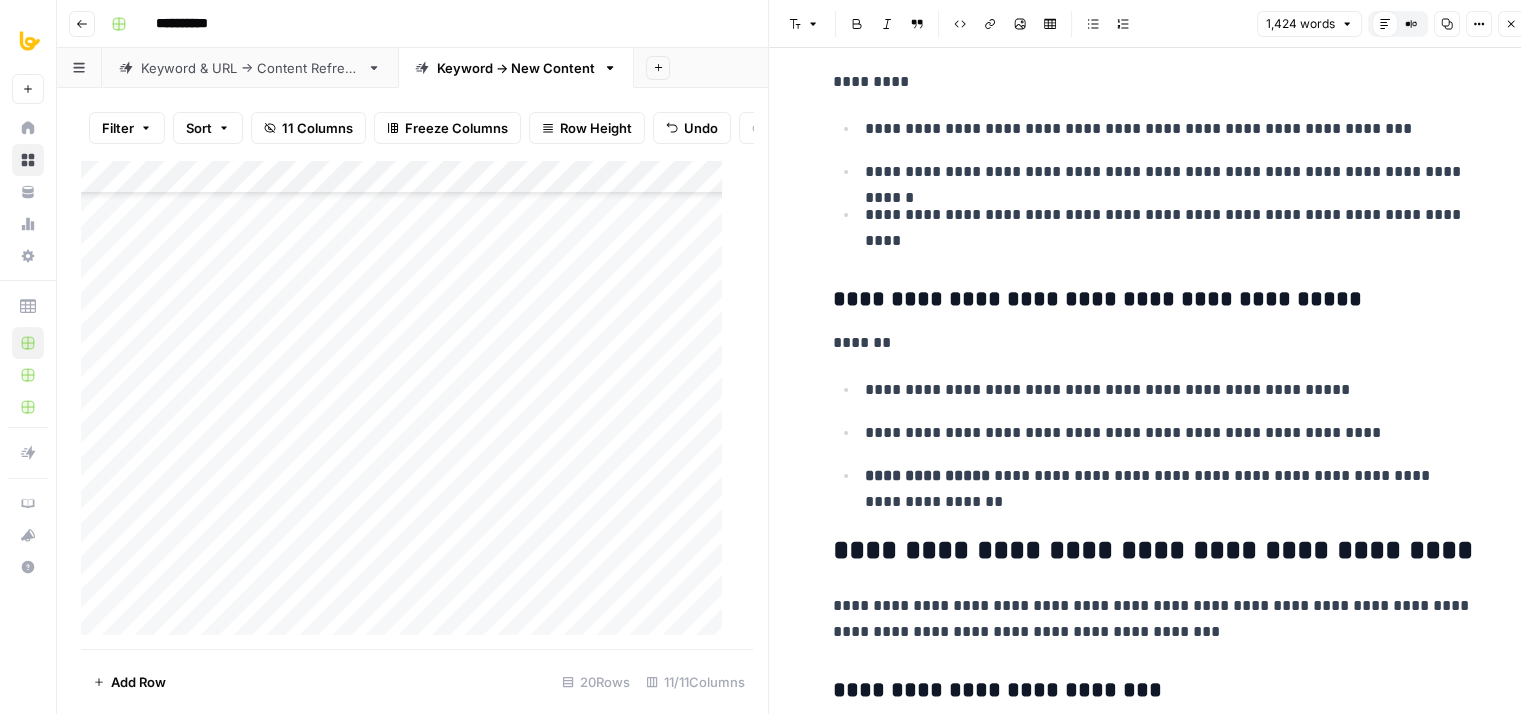 drag, startPoint x: 1247, startPoint y: 292, endPoint x: 1239, endPoint y: 437, distance: 145.22052 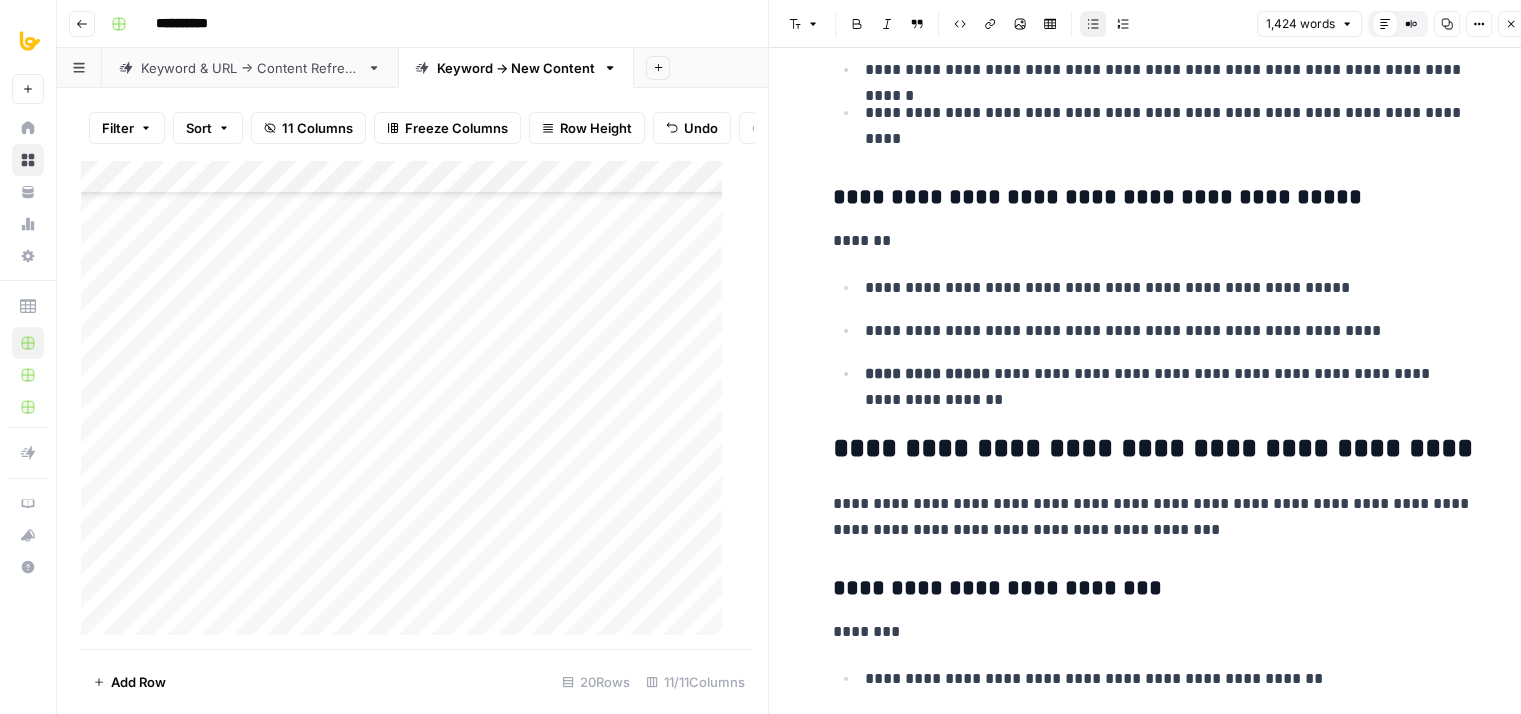 drag, startPoint x: 1252, startPoint y: 329, endPoint x: 1236, endPoint y: 445, distance: 117.09825 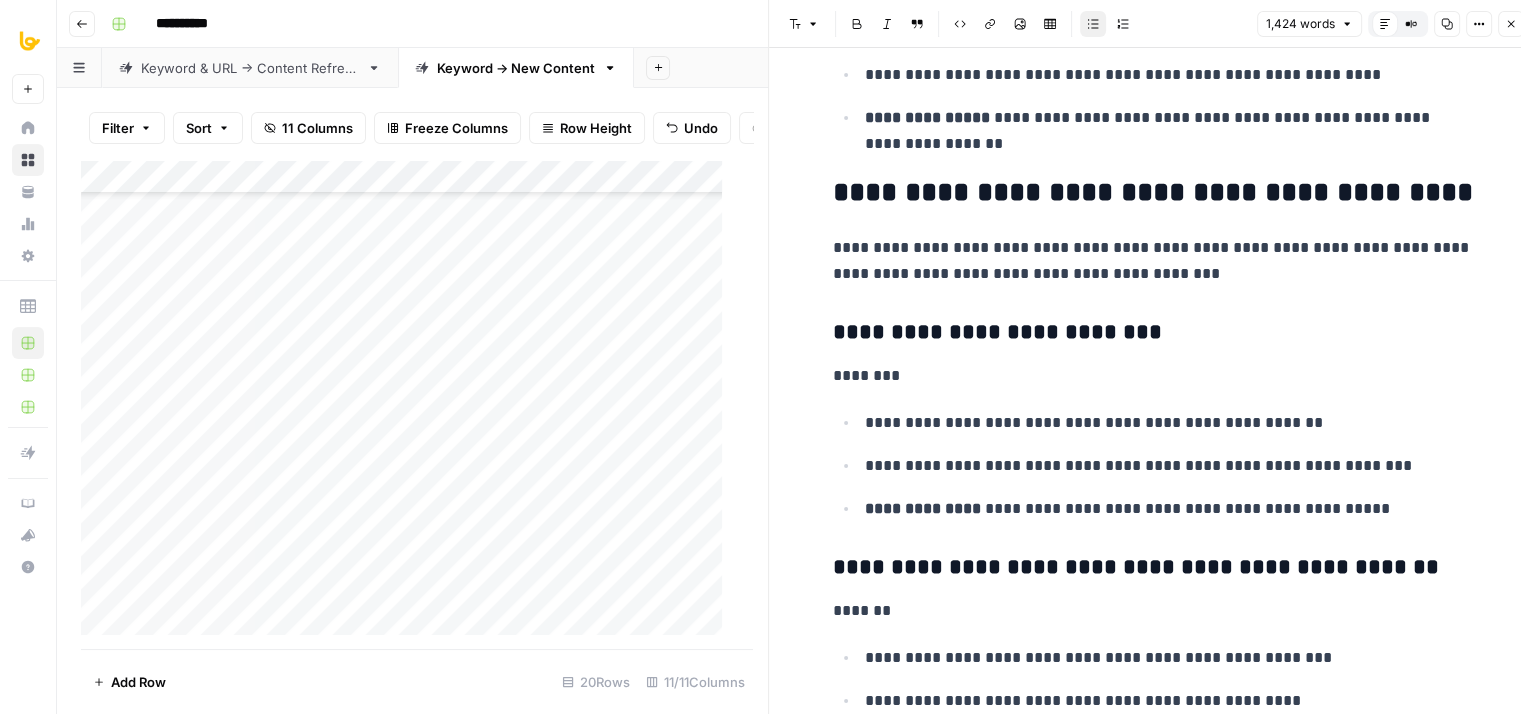 drag, startPoint x: 1225, startPoint y: 440, endPoint x: 1208, endPoint y: 488, distance: 50.92151 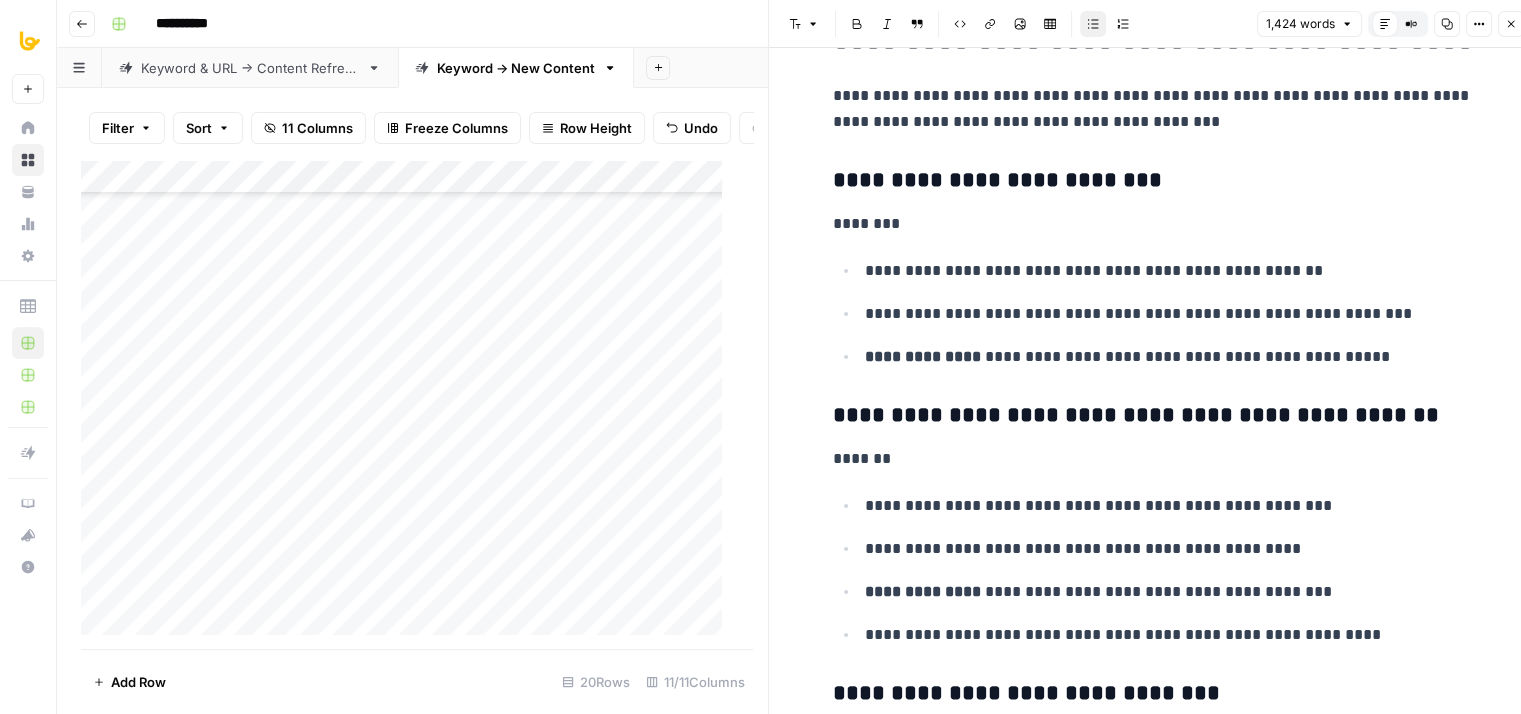 drag, startPoint x: 1196, startPoint y: 477, endPoint x: 1199, endPoint y: 506, distance: 29.15476 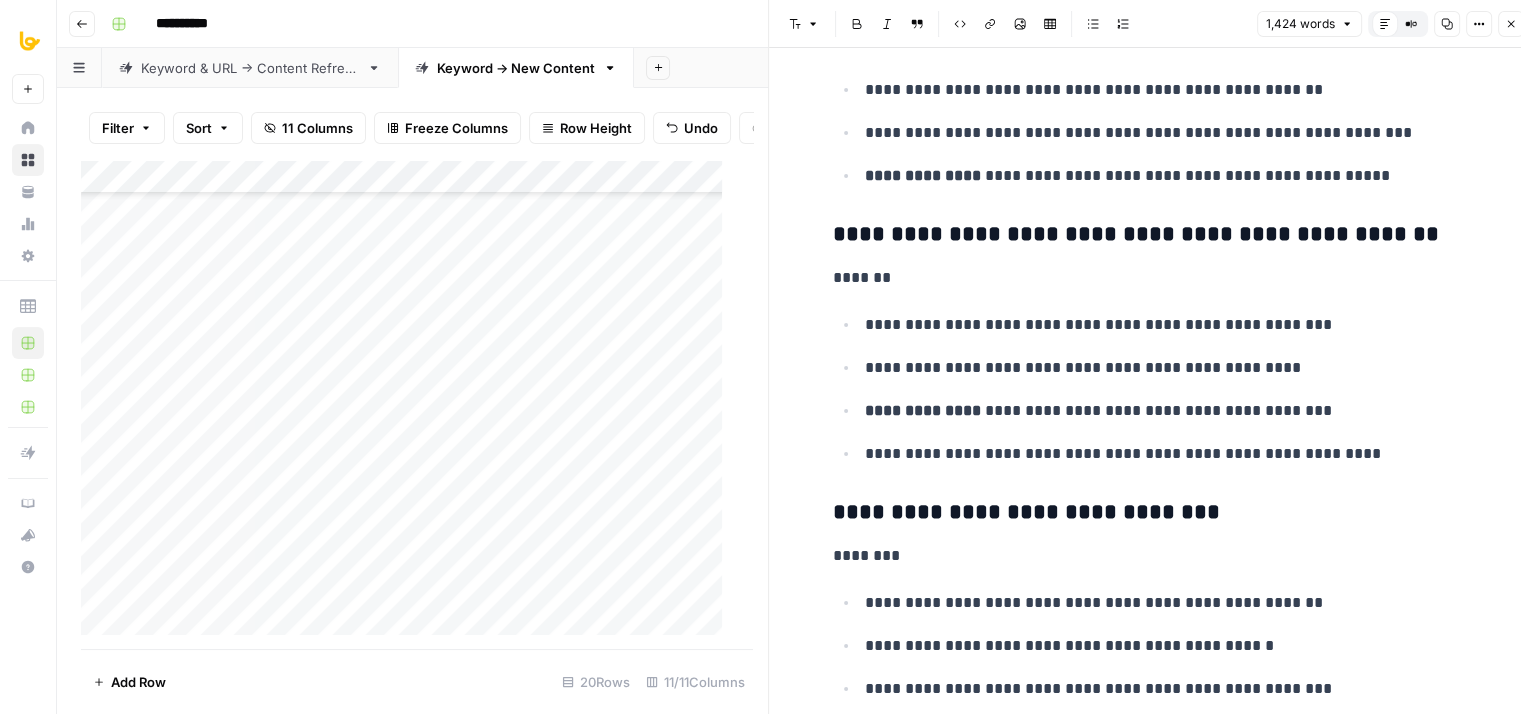 drag, startPoint x: 1205, startPoint y: 425, endPoint x: 1172, endPoint y: 558, distance: 137.03284 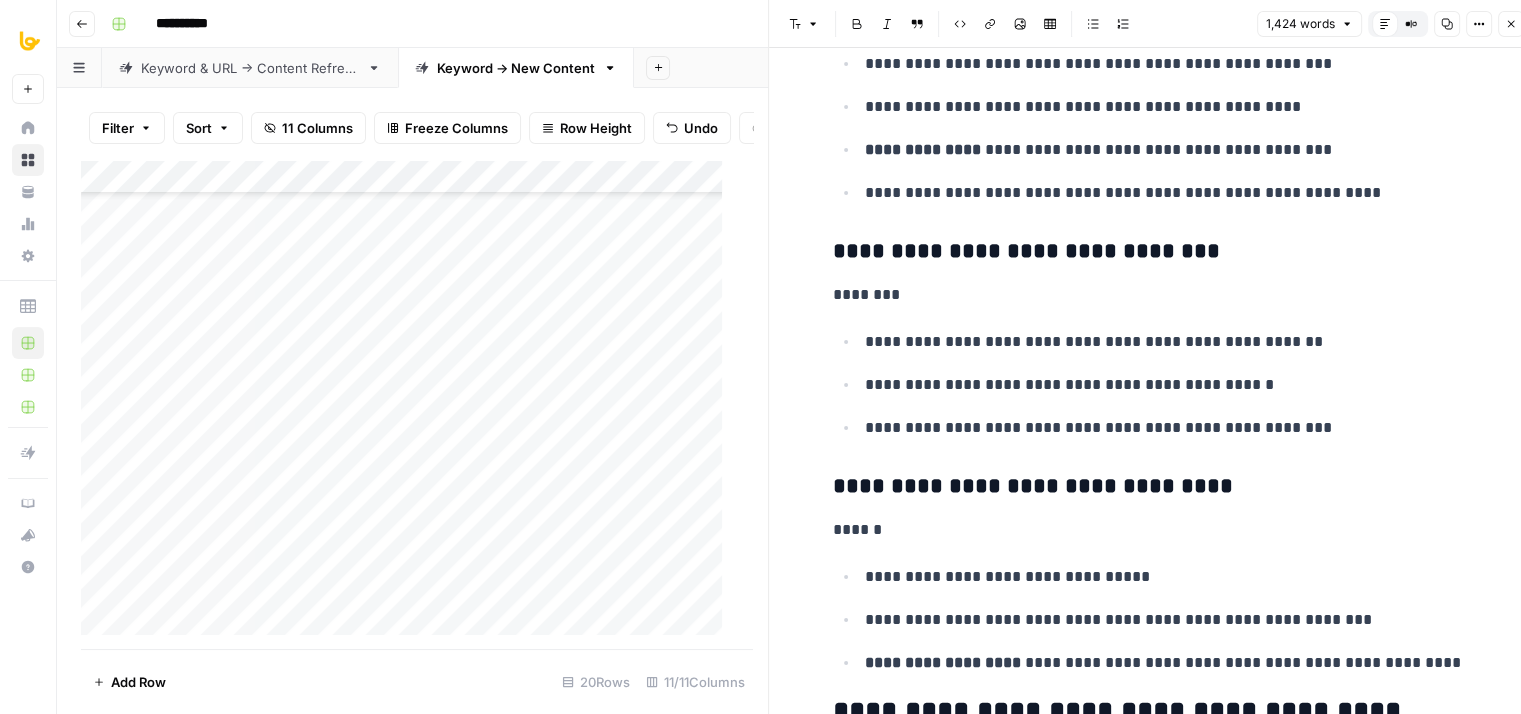 drag, startPoint x: 1196, startPoint y: 376, endPoint x: 1173, endPoint y: 518, distance: 143.85062 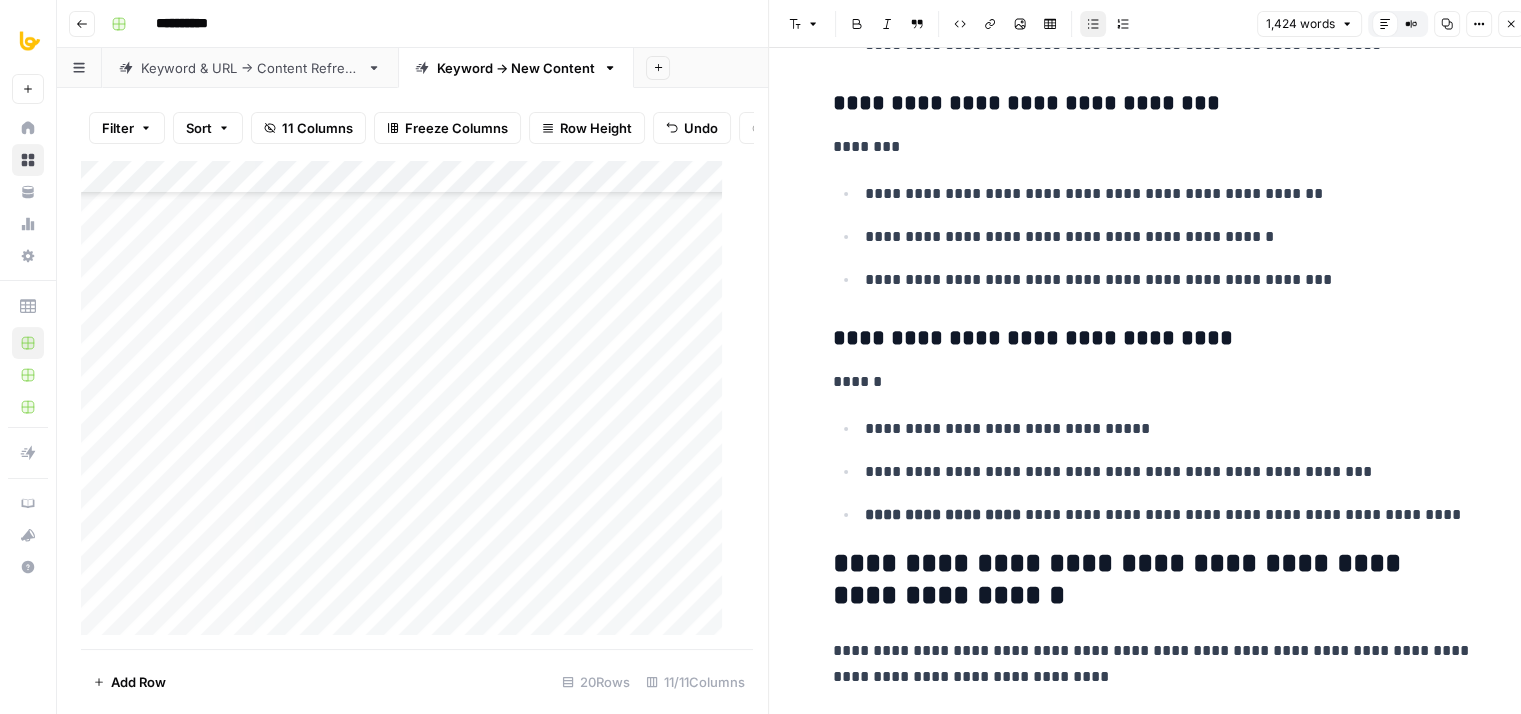 drag, startPoint x: 1180, startPoint y: 376, endPoint x: 1163, endPoint y: 479, distance: 104.393486 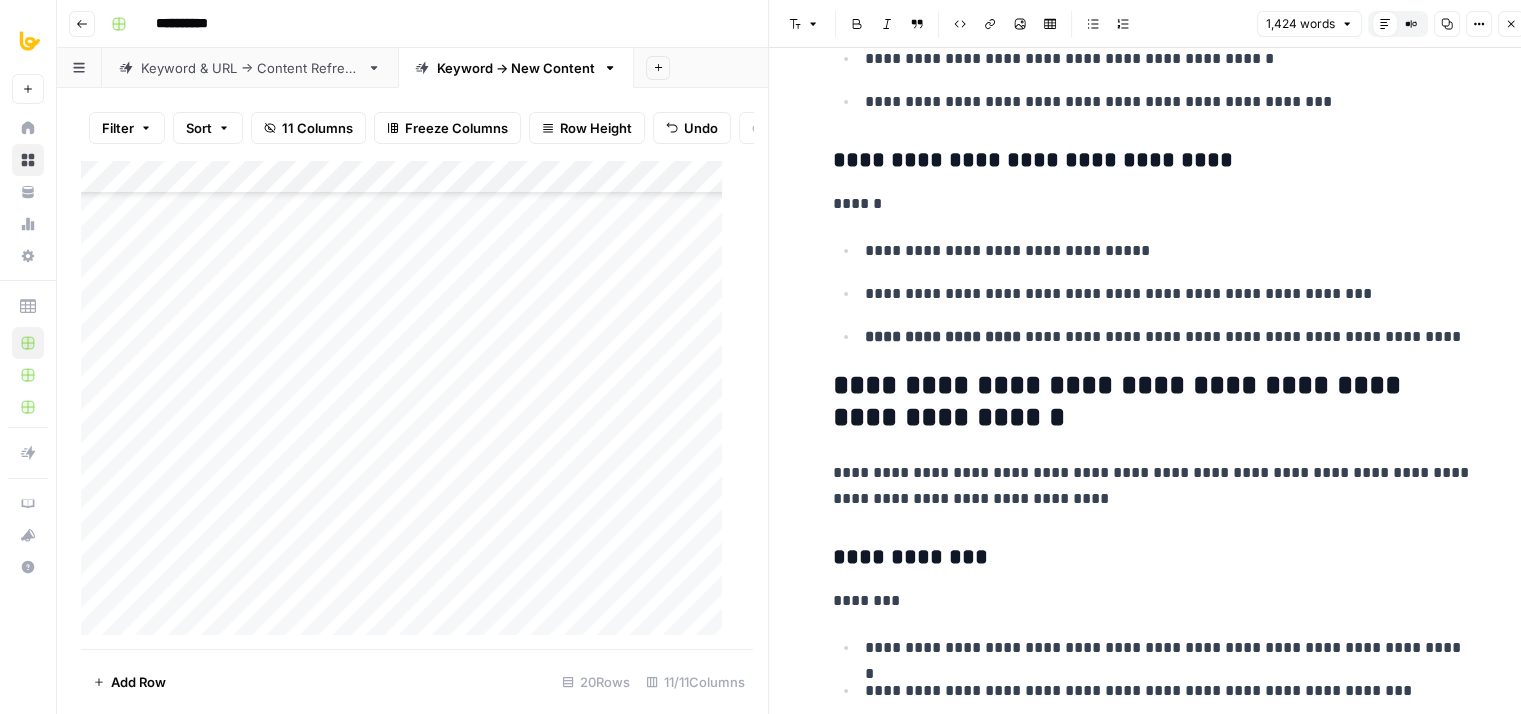 drag, startPoint x: 1184, startPoint y: 386, endPoint x: 1175, endPoint y: 489, distance: 103.392456 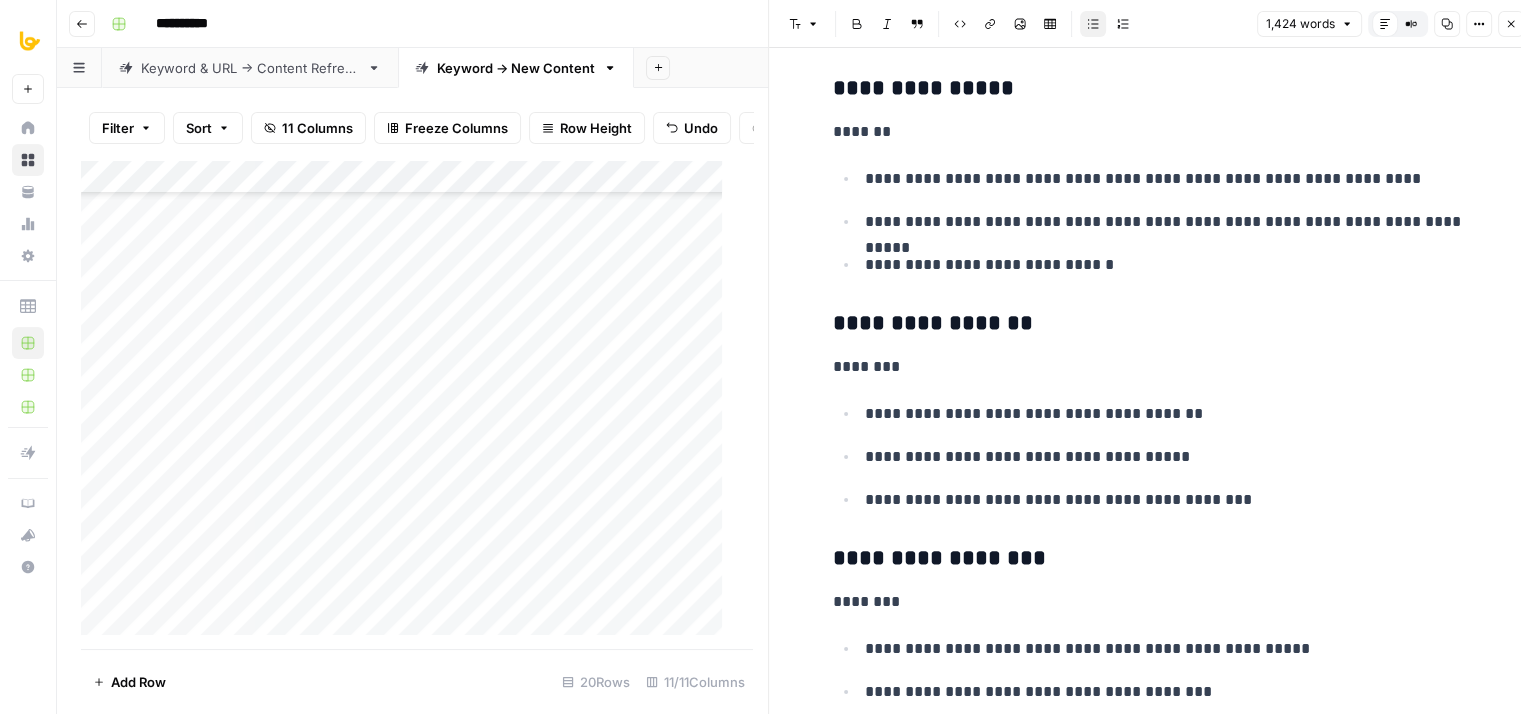 drag, startPoint x: 1192, startPoint y: 308, endPoint x: 1210, endPoint y: 440, distance: 133.22162 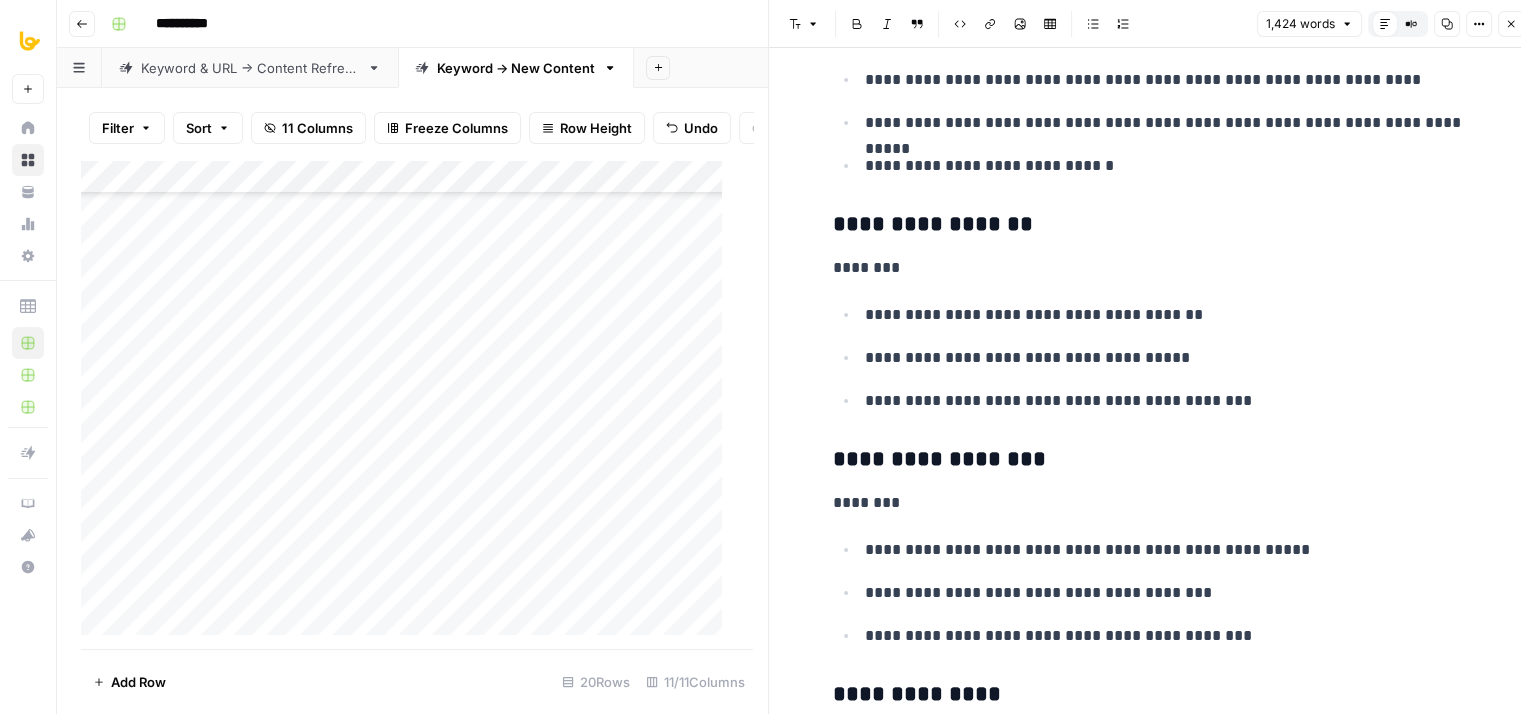 drag, startPoint x: 1203, startPoint y: 331, endPoint x: 1203, endPoint y: 445, distance: 114 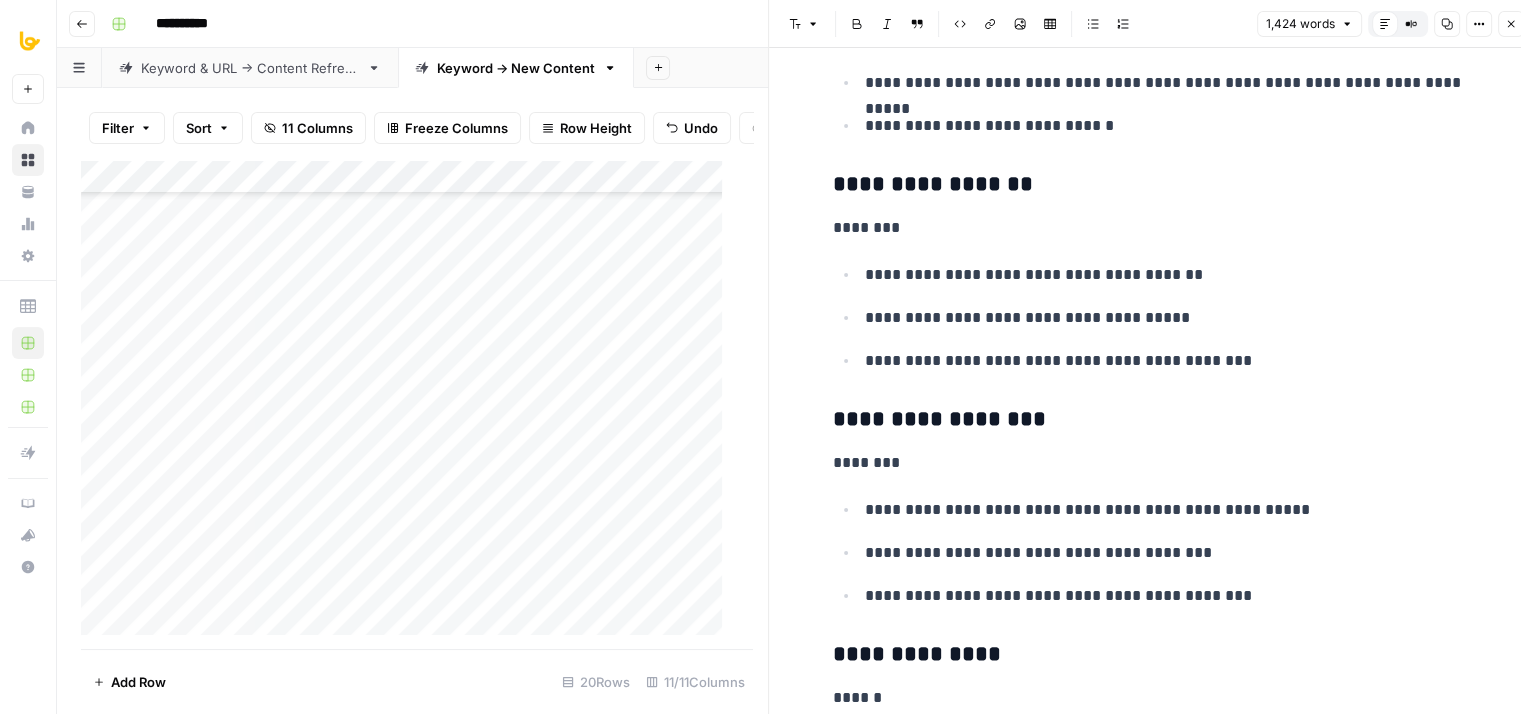 click on "**********" at bounding box center (1153, 185) 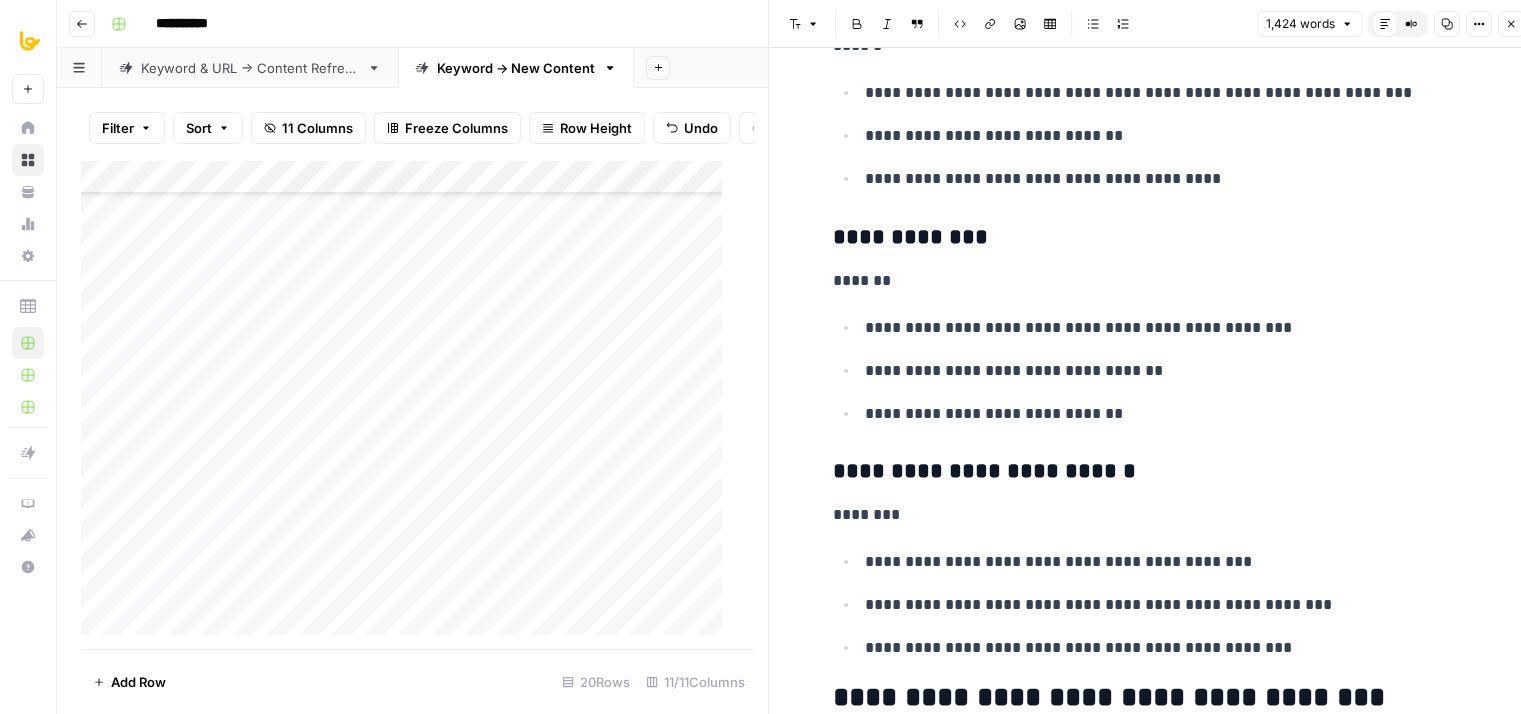 drag, startPoint x: 1136, startPoint y: 201, endPoint x: 1122, endPoint y: 351, distance: 150.65192 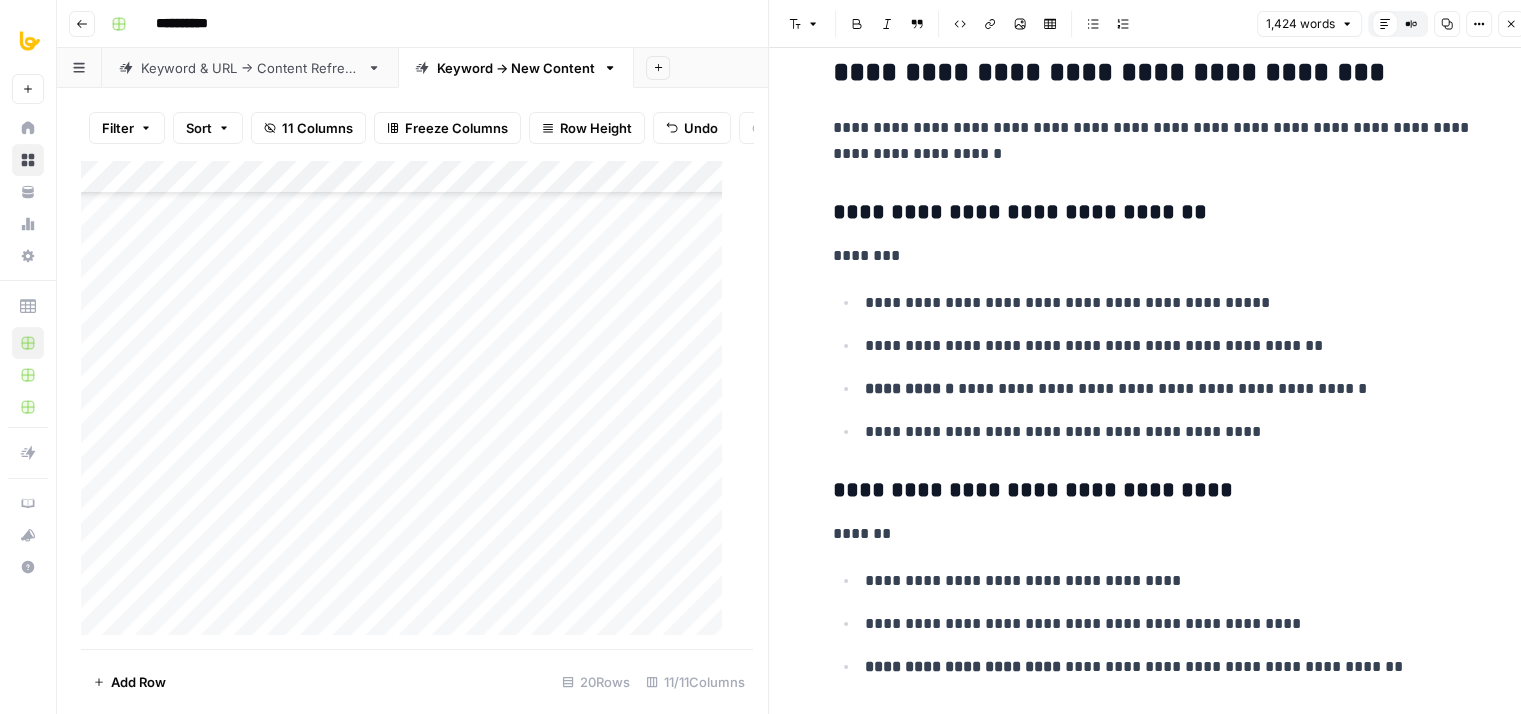 drag, startPoint x: 1128, startPoint y: 312, endPoint x: 1137, endPoint y: 398, distance: 86.46965 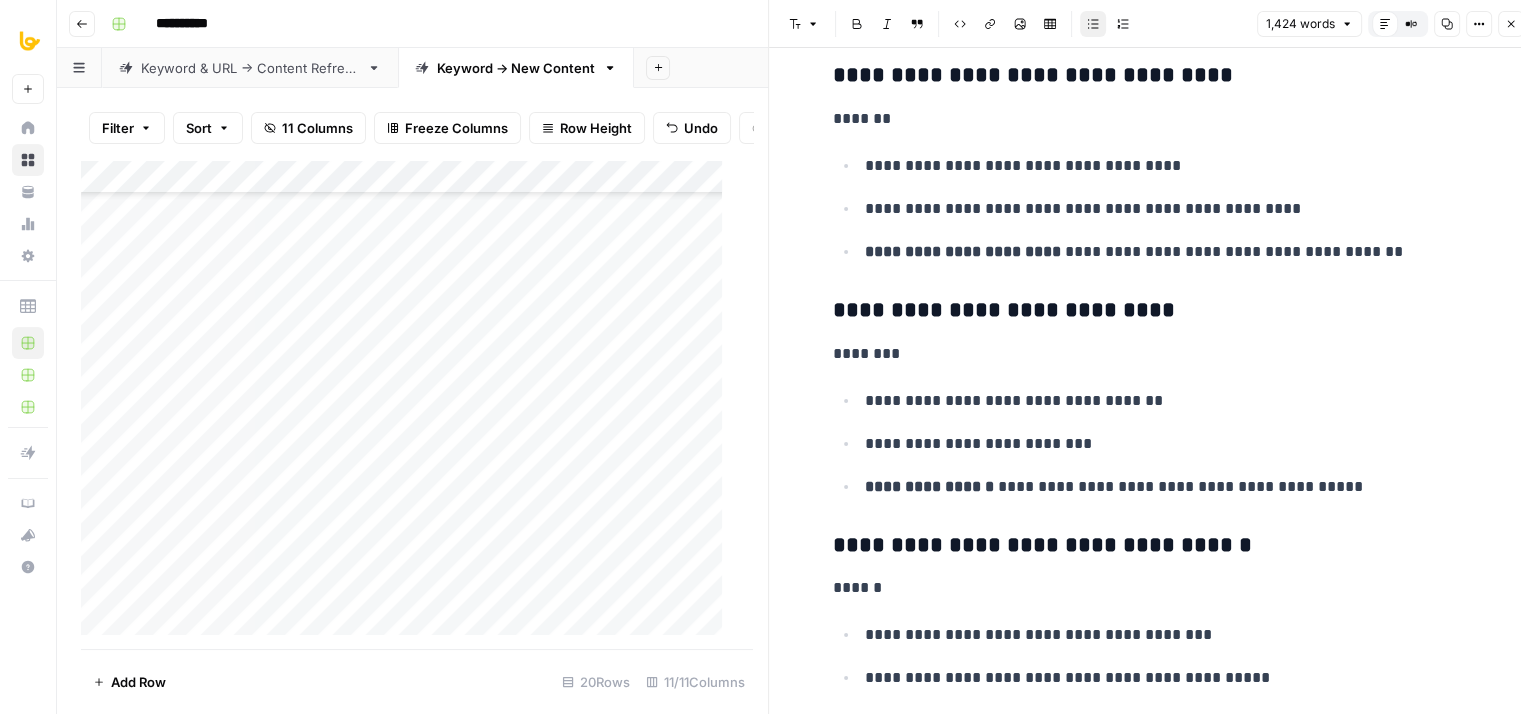 drag, startPoint x: 1156, startPoint y: 252, endPoint x: 1167, endPoint y: 397, distance: 145.41664 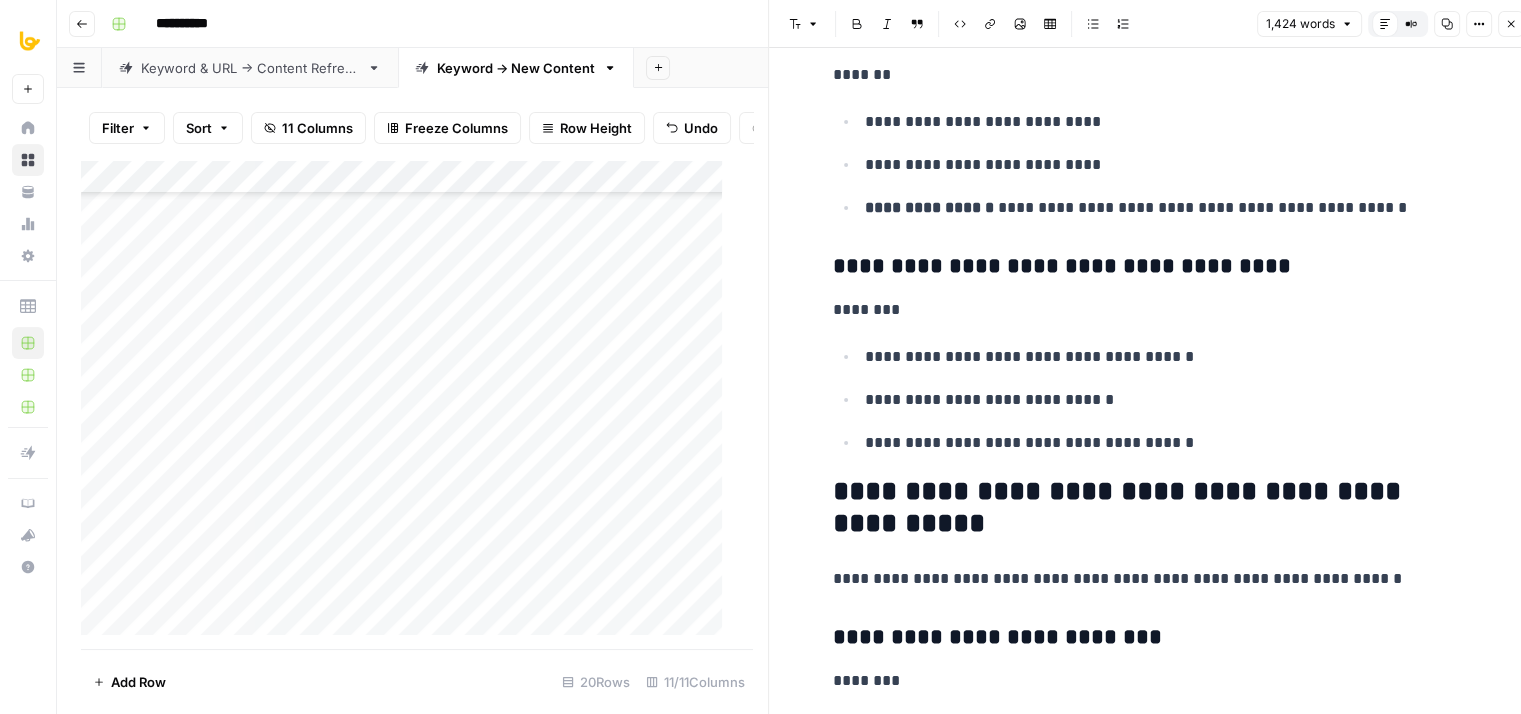 drag, startPoint x: 1182, startPoint y: 448, endPoint x: 1180, endPoint y: 535, distance: 87.02299 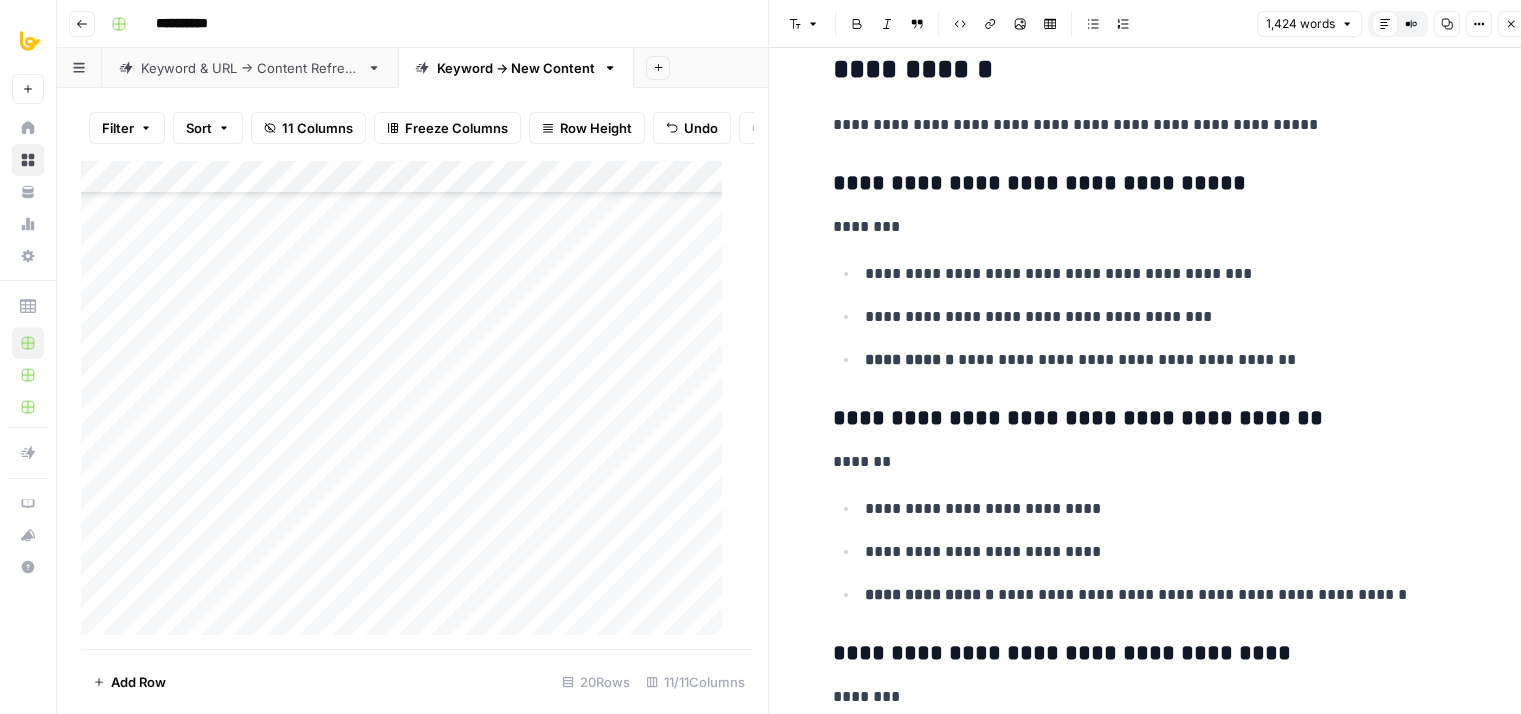 drag, startPoint x: 1202, startPoint y: 425, endPoint x: 1213, endPoint y: 207, distance: 218.27734 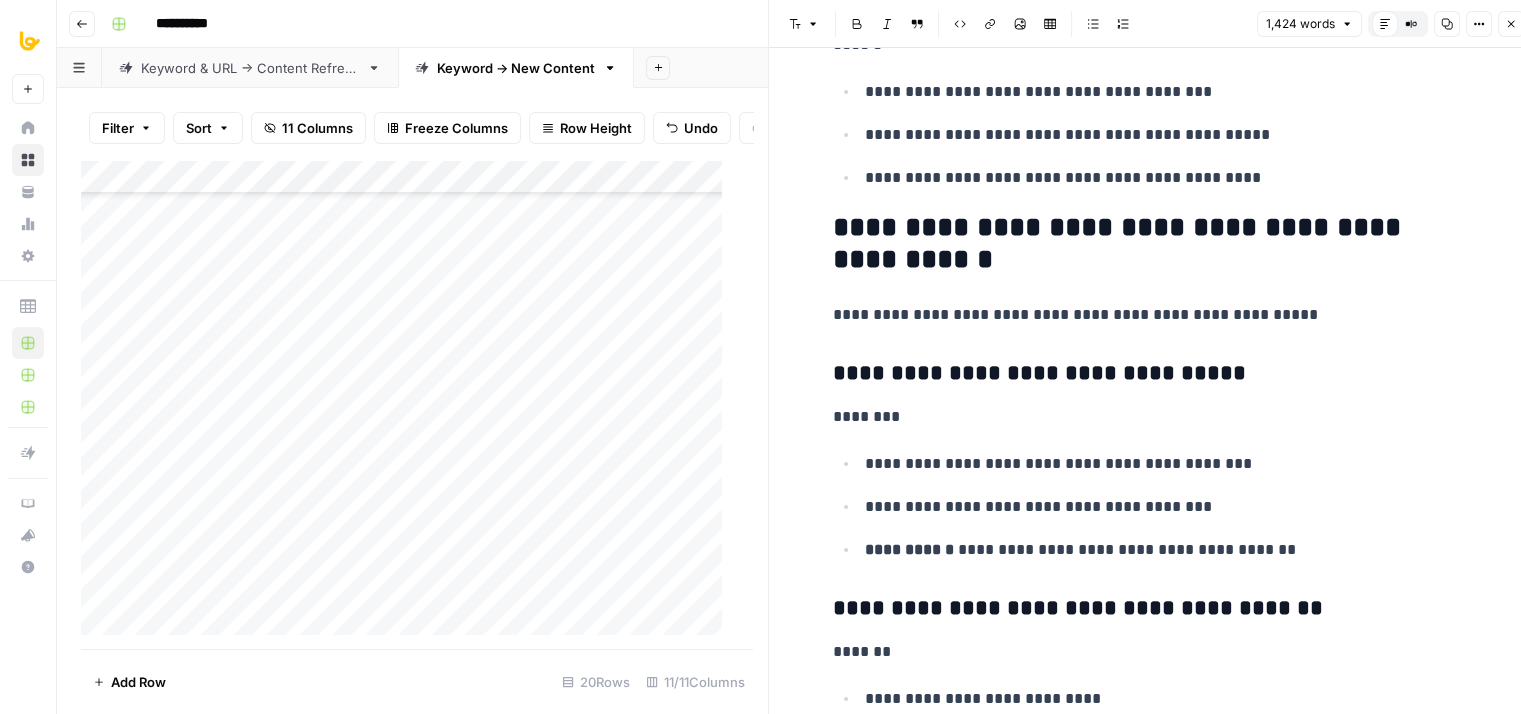 click on "**********" at bounding box center [1153, 244] 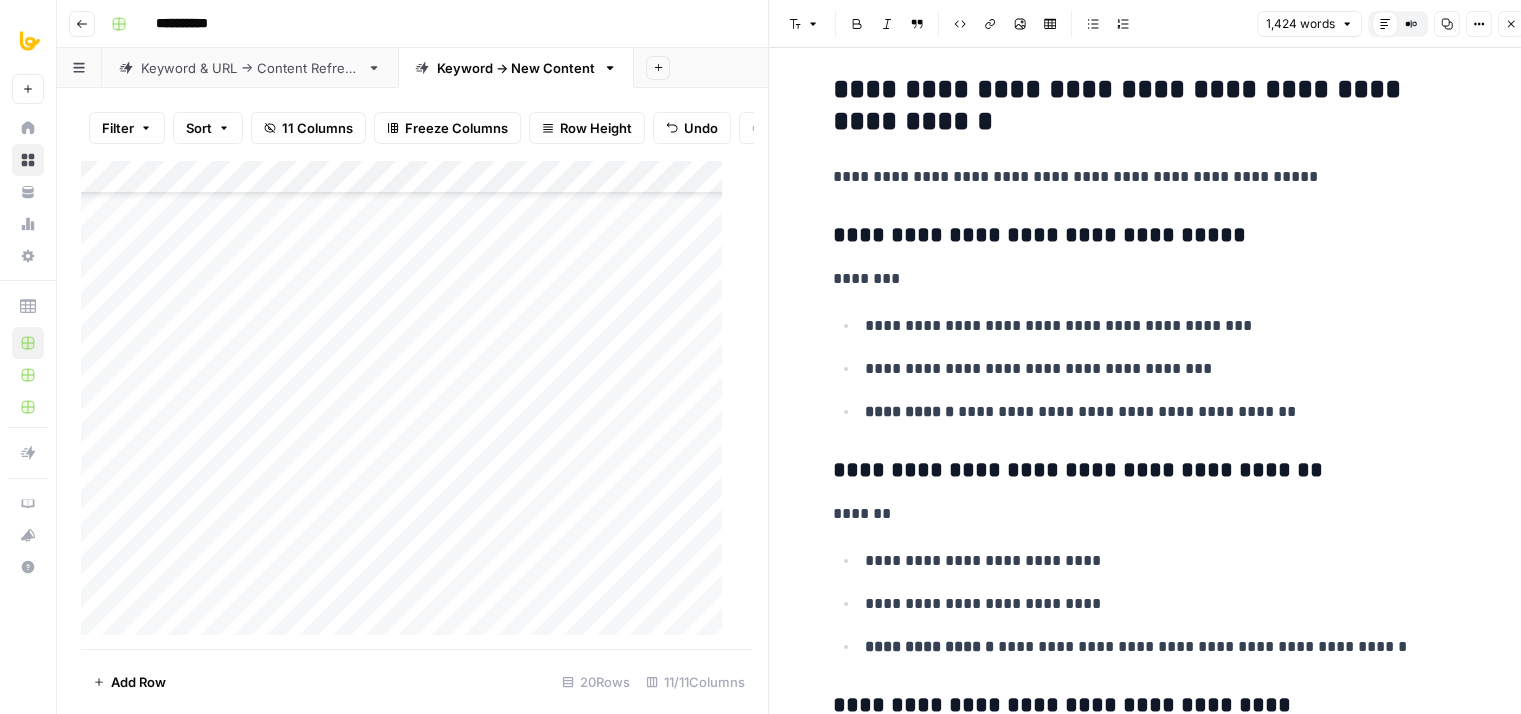 scroll, scrollTop: 7552, scrollLeft: 0, axis: vertical 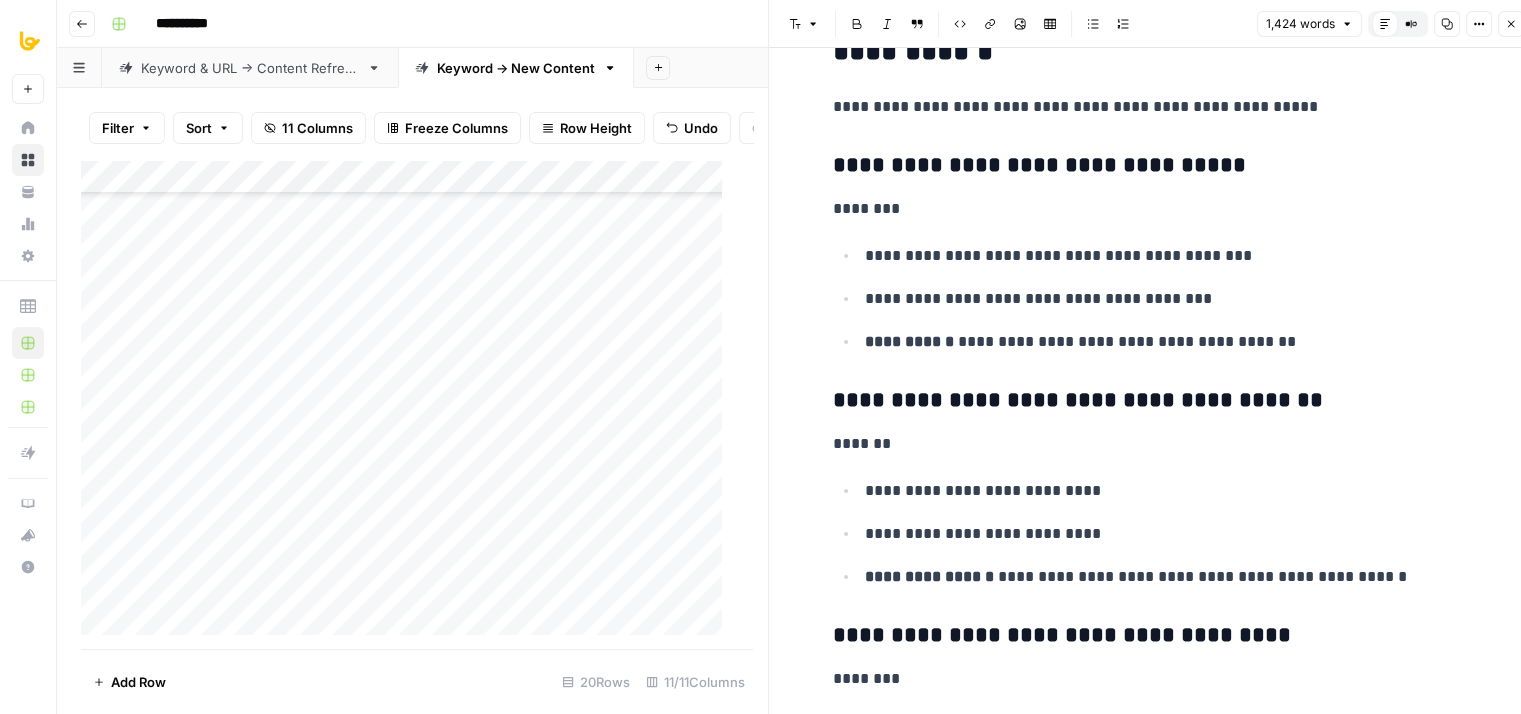 drag, startPoint x: 1061, startPoint y: 242, endPoint x: 1068, endPoint y: 347, distance: 105.23308 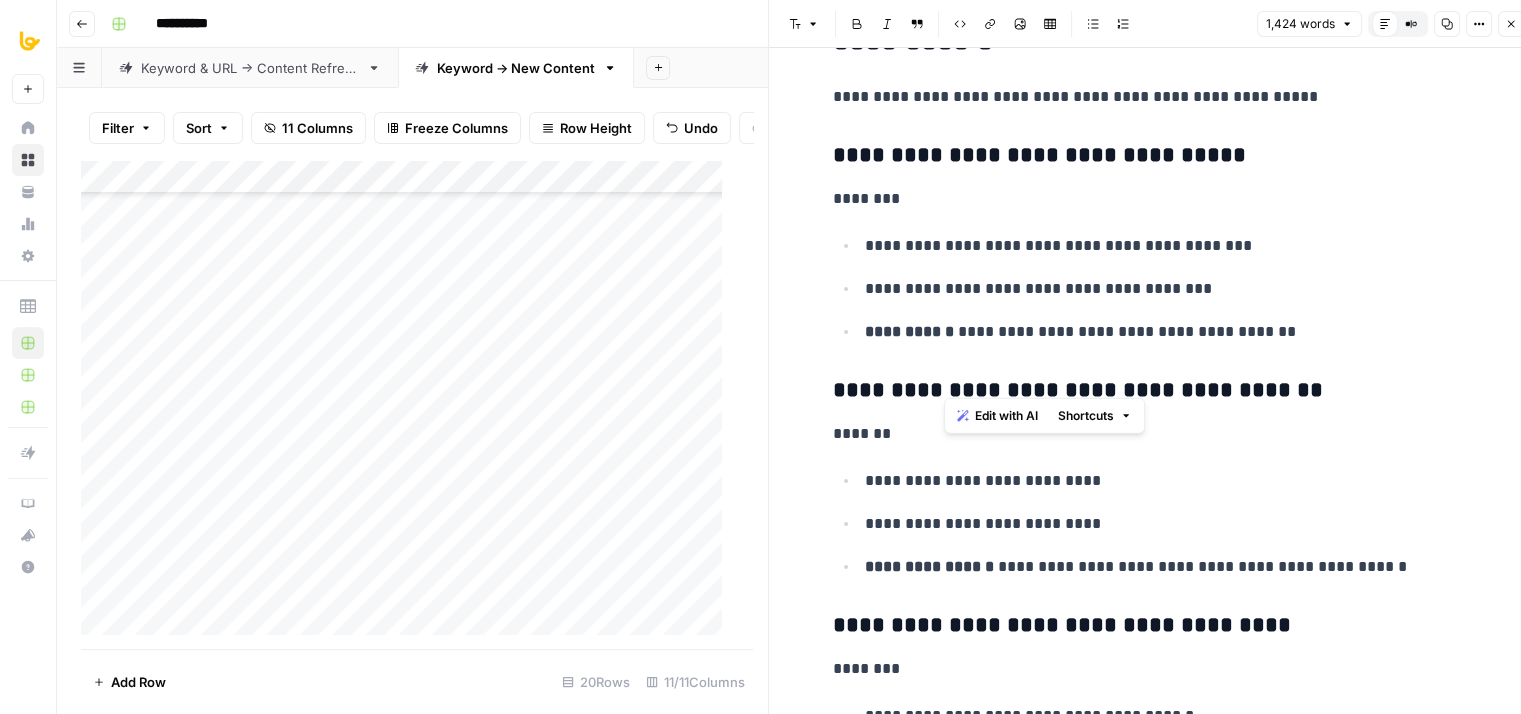 drag, startPoint x: 1299, startPoint y: 380, endPoint x: 908, endPoint y: 369, distance: 391.1547 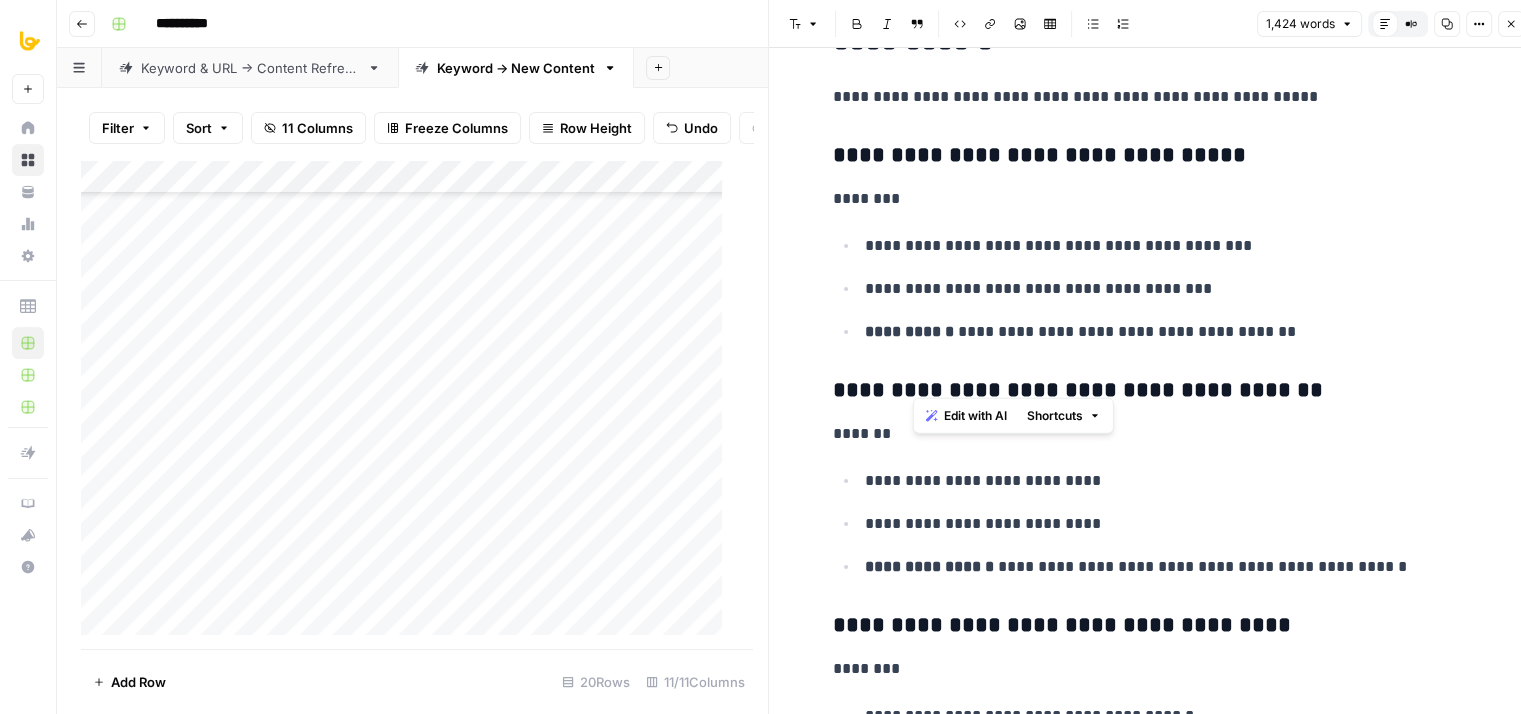 click on "**********" at bounding box center [1169, 246] 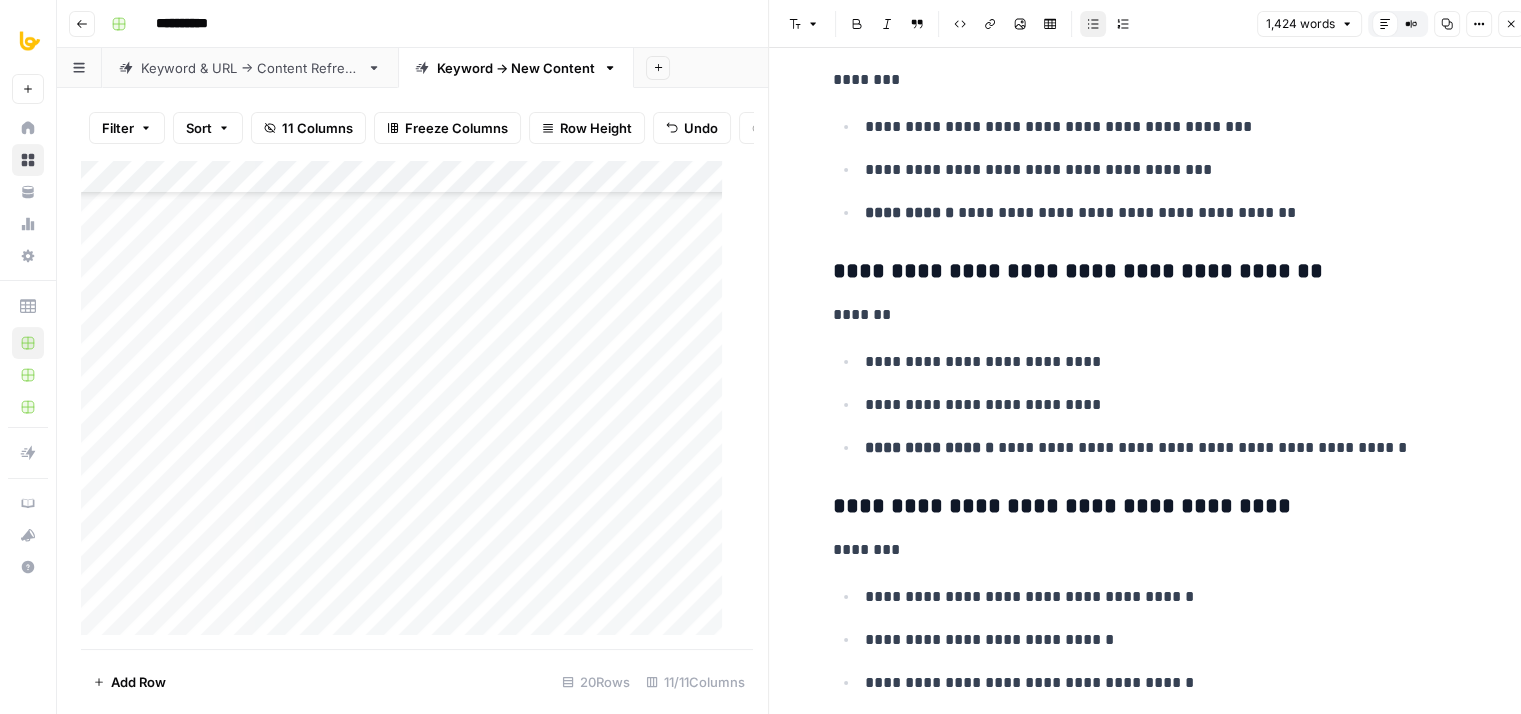drag 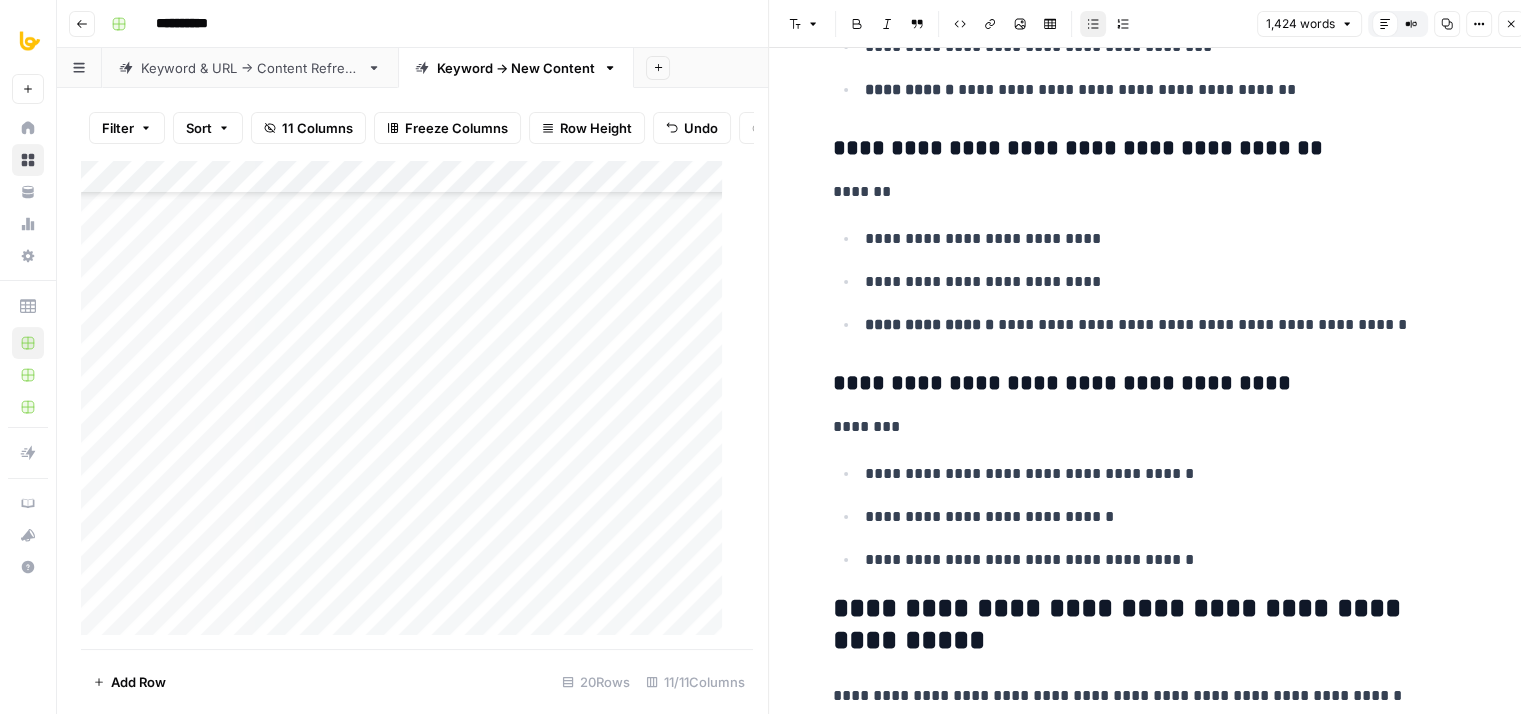 click on "**********" at bounding box center [1153, 384] 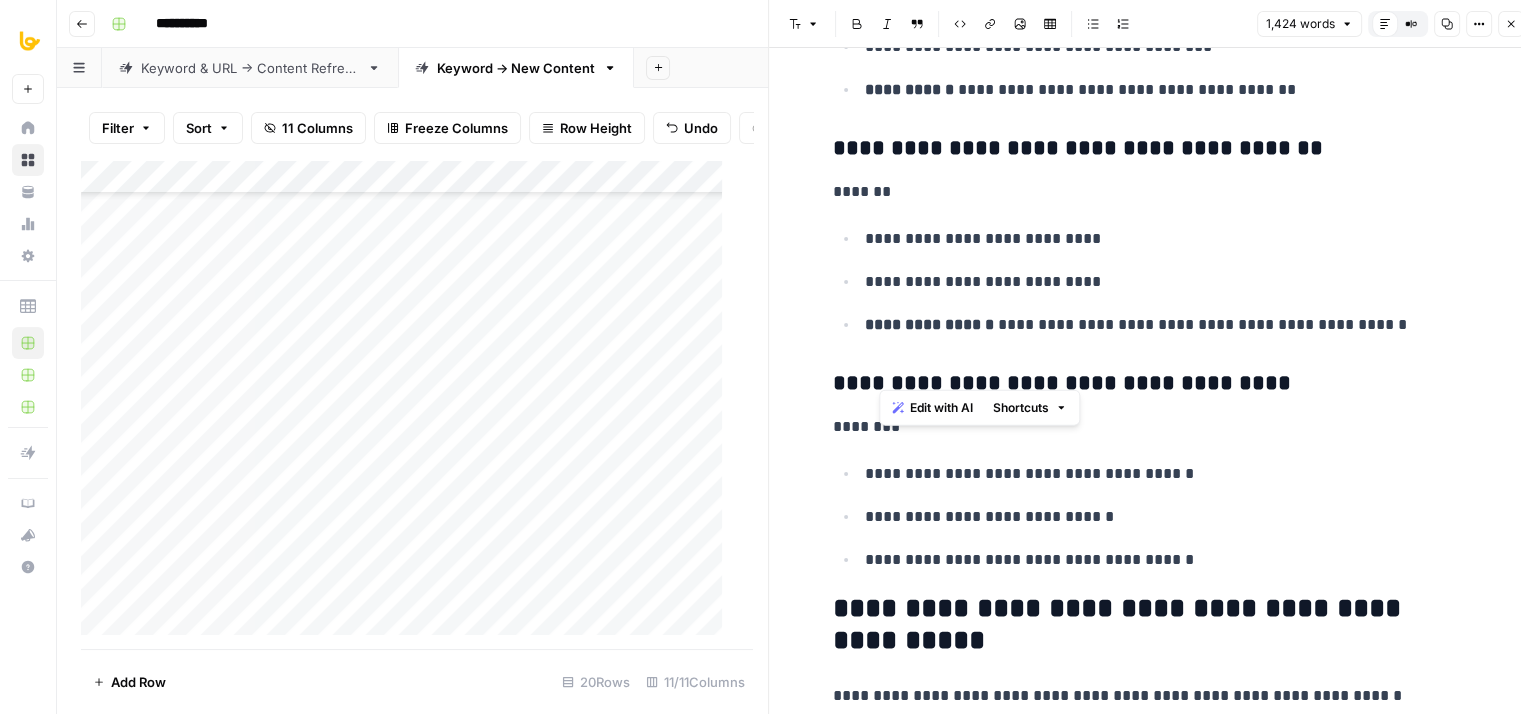 click on "**********" at bounding box center (1153, -2042) 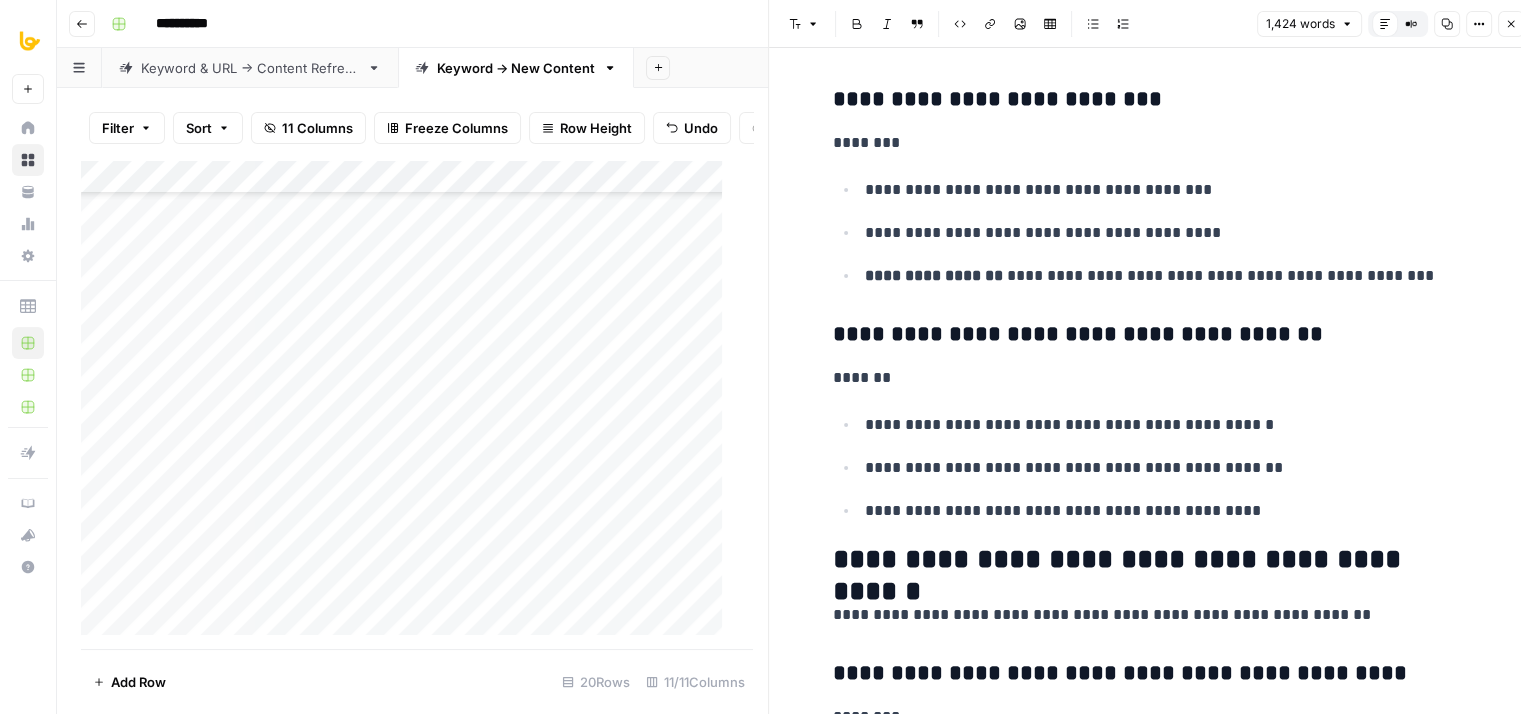 scroll, scrollTop: 8480, scrollLeft: 0, axis: vertical 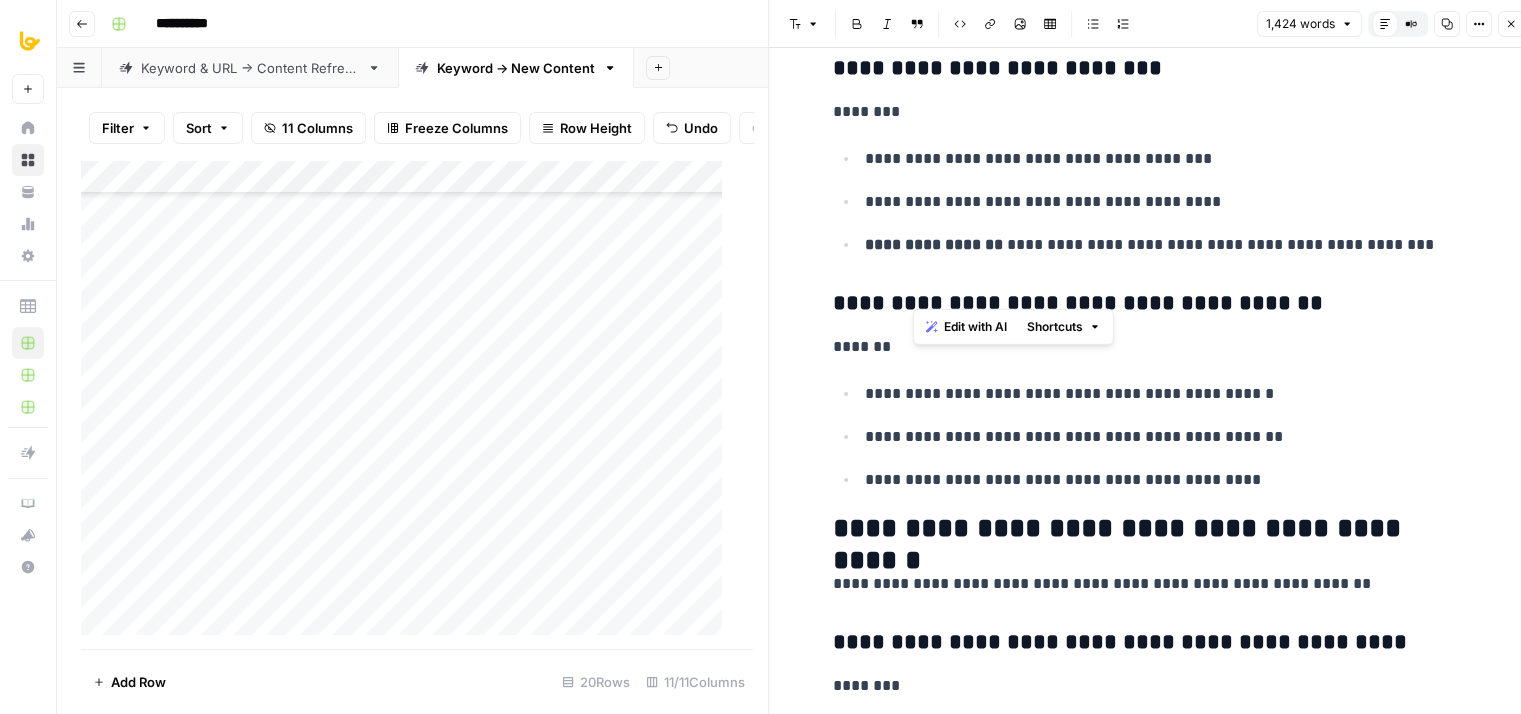 click on "**********" at bounding box center [1153, 304] 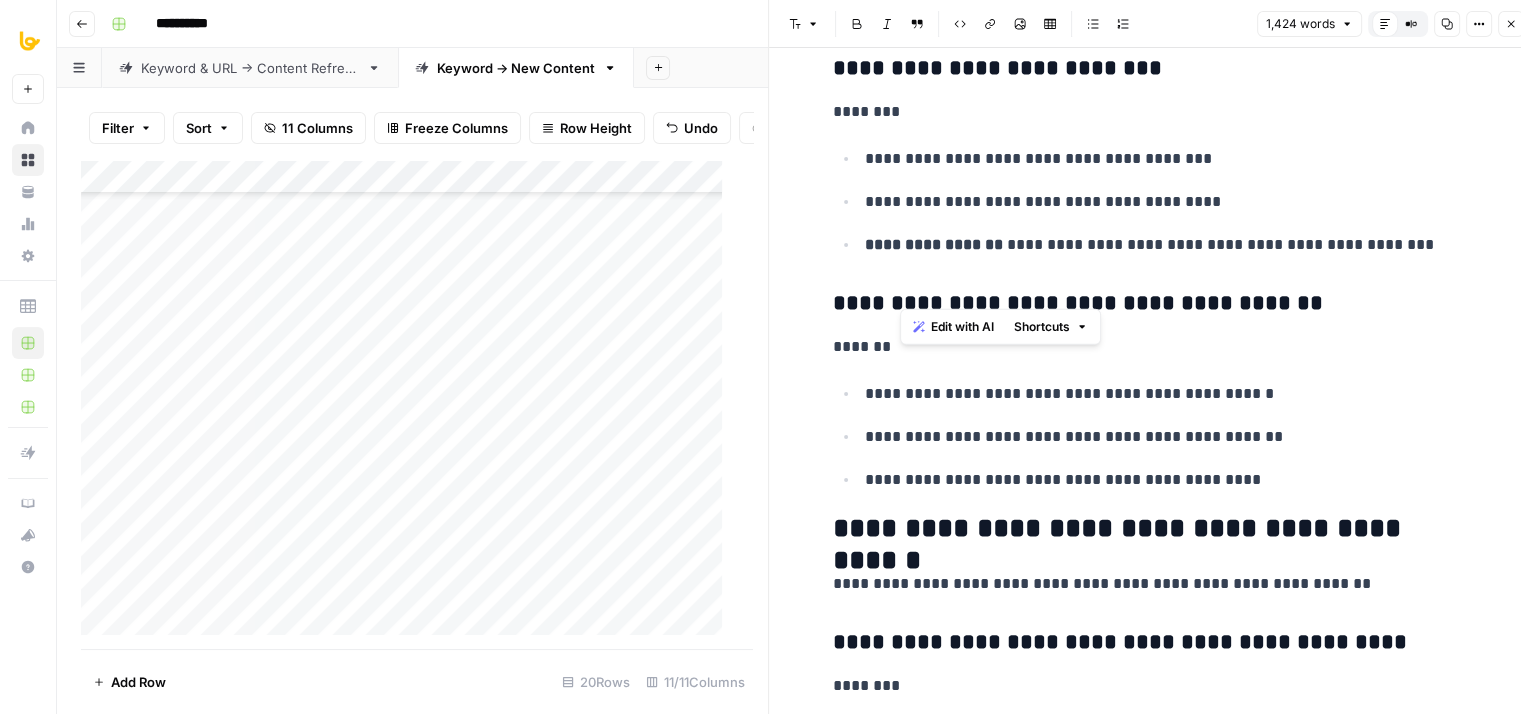 click on "**********" at bounding box center [1153, 436] 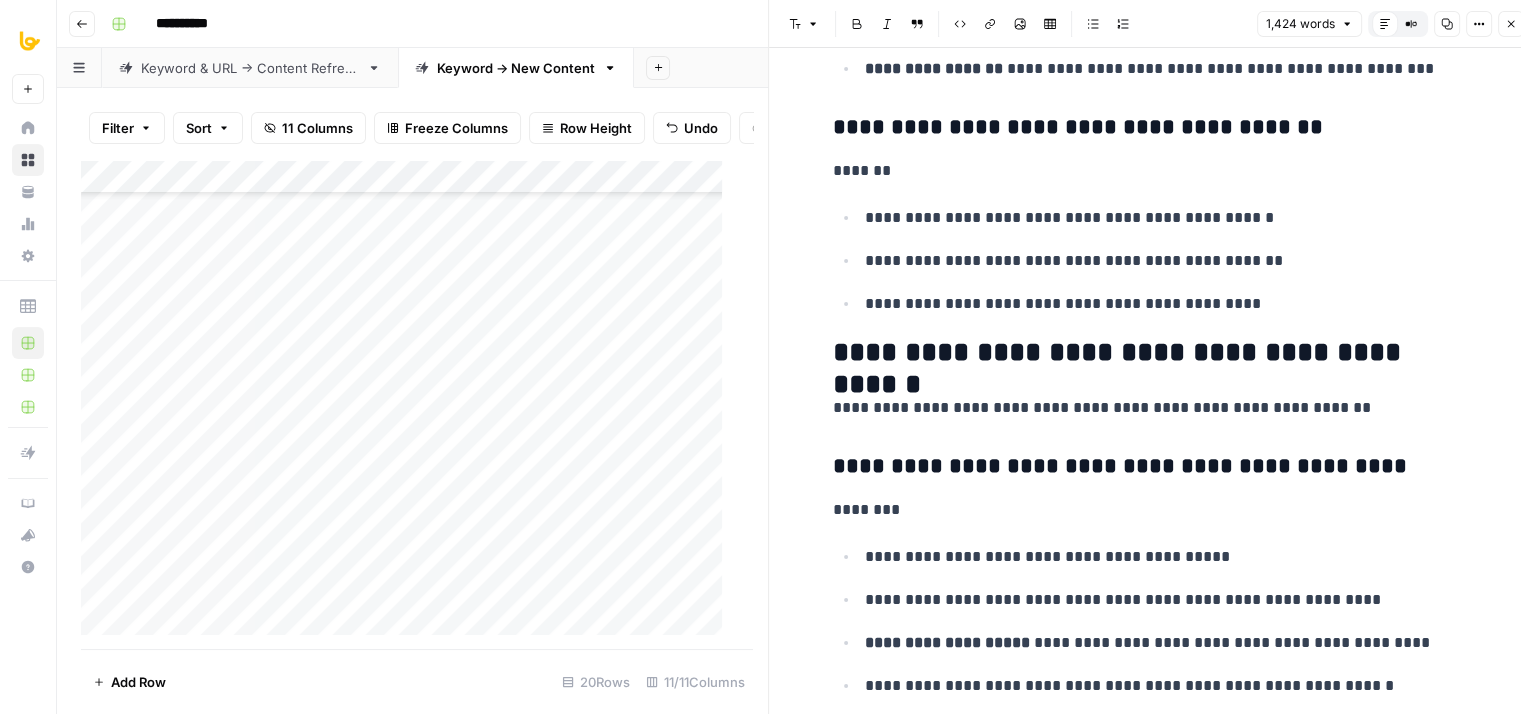scroll, scrollTop: 8739, scrollLeft: 0, axis: vertical 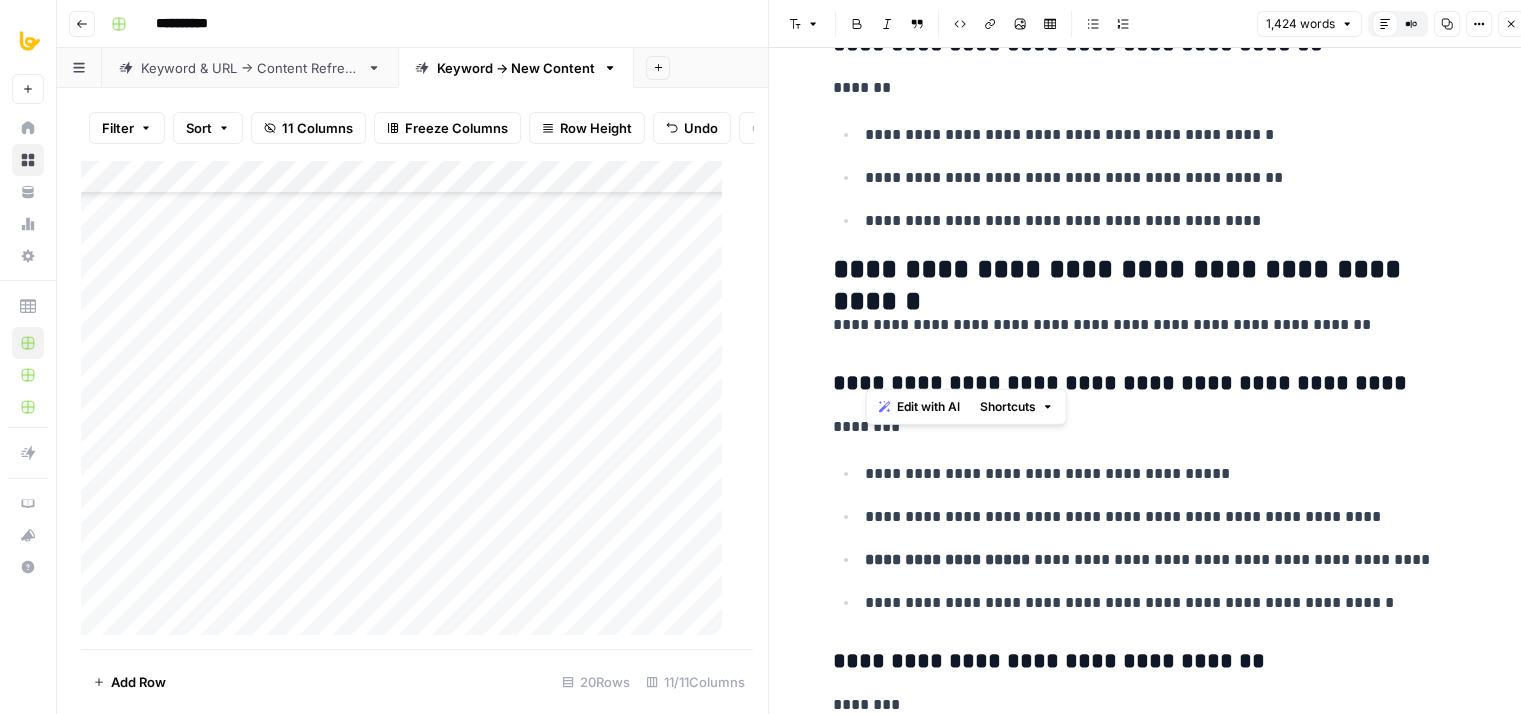 click on "**********" at bounding box center [1153, 384] 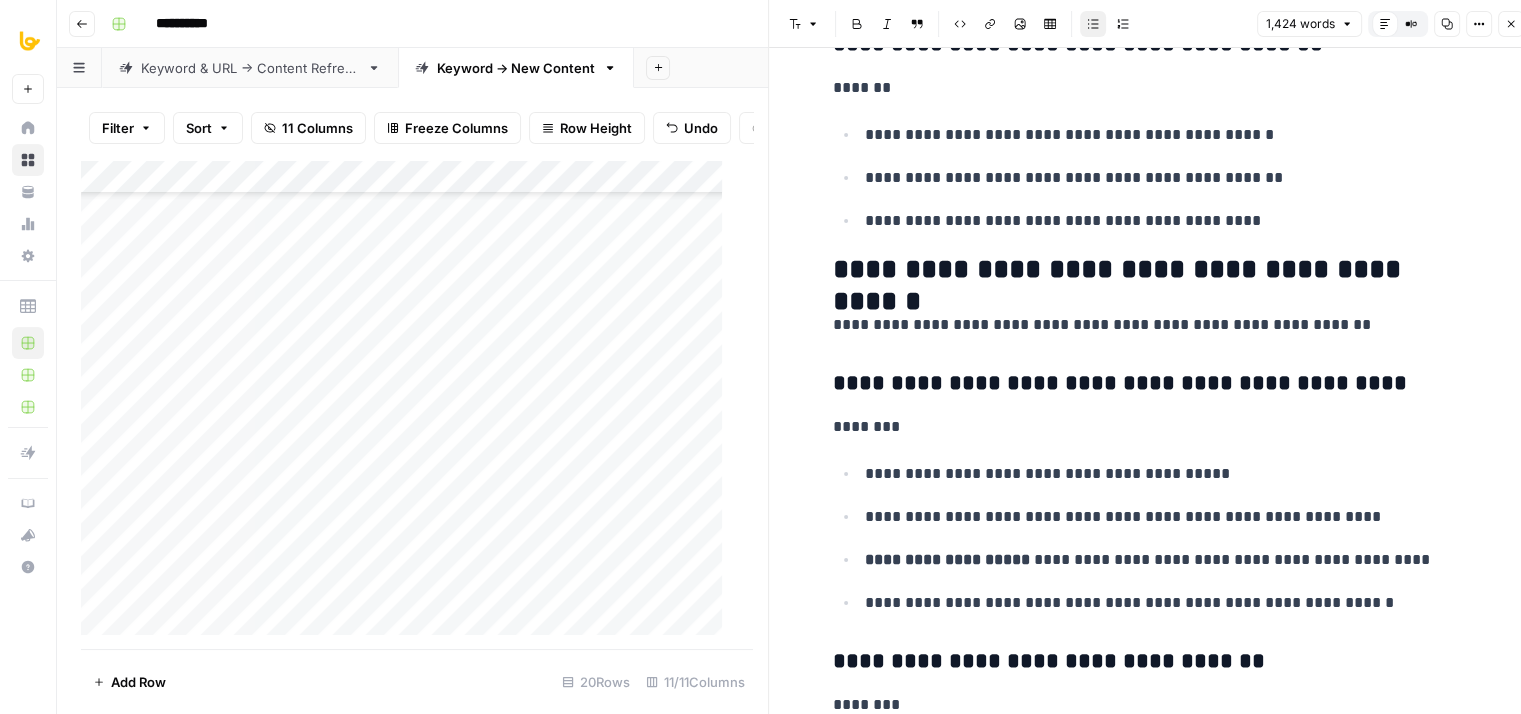 click on "**********" at bounding box center (1169, 517) 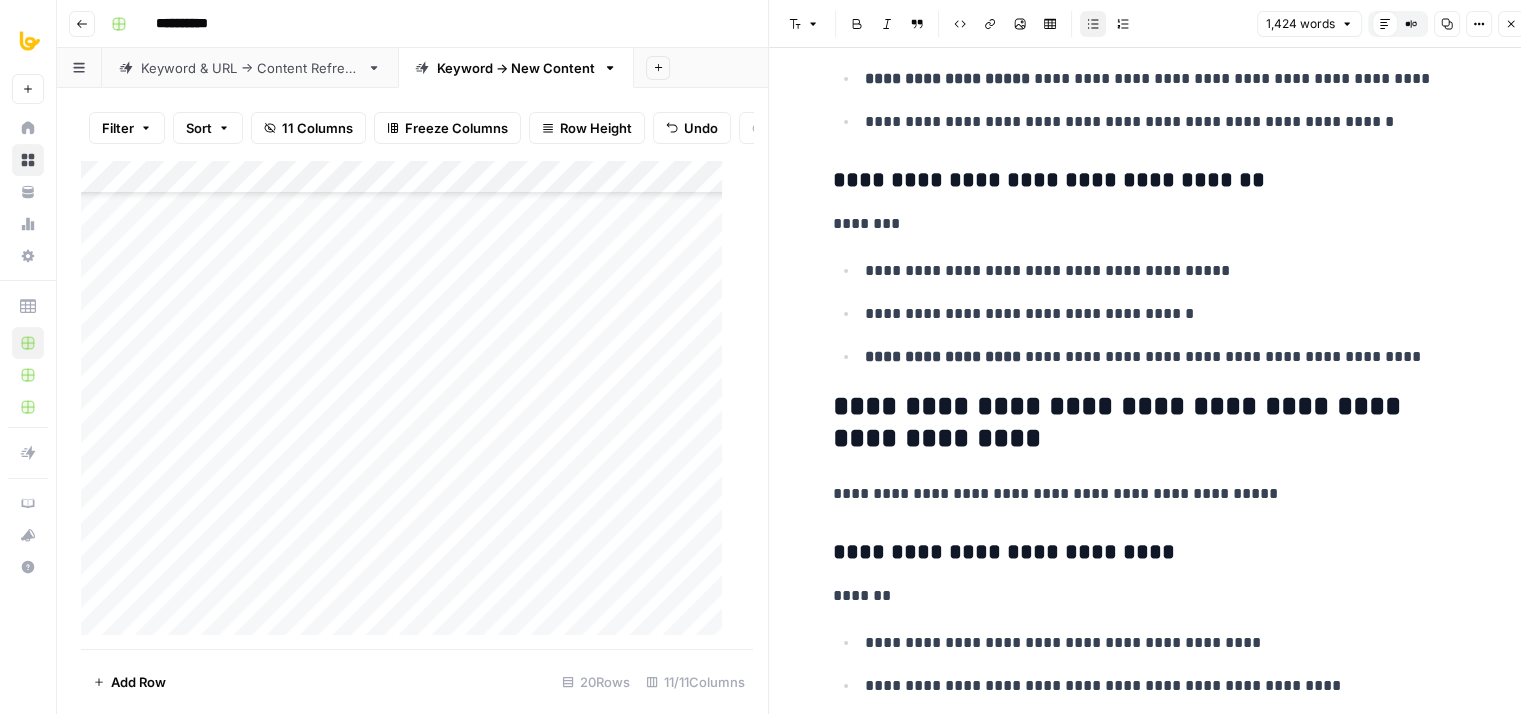 scroll, scrollTop: 9348, scrollLeft: 0, axis: vertical 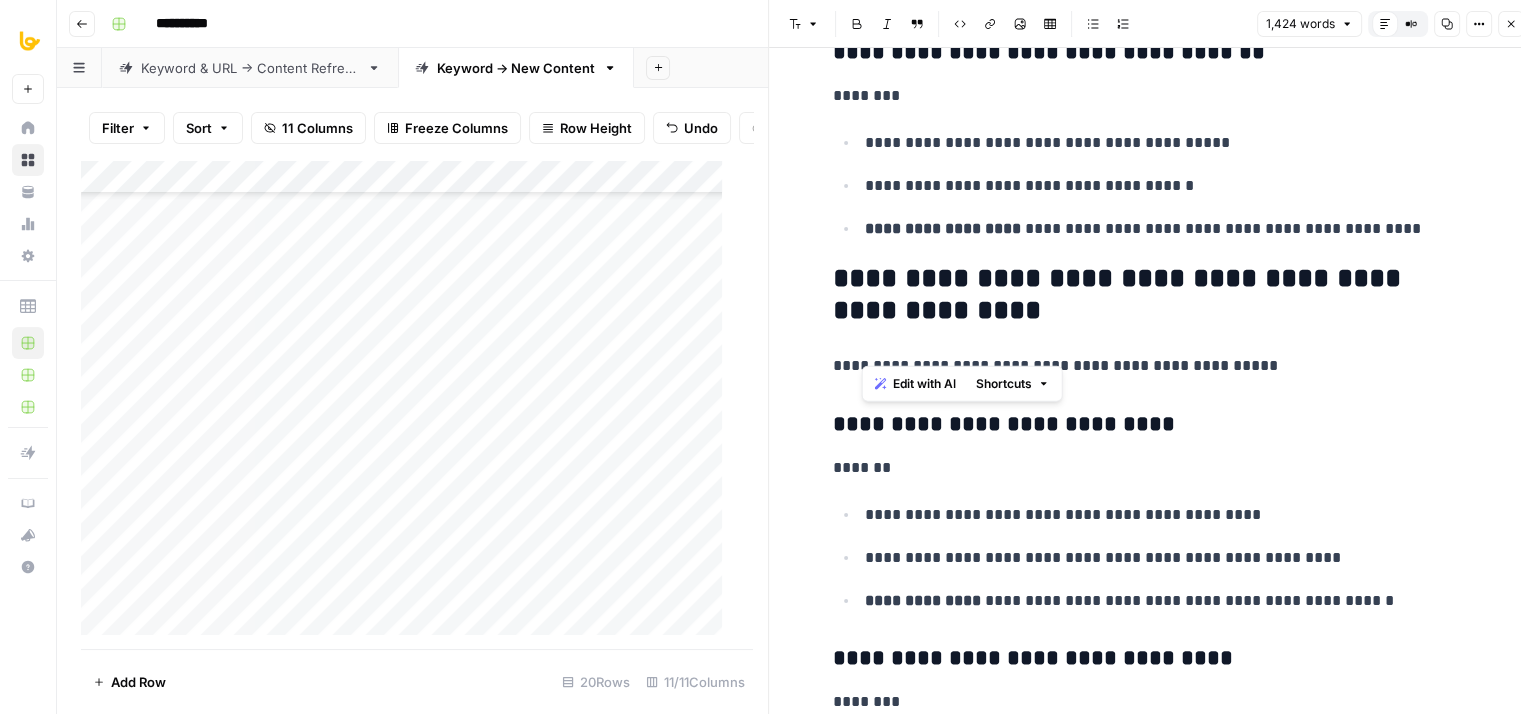 click on "**********" at bounding box center (1153, -3596) 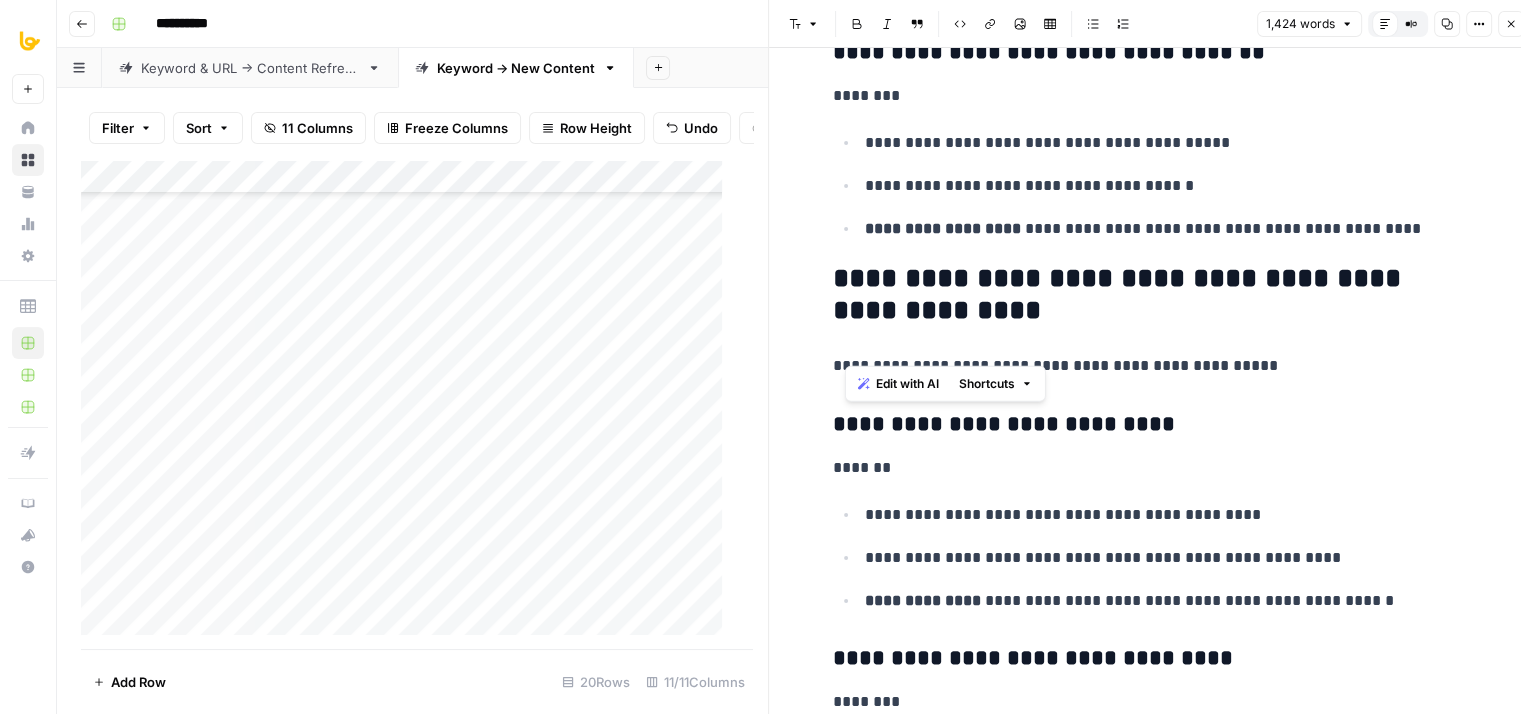 click on "**********" at bounding box center (1153, 295) 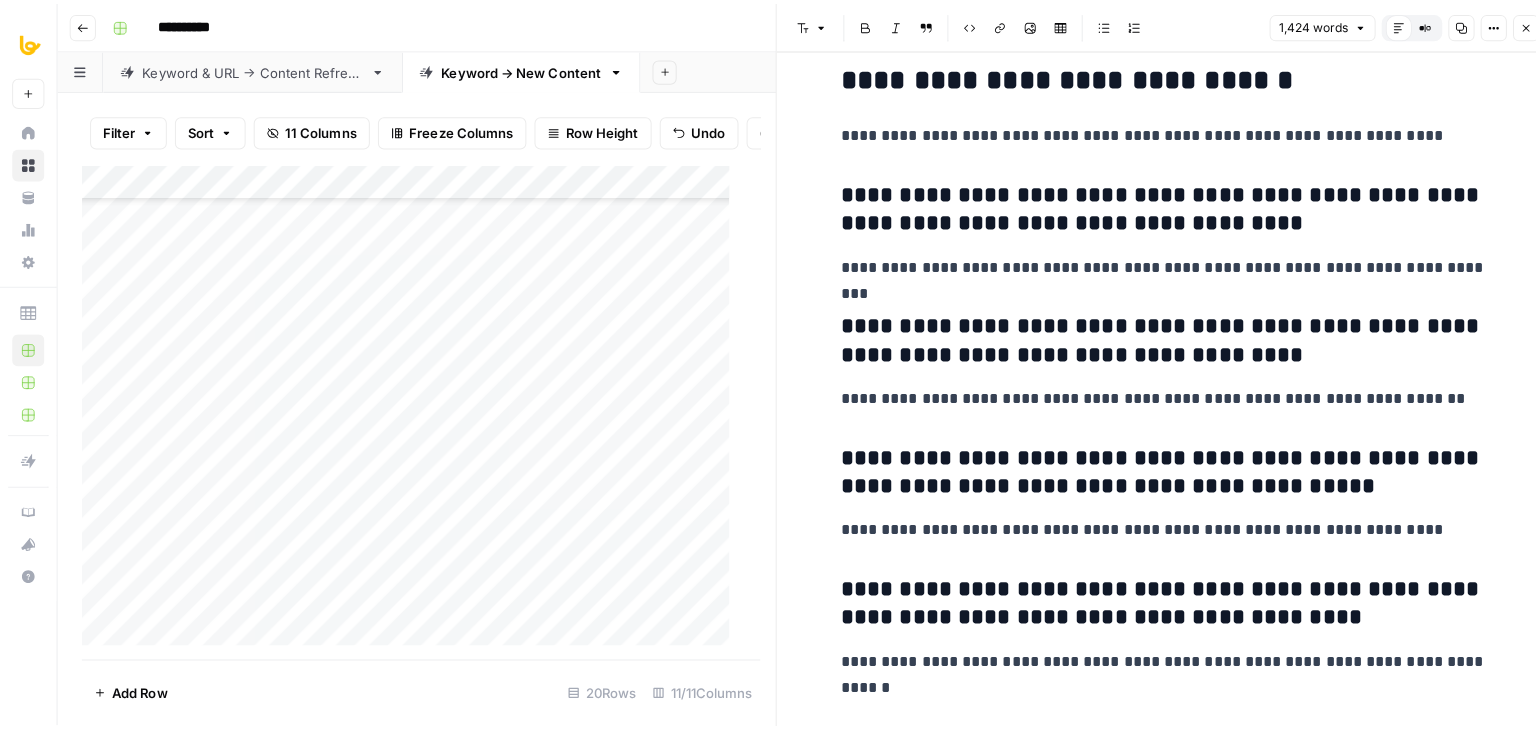 scroll, scrollTop: 10672, scrollLeft: 0, axis: vertical 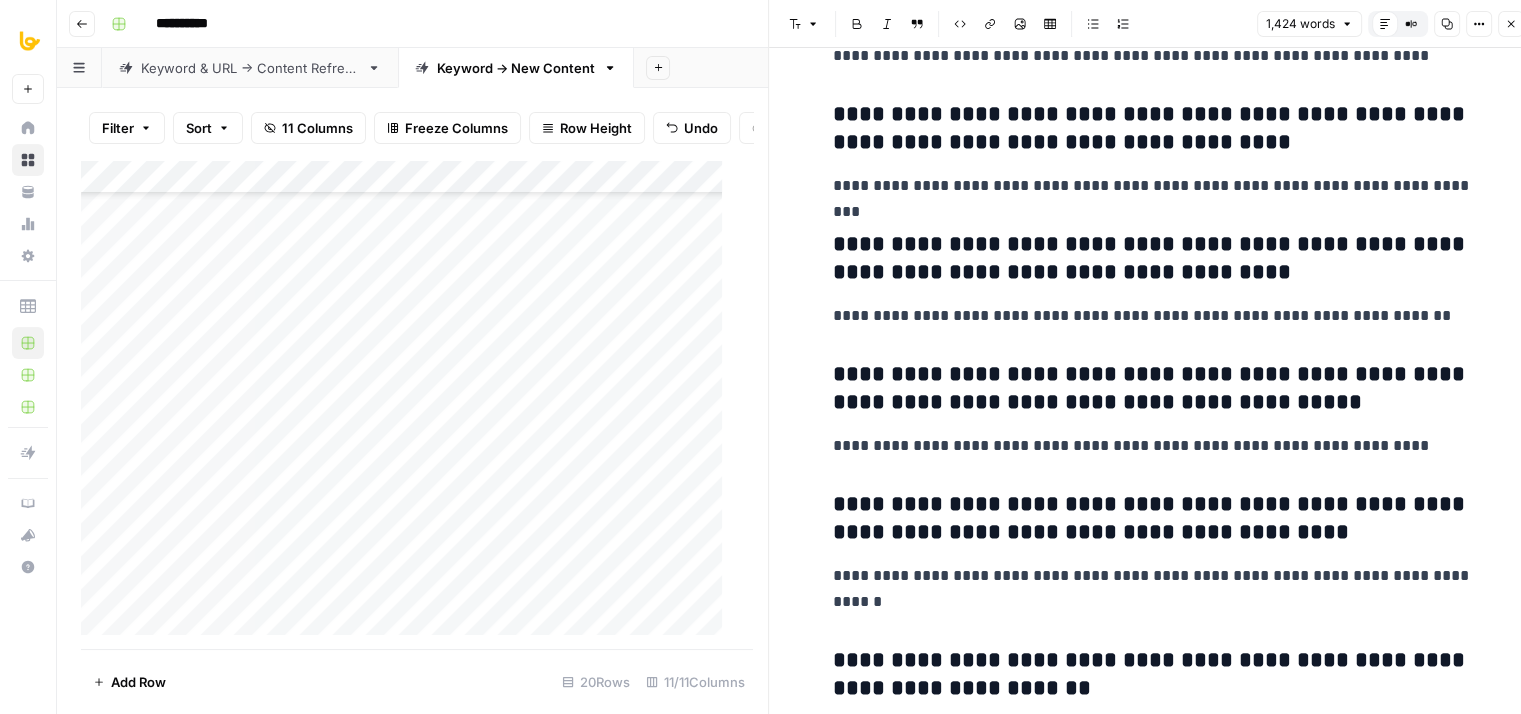click on "Close" at bounding box center [1511, 24] 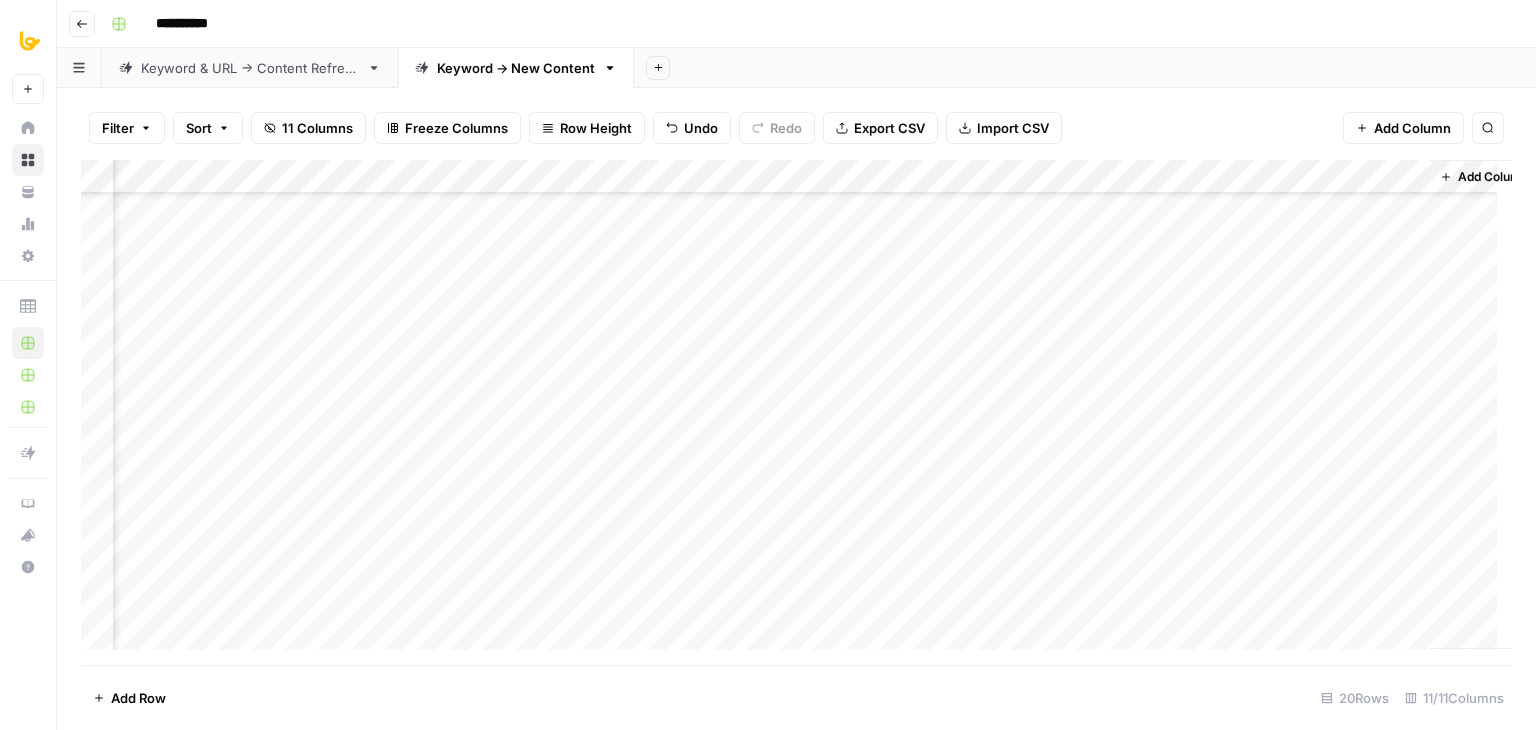 scroll, scrollTop: 100, scrollLeft: 821, axis: both 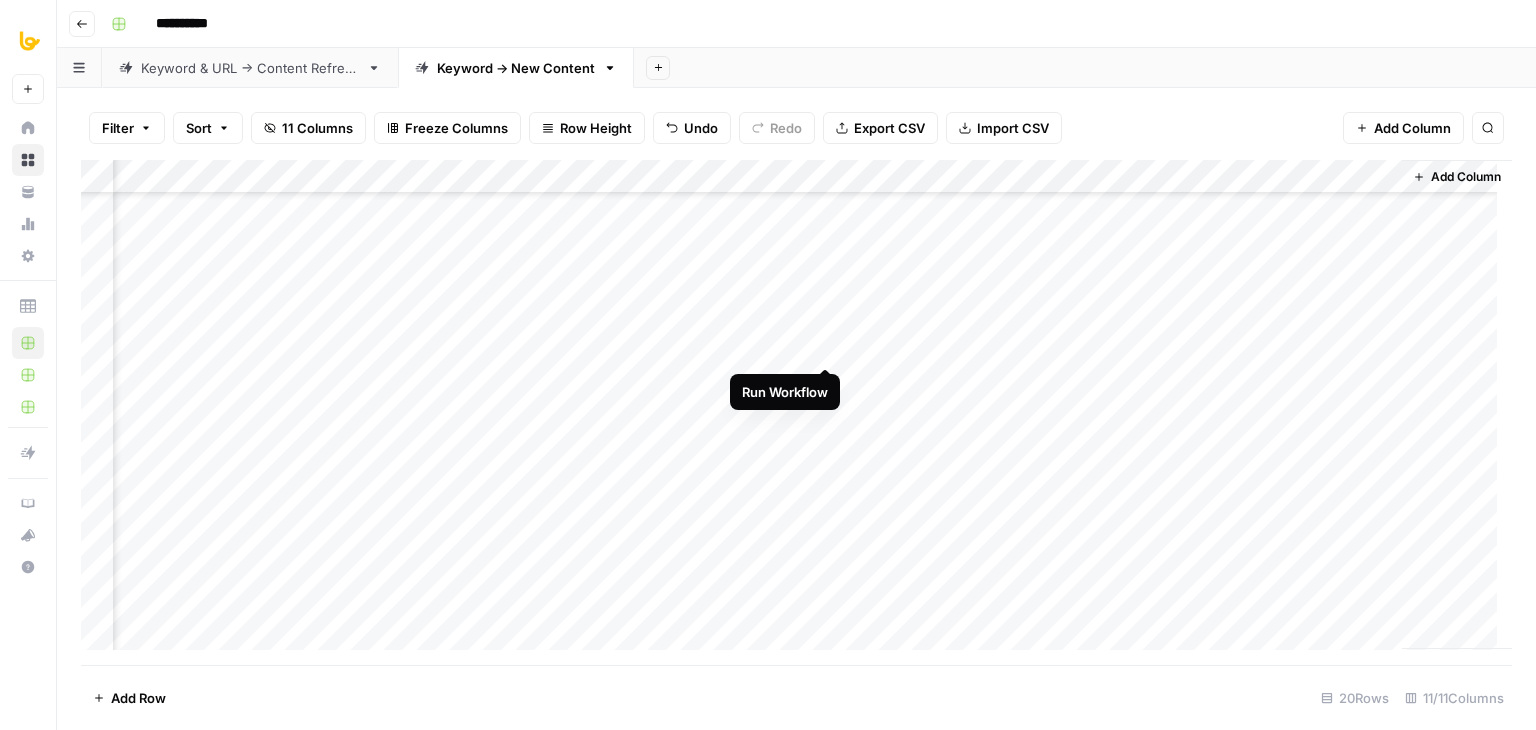 click on "Add Column" at bounding box center [796, 412] 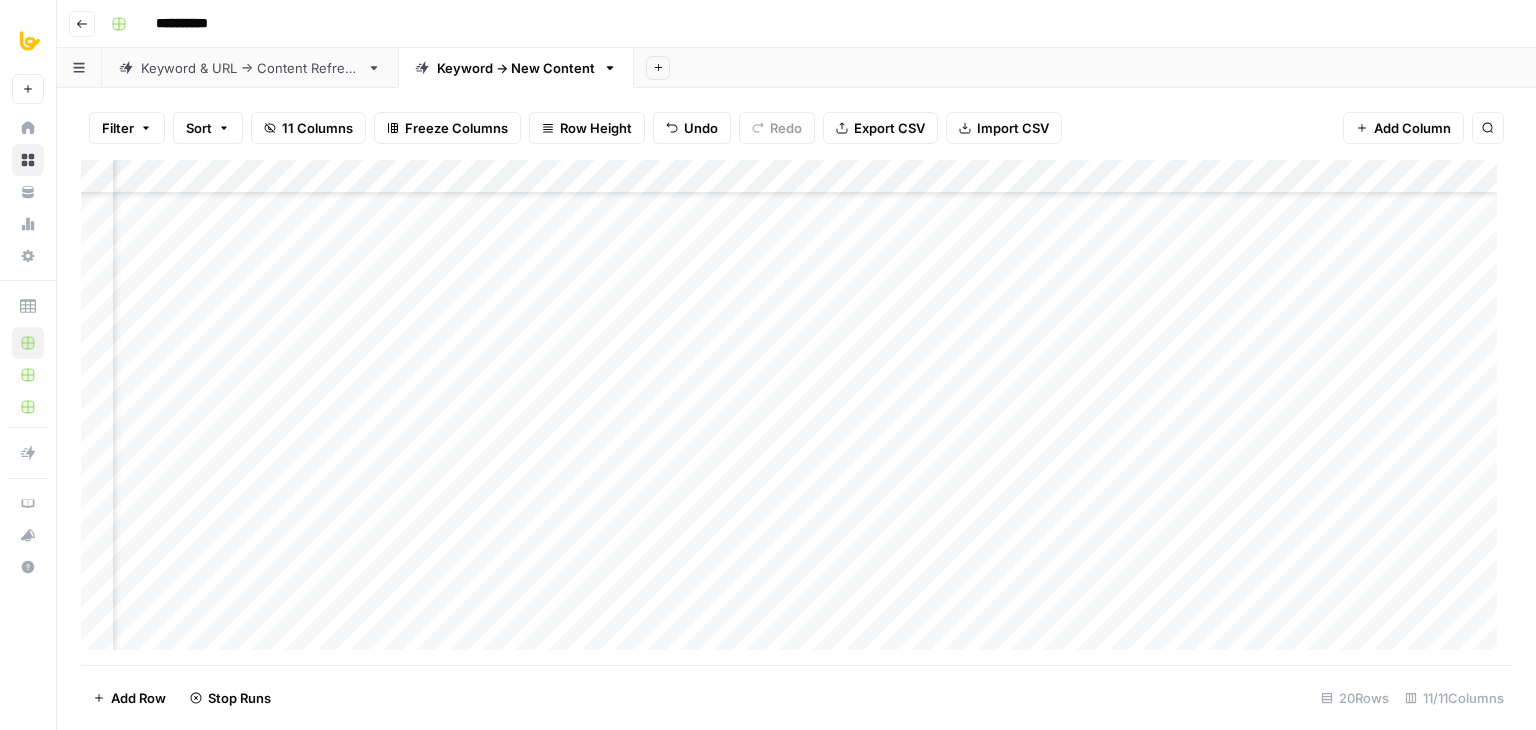 scroll, scrollTop: 100, scrollLeft: 0, axis: vertical 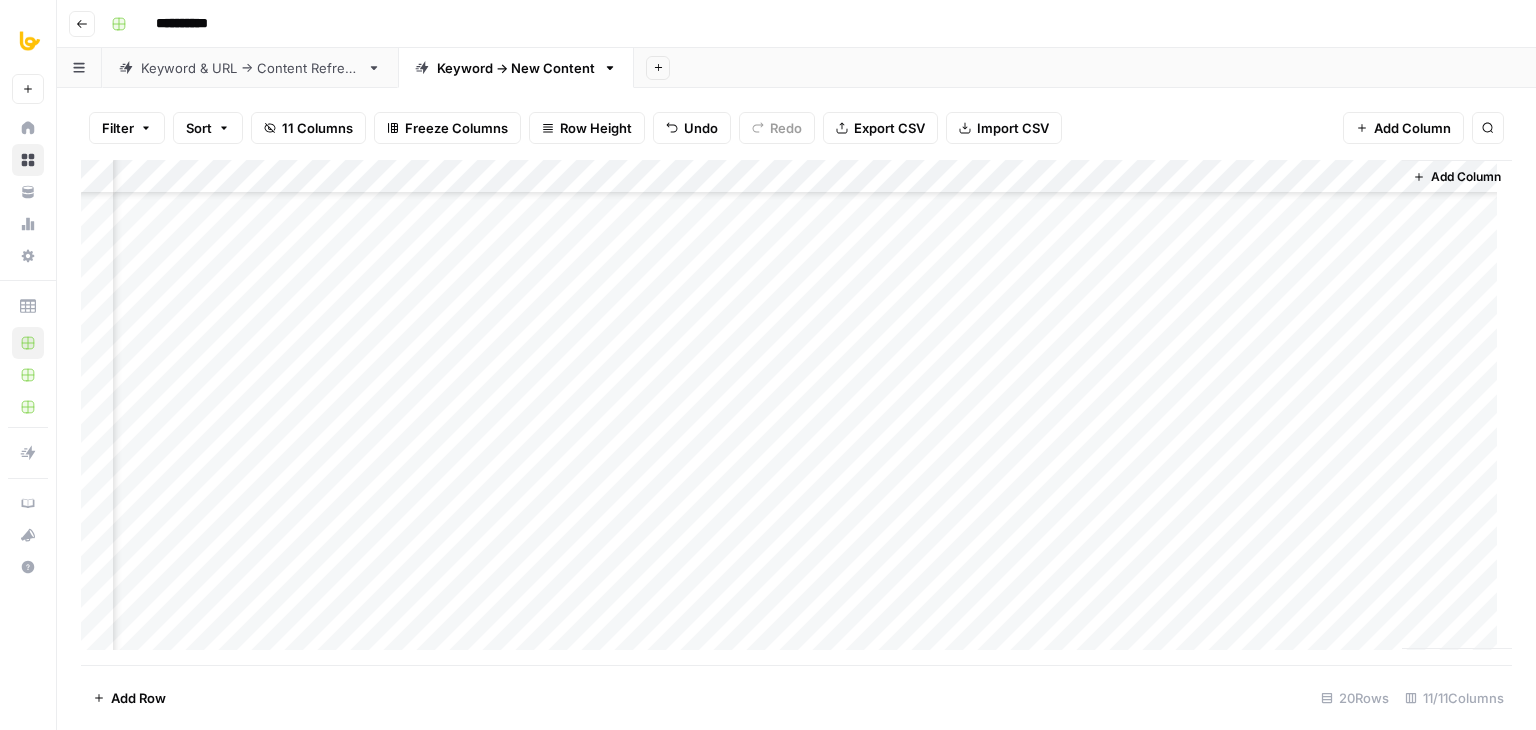 click on "**********" at bounding box center (809, 24) 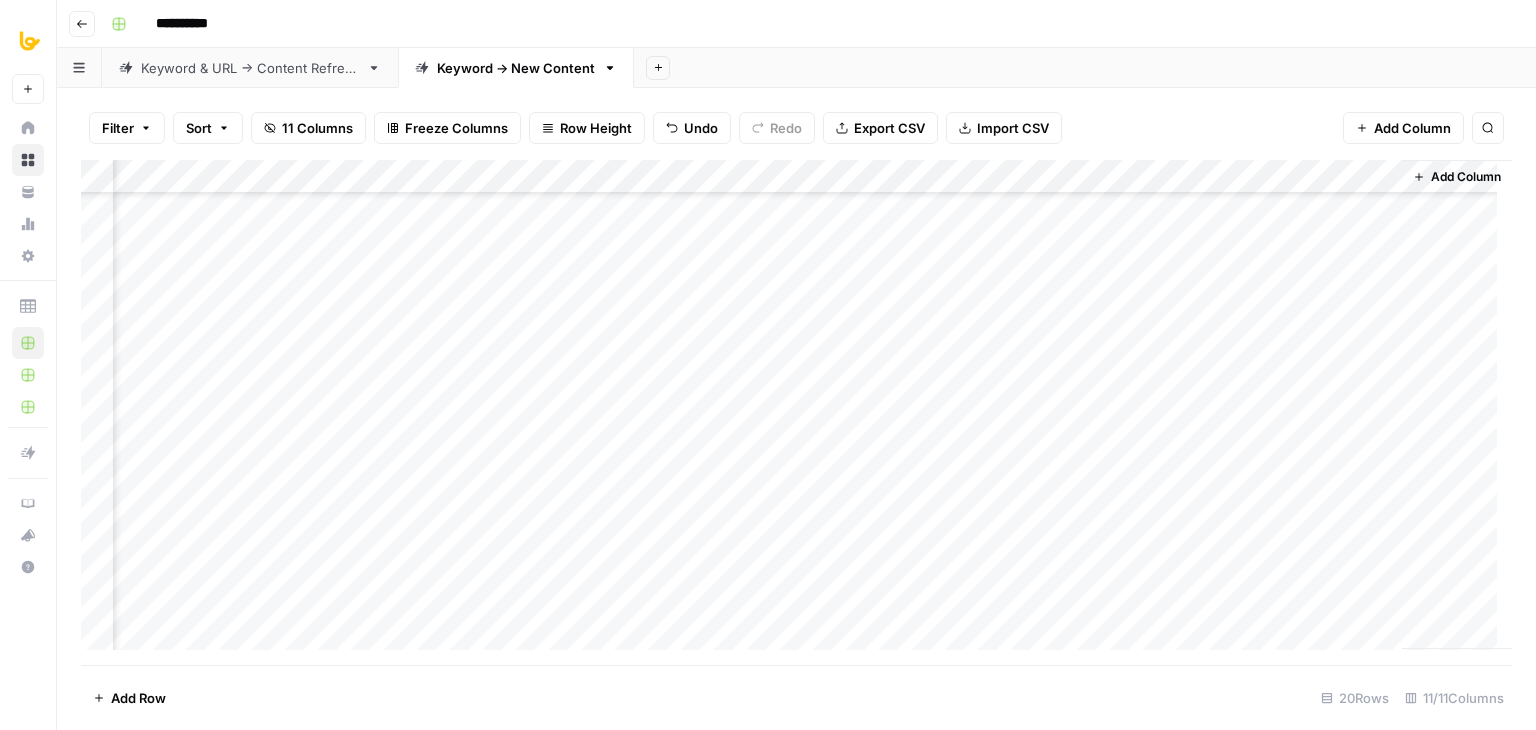 click on "Add Column" at bounding box center (796, 412) 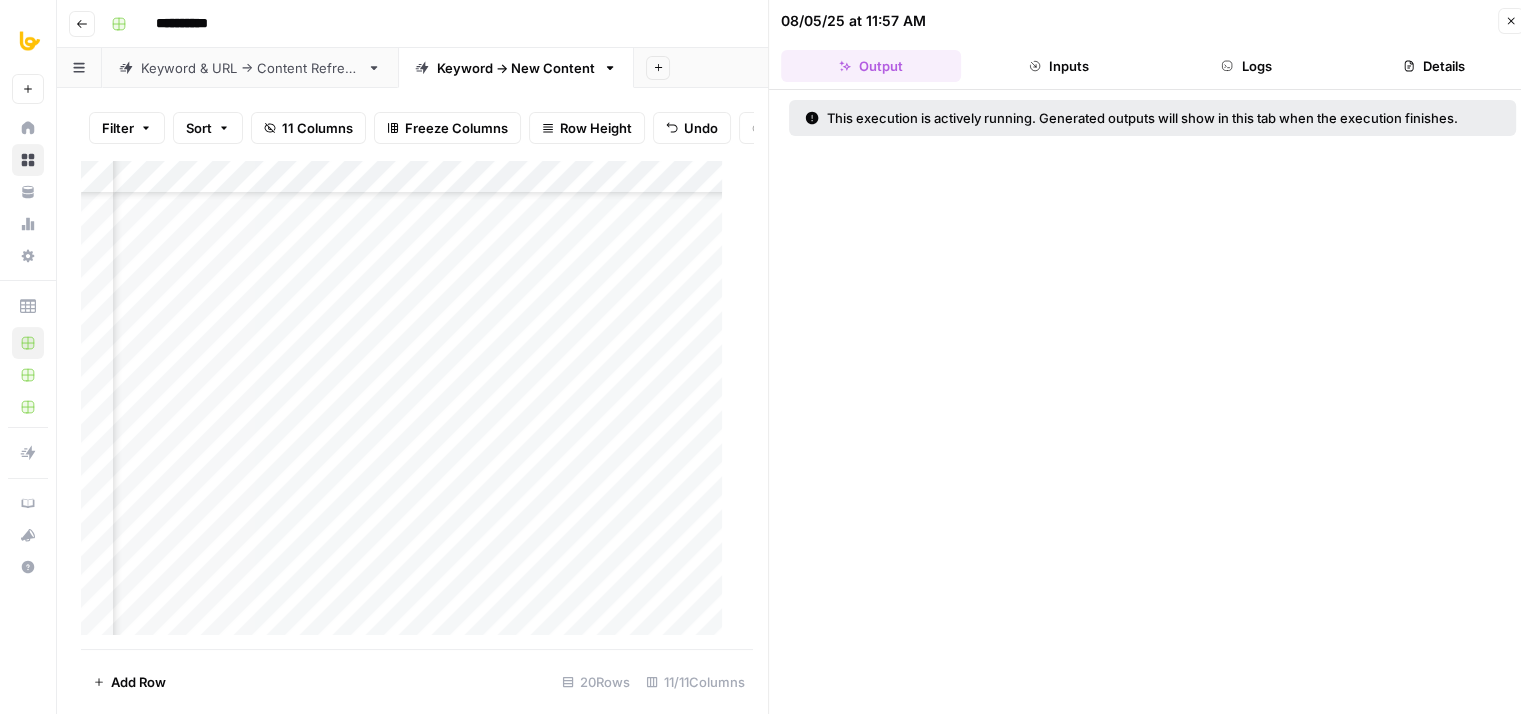 click on "08/05/25 at 11:57 AM Close Output Inputs Logs Details" at bounding box center (1152, 45) 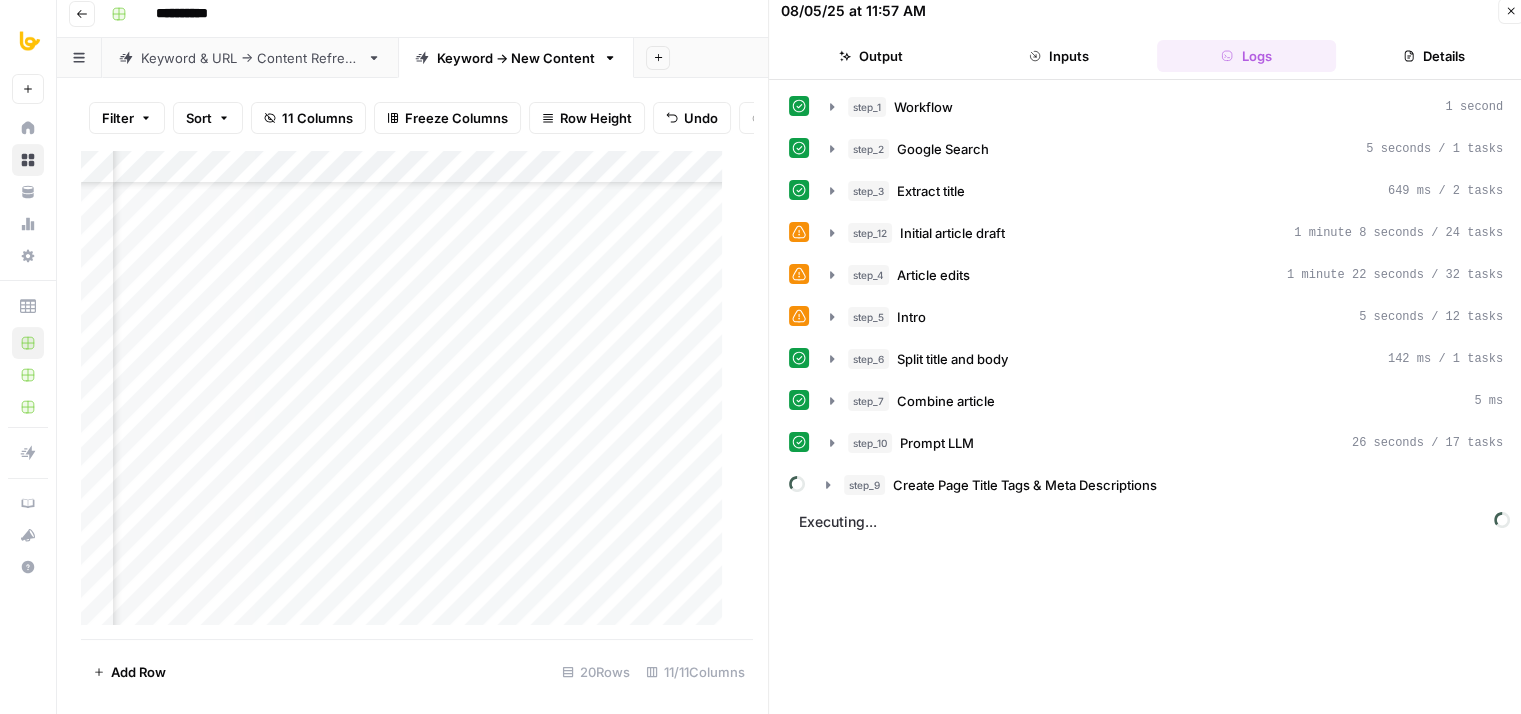scroll, scrollTop: 16, scrollLeft: 0, axis: vertical 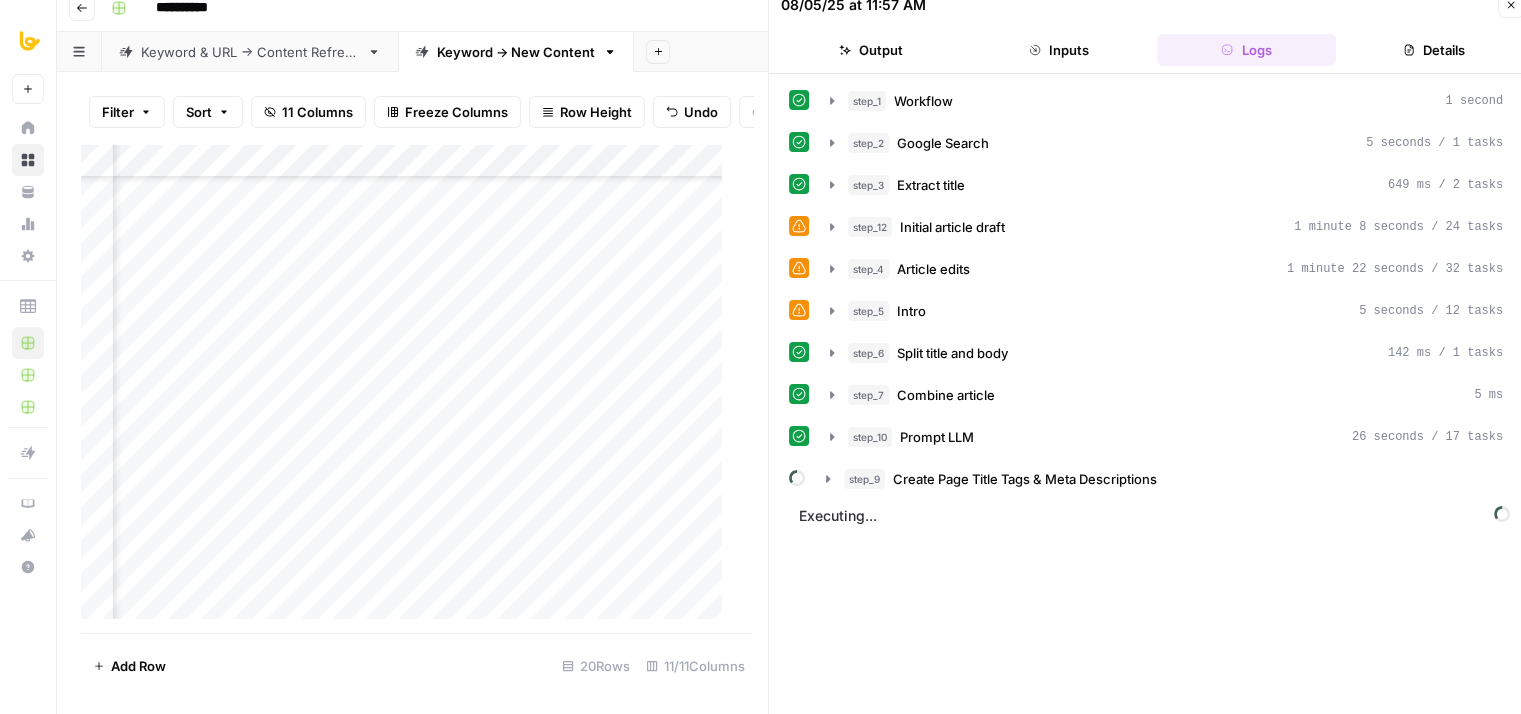 drag, startPoint x: 966, startPoint y: 521, endPoint x: 972, endPoint y: 616, distance: 95.189285 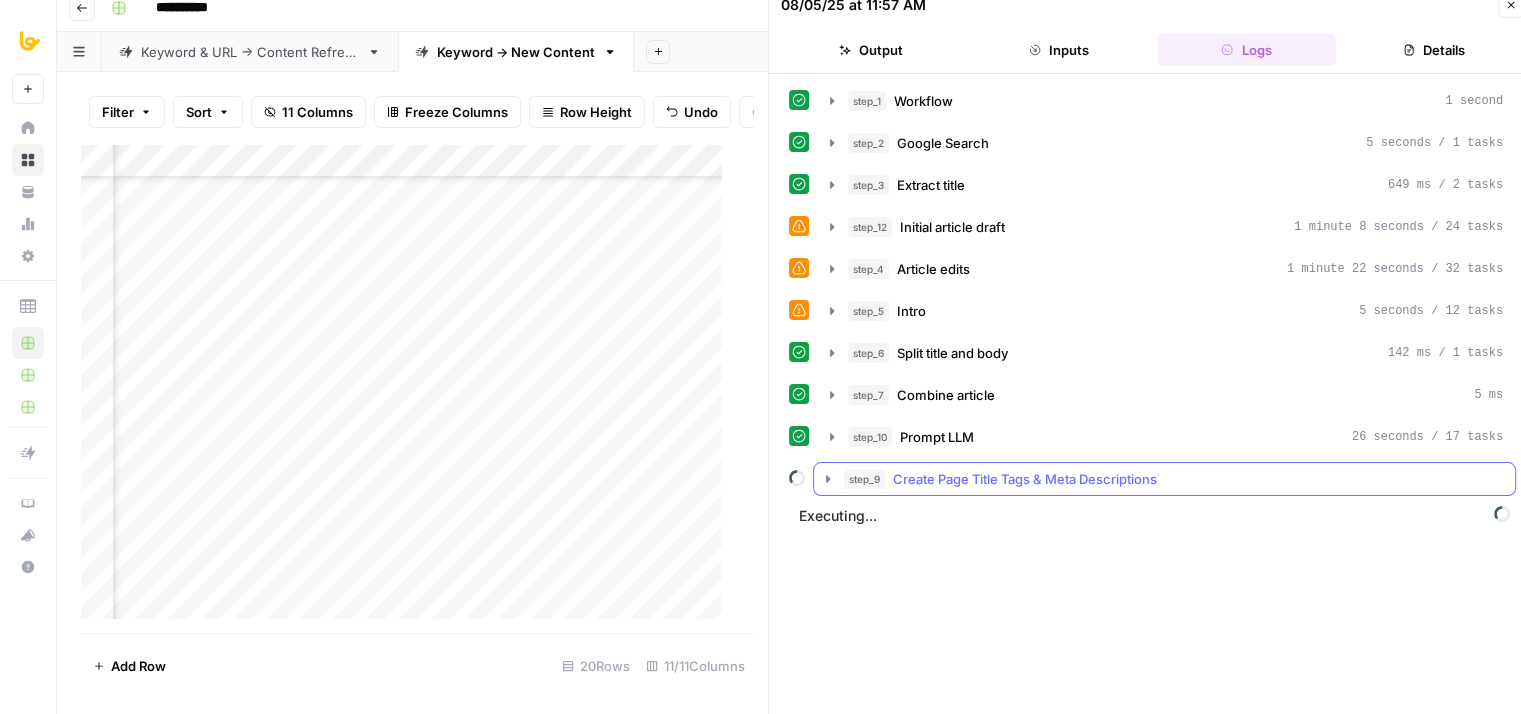 click 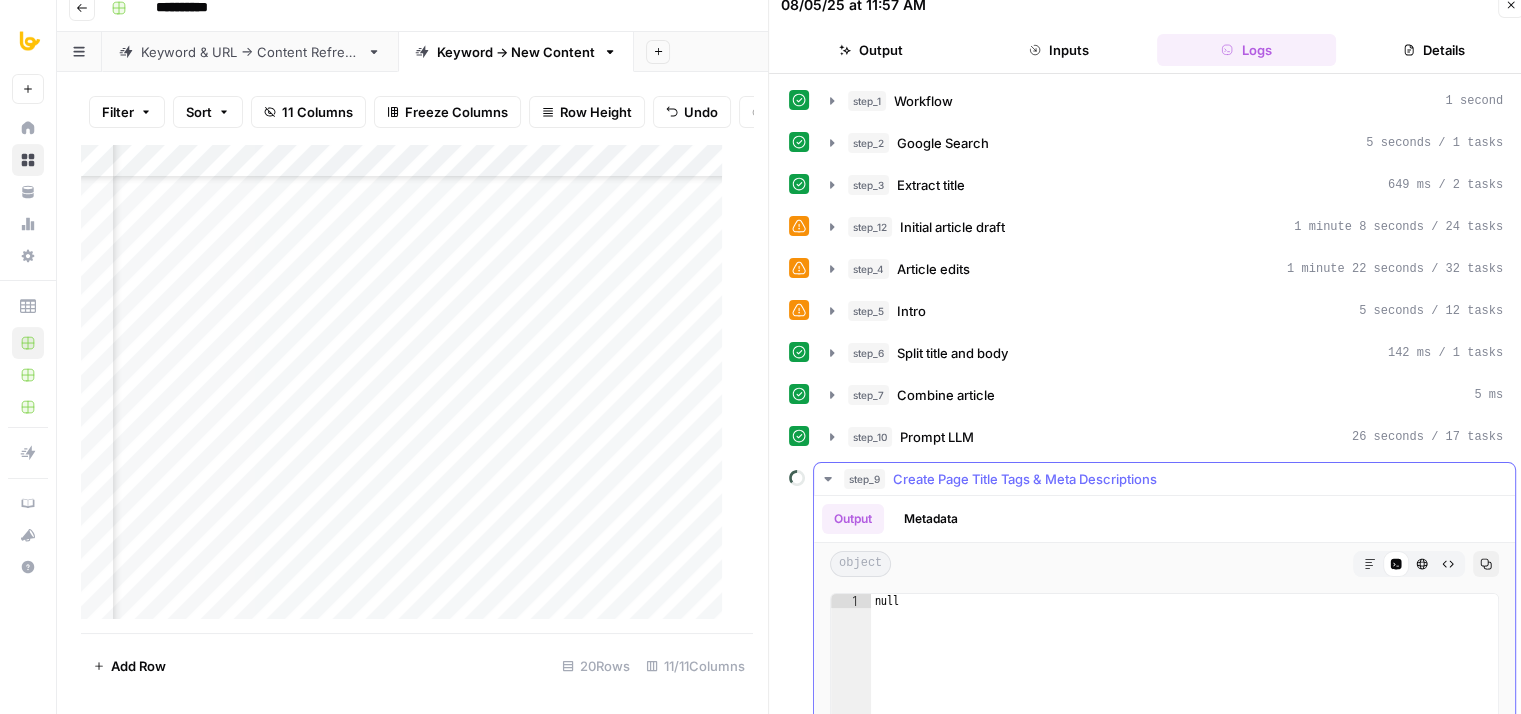 click 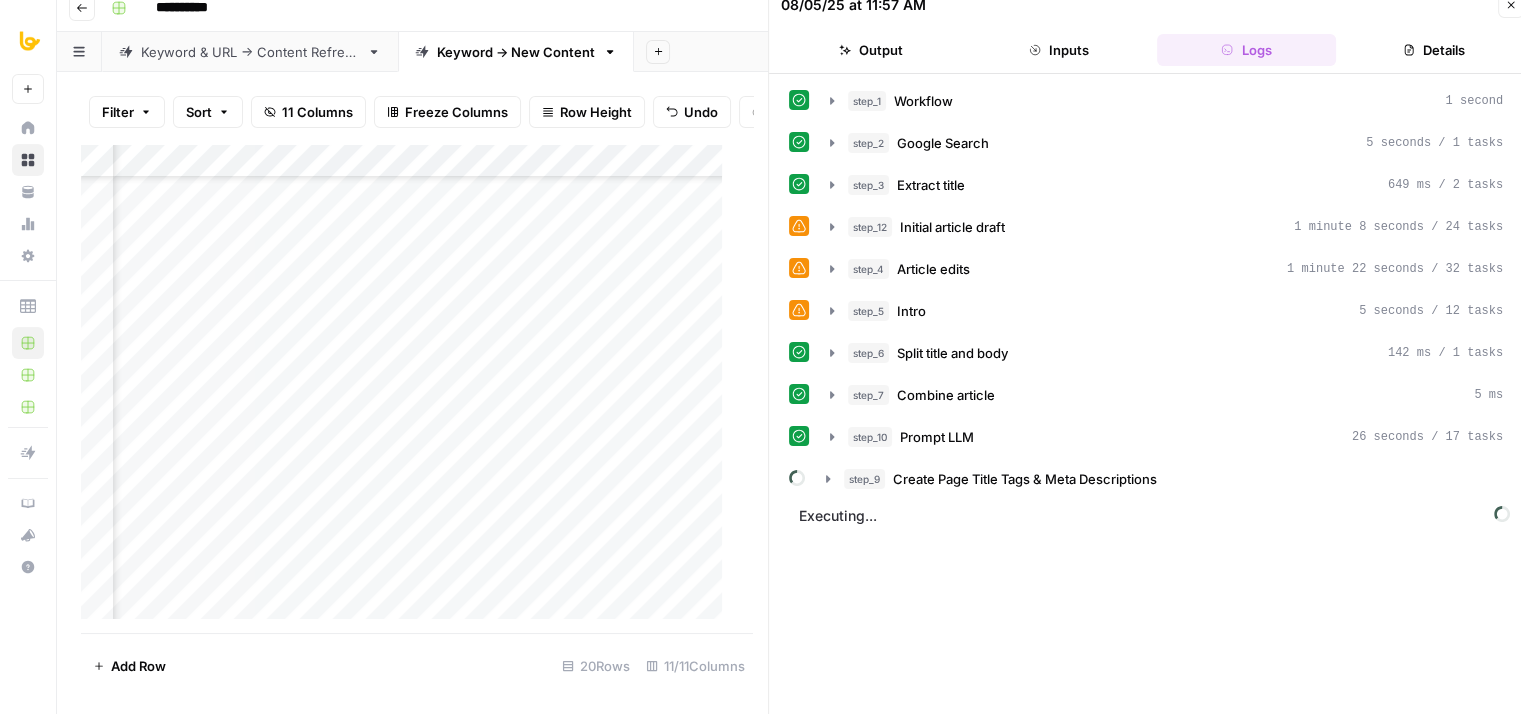 scroll, scrollTop: 100, scrollLeft: 1378, axis: both 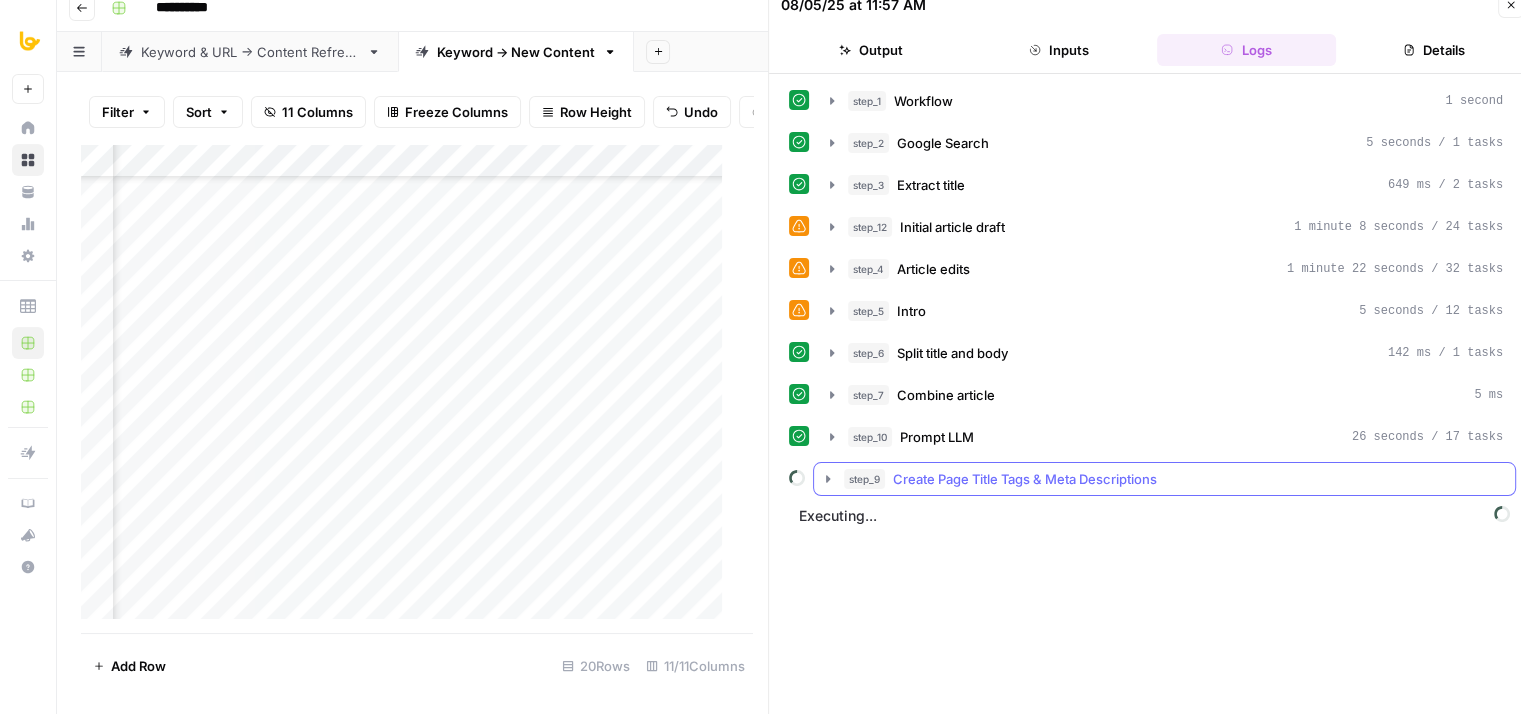 click on "step_9 Create Page Title Tags & Meta Descriptions" at bounding box center (1164, 479) 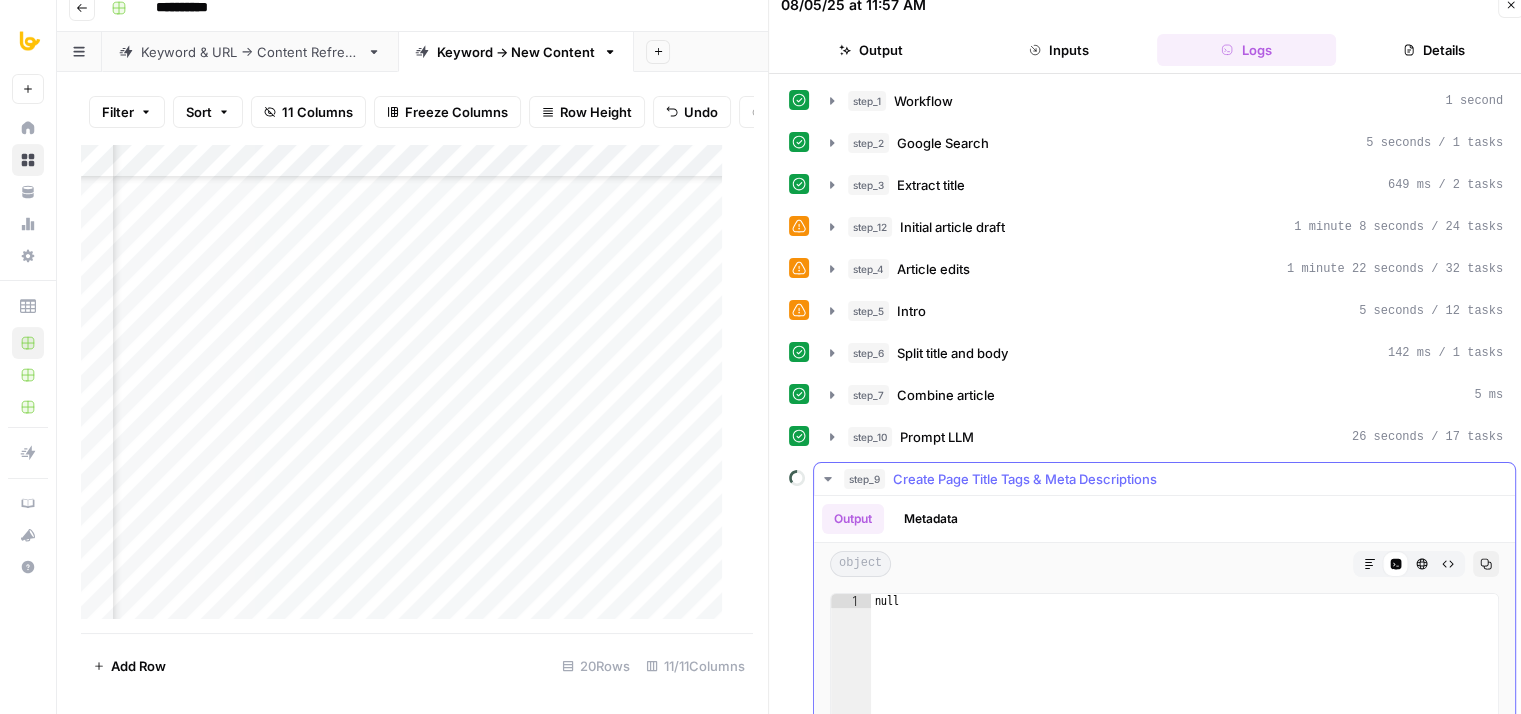 click on "step_9" at bounding box center (864, 479) 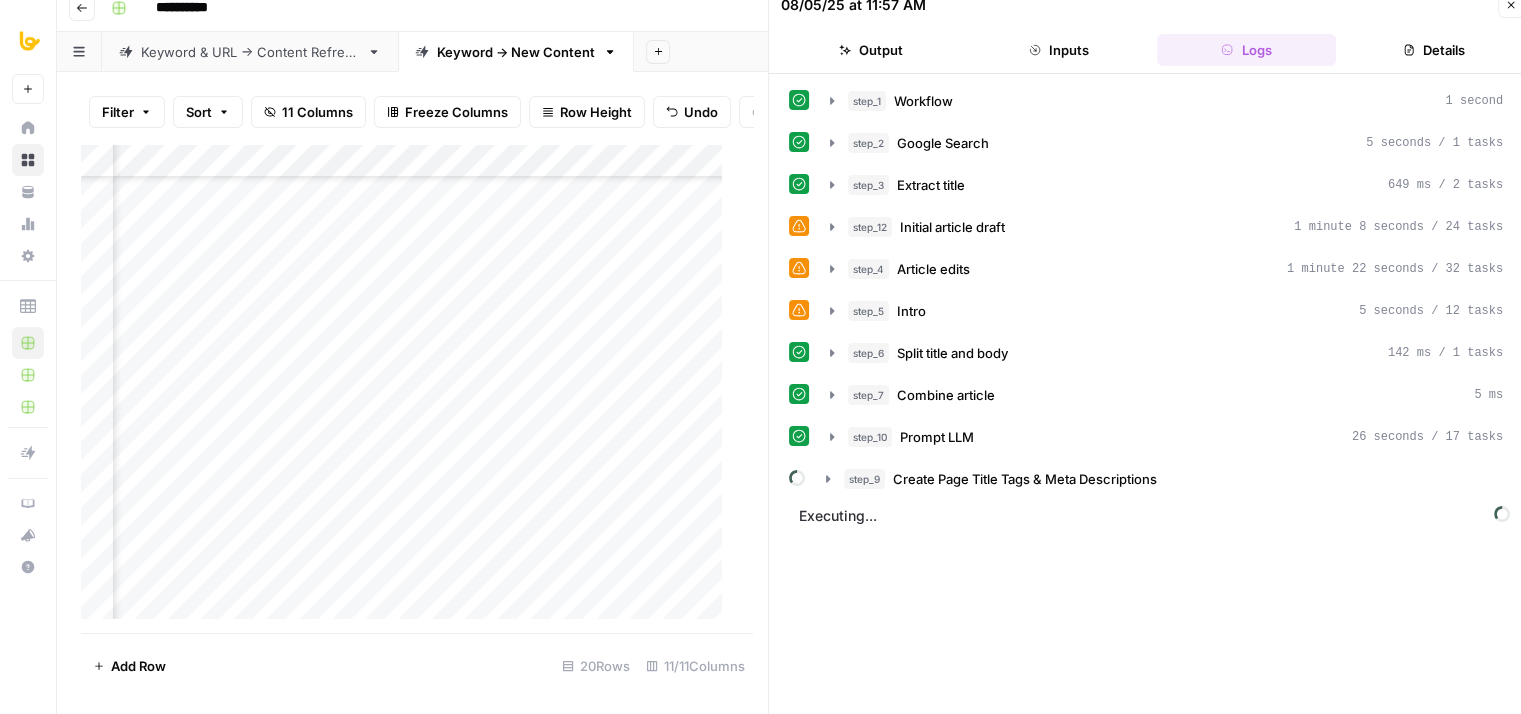 click on "Close" at bounding box center [1511, 5] 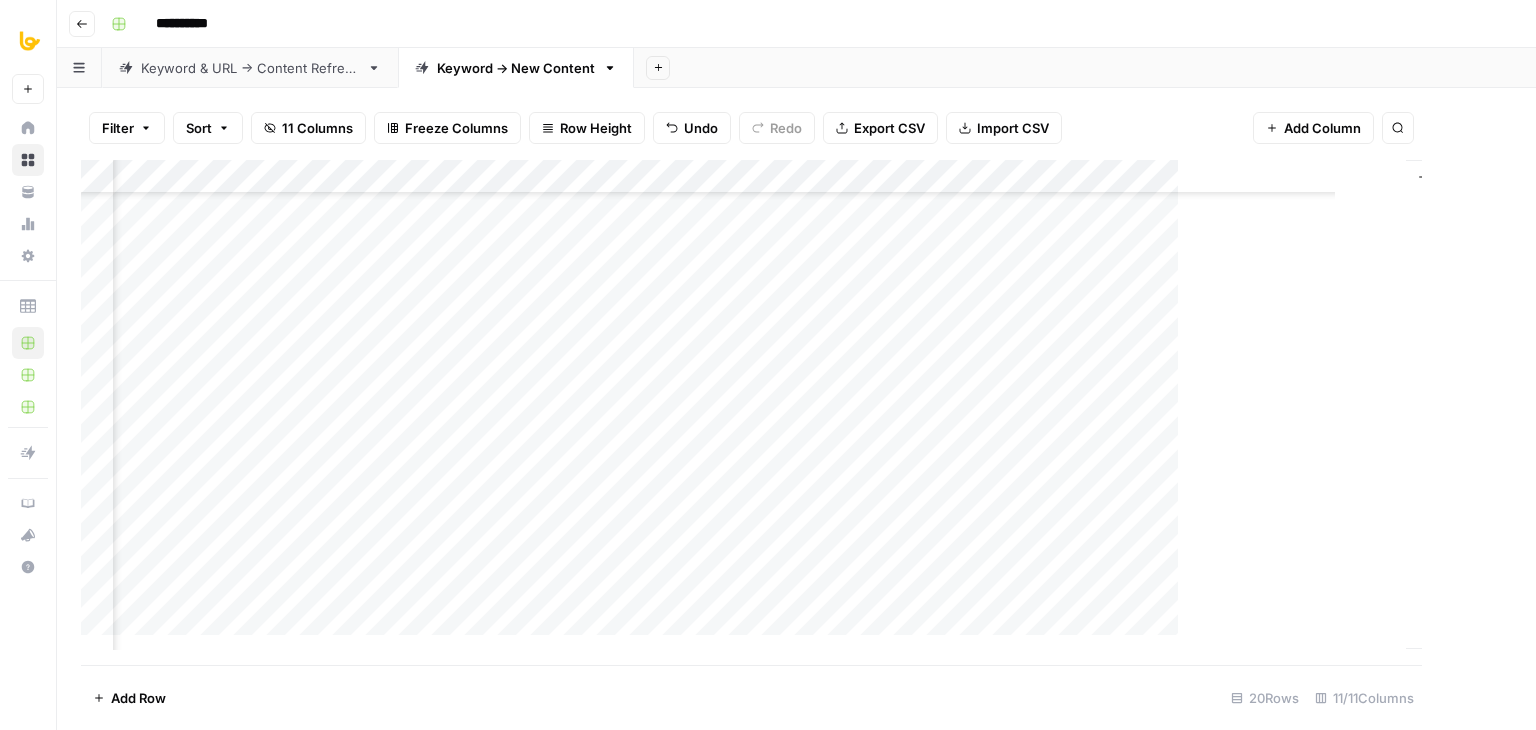 scroll, scrollTop: 100, scrollLeft: 797, axis: both 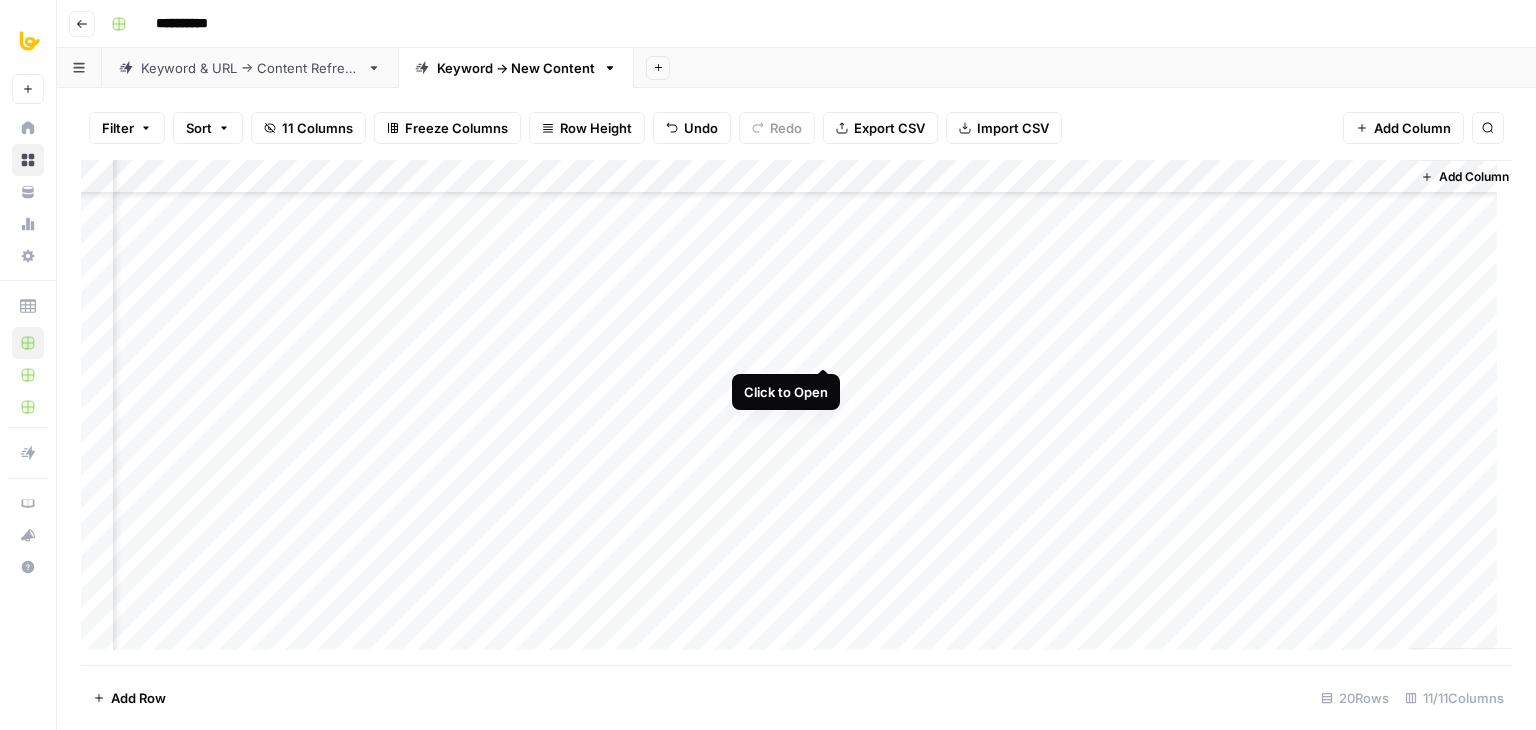 click on "Add Column" at bounding box center [796, 412] 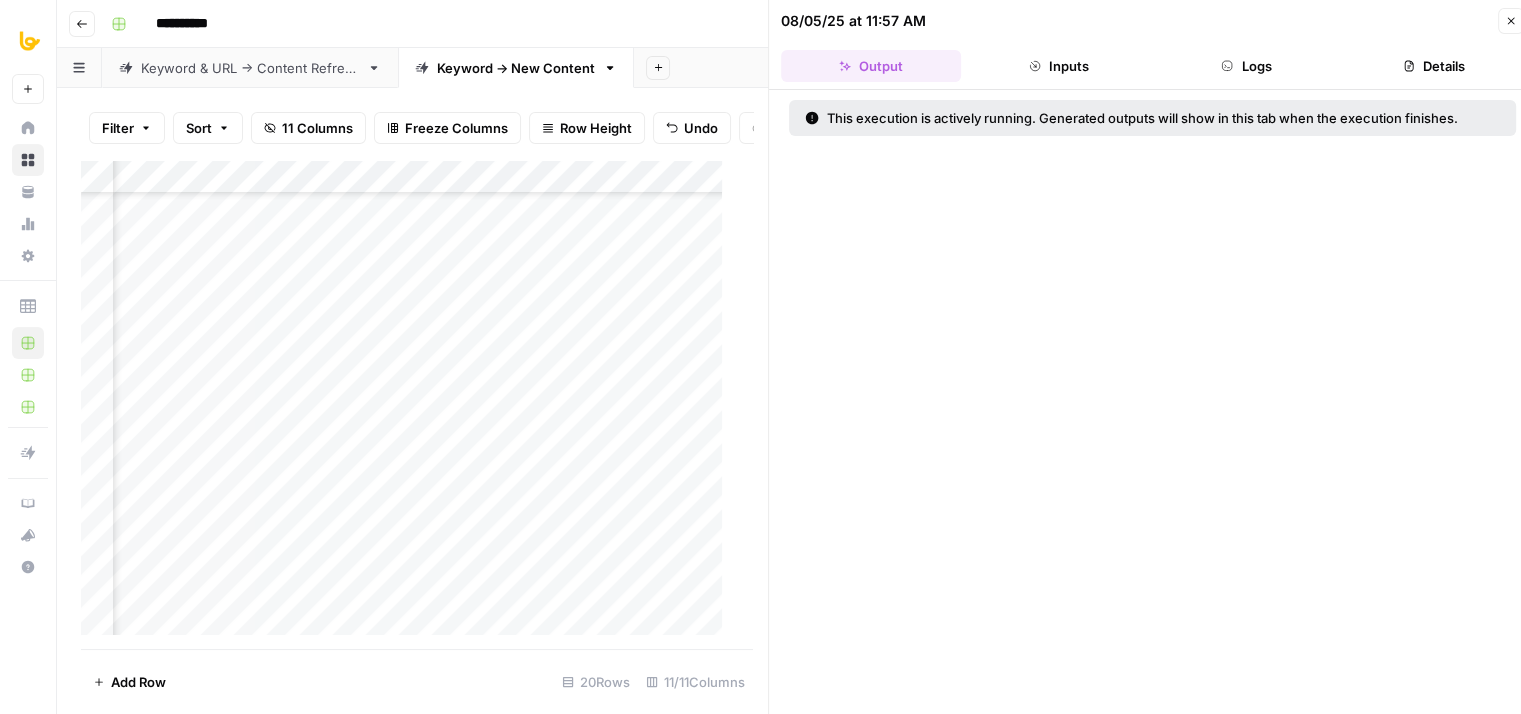 click on "Logs" at bounding box center (1247, 66) 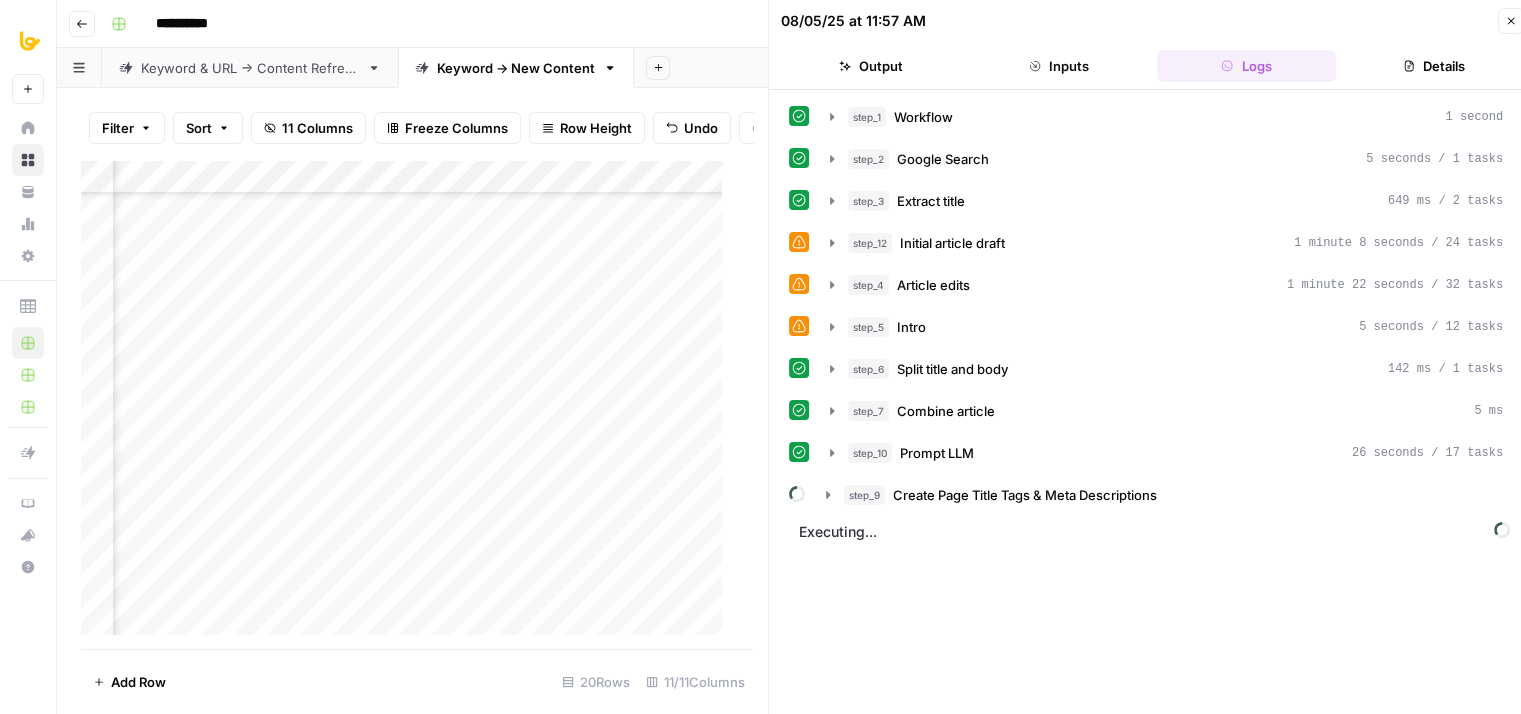 click on "Logs" at bounding box center (1247, 66) 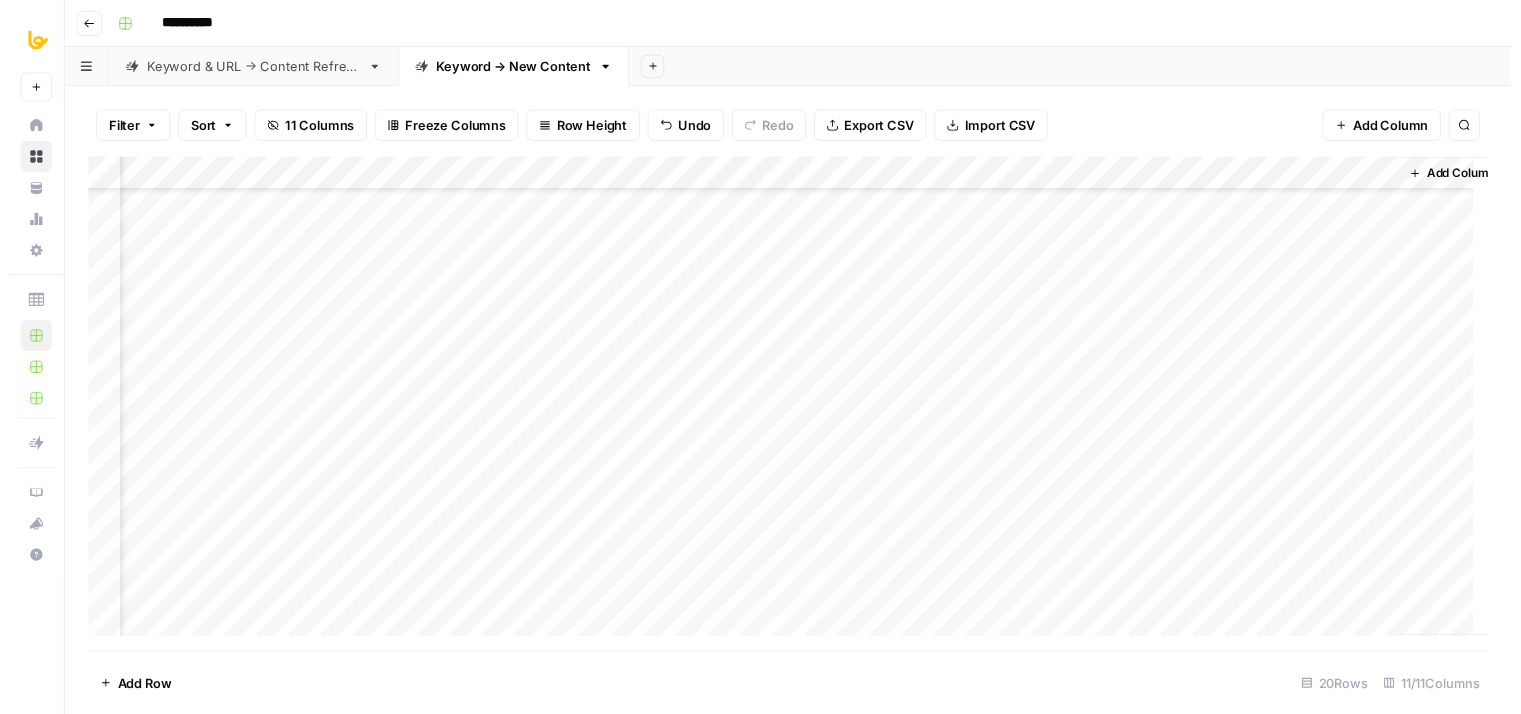 scroll, scrollTop: 100, scrollLeft: 821, axis: both 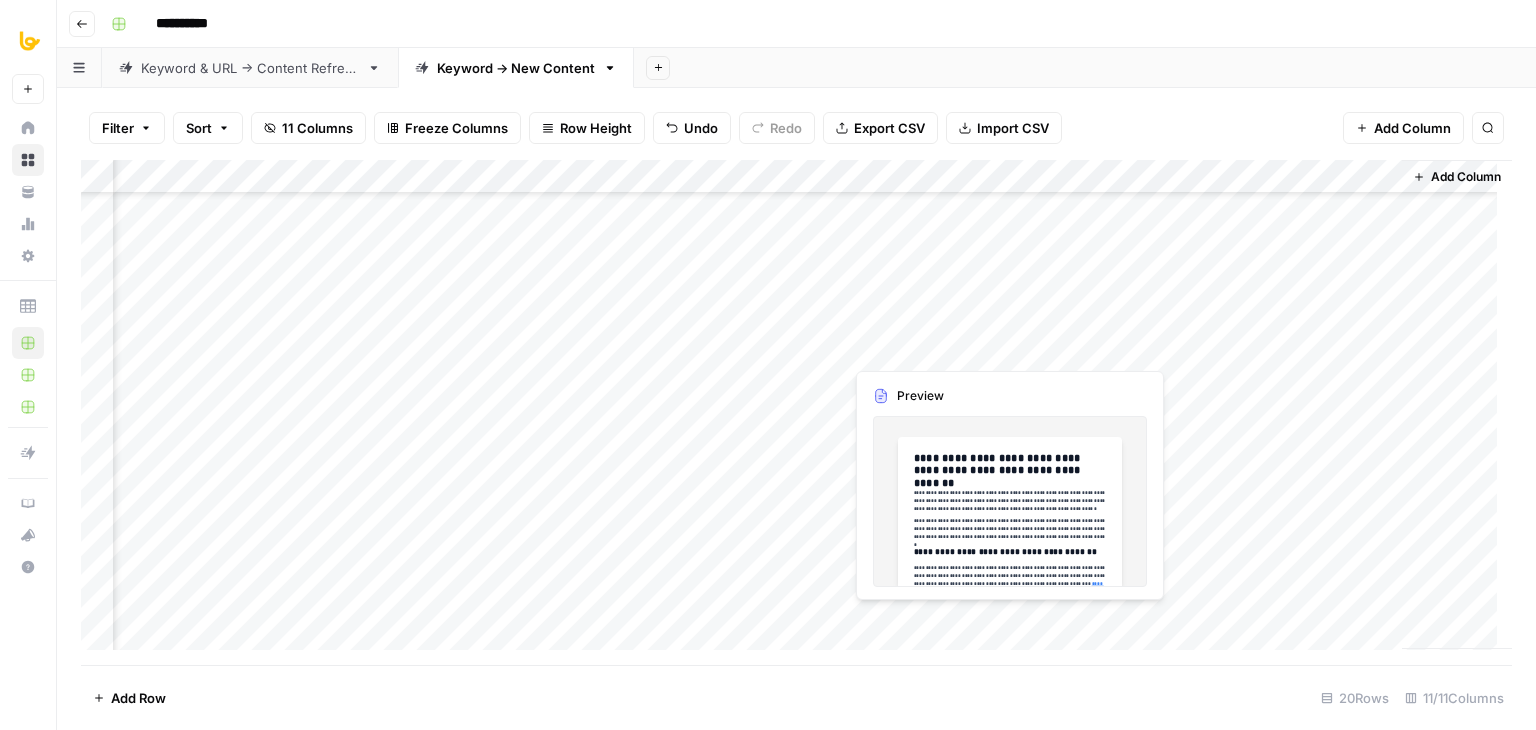 click on "Add Column" at bounding box center [796, 412] 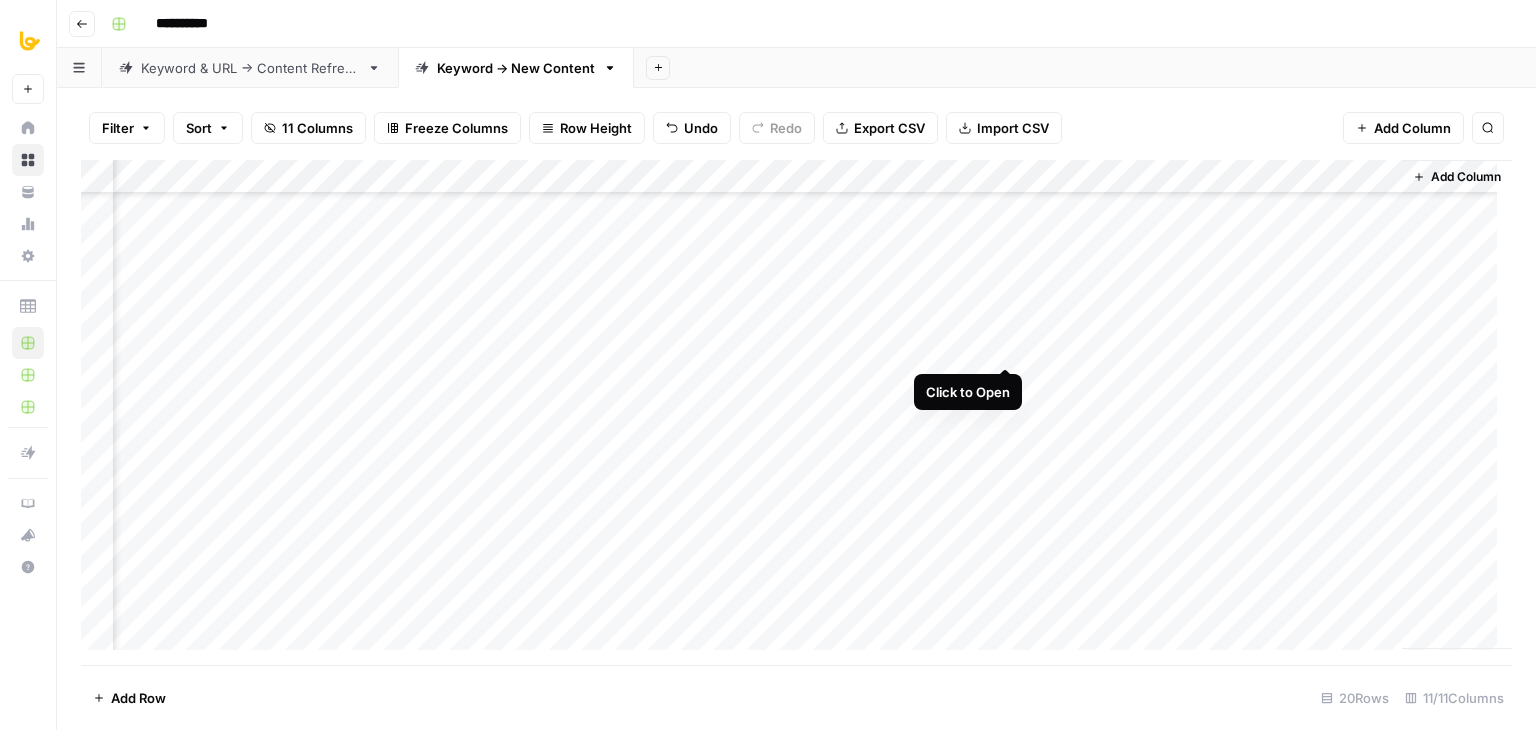 click on "Add Column" at bounding box center [796, 412] 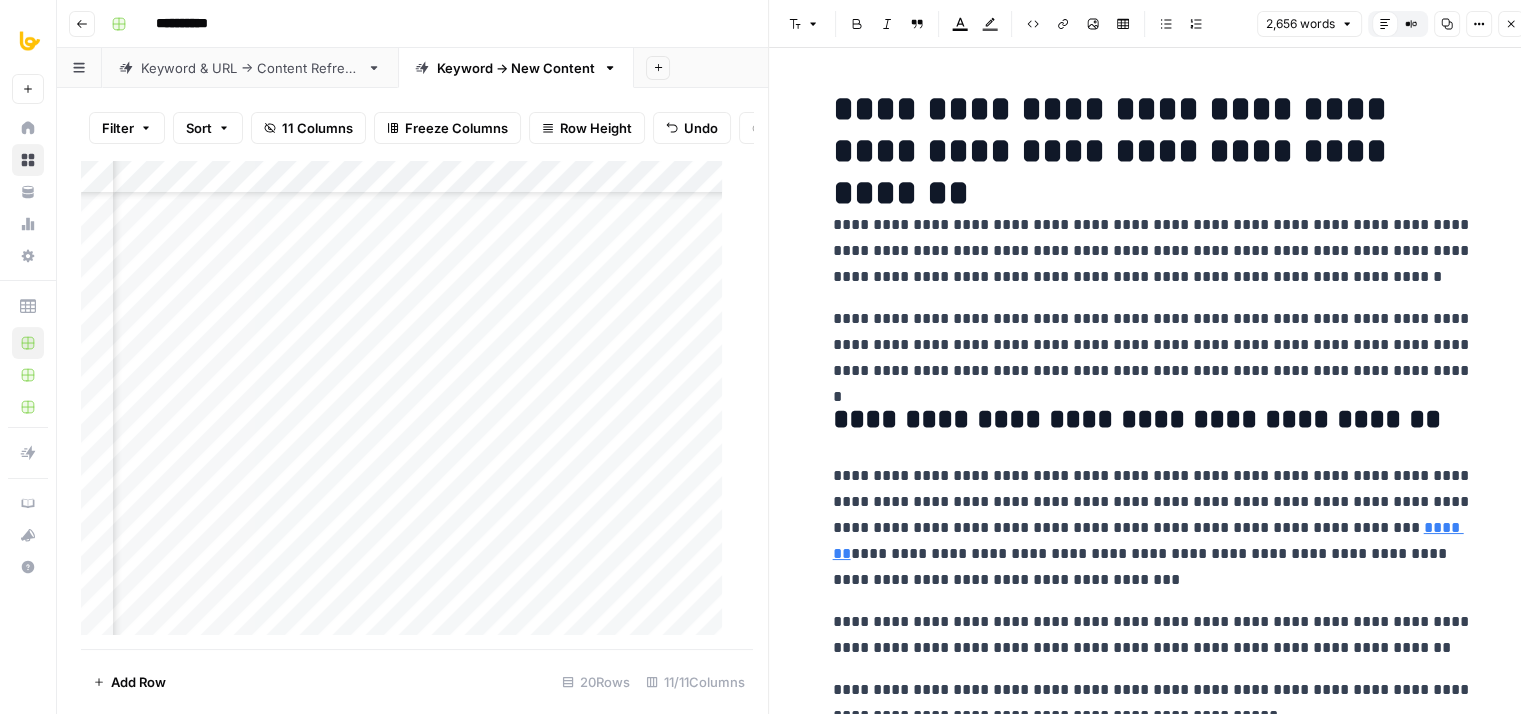 click on "**********" at bounding box center (1153, 251) 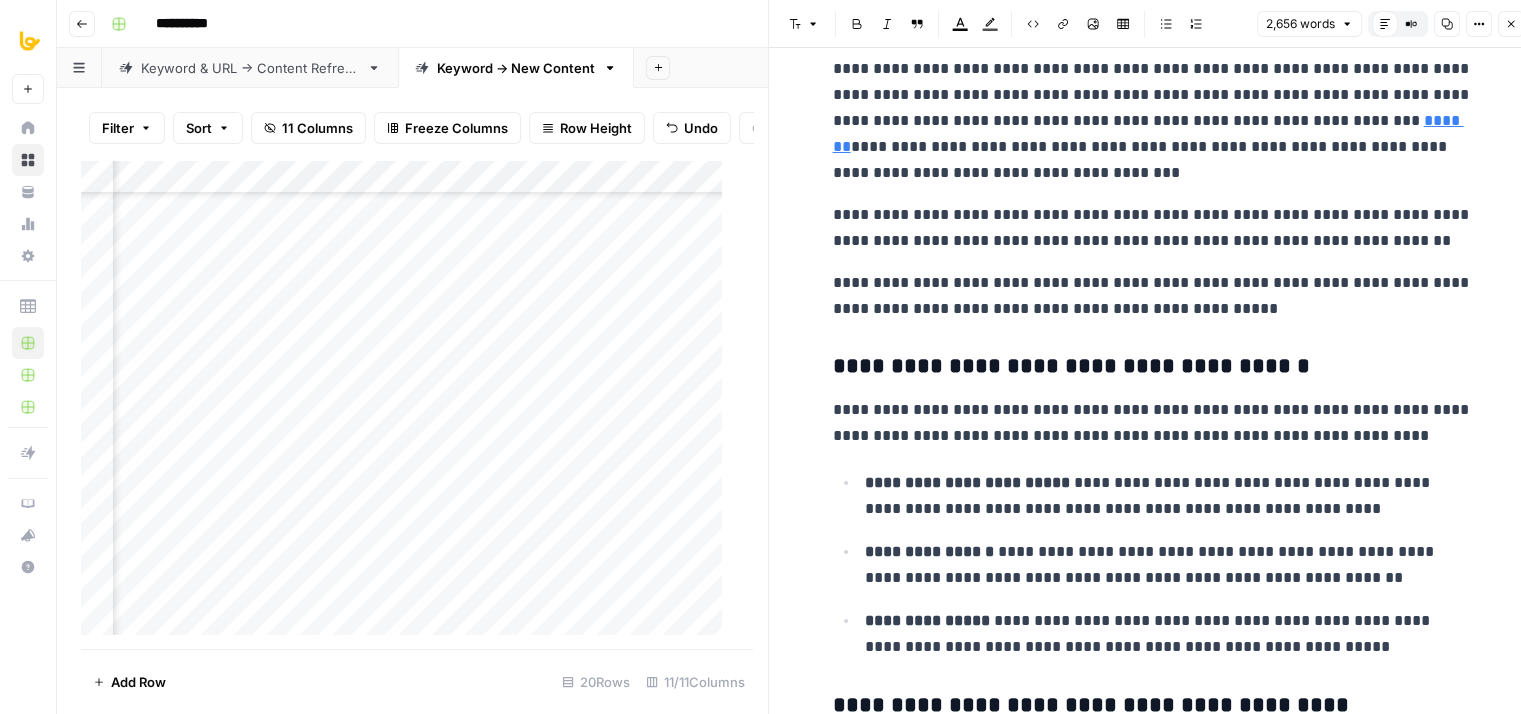 drag, startPoint x: 1332, startPoint y: 418, endPoint x: 1317, endPoint y: 637, distance: 219.51309 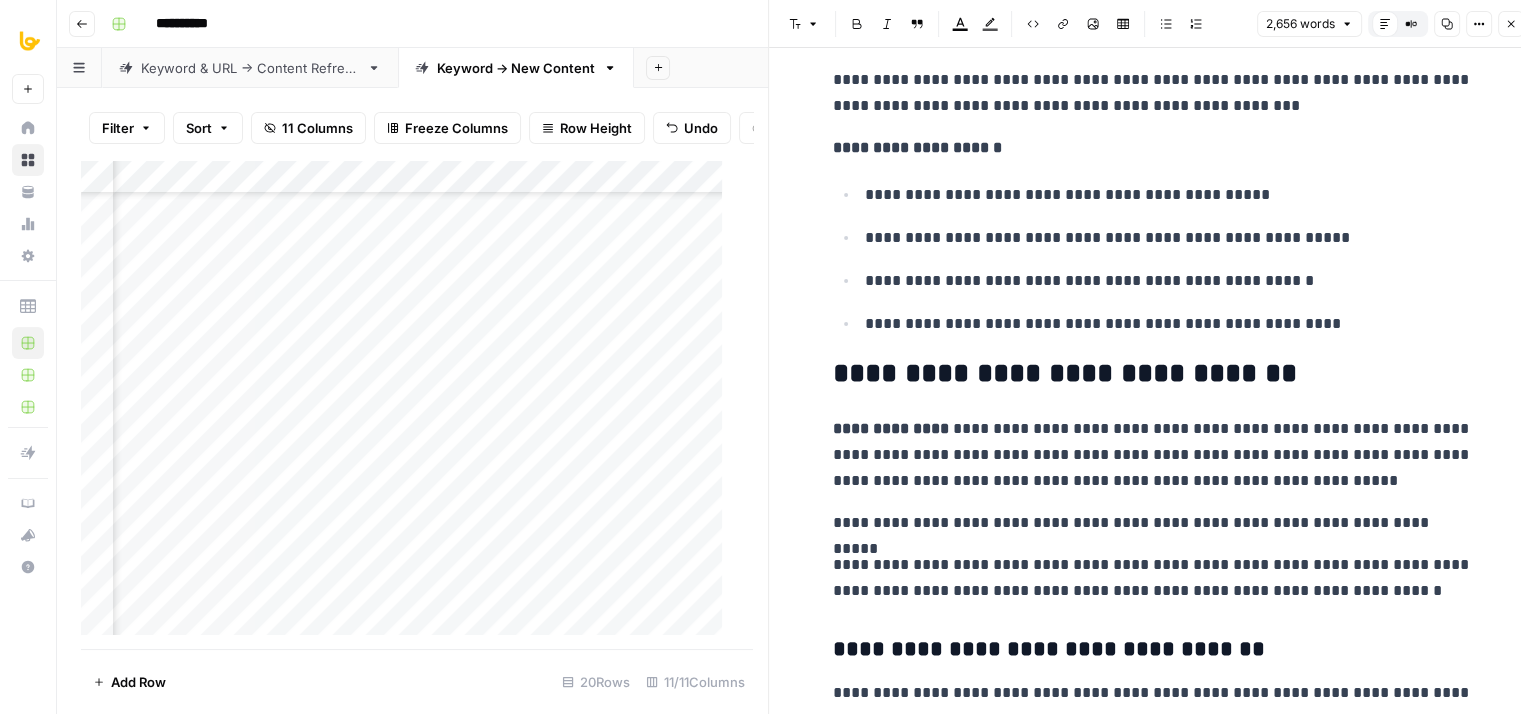 drag, startPoint x: 1163, startPoint y: 555, endPoint x: 1169, endPoint y: 616, distance: 61.294373 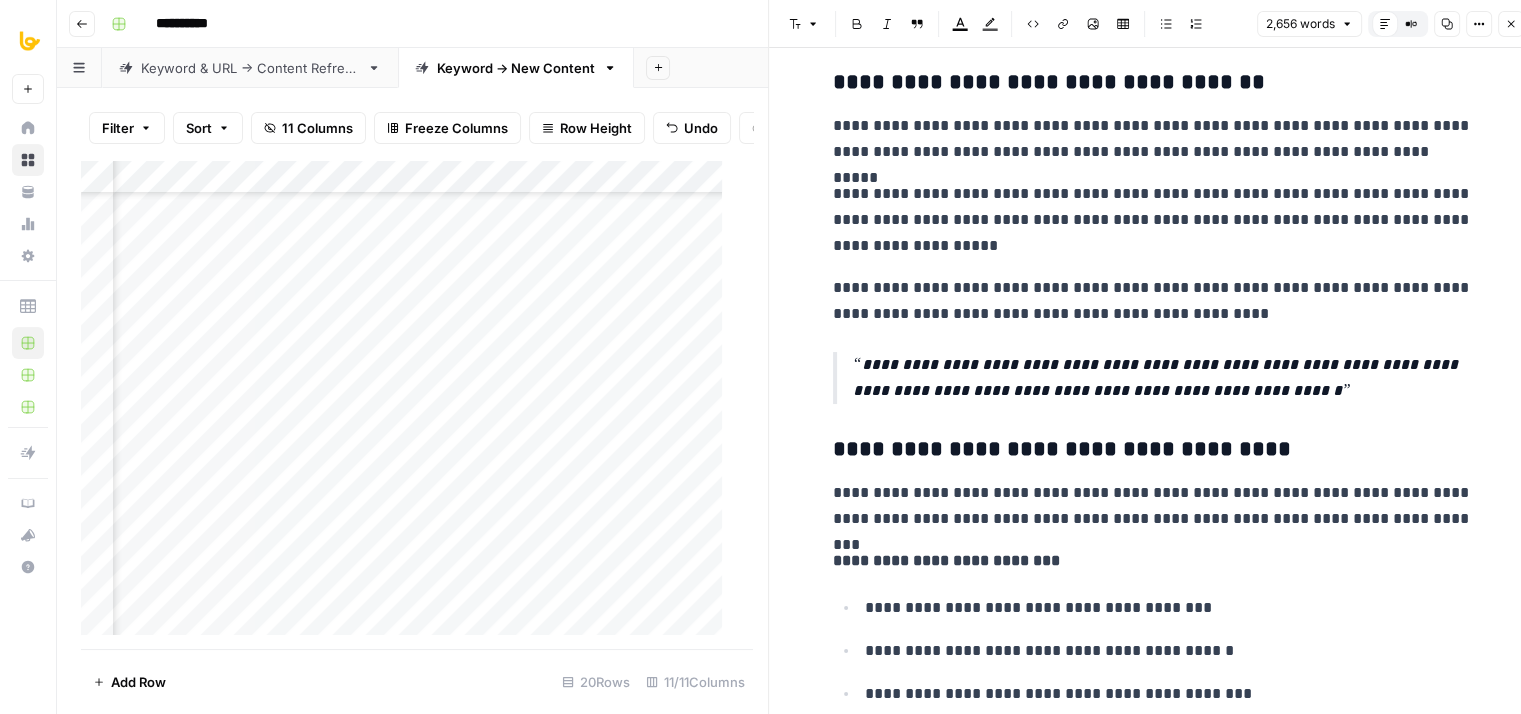 drag, startPoint x: 1174, startPoint y: 371, endPoint x: 1176, endPoint y: 623, distance: 252.00793 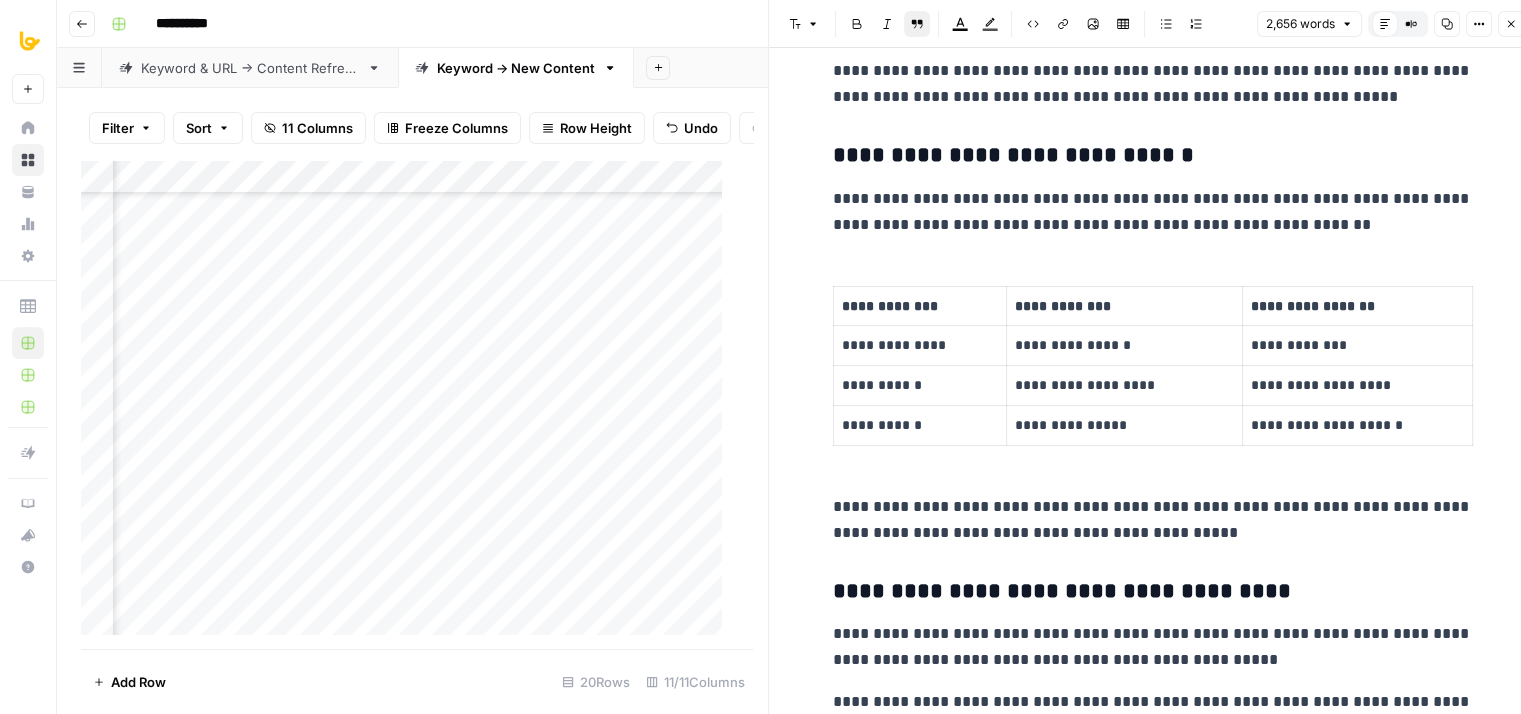 drag, startPoint x: 1160, startPoint y: 265, endPoint x: 1156, endPoint y: 423, distance: 158.05063 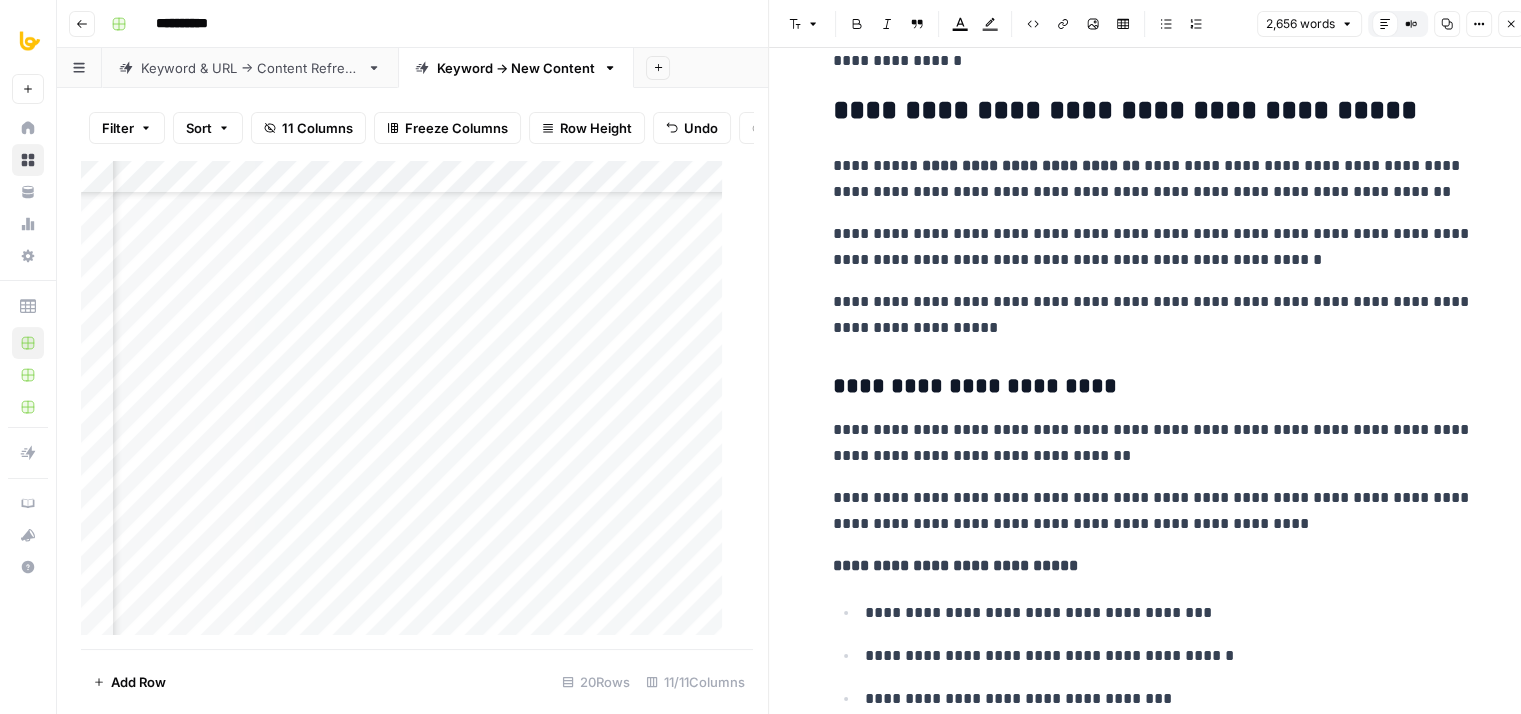 drag, startPoint x: 1155, startPoint y: 412, endPoint x: 1158, endPoint y: 575, distance: 163.0276 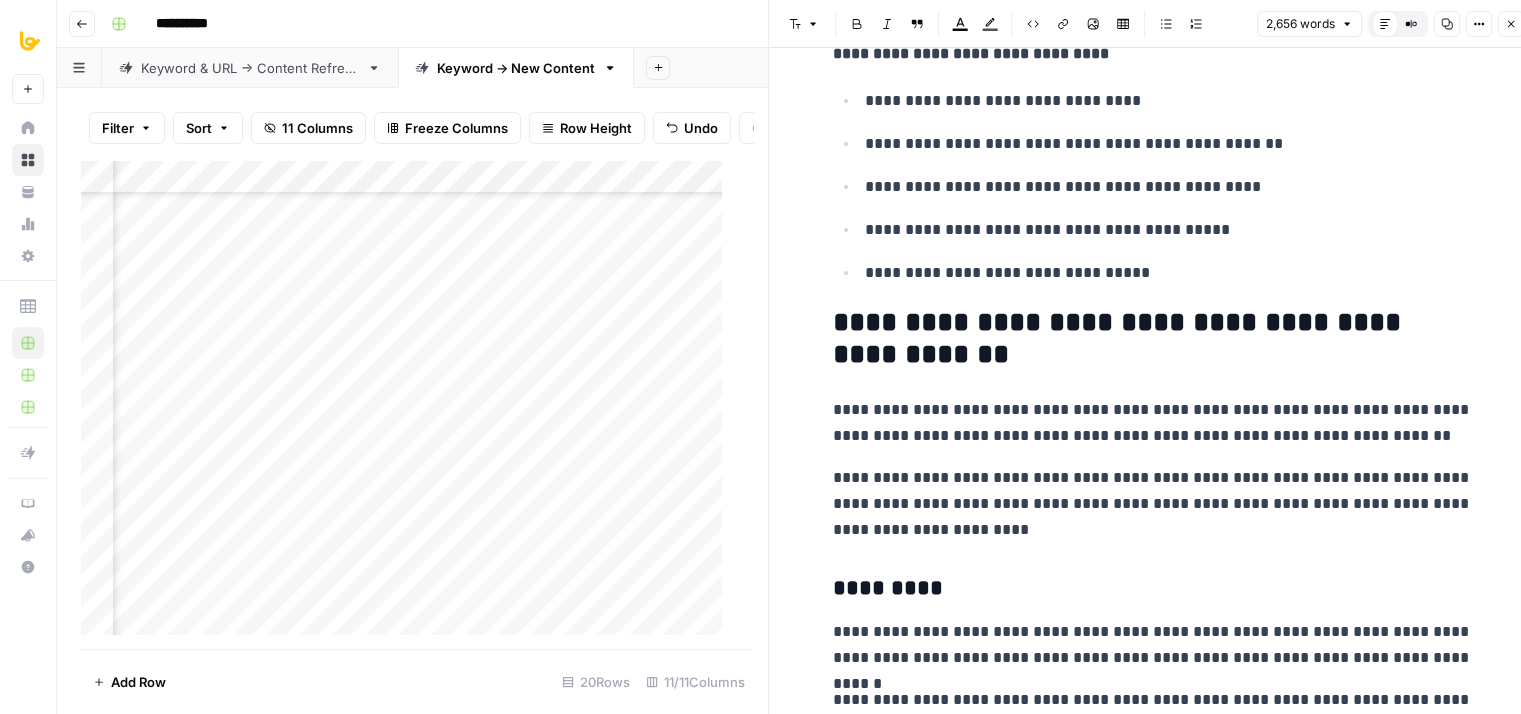 drag, startPoint x: 1190, startPoint y: 385, endPoint x: 1183, endPoint y: 654, distance: 269.09106 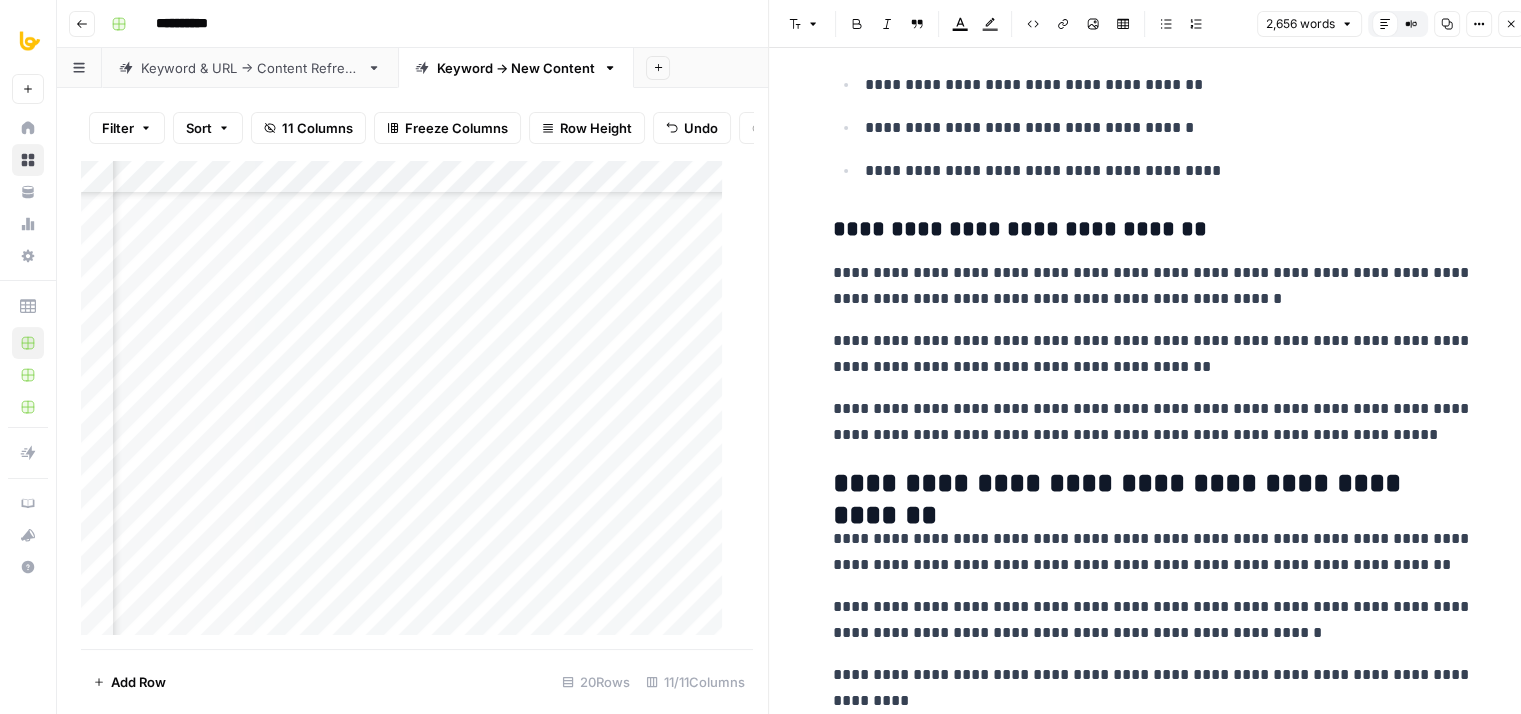 drag, startPoint x: 1142, startPoint y: 329, endPoint x: 1144, endPoint y: 647, distance: 318.0063 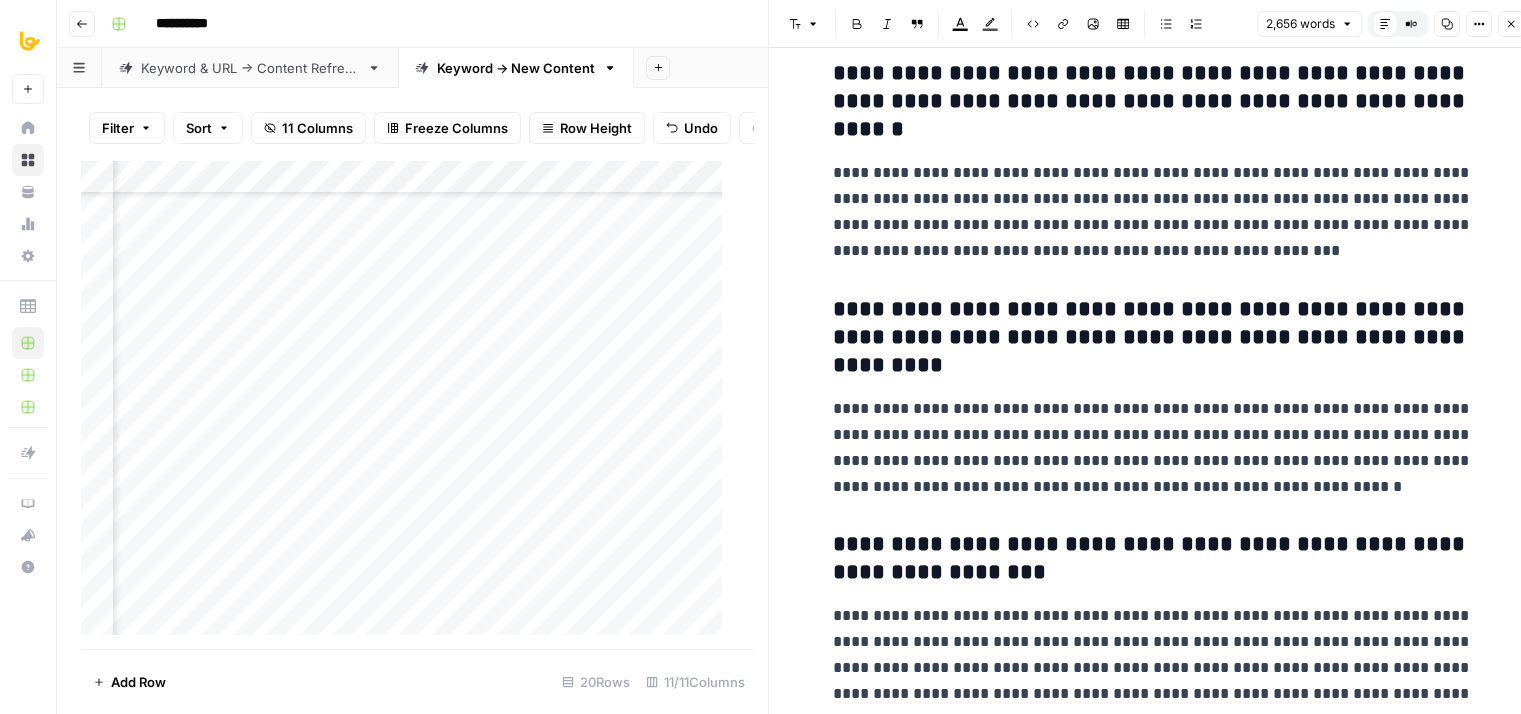 drag, startPoint x: 1142, startPoint y: 416, endPoint x: 1111, endPoint y: 691, distance: 276.74176 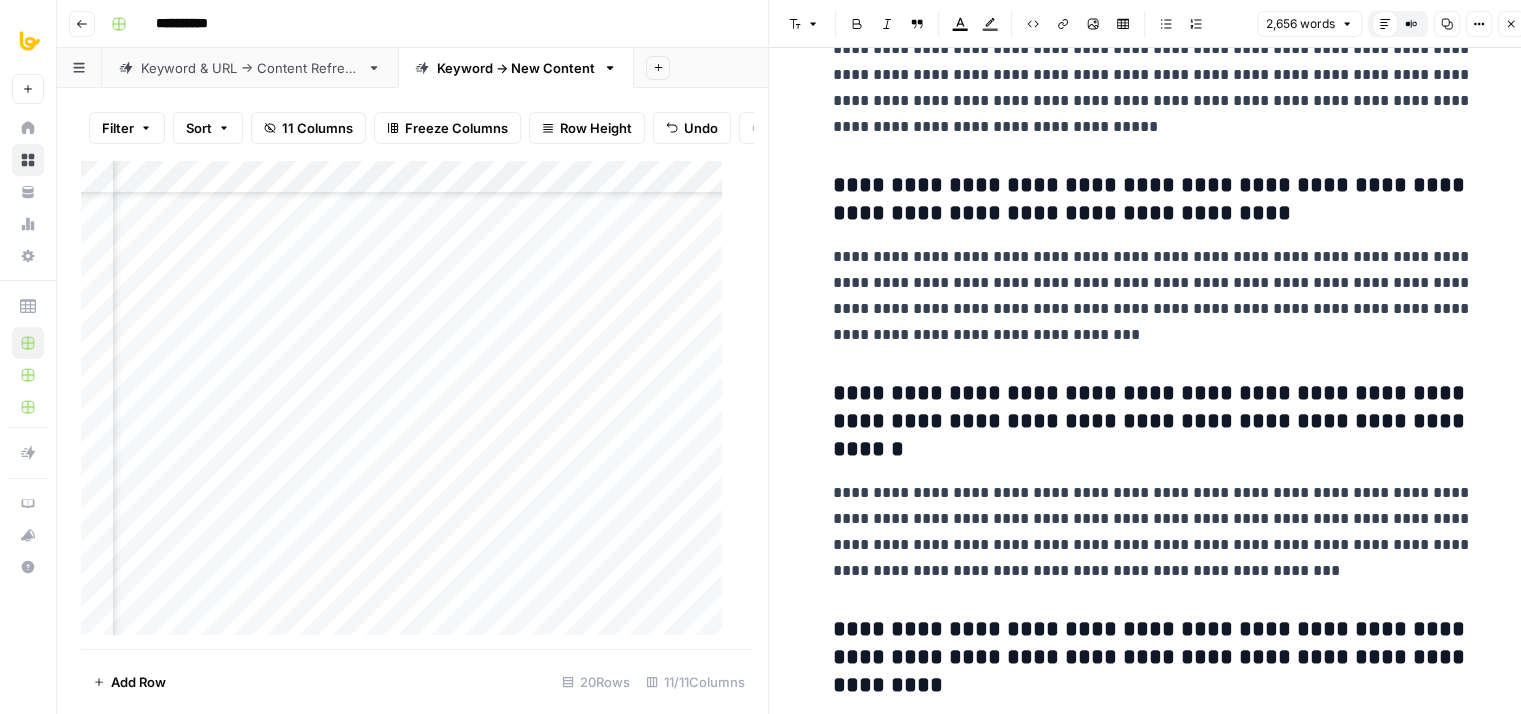 drag, startPoint x: 1113, startPoint y: 370, endPoint x: 1113, endPoint y: 289, distance: 81 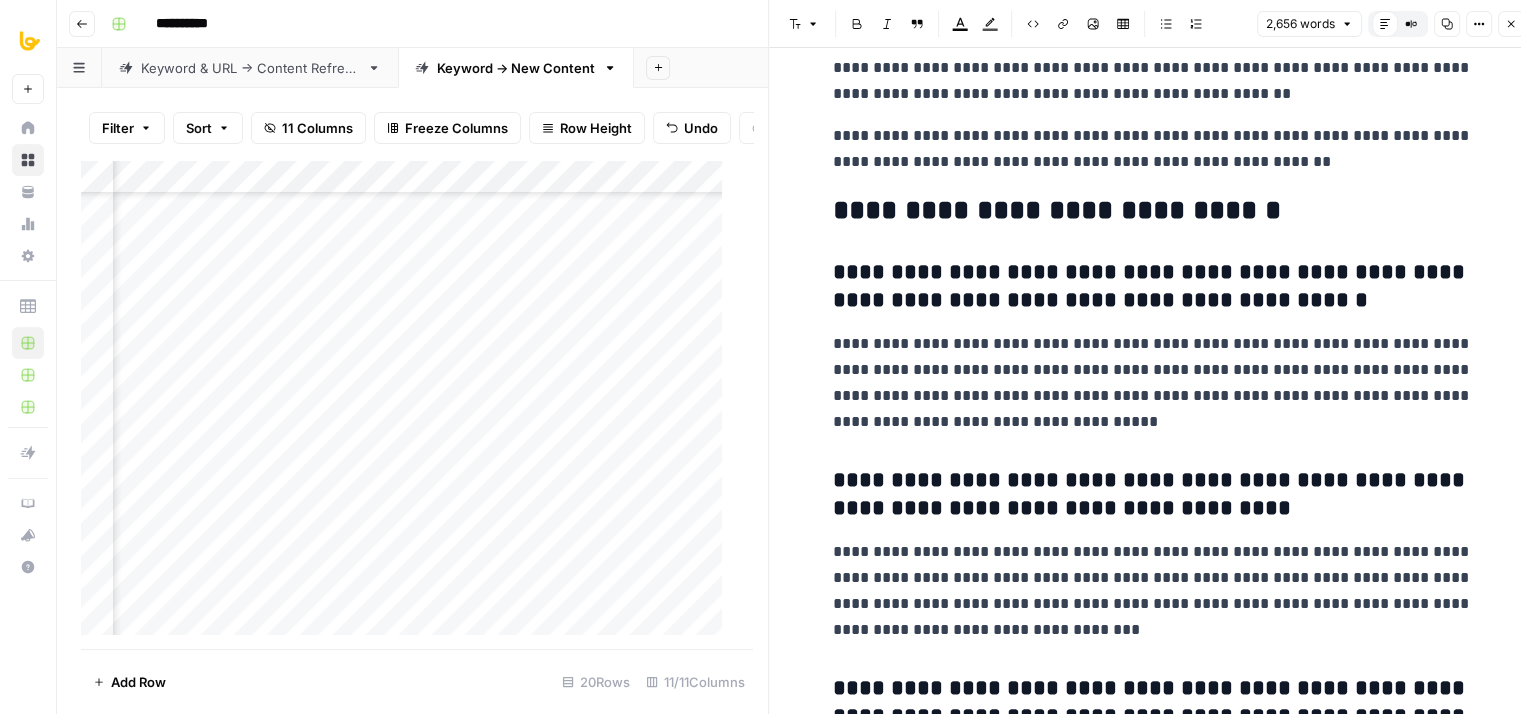 drag, startPoint x: 1104, startPoint y: 482, endPoint x: 1117, endPoint y: 261, distance: 221.38202 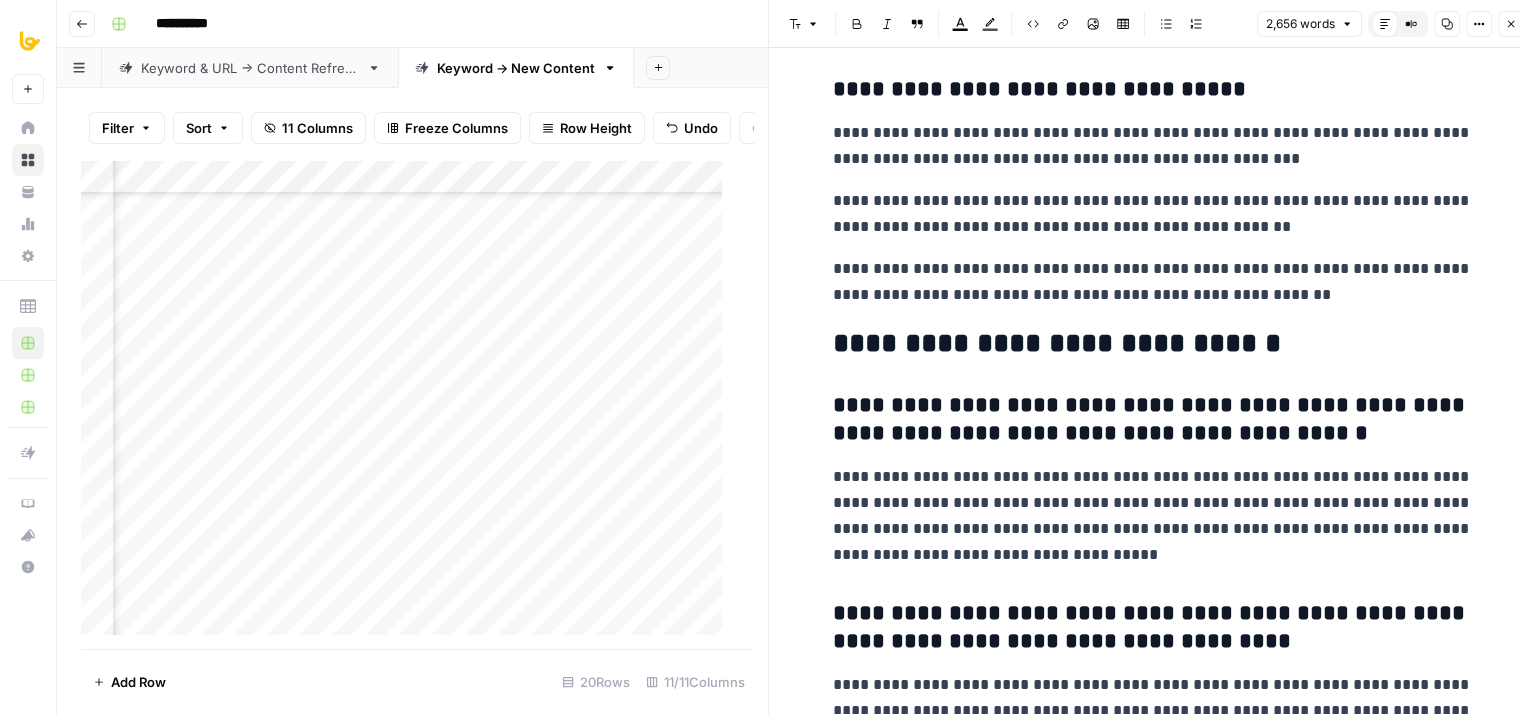 drag, startPoint x: 1108, startPoint y: 396, endPoint x: 1127, endPoint y: 217, distance: 180.00555 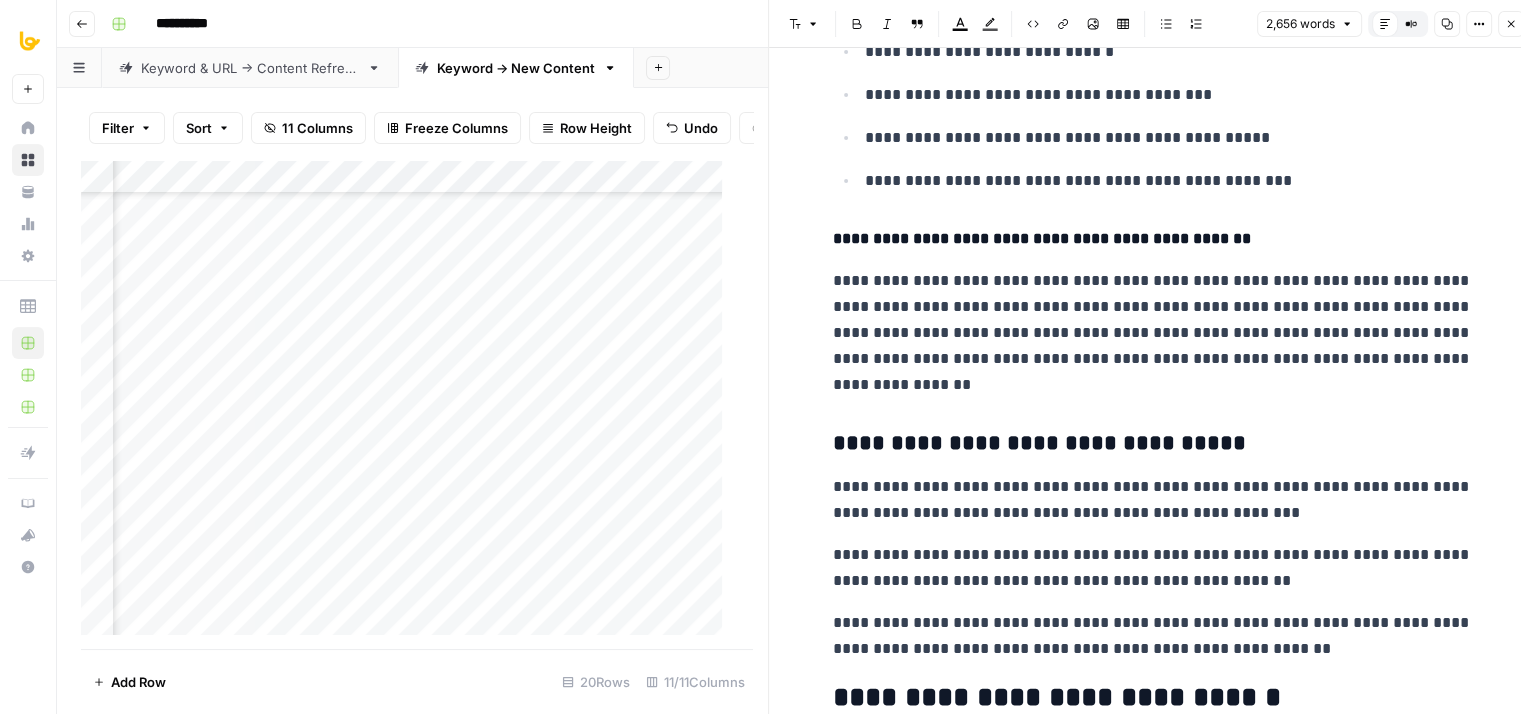 drag, startPoint x: 1128, startPoint y: 347, endPoint x: 1135, endPoint y: 253, distance: 94.26028 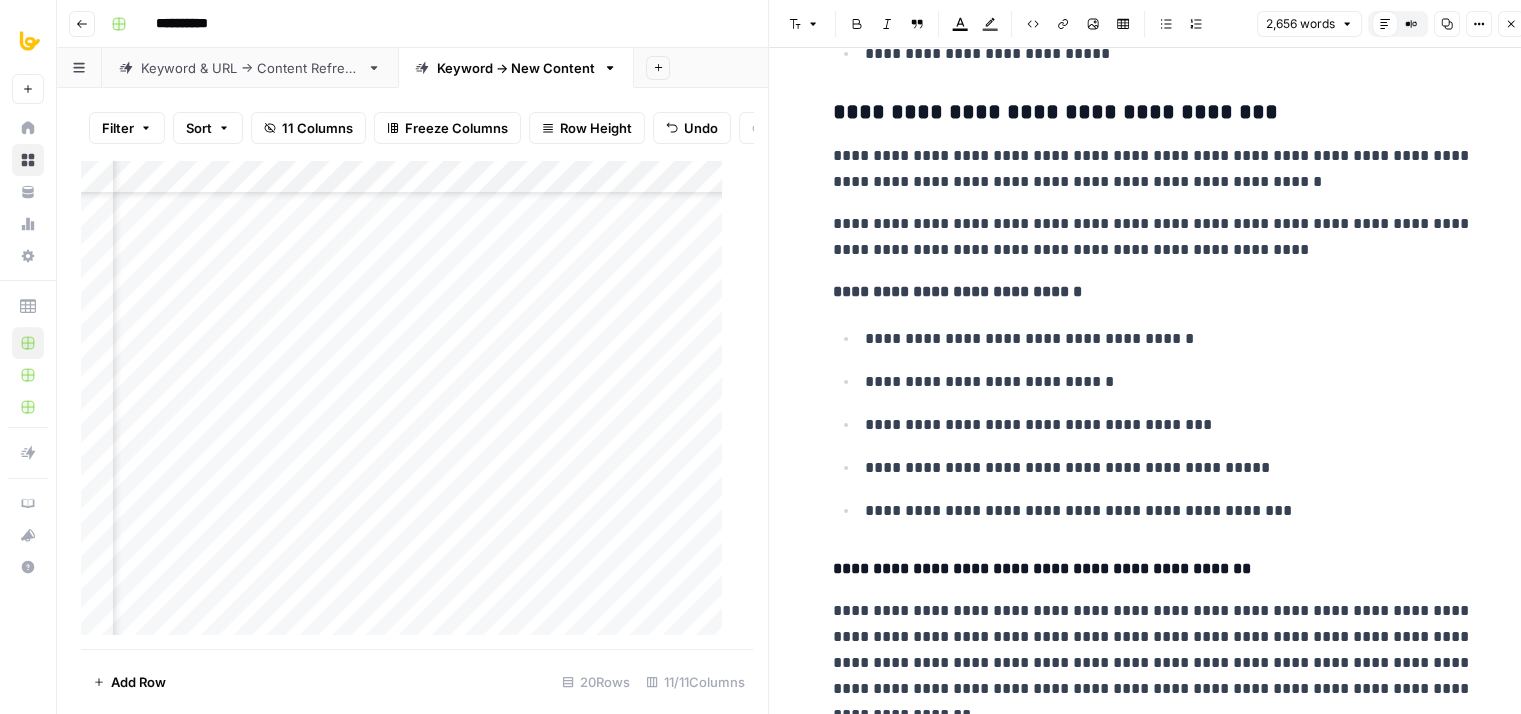 drag, startPoint x: 1137, startPoint y: 429, endPoint x: 1157, endPoint y: 187, distance: 242.82504 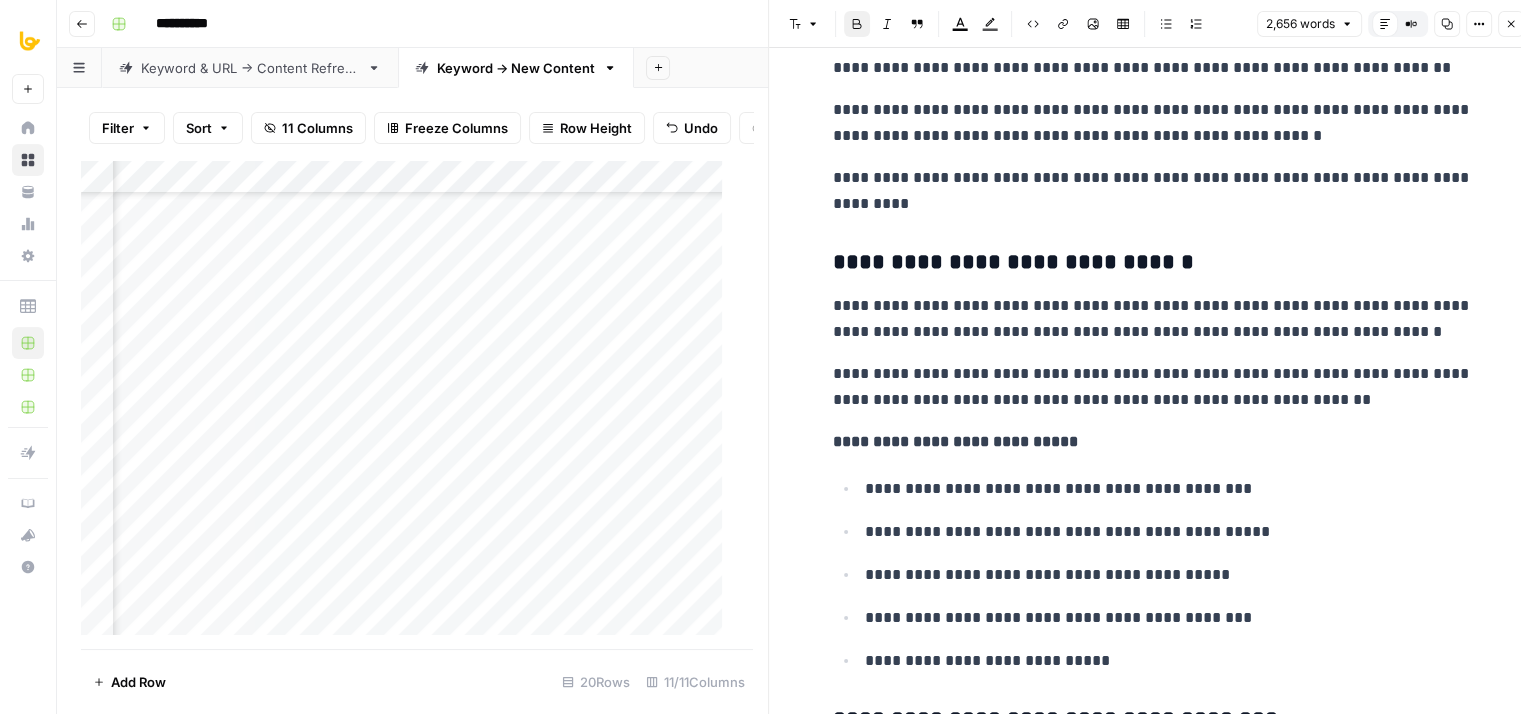 drag, startPoint x: 1160, startPoint y: 418, endPoint x: 1178, endPoint y: 208, distance: 210.77002 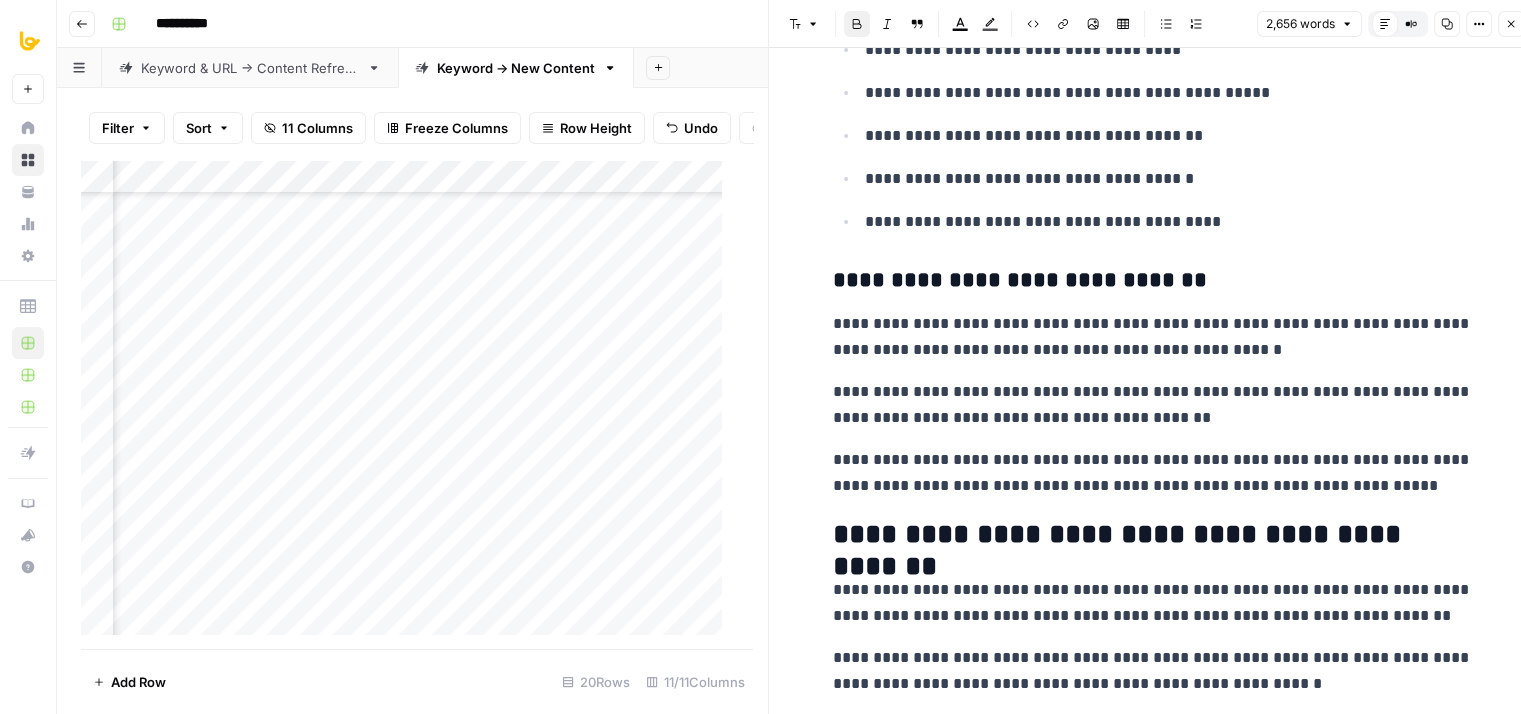 drag, startPoint x: 1164, startPoint y: 457, endPoint x: 1170, endPoint y: 410, distance: 47.38143 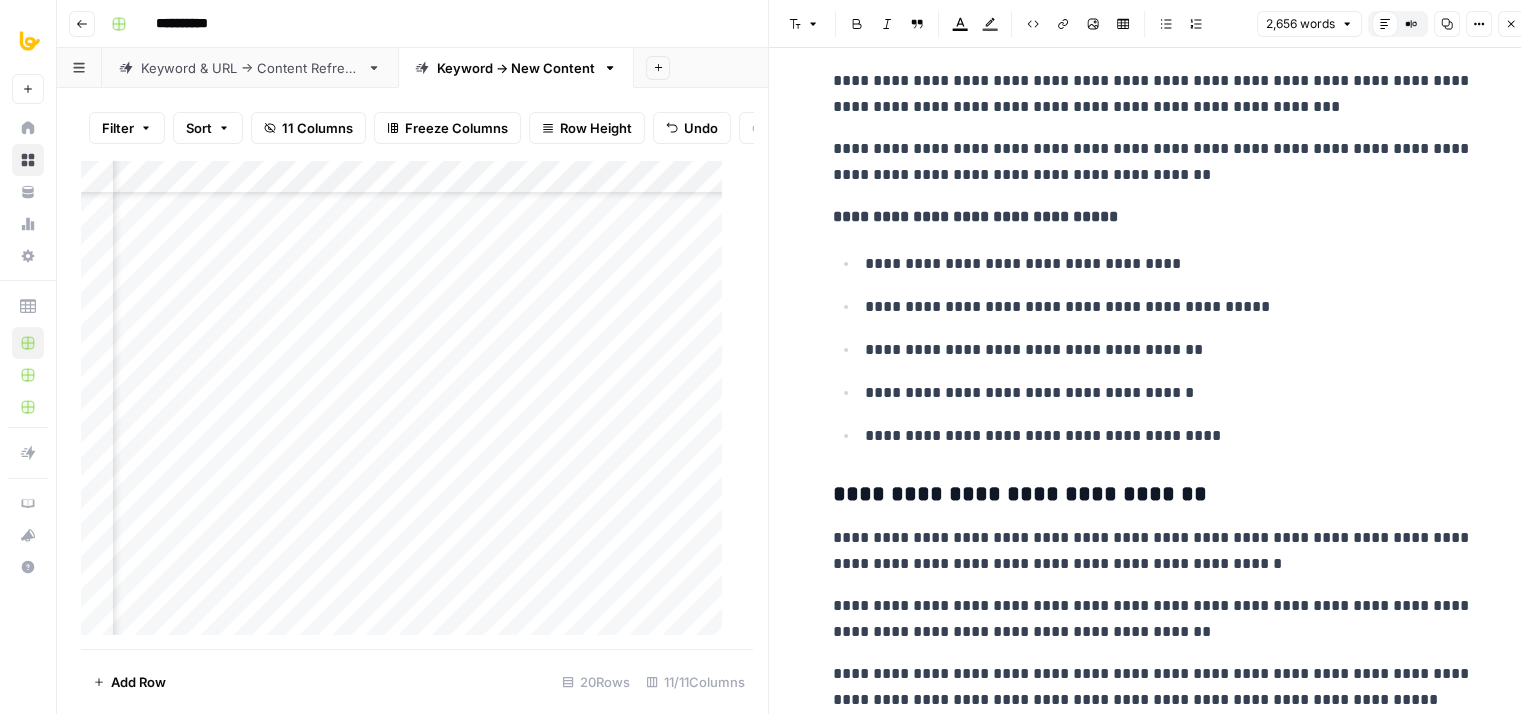 drag, startPoint x: 1174, startPoint y: 459, endPoint x: 1181, endPoint y: 330, distance: 129.18979 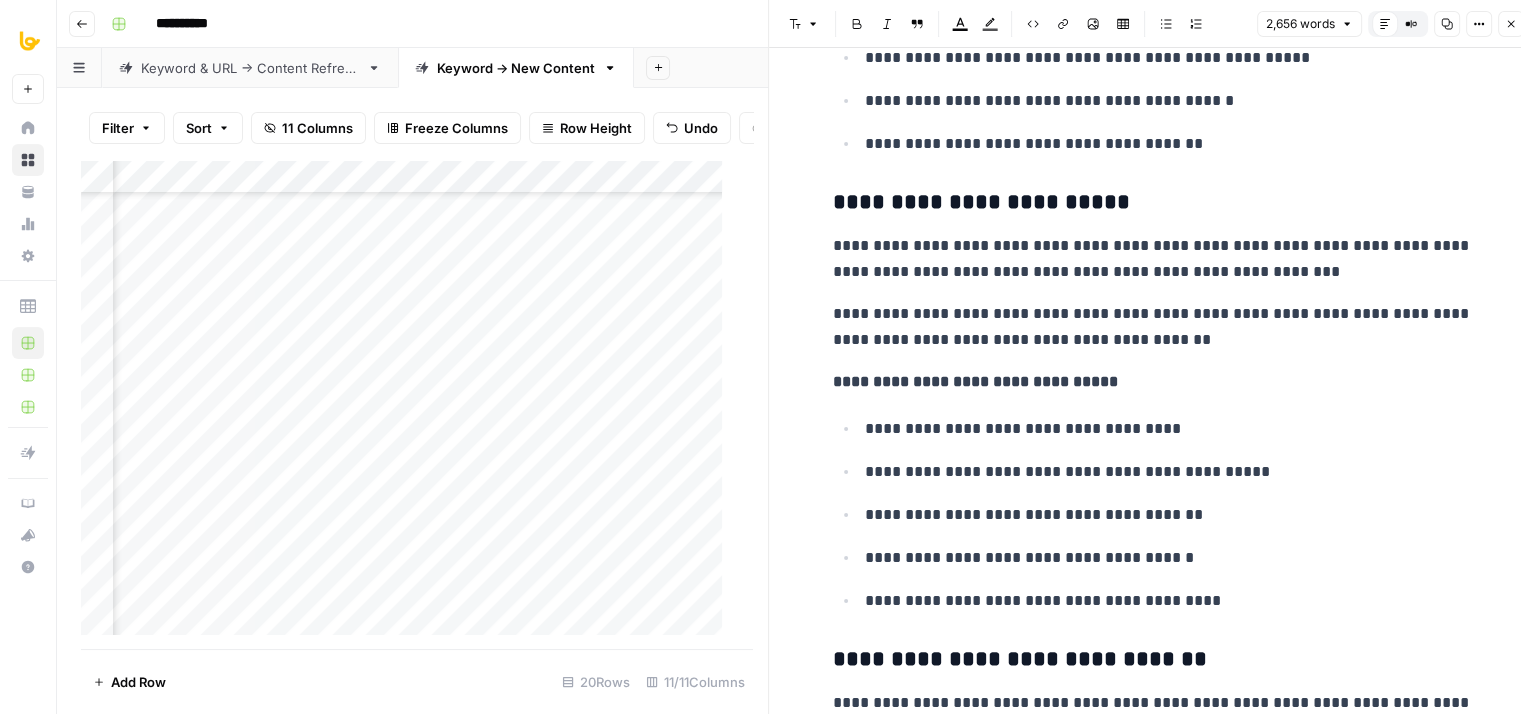 drag, startPoint x: 1167, startPoint y: 305, endPoint x: 1168, endPoint y: 249, distance: 56.008926 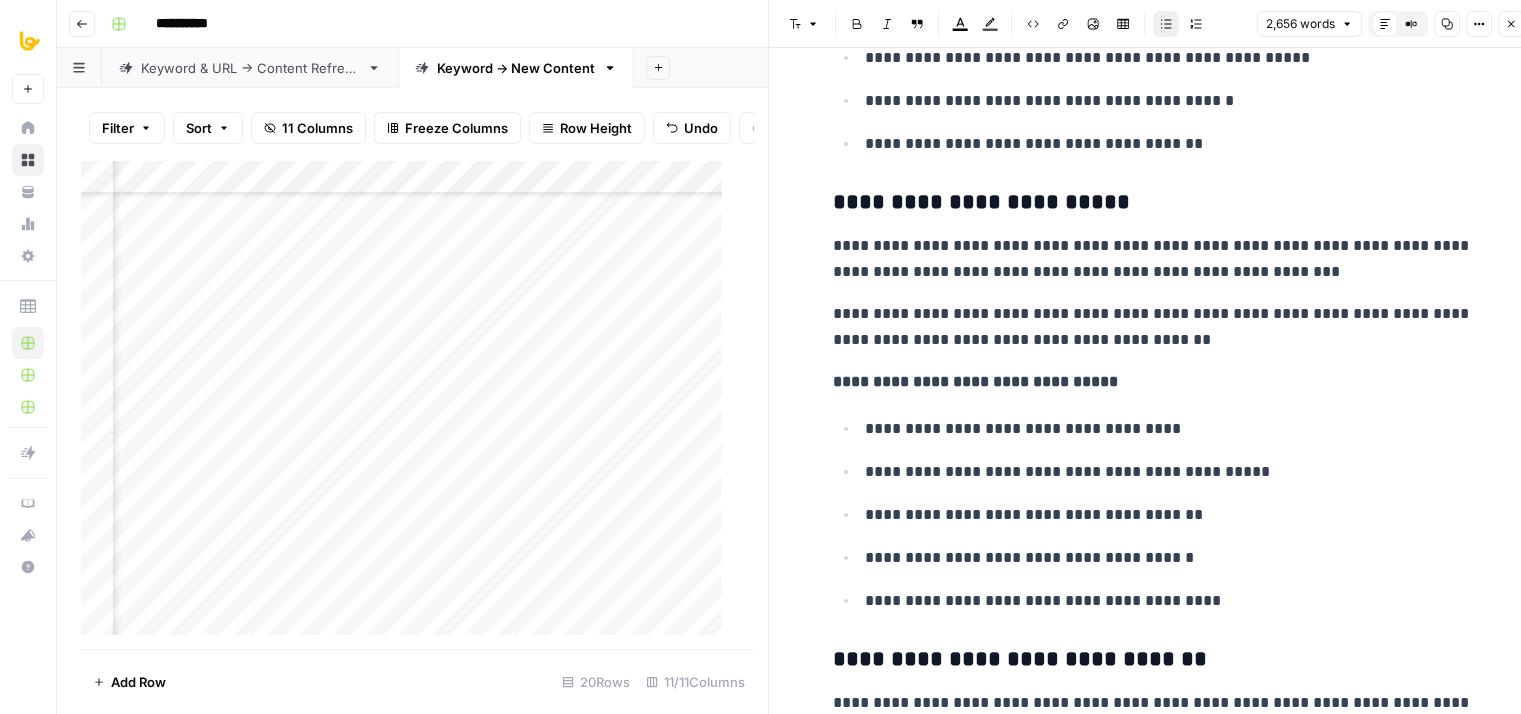 scroll, scrollTop: 9134, scrollLeft: 0, axis: vertical 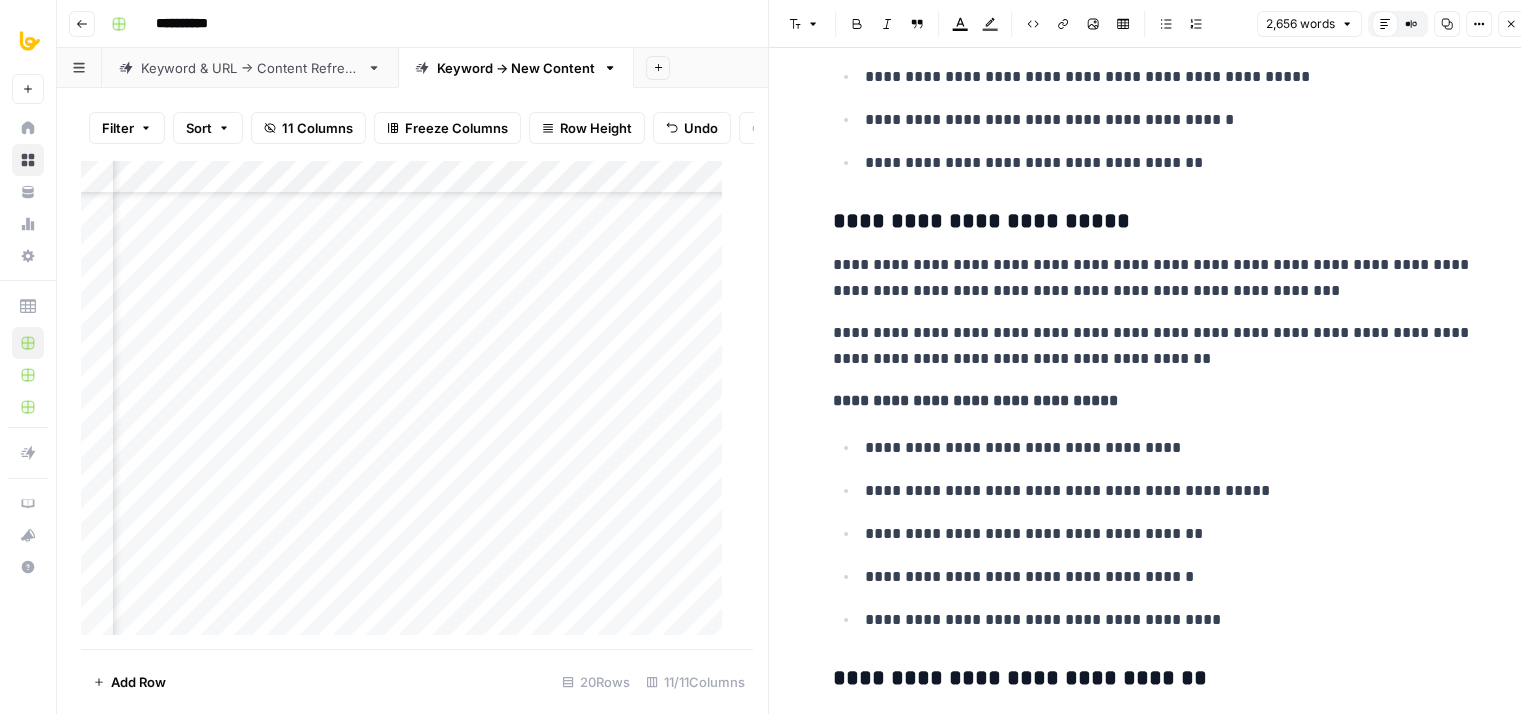 click on "**********" at bounding box center (1153, 278) 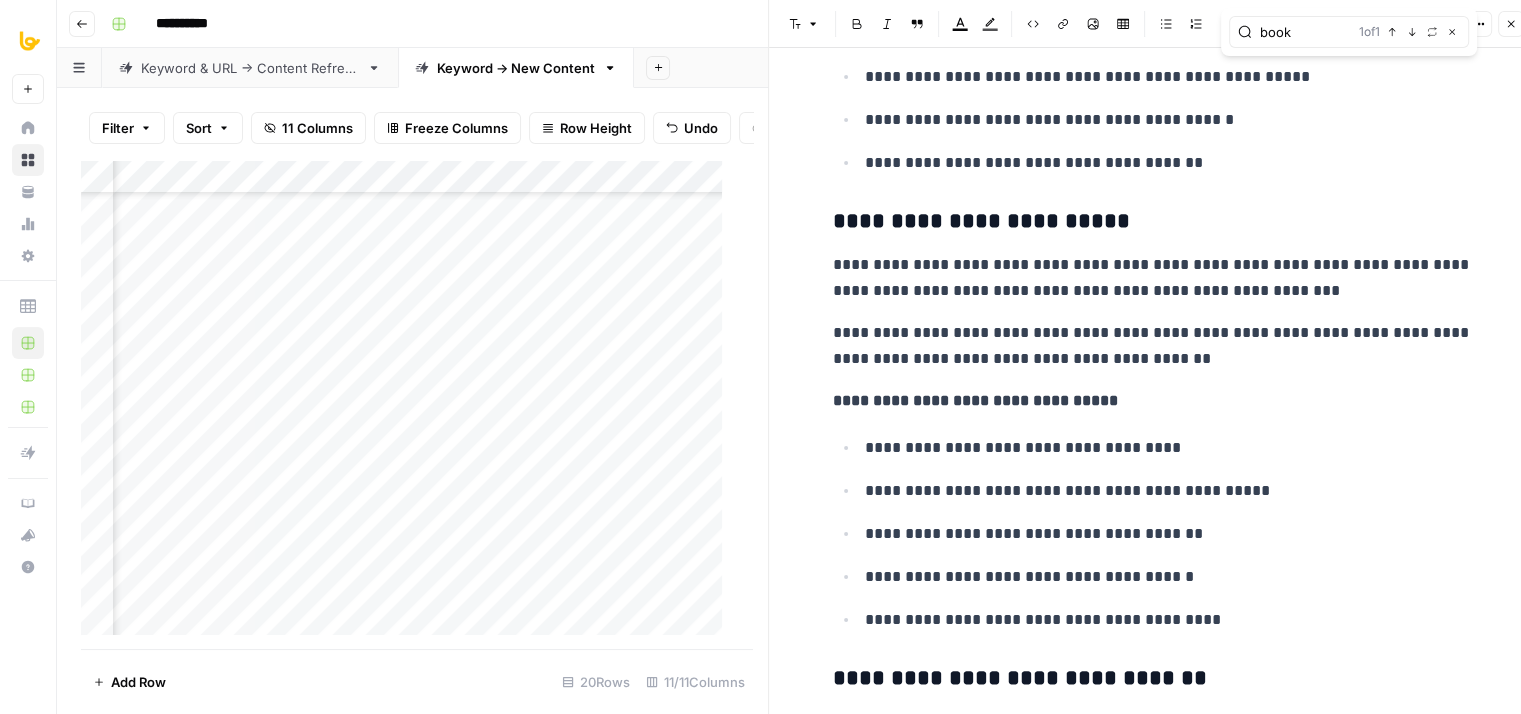 type on "book" 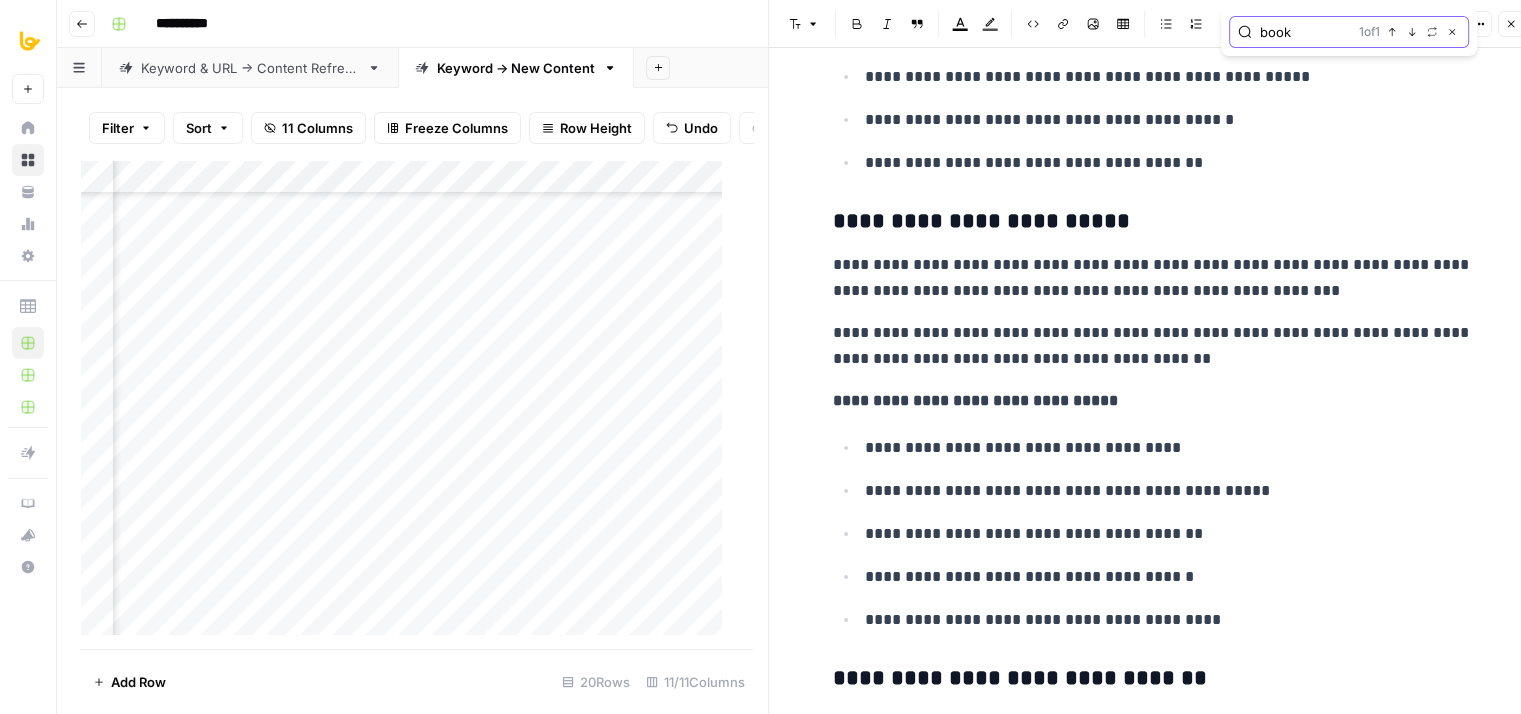 click 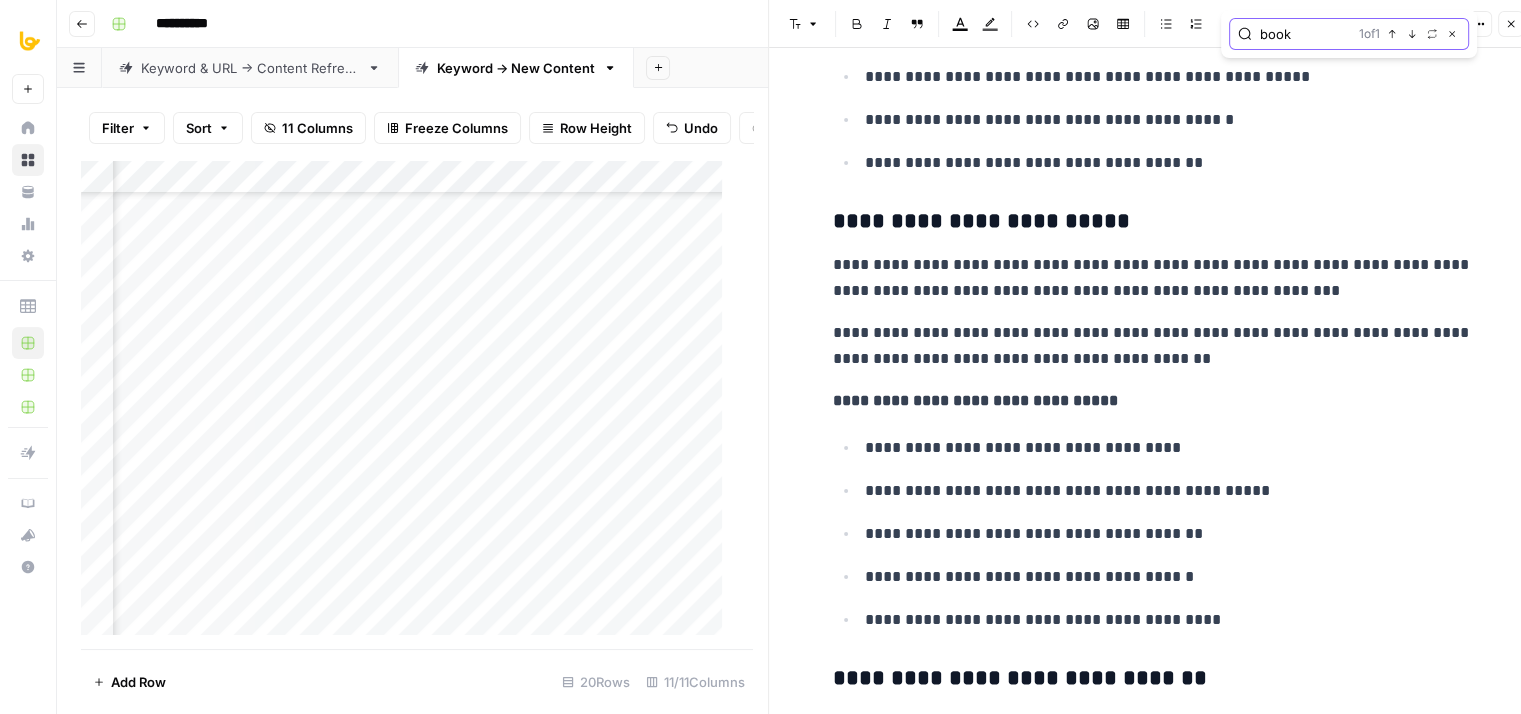 scroll, scrollTop: 16, scrollLeft: 0, axis: vertical 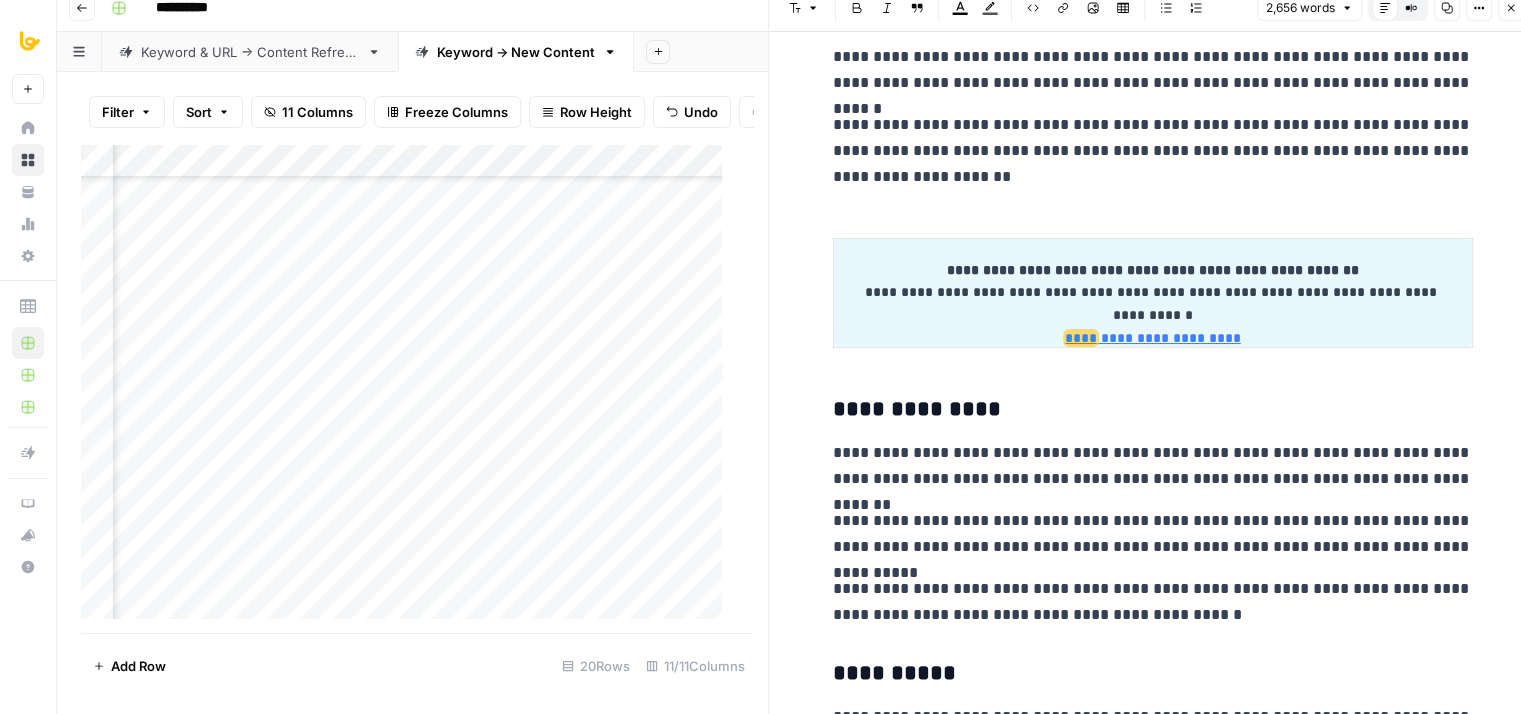 drag, startPoint x: 1236, startPoint y: 283, endPoint x: 1242, endPoint y: 182, distance: 101.17806 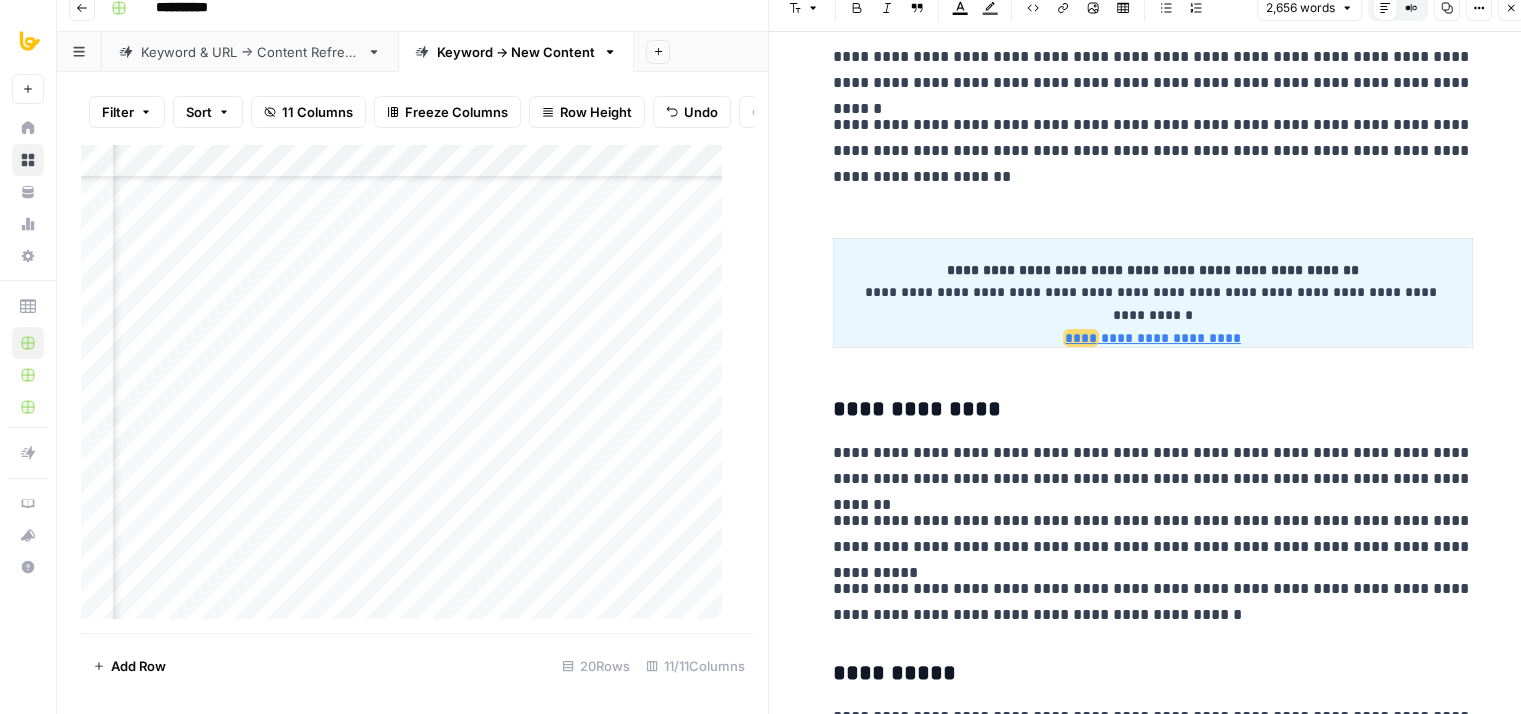 scroll, scrollTop: 6804, scrollLeft: 0, axis: vertical 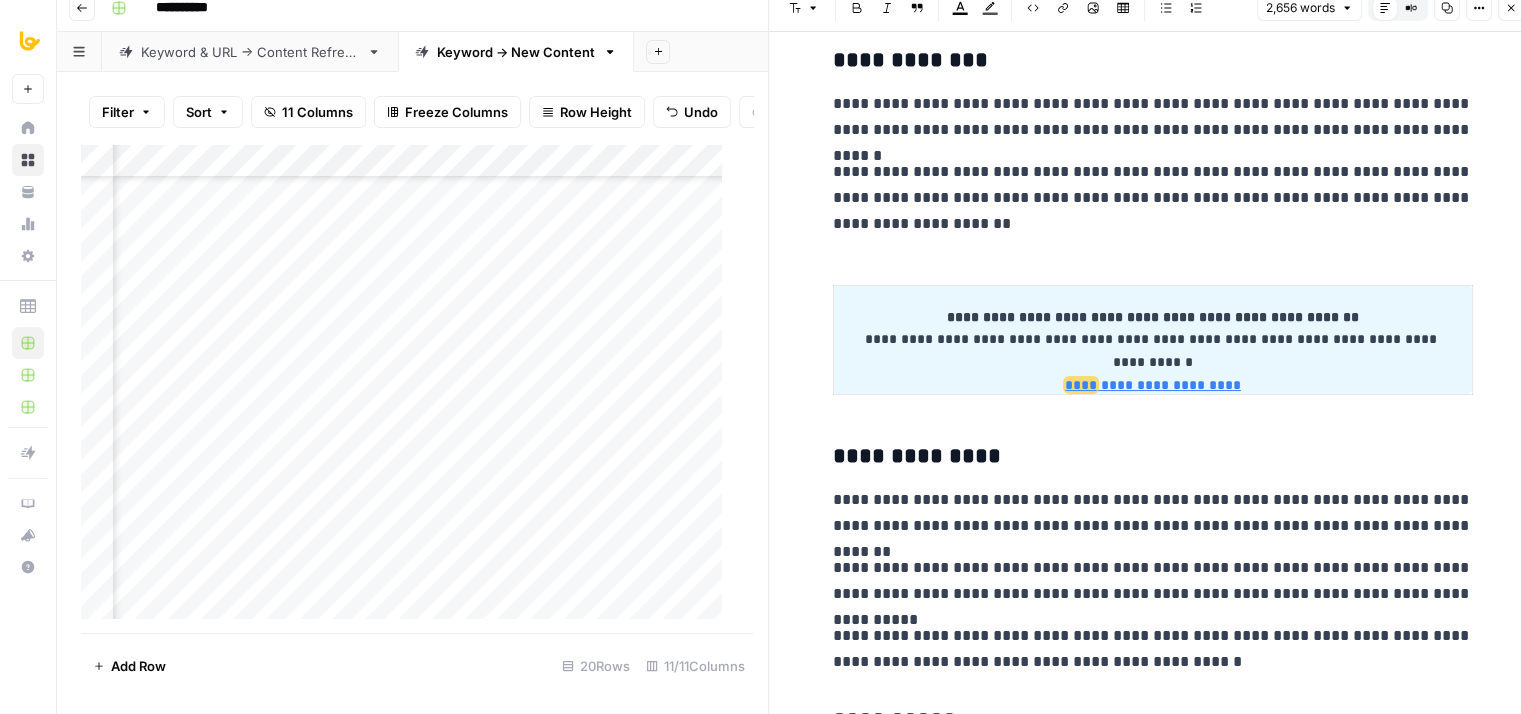 click on "**********" at bounding box center [1153, 198] 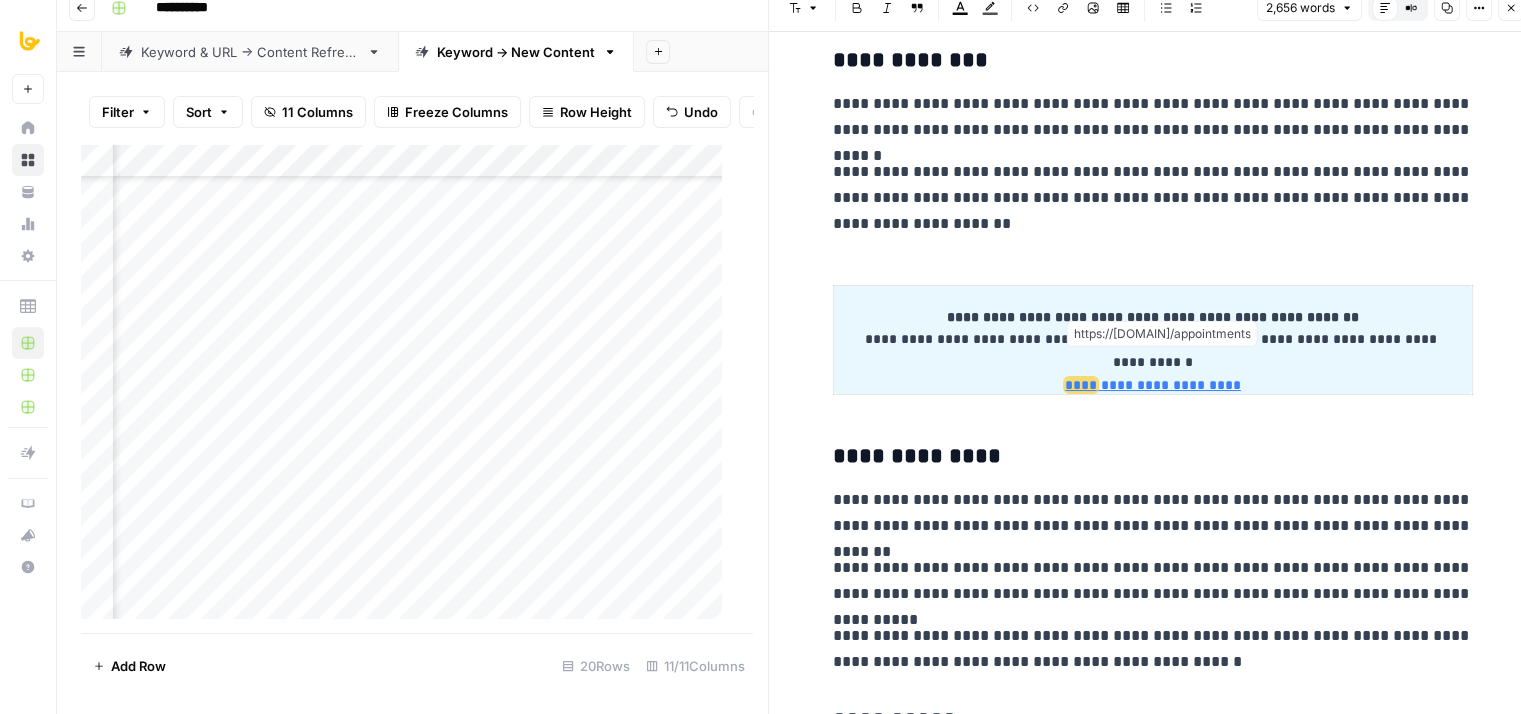click on "**********" at bounding box center (1153, 198) 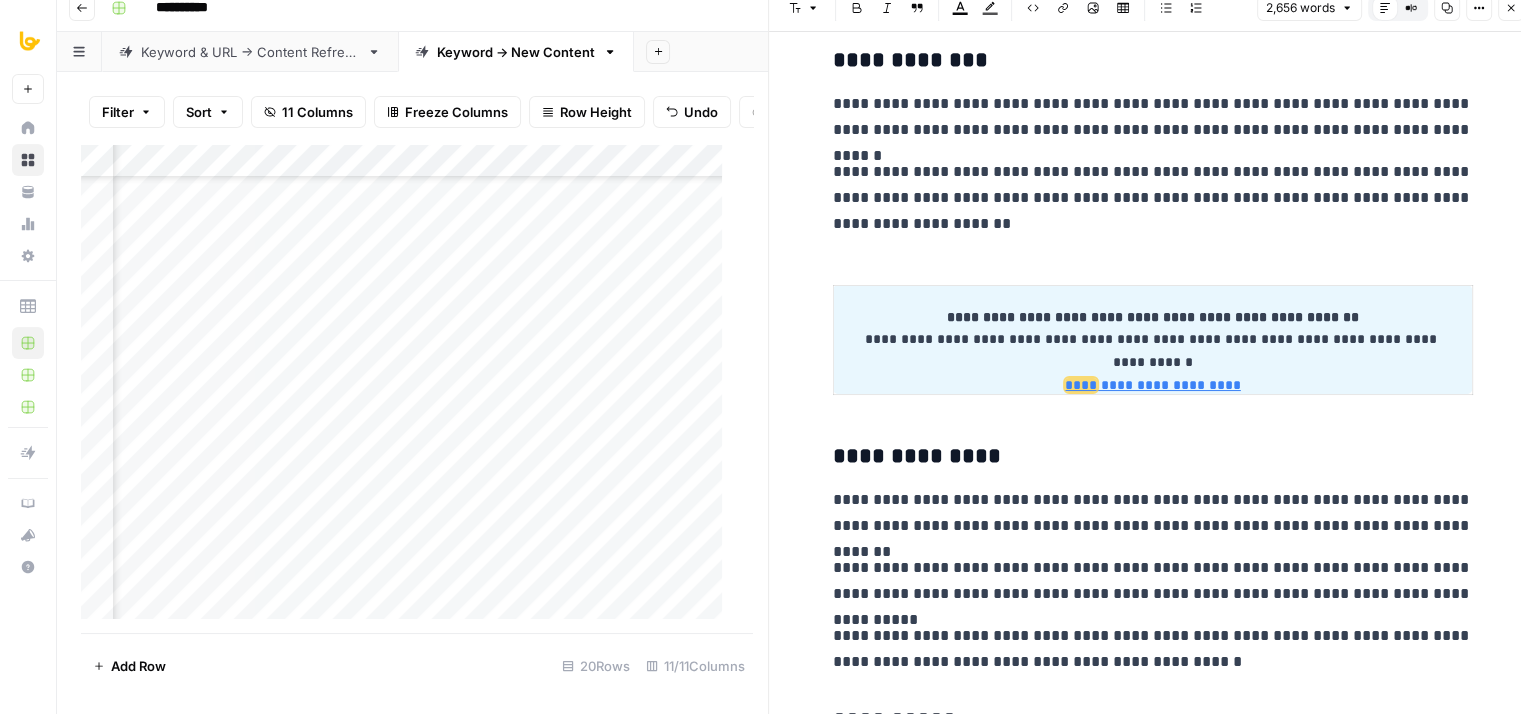 click 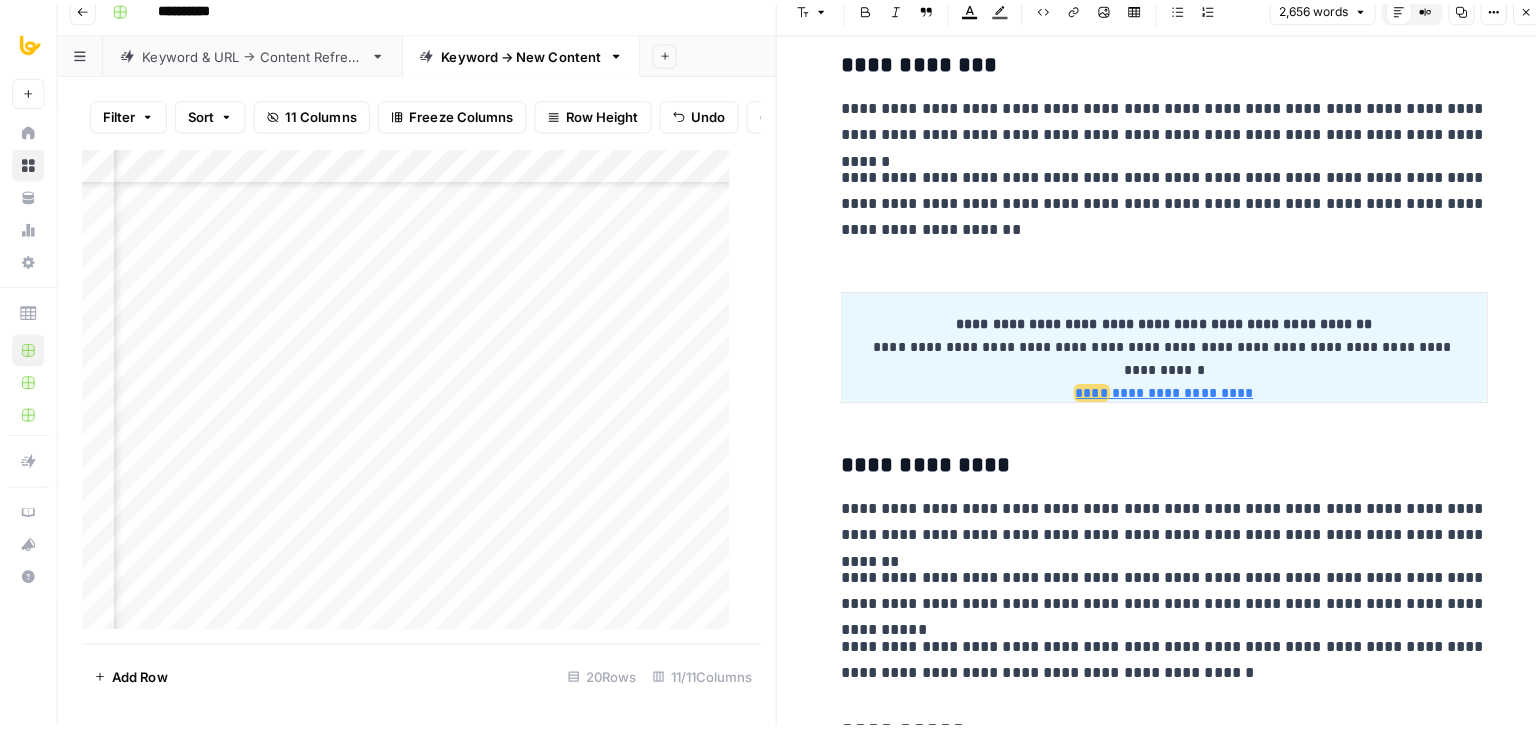 scroll, scrollTop: 0, scrollLeft: 0, axis: both 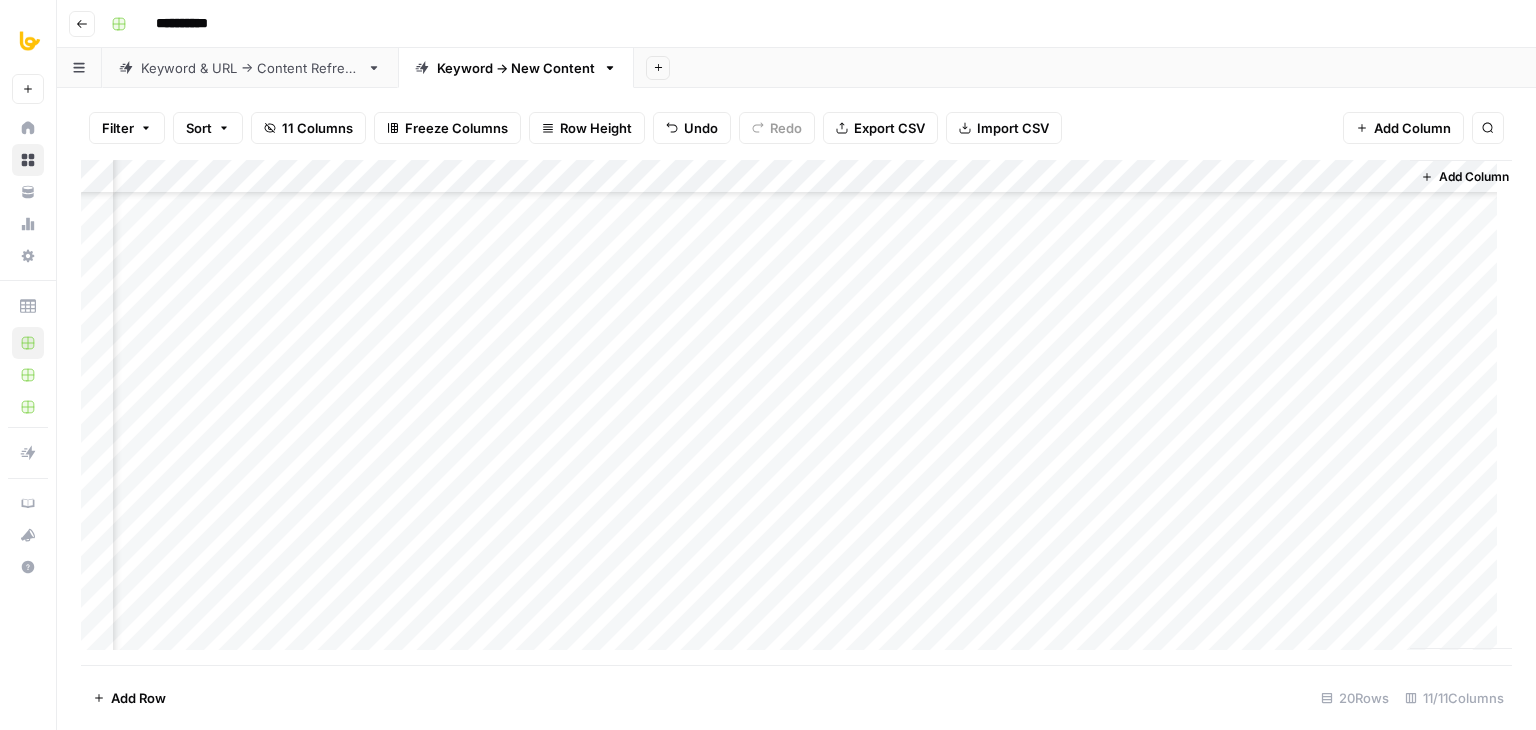 click on "Add Column" at bounding box center [796, 412] 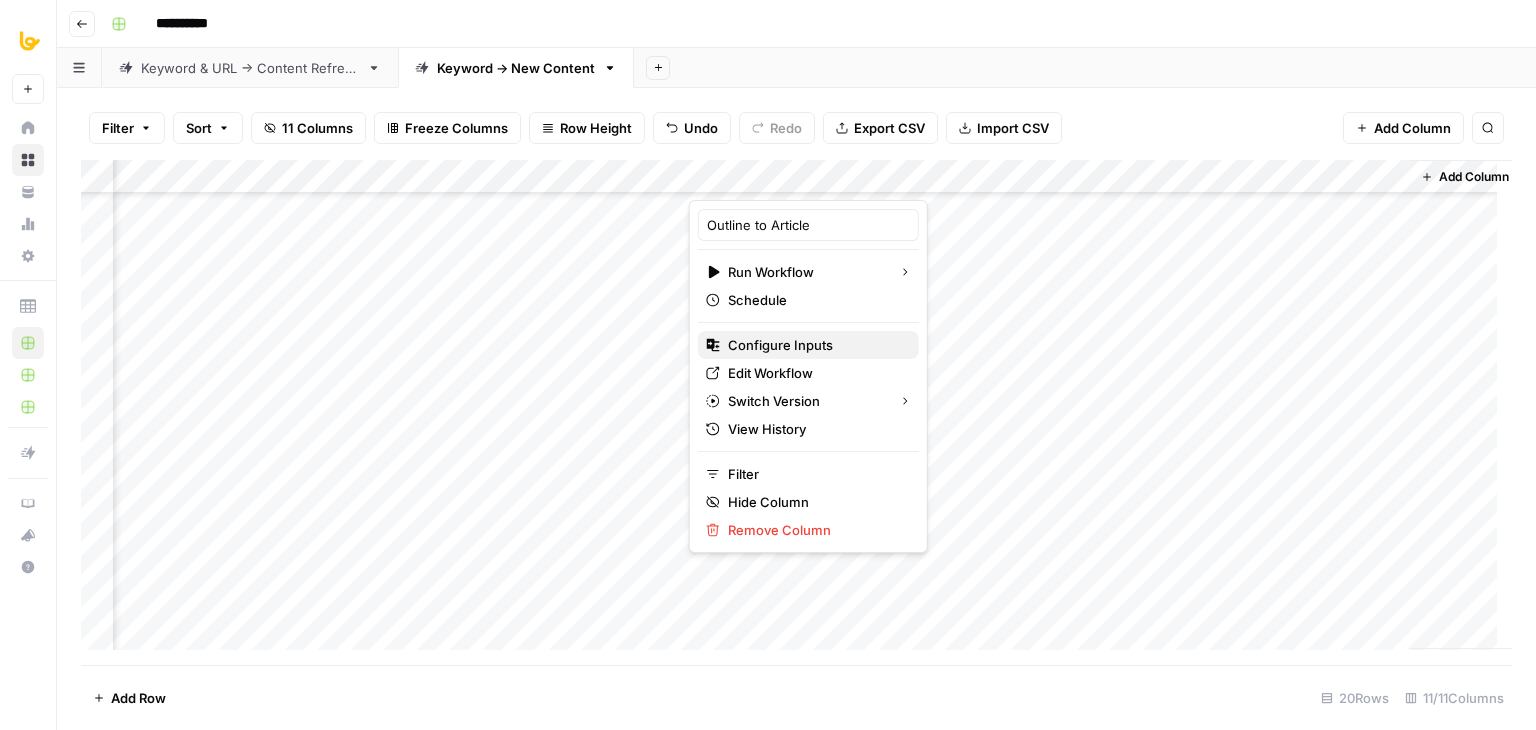 click on "Configure Inputs" at bounding box center [815, 345] 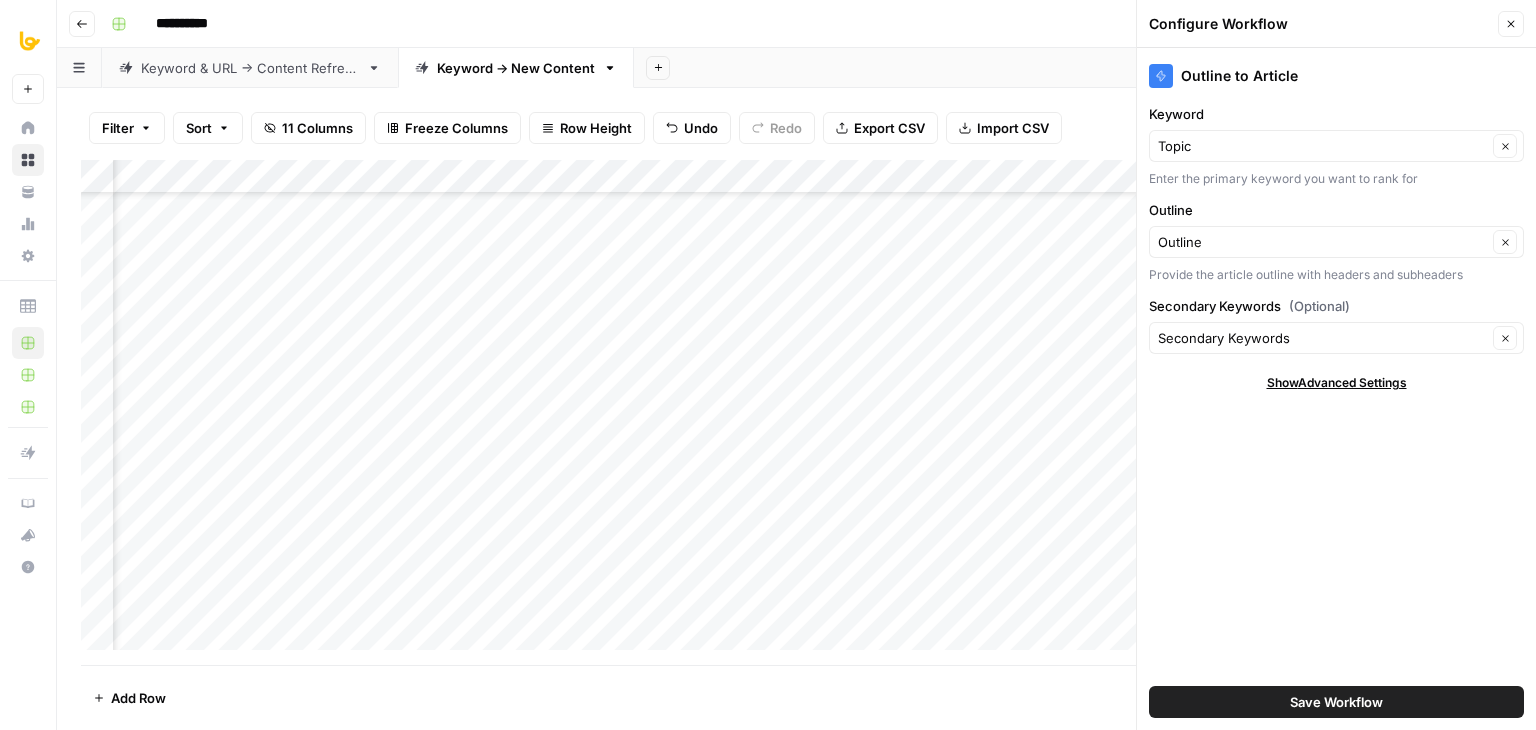 click 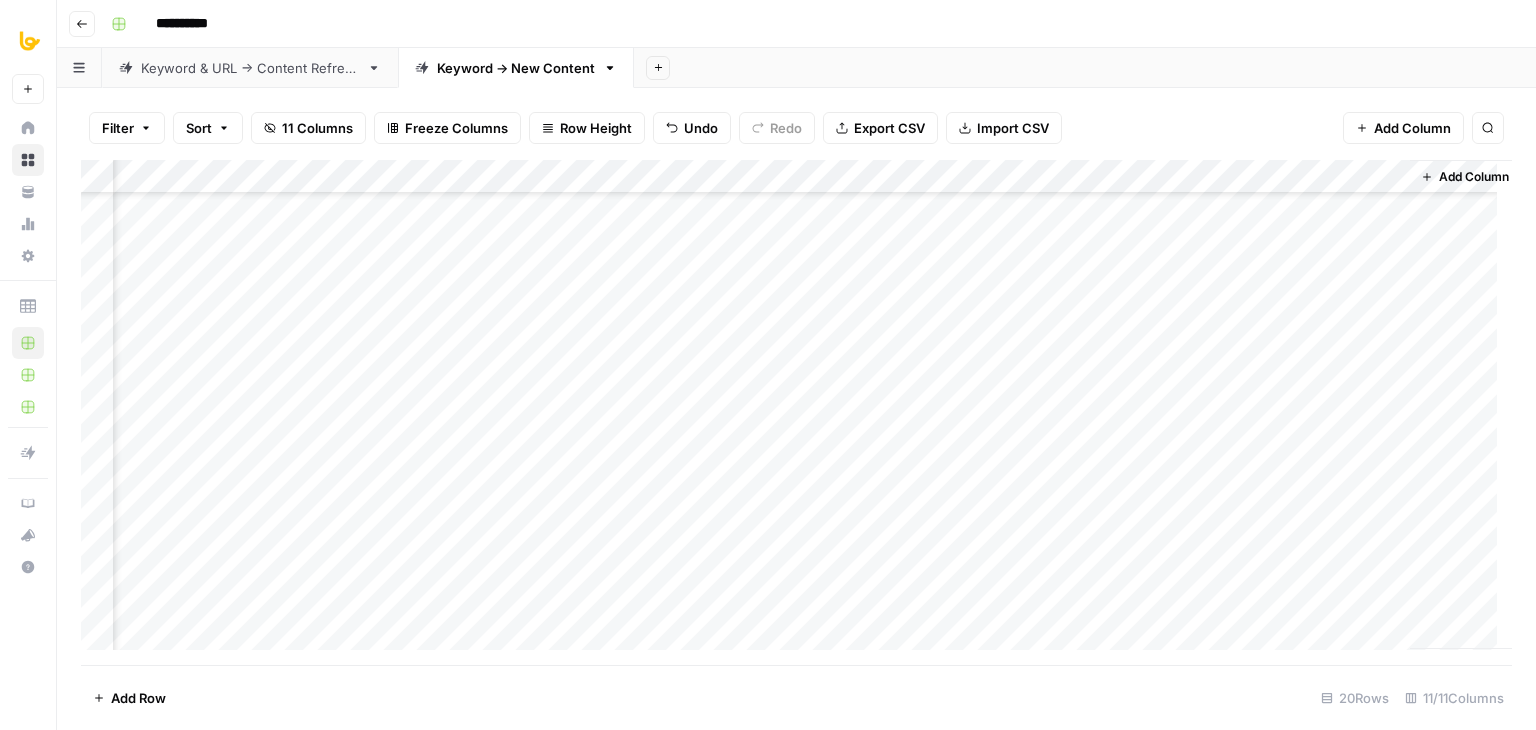 click on "Add Column" at bounding box center [796, 412] 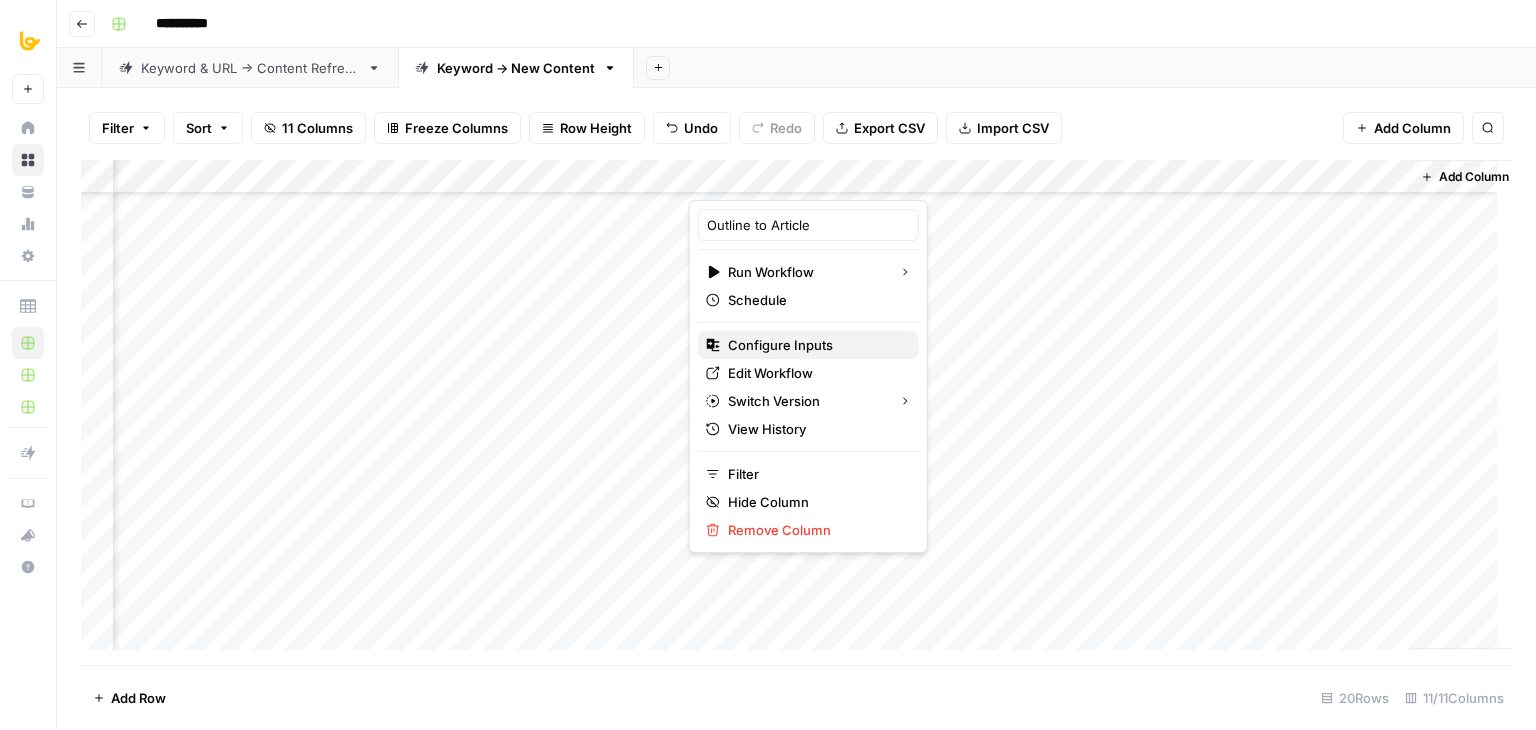 click on "Configure Inputs" at bounding box center [815, 345] 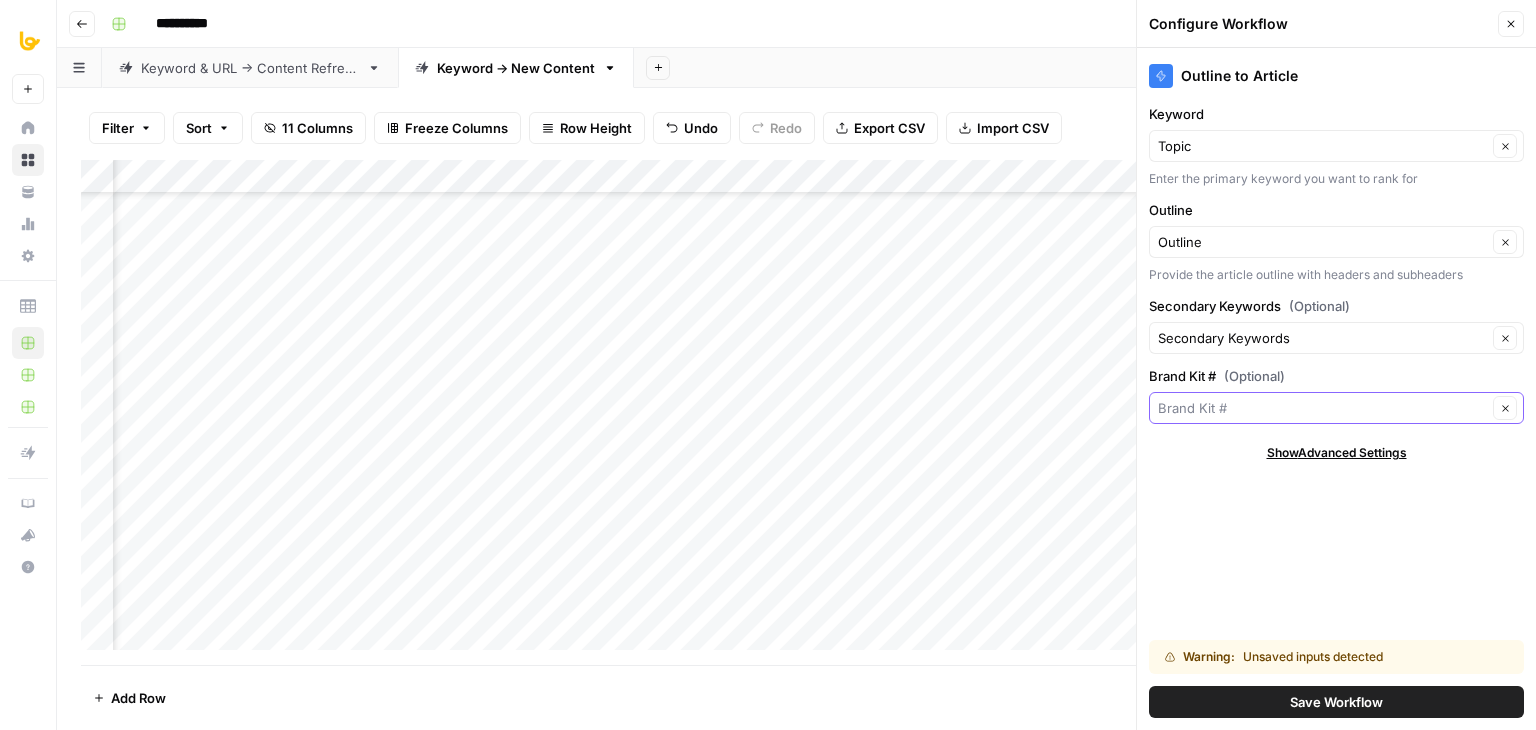 click on "Brand Kit #   (Optional)" at bounding box center [1322, 408] 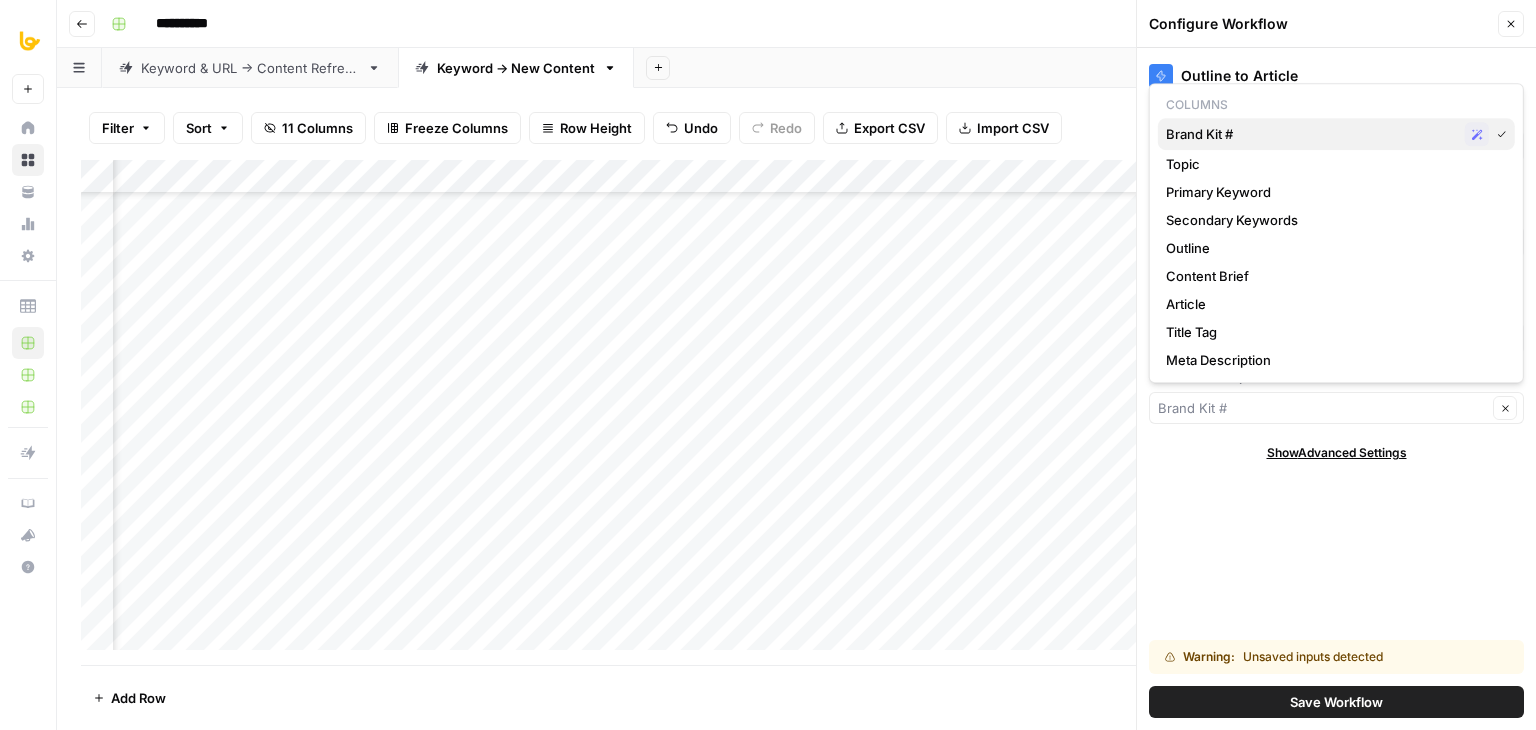 click on "Brand Kit #" at bounding box center (1311, 134) 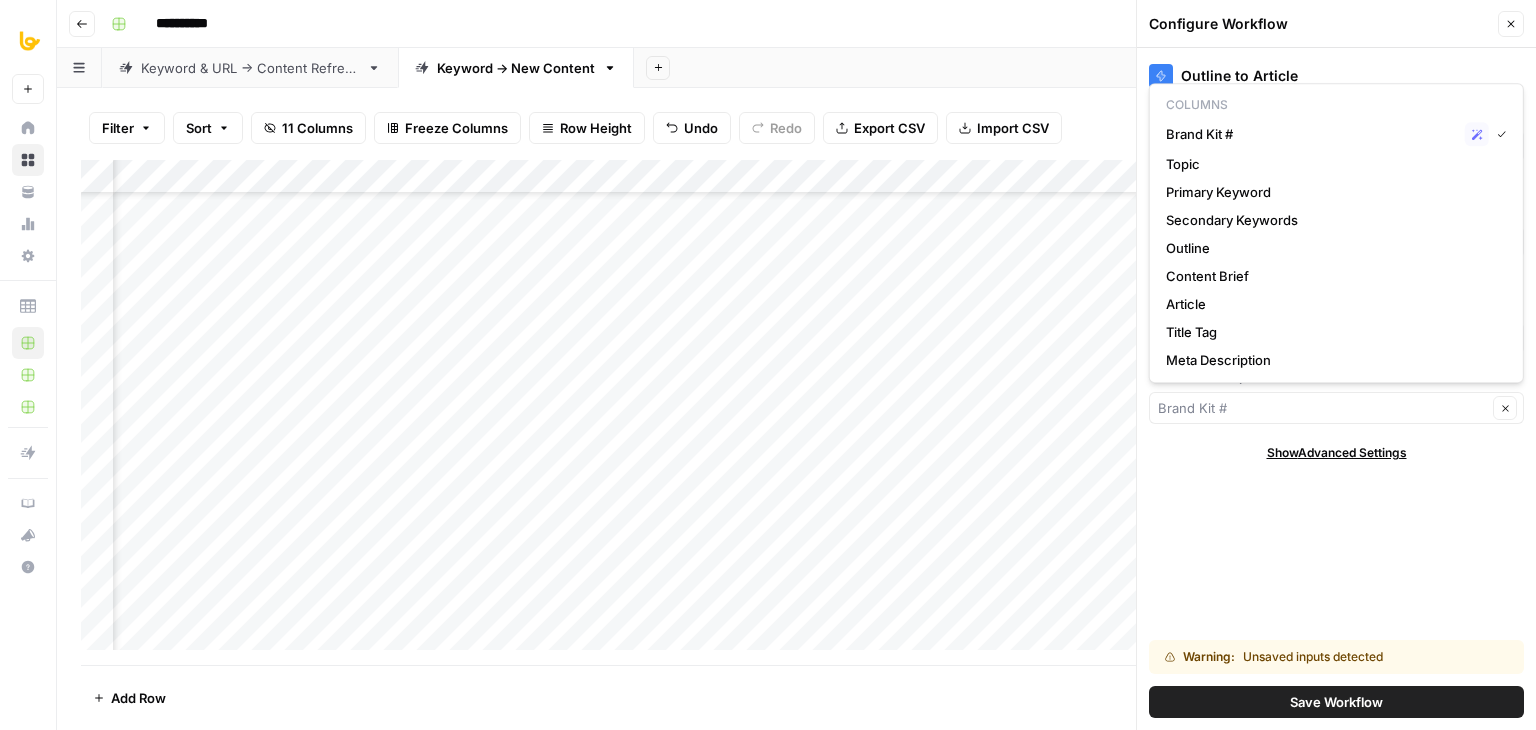 type on "Brand Kit #" 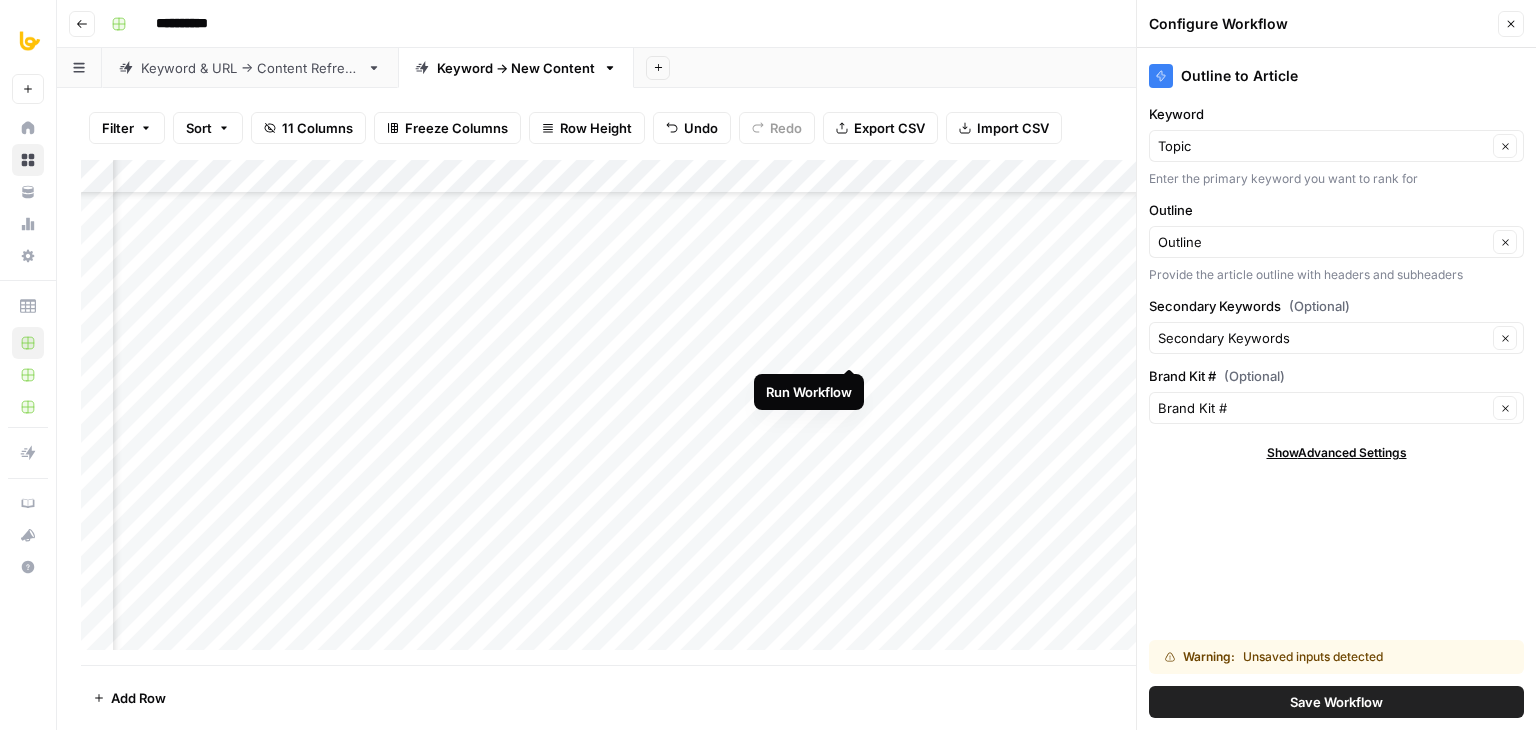 click on "Add Column" at bounding box center (796, 412) 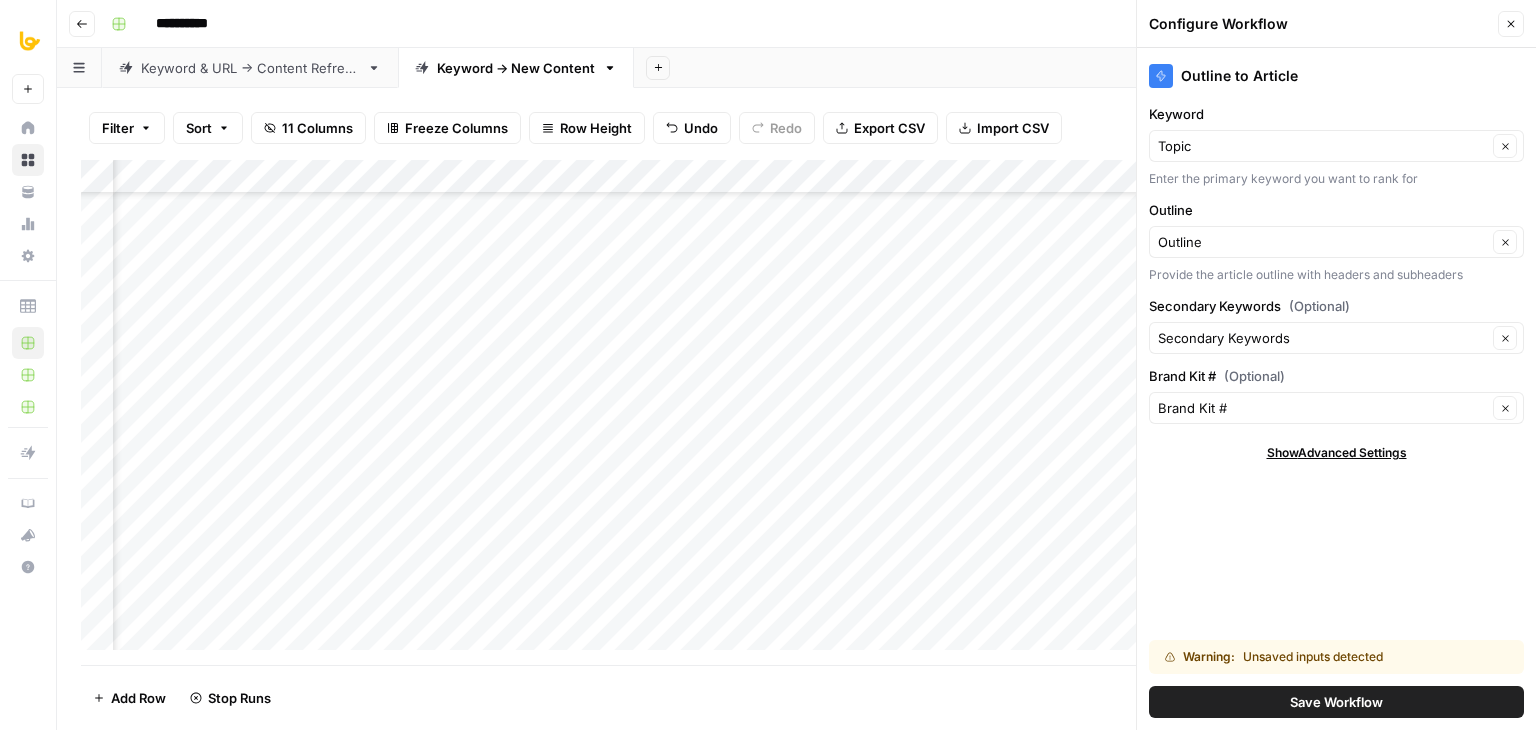 click 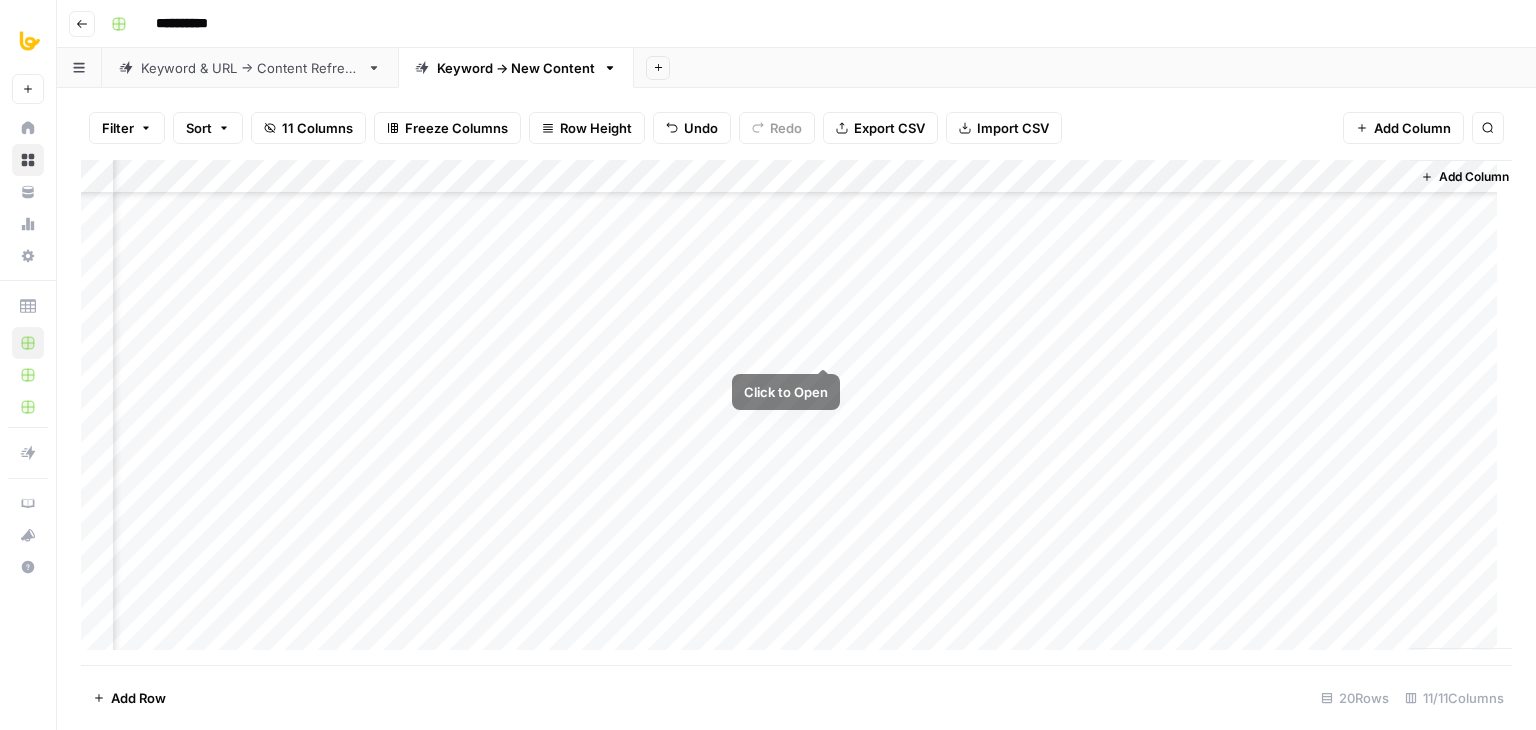 click on "Add Column" at bounding box center [796, 412] 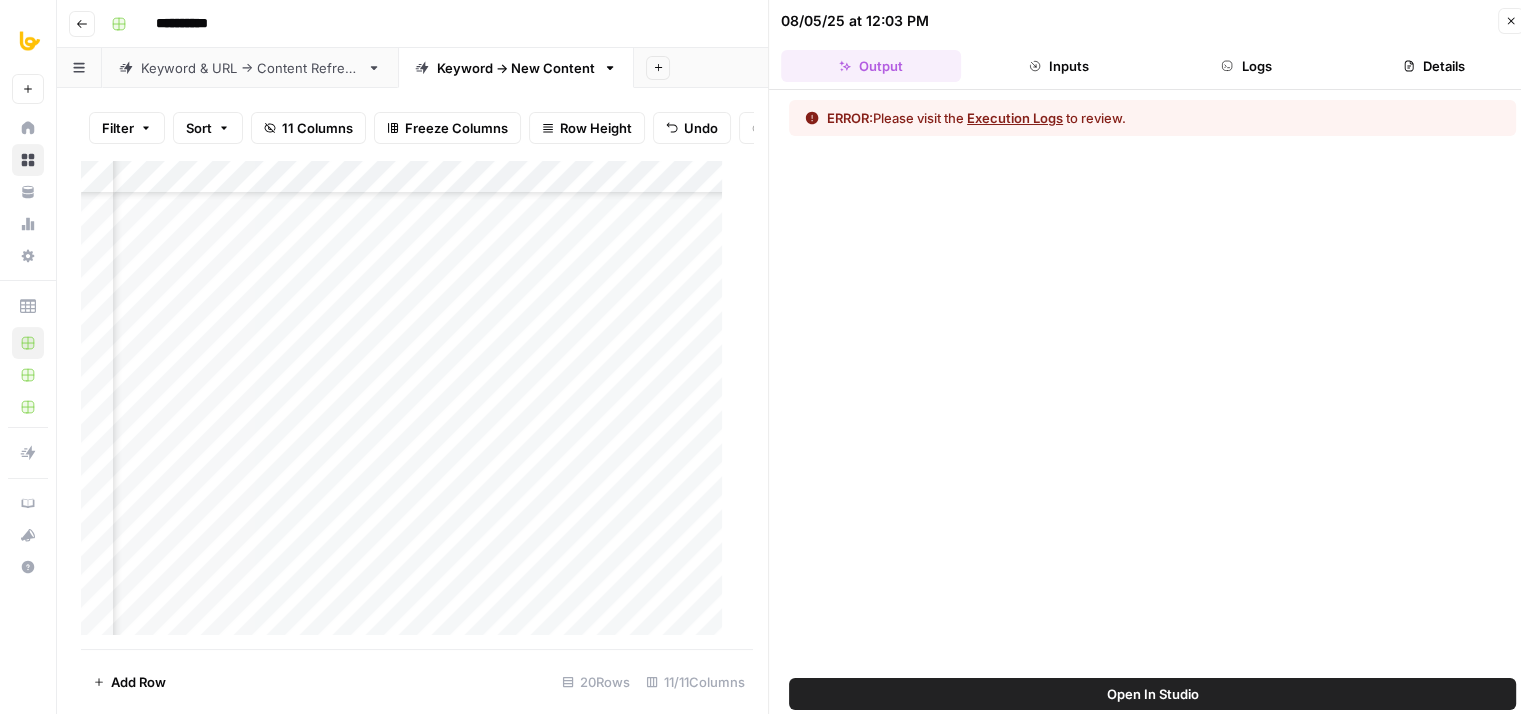 click on "Logs" at bounding box center [1247, 66] 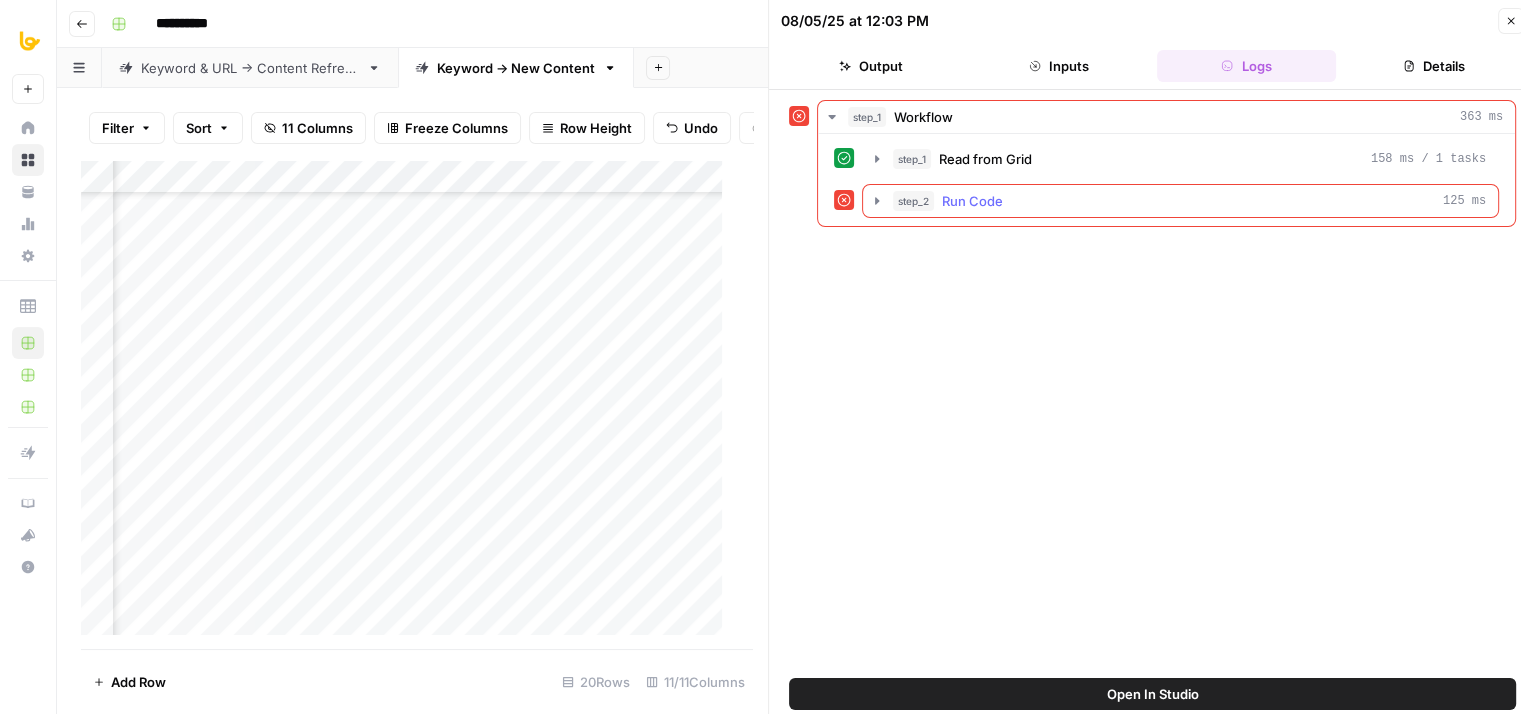 click on "step_2 Run Code 125 ms" at bounding box center [1189, 201] 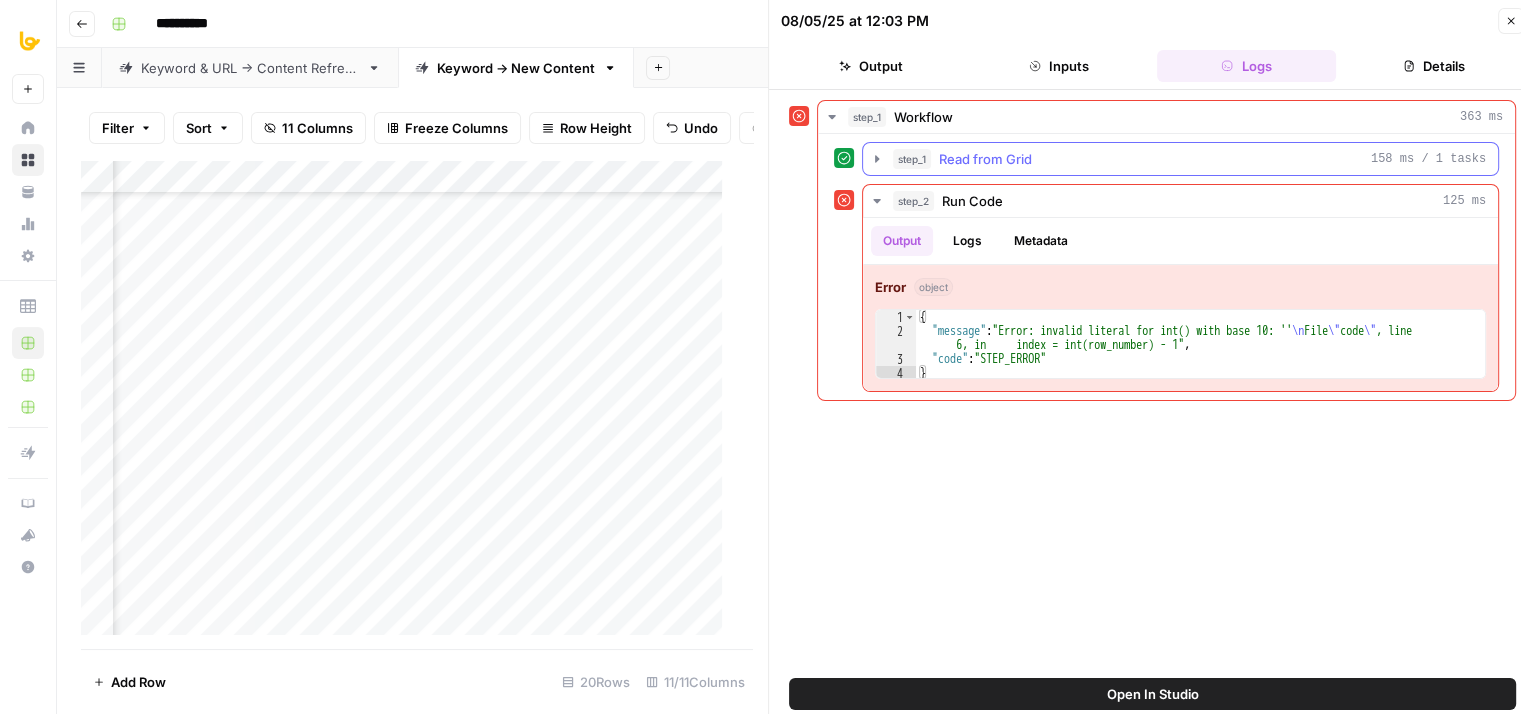 click on "step_1 Read from Grid 158 ms / 1 tasks" at bounding box center (1189, 159) 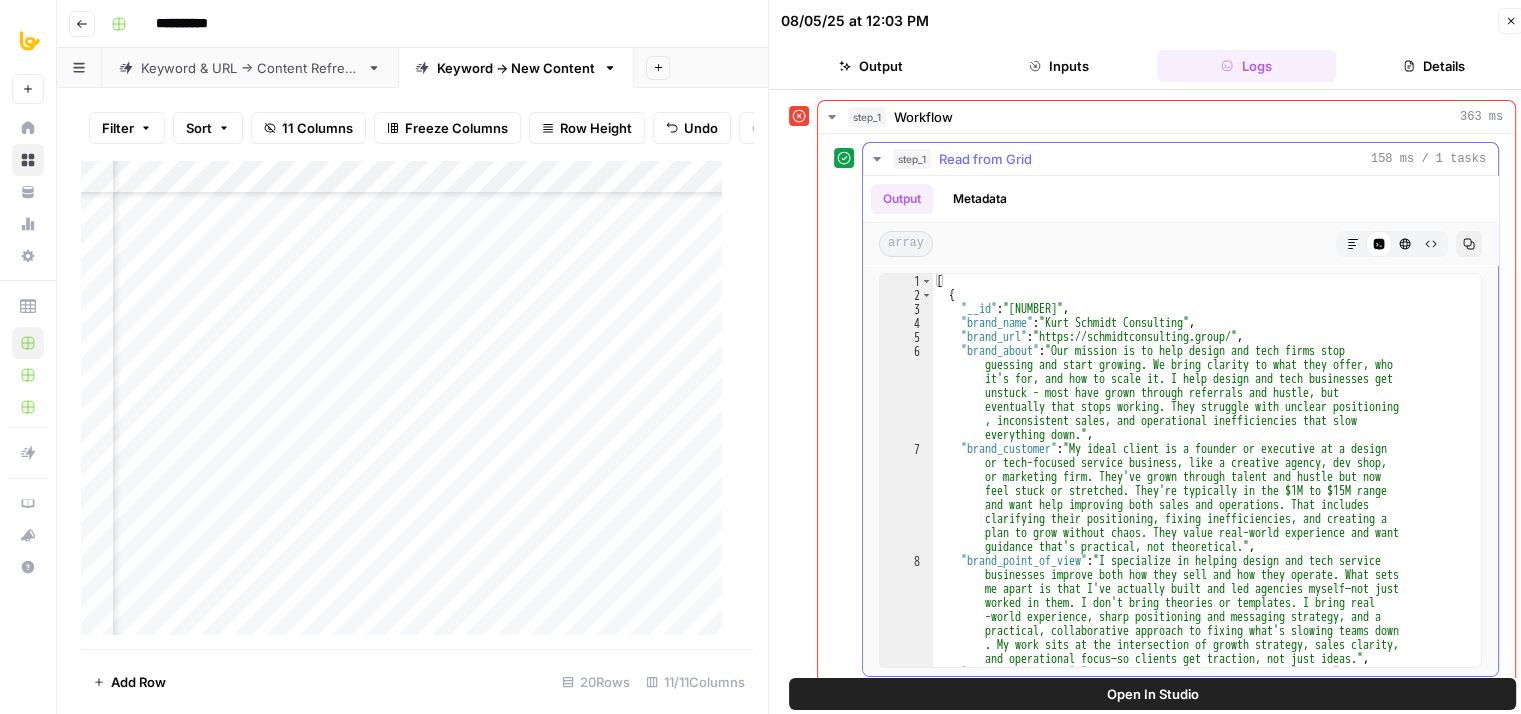 click on "step_1 Read from Grid 158 ms / 1 tasks" at bounding box center [1189, 159] 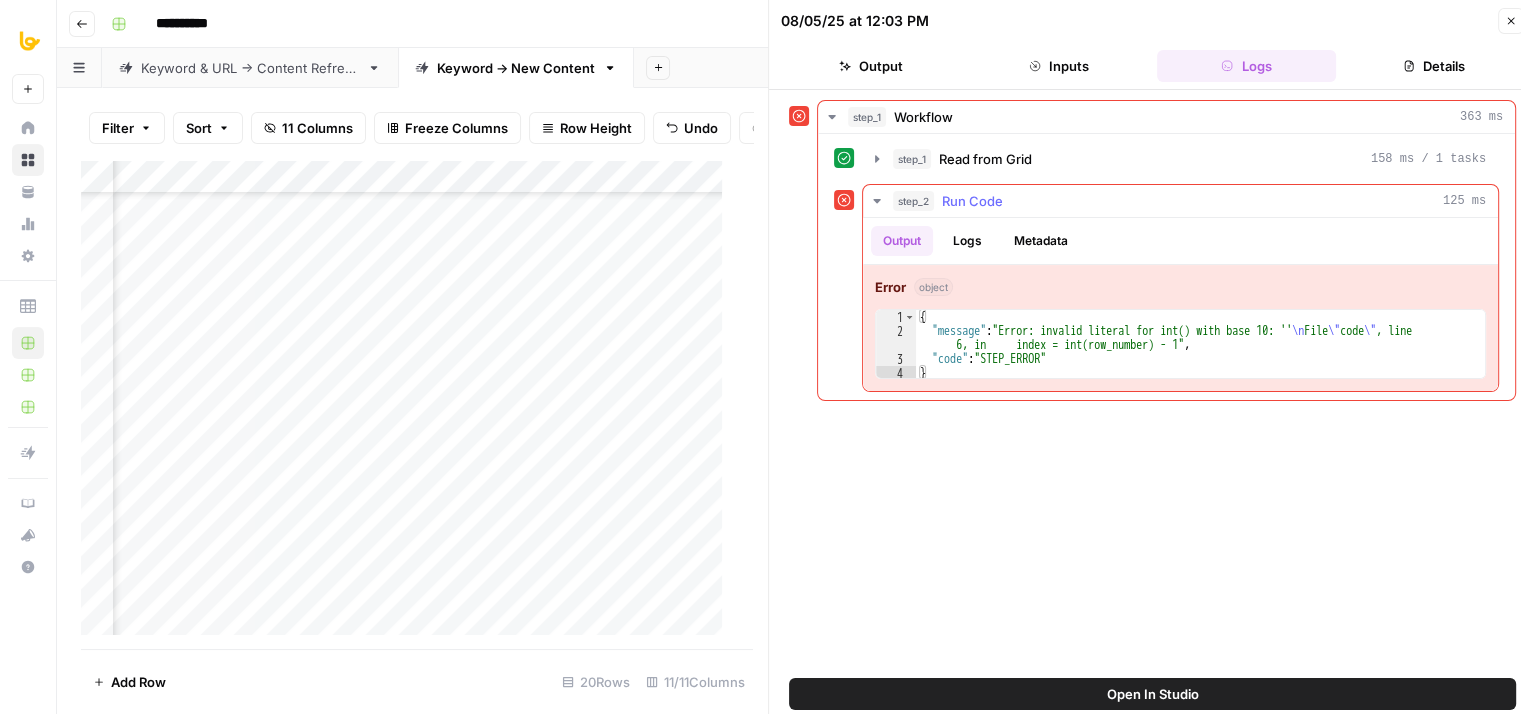 click on "Run Code" at bounding box center (972, 201) 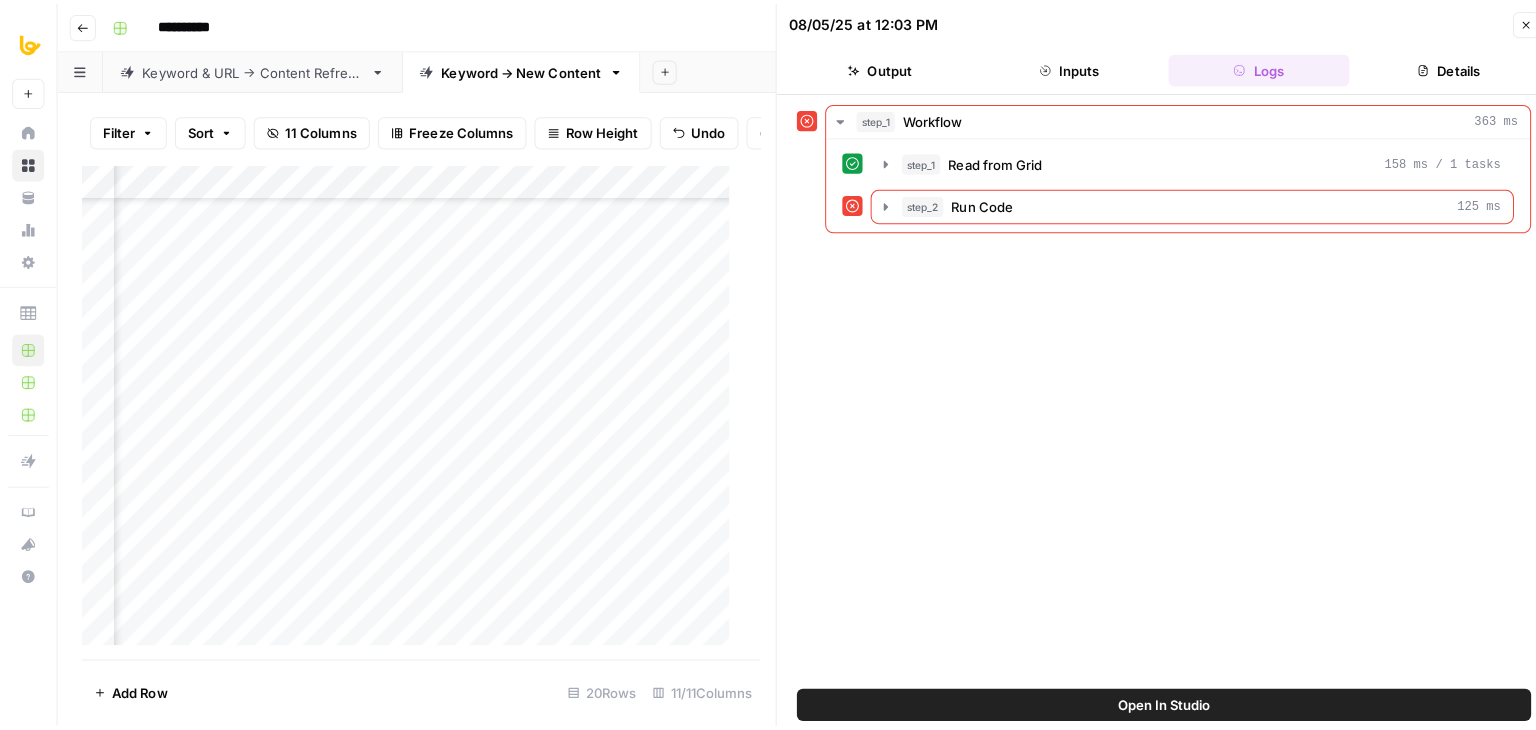 scroll, scrollTop: 100, scrollLeft: 1238, axis: both 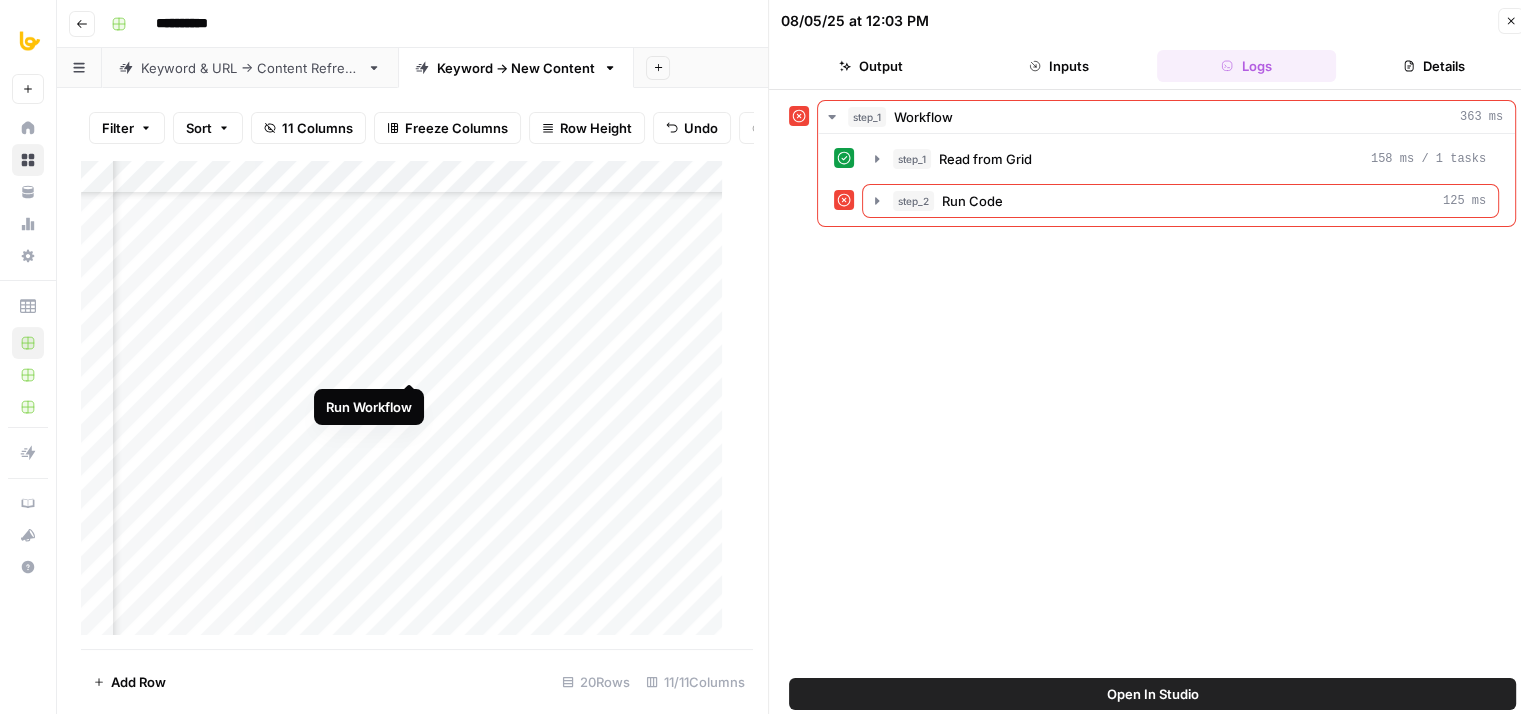 click on "Add Column" at bounding box center [409, 405] 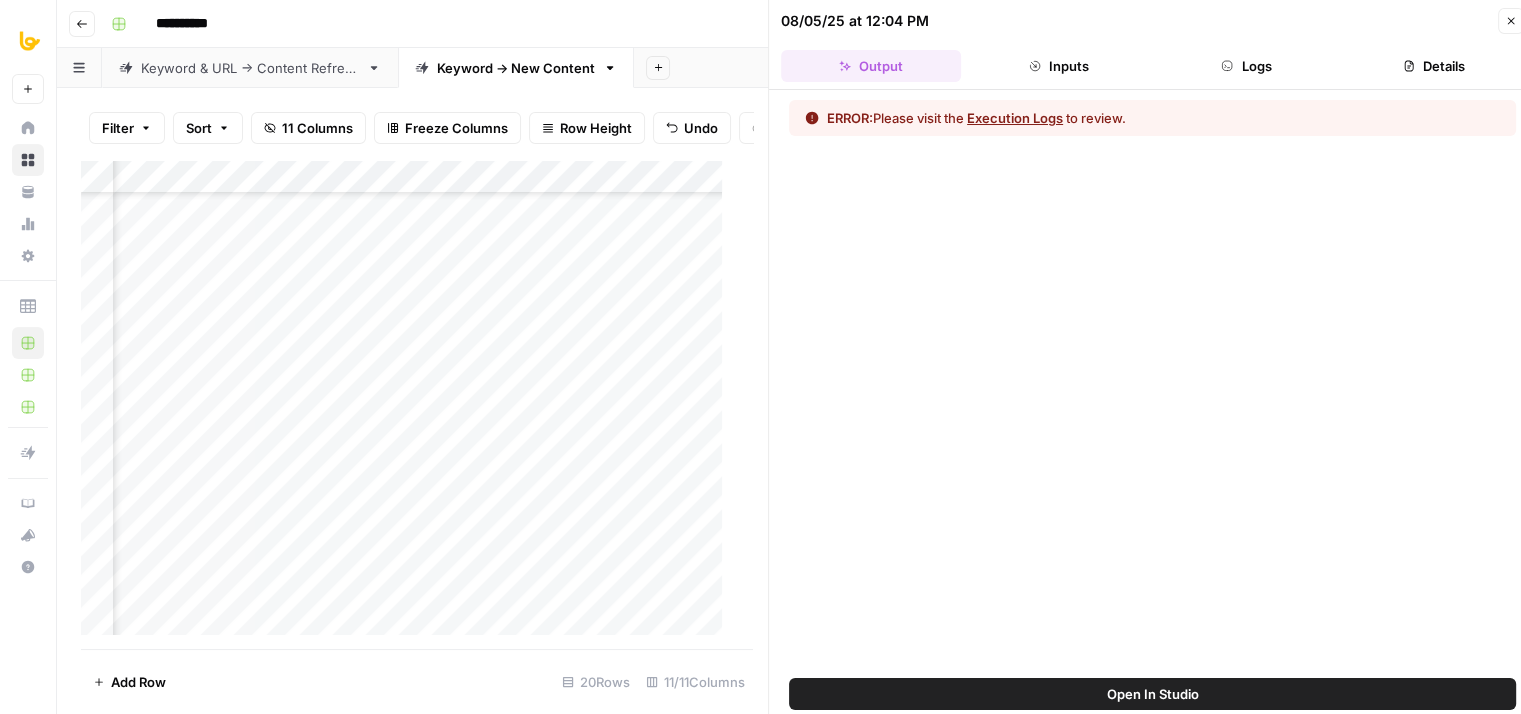 click on "08/05/25 at 12:04 PM Close Output Inputs Logs Details" at bounding box center [1152, 45] 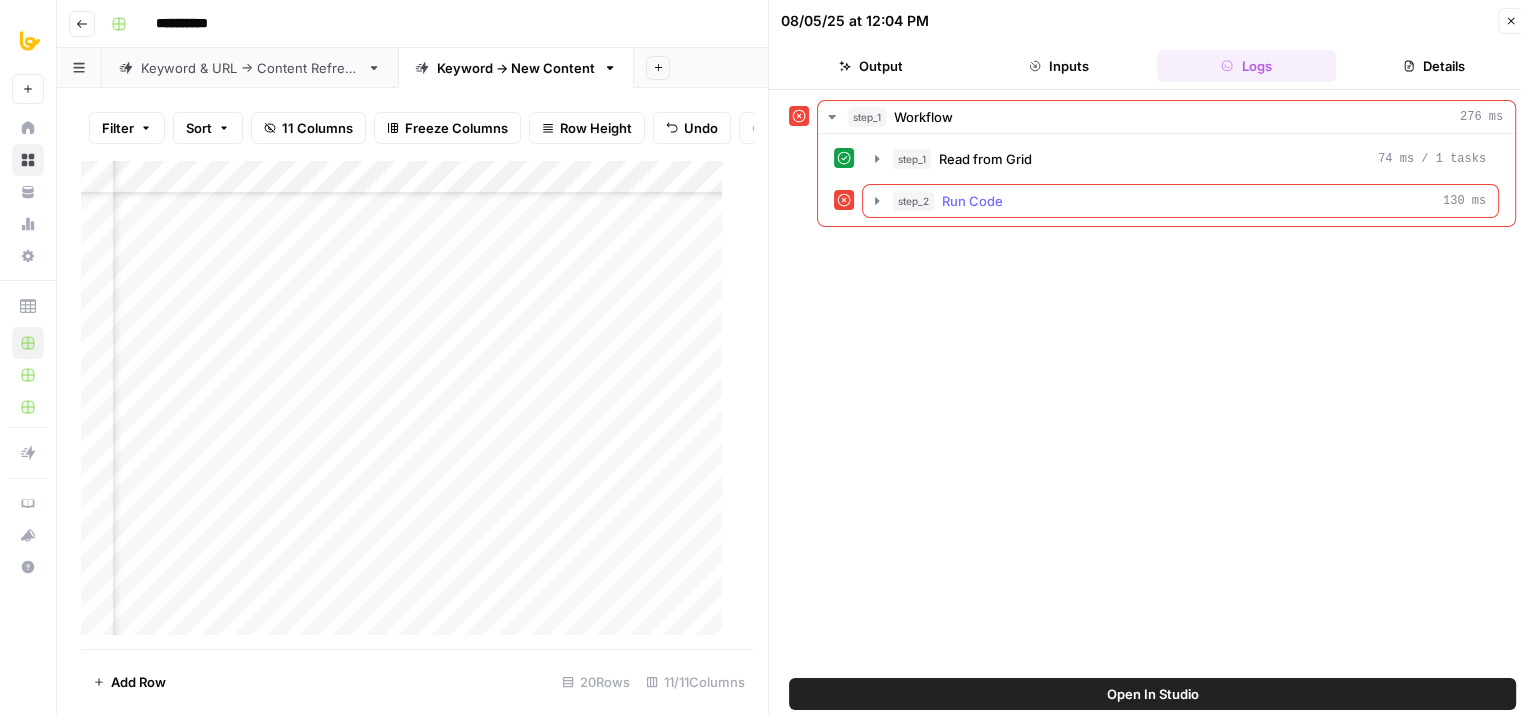 click on "step_2 Run Code 130 ms" at bounding box center [1189, 201] 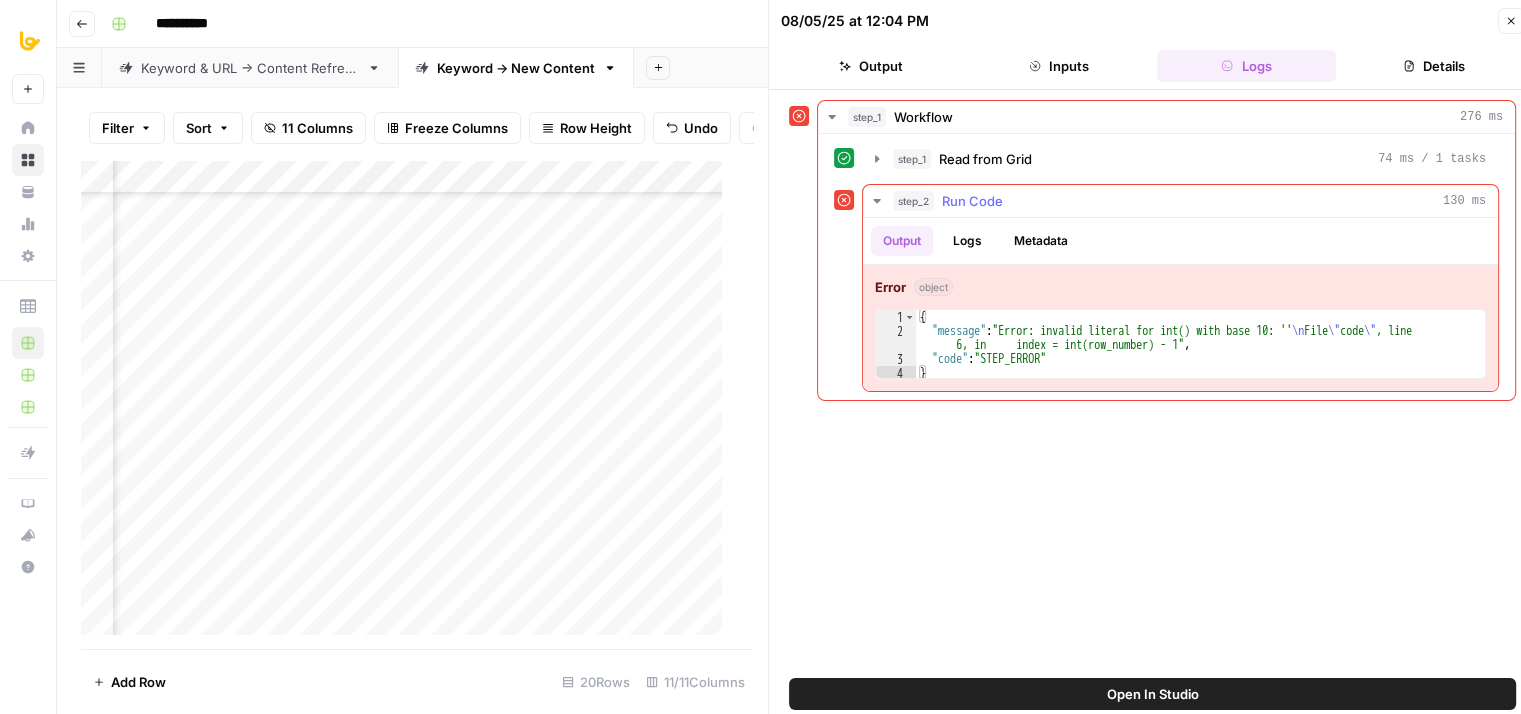 click on "step_2 Run Code 130 ms" at bounding box center (1189, 201) 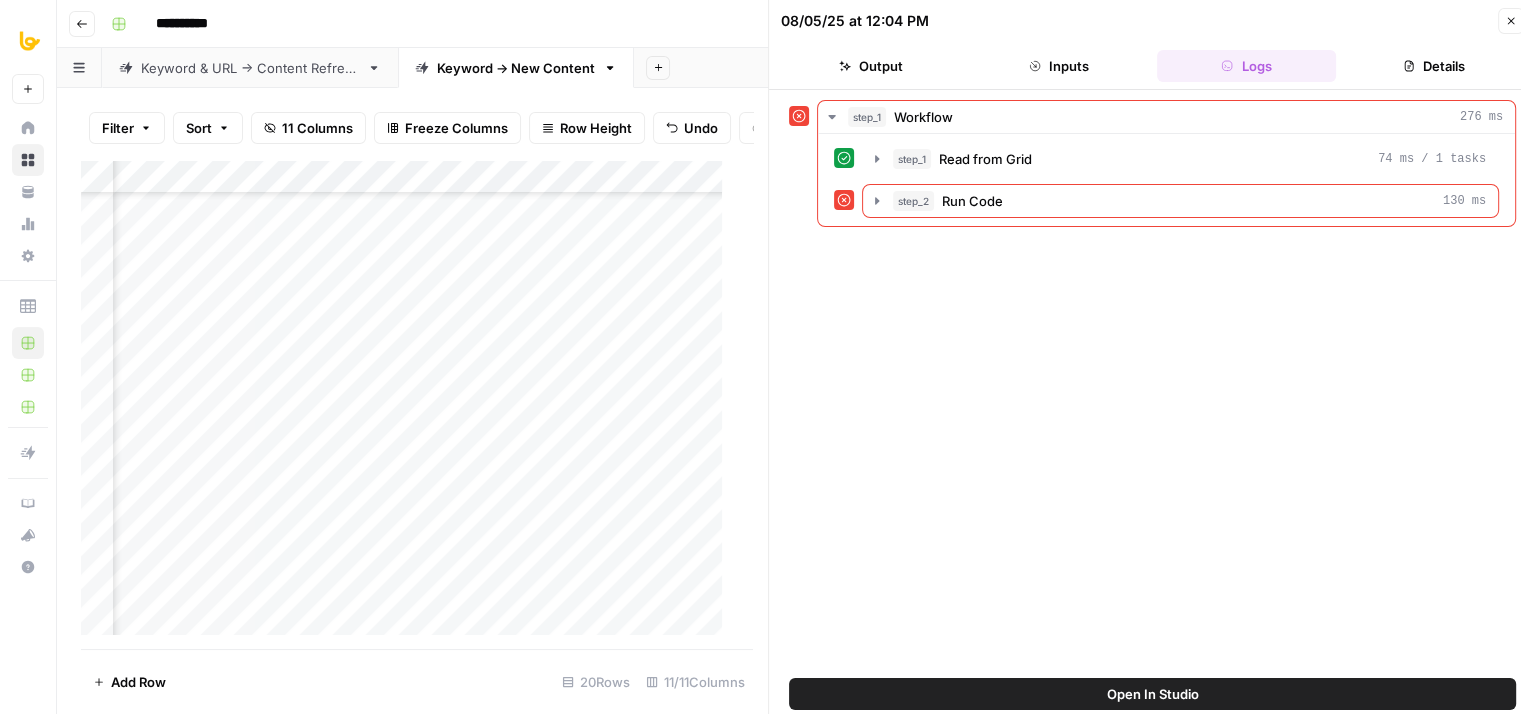 click on "Close" at bounding box center (1511, 21) 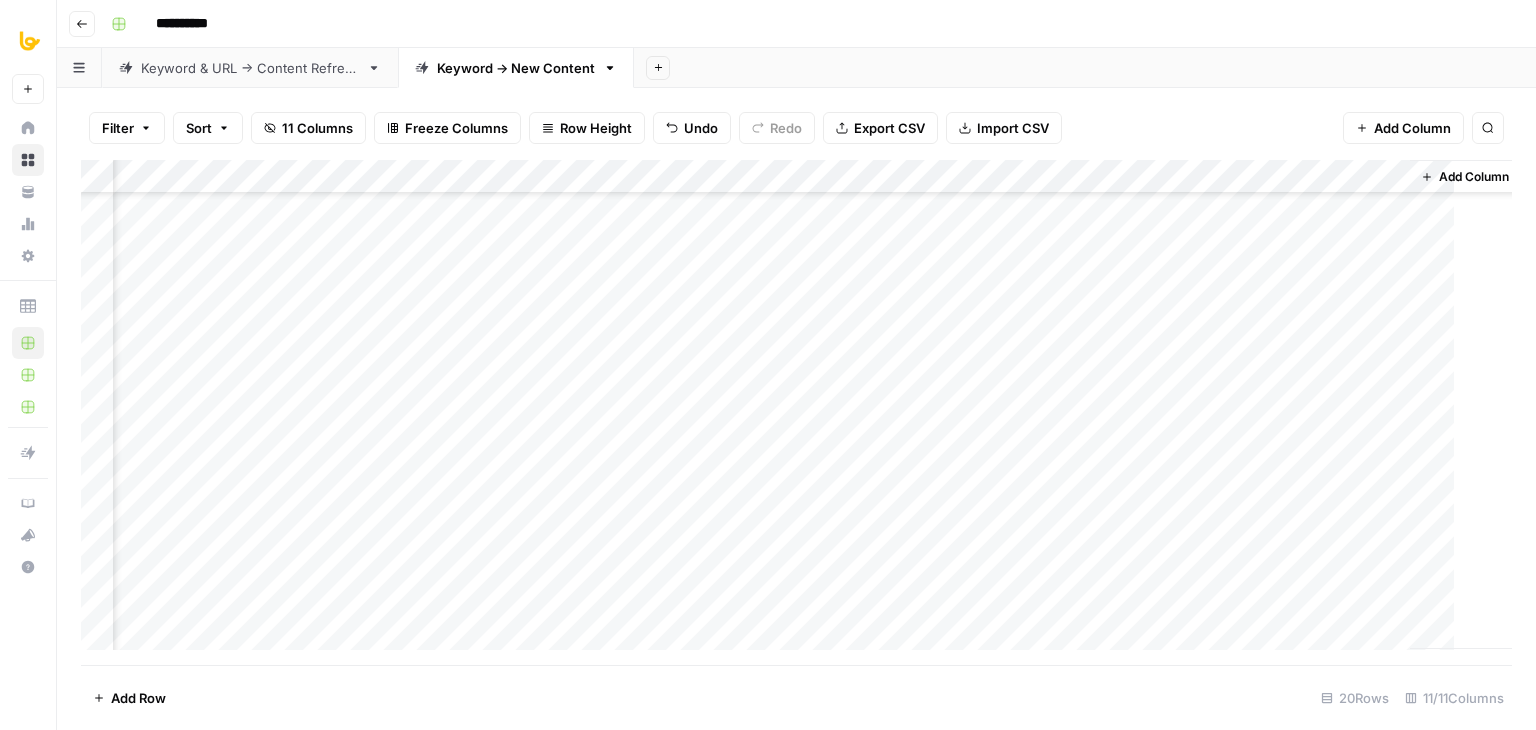 scroll, scrollTop: 100, scrollLeft: 797, axis: both 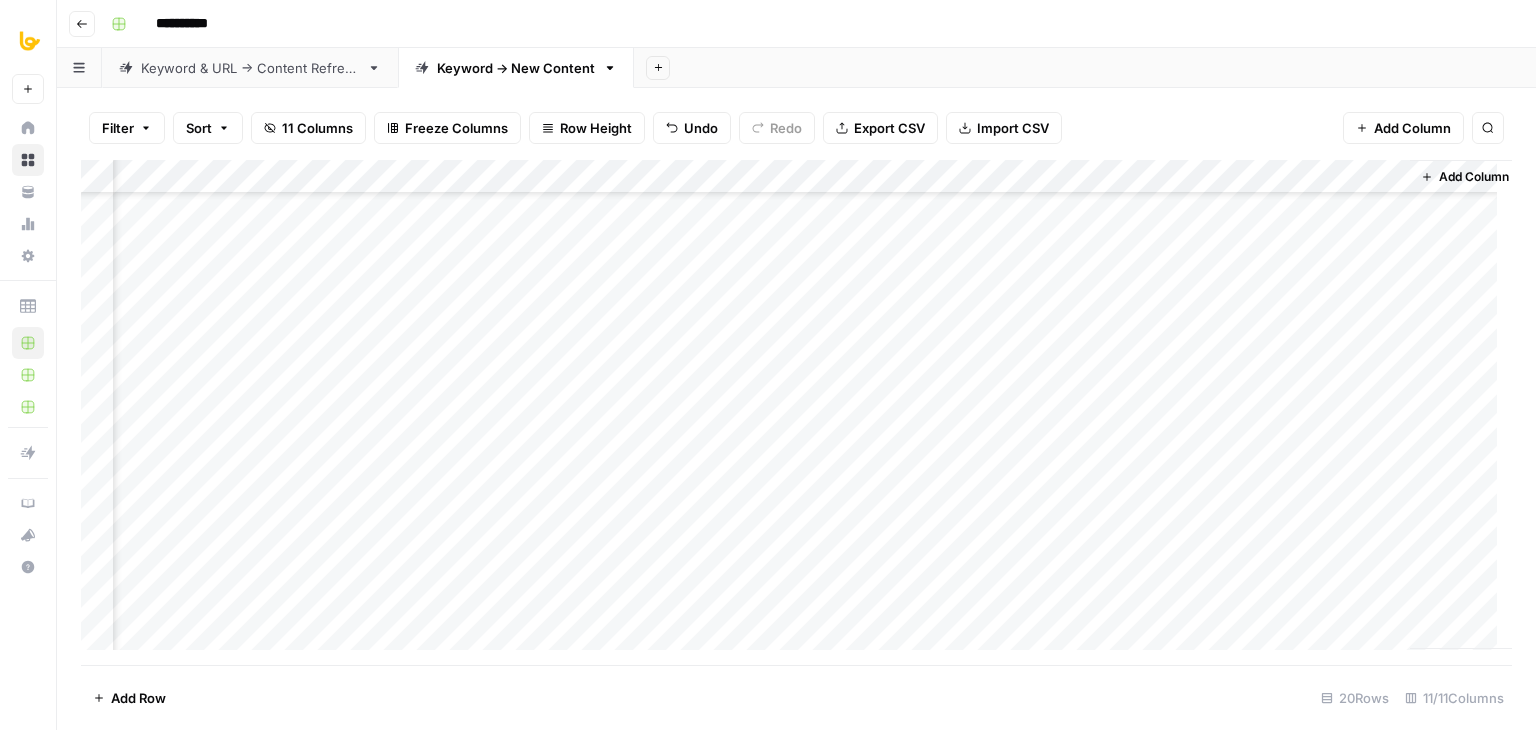 click on "Add Column" at bounding box center (796, 412) 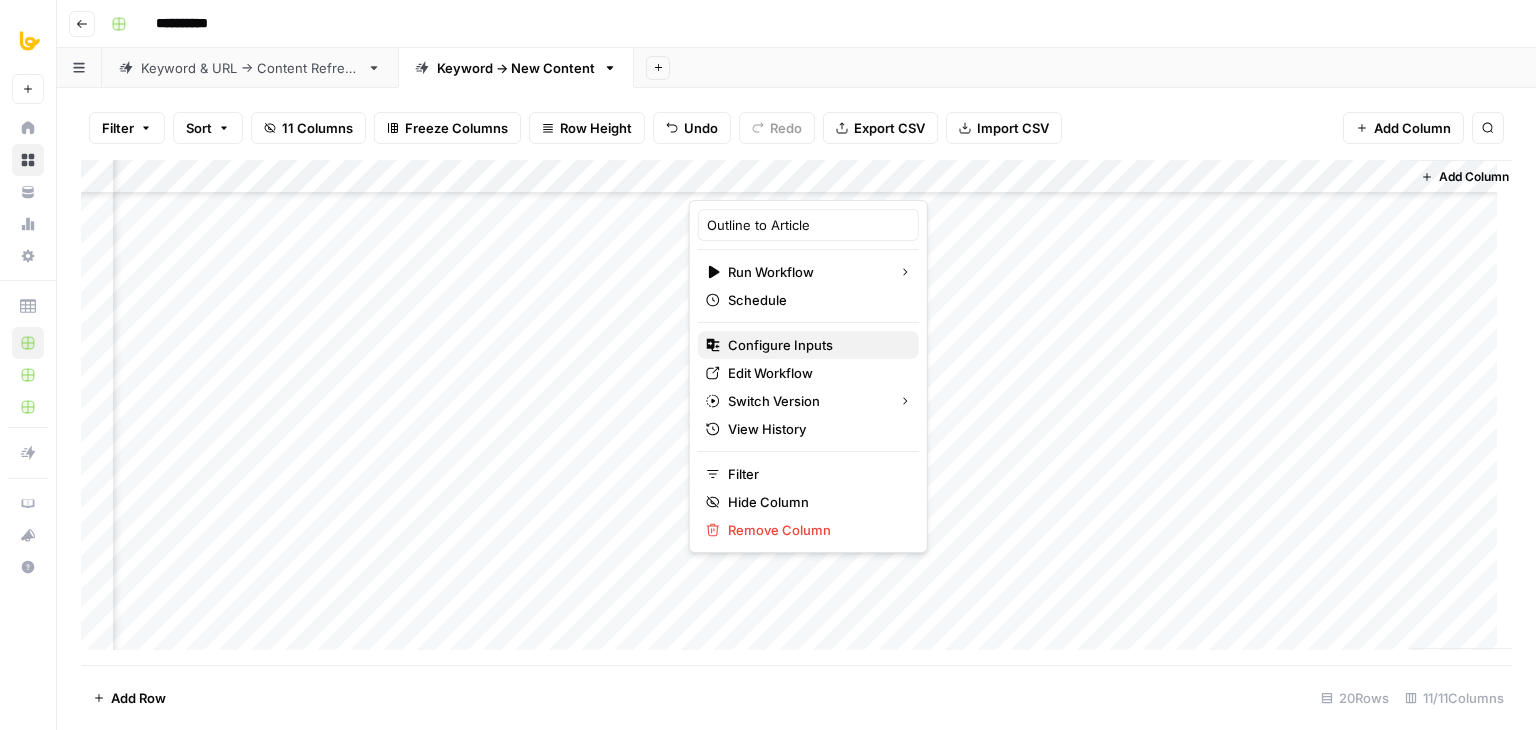 click on "Configure Inputs" at bounding box center (815, 345) 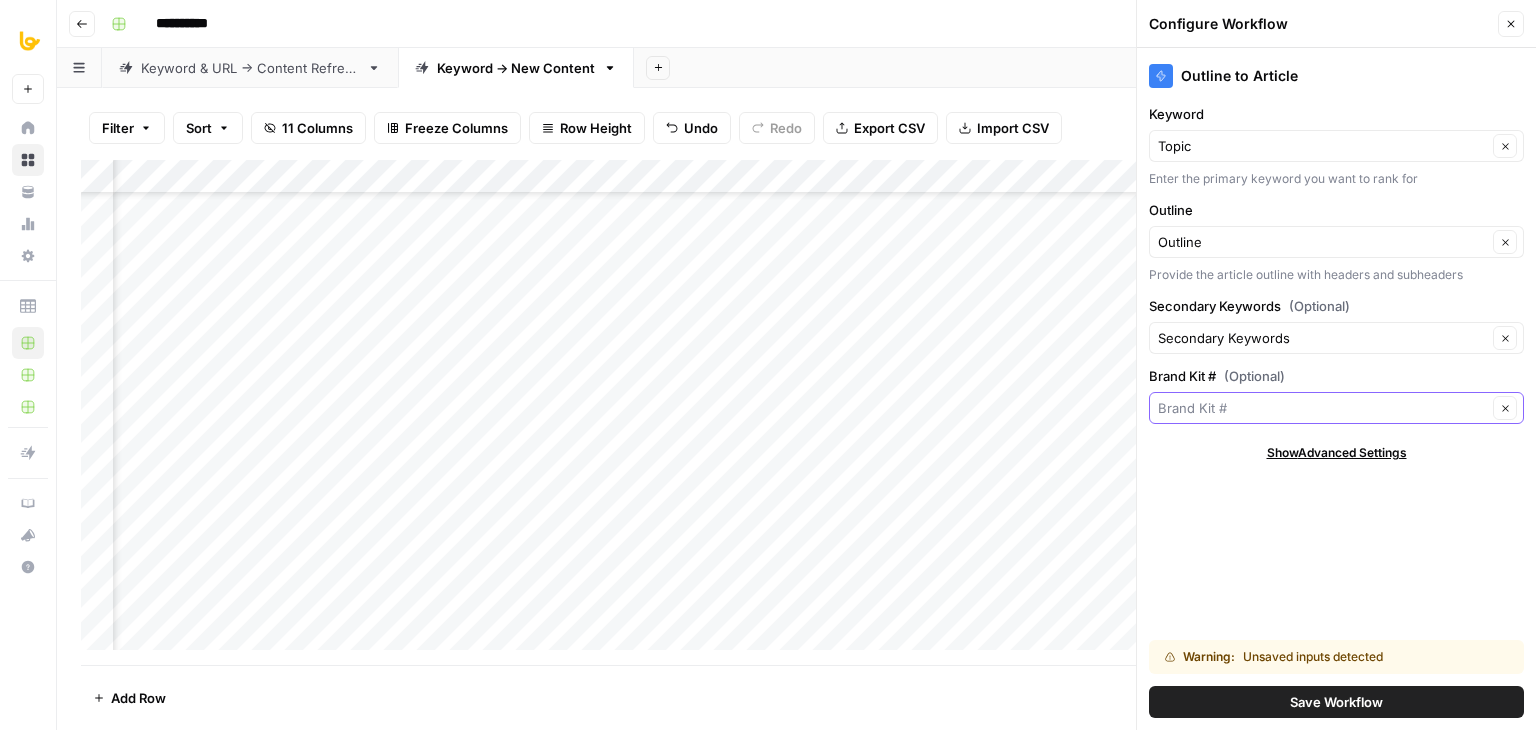 click on "Brand Kit #   (Optional)" at bounding box center [1322, 408] 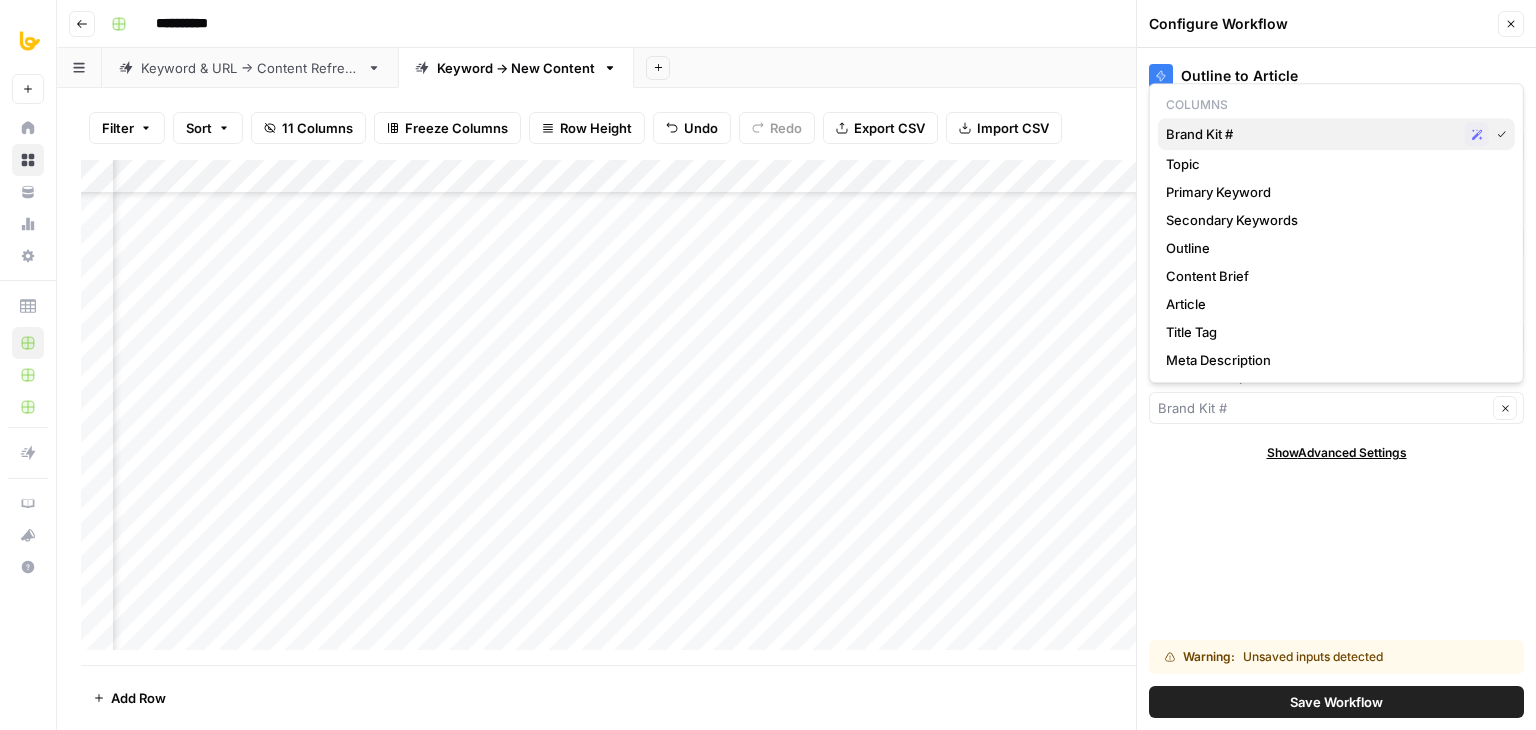 click on "Brand Kit #" at bounding box center [1311, 134] 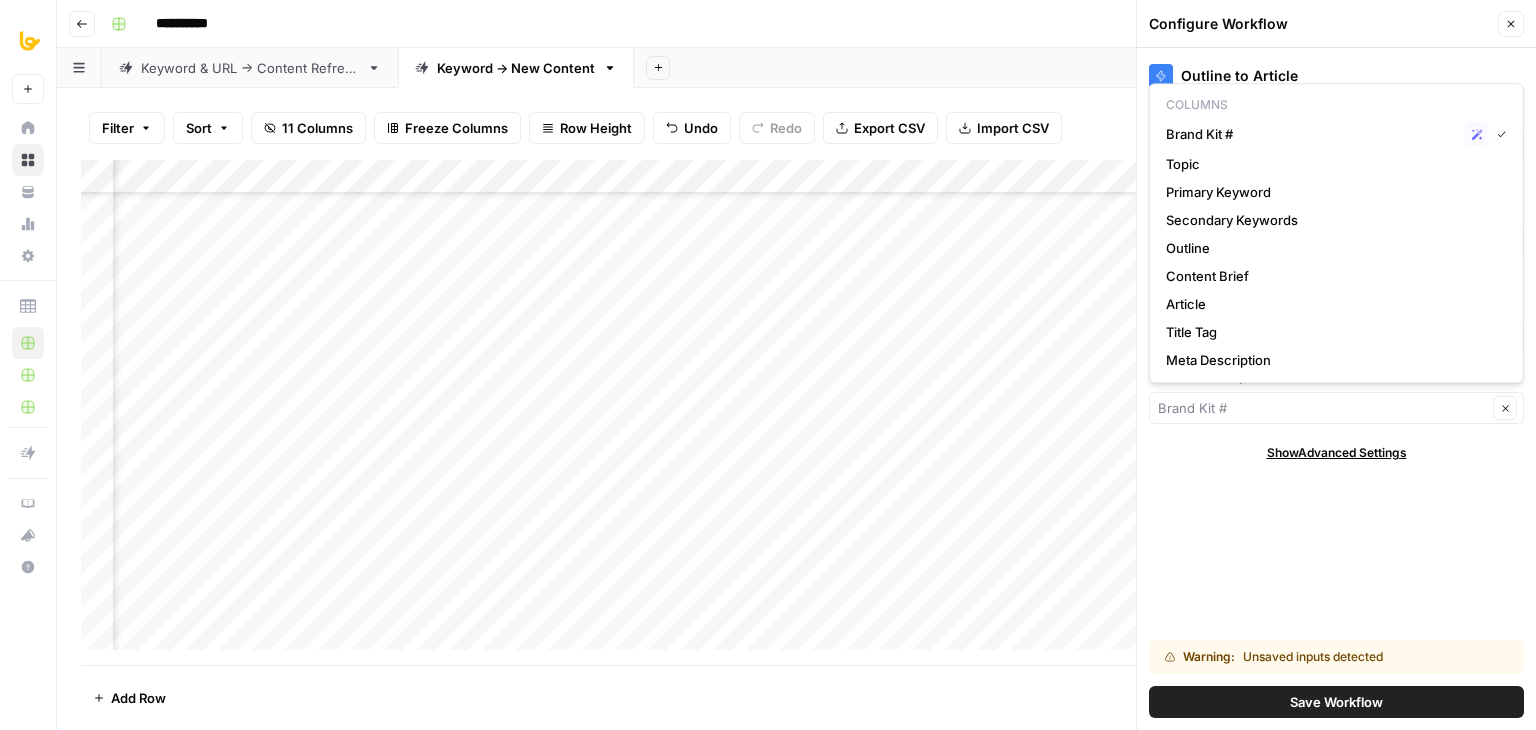 type on "Brand Kit #" 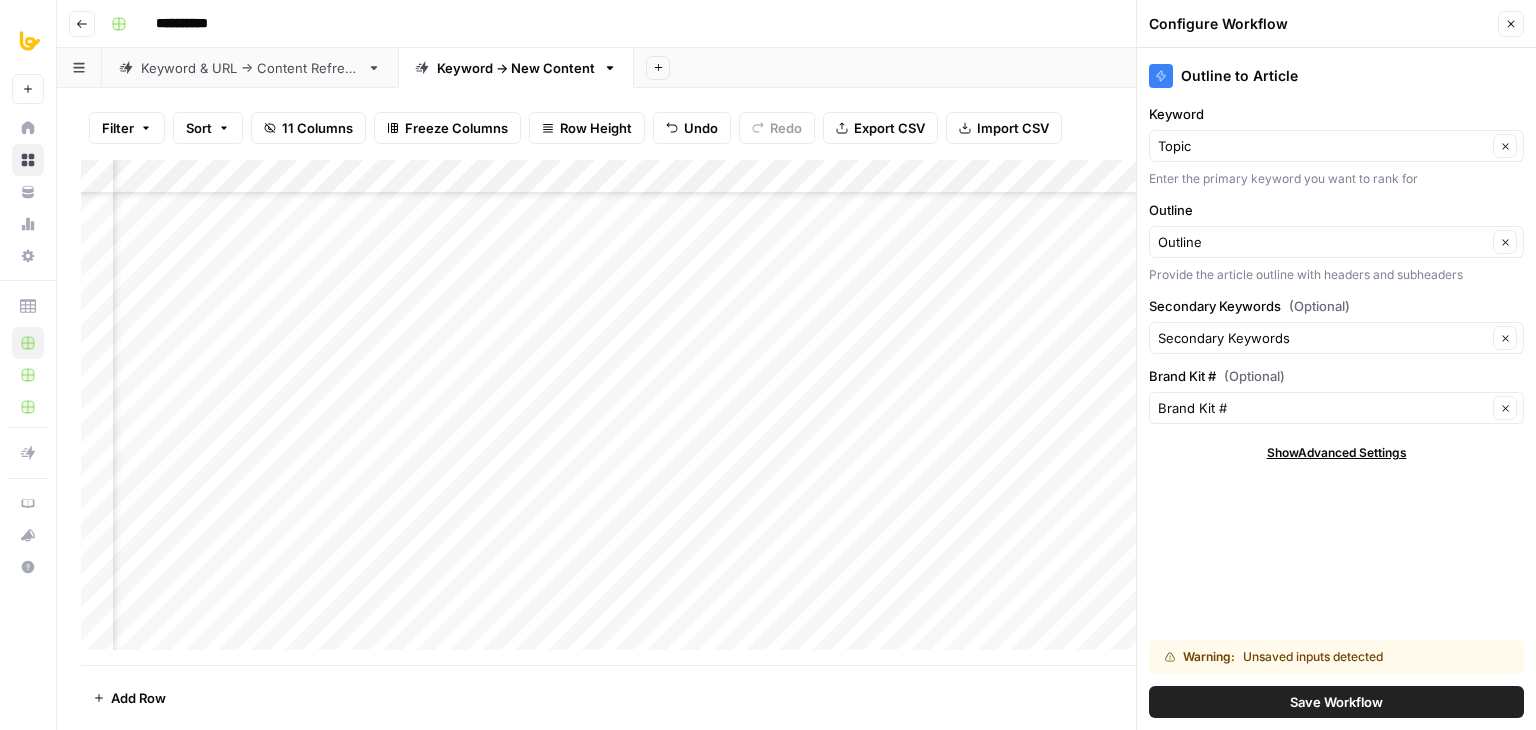 click on "Outline to Article Keyword Topic Clear Enter the primary keyword you want to rank for Outline Outline Clear Provide the article outline with headers and subheaders Secondary Keywords   (Optional) Secondary Keywords Clear Brand Kit #   (Optional) Brand Kit # Clear Show  Advanced Settings Warning:  Unsaved inputs detected Save Workflow" at bounding box center [1336, 389] 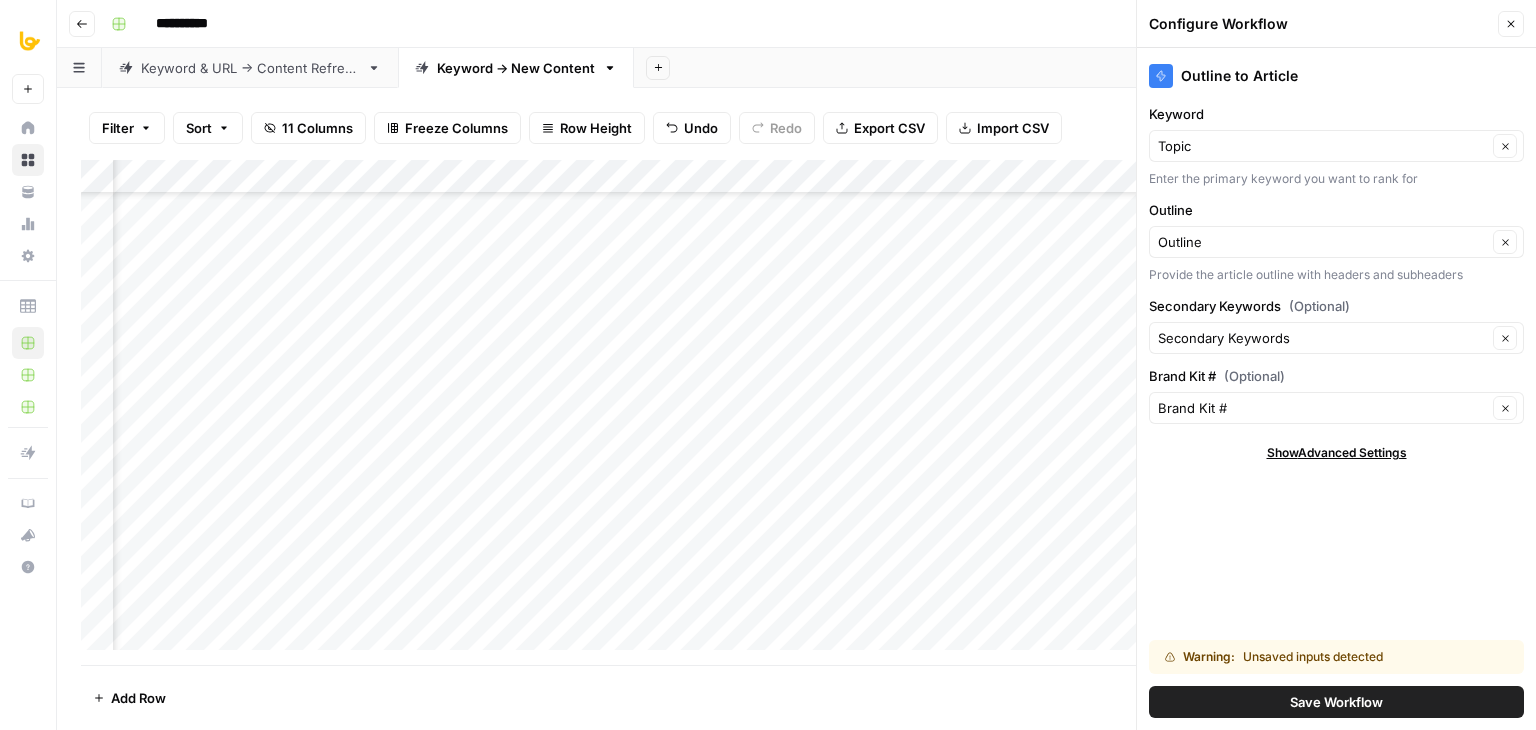 click 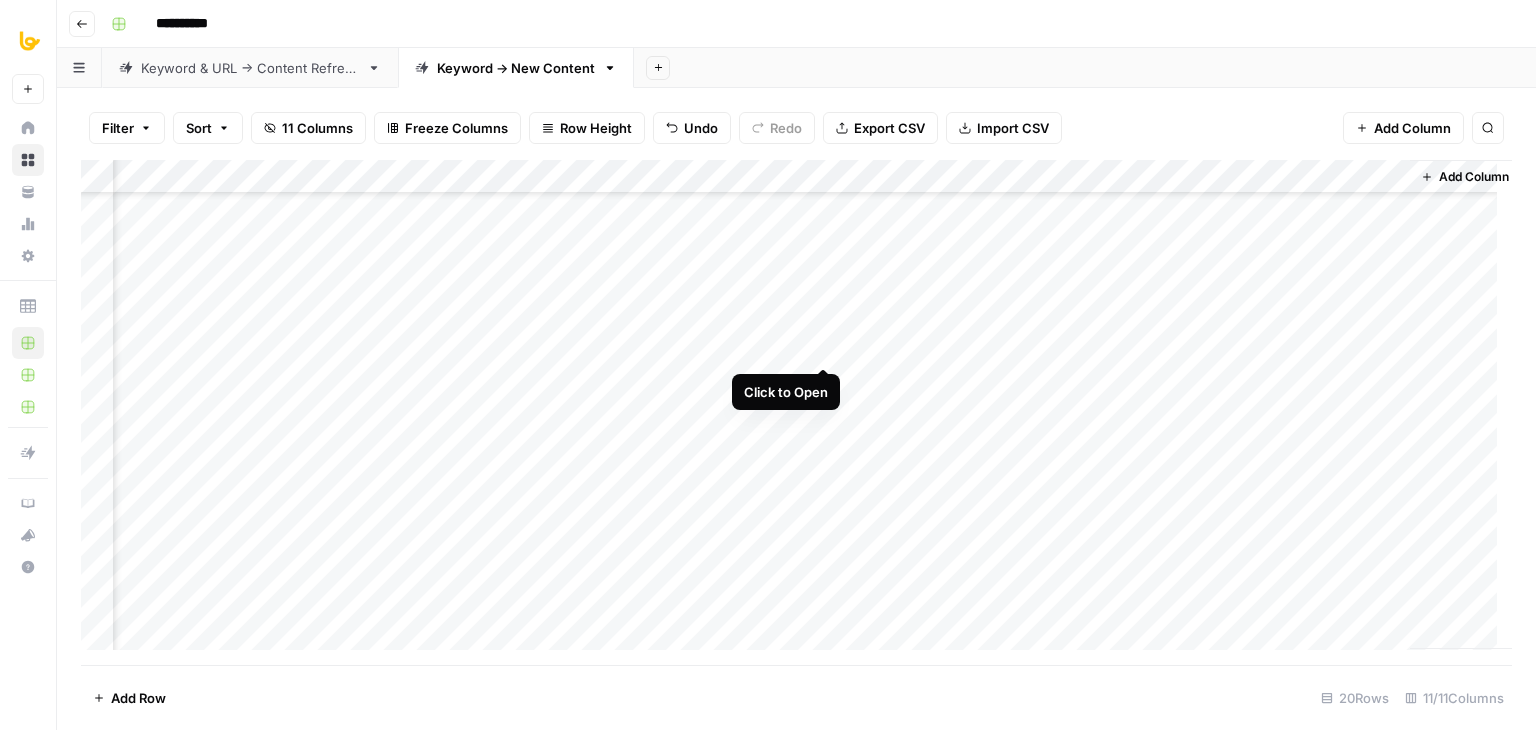 click on "Add Column" at bounding box center (796, 412) 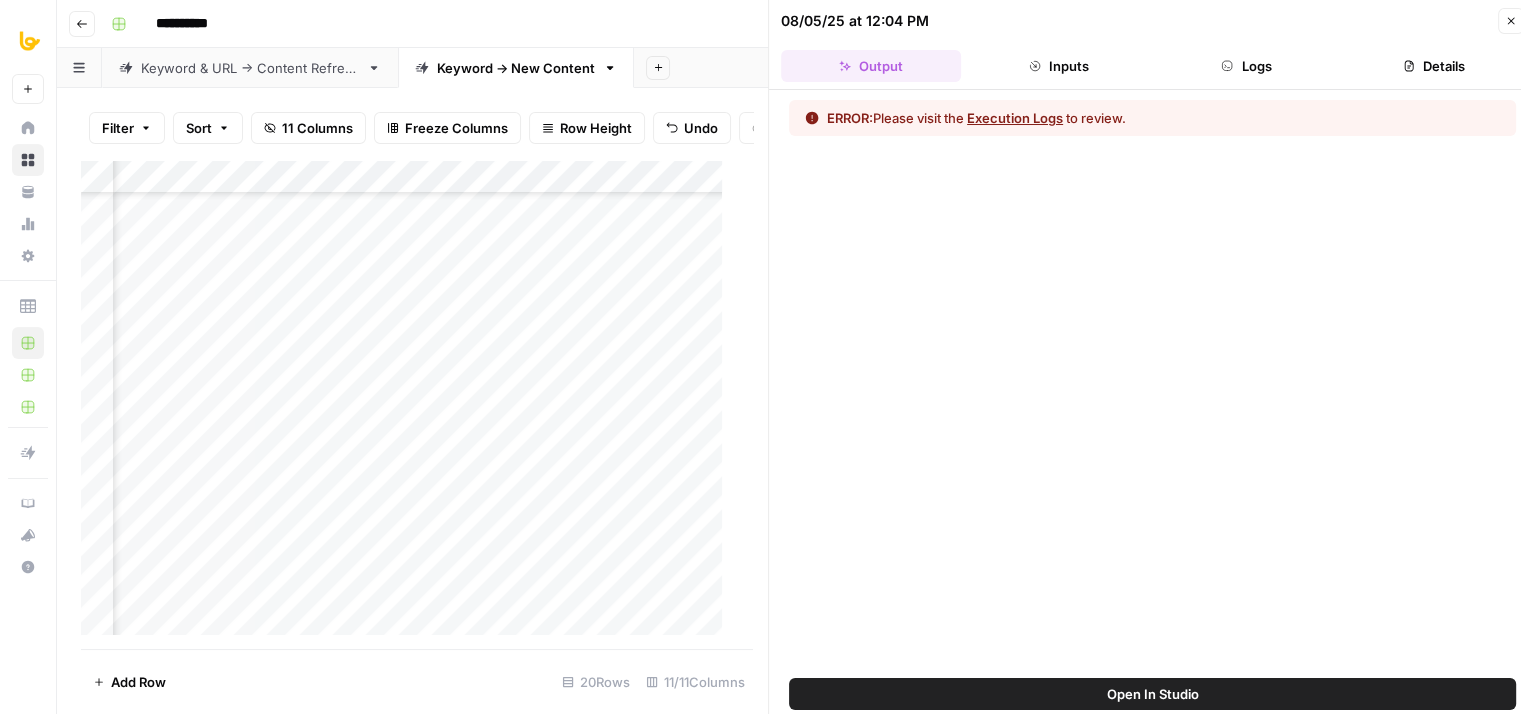 click on "Close" at bounding box center [1511, 21] 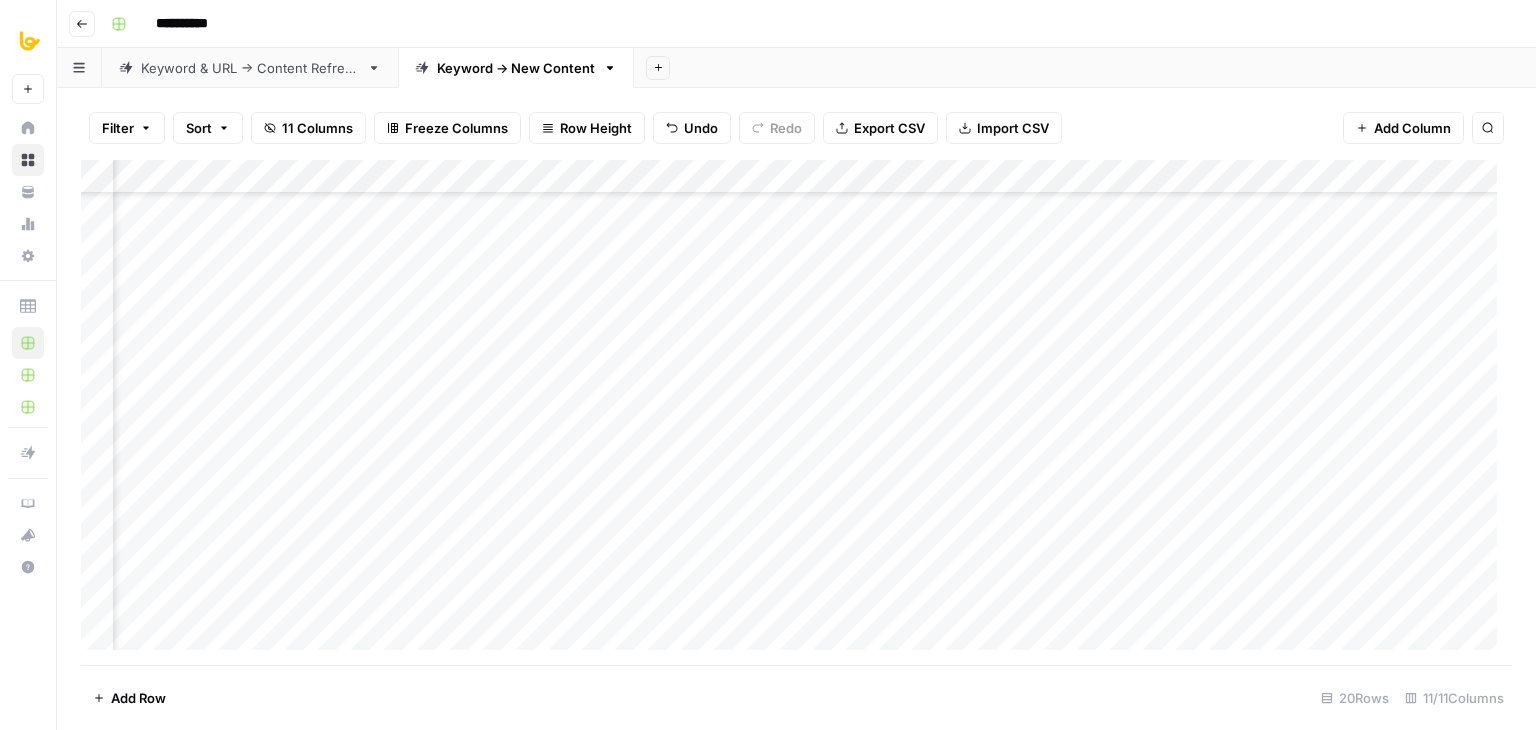 scroll, scrollTop: 100, scrollLeft: 821, axis: both 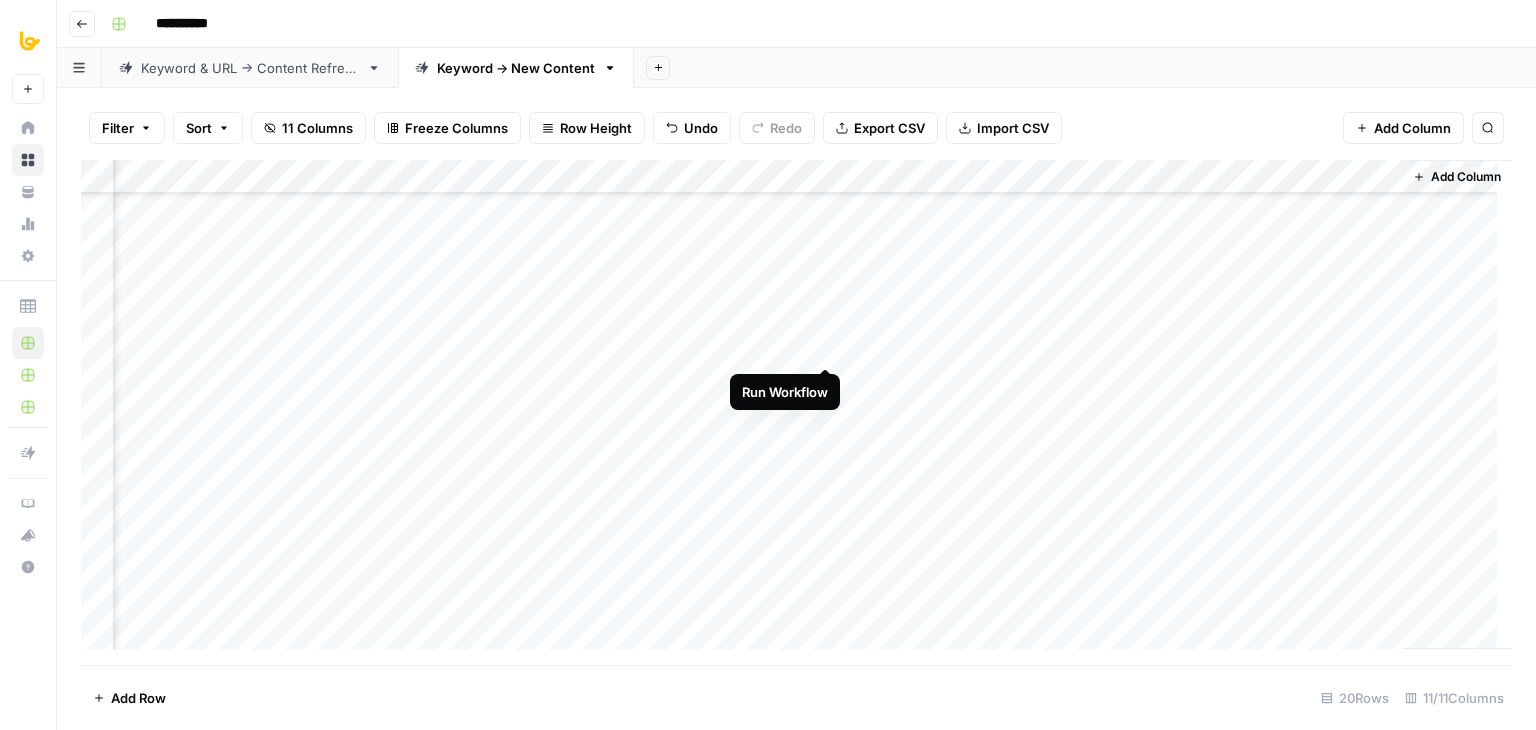 click on "Add Column" at bounding box center (796, 412) 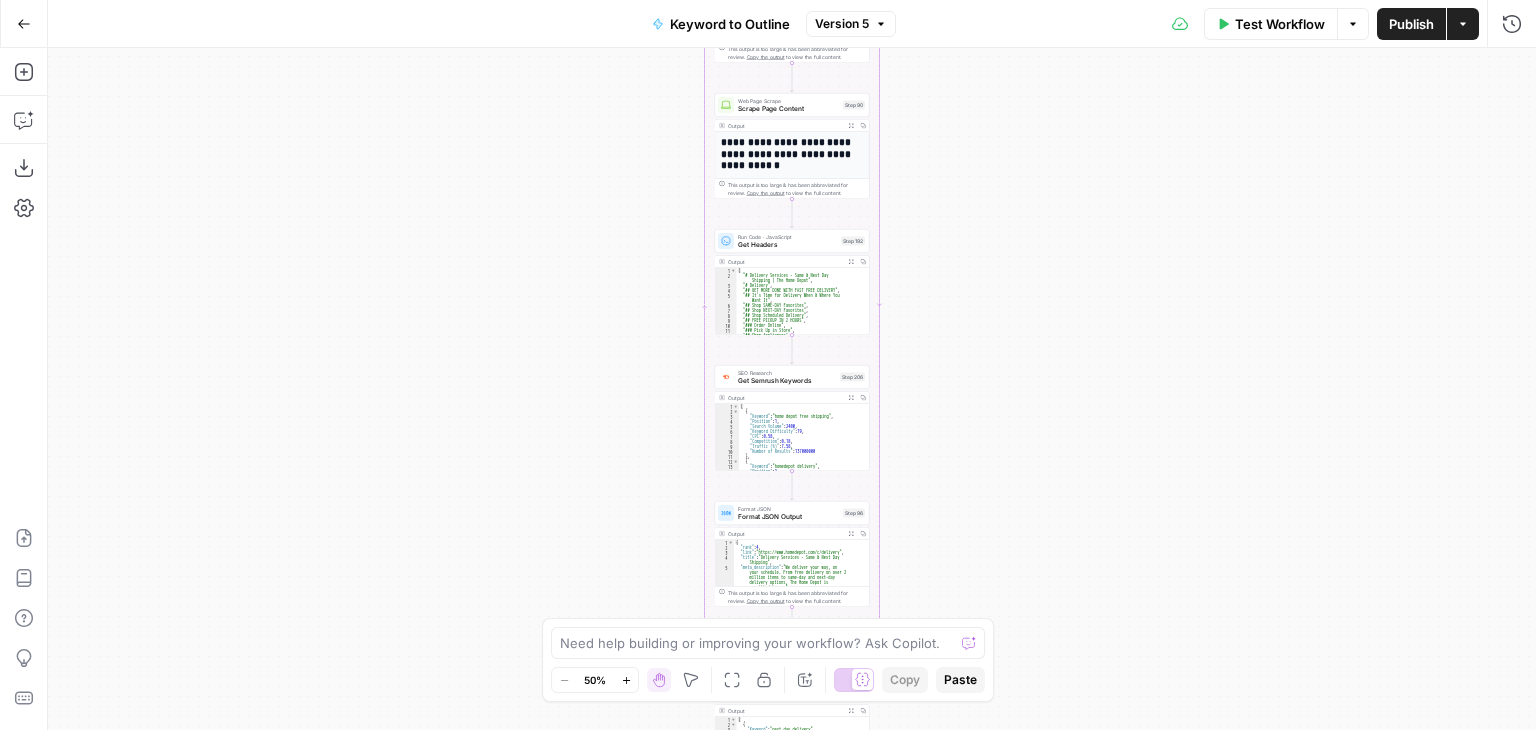 scroll, scrollTop: 0, scrollLeft: 0, axis: both 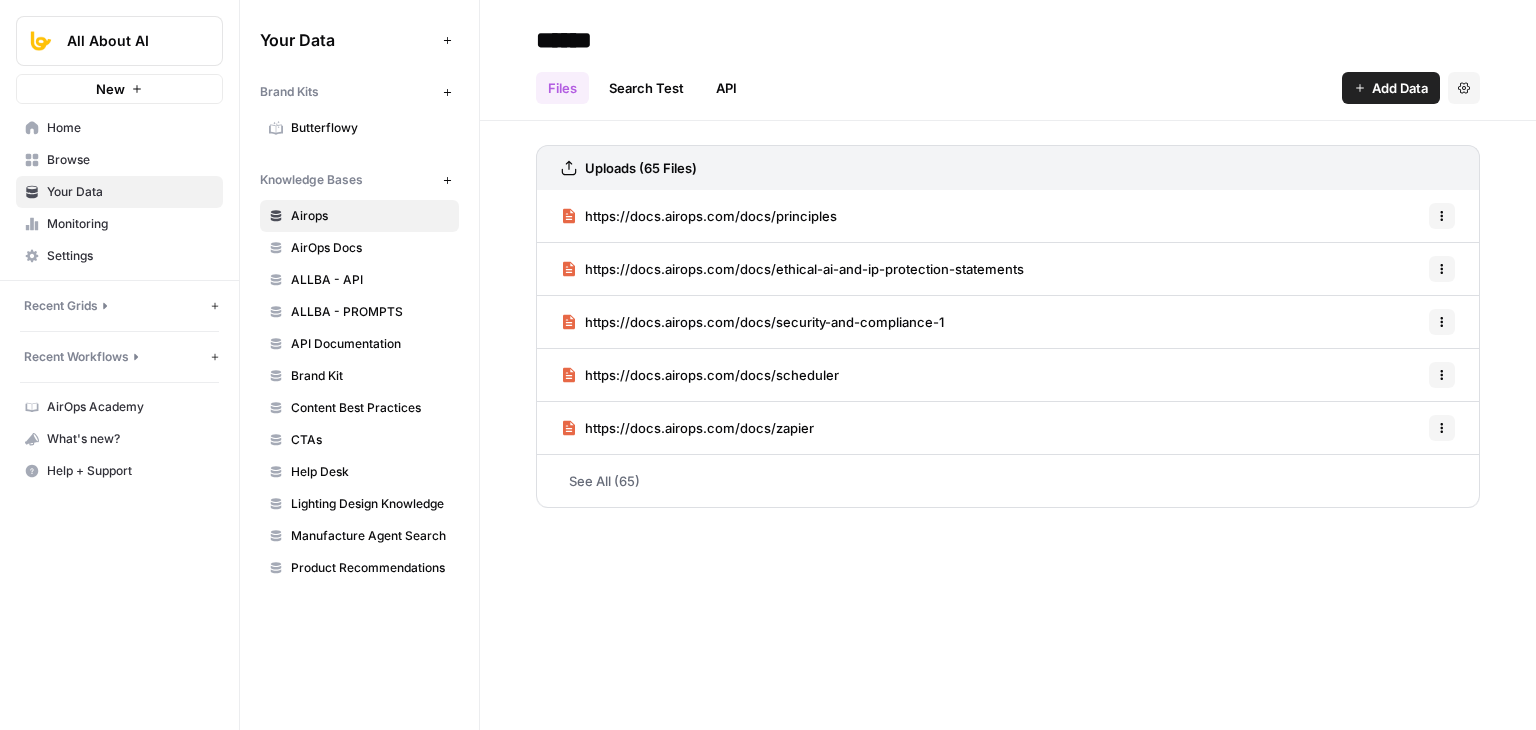 click on "Monitoring" at bounding box center (130, 224) 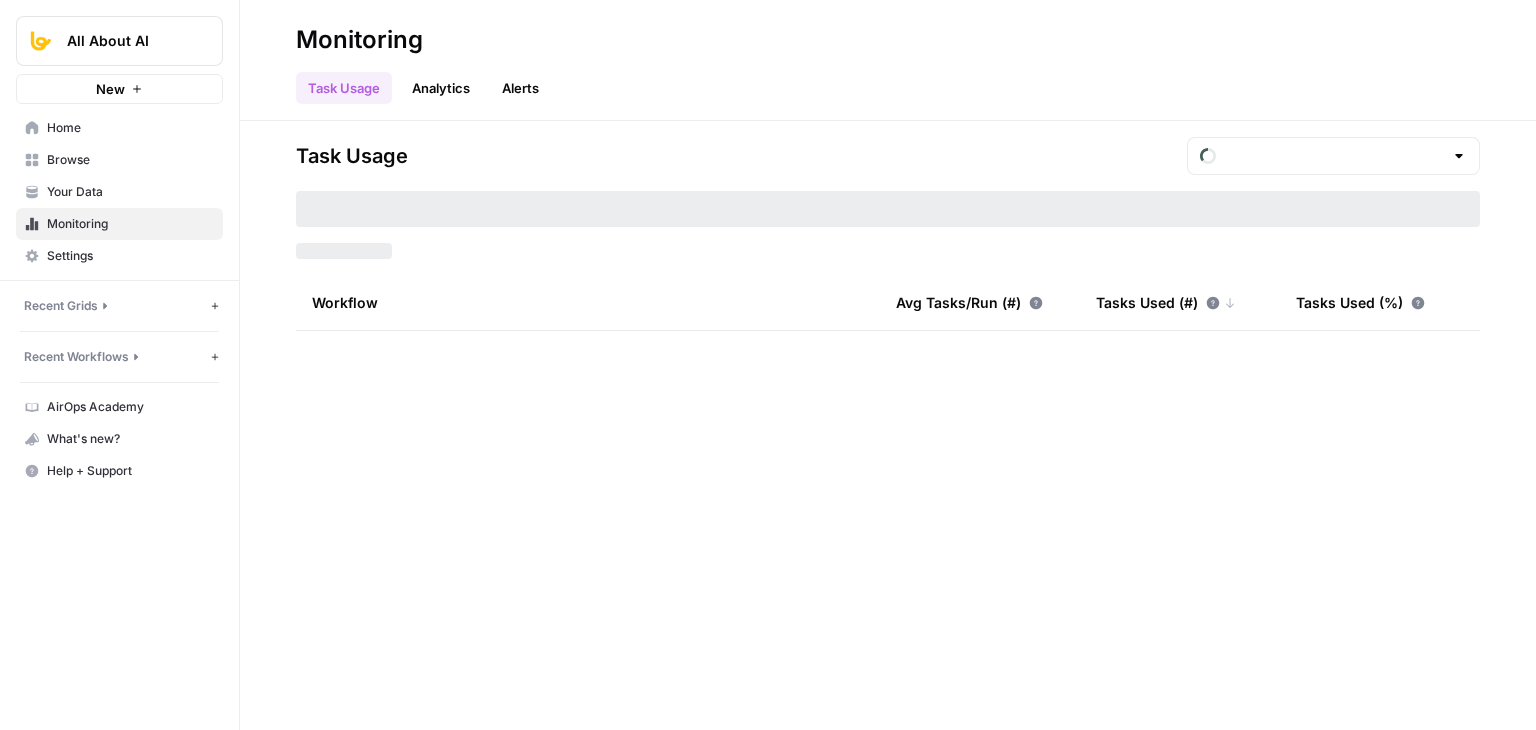 type on "August Included Tasks" 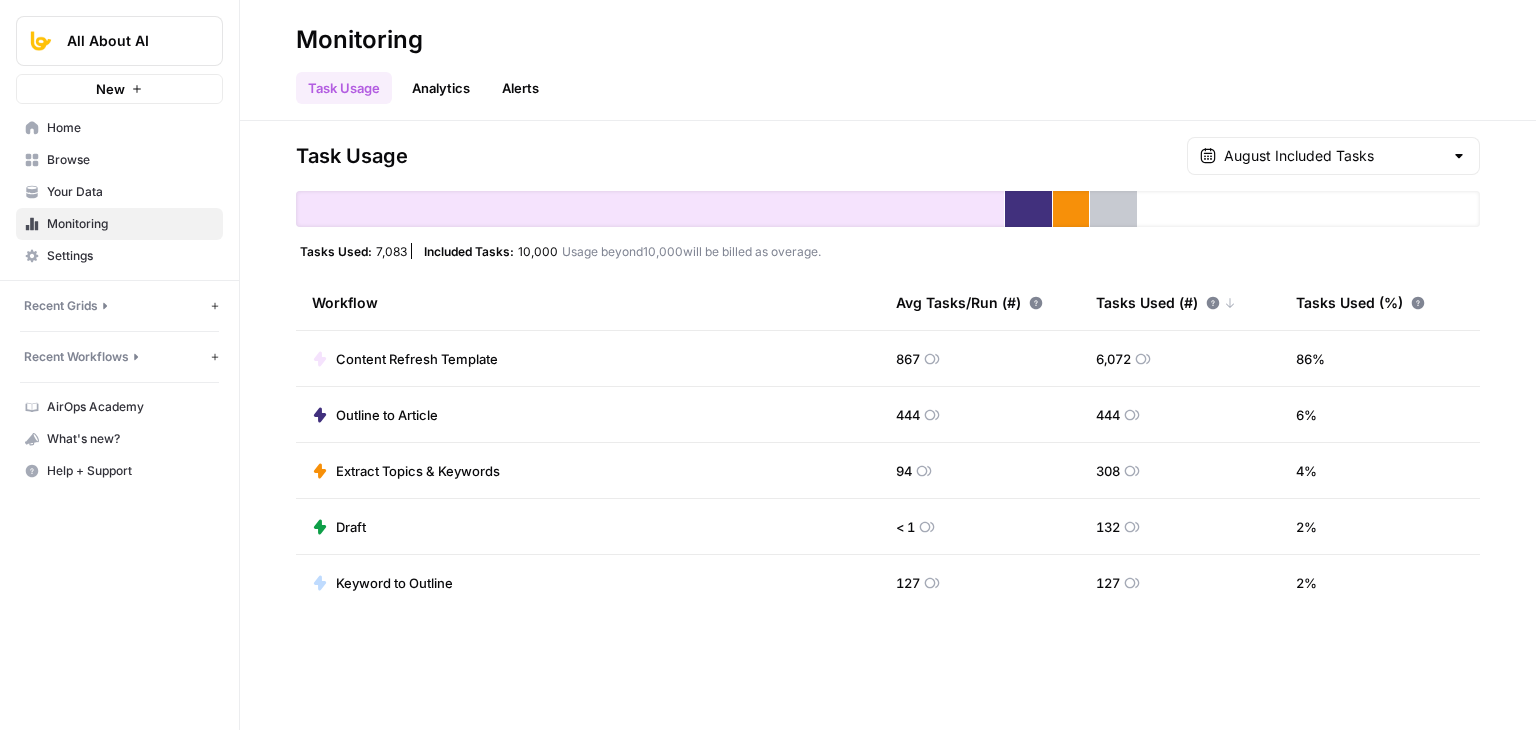 click on "Recent Grids" at bounding box center [61, 306] 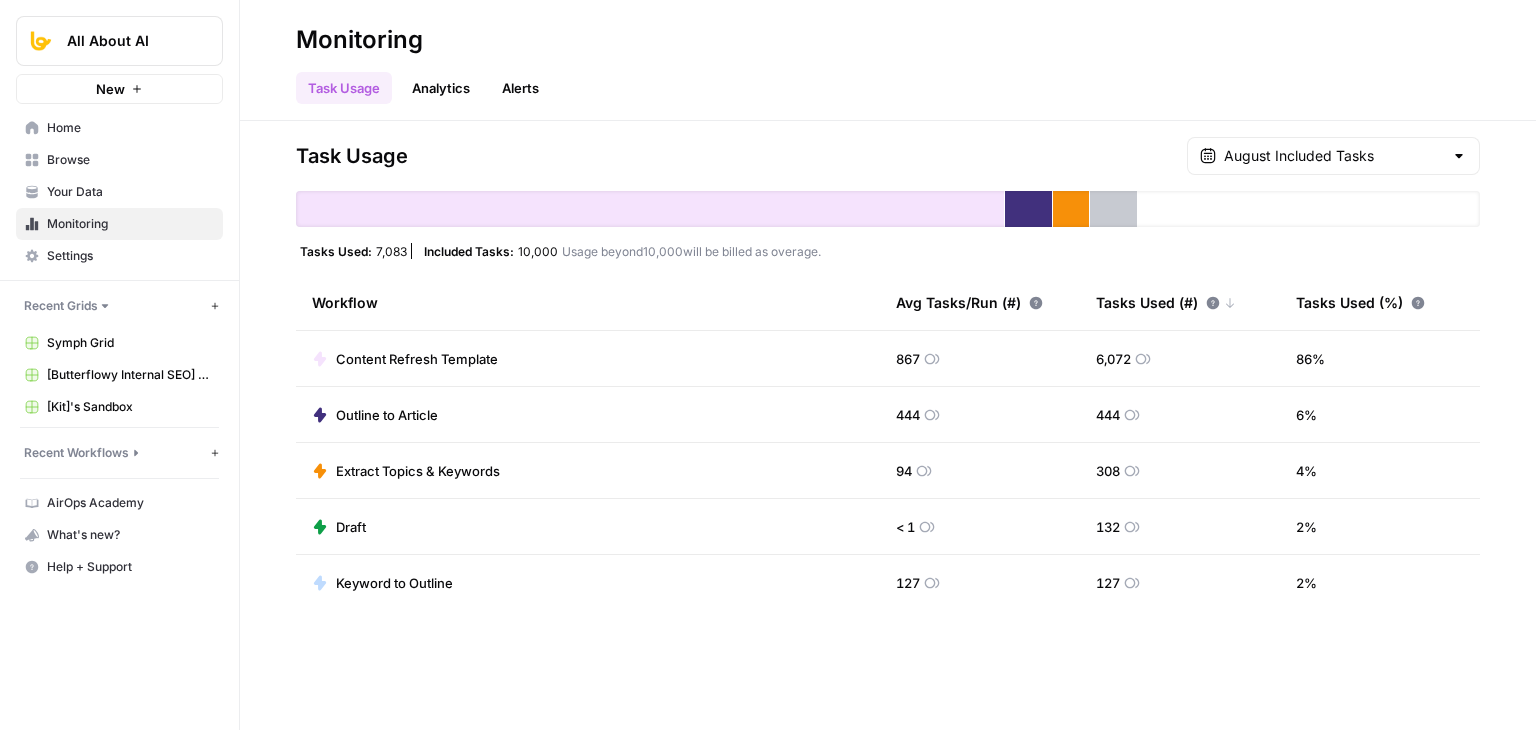 click on "Home" at bounding box center (130, 128) 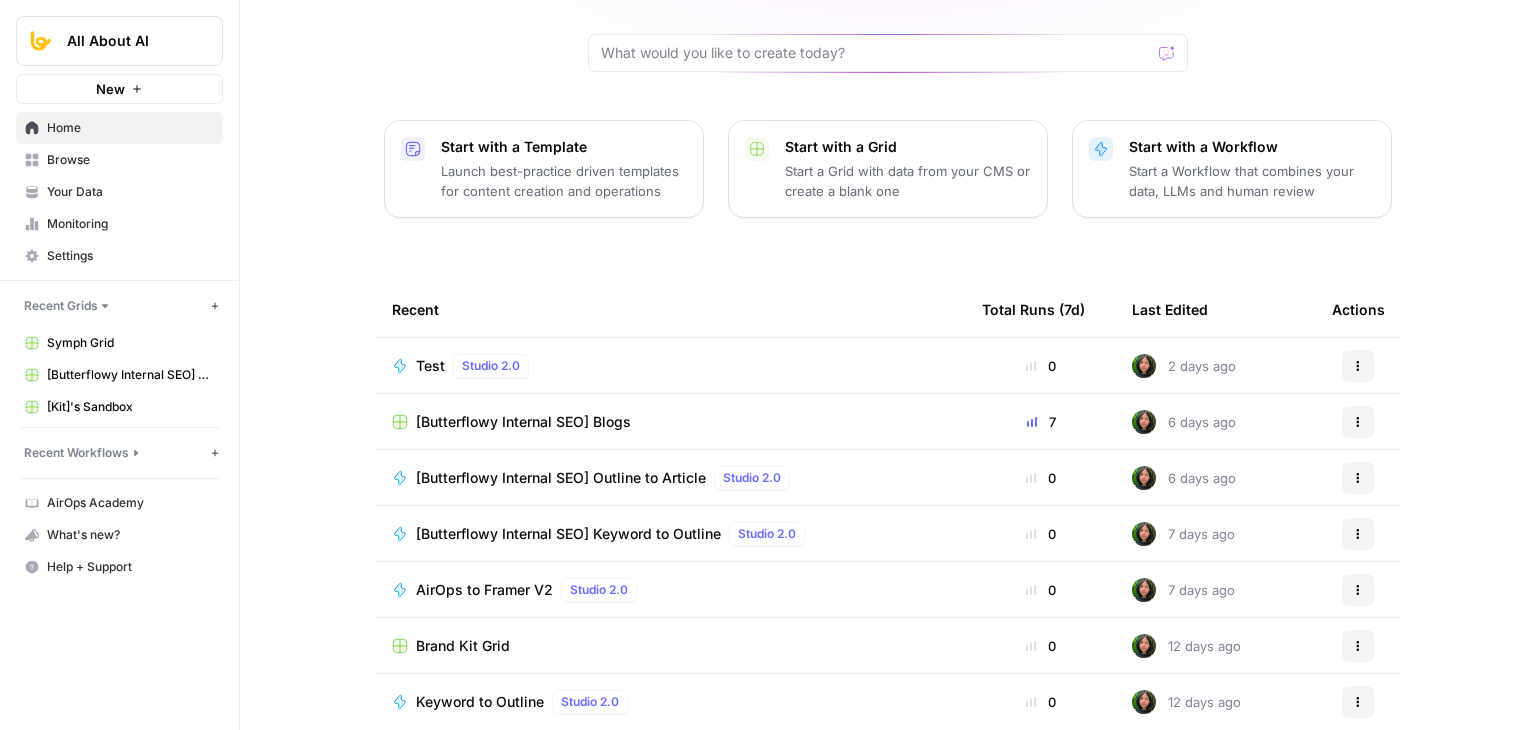 scroll, scrollTop: 189, scrollLeft: 0, axis: vertical 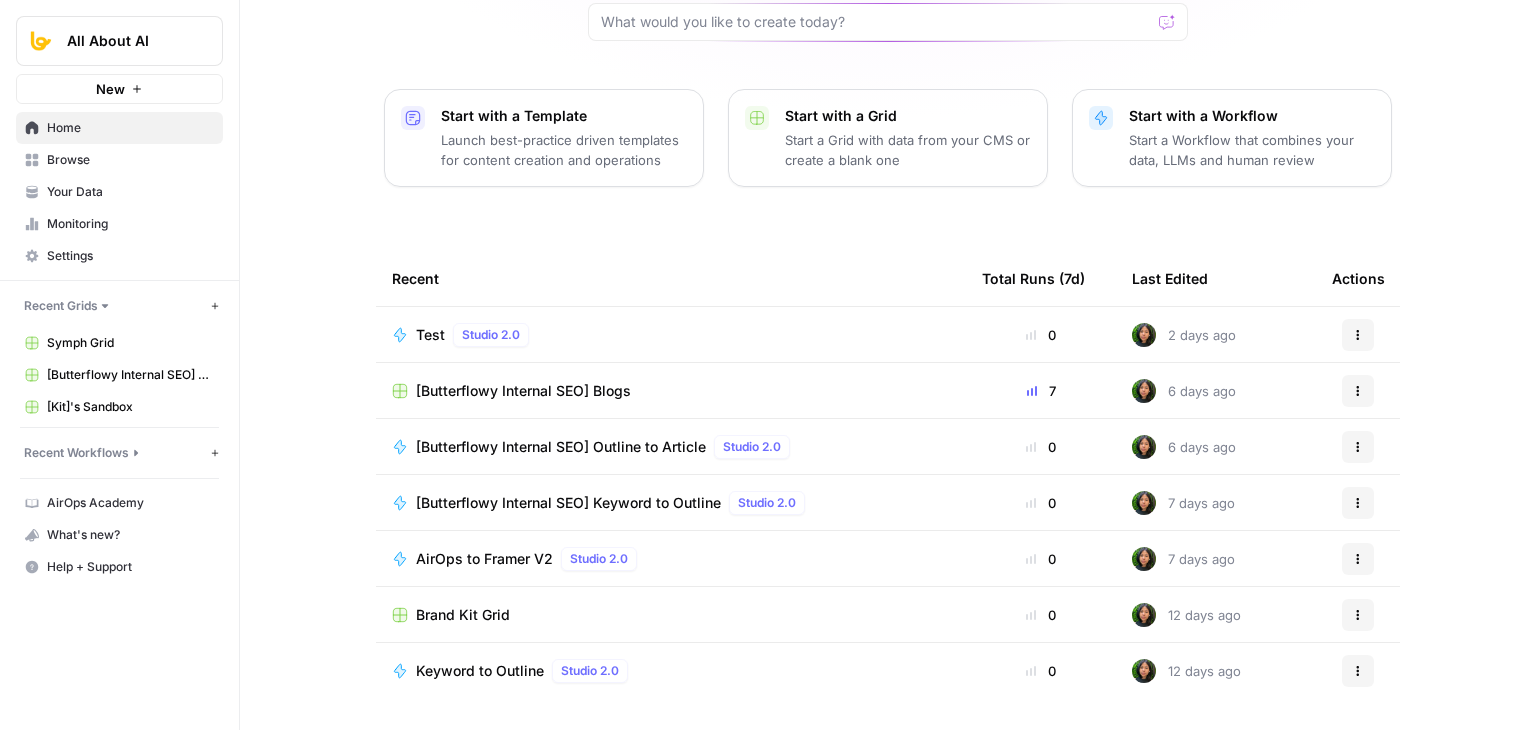 drag, startPoint x: 333, startPoint y: 488, endPoint x: 340, endPoint y: 499, distance: 13.038404 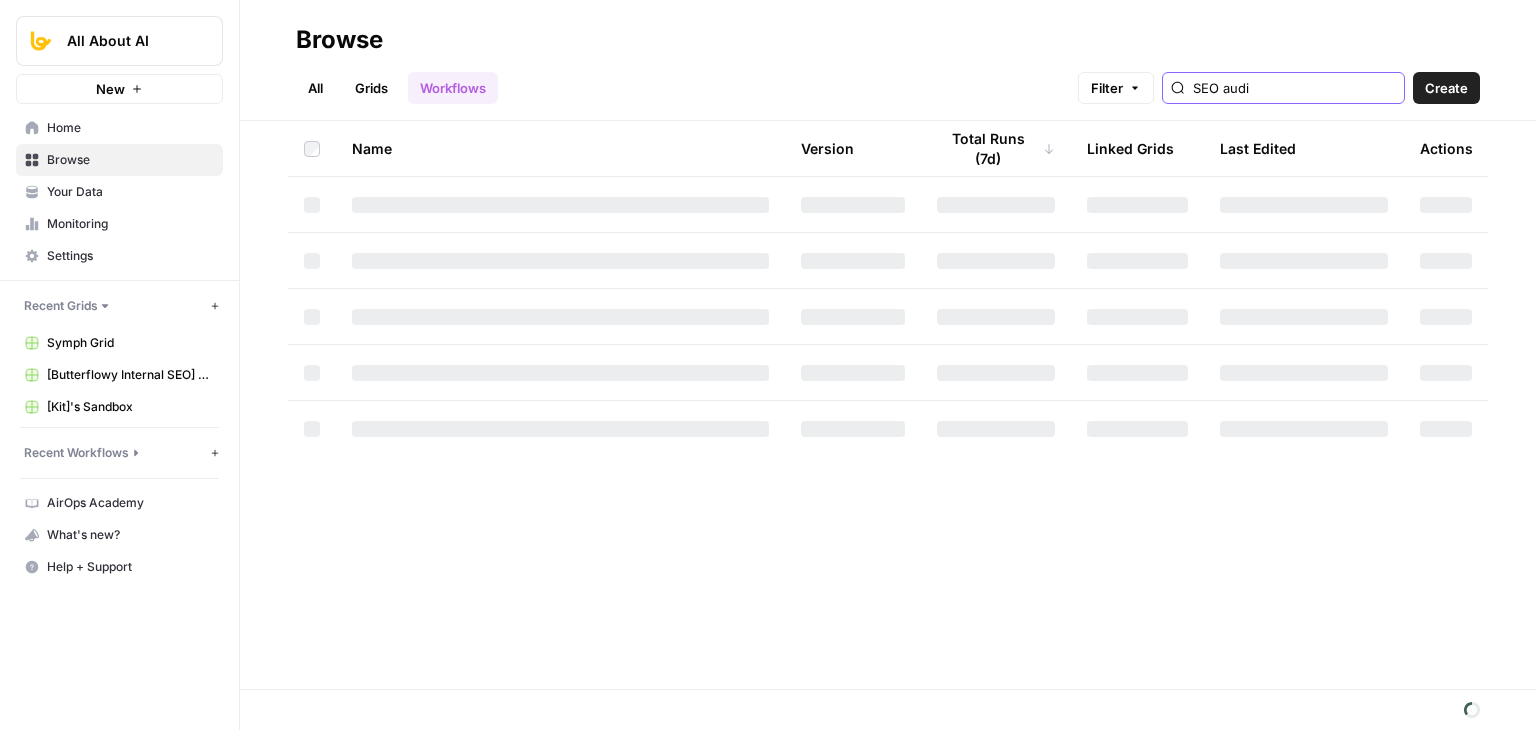 click on "SEO audi" at bounding box center (1294, 88) 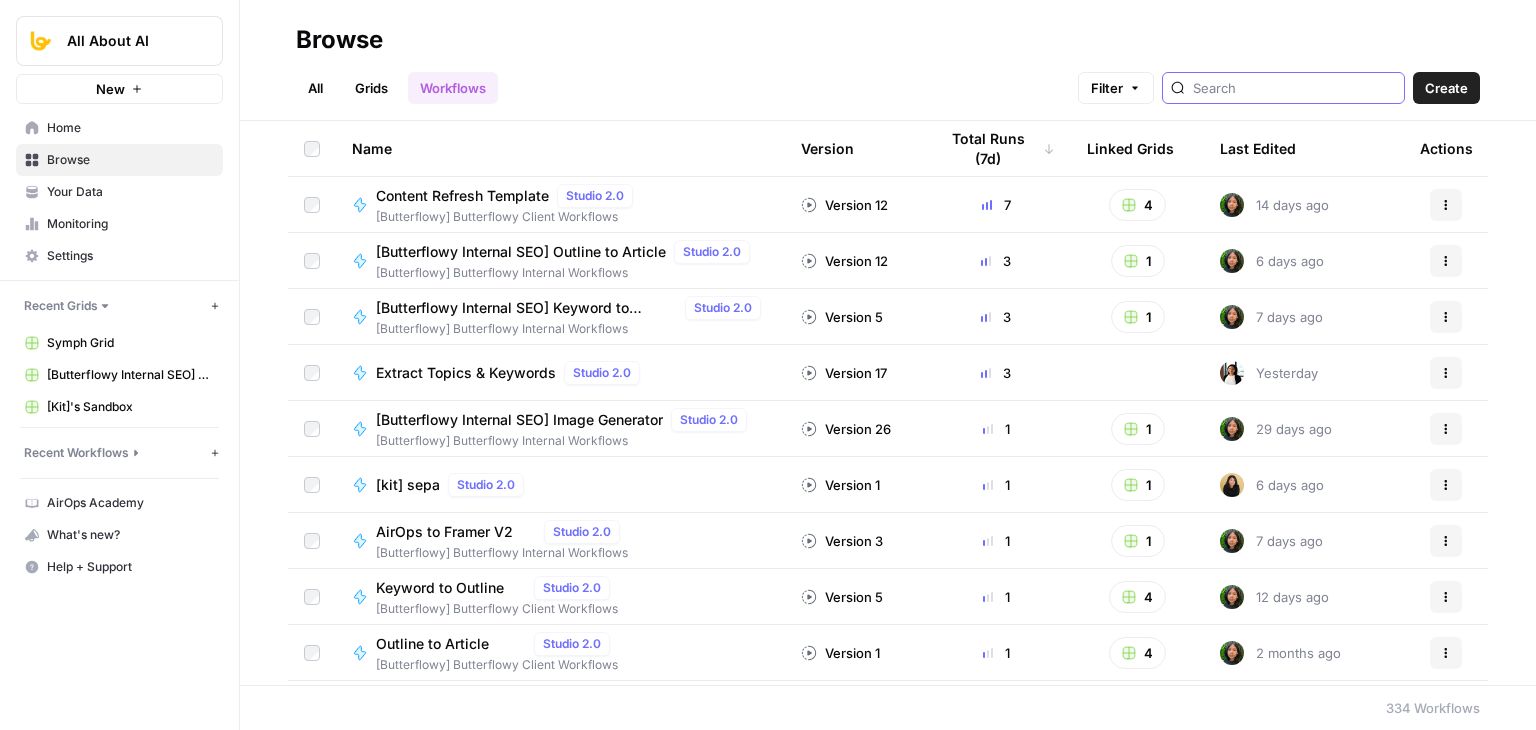 type 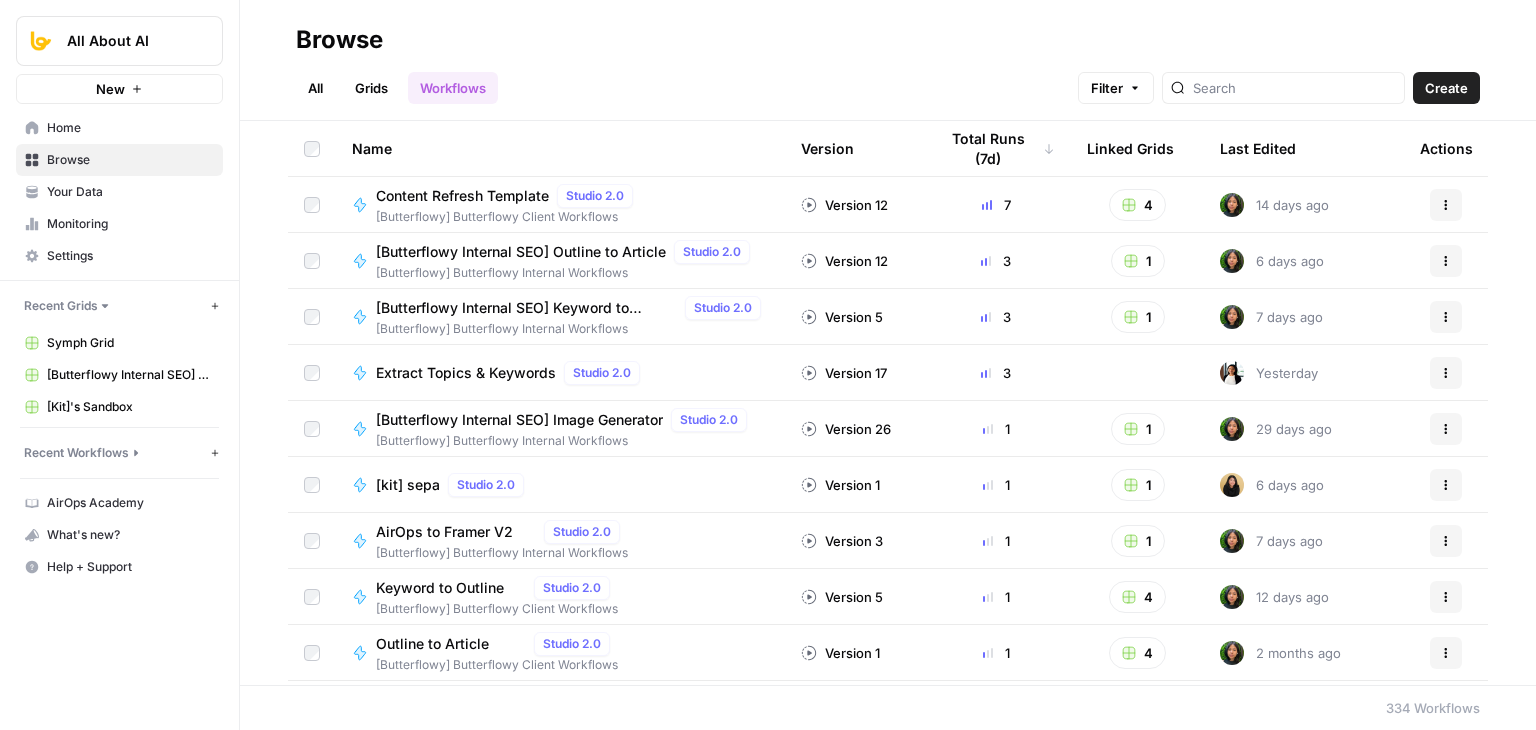 click on "Grids" at bounding box center [371, 88] 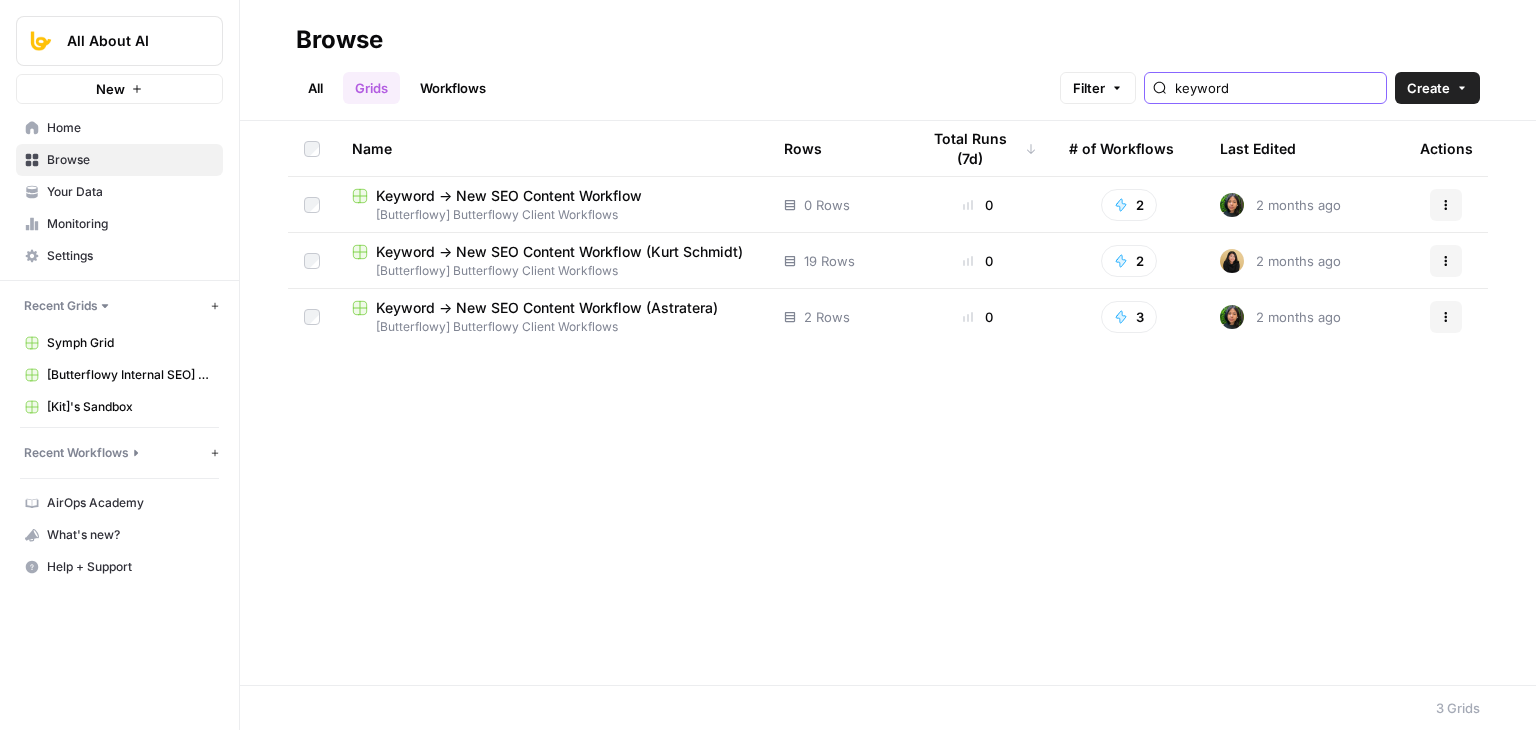 click on "keyword" at bounding box center (1276, 88) 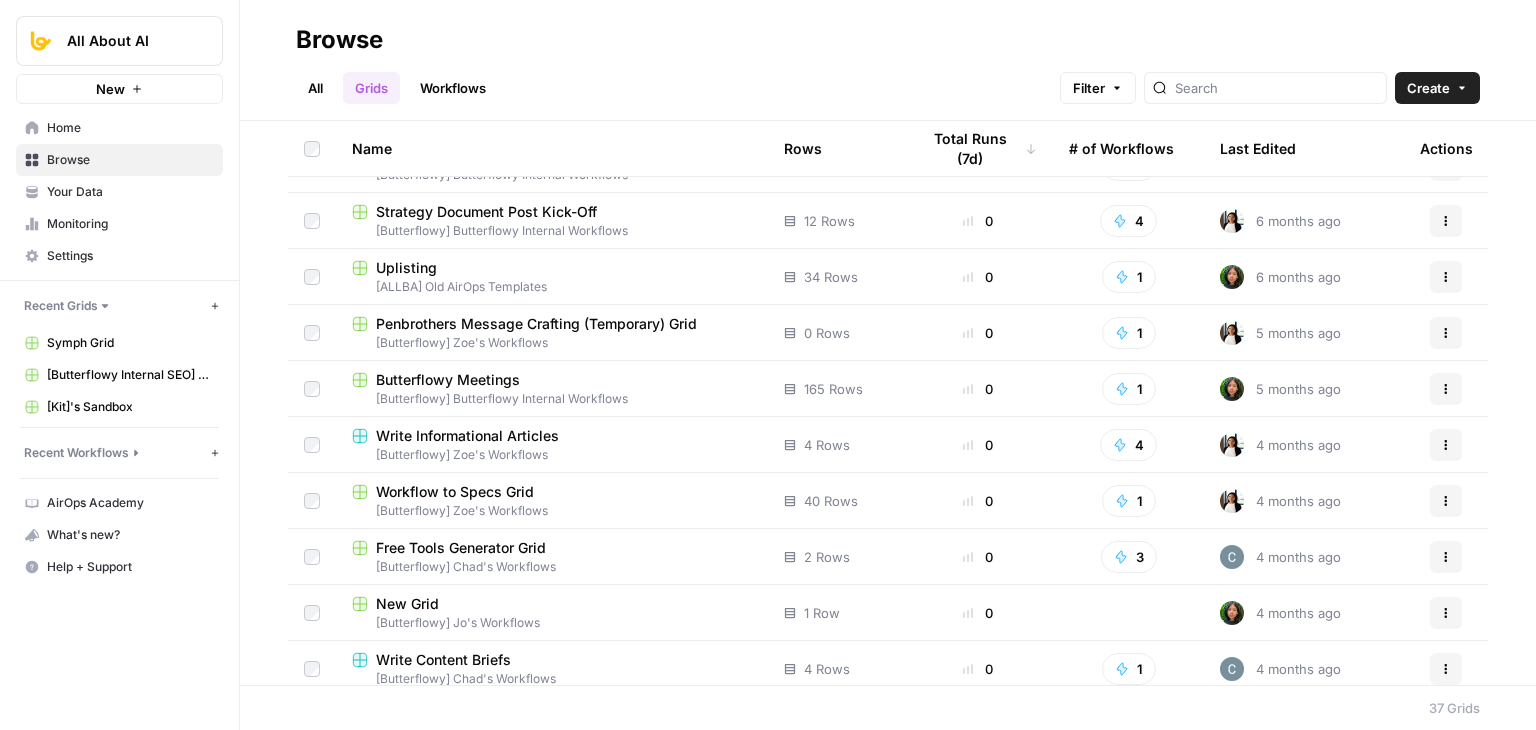 drag, startPoint x: 269, startPoint y: 510, endPoint x: 268, endPoint y: 637, distance: 127.00394 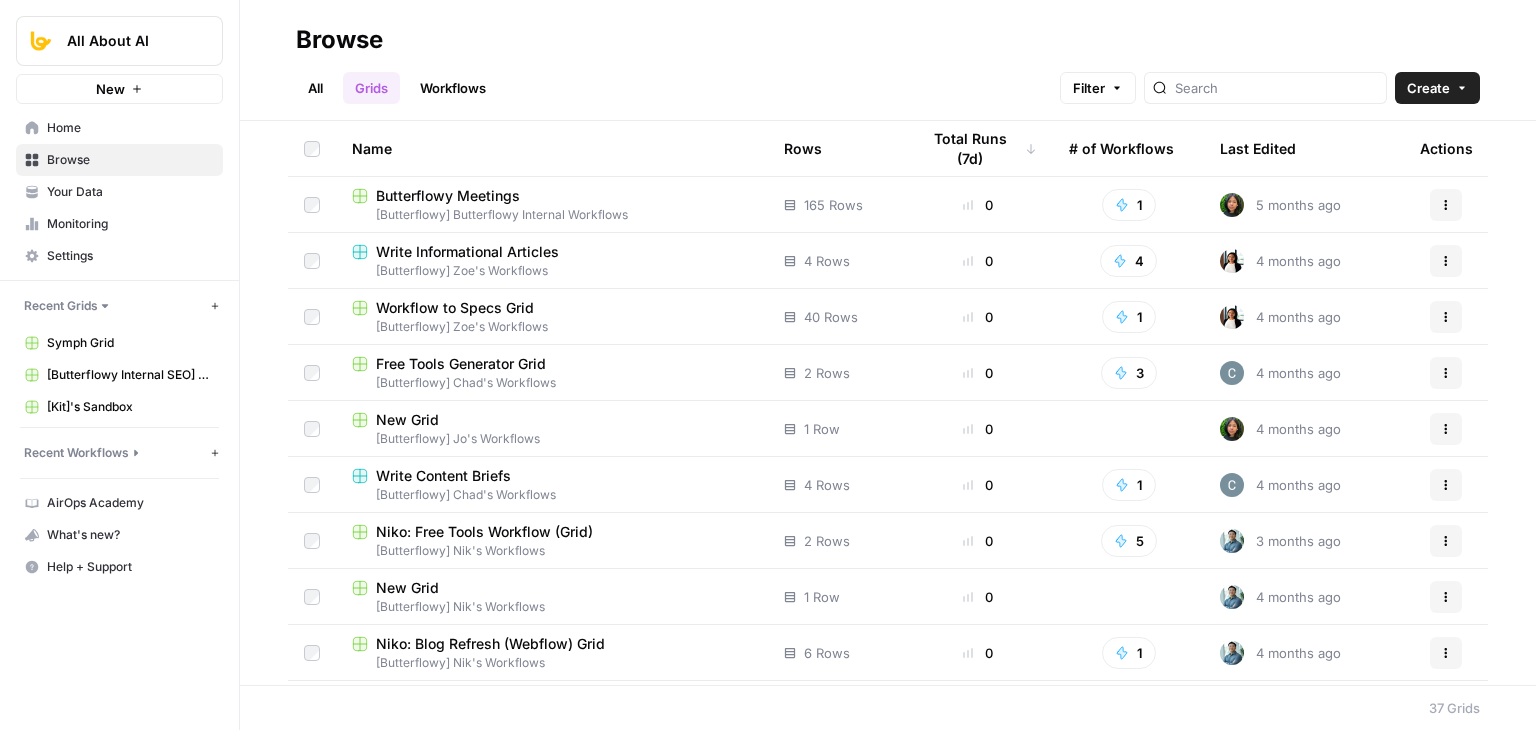 click at bounding box center (1265, 88) 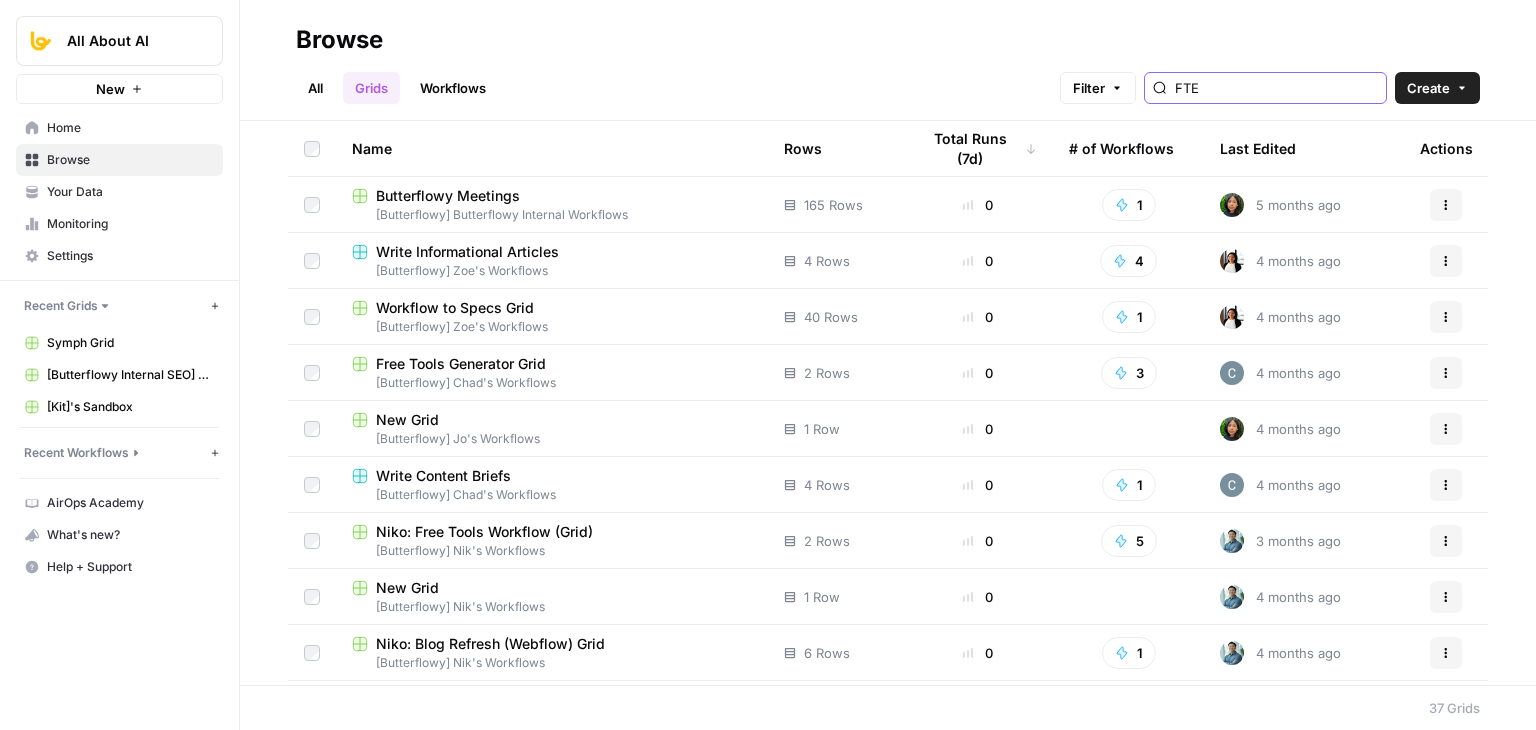 scroll, scrollTop: 0, scrollLeft: 0, axis: both 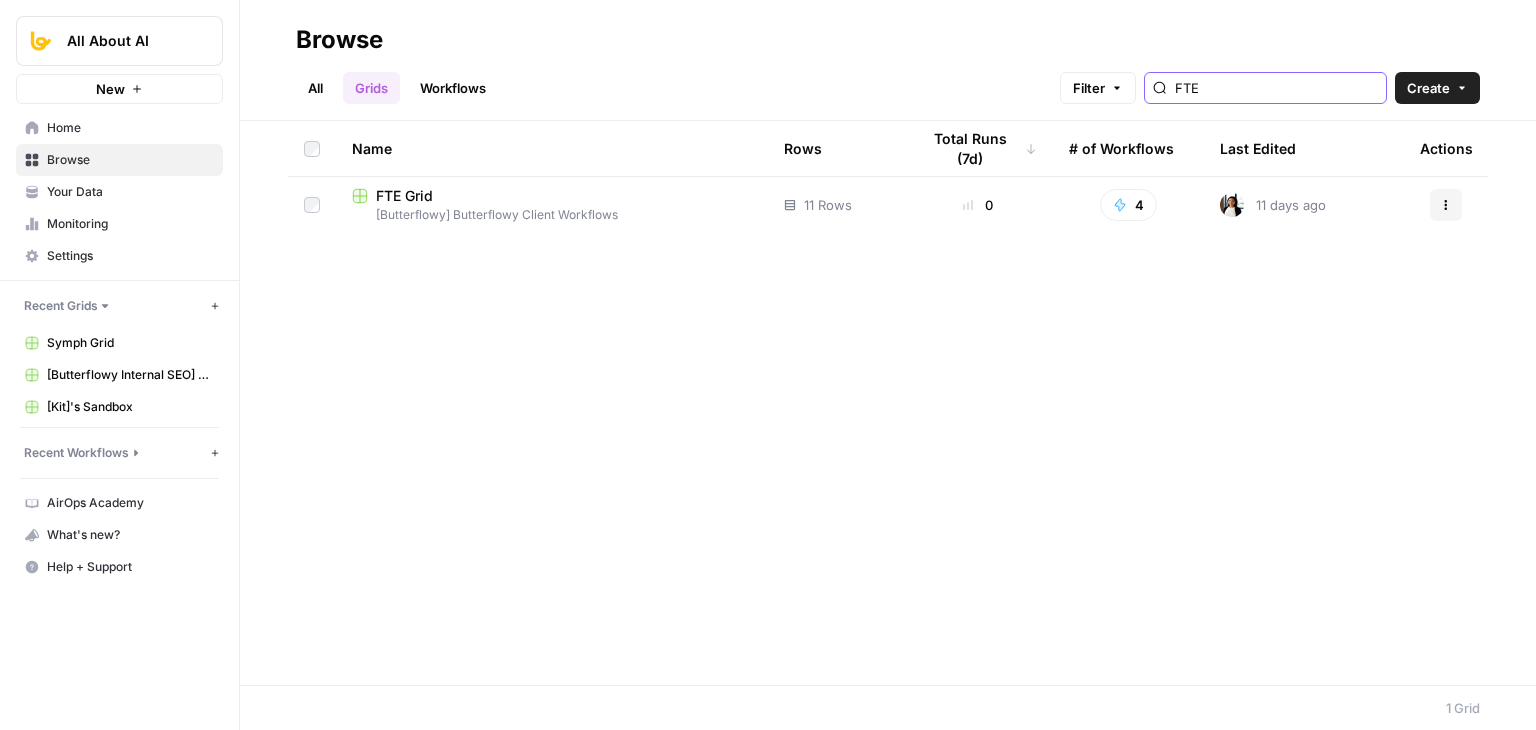 type on "FTE" 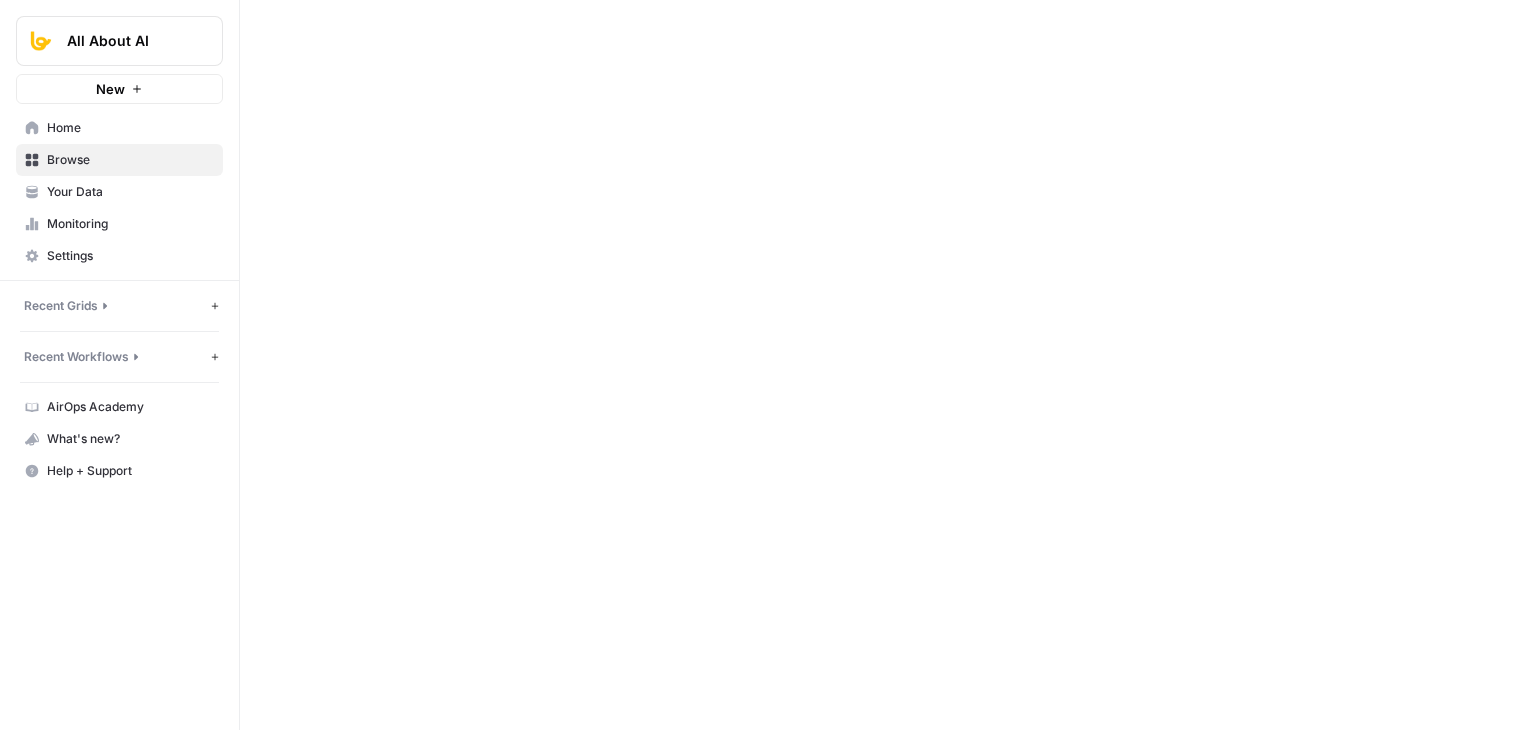 scroll, scrollTop: 0, scrollLeft: 0, axis: both 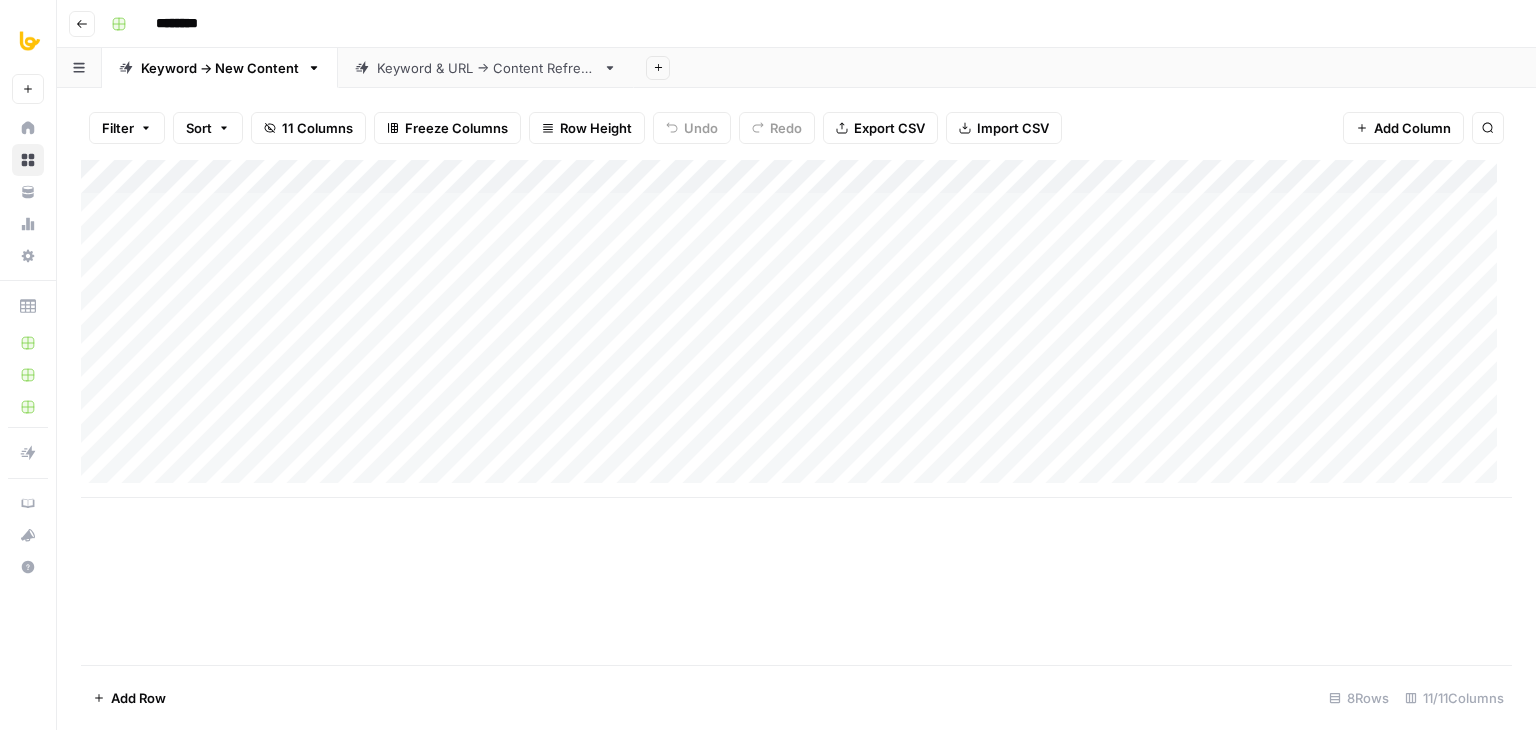 click on "Keyword & URL -> Content Refresh" at bounding box center (486, 68) 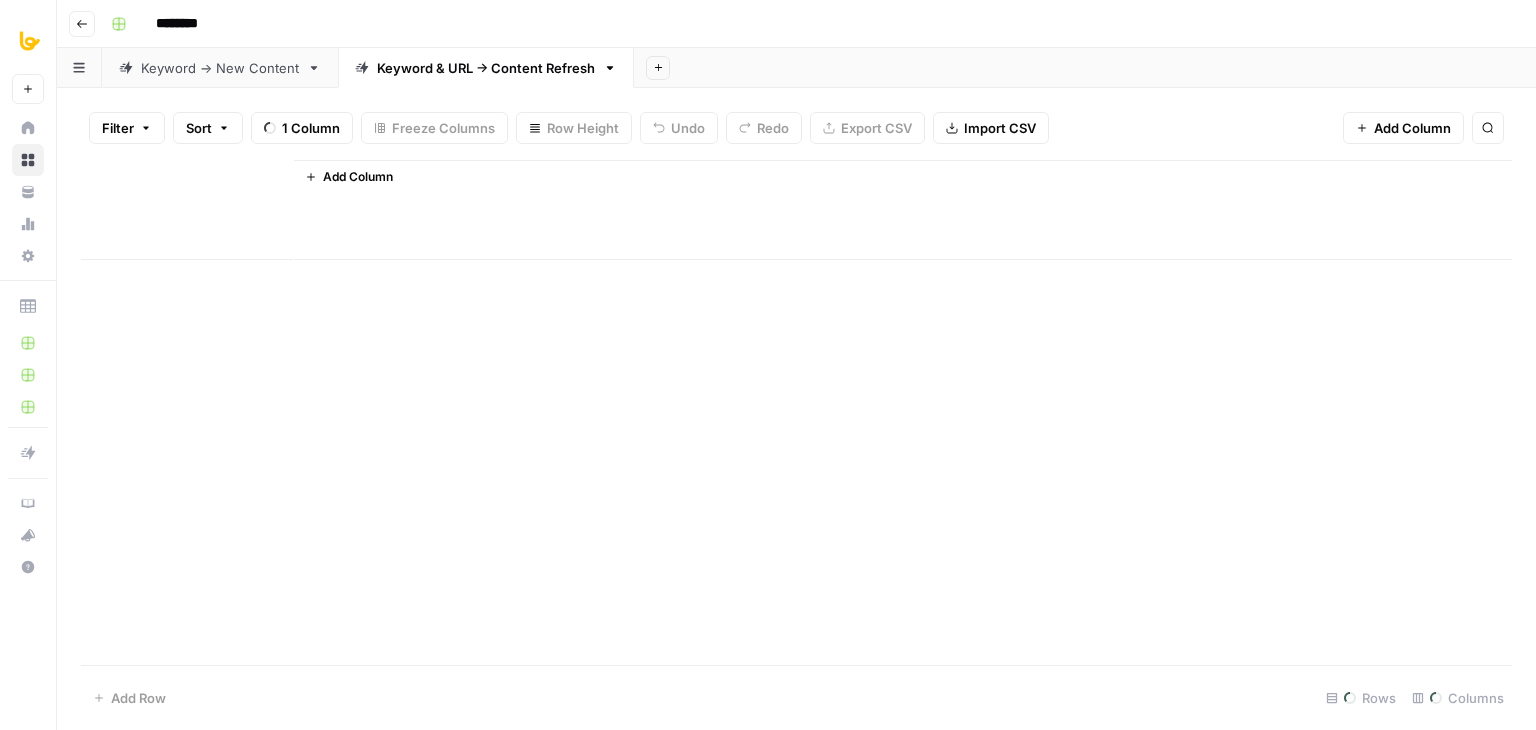 click on "Keyword & URL -> Content Refresh" at bounding box center (486, 68) 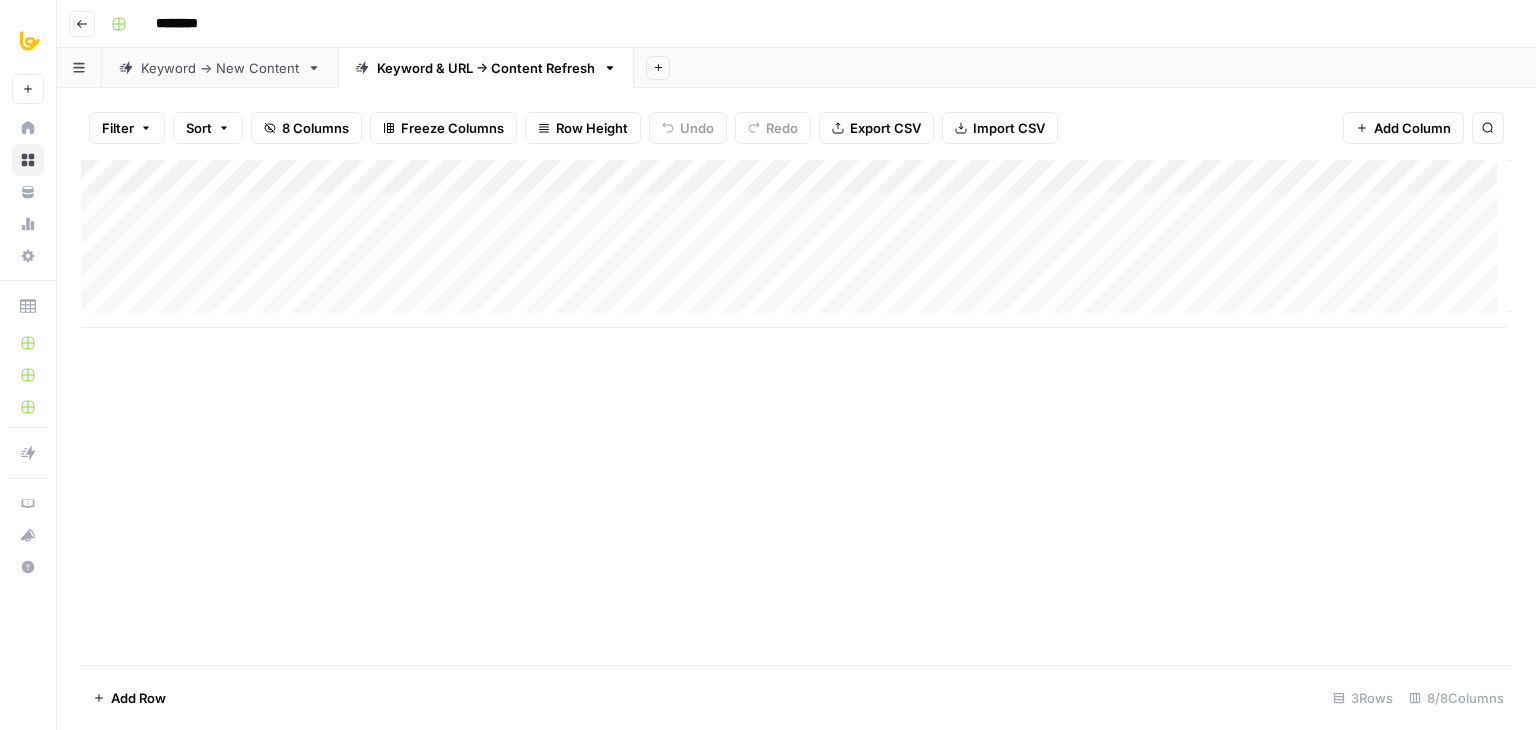 click on "Keyword -> New Content" at bounding box center [220, 68] 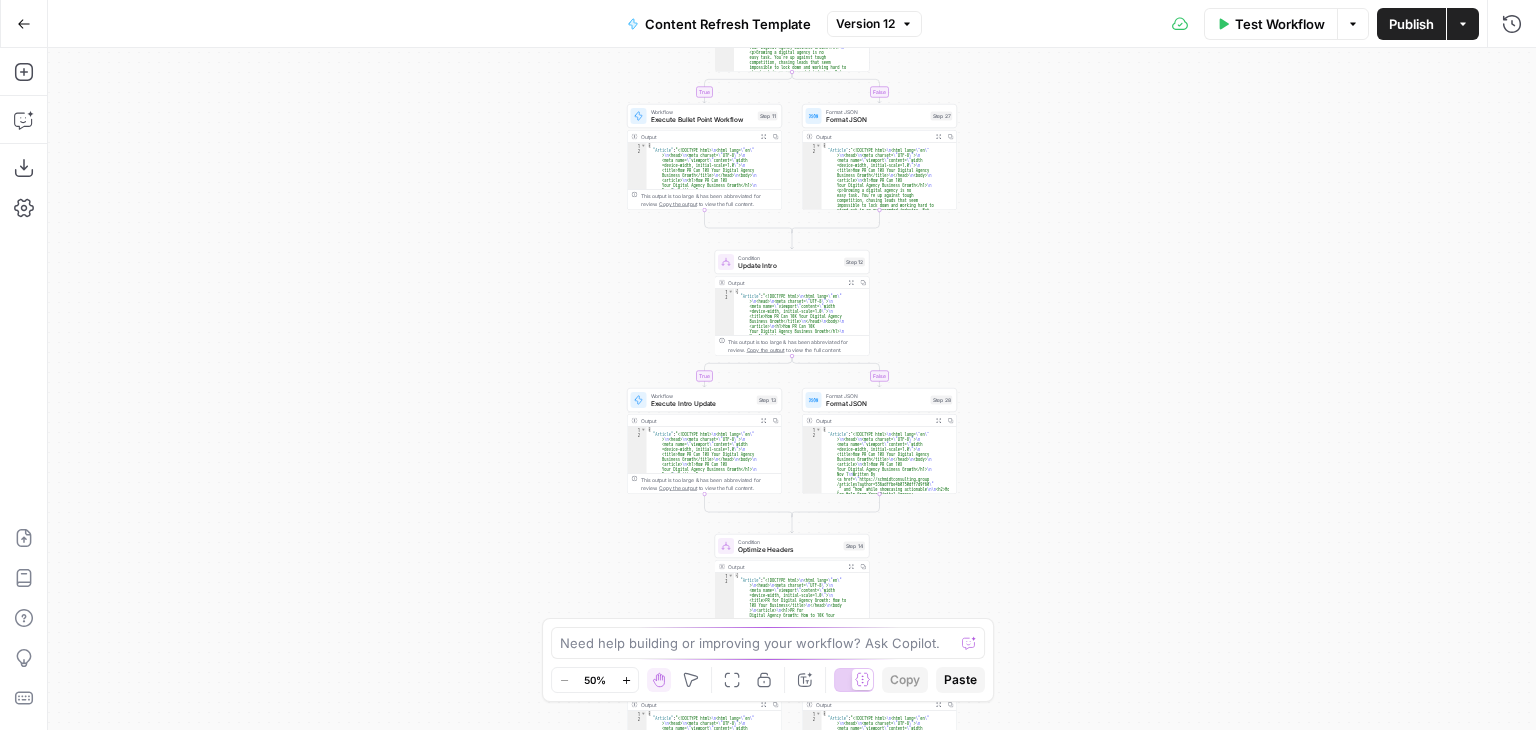 scroll, scrollTop: 0, scrollLeft: 0, axis: both 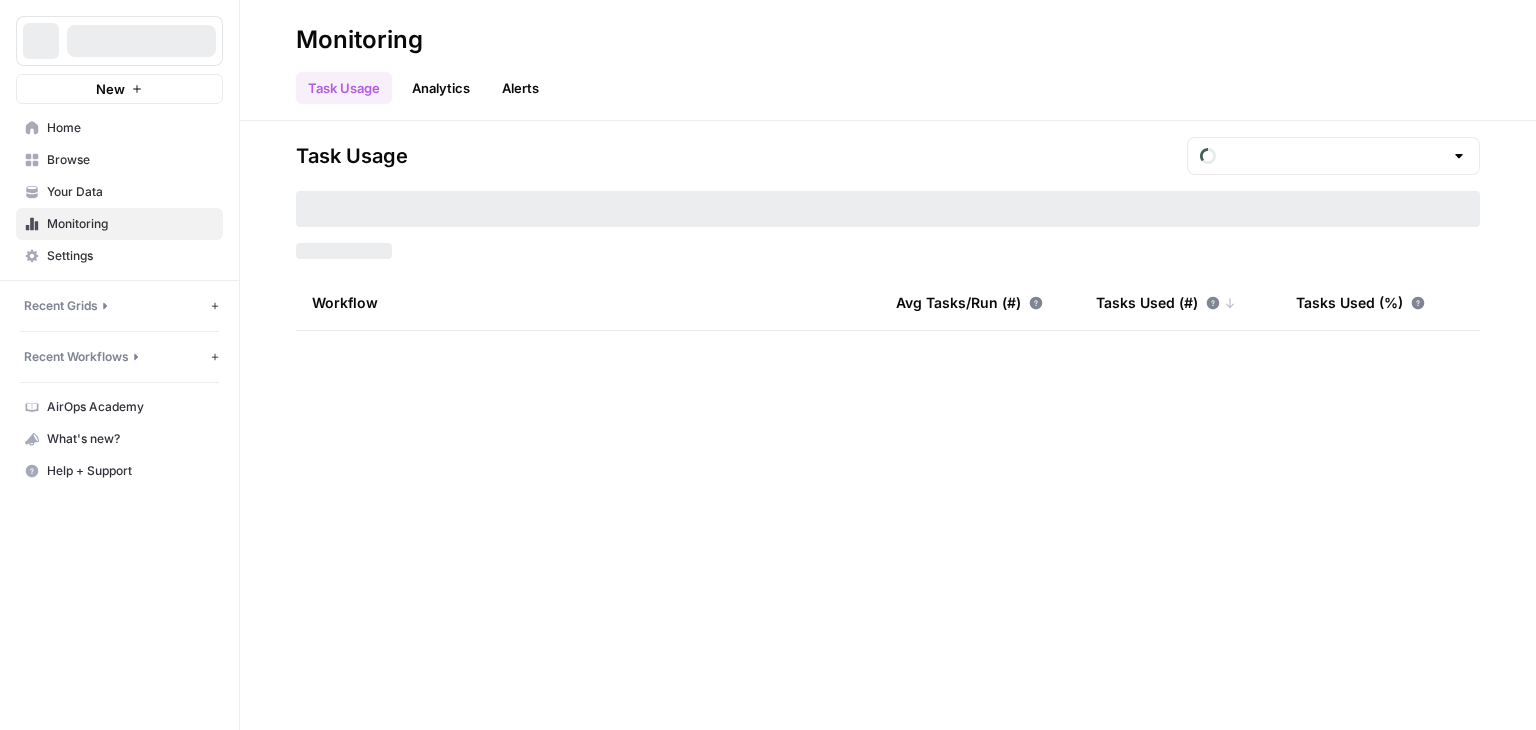type on "August Included Tasks" 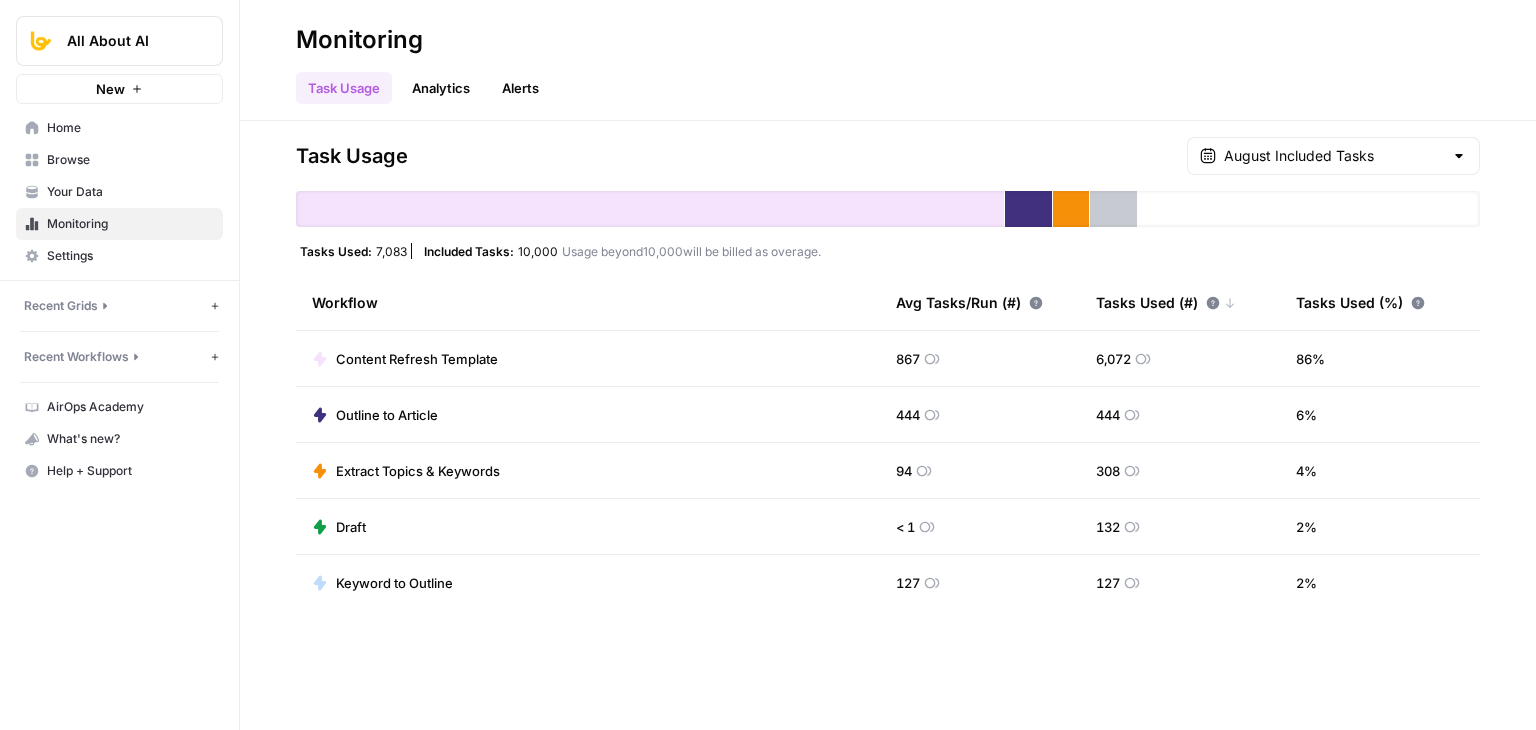 scroll, scrollTop: 0, scrollLeft: 0, axis: both 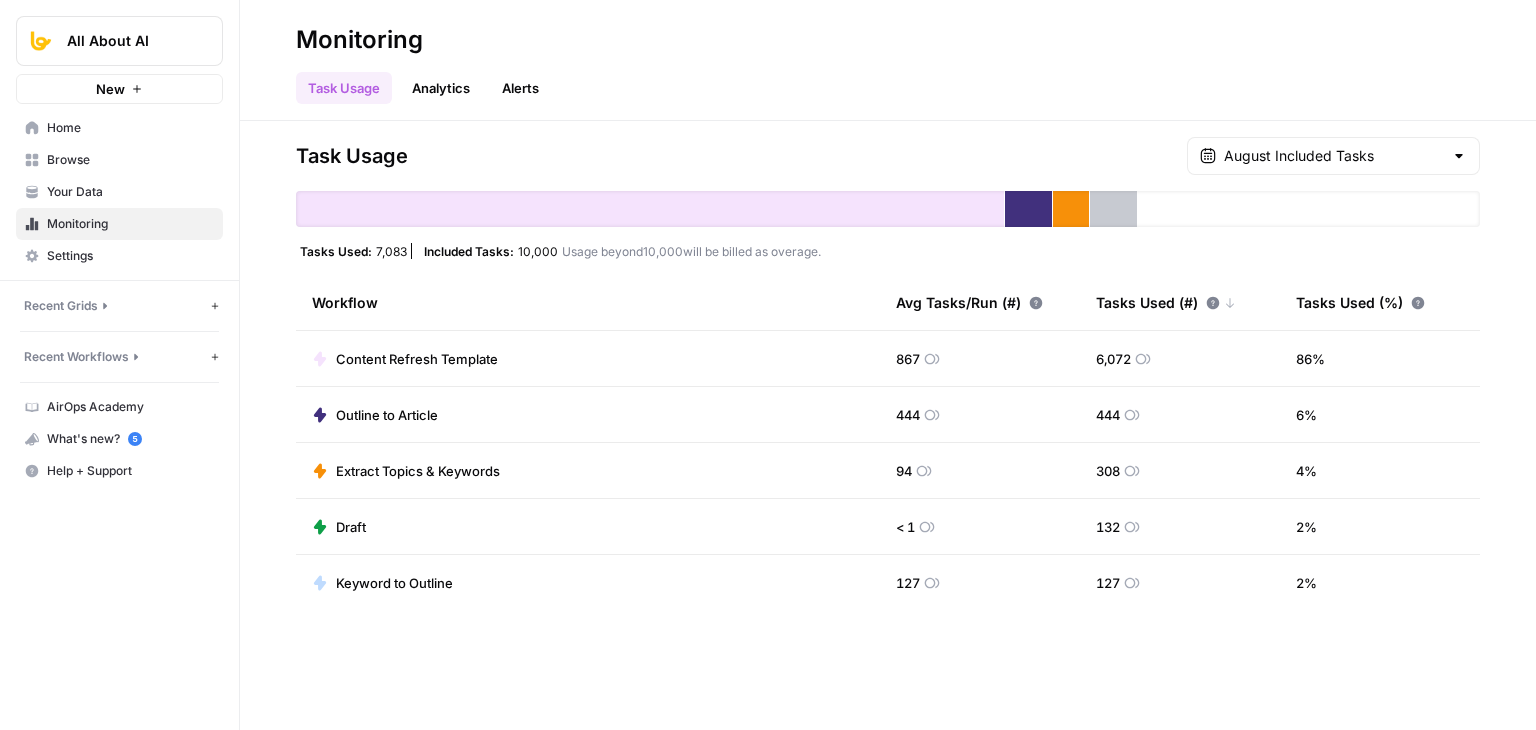 drag, startPoint x: 274, startPoint y: 250, endPoint x: 275, endPoint y: 353, distance: 103.00485 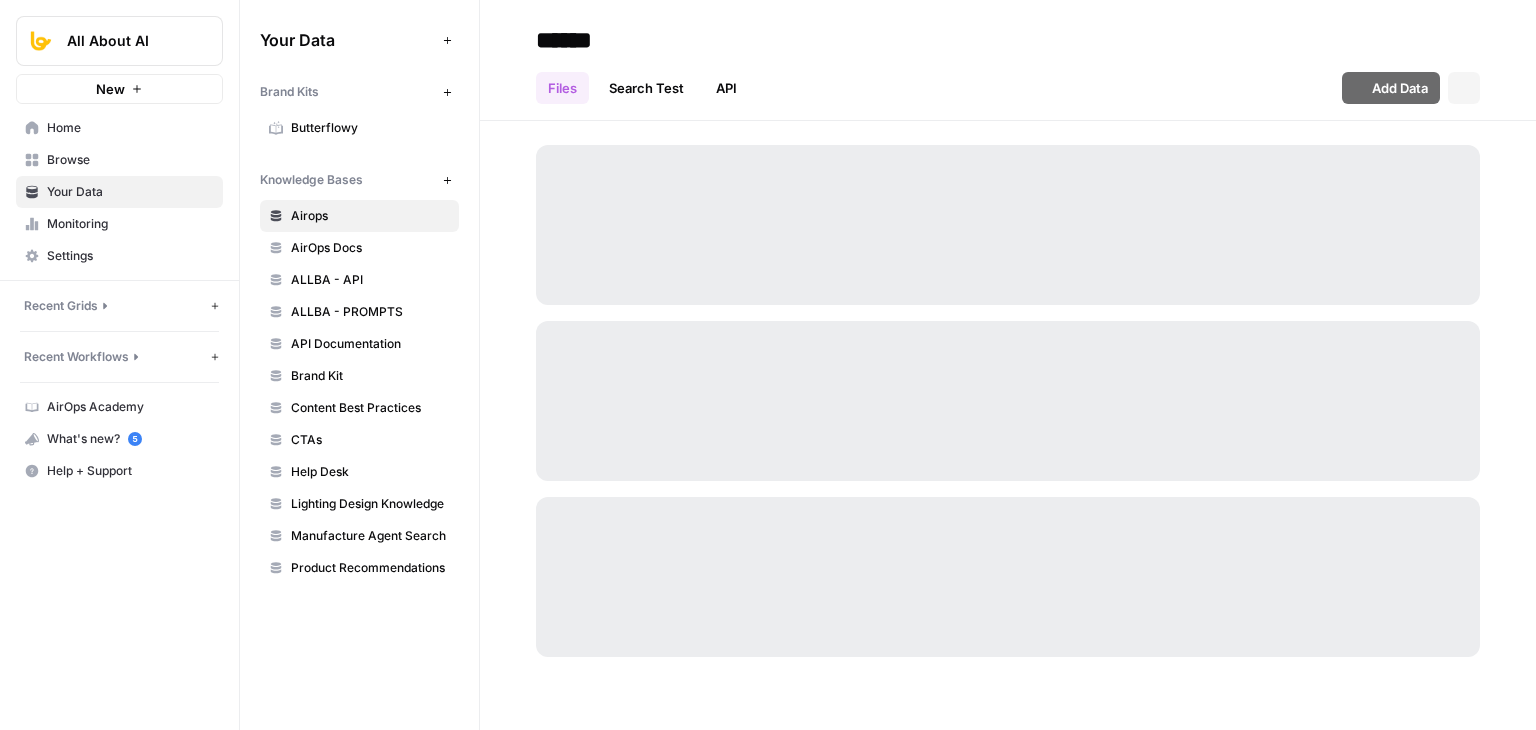 click on "Monitoring" at bounding box center (130, 224) 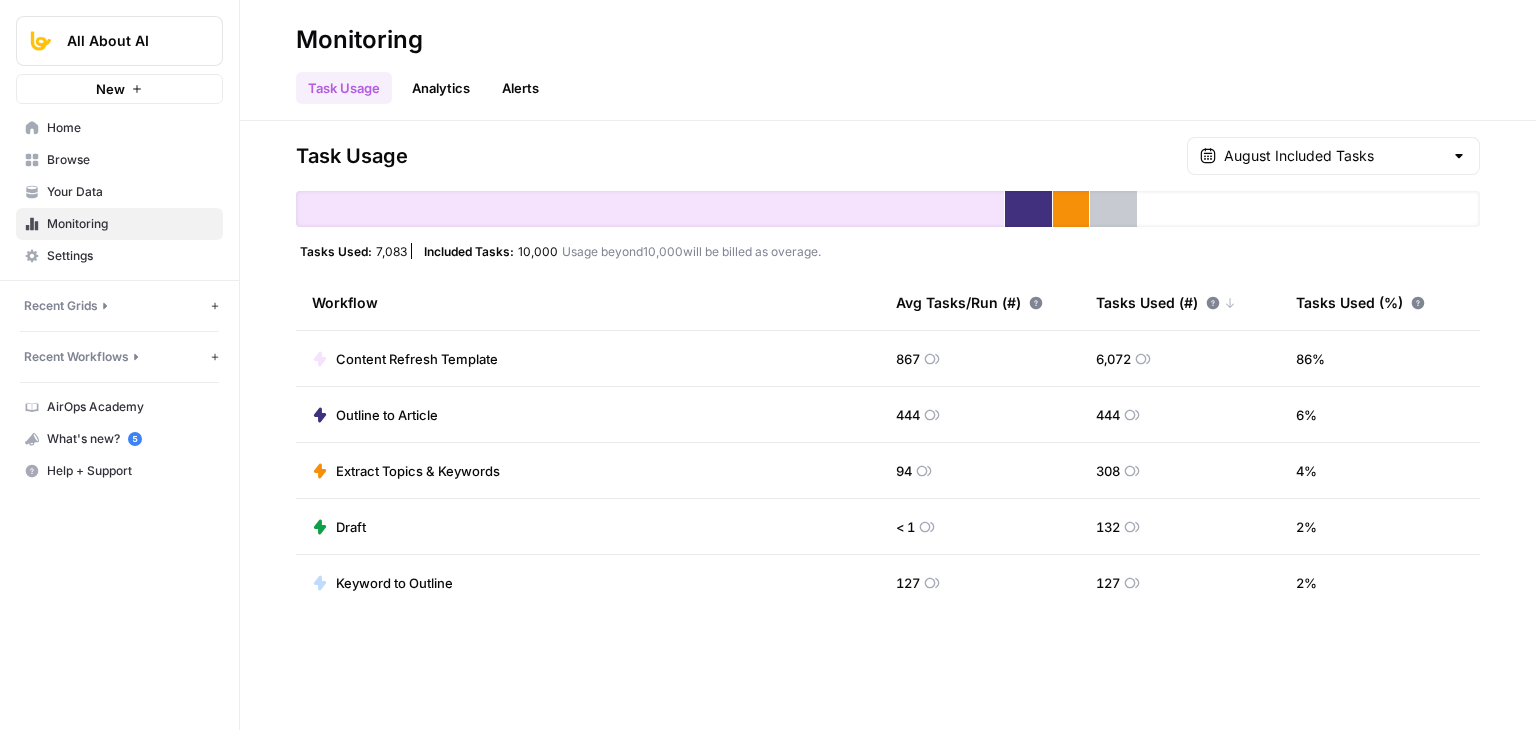 click 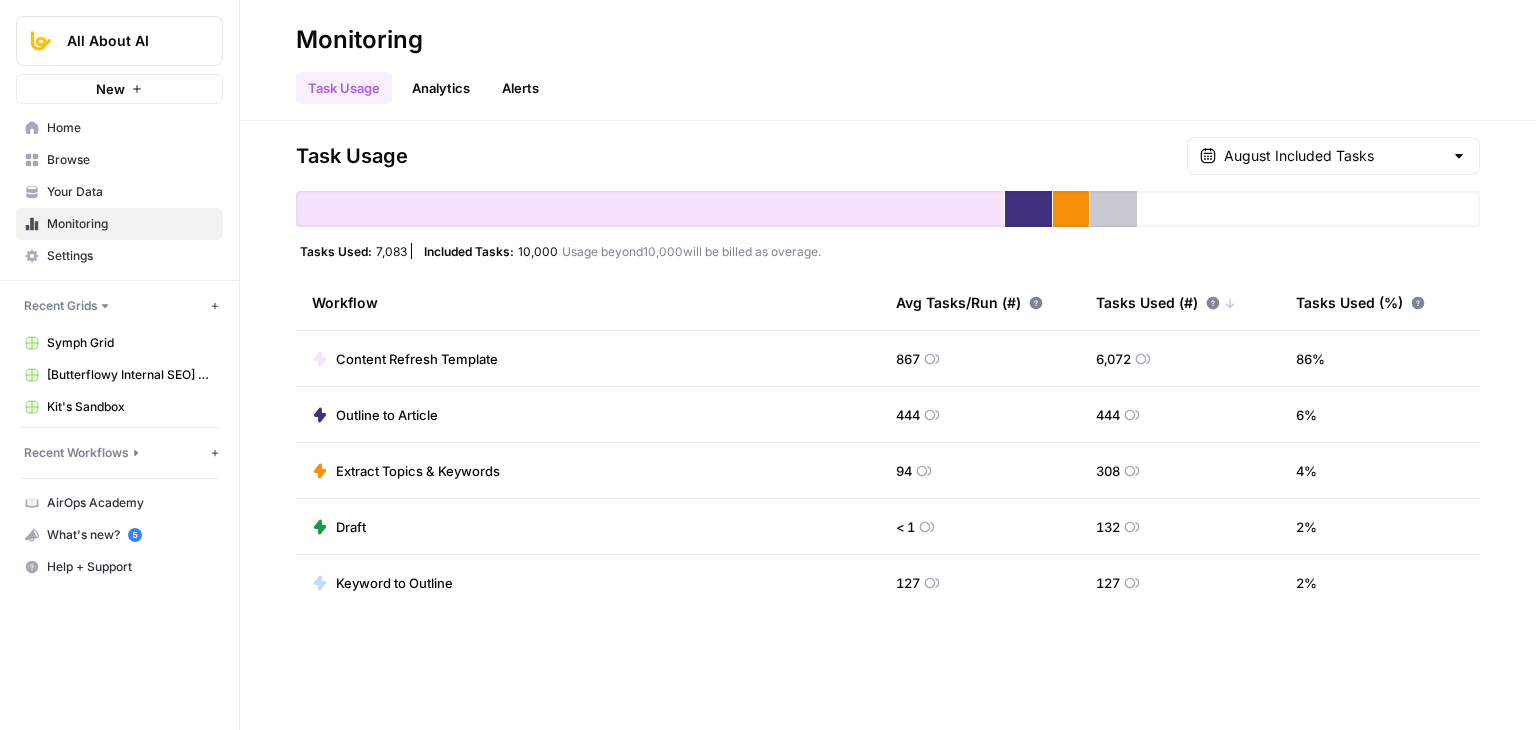 click on "Home" at bounding box center [119, 128] 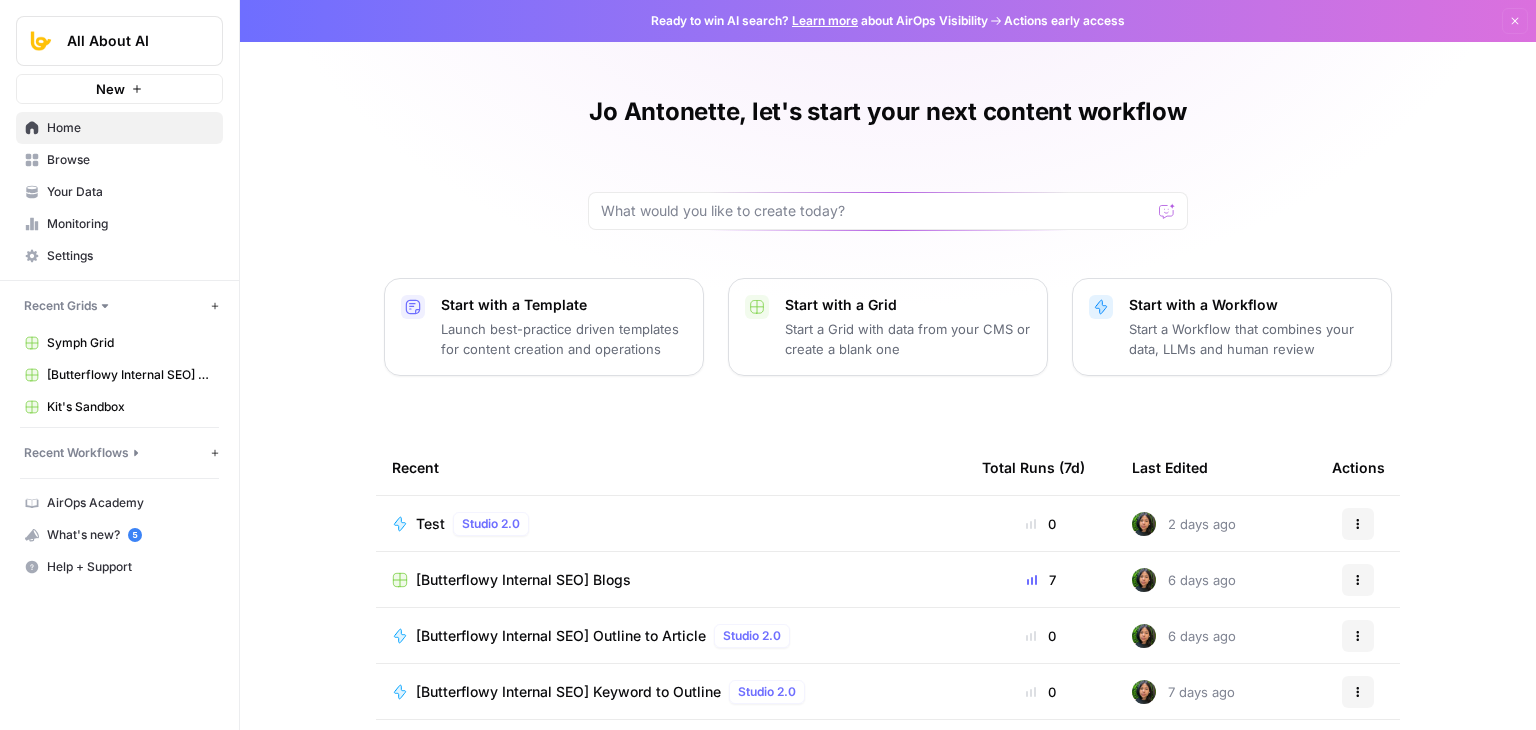 click on "Browse" at bounding box center [130, 160] 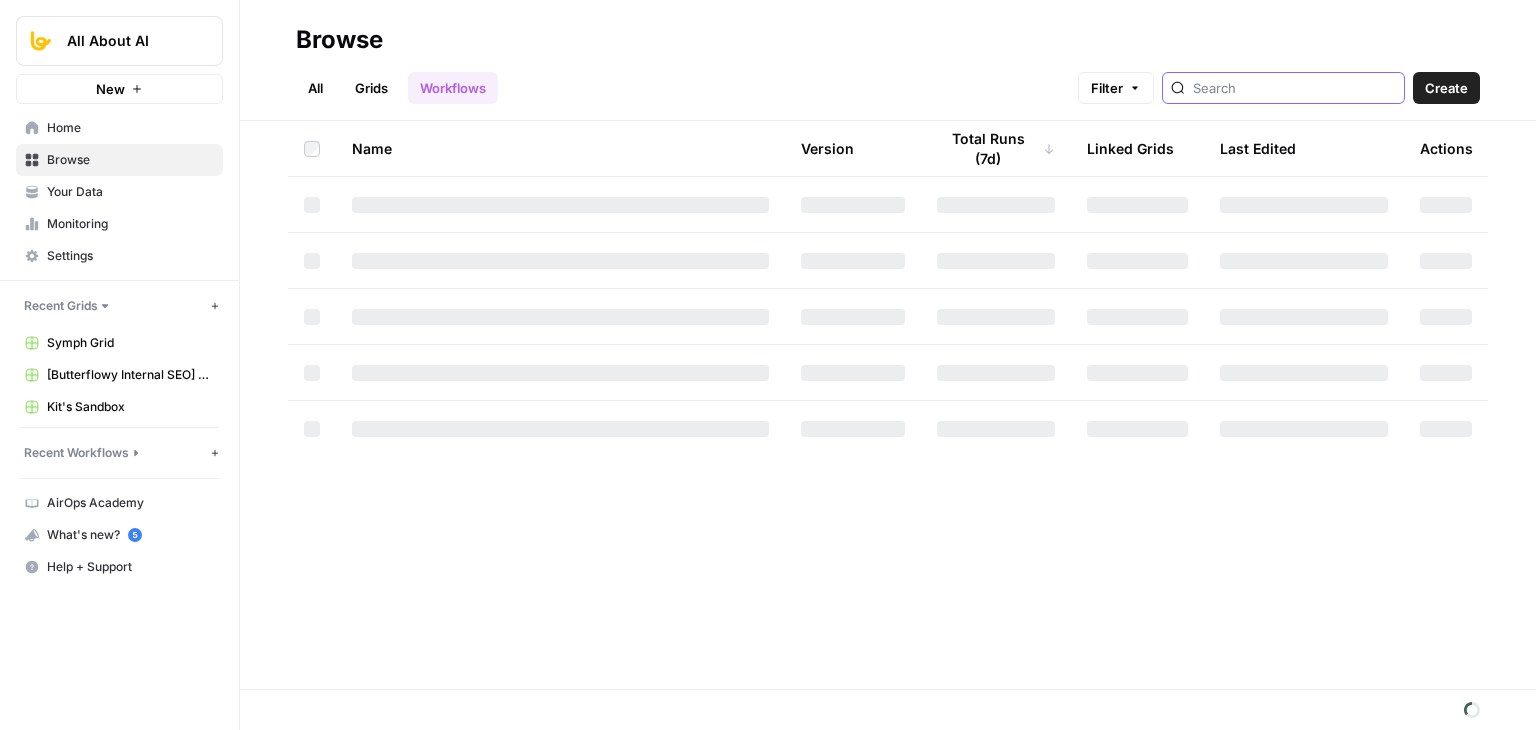 click at bounding box center [1294, 88] 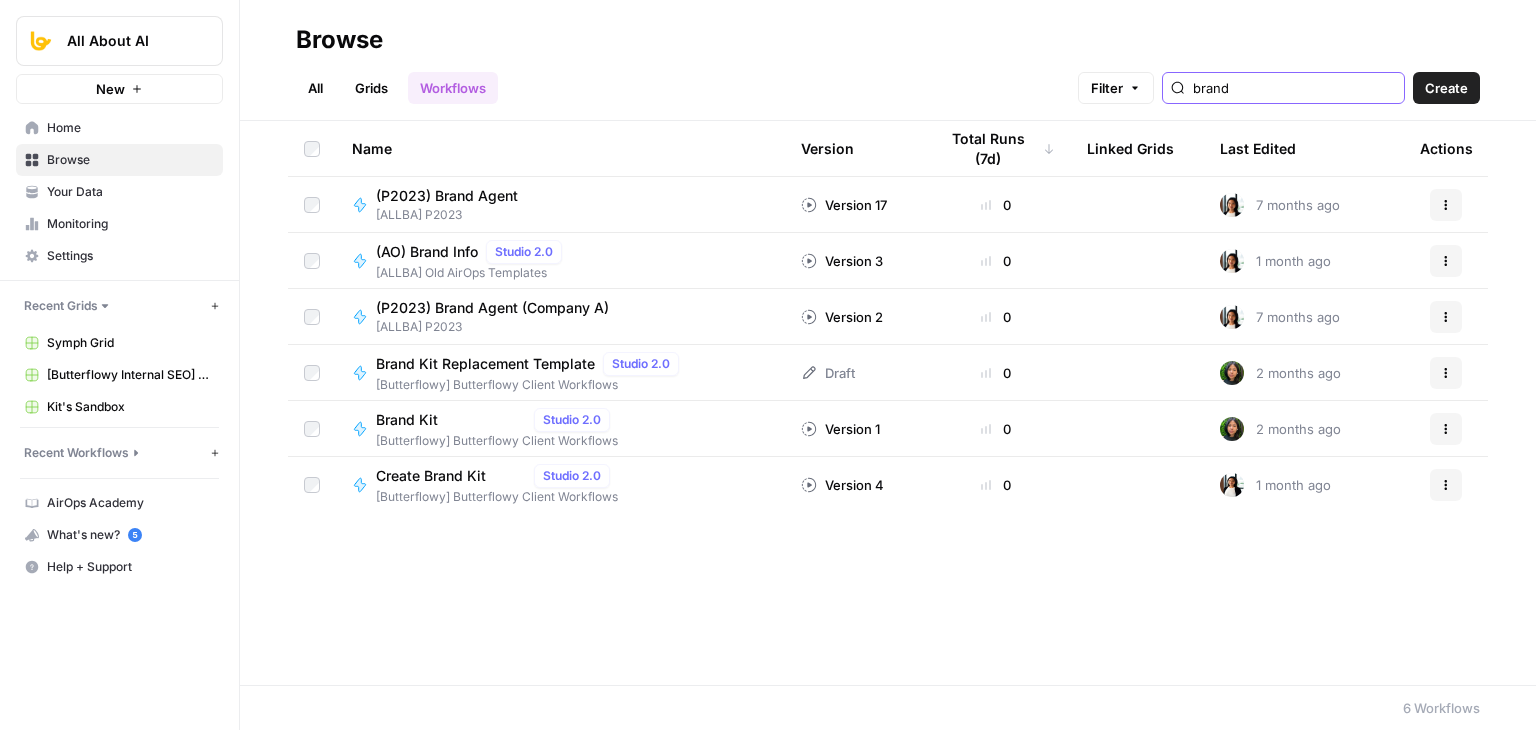 type on "brand" 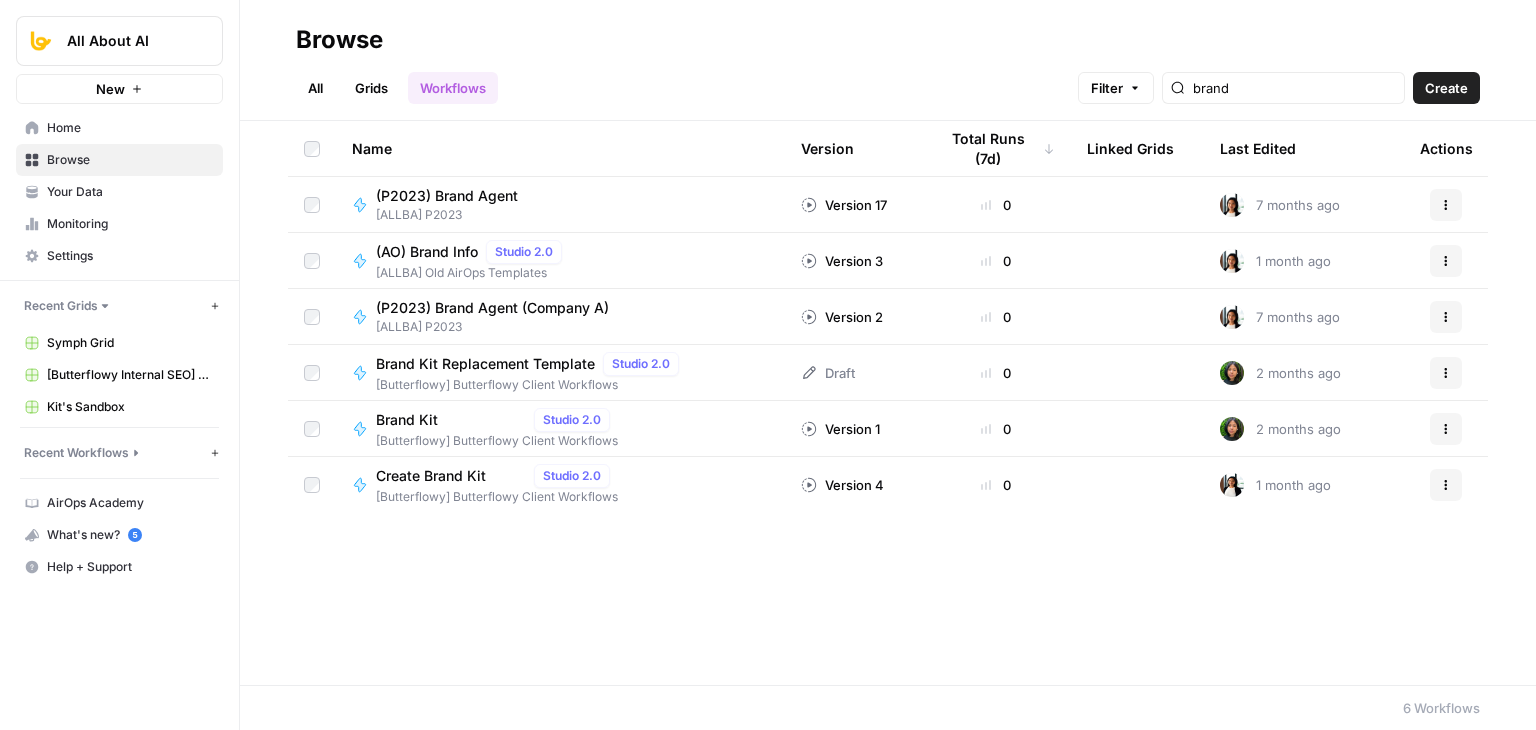 click on "Grids" at bounding box center [371, 88] 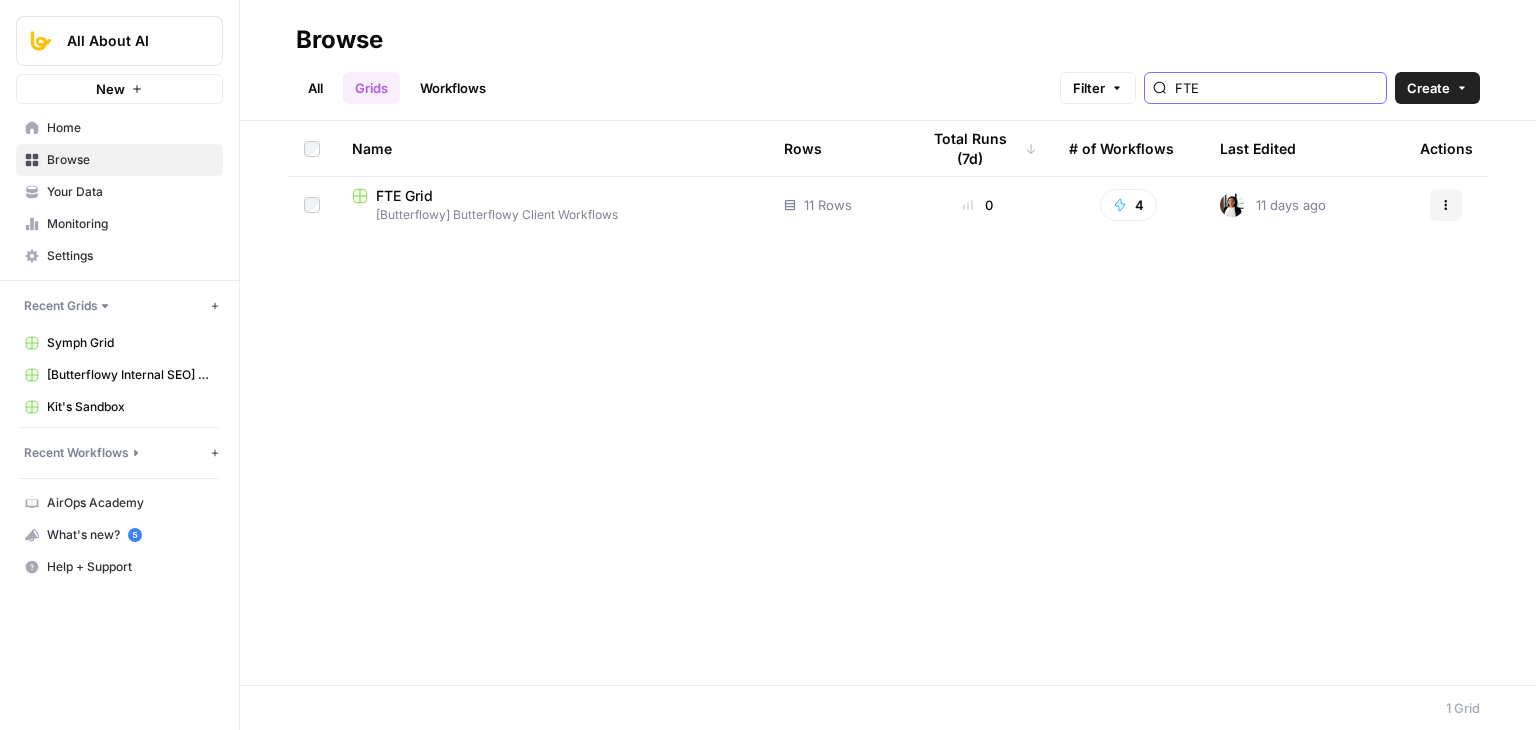 drag, startPoint x: 1248, startPoint y: 96, endPoint x: 1067, endPoint y: 64, distance: 183.80696 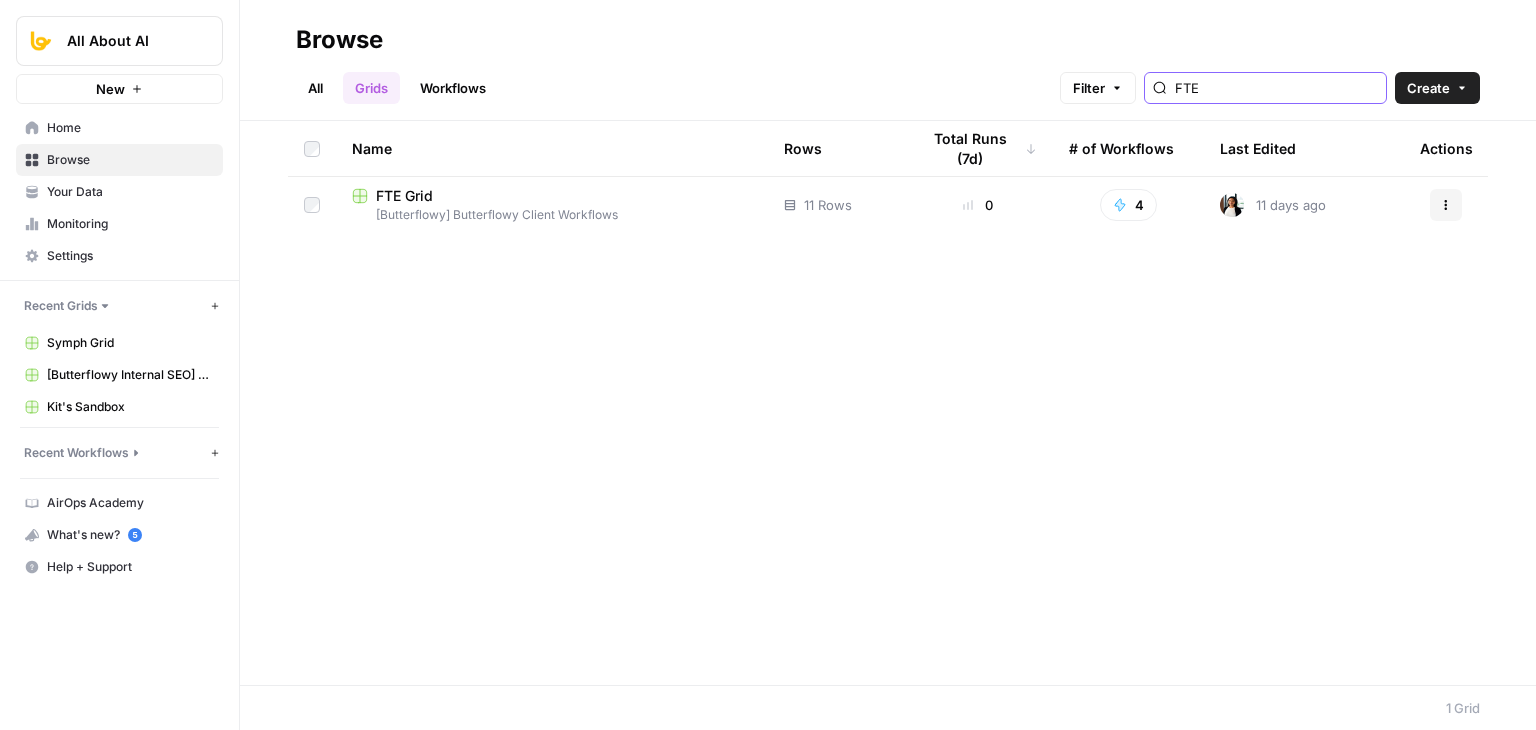 click on "All Grids Workflows Filter FTE Create" at bounding box center (888, 80) 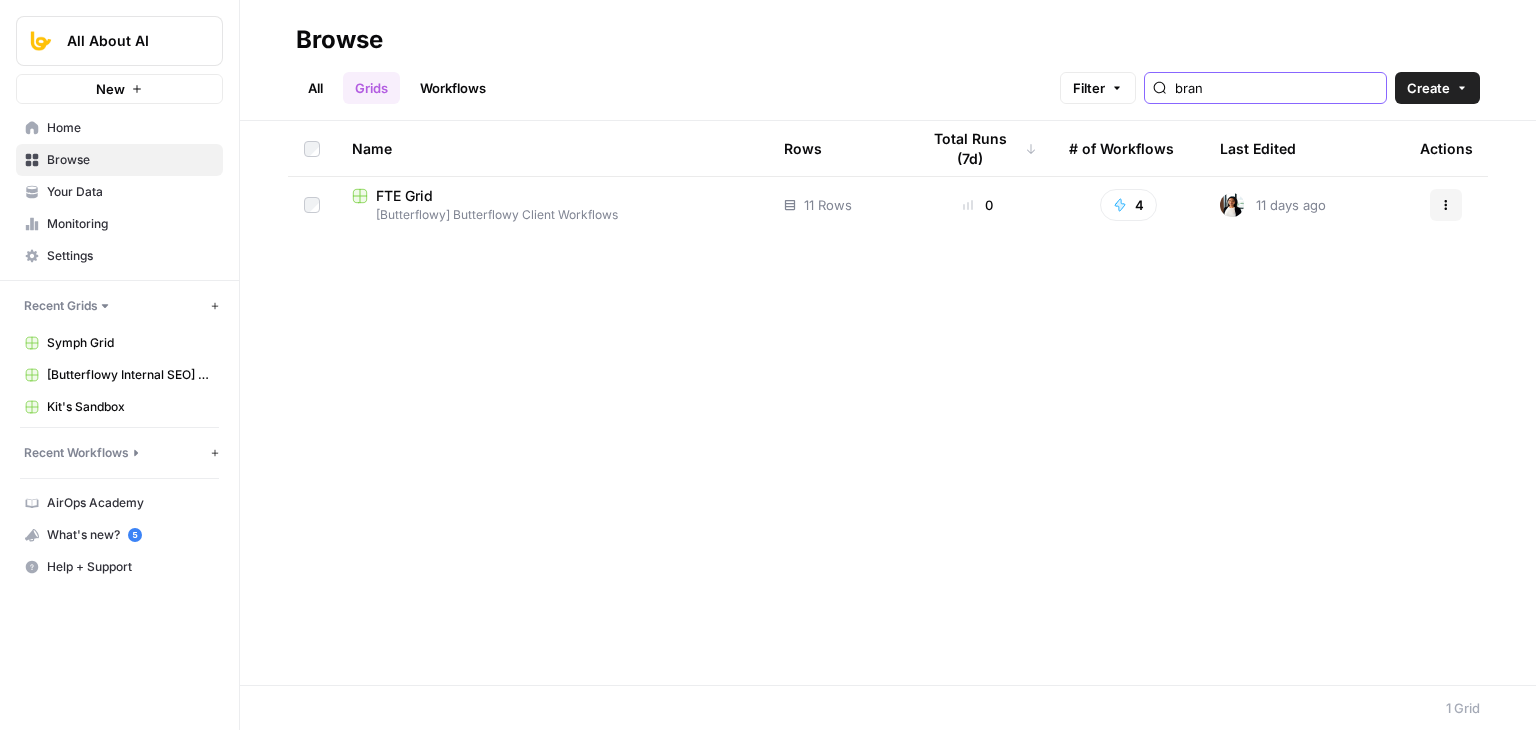 type on "brand" 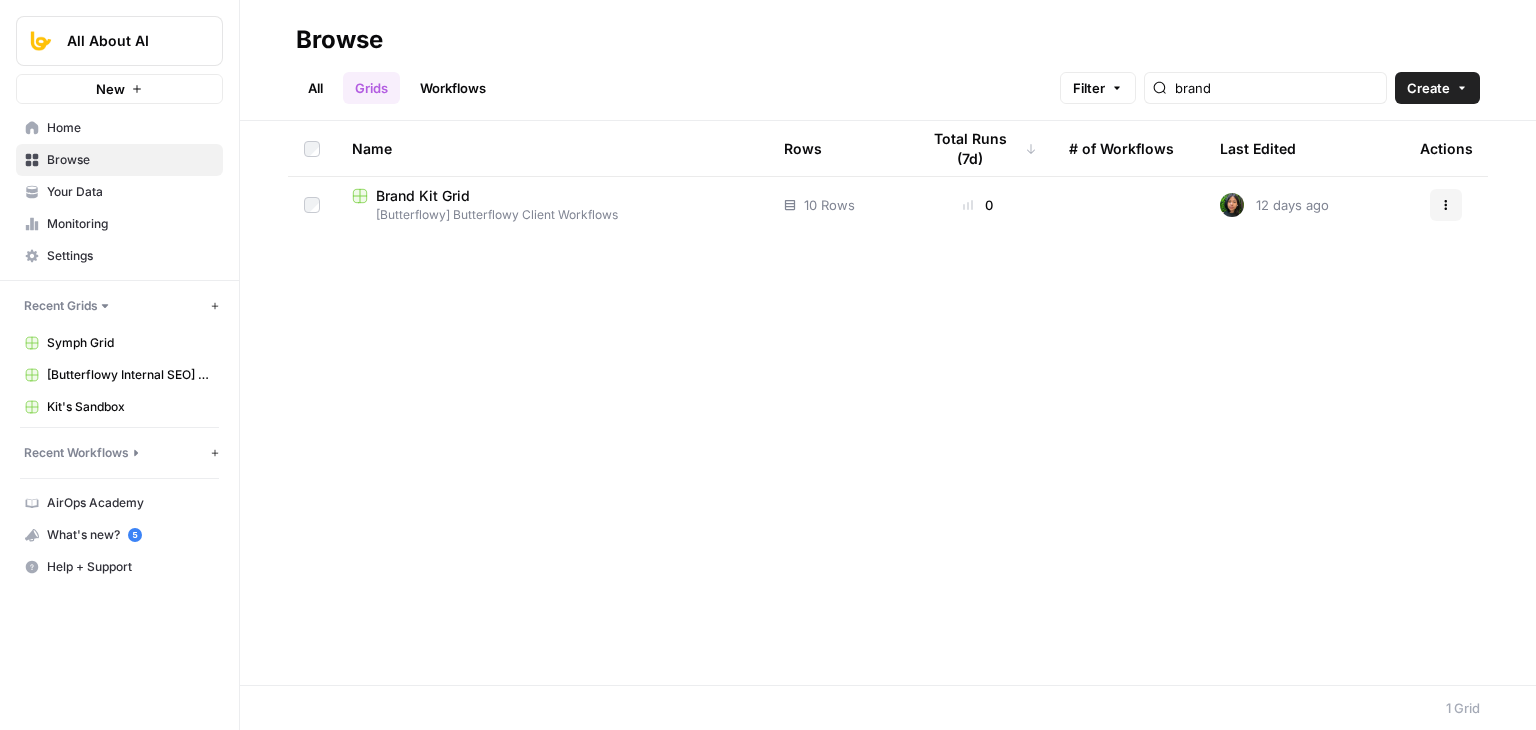 click on "[Butterflowy] Butterflowy Client Workflows" at bounding box center (552, 215) 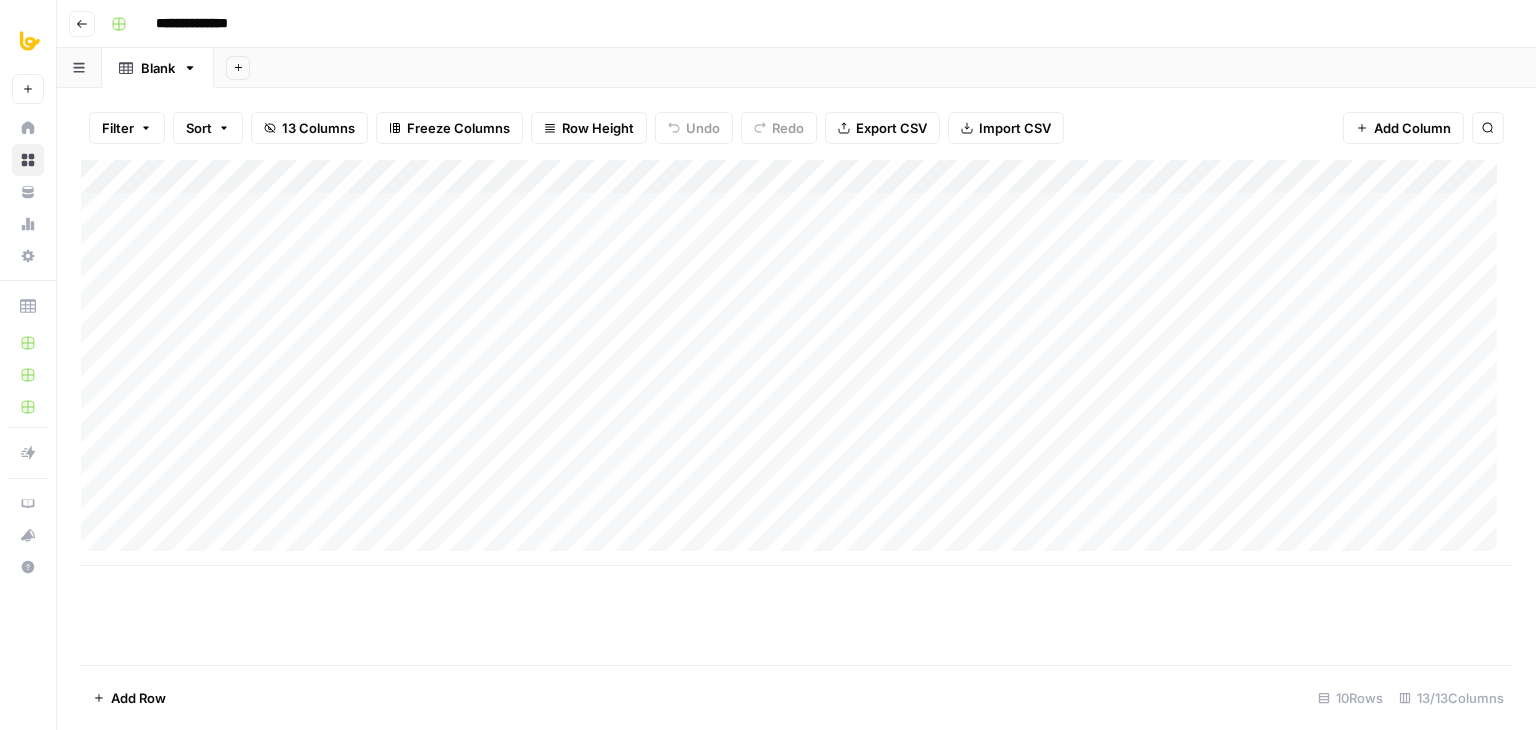 scroll, scrollTop: 15, scrollLeft: 0, axis: vertical 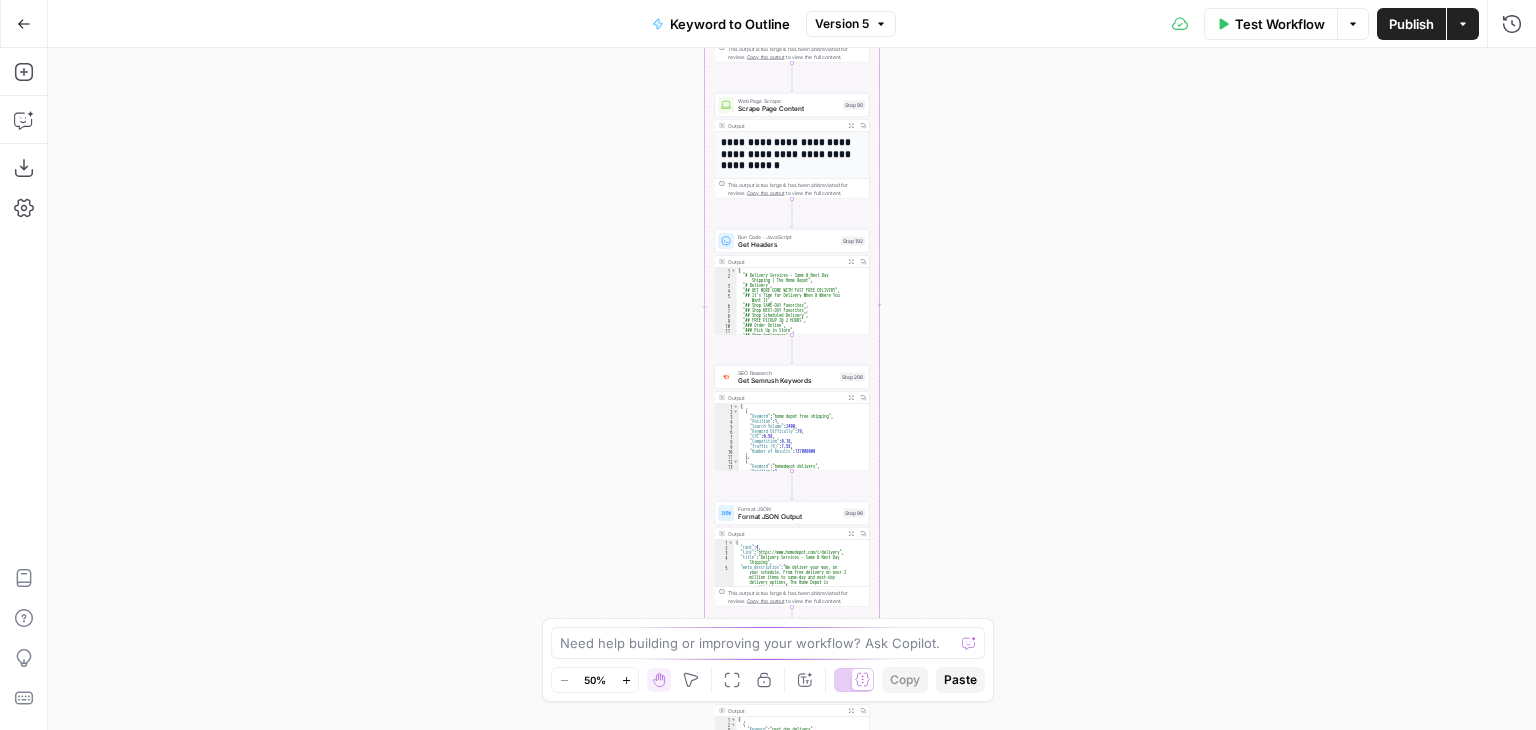 click on "{    "__id" :  "8202383" ,    "brand_name" :  "Flying Tigers Express" ,    "brand_url" :  "https://www.flyingtigers.express        /" ,    "brand_about" :  "Flying Tigers Express (FTE)         specializes in **ultra-fast inter-island         deliveries** within the Philippines,         offering: \n - **Same-Day and Next-Day         Services**: Guaranteed 24–48 hour door-to        -door delivery across major cities like         Metro Manila, [CITY], and [CITY]. \n -         **Customized Logistics Solutions**:         Tailored supply chain enhancements for         businesses, including real-time tracking         and Shopify integration. \n\n **Mission         Statement**:  \" To simplify and accelerate         business by providing the fastest access         to goods, materials, and information        . \"\n\n               ,}" at bounding box center (792, 389) 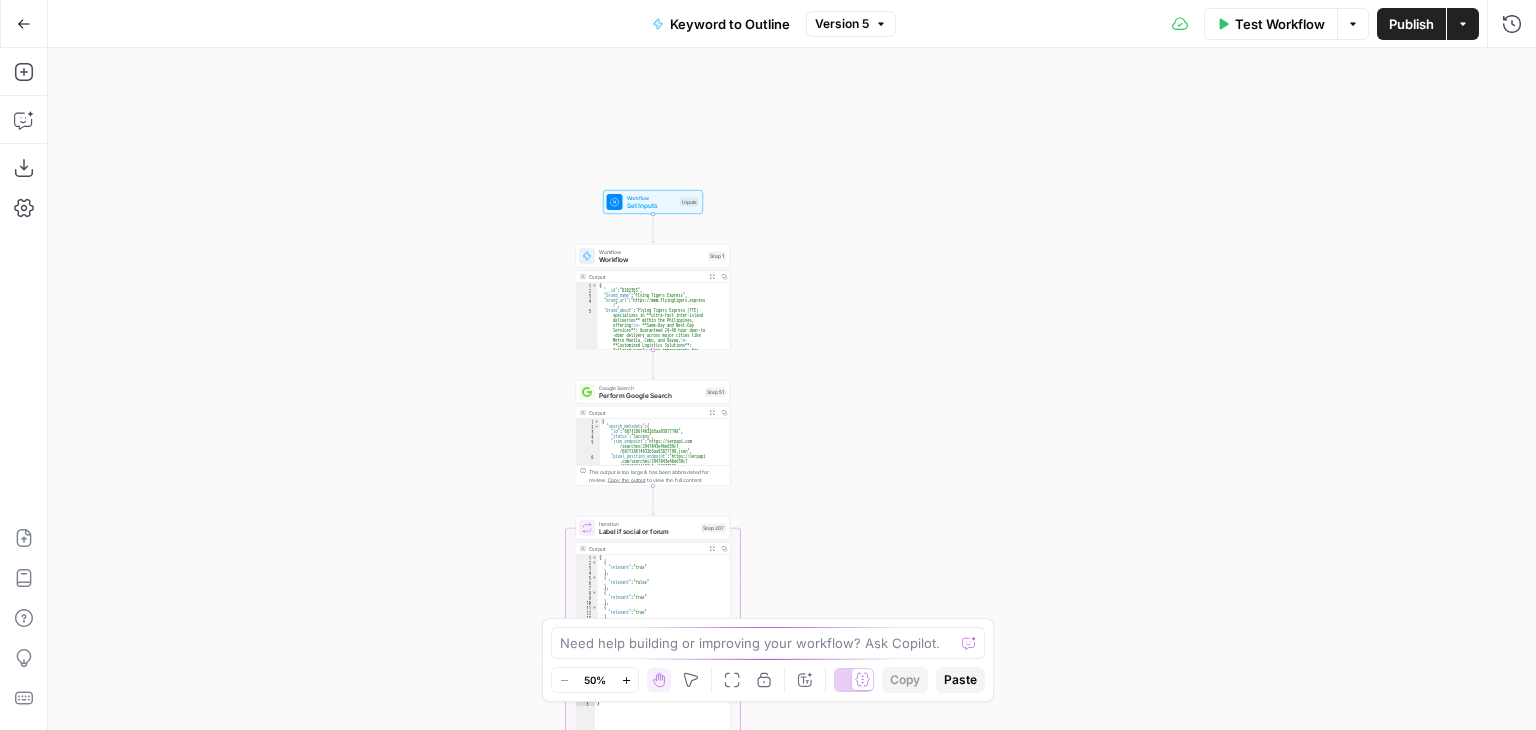 drag, startPoint x: 522, startPoint y: 240, endPoint x: 517, endPoint y: 465, distance: 225.05554 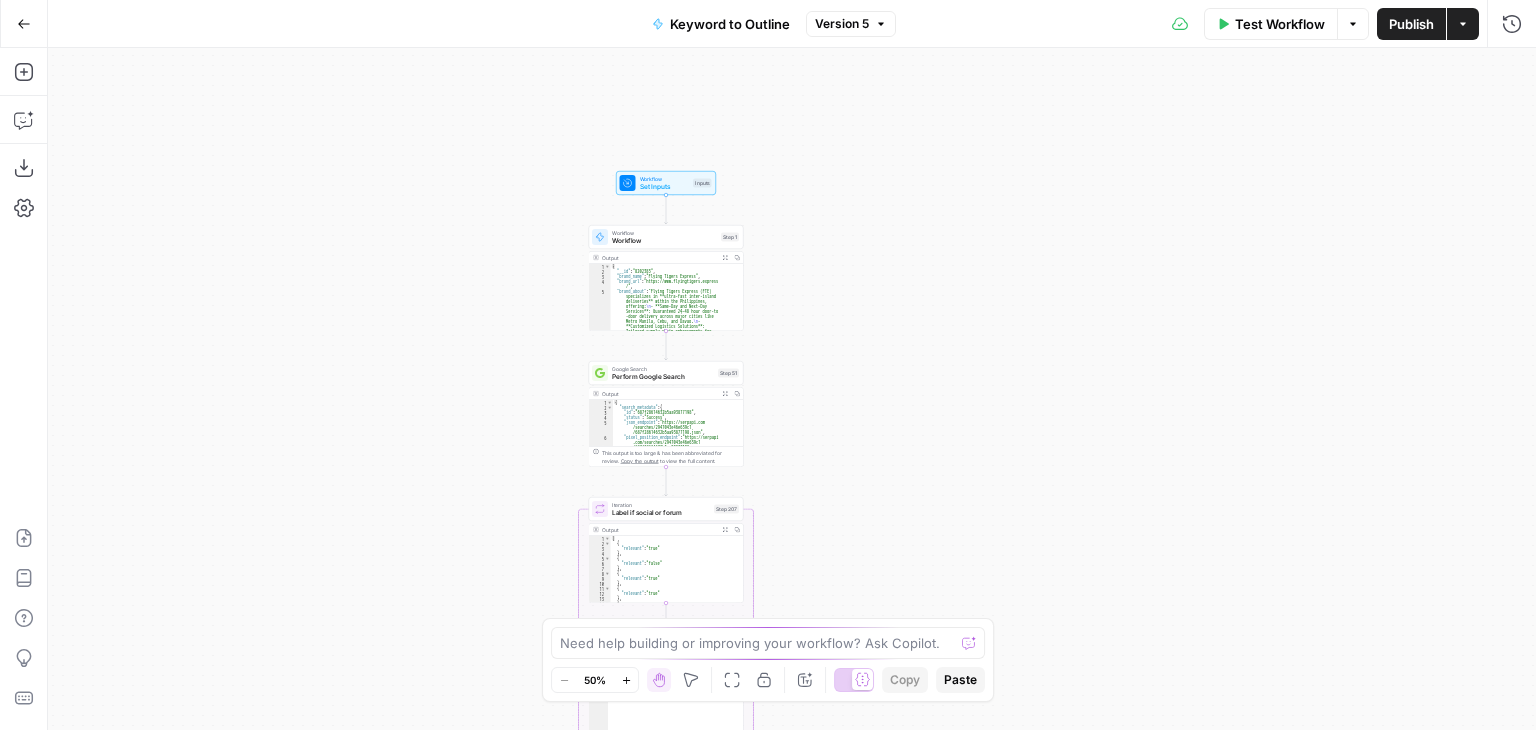drag, startPoint x: 404, startPoint y: 366, endPoint x: 470, endPoint y: 269, distance: 117.32433 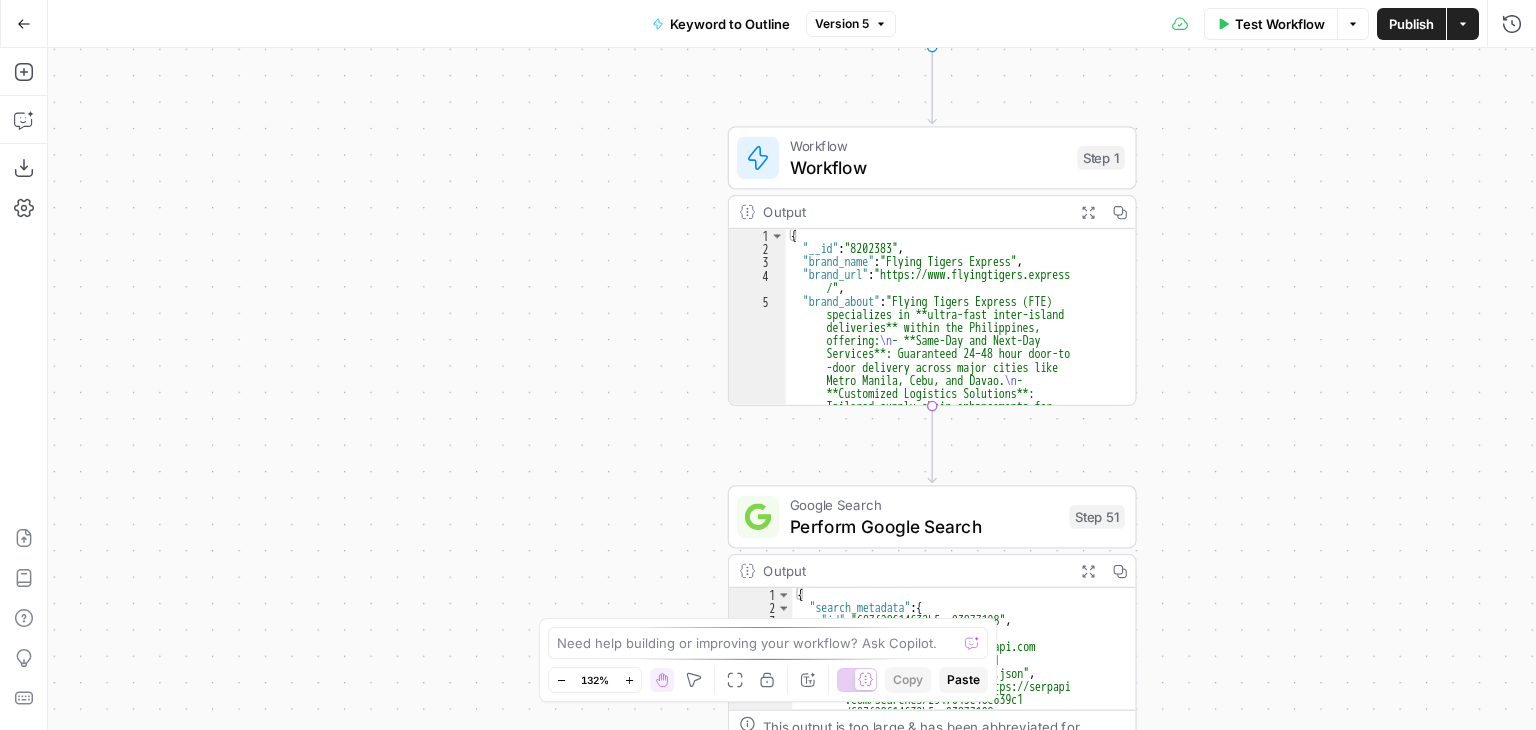 click on "Workflow" at bounding box center [928, 167] 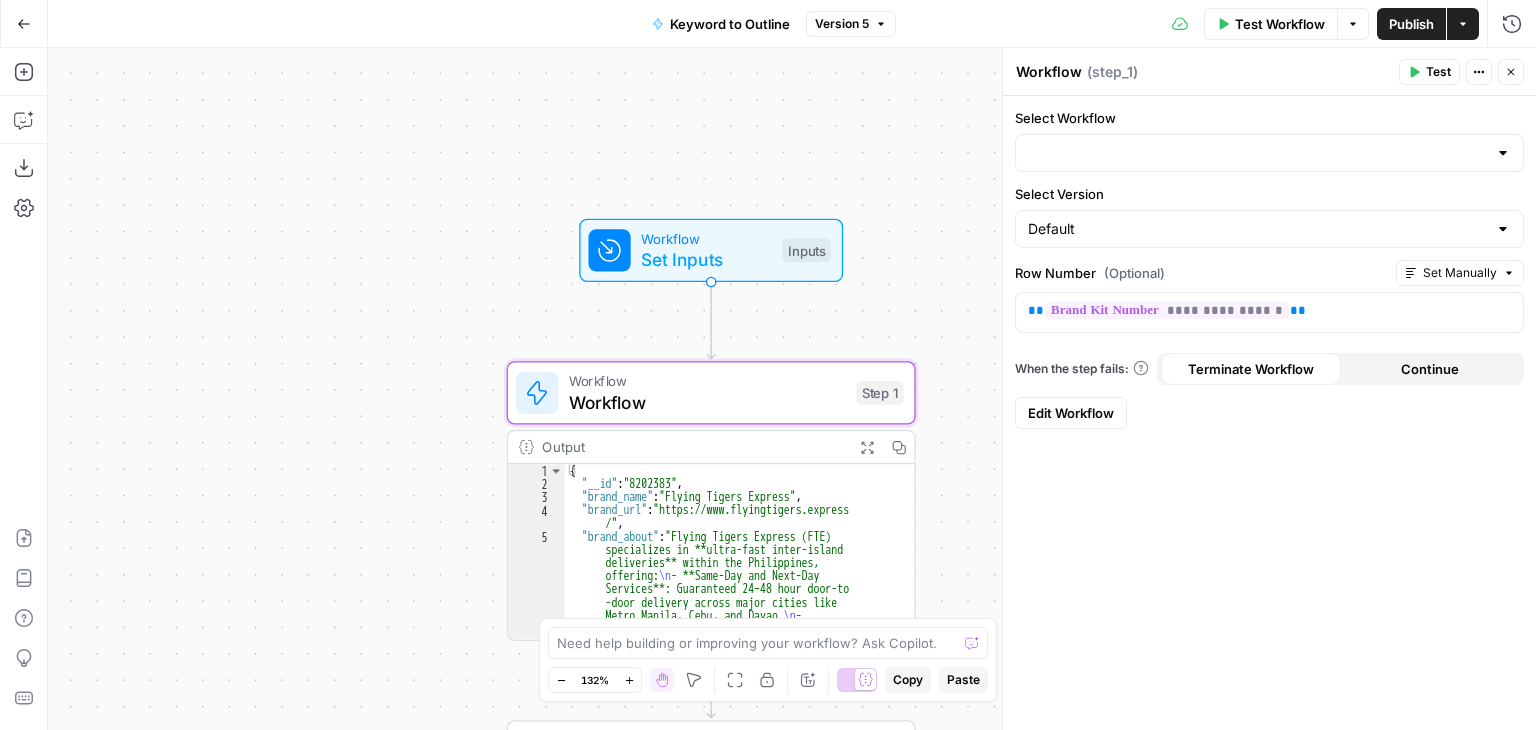 type on "Brand Kit" 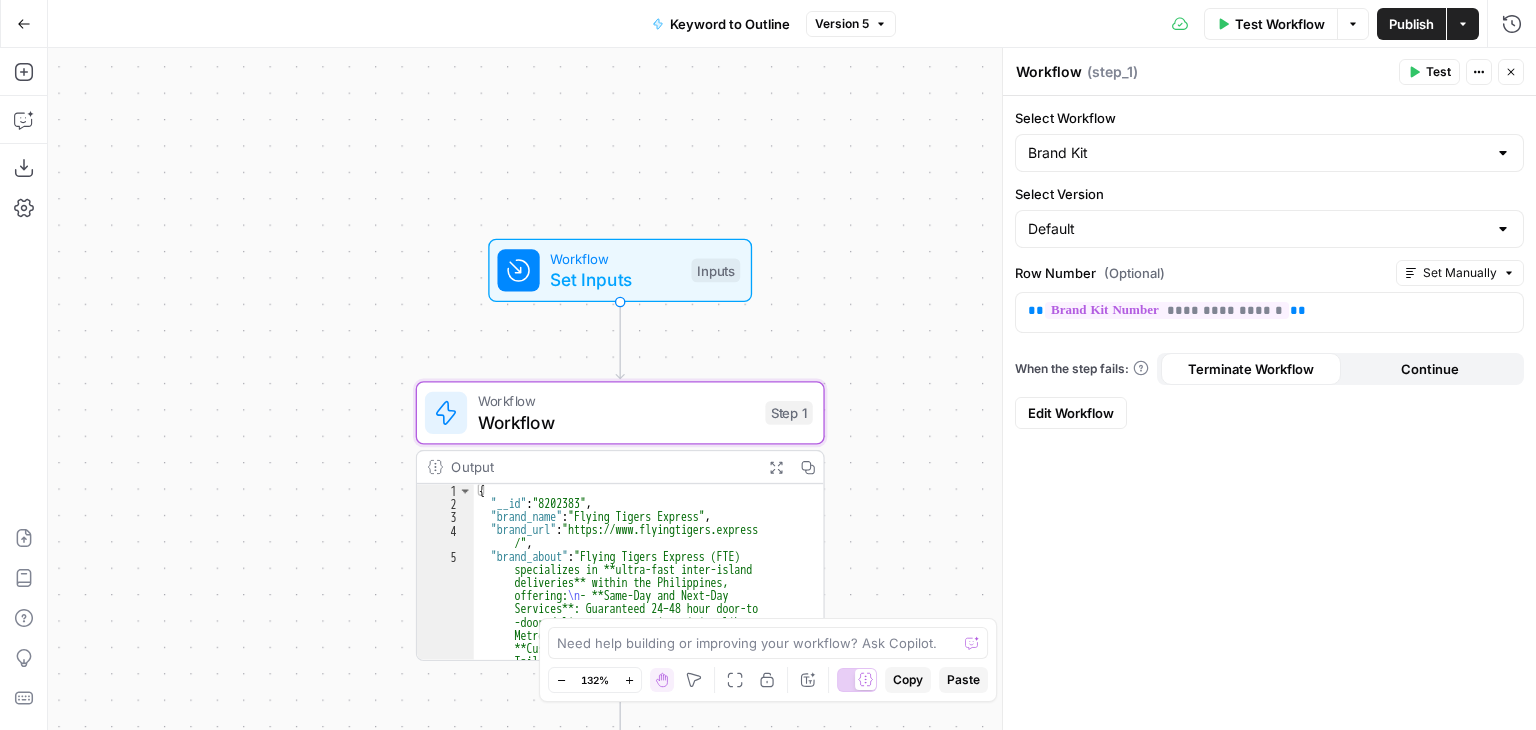 drag, startPoint x: 574, startPoint y: 178, endPoint x: 300, endPoint y: 396, distance: 350.14282 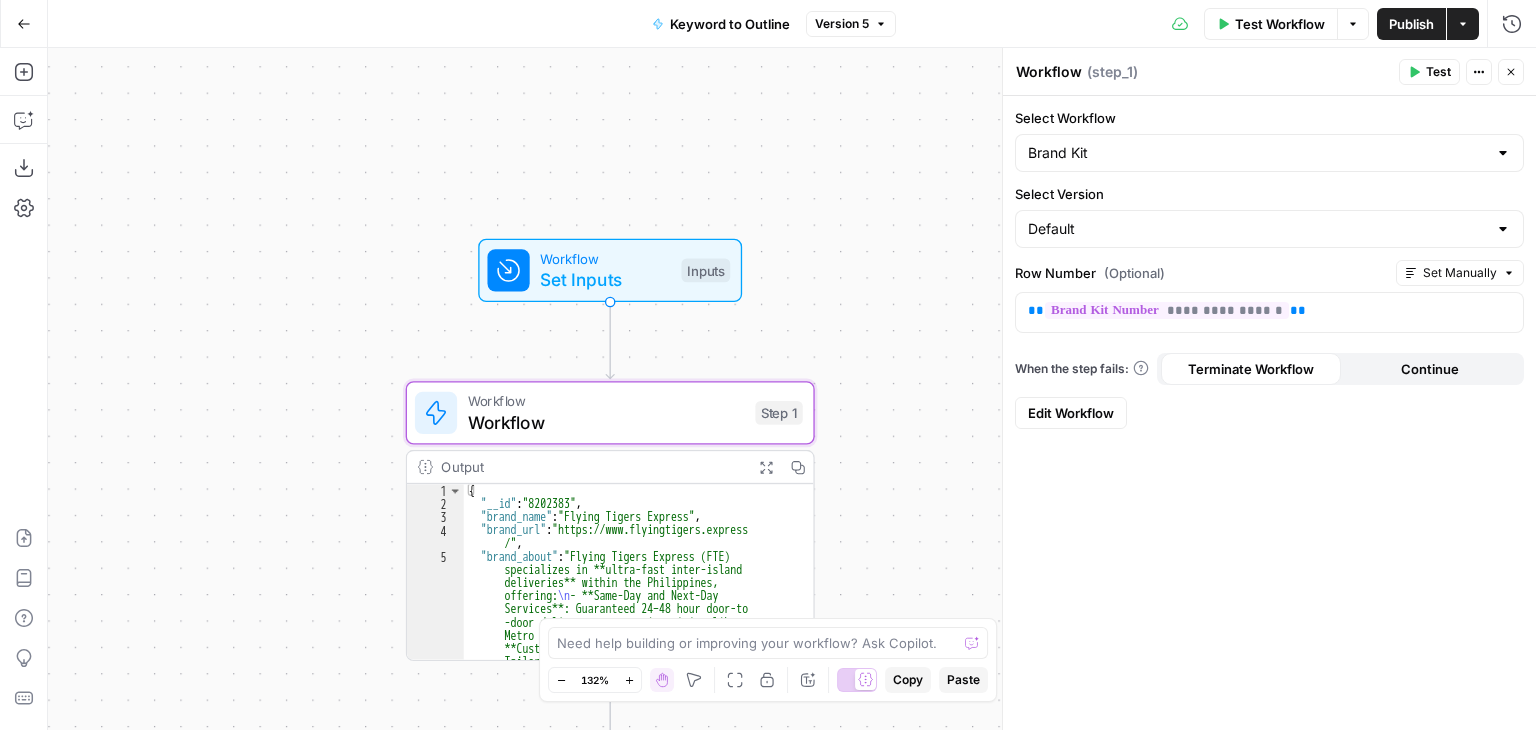 click on "Go Back" at bounding box center [24, 24] 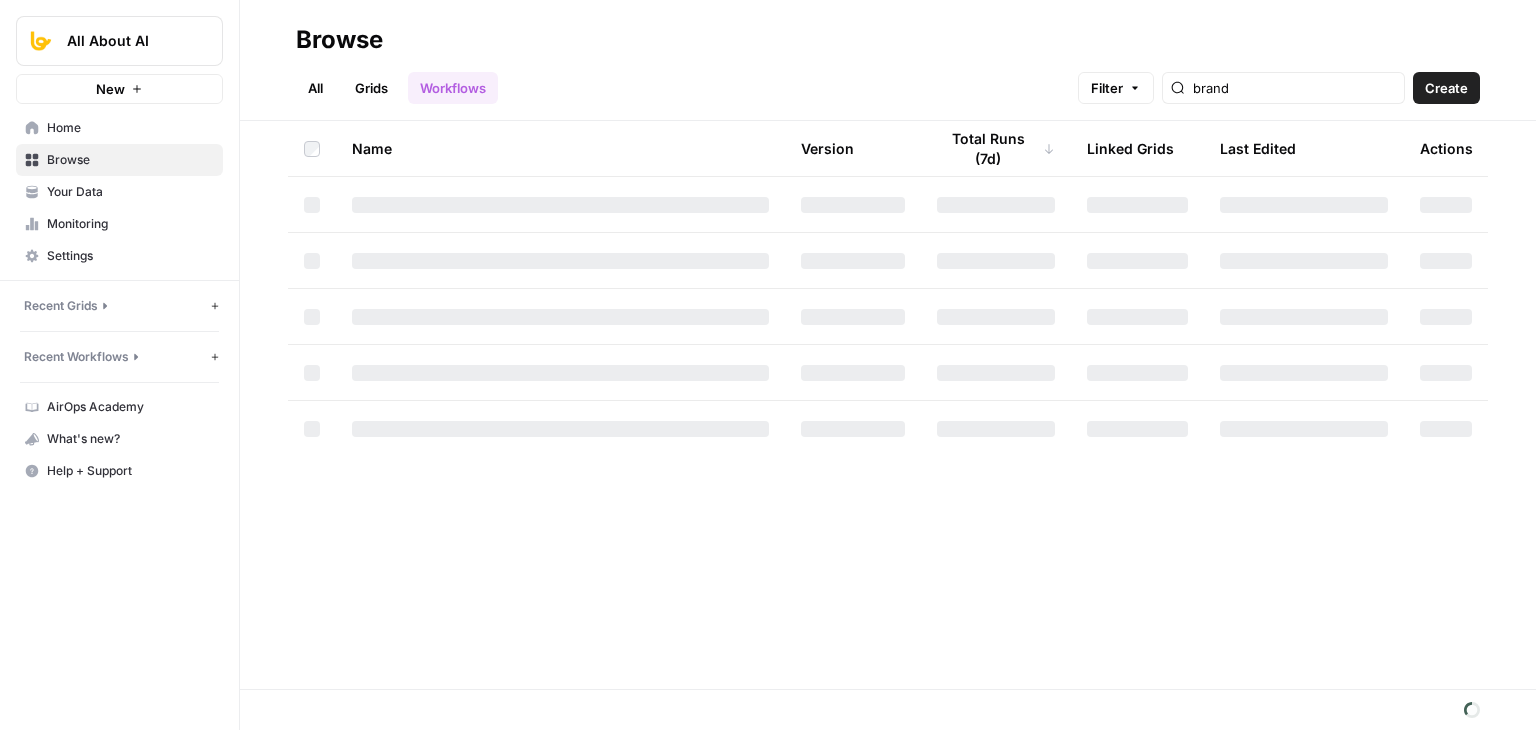 click on "Home" at bounding box center (130, 128) 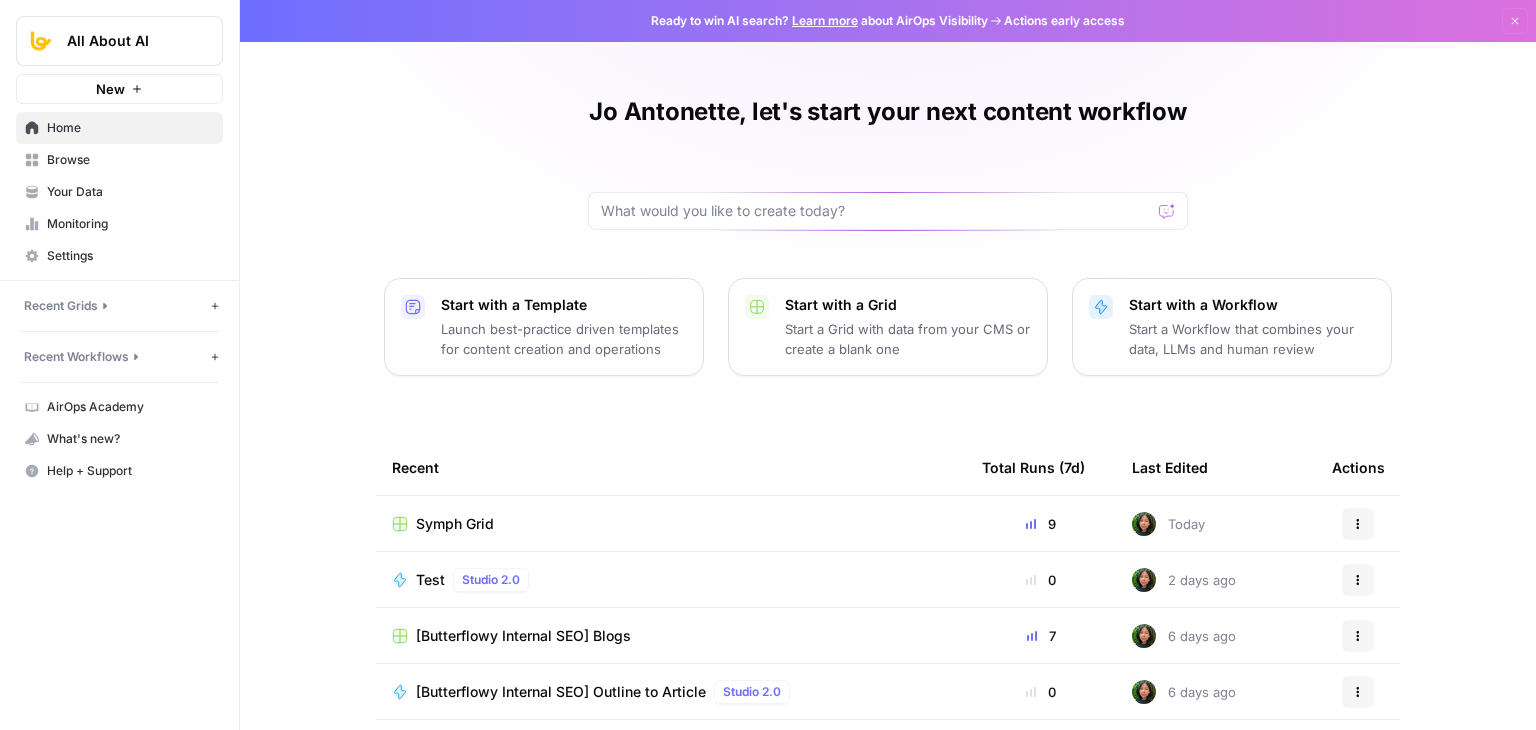 click on "Your Data" at bounding box center [130, 192] 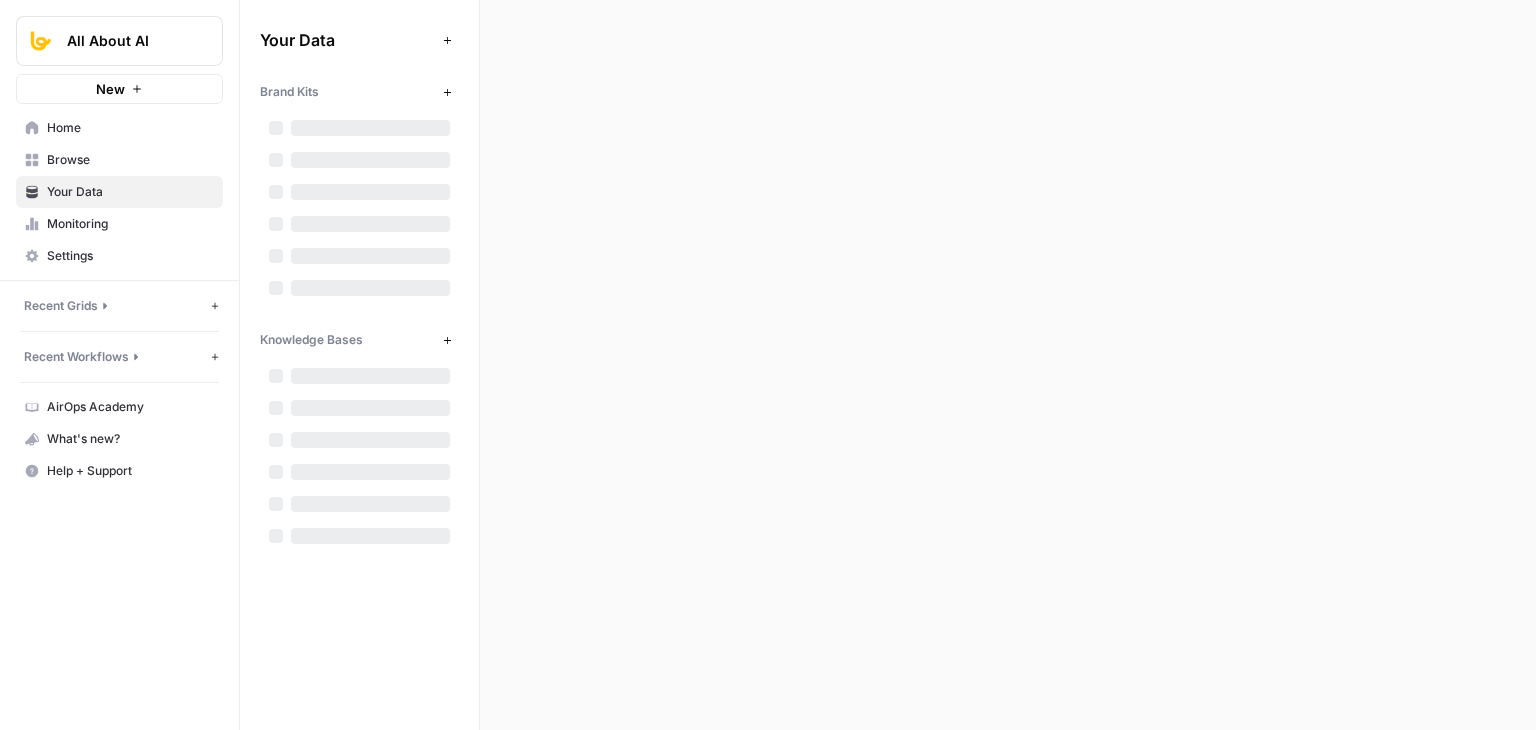 click on "Browse" at bounding box center (130, 160) 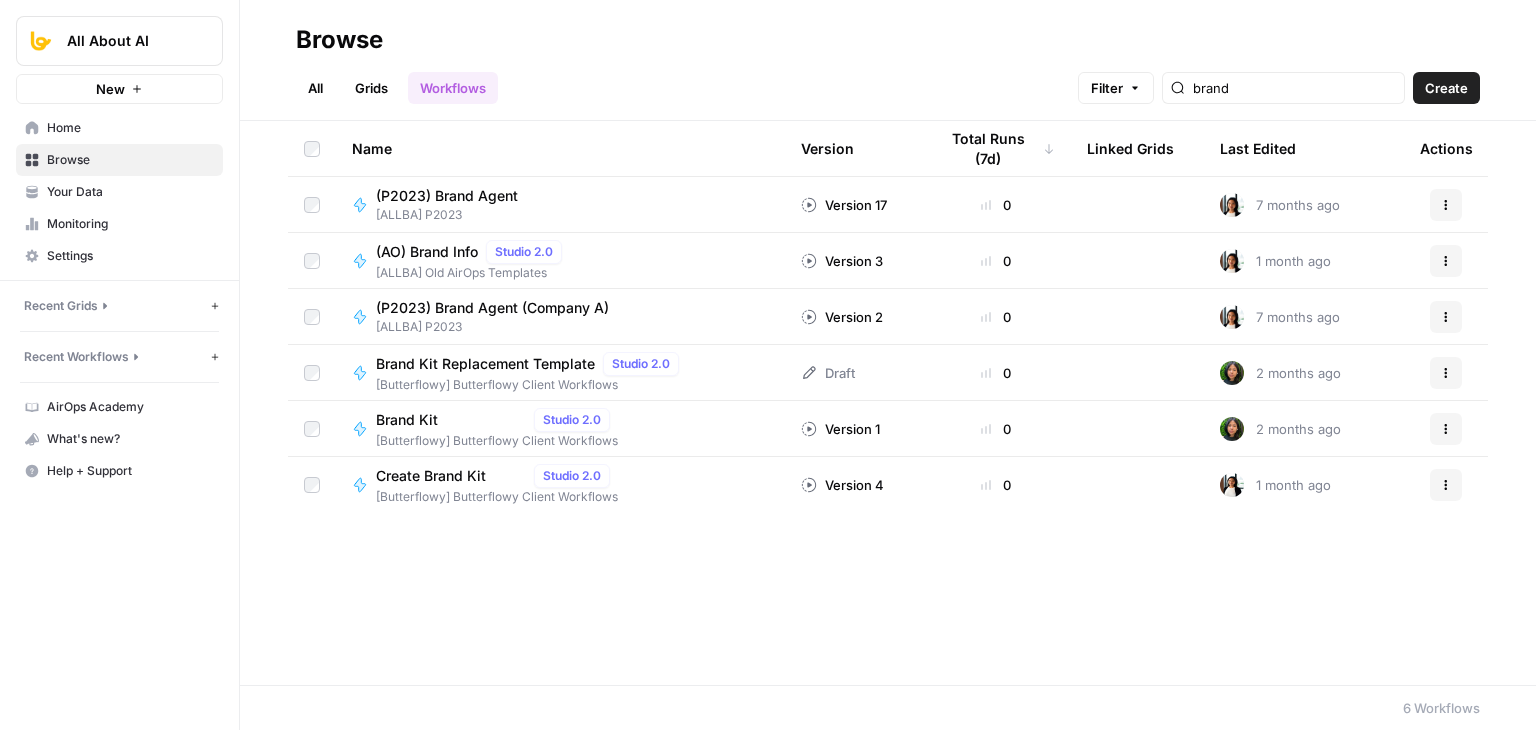 click on "brand" at bounding box center (1283, 88) 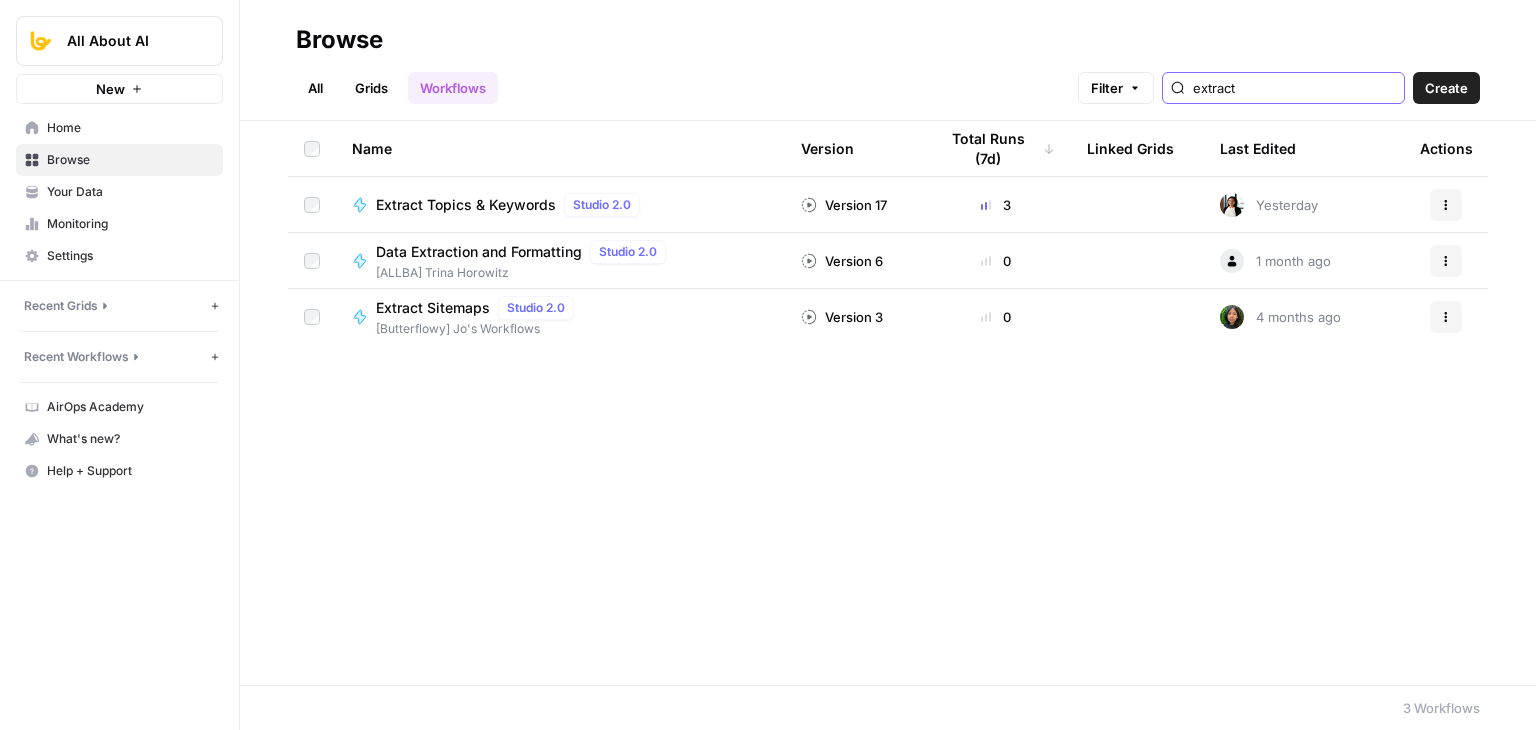 type on "extract" 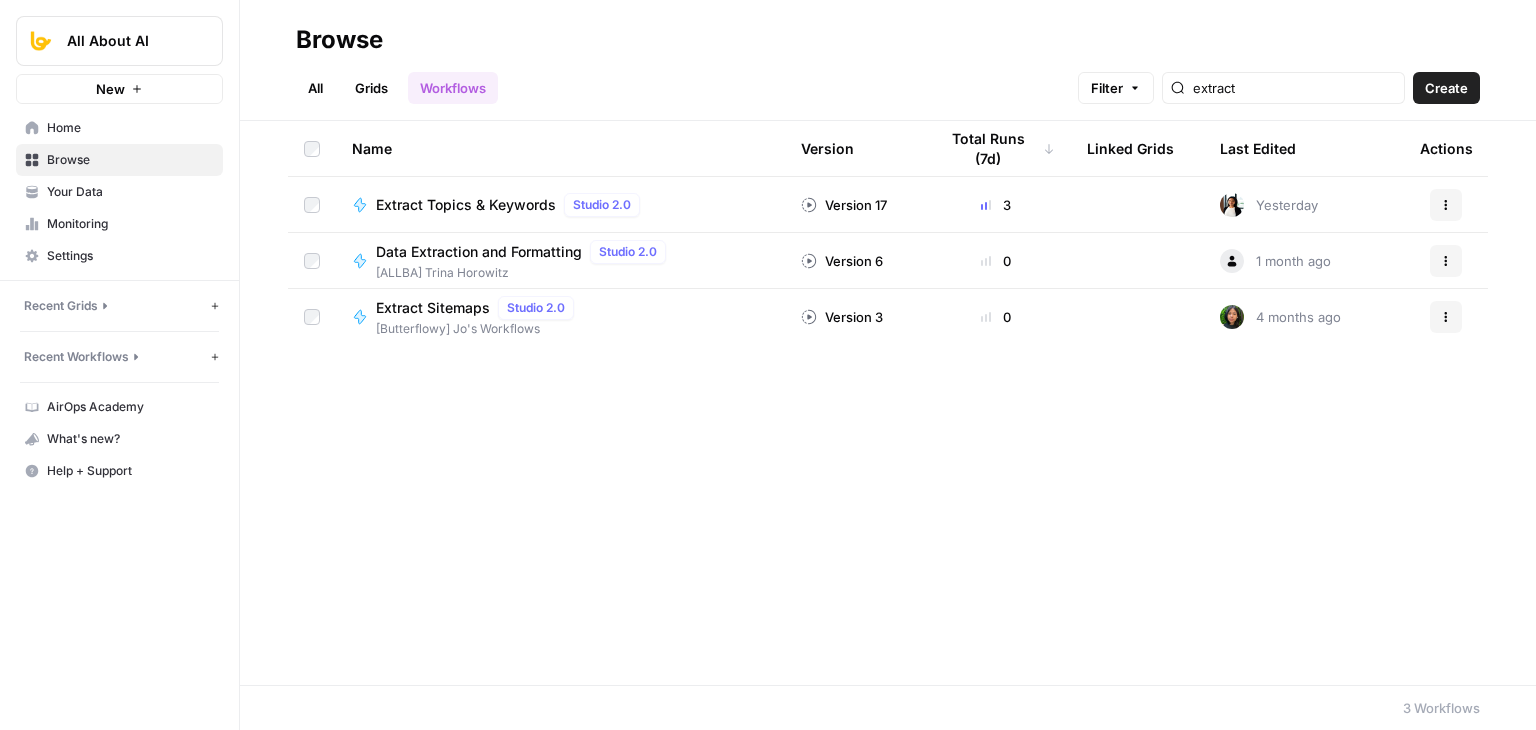 click on "Extract Topics & Keywords" at bounding box center [466, 205] 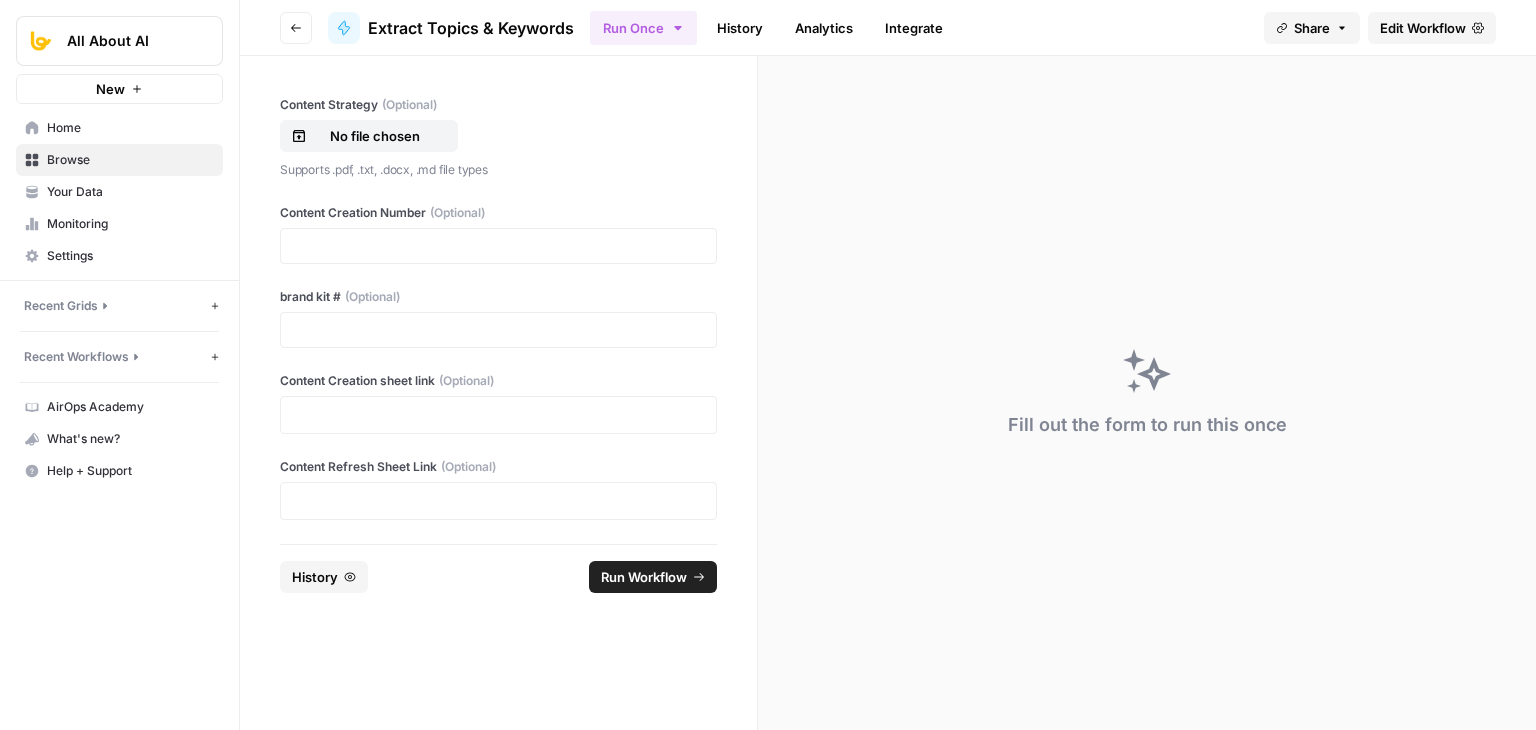 click on "Edit Workflow" at bounding box center (1432, 28) 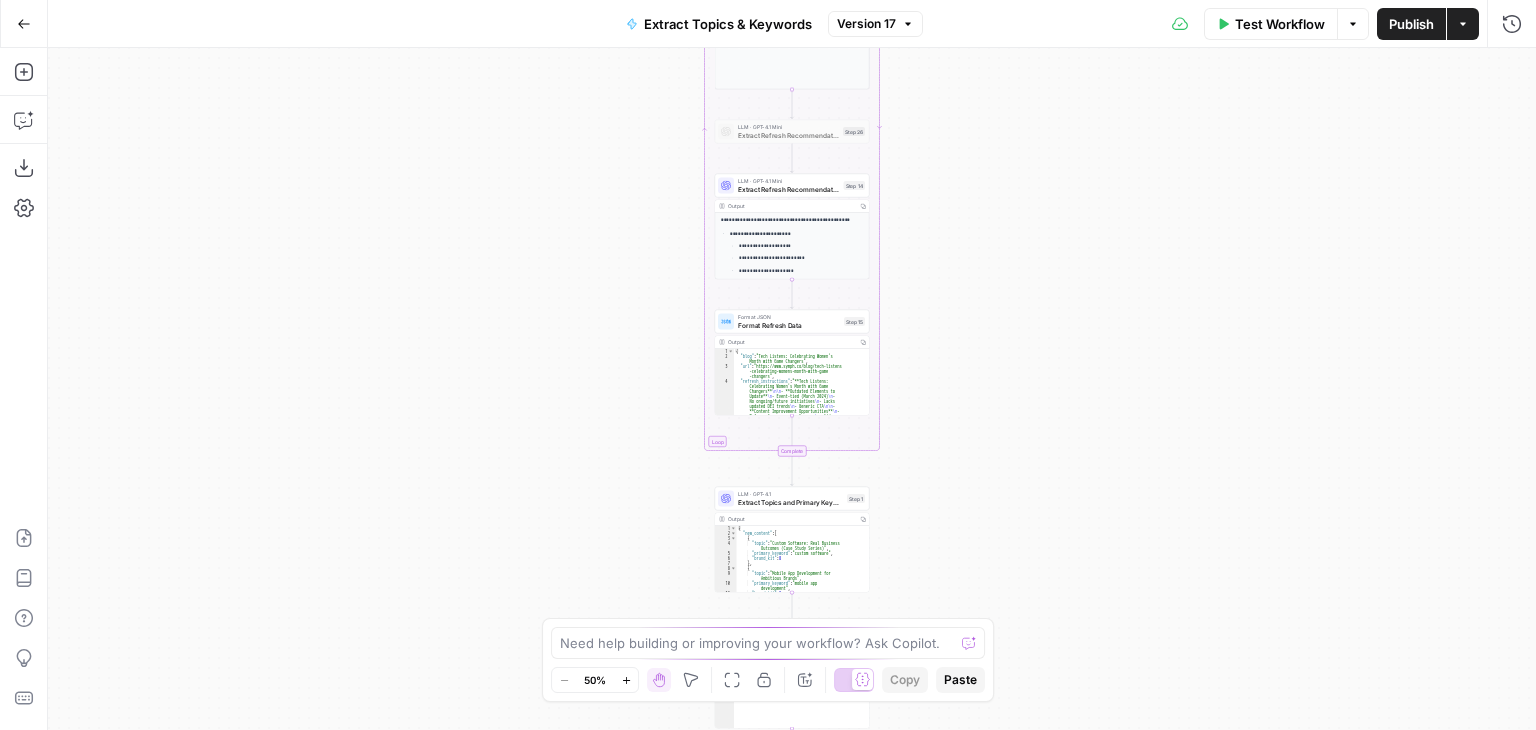 drag, startPoint x: 1012, startPoint y: 474, endPoint x: 976, endPoint y: 134, distance: 341.90057 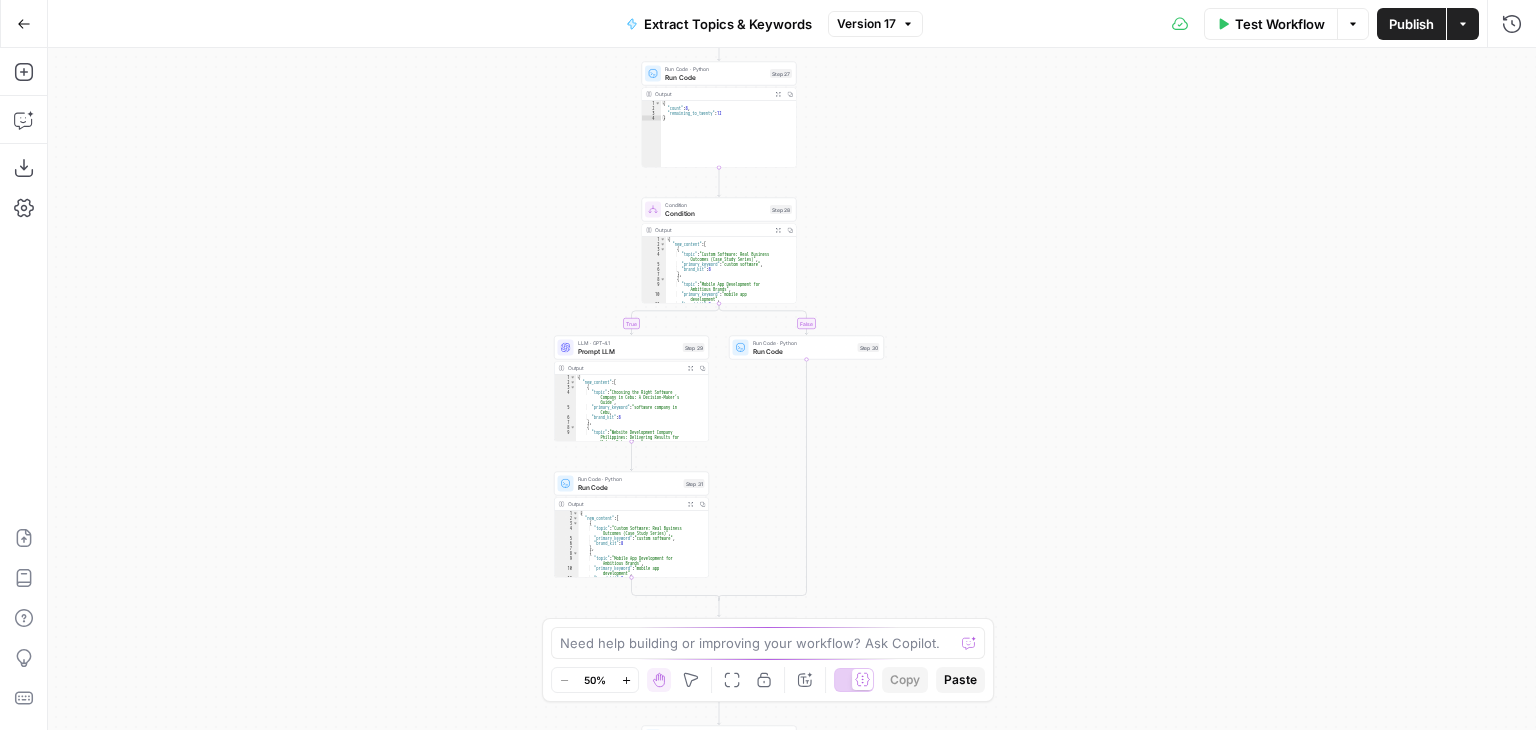 drag, startPoint x: 976, startPoint y: 370, endPoint x: 953, endPoint y: 161, distance: 210.26175 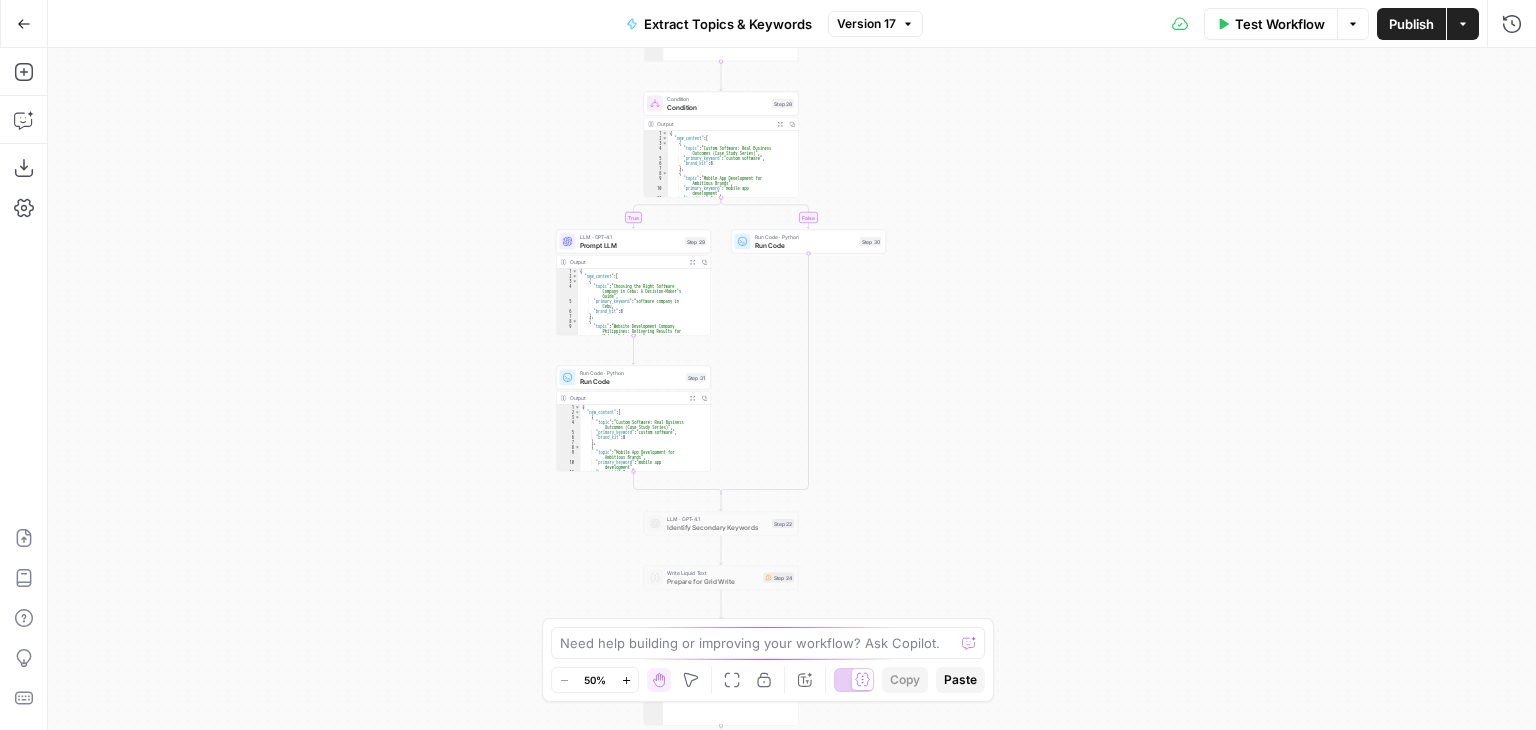 drag, startPoint x: 1035, startPoint y: 151, endPoint x: 1001, endPoint y: 280, distance: 133.4054 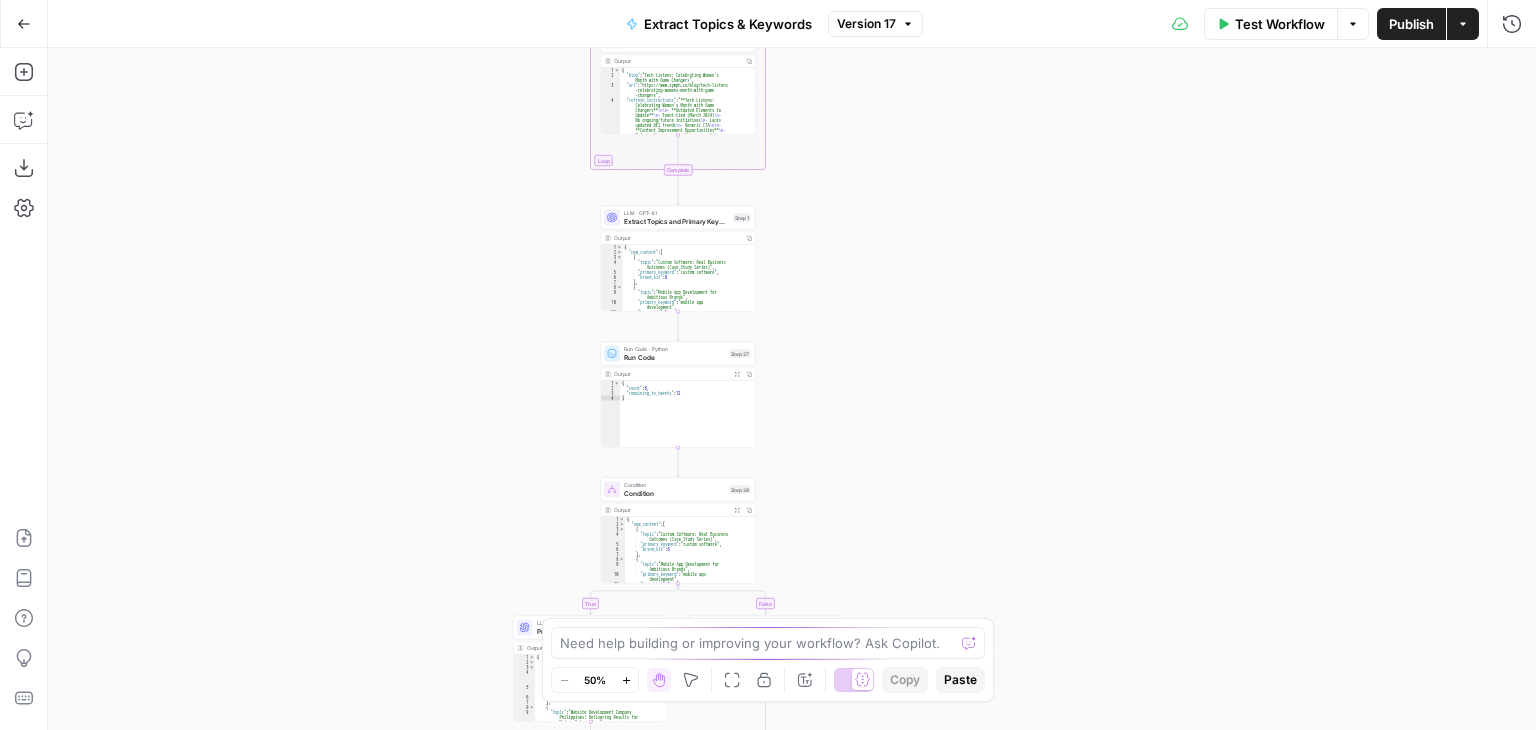 click on "true false Workflow Set Inputs Inputs Workflow Get Brand Kit Data Step 6 Output Copy 1 2 3 4 5 {    "__id" :  "8202381" ,    "brand_name" :  "Symph" ,    "brand_url" :  "https://www.symph.co/" ,    "brand_about" :  "Symph is a Cebu-based software         development company founded in 2010,         dedicated to driving positive global         impact by building custom technological         solutions for diverse business challenges.         Specializing in AI applications, business         systems, and web/mobile solutions, Symph         focuses on designing and developing         products that address specific operational         needs, optimize workflows, and enable         organizations to scale effectively. Their         approach emphasizes strategic problem        -solving, technical execution, and a         commitment to innovation, setting them         apart in the Philippine tech landscape." ,     Extract Clean Domain" at bounding box center (792, 389) 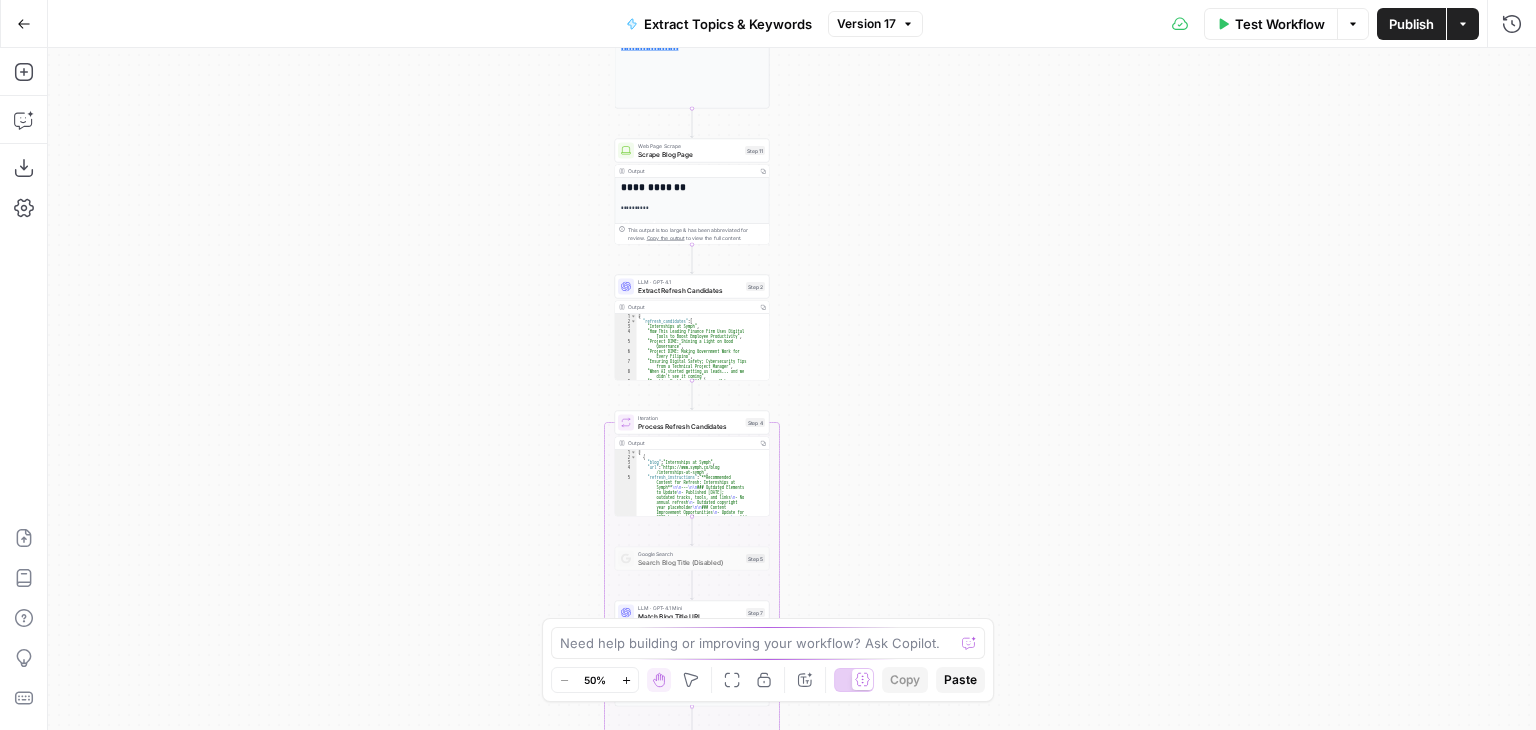 drag, startPoint x: 972, startPoint y: 429, endPoint x: 981, endPoint y: 533, distance: 104.388695 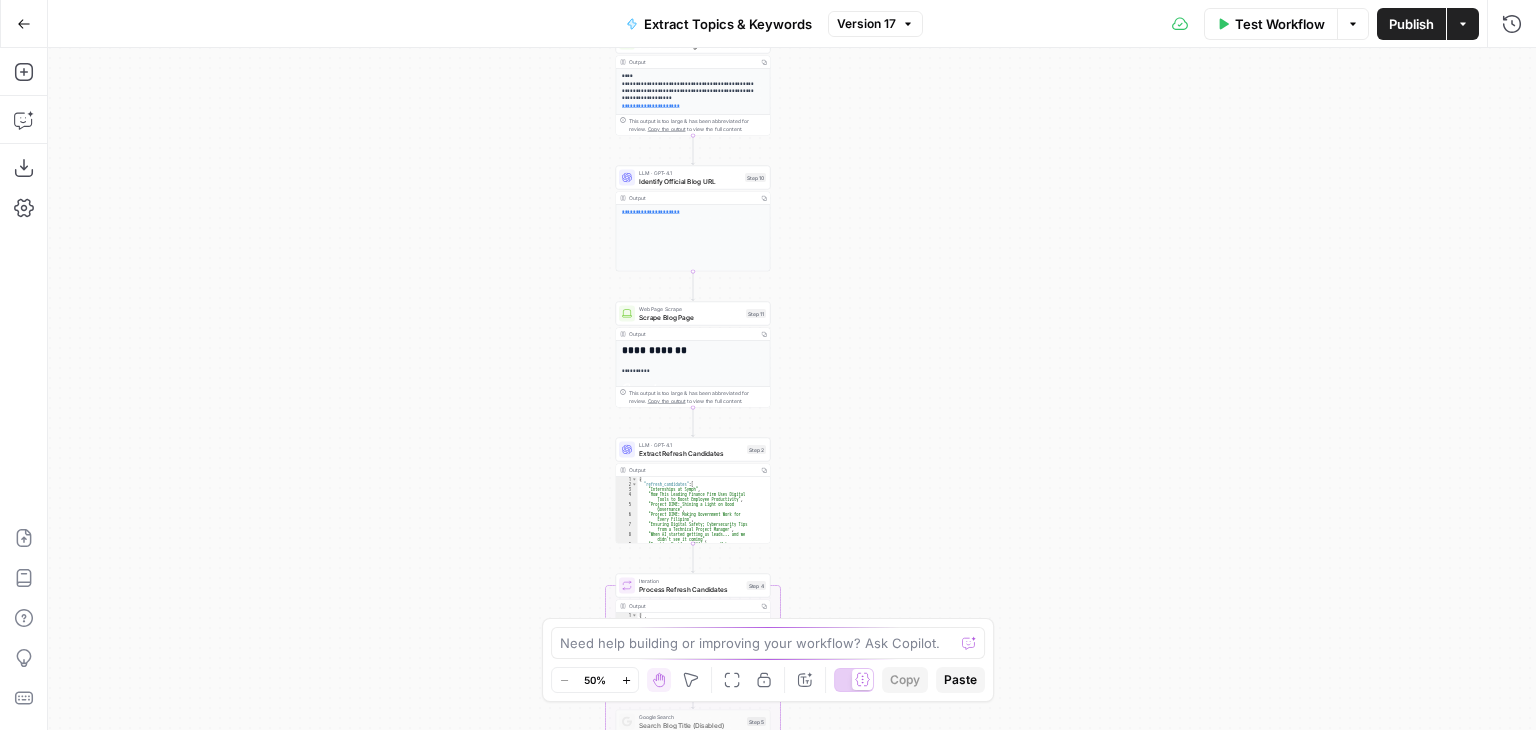 drag, startPoint x: 980, startPoint y: 392, endPoint x: 931, endPoint y: 385, distance: 49.497475 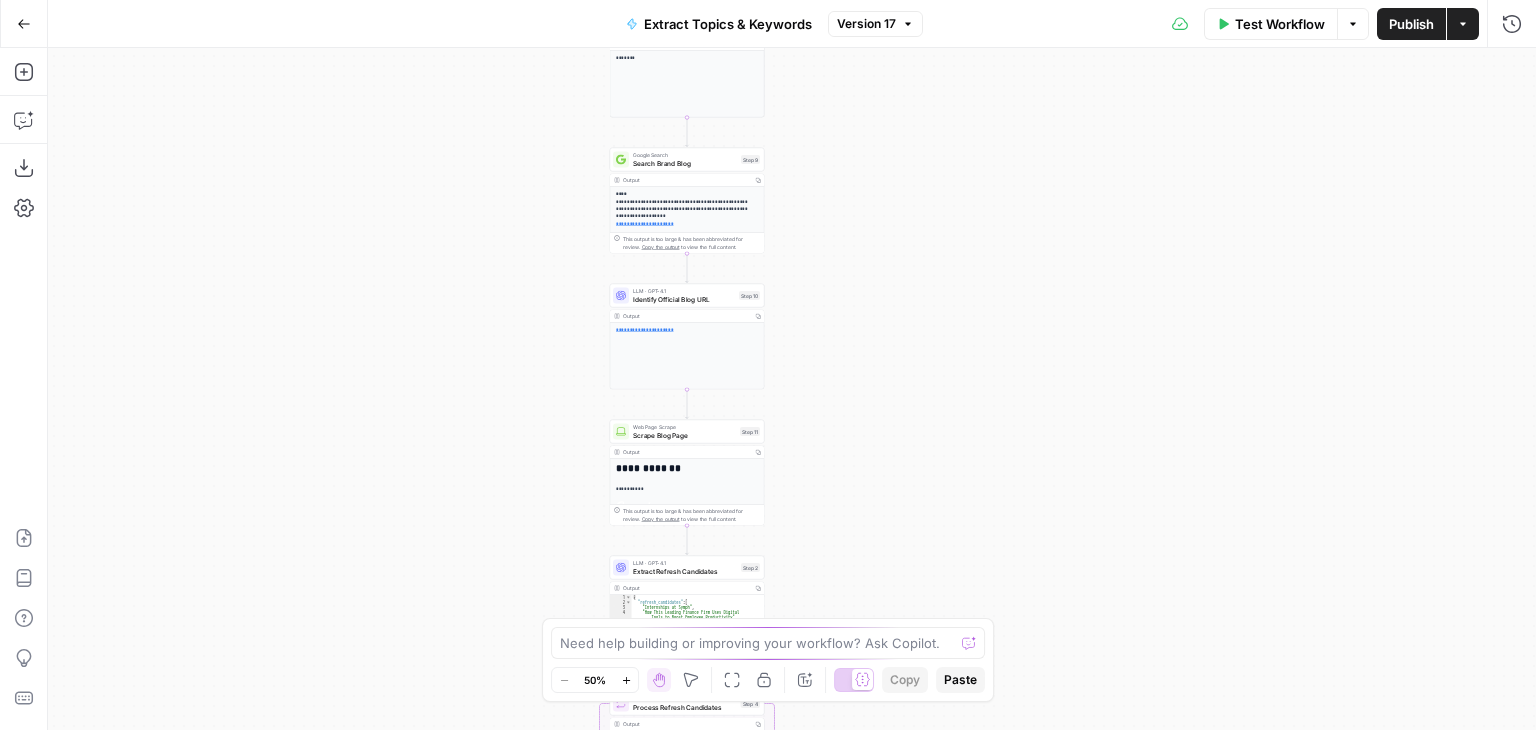 drag, startPoint x: 860, startPoint y: 341, endPoint x: 865, endPoint y: 485, distance: 144.08678 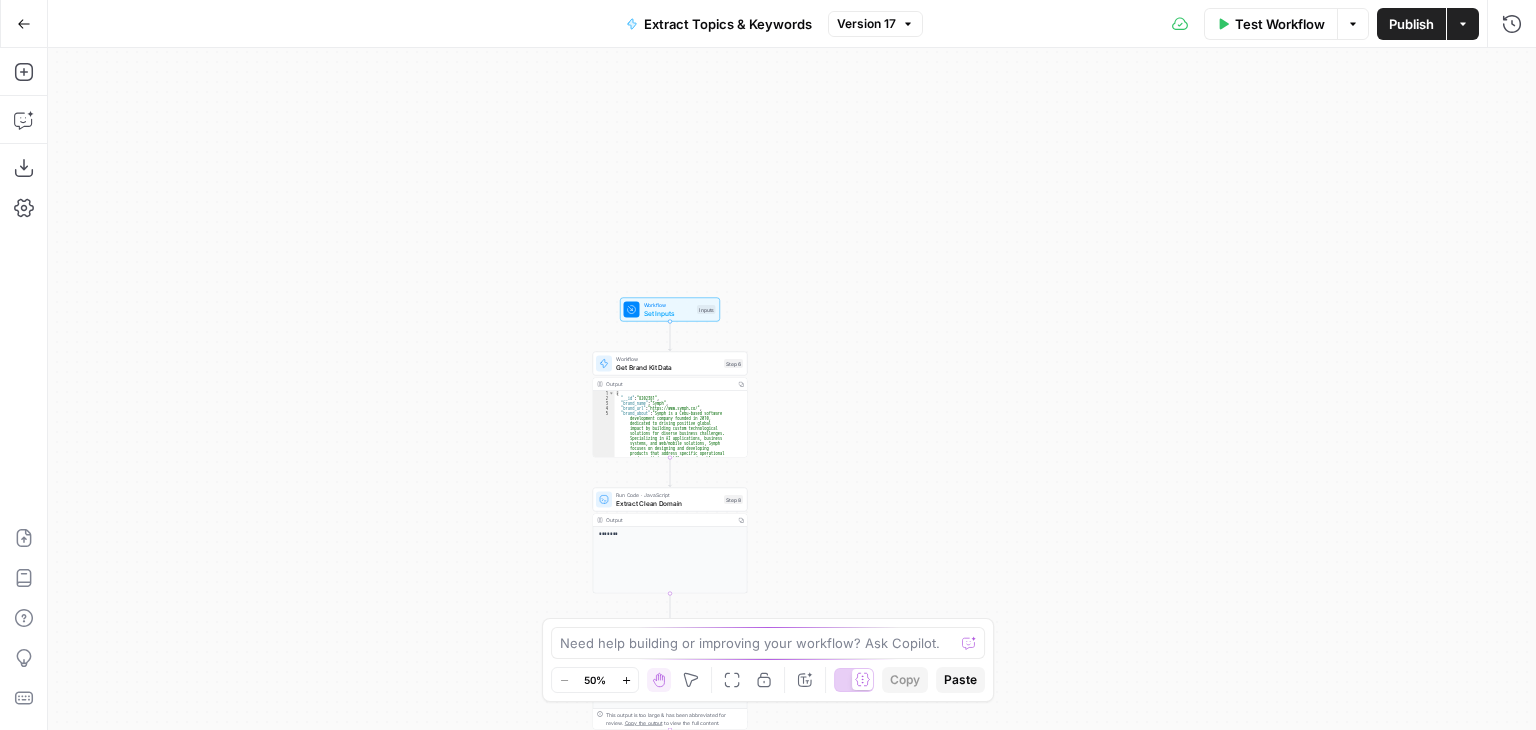 drag, startPoint x: 877, startPoint y: 275, endPoint x: 882, endPoint y: 307, distance: 32.38827 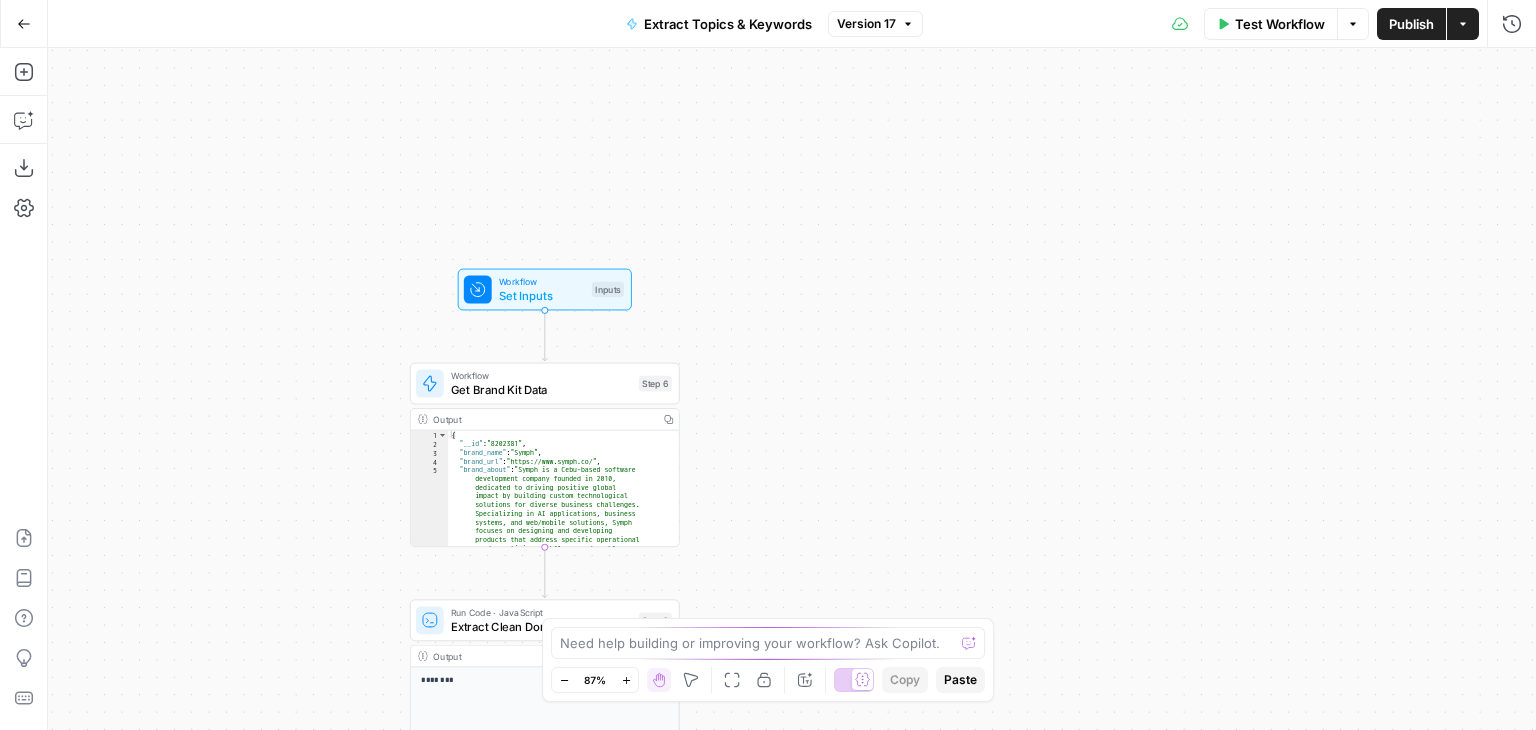 click on "Set Inputs" at bounding box center (542, 295) 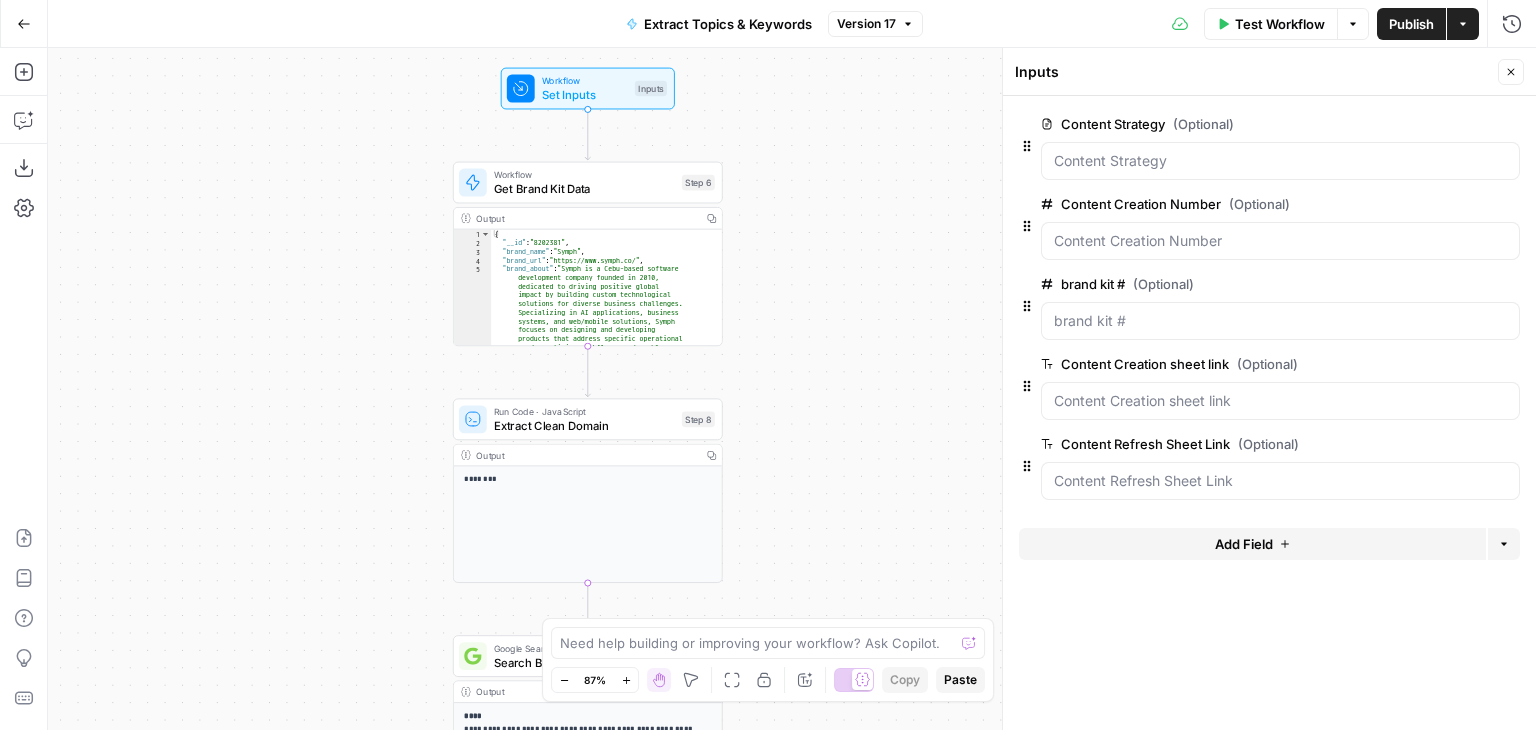 drag, startPoint x: 304, startPoint y: 537, endPoint x: 318, endPoint y: 398, distance: 139.70326 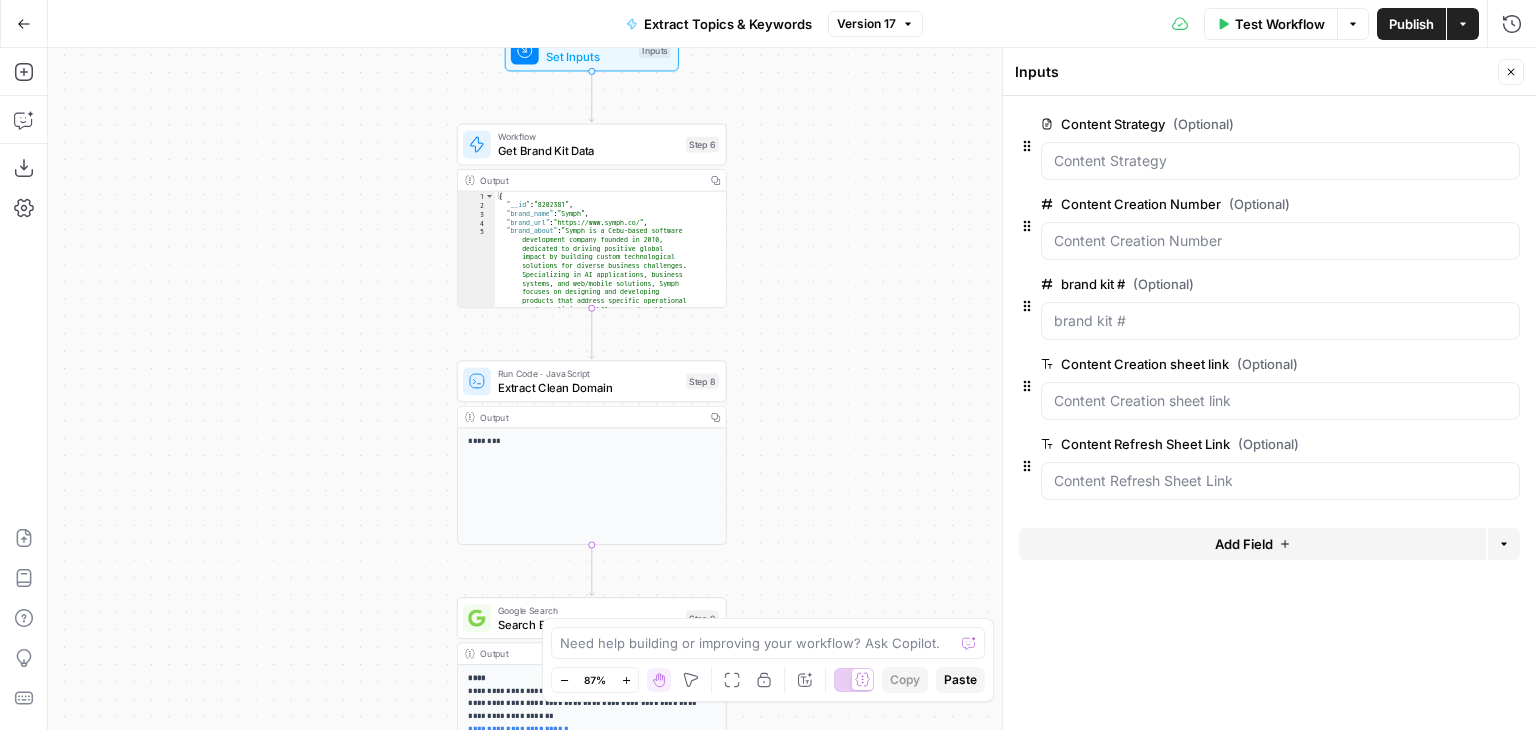 drag, startPoint x: 296, startPoint y: 514, endPoint x: 348, endPoint y: 89, distance: 428.16937 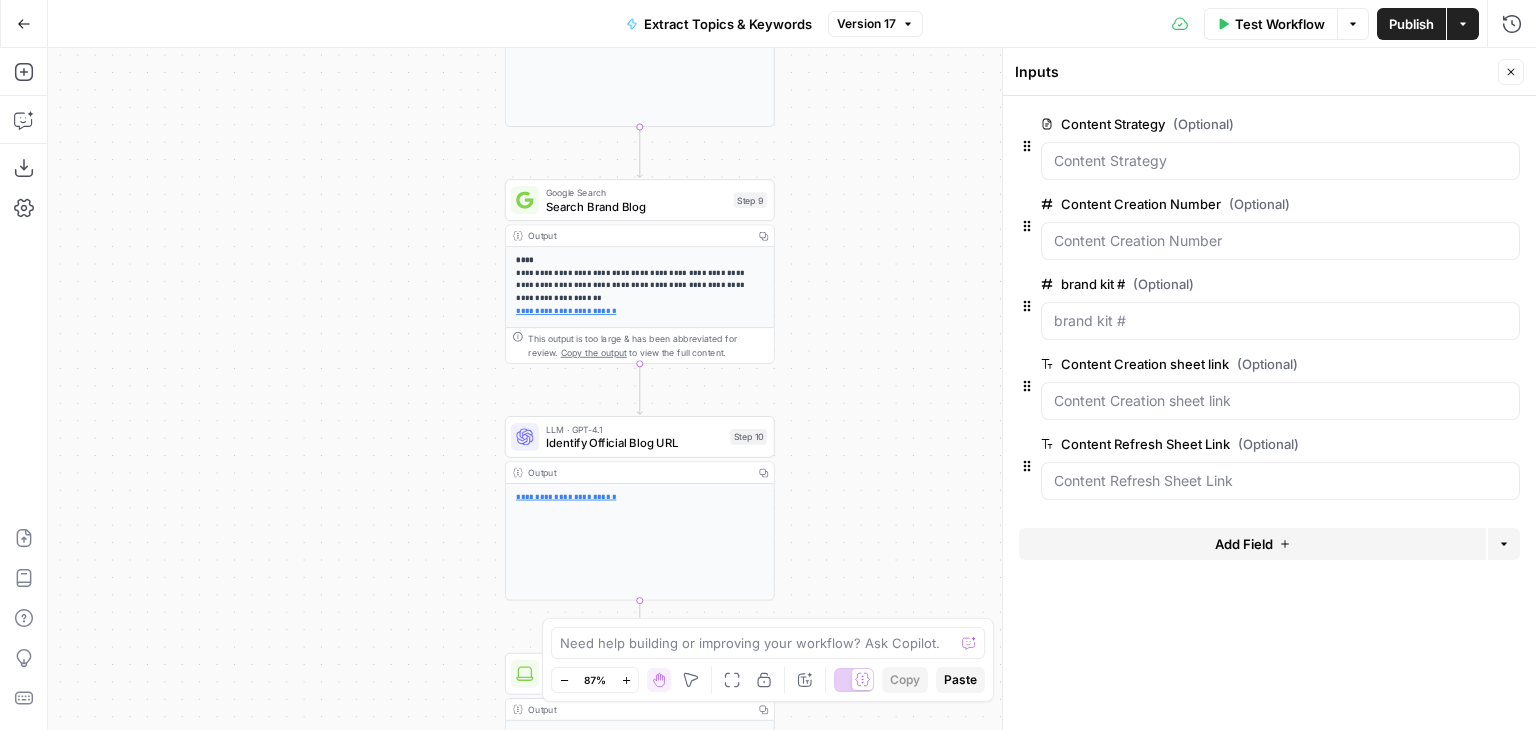 drag, startPoint x: 358, startPoint y: 152, endPoint x: 360, endPoint y: 3, distance: 149.01343 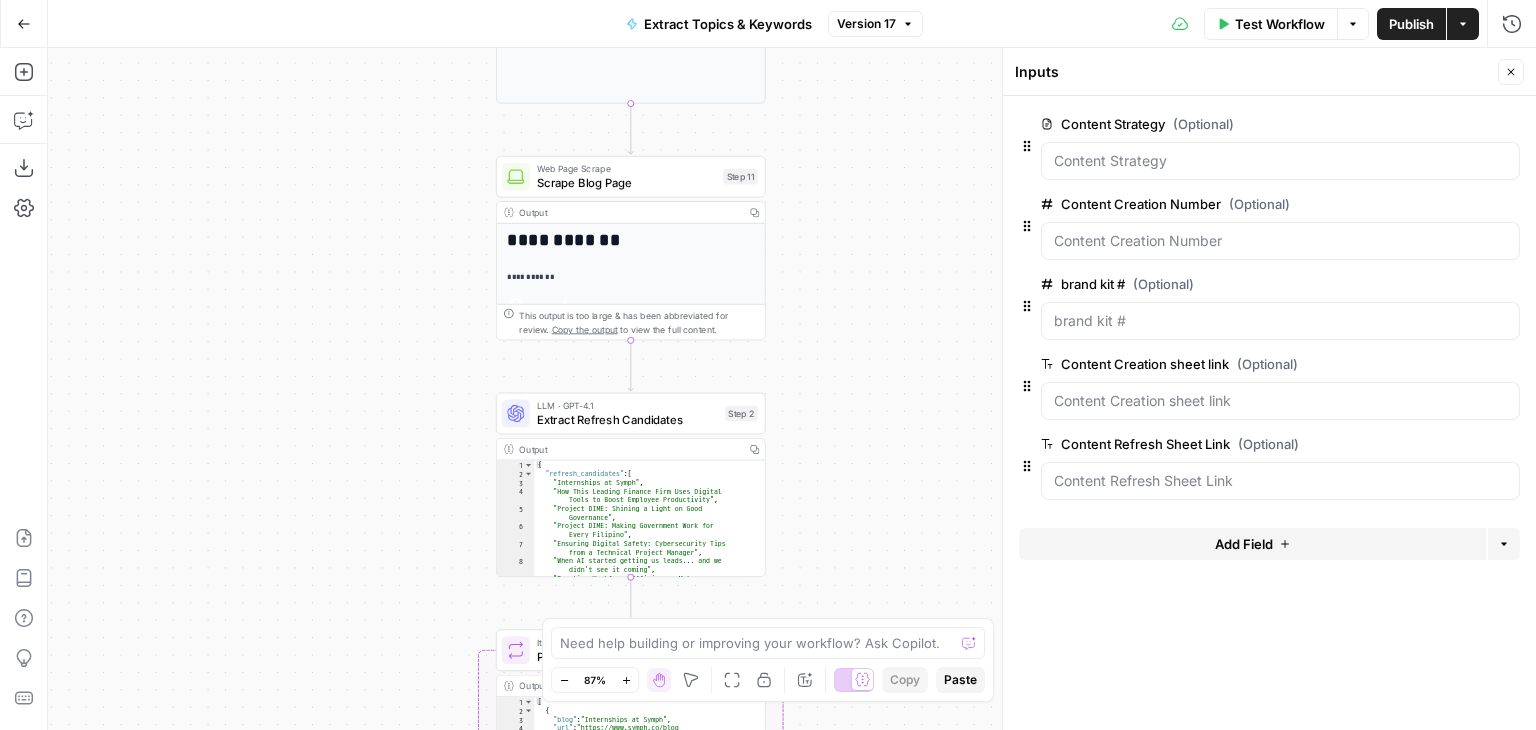 drag, startPoint x: 425, startPoint y: 369, endPoint x: 429, endPoint y: 70, distance: 299.02676 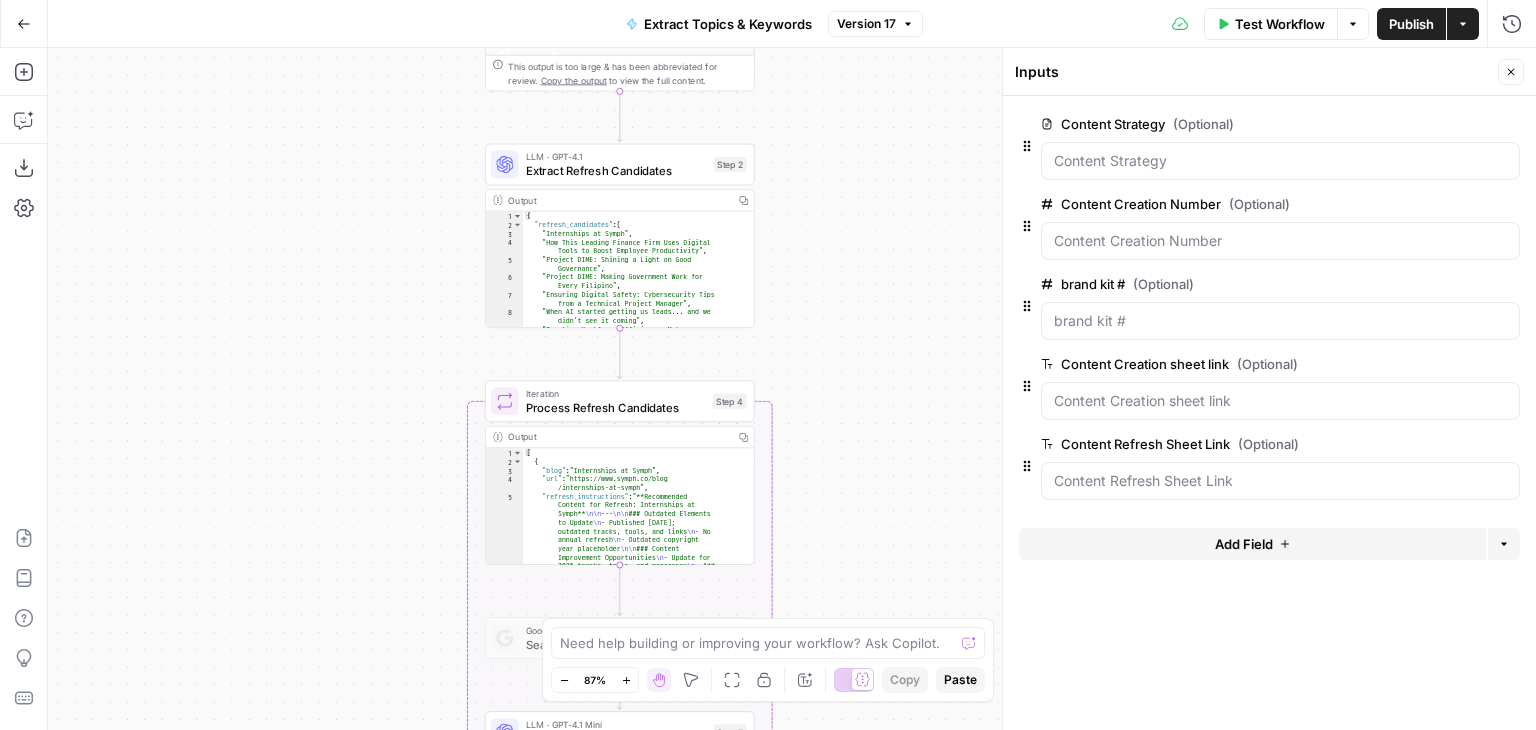 drag, startPoint x: 473, startPoint y: 424, endPoint x: 456, endPoint y: 4, distance: 420.3439 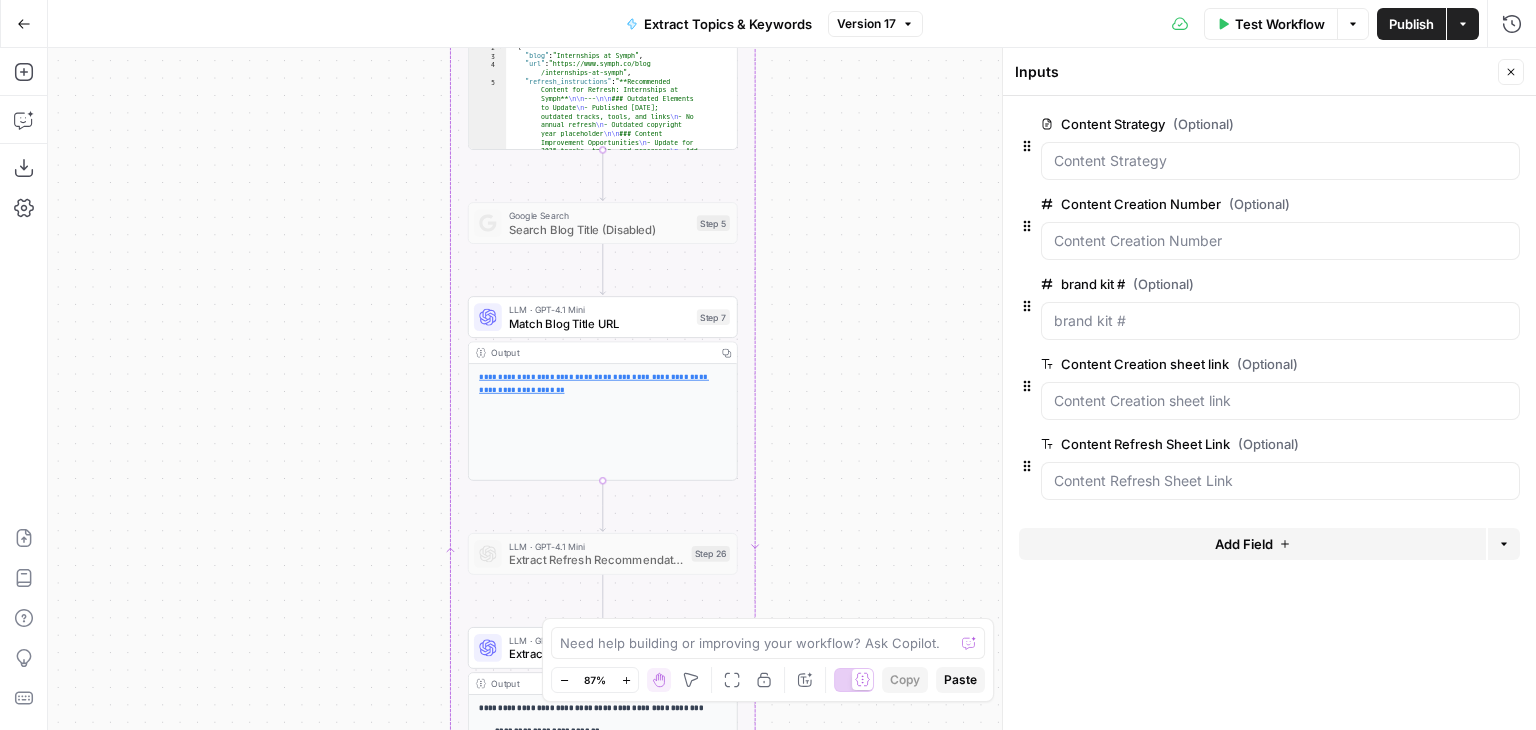 drag, startPoint x: 414, startPoint y: 339, endPoint x: 478, endPoint y: 1, distance: 344.00583 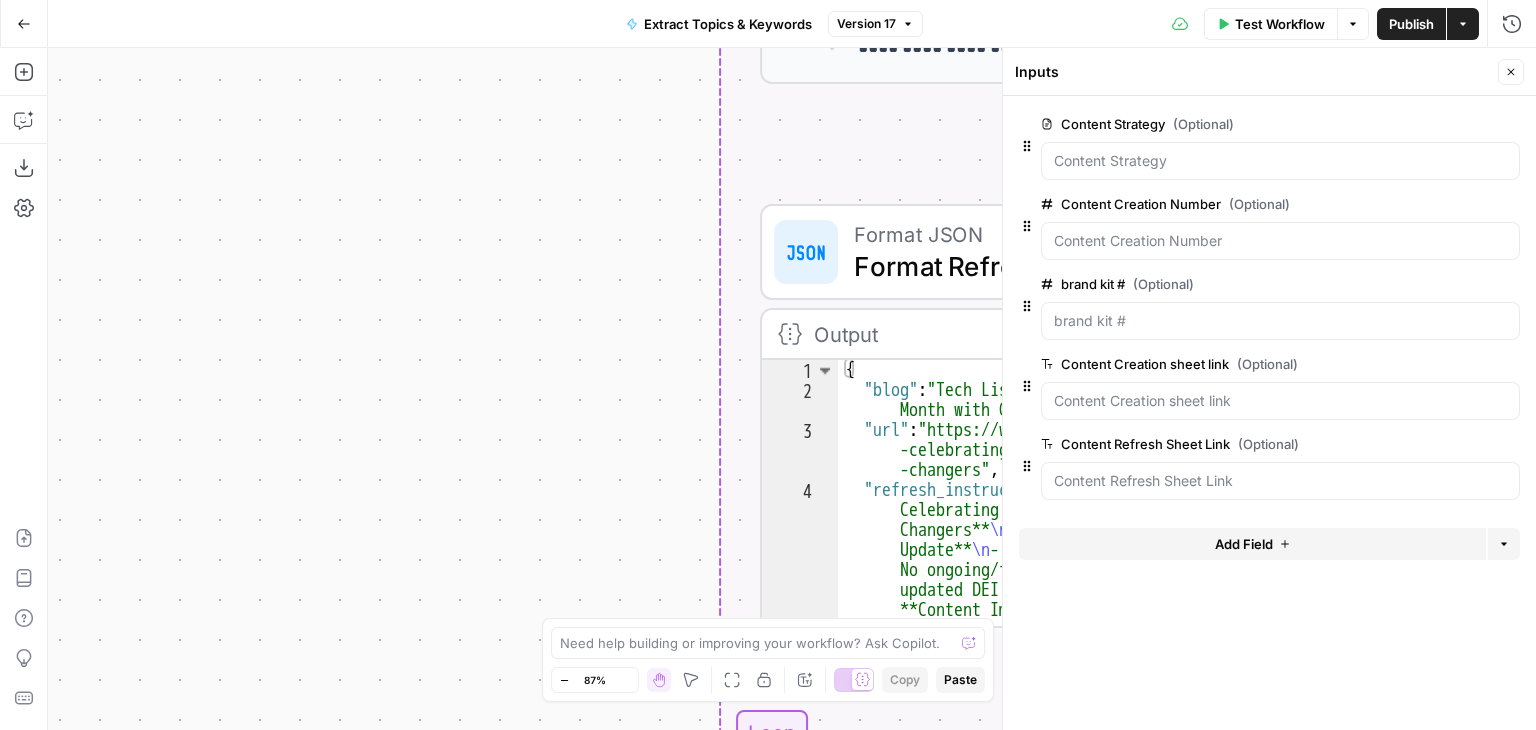 drag, startPoint x: 386, startPoint y: 325, endPoint x: 320, endPoint y: -15, distance: 346.34665 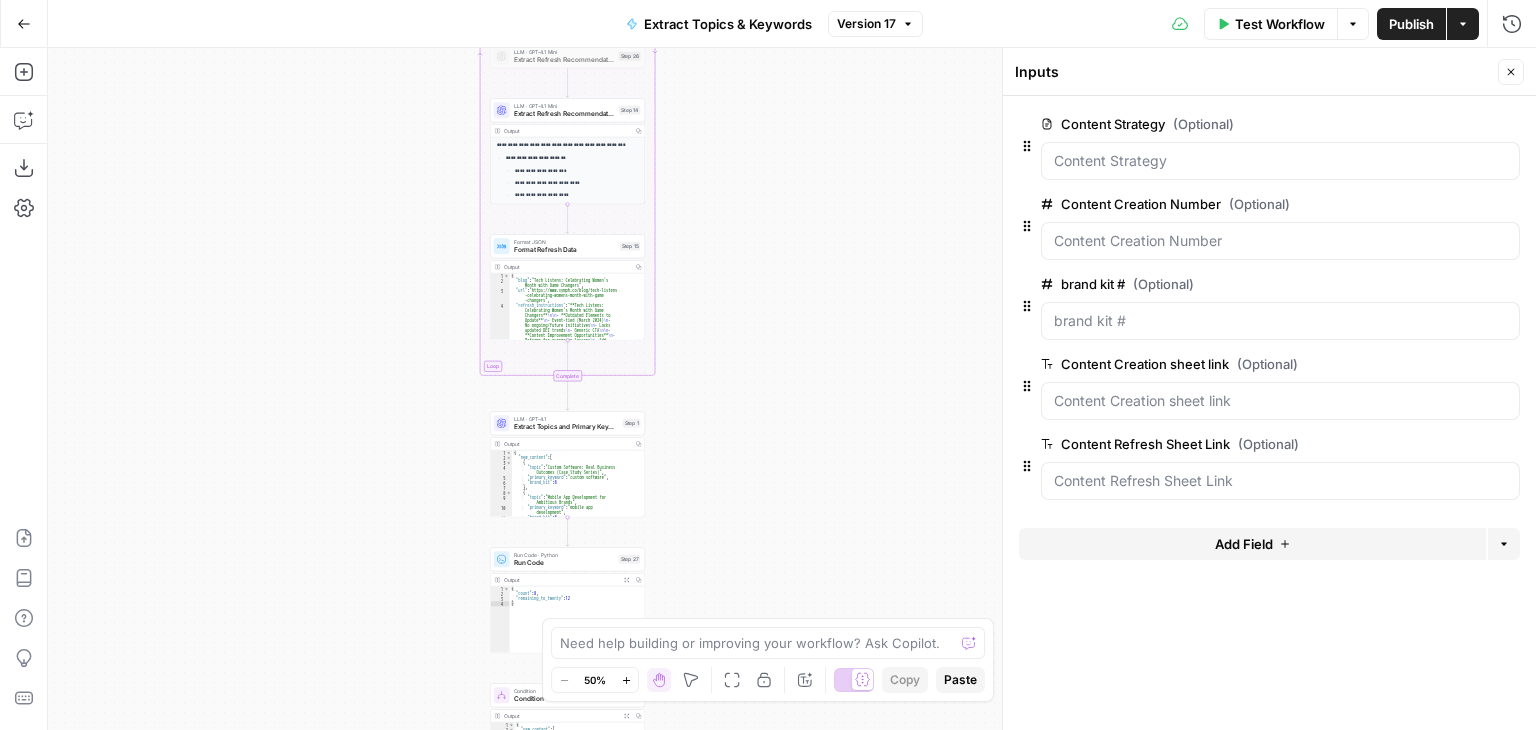 drag, startPoint x: 395, startPoint y: 566, endPoint x: 391, endPoint y: 232, distance: 334.02396 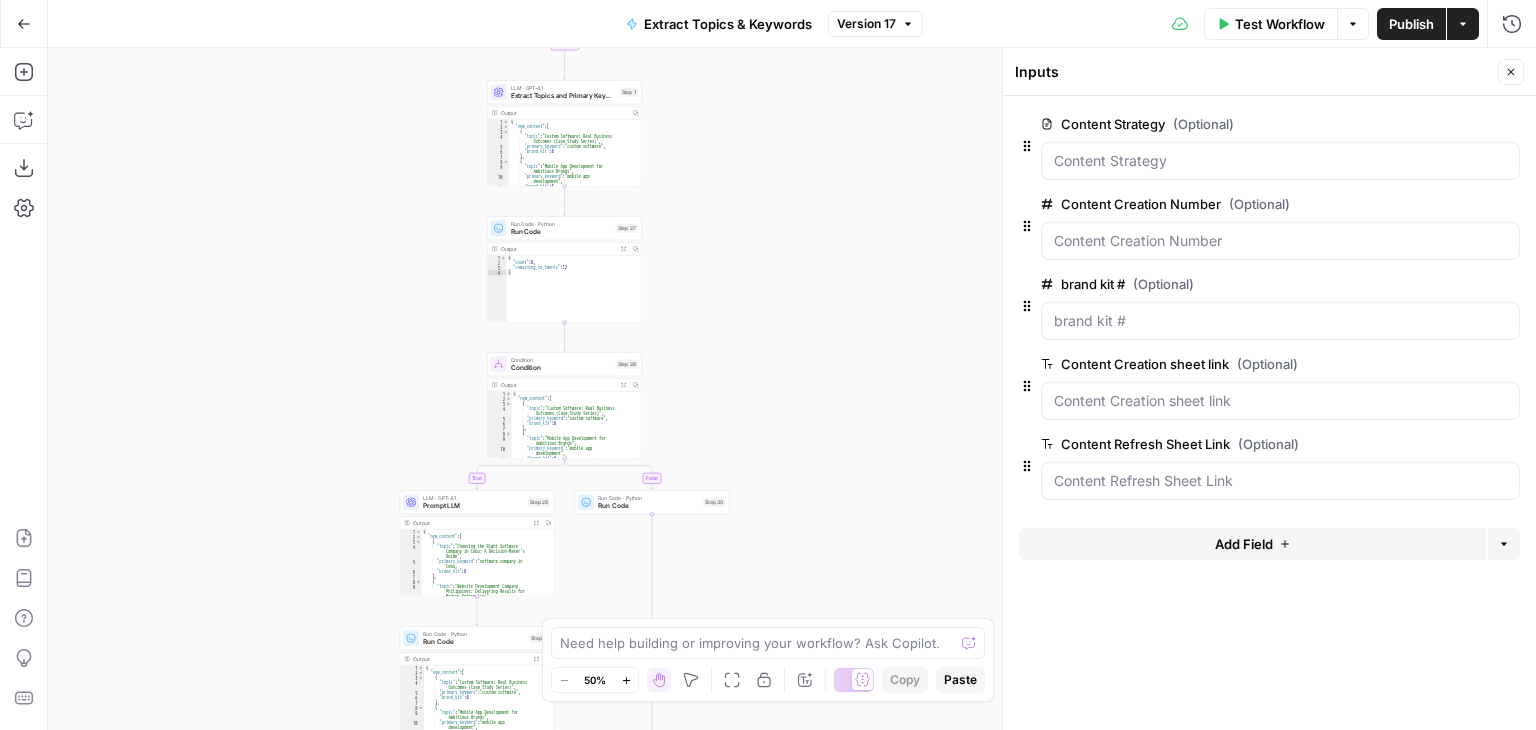 drag, startPoint x: 412, startPoint y: 417, endPoint x: 414, endPoint y: 267, distance: 150.01334 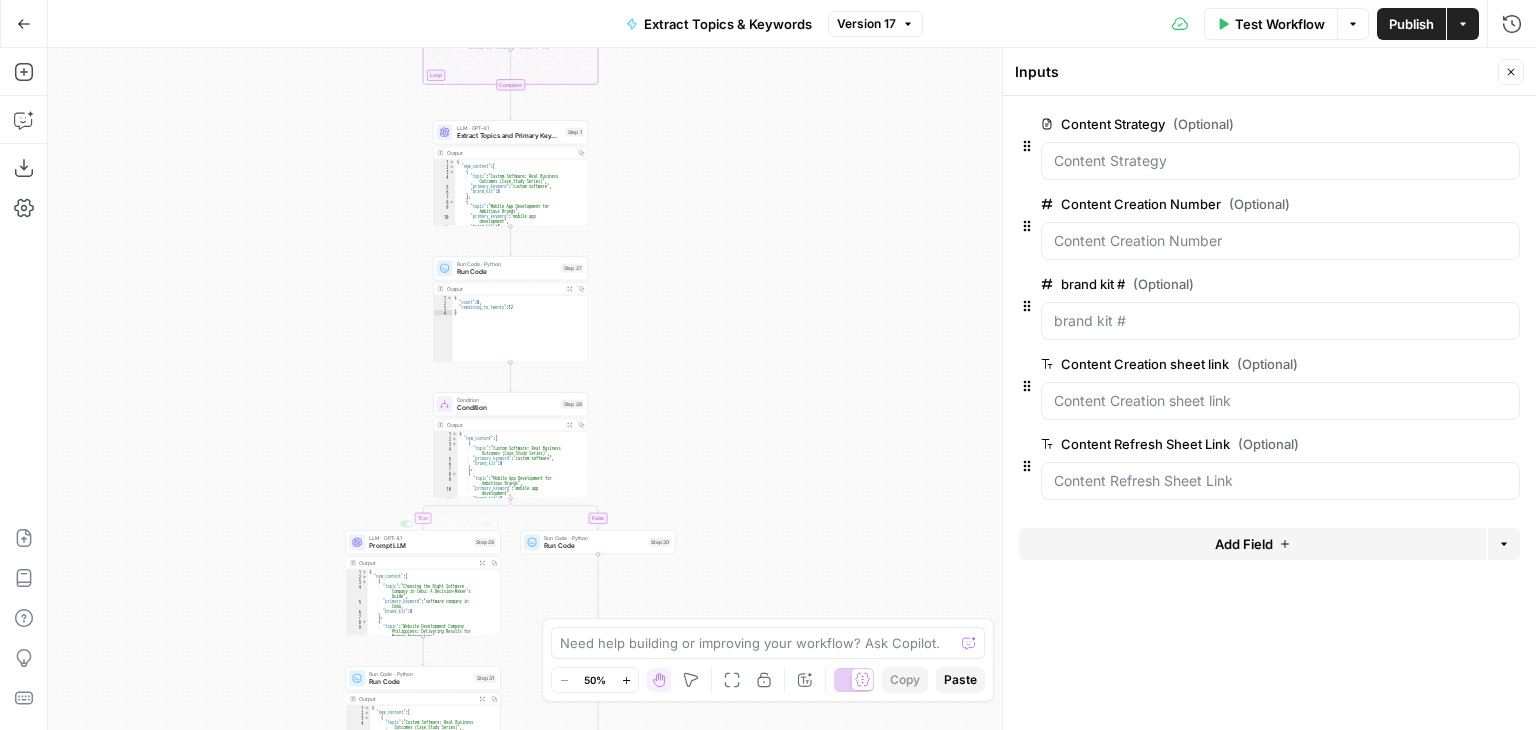 drag, startPoint x: 344, startPoint y: 545, endPoint x: 340, endPoint y: 384, distance: 161.04968 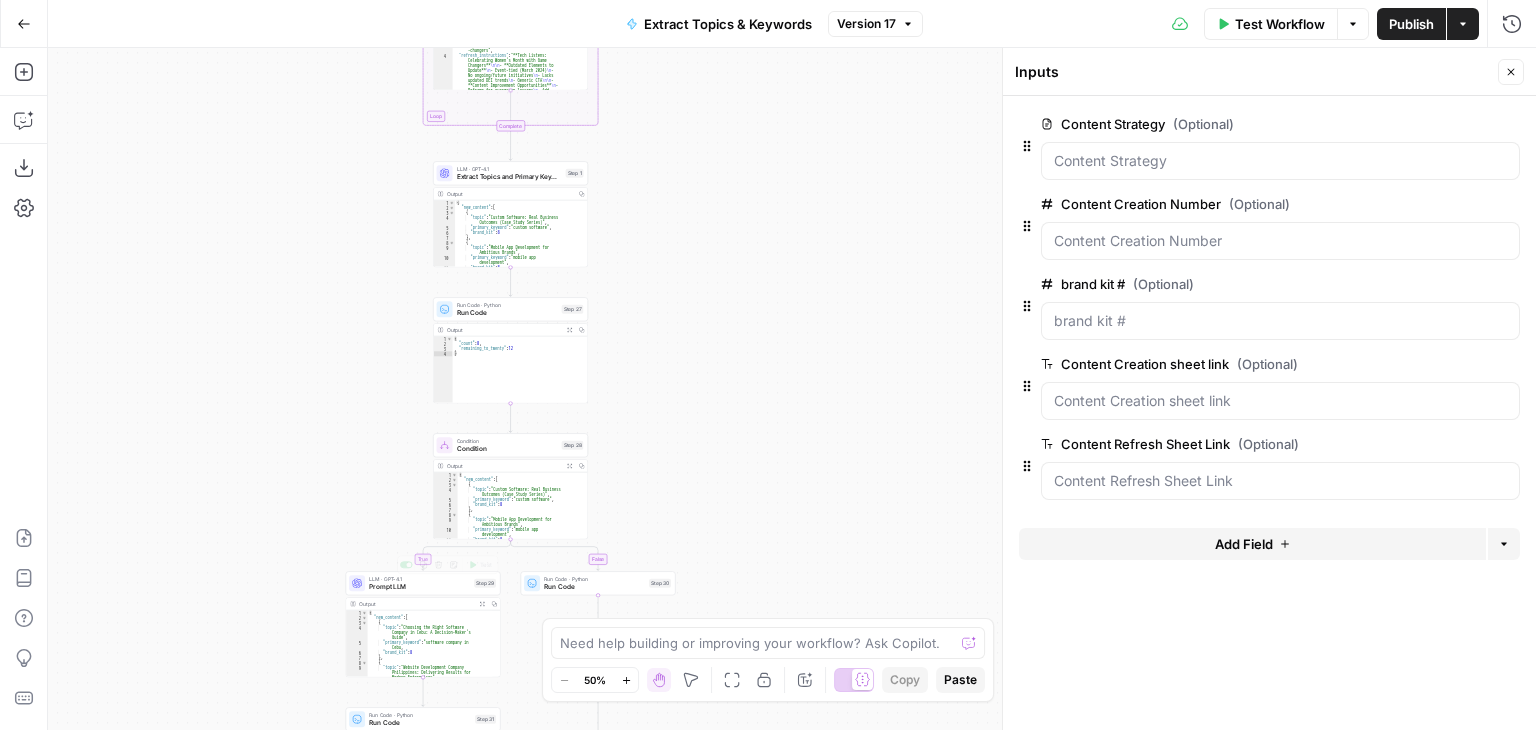 click on "true false Workflow Set Inputs Inputs Workflow Get Brand Kit Data Step 6 Output Copy 1 2 3 4 5 {    "__id" :  "8202381" ,    "brand_name" :  "Symph" ,    "brand_url" :  "https://www.symph.co/" ,    "brand_about" :  "Symph is a Cebu-based software         development company founded in 2010,         dedicated to driving positive global         impact by building custom technological         solutions for diverse business challenges.         Specializing in AI applications, business         systems, and web/mobile solutions, Symph         focuses on designing and developing         products that address specific operational         needs, optimize workflows, and enable         organizations to scale effectively. Their         approach emphasizes strategic problem        -solving, technical execution, and a         commitment to innovation, setting them         apart in the Philippine tech landscape." ,     Extract Clean Domain" at bounding box center [792, 389] 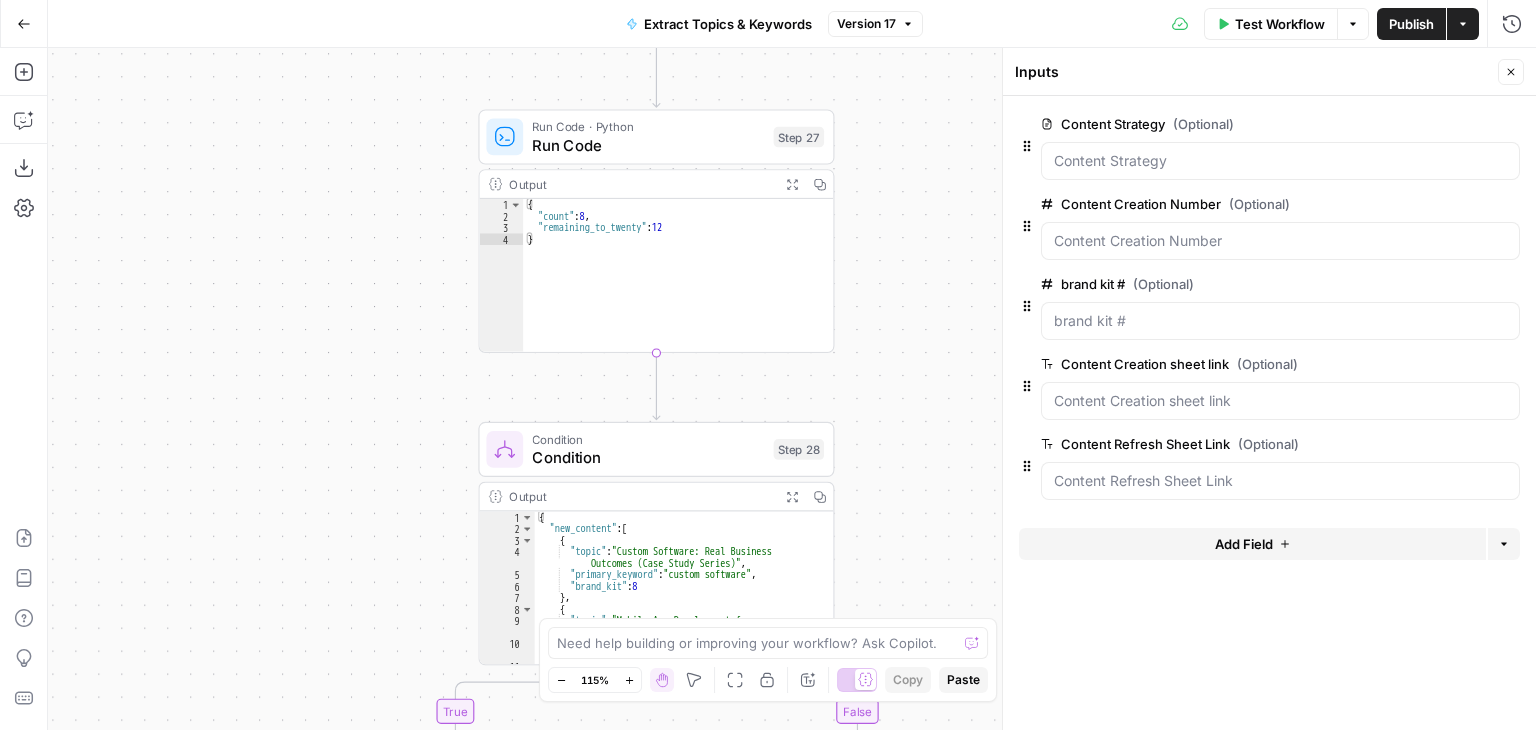 drag, startPoint x: 268, startPoint y: 397, endPoint x: 271, endPoint y: 283, distance: 114.03947 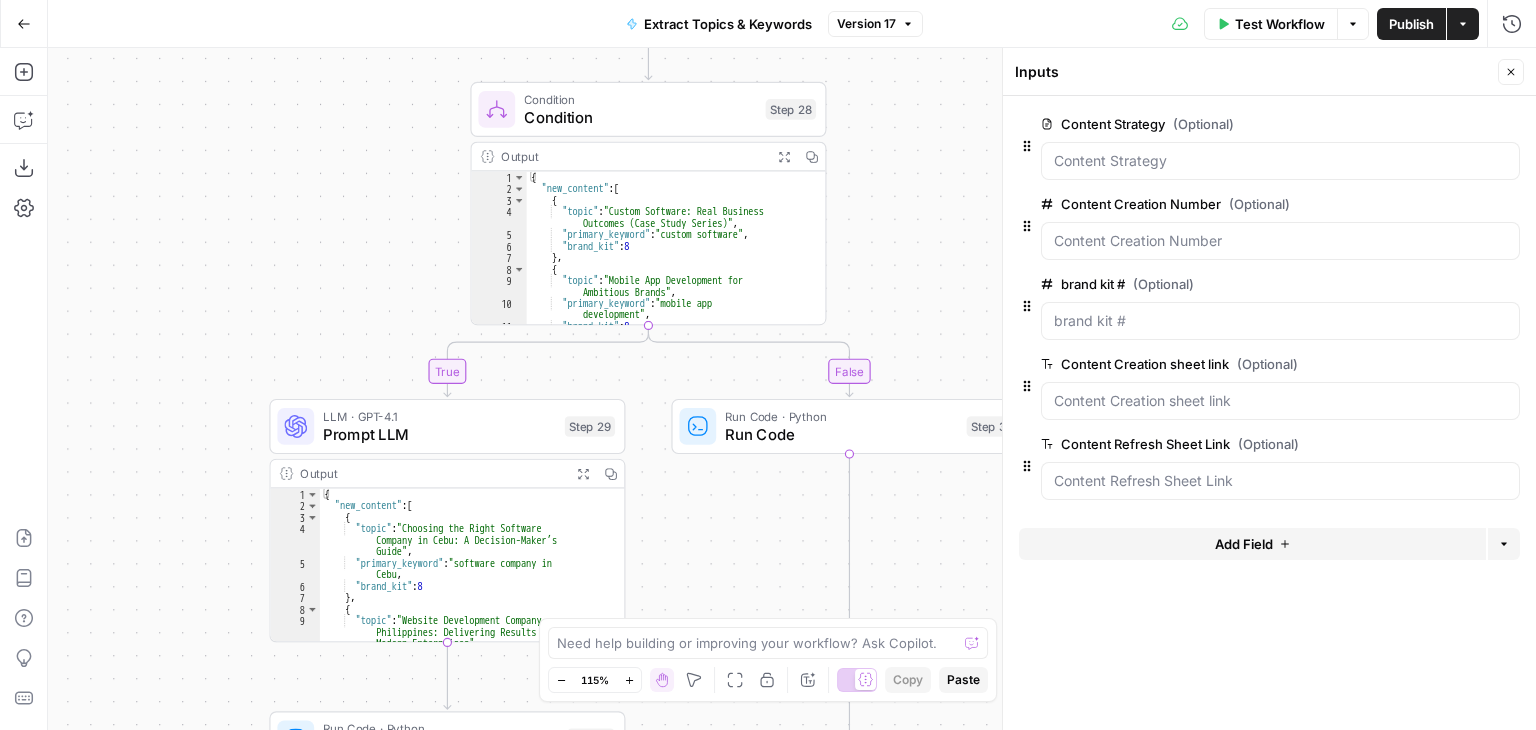 drag, startPoint x: 234, startPoint y: 257, endPoint x: 237, endPoint y: 170, distance: 87.05171 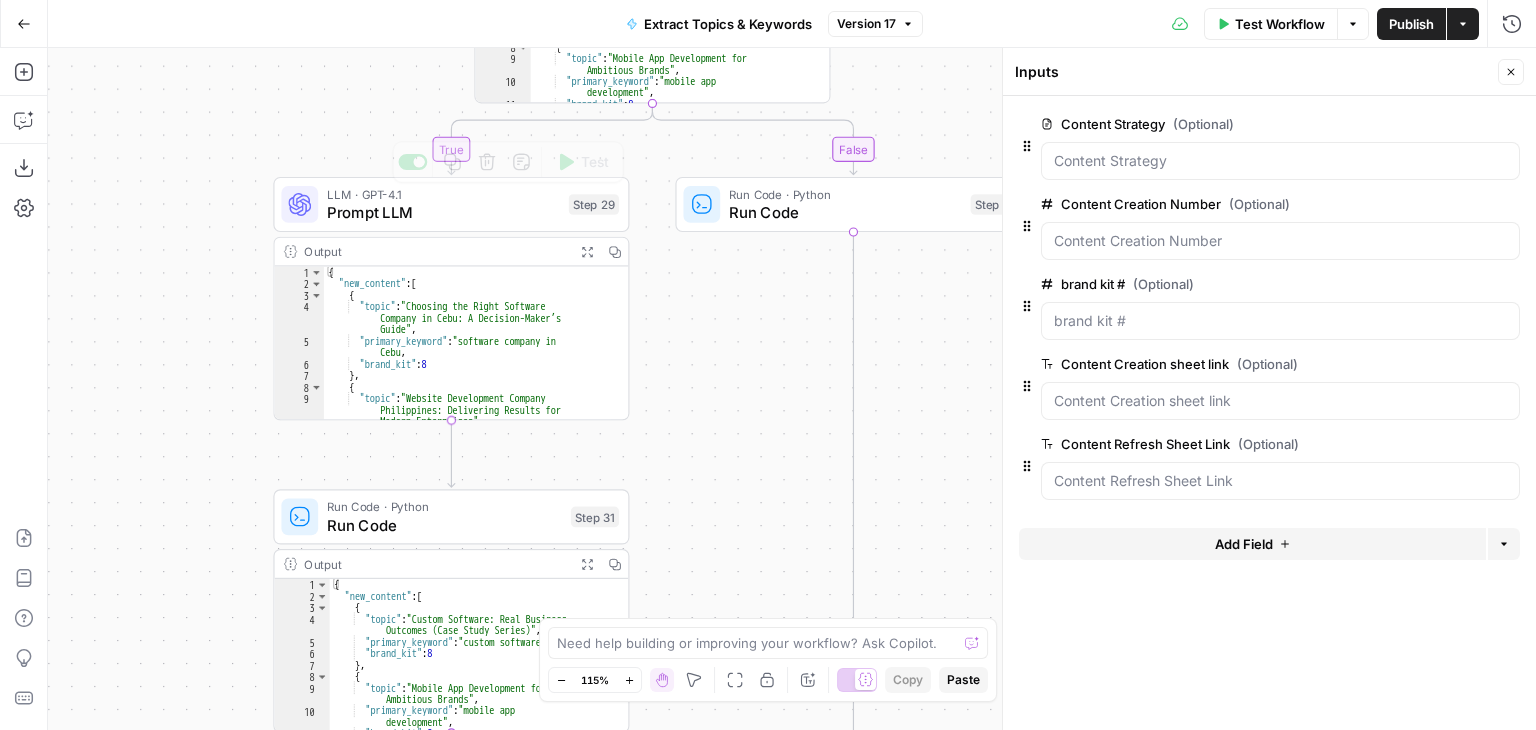 click on "LLM · GPT-4.1 Prompt LLM Step 29 Copy step Delete step Add Note Test" at bounding box center (451, 204) 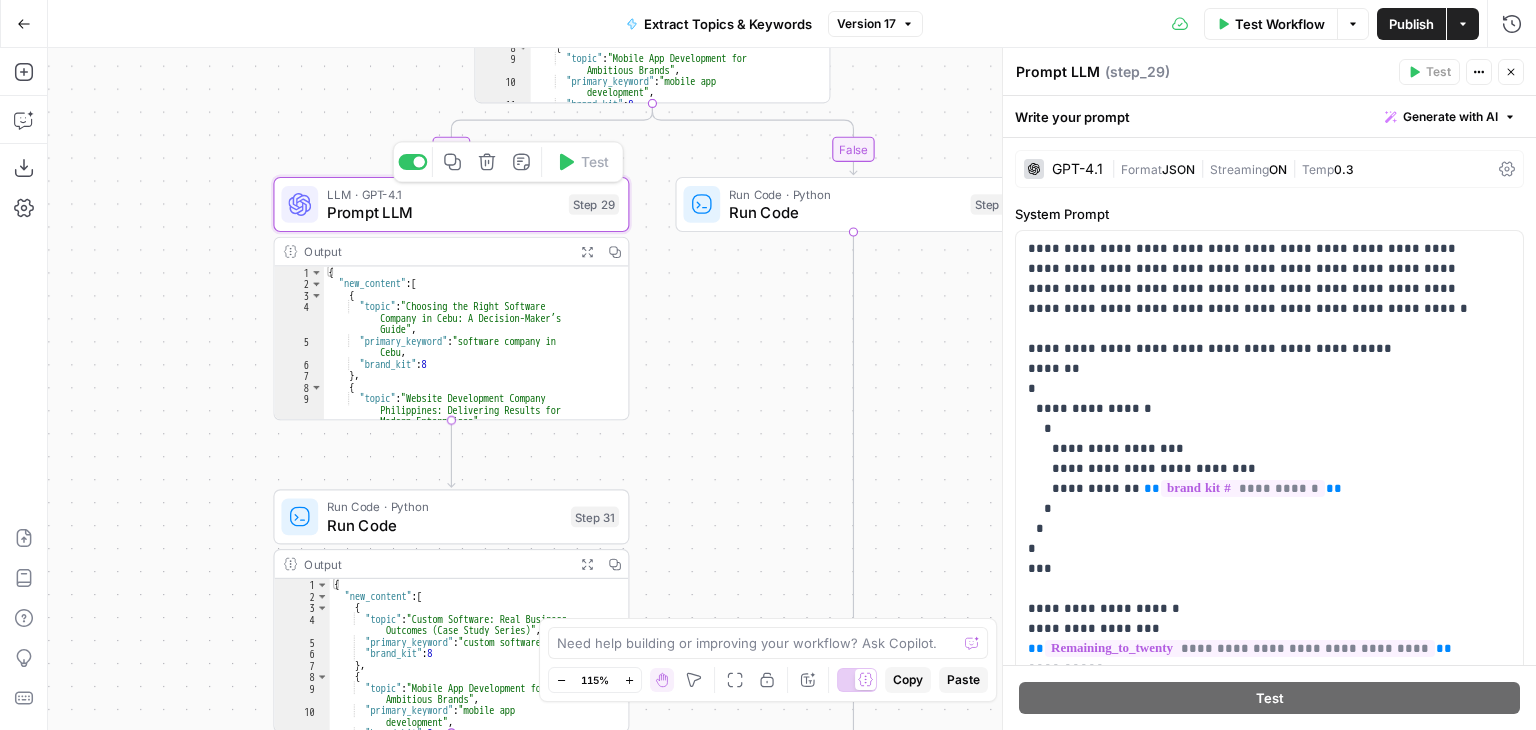 type on "Prompt LLM" 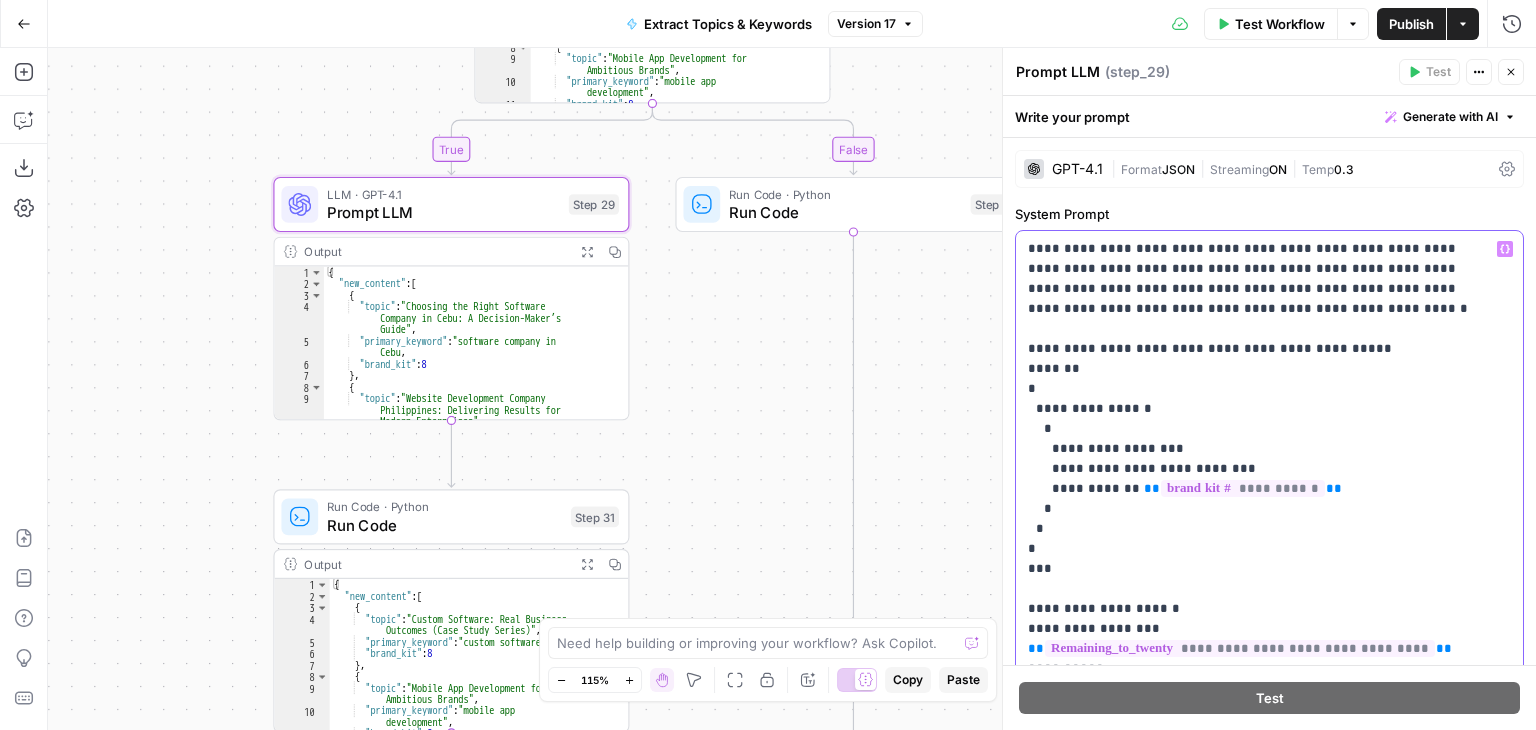 scroll, scrollTop: 101, scrollLeft: 0, axis: vertical 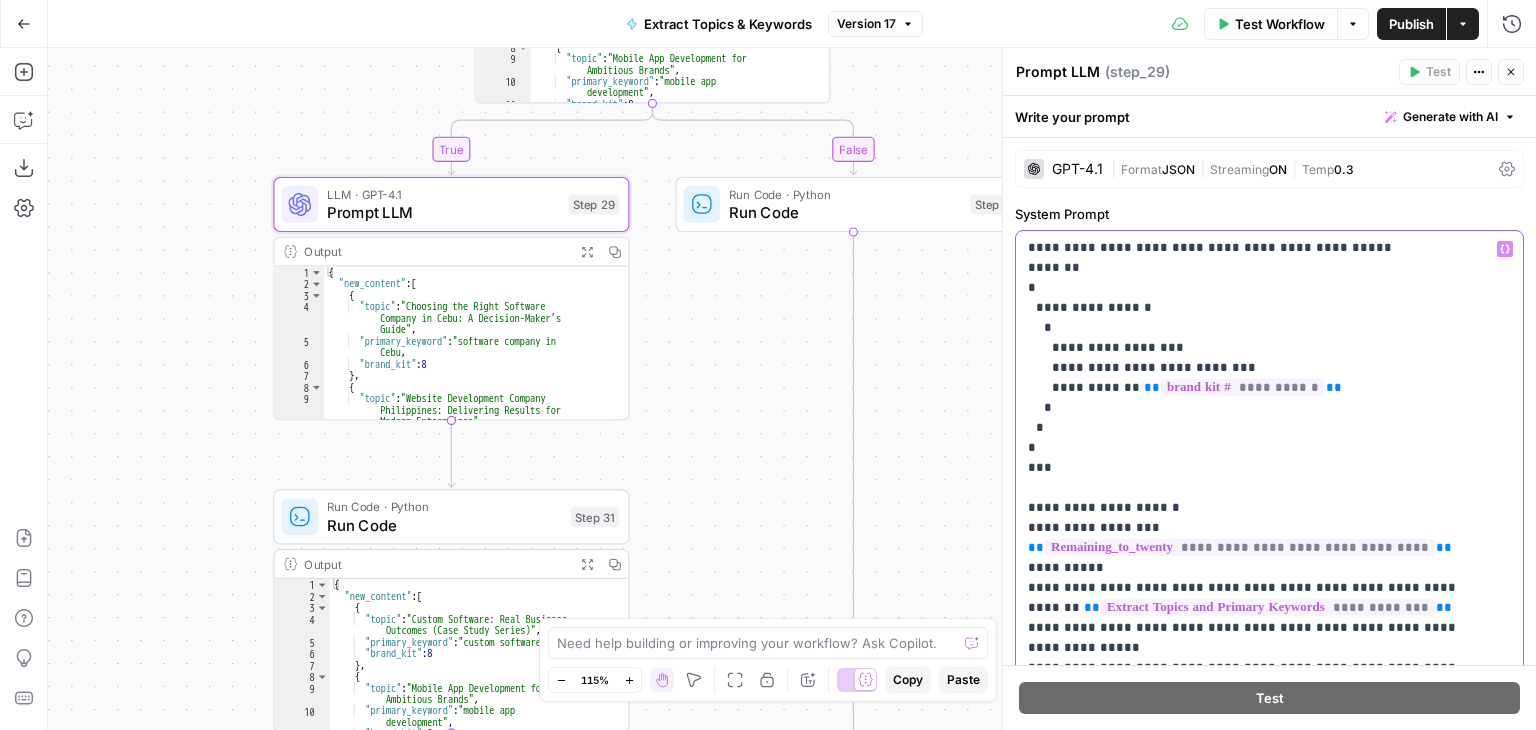 drag, startPoint x: 1360, startPoint y: 335, endPoint x: 1333, endPoint y: 498, distance: 165.22107 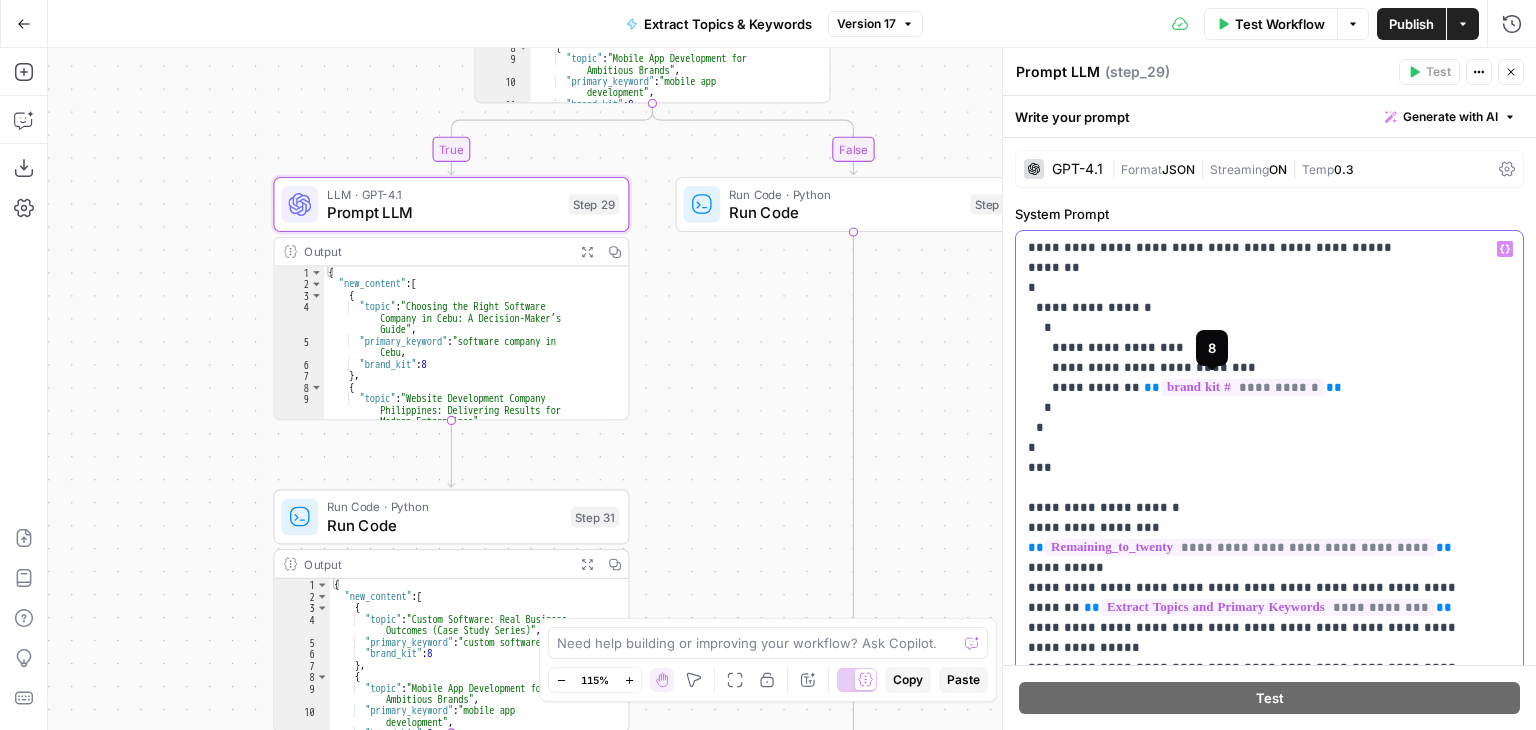 click on "**********" at bounding box center [1254, 588] 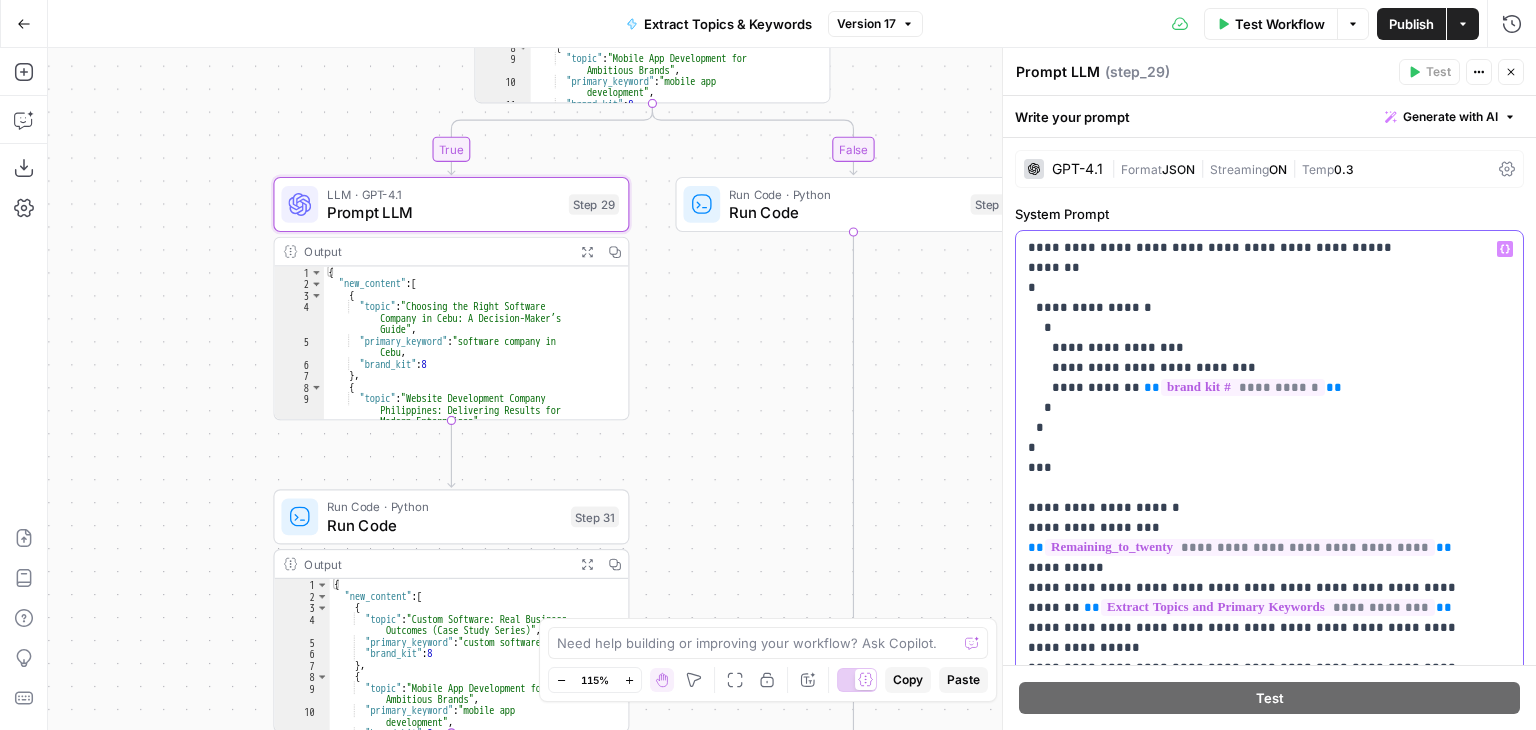 click on "**********" at bounding box center [1254, 588] 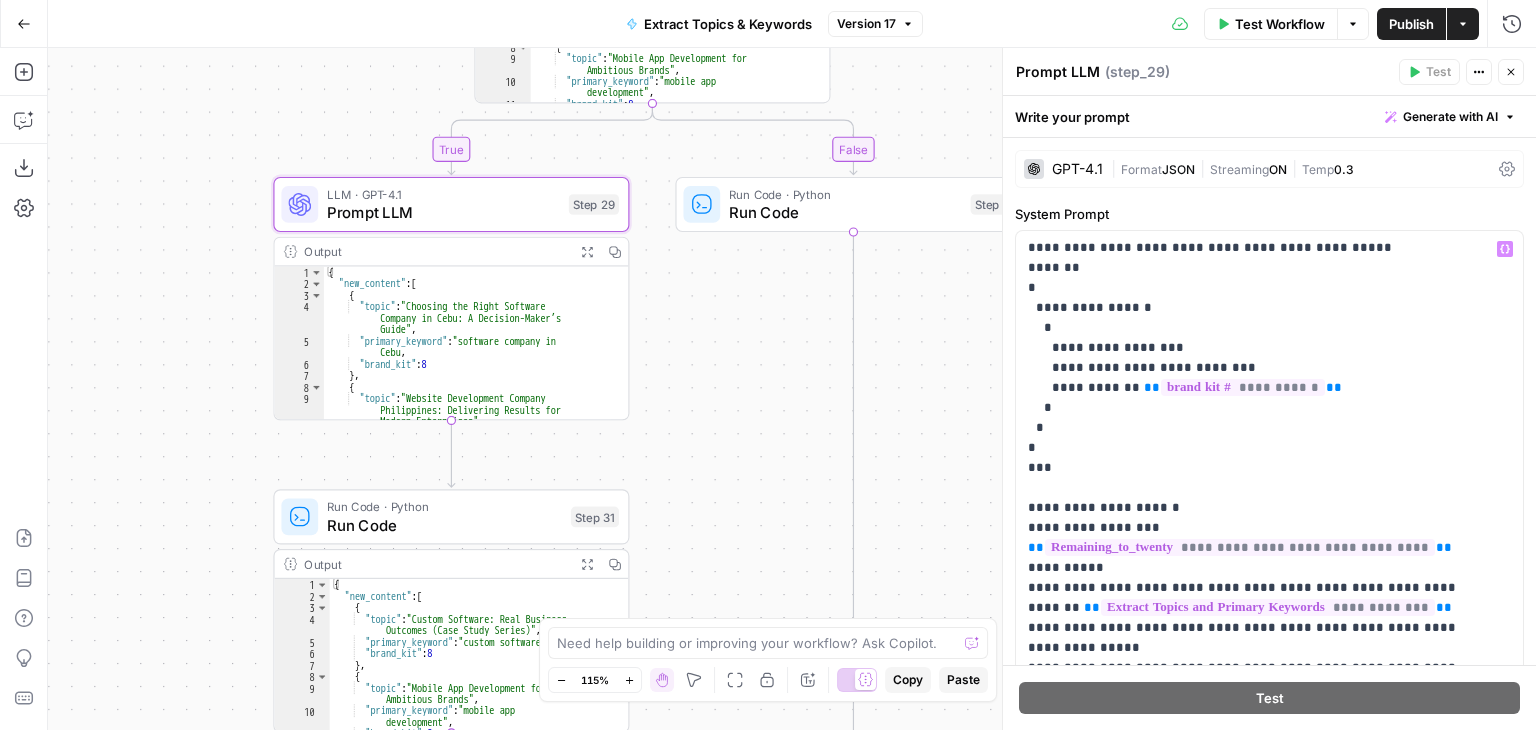click 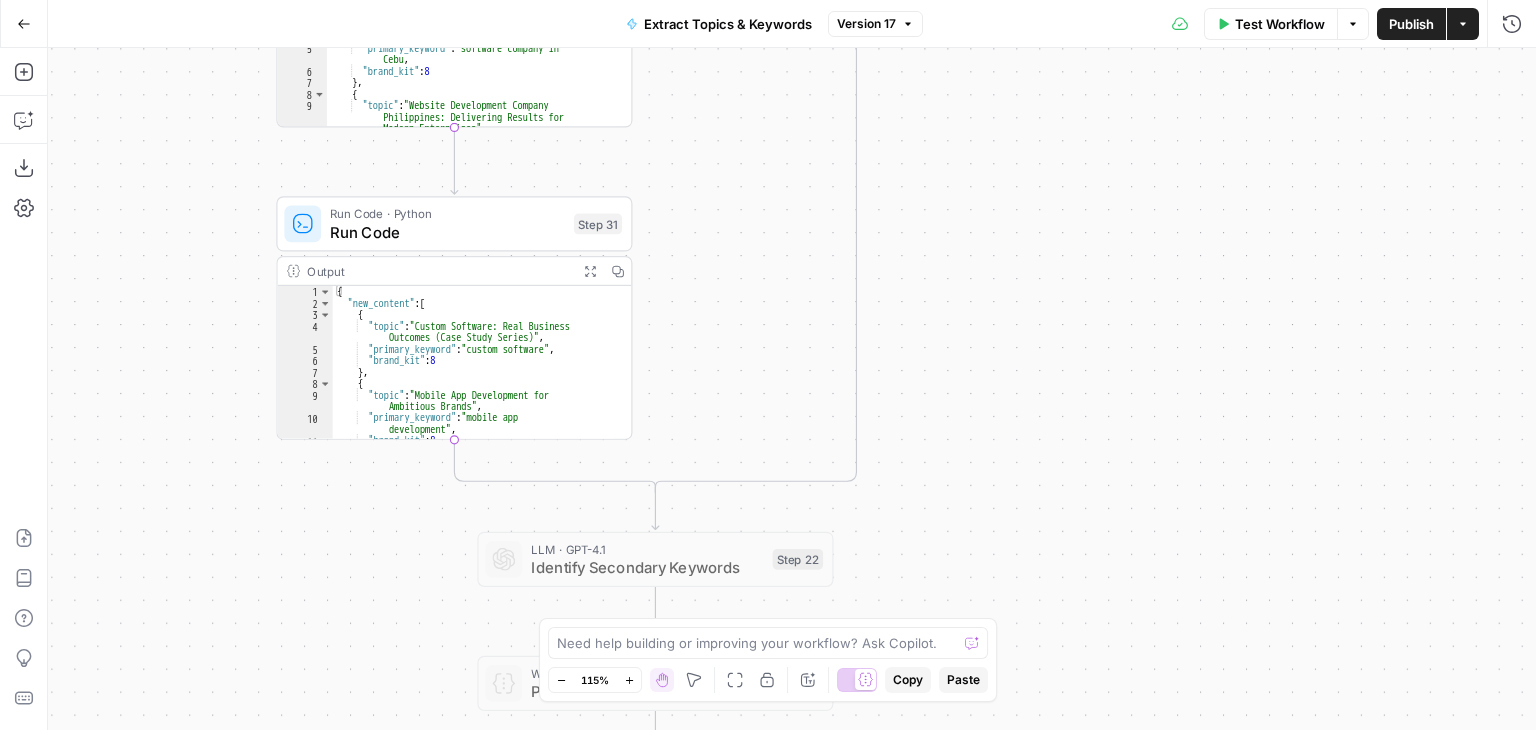drag, startPoint x: 1092, startPoint y: 349, endPoint x: 1092, endPoint y: 257, distance: 92 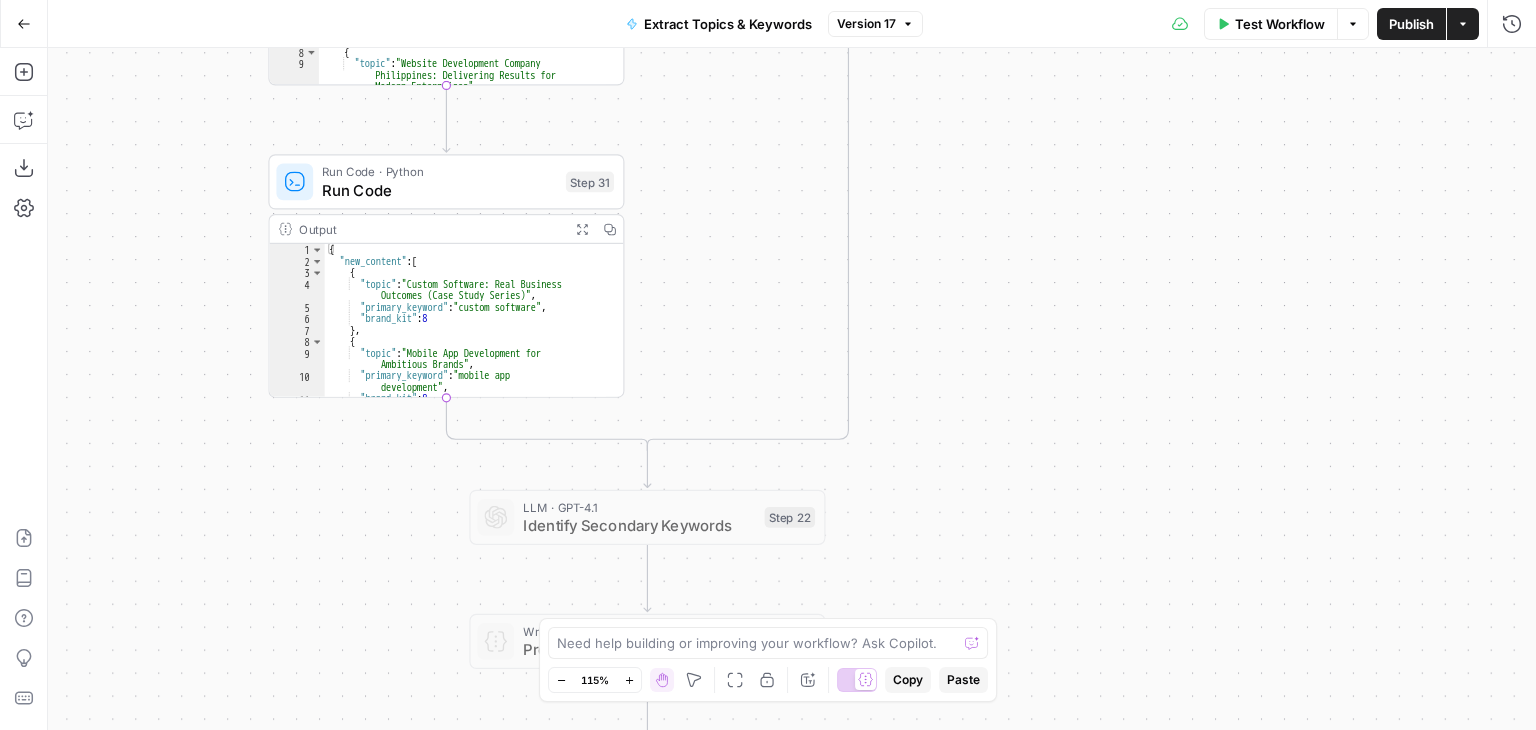 drag, startPoint x: 1091, startPoint y: 462, endPoint x: 1084, endPoint y: 234, distance: 228.10744 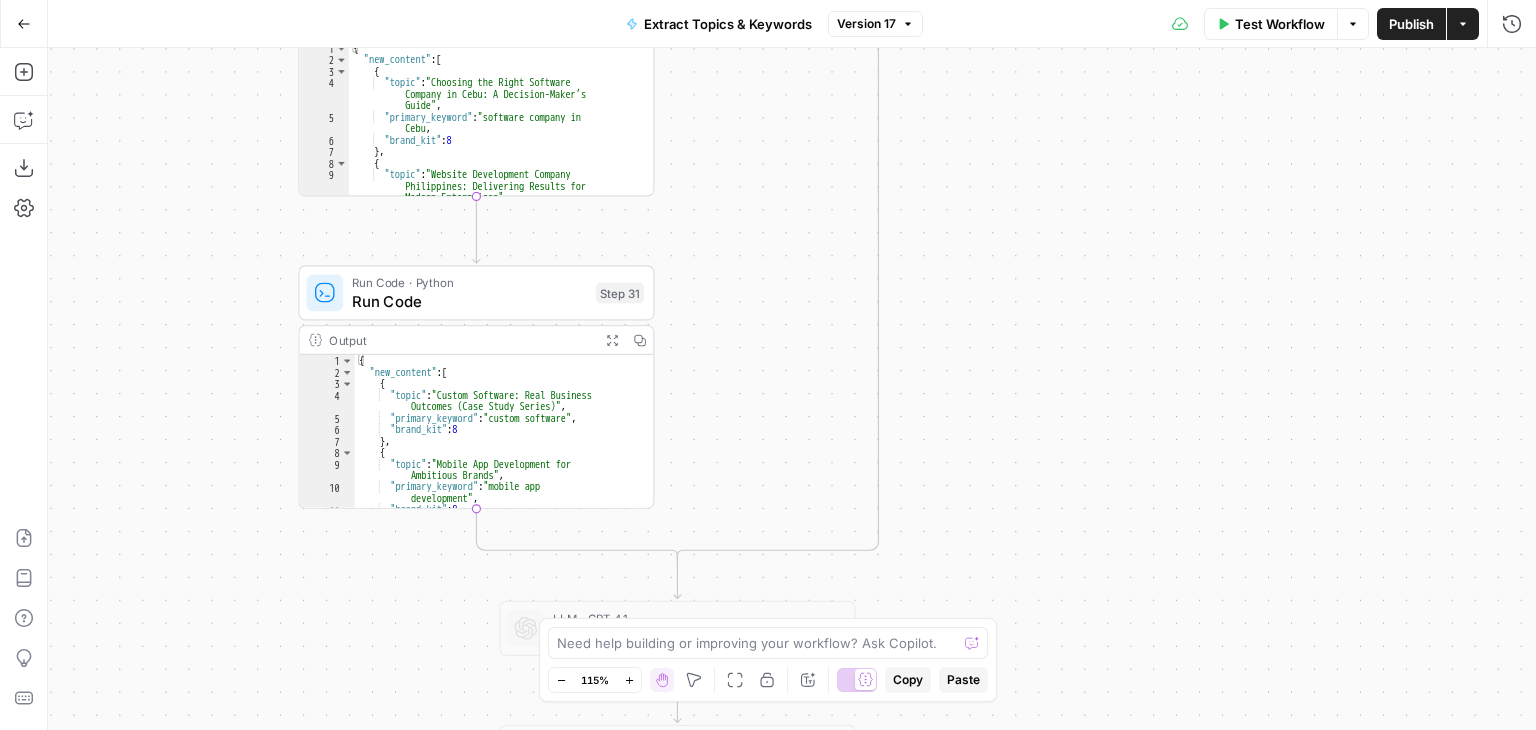 drag, startPoint x: 1128, startPoint y: 255, endPoint x: 1168, endPoint y: 646, distance: 393.0407 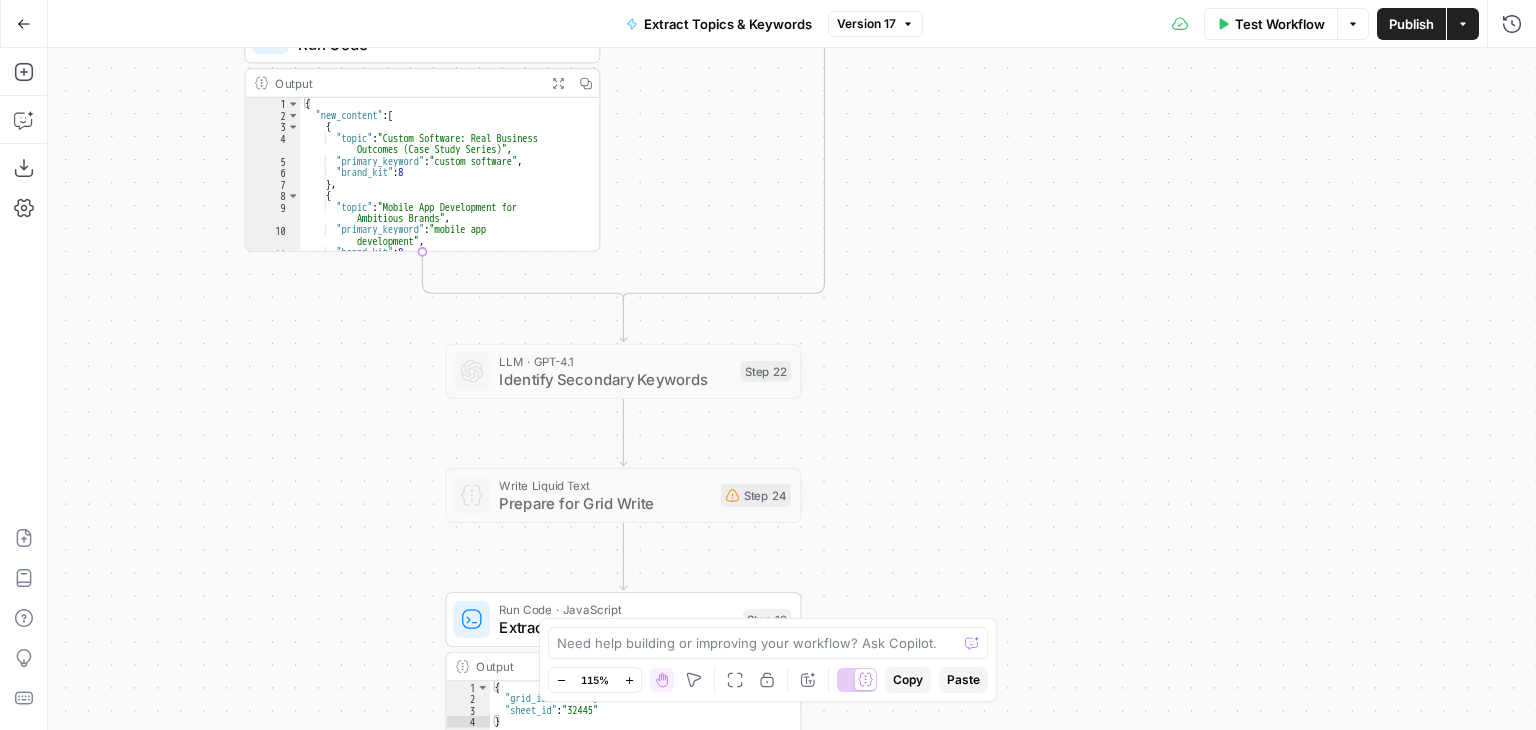drag, startPoint x: 1139, startPoint y: 451, endPoint x: 1080, endPoint y: 102, distance: 353.95197 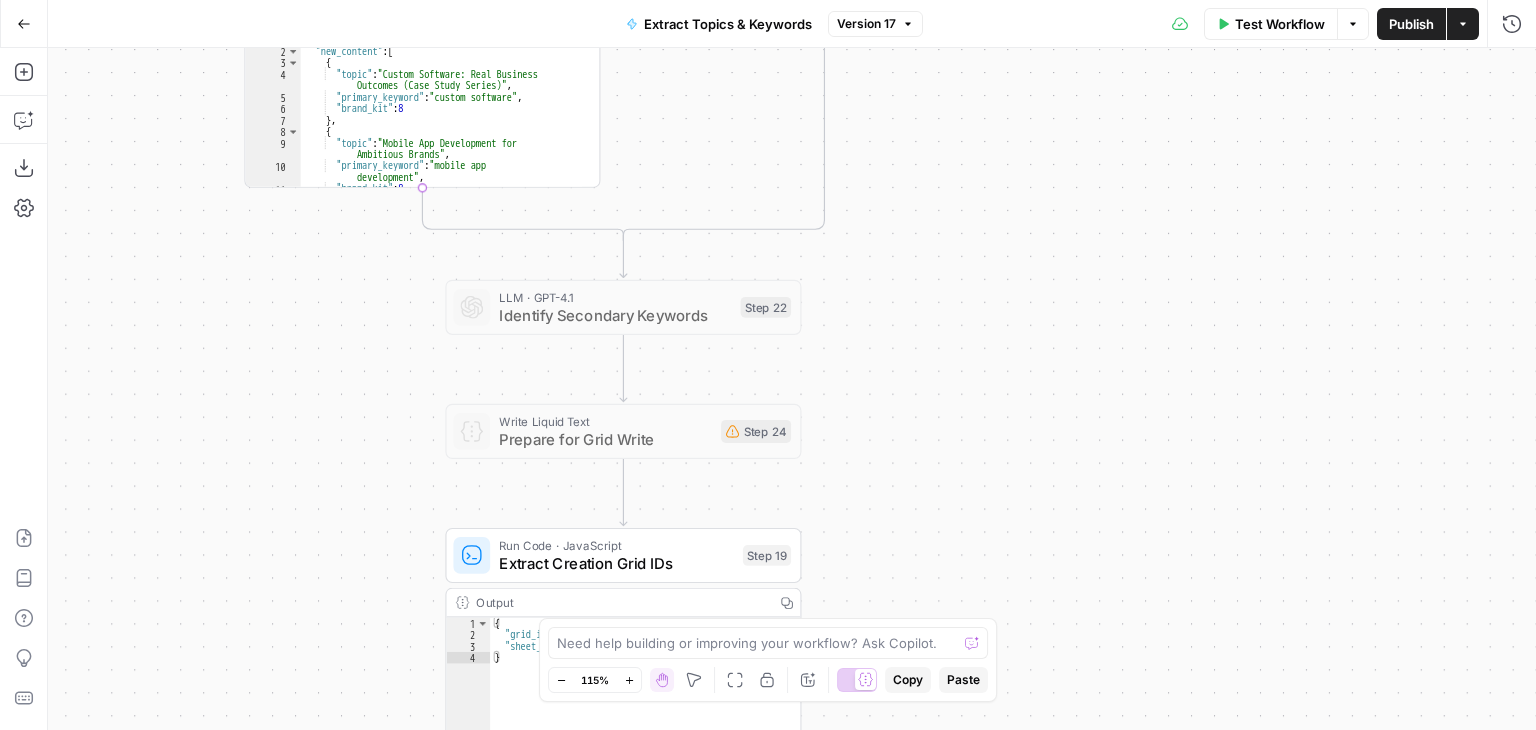 drag, startPoint x: 1096, startPoint y: 377, endPoint x: 1104, endPoint y: 209, distance: 168.19037 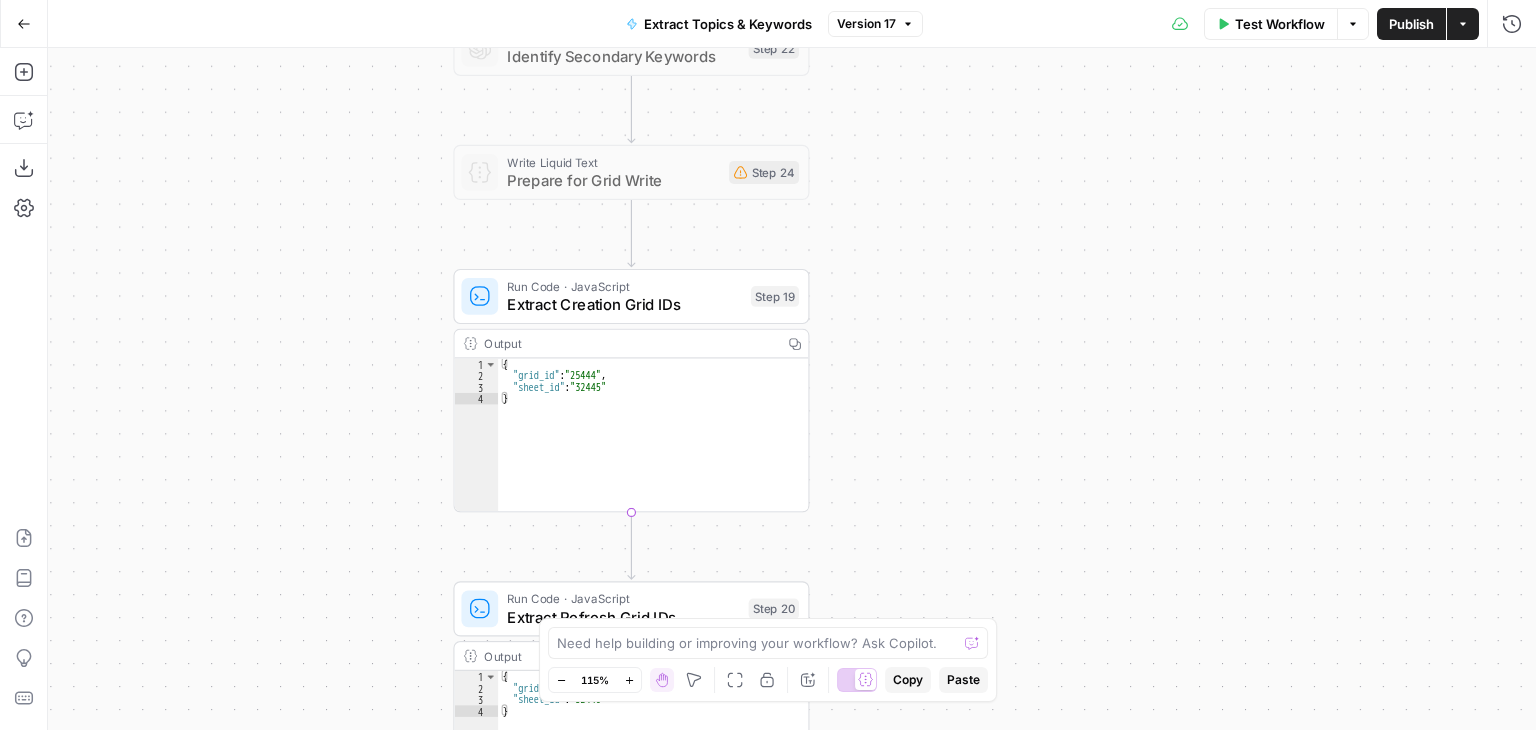 drag, startPoint x: 1140, startPoint y: 347, endPoint x: 1140, endPoint y: 333, distance: 14 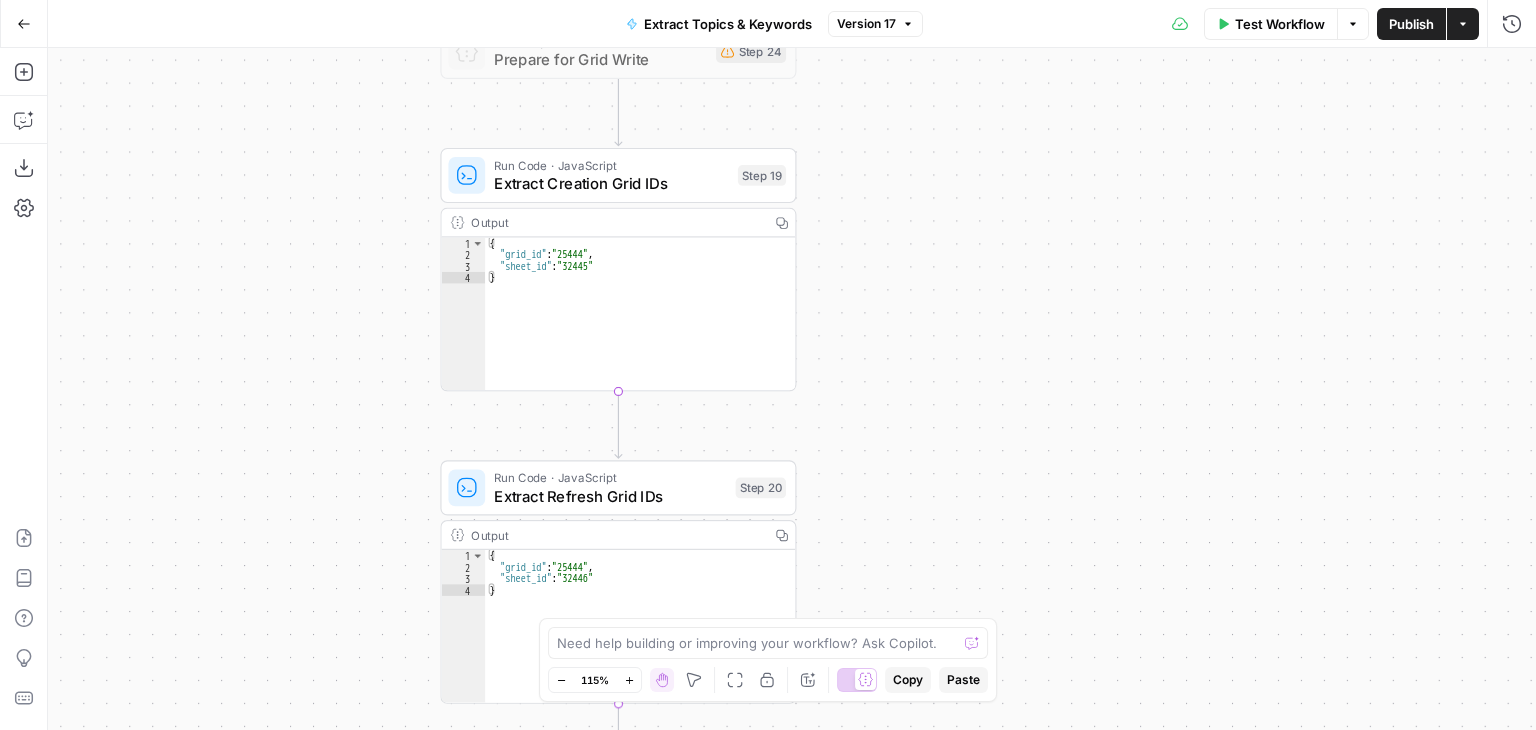 drag, startPoint x: 1140, startPoint y: 301, endPoint x: 1129, endPoint y: 232, distance: 69.87131 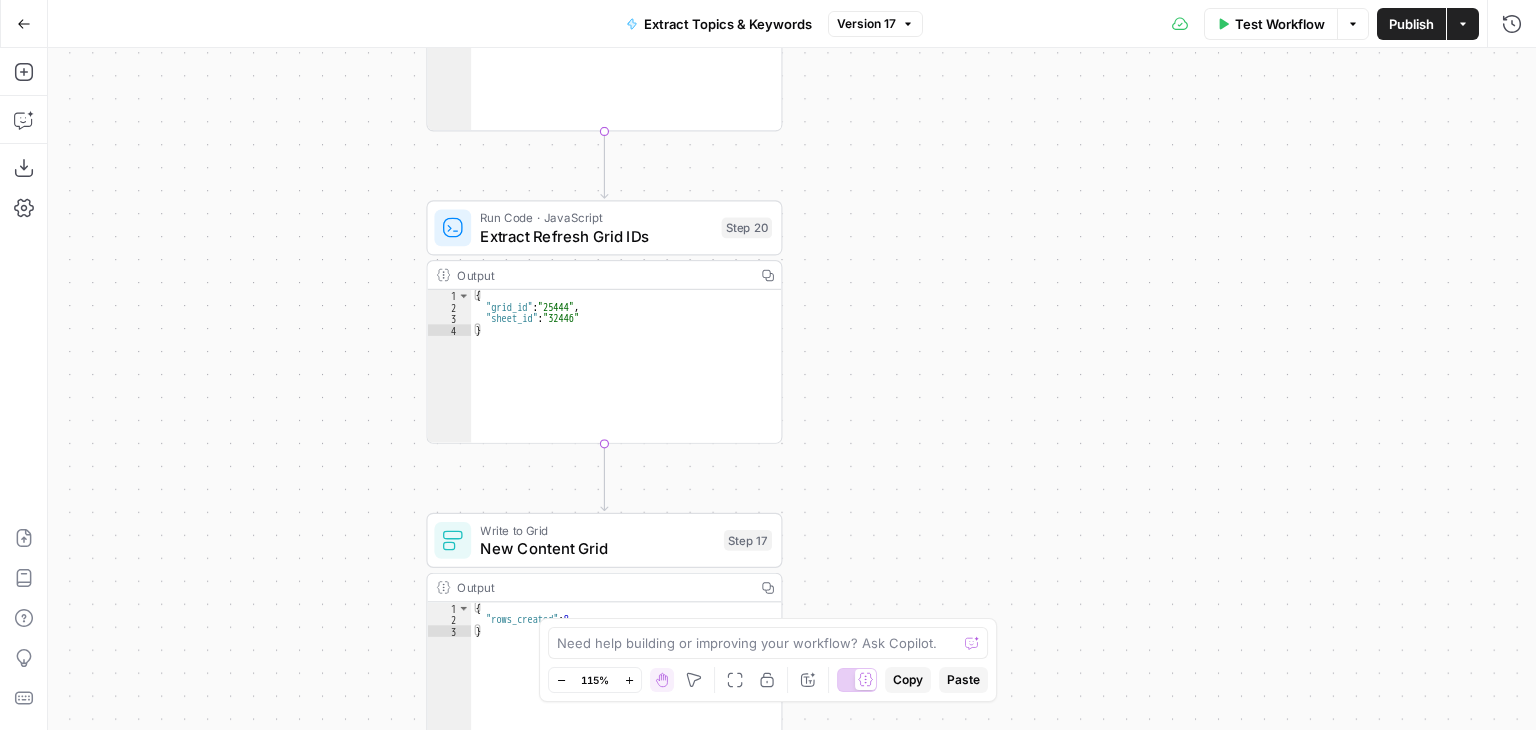 drag, startPoint x: 1108, startPoint y: 360, endPoint x: 1102, endPoint y: 277, distance: 83.21658 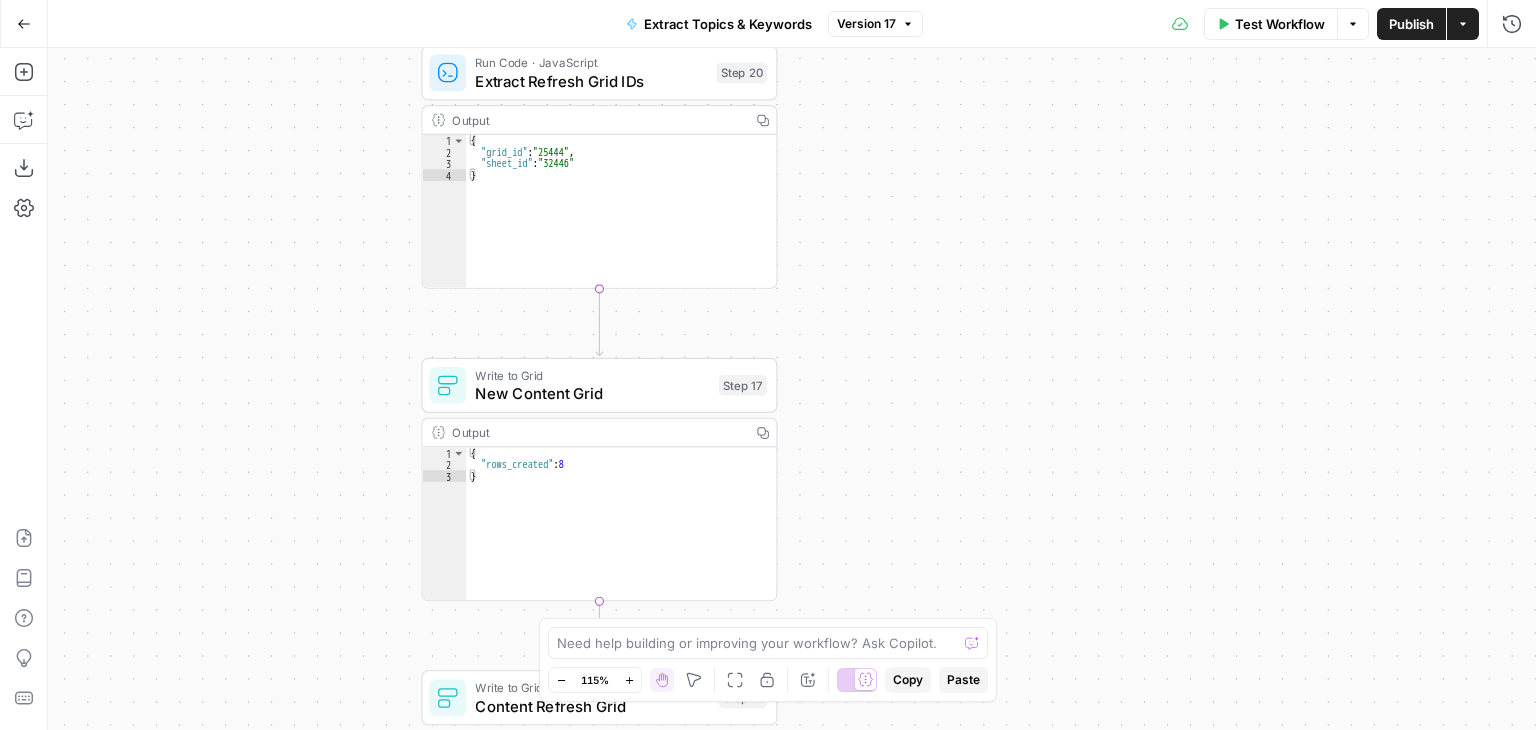 drag, startPoint x: 1100, startPoint y: 315, endPoint x: 1097, endPoint y: 144, distance: 171.0263 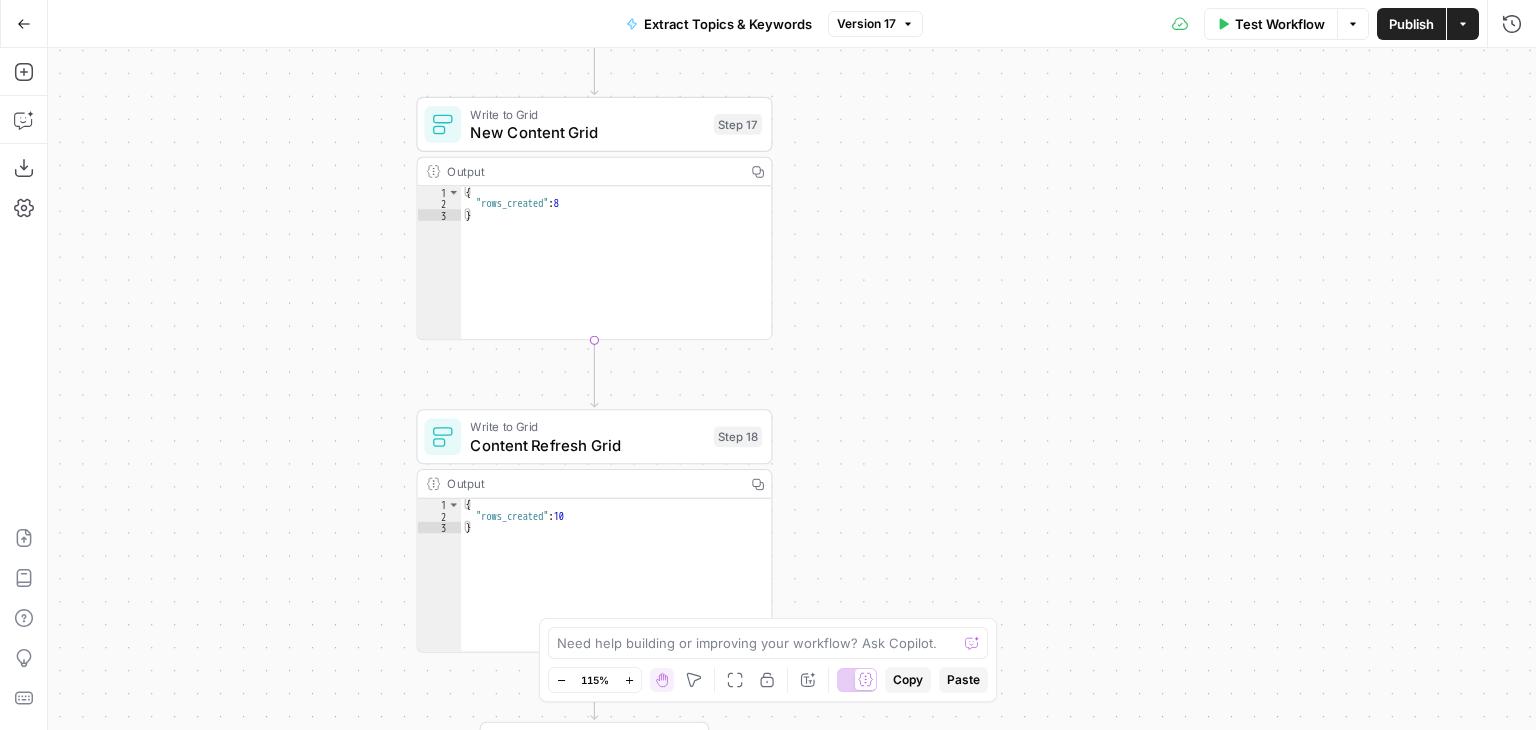 drag, startPoint x: 1105, startPoint y: 377, endPoint x: 1079, endPoint y: 124, distance: 254.33246 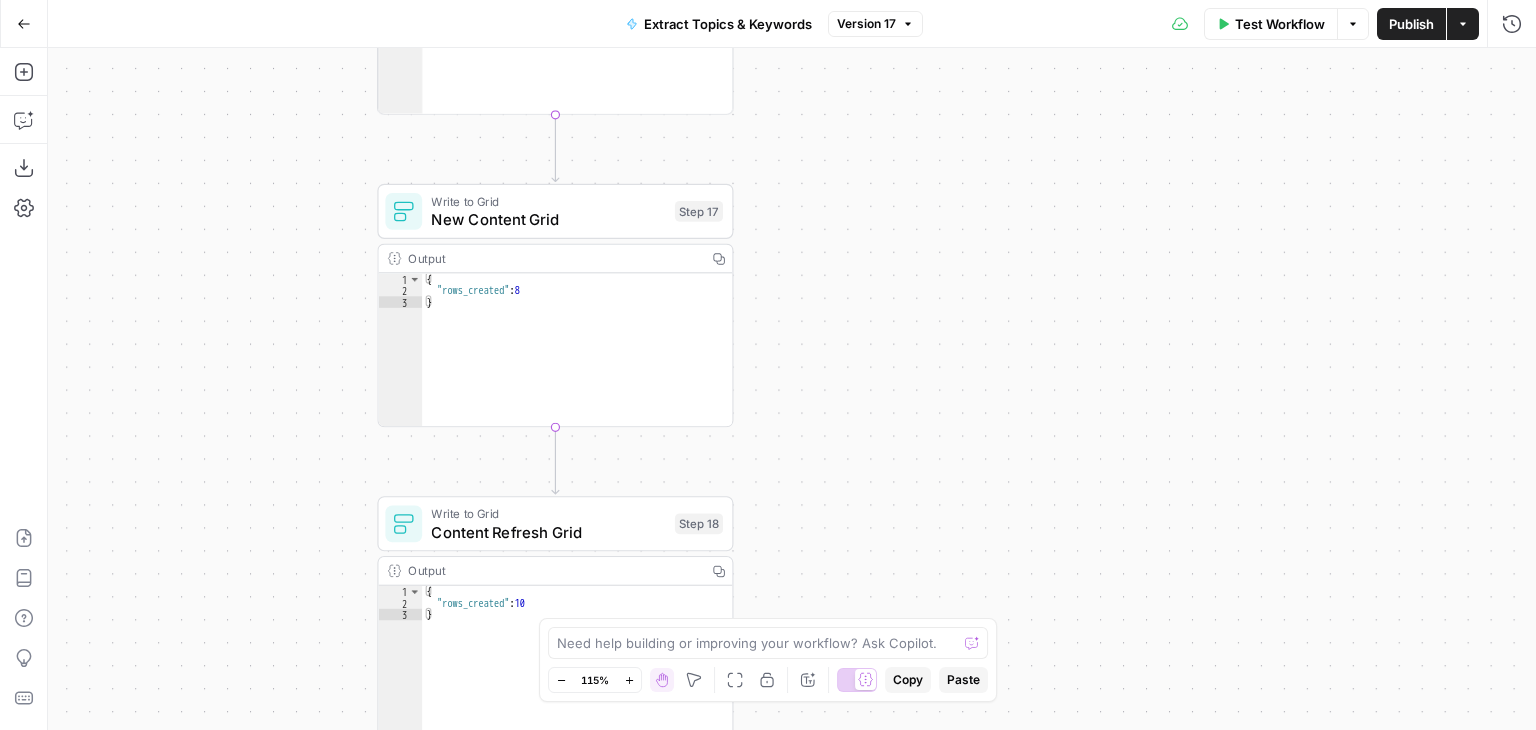 drag 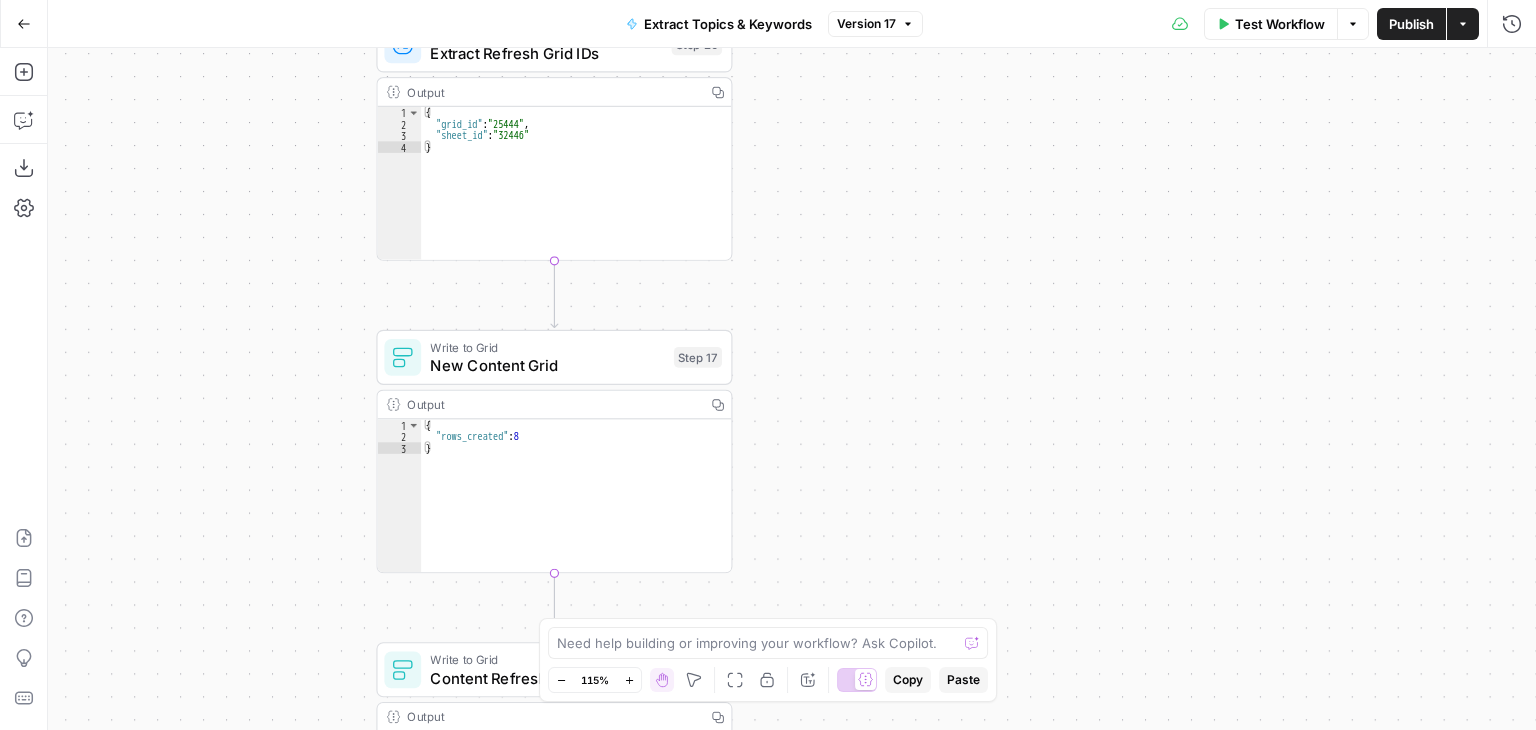 click on "true false Workflow Set Inputs Inputs Workflow Get Brand Kit Data Step 6 Output Copy 1 2 3 4 5 {    "__id" :  "8202381" ,    "brand_name" :  "Symph" ,    "brand_url" :  "https://www.symph.co/" ,    "brand_about" :  "Symph is a Cebu-based software         development company founded in 2010,         dedicated to driving positive global         impact by building custom technological         solutions for diverse business challenges.         Specializing in AI applications, business         systems, and web/mobile solutions, Symph         focuses on designing and developing         products that address specific operational         needs, optimize workflows, and enable         organizations to scale effectively. Their         approach emphasizes strategic problem        -solving, technical execution, and a         commitment to innovation, setting them         apart in the Philippine tech landscape." ,     Extract Clean Domain" at bounding box center (792, 389) 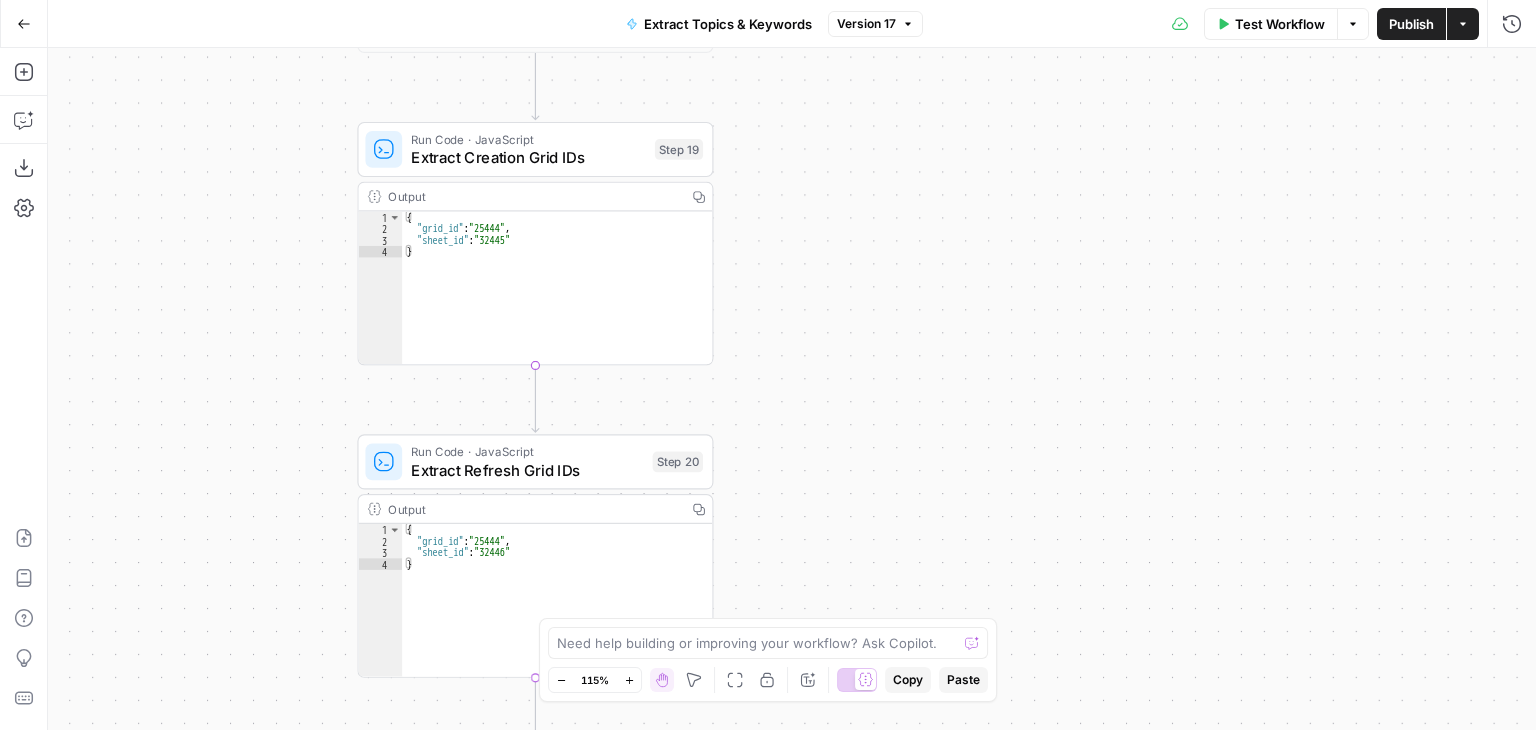 click on "true false Workflow Set Inputs Inputs Workflow Get Brand Kit Data Step 6 Output Copy 1 2 3 4 5 {    "__id" :  "8202381" ,    "brand_name" :  "Symph" ,    "brand_url" :  "https://www.symph.co/" ,    "brand_about" :  "Symph is a Cebu-based software         development company founded in 2010,         dedicated to driving positive global         impact by building custom technological         solutions for diverse business challenges.         Specializing in AI applications, business         systems, and web/mobile solutions, Symph         focuses on designing and developing         products that address specific operational         needs, optimize workflows, and enable         organizations to scale effectively. Their         approach emphasizes strategic problem        -solving, technical execution, and a         commitment to innovation, setting them         apart in the Philippine tech landscape." ,     Extract Clean Domain" at bounding box center (792, 389) 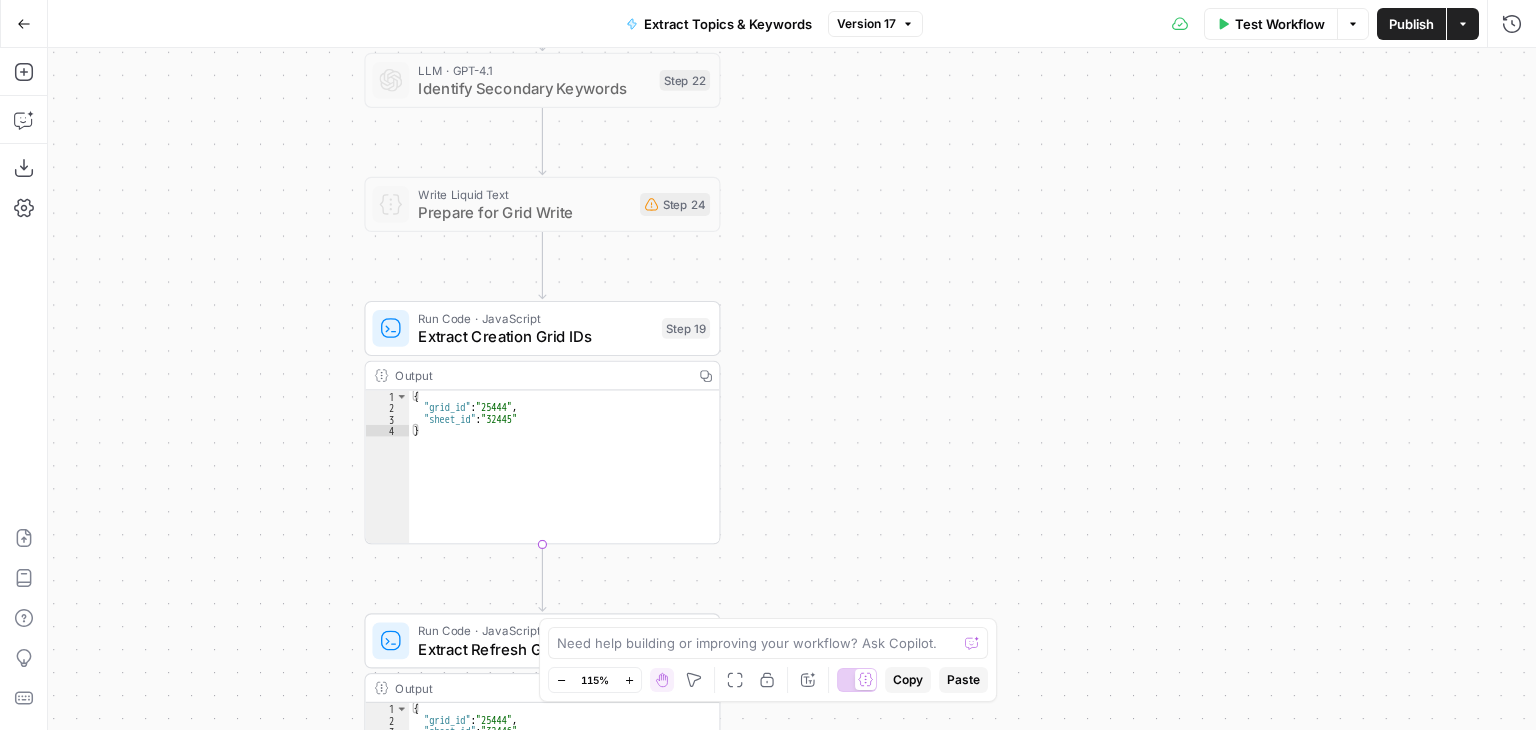 click on "Version 17" at bounding box center [866, 24] 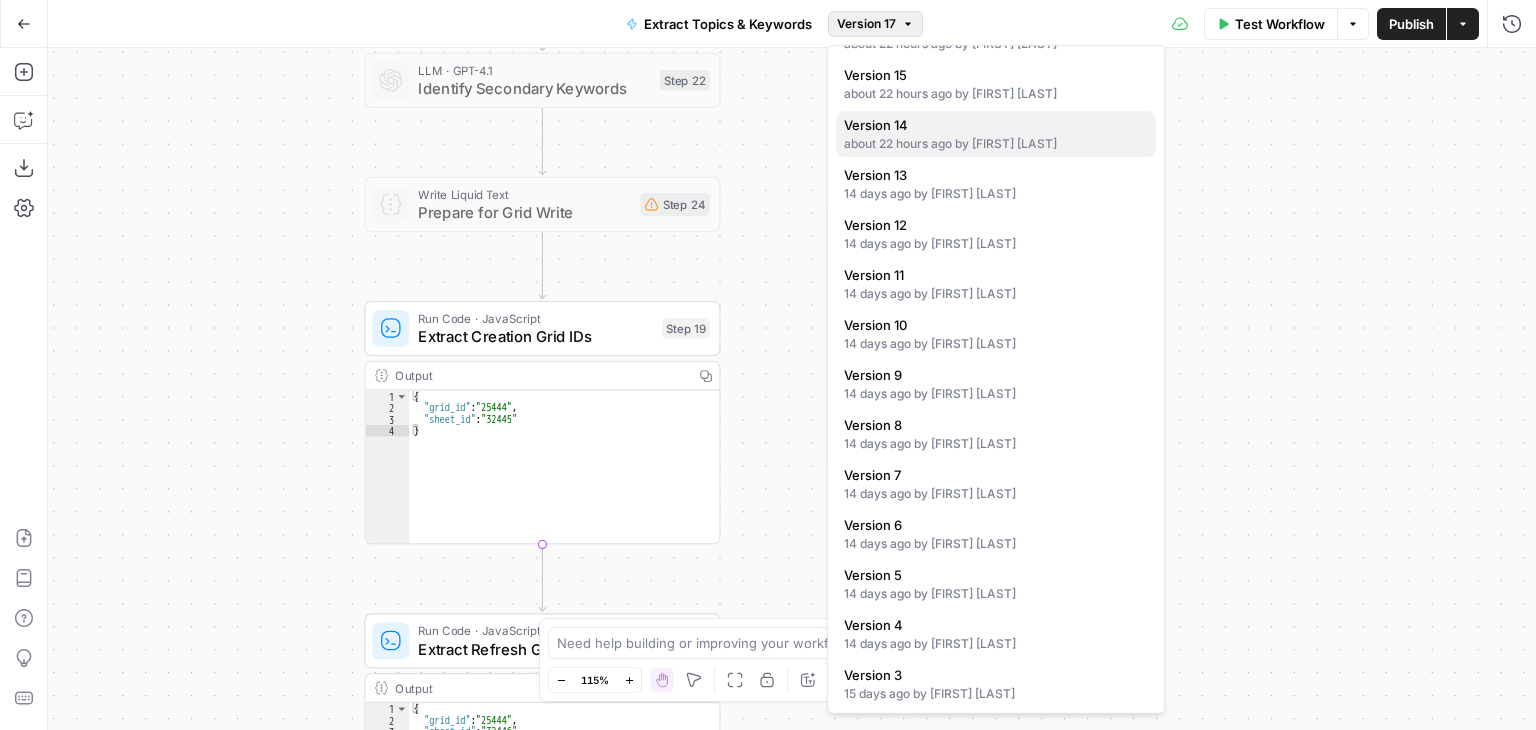 scroll, scrollTop: 95, scrollLeft: 0, axis: vertical 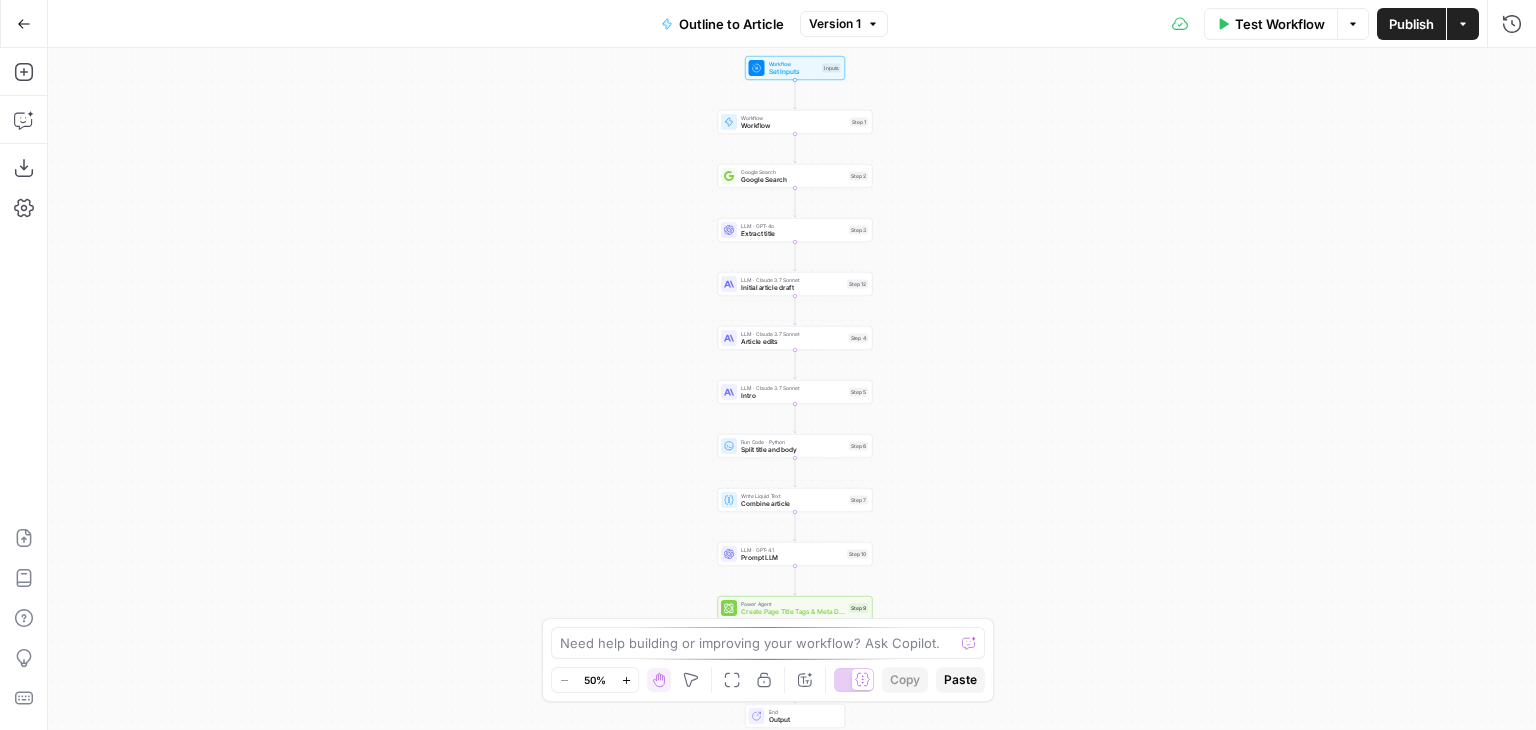 drag, startPoint x: 990, startPoint y: 138, endPoint x: 1003, endPoint y: 280, distance: 142.59383 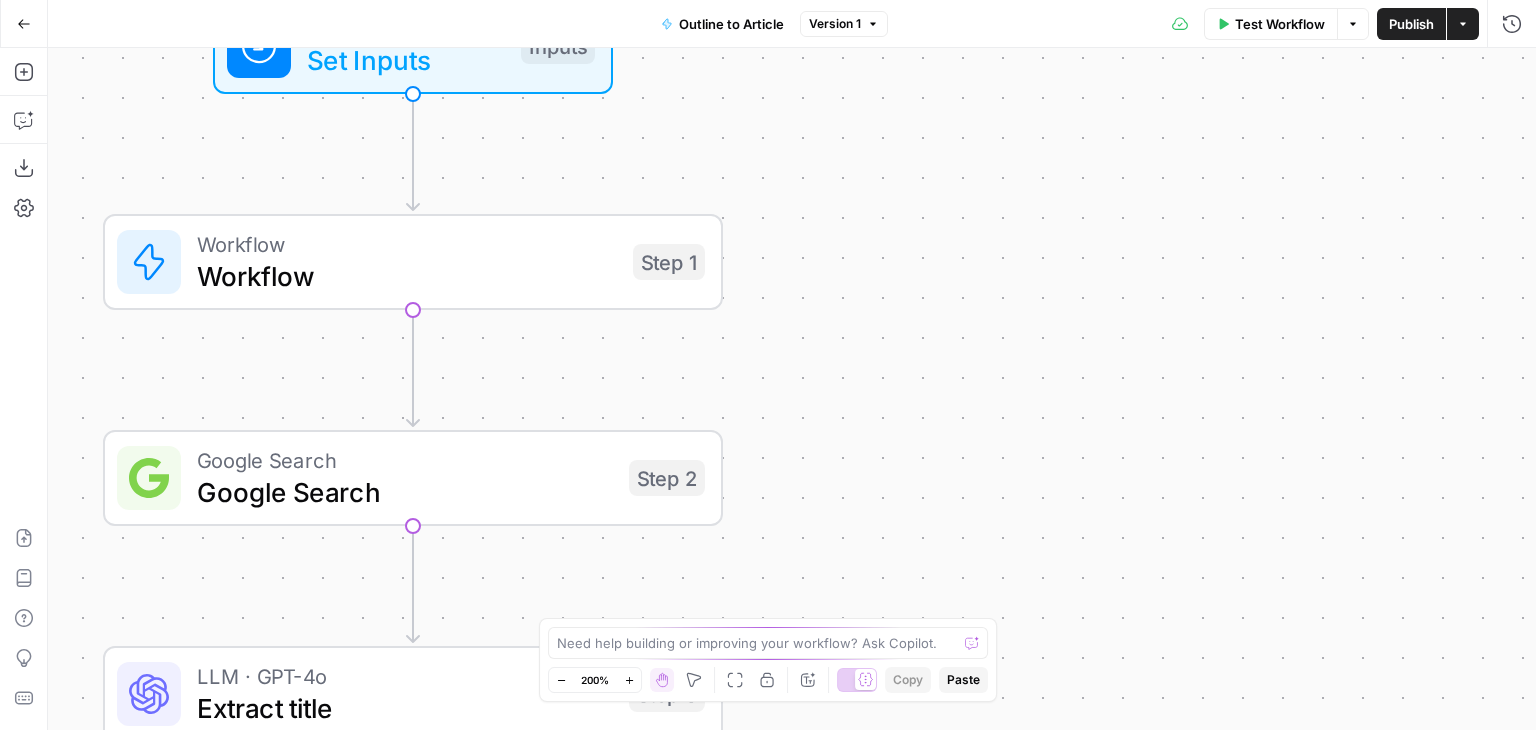 drag, startPoint x: 940, startPoint y: 142, endPoint x: 1048, endPoint y: 245, distance: 149.24141 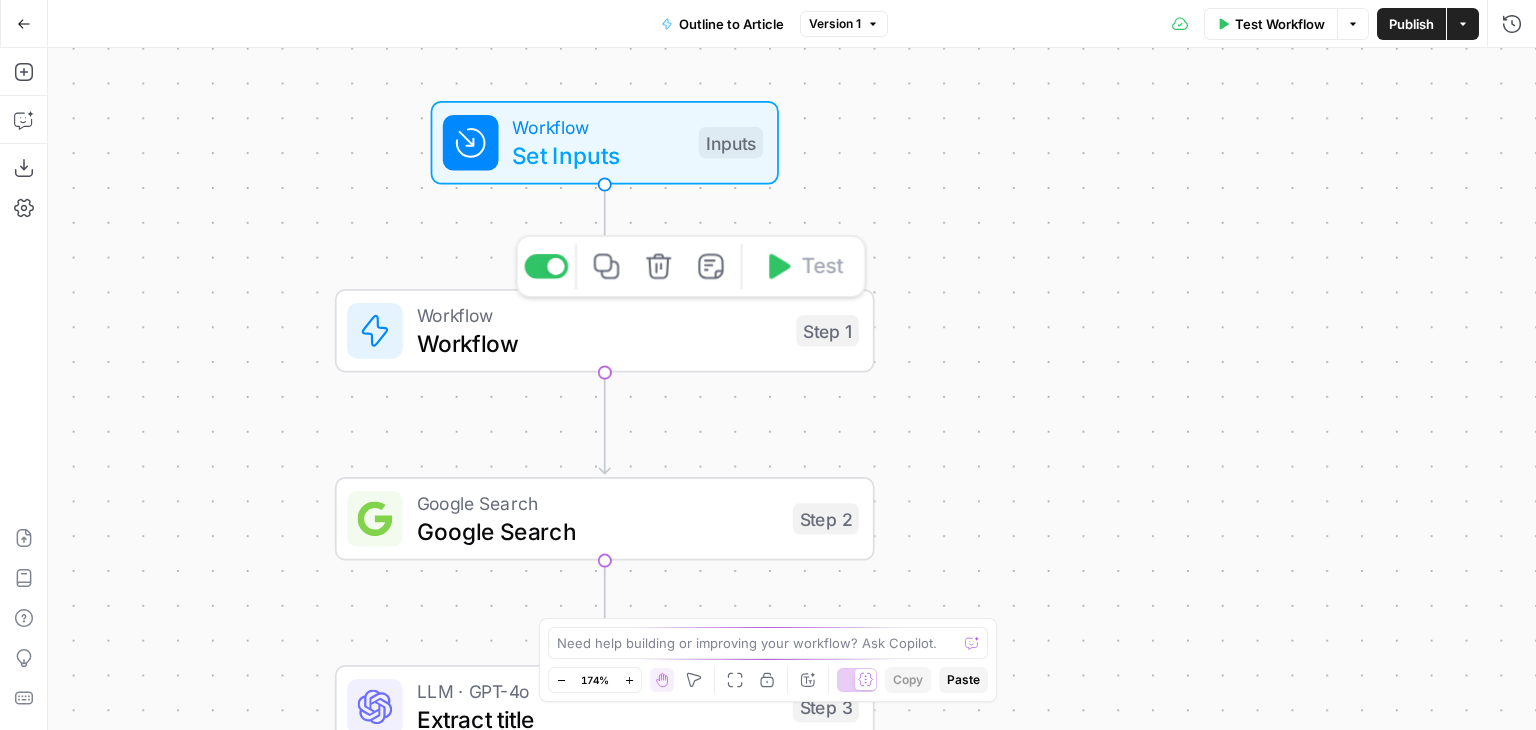 click on "Workflow" at bounding box center (600, 343) 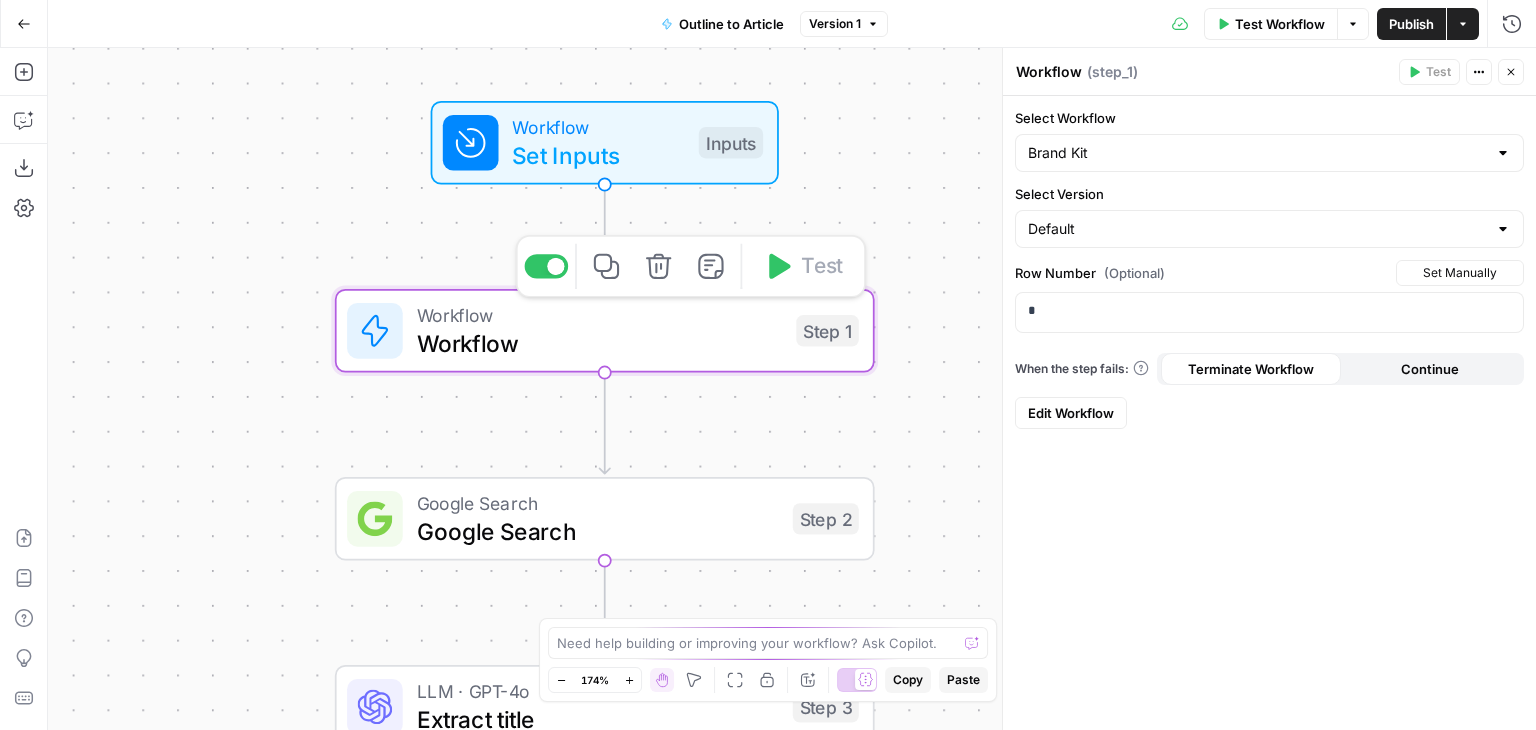 type on "Brand Kit" 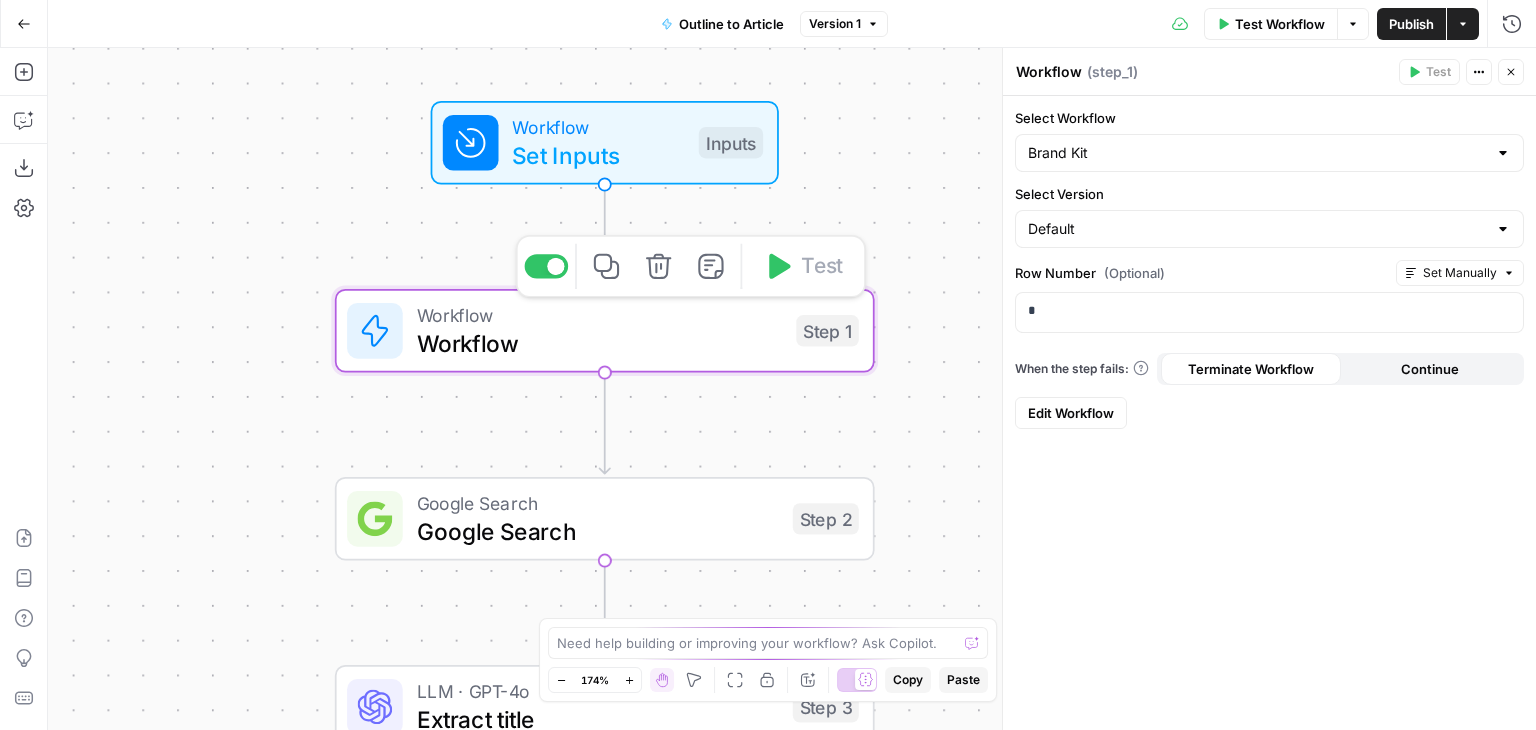 drag, startPoint x: 410, startPoint y: 211, endPoint x: 454, endPoint y: 265, distance: 69.656296 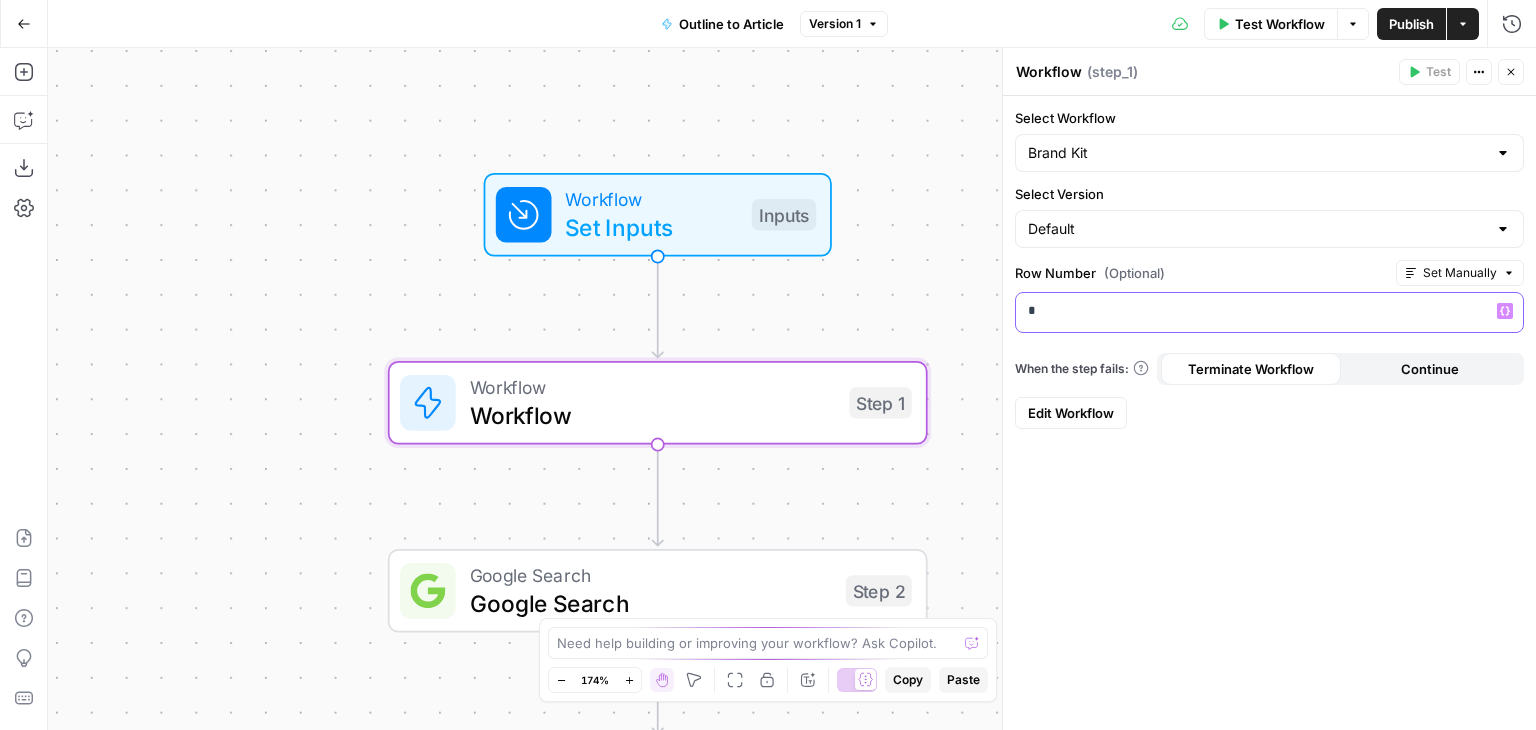 click on "*" at bounding box center (1270, 311) 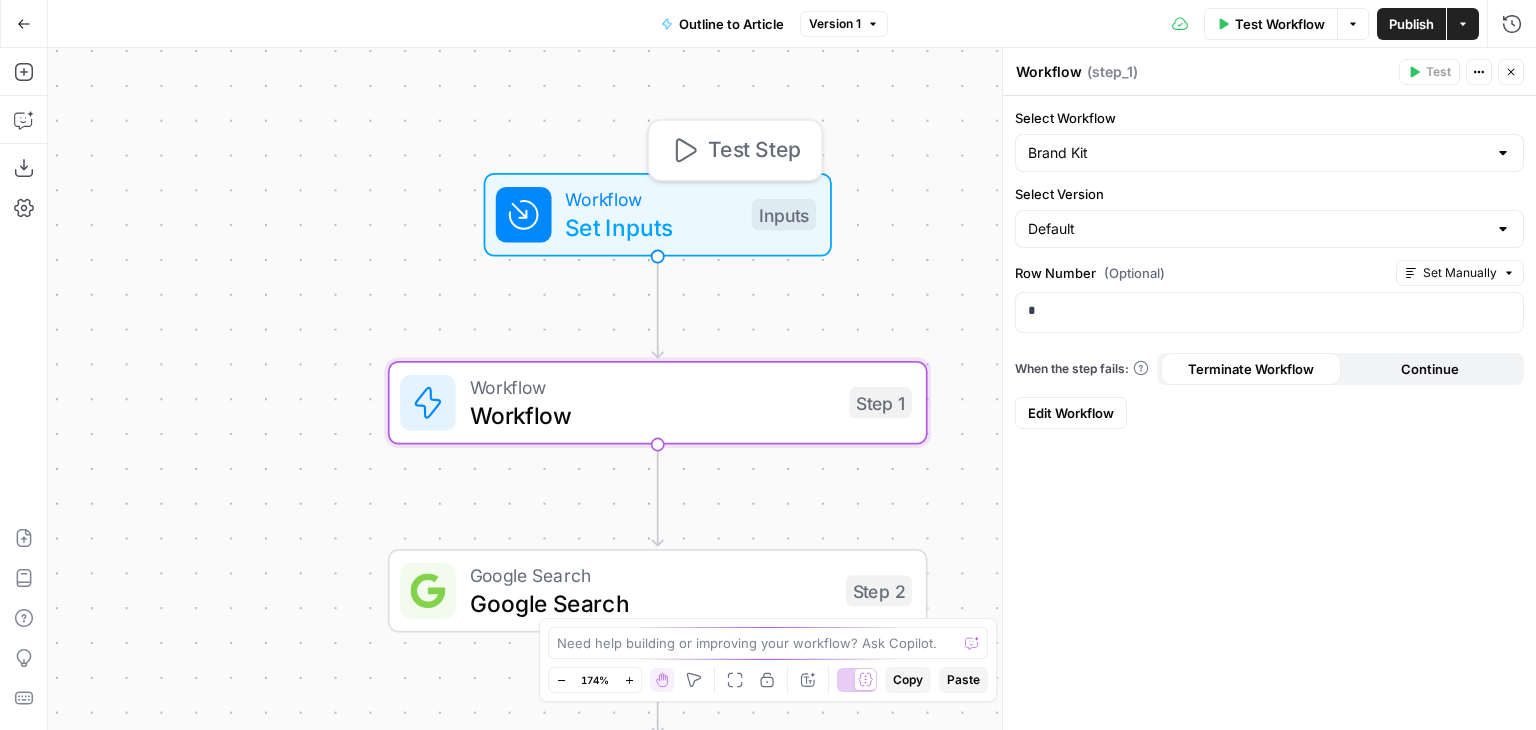 click on "Set Inputs" at bounding box center (651, 227) 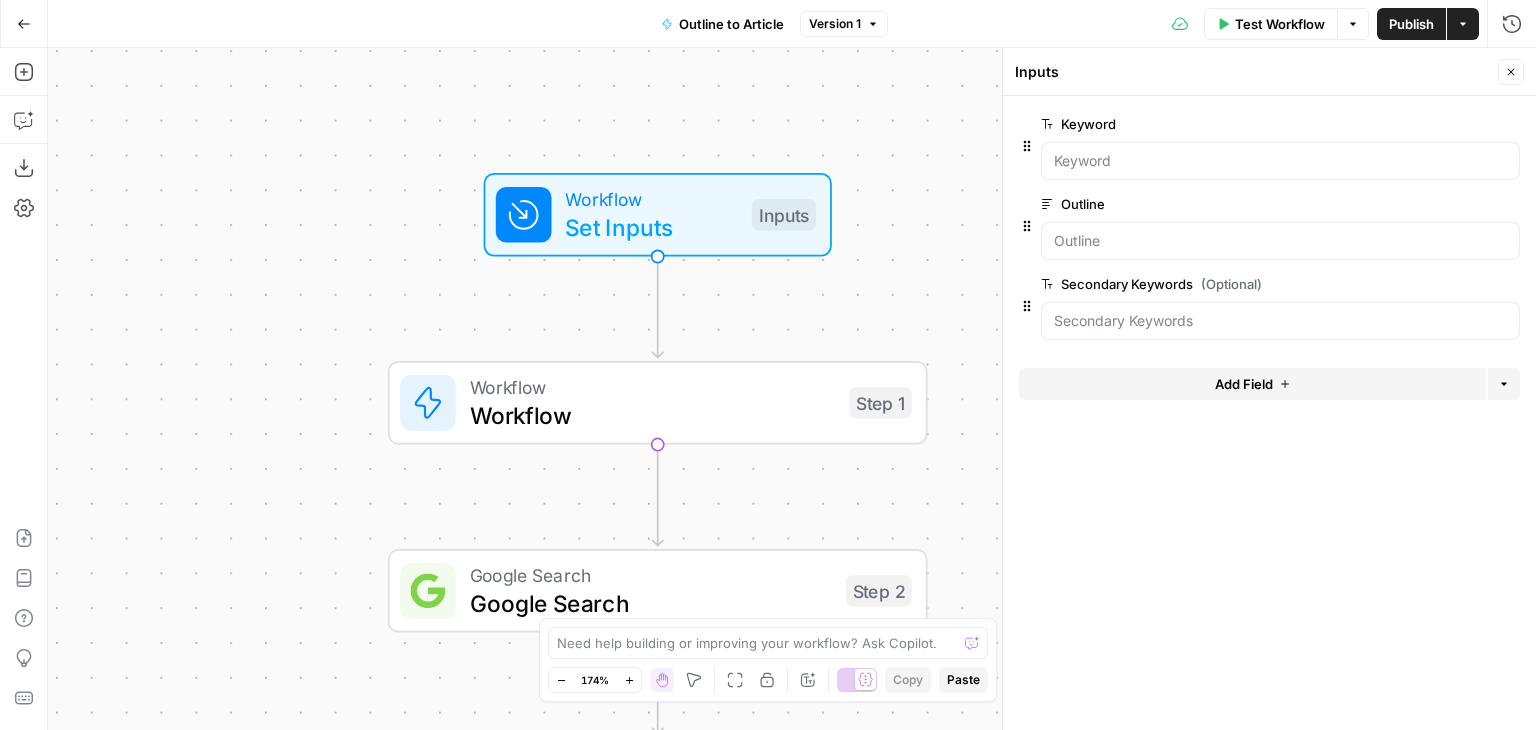 click on "Add Field" at bounding box center (1244, 384) 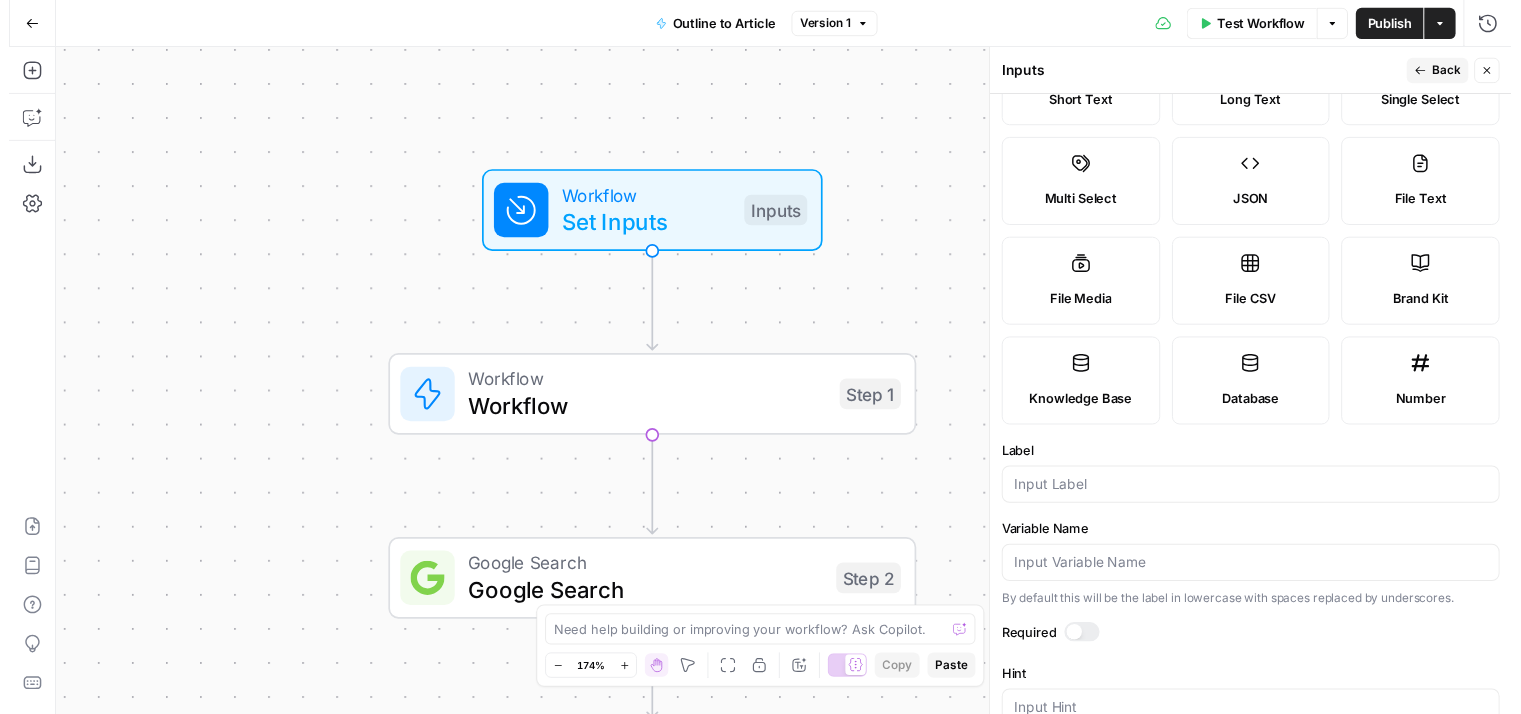 scroll, scrollTop: 100, scrollLeft: 0, axis: vertical 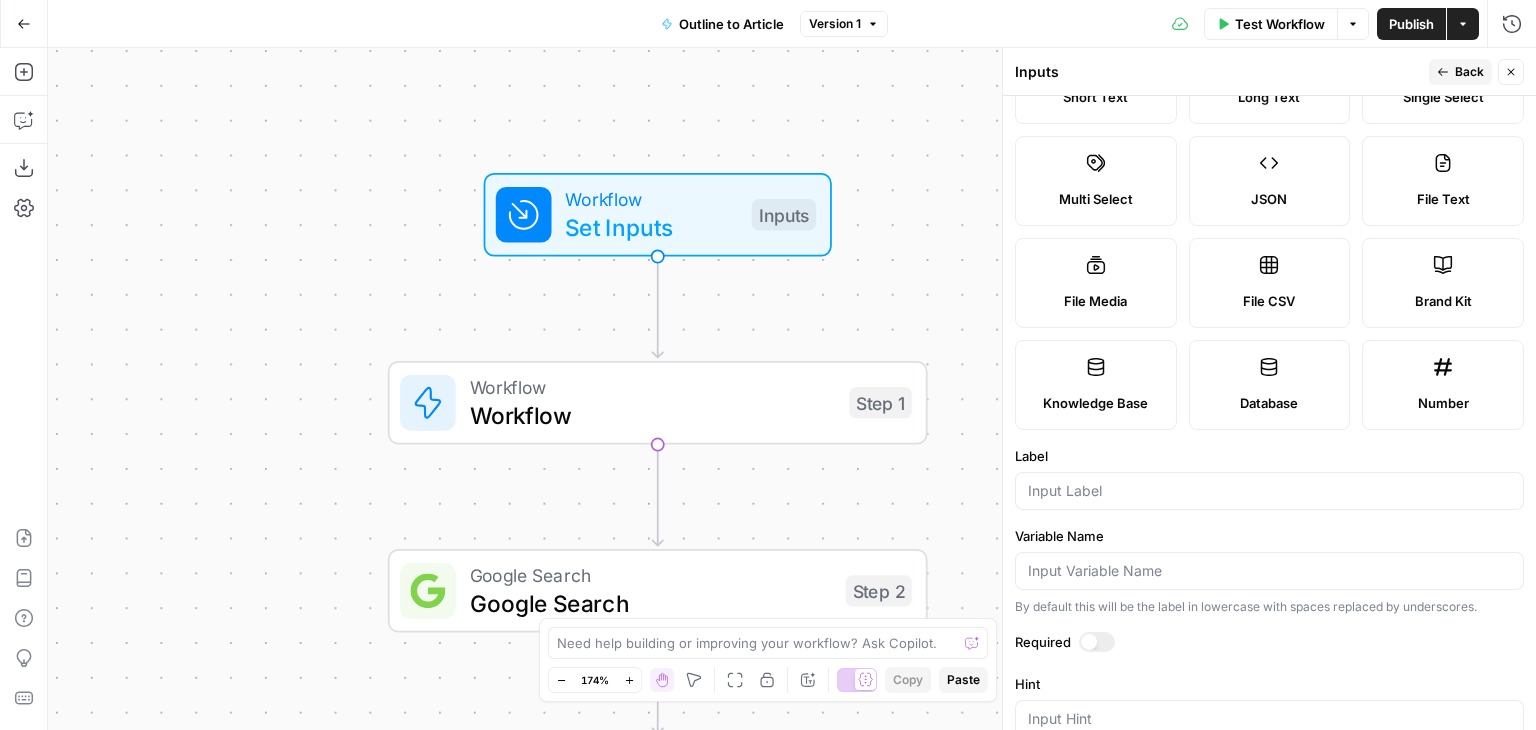 click on "Number" at bounding box center (1443, 385) 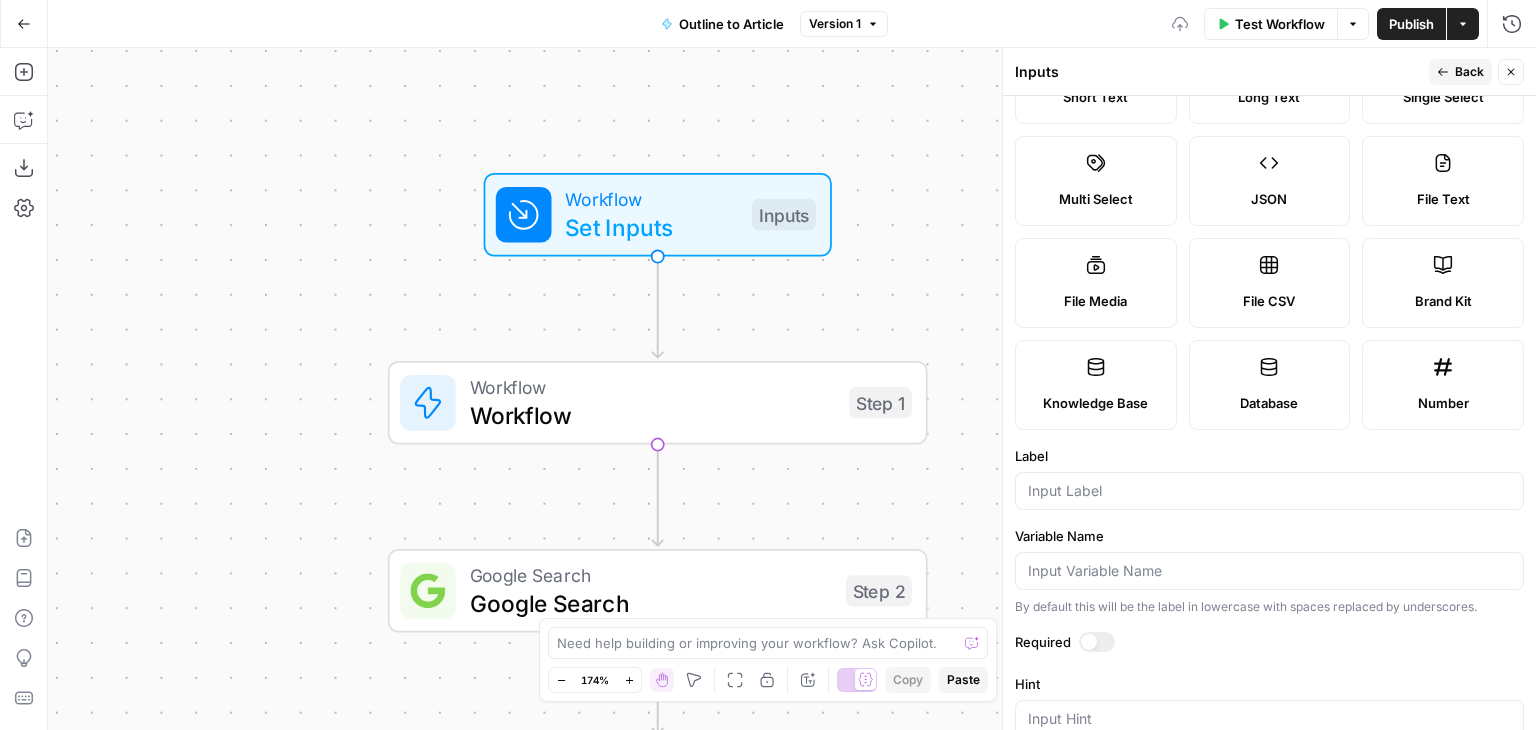 click at bounding box center [1269, 491] 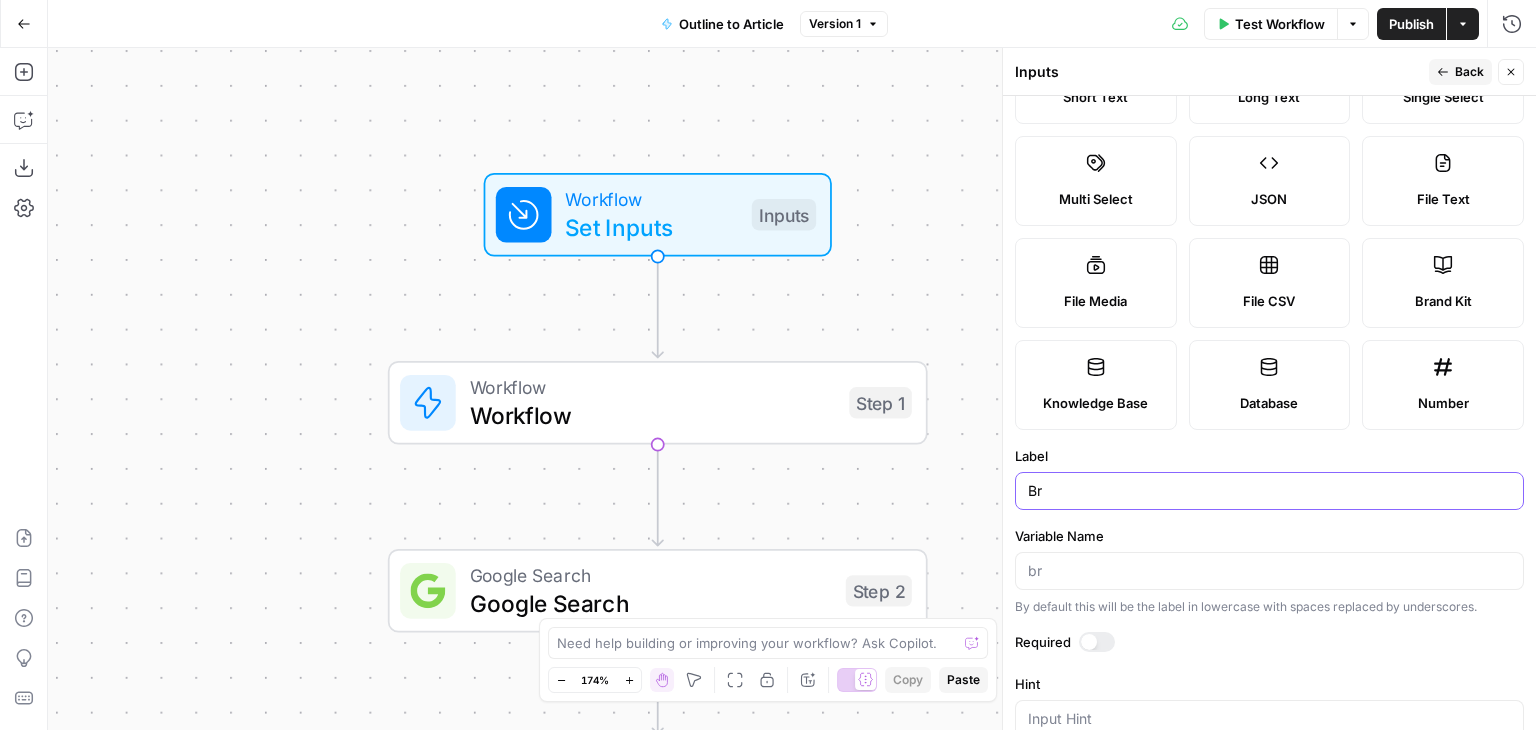 type on "B" 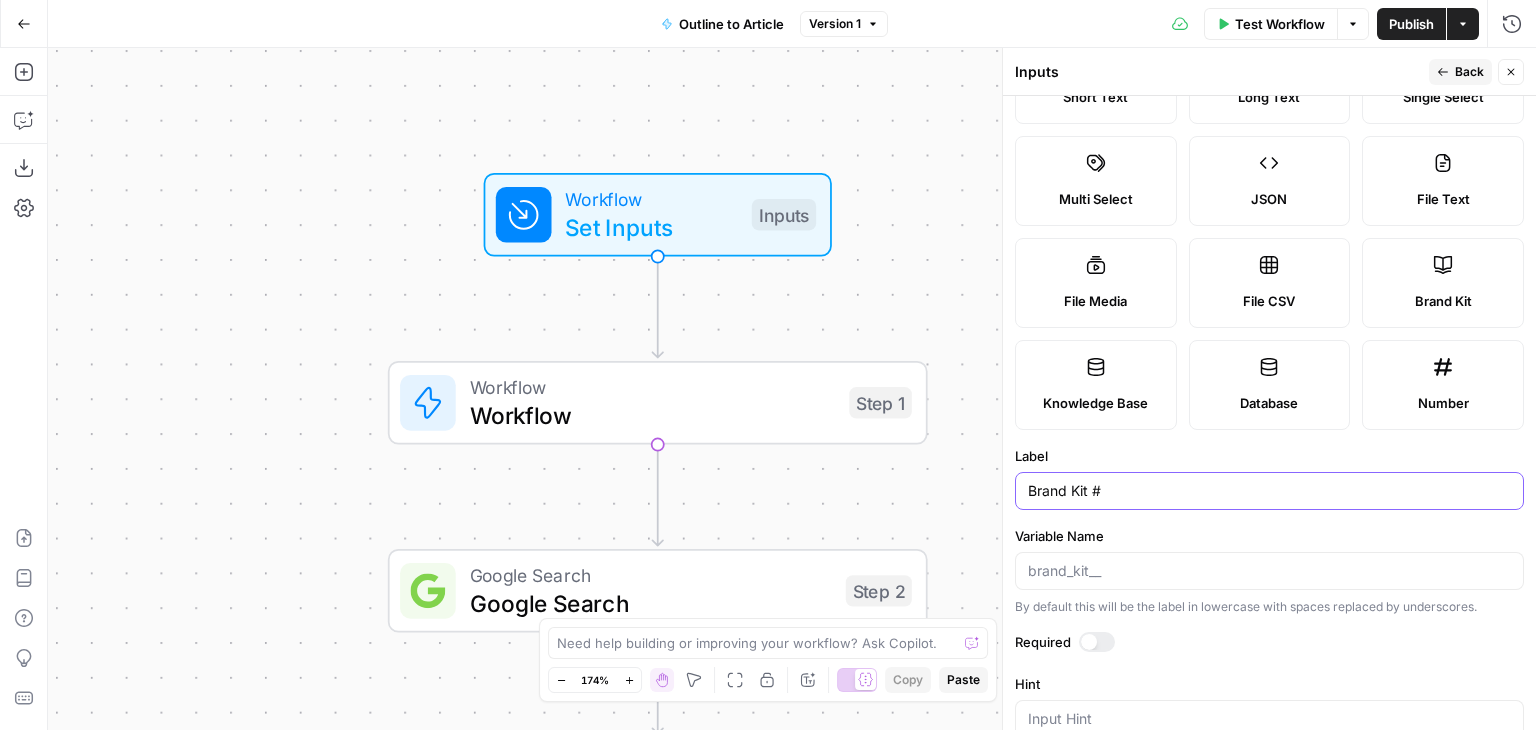 type on "Brand Kit #" 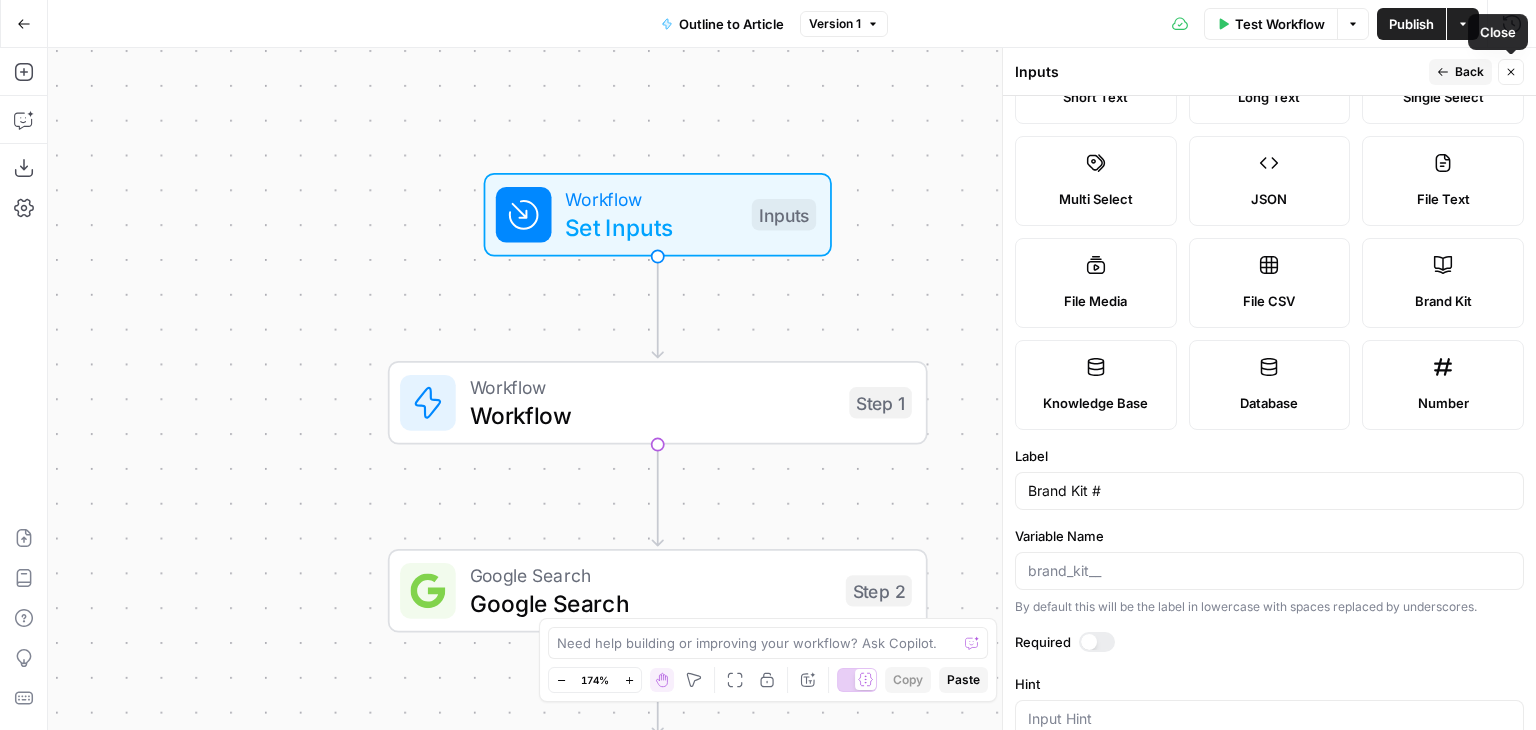 click 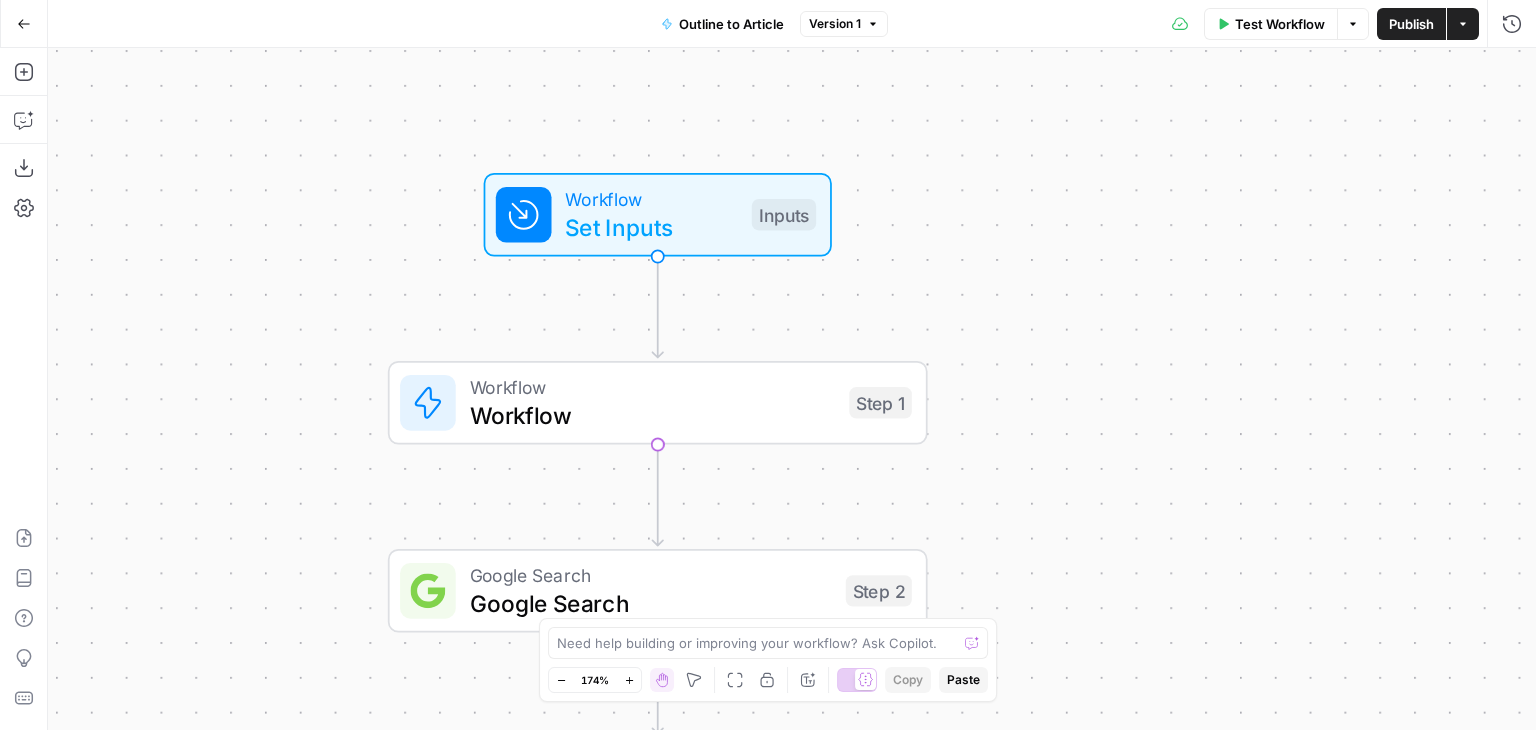 click on "Workflow" at bounding box center [653, 415] 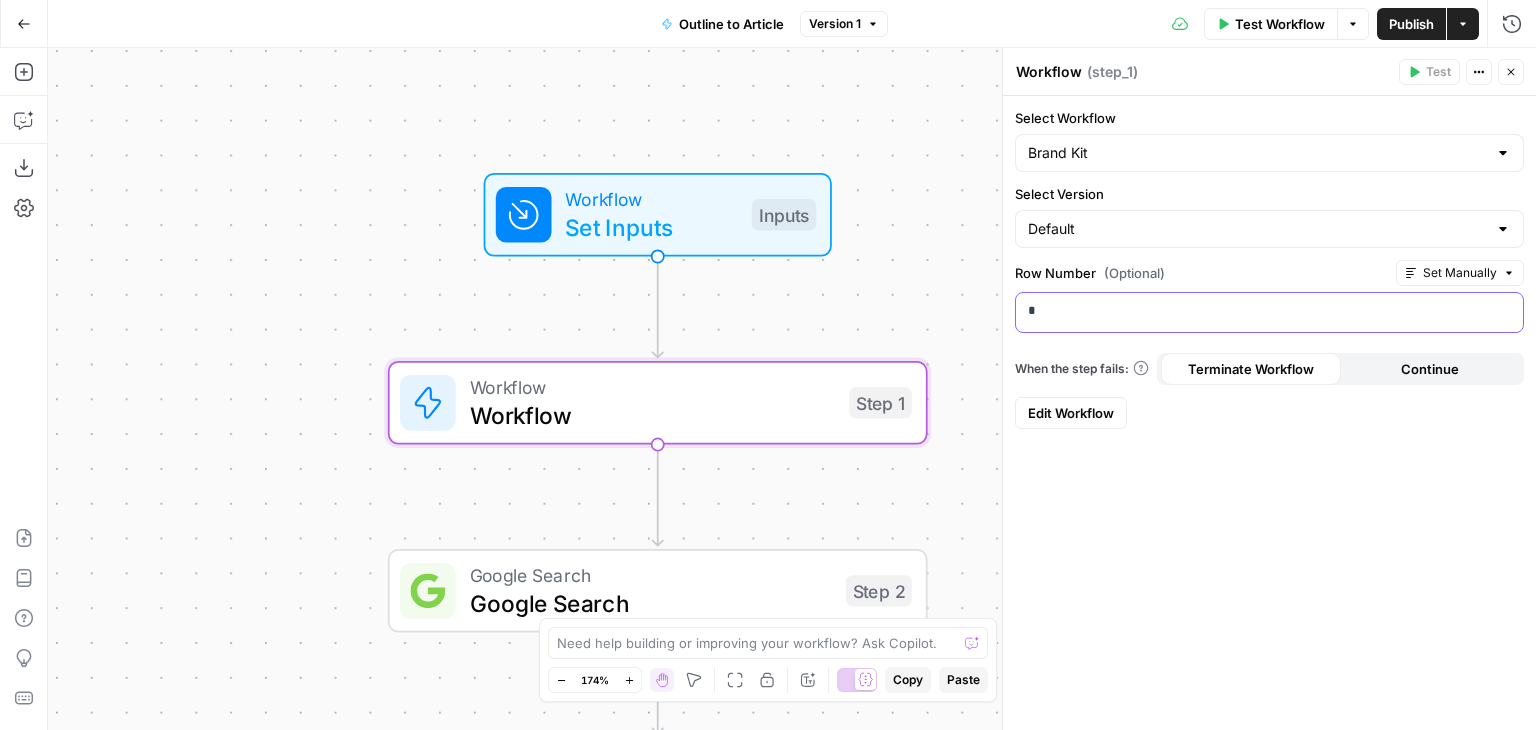 click on "*" at bounding box center (1270, 311) 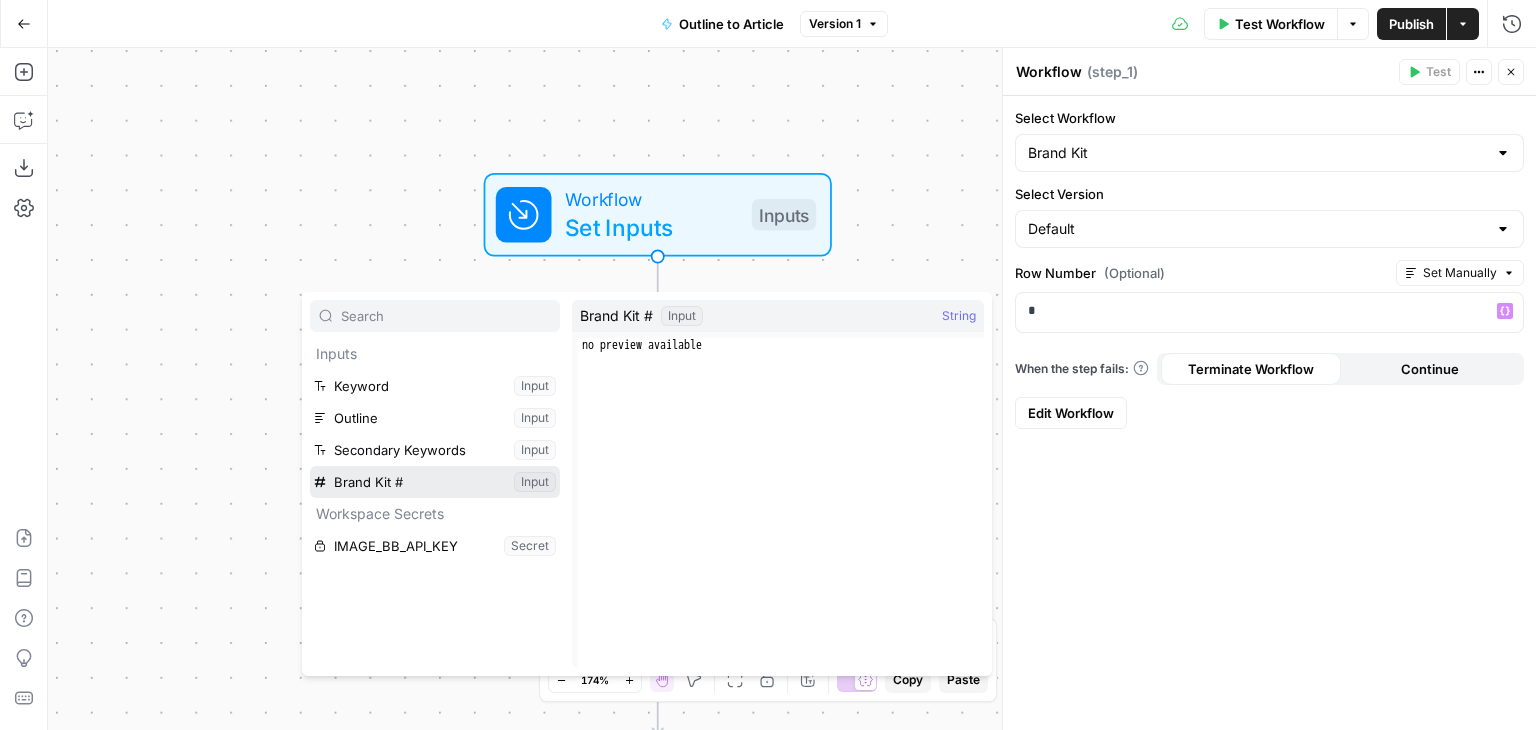 click at bounding box center [435, 482] 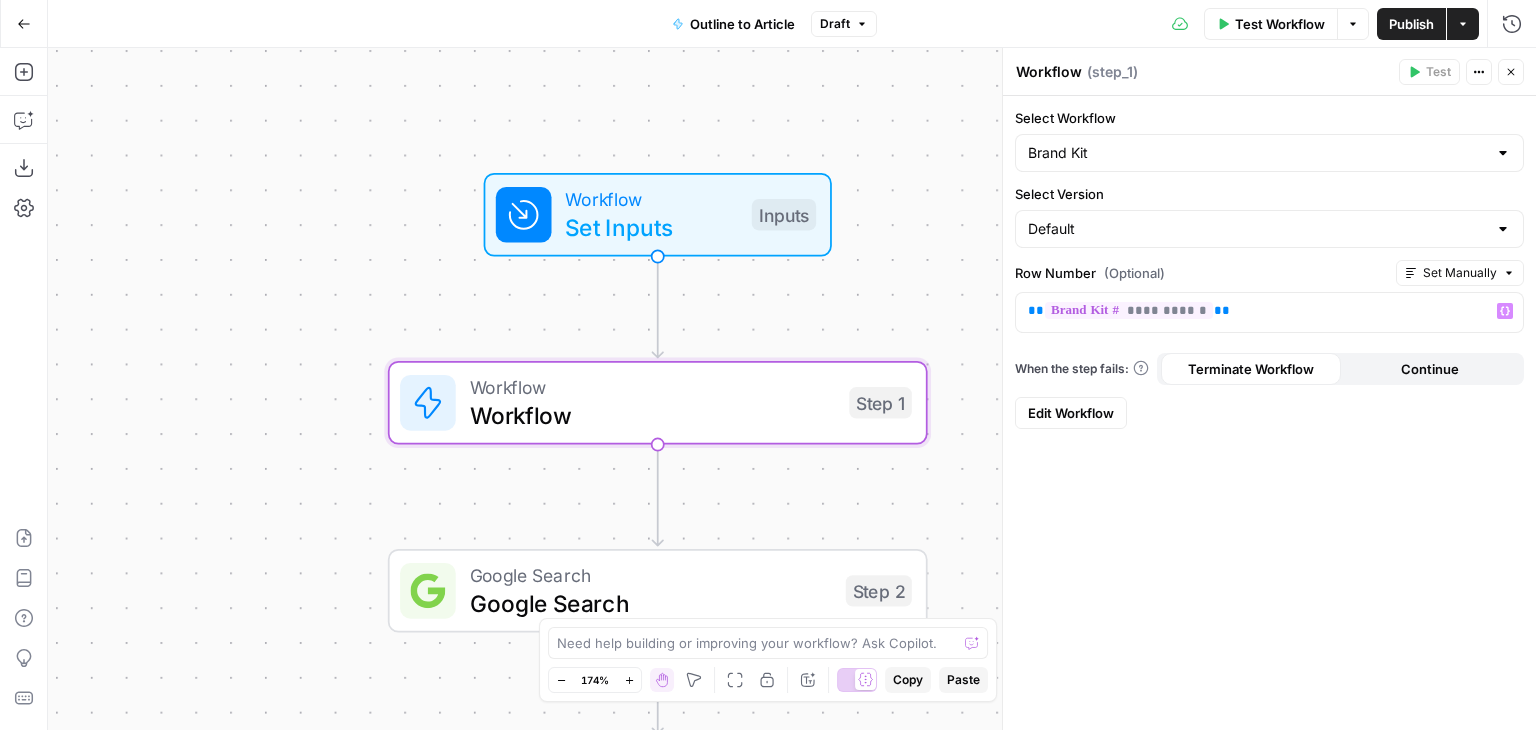 click on "Test Step" at bounding box center [754, 150] 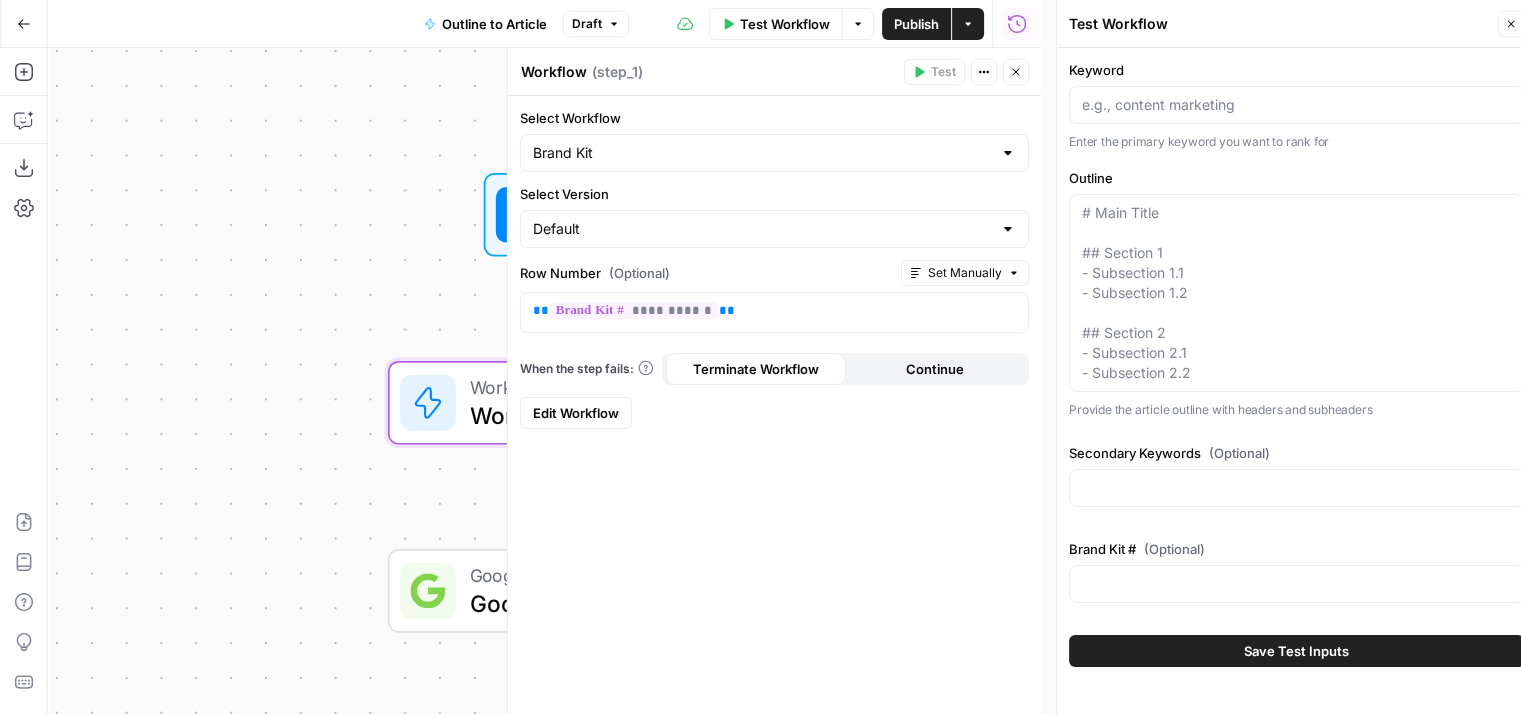 click at bounding box center [1296, 584] 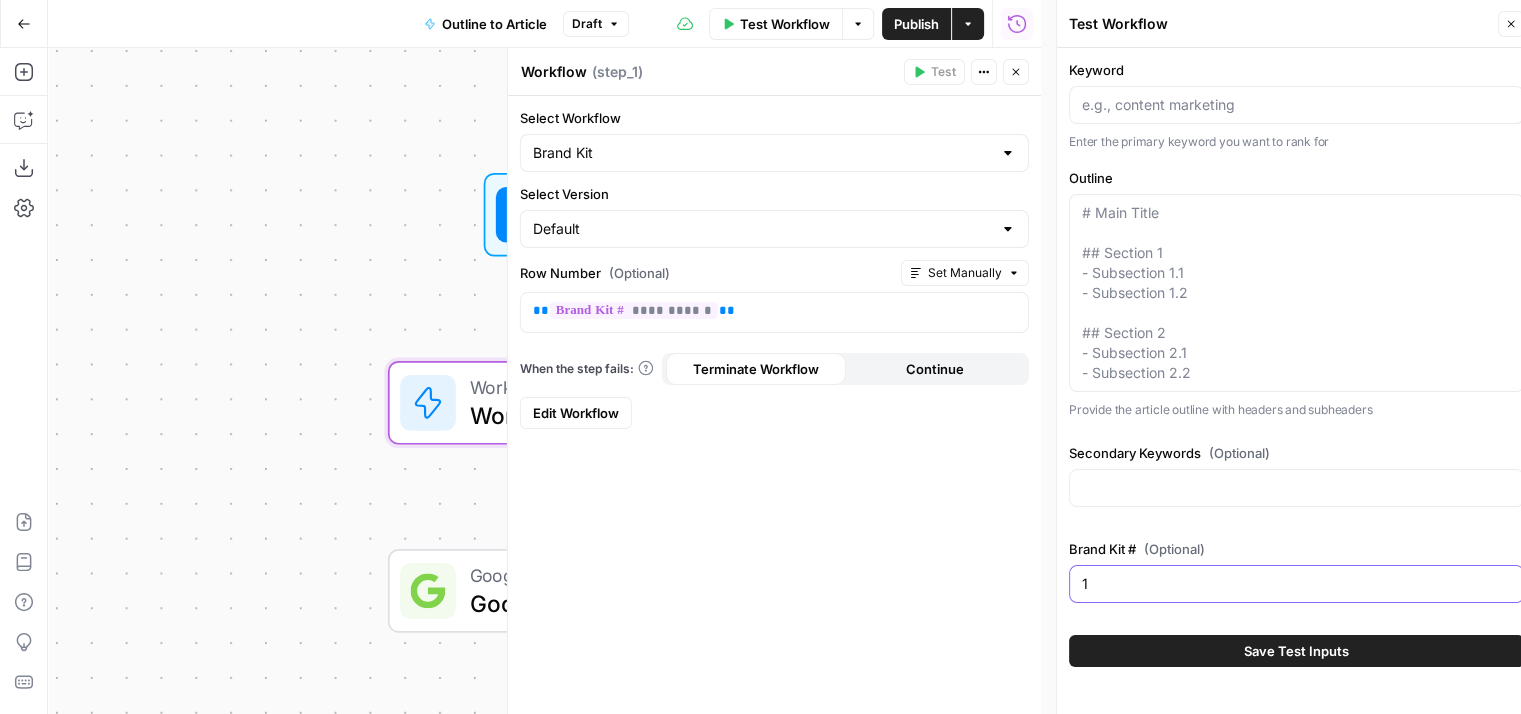 type on "1" 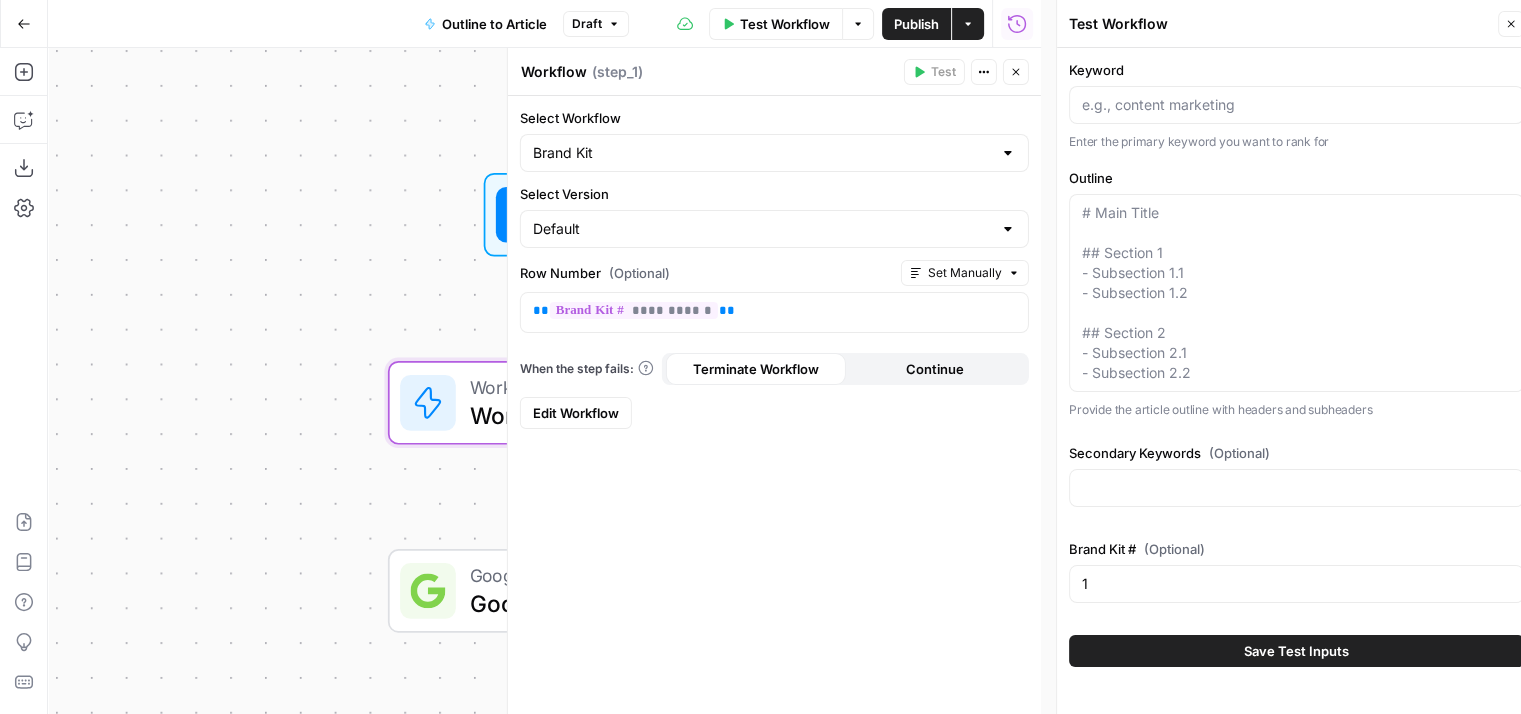 click on "Save Test Inputs" at bounding box center [1296, 651] 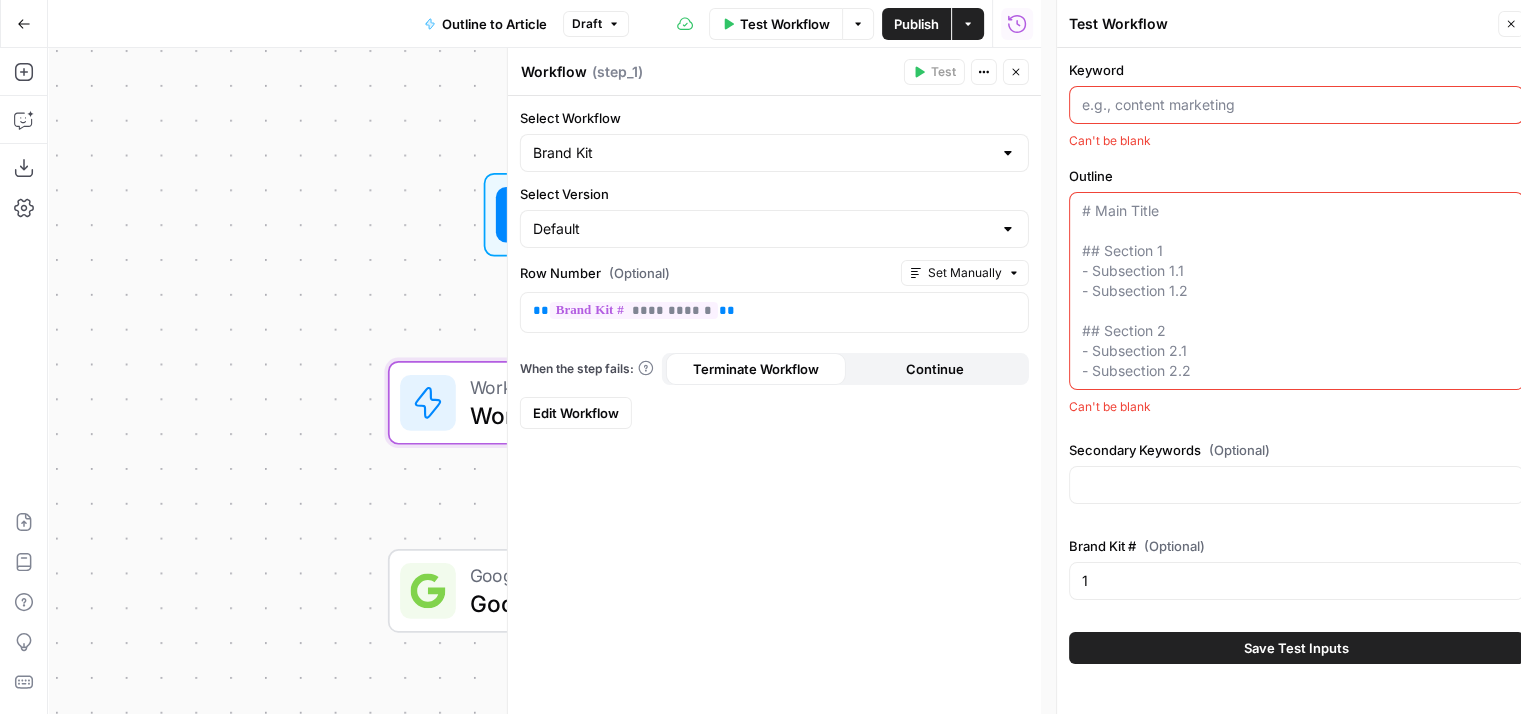 click 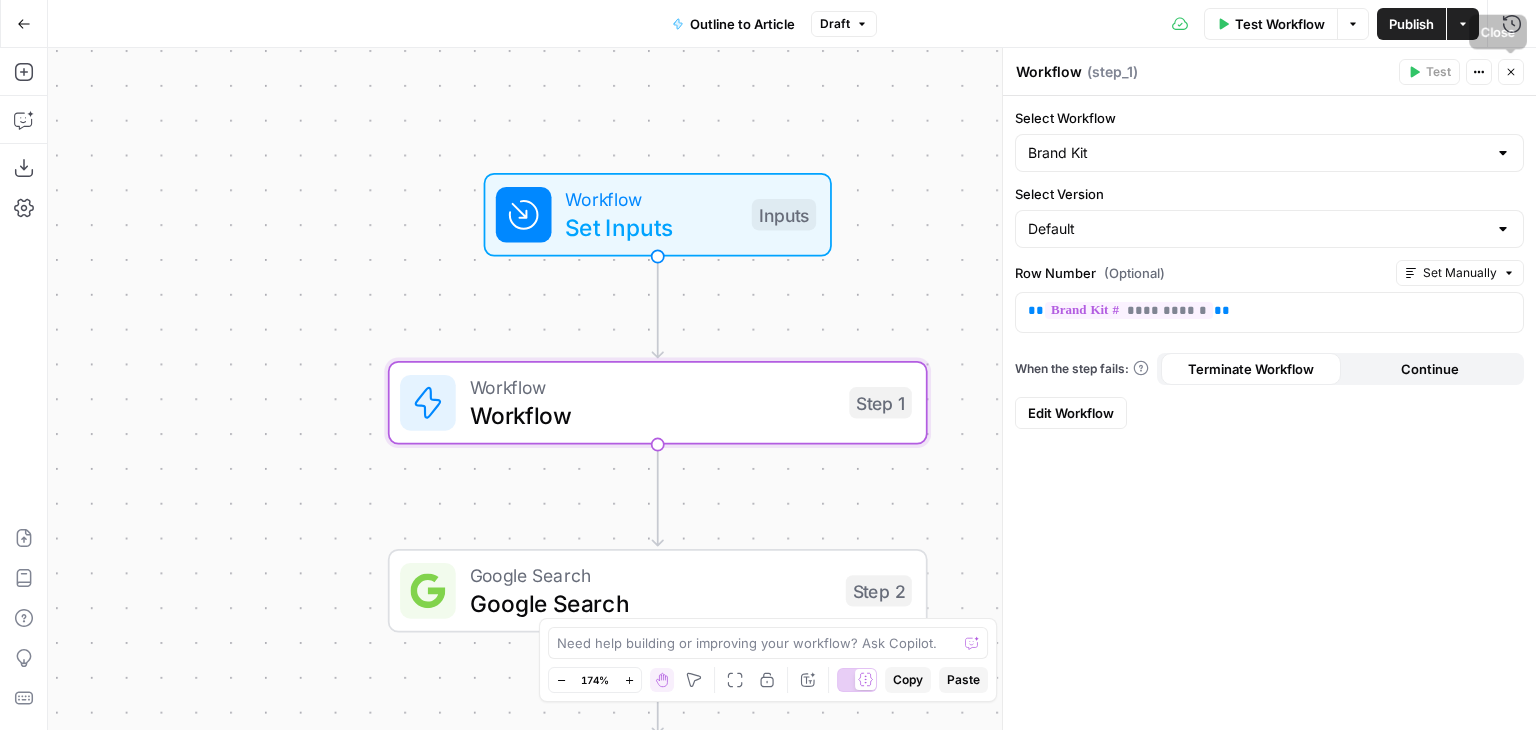 click on "Close" at bounding box center [1511, 72] 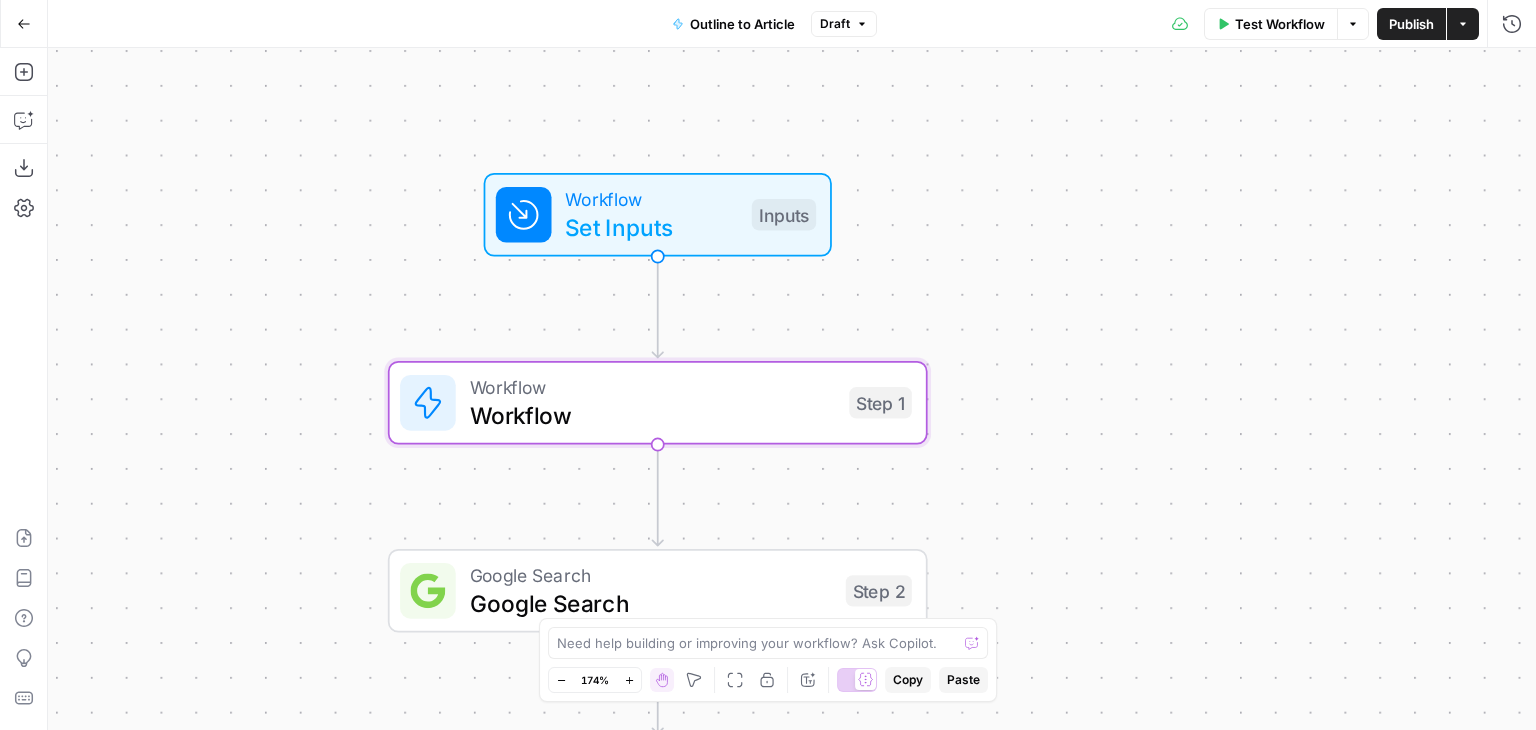 click on "Publish" at bounding box center [1411, 24] 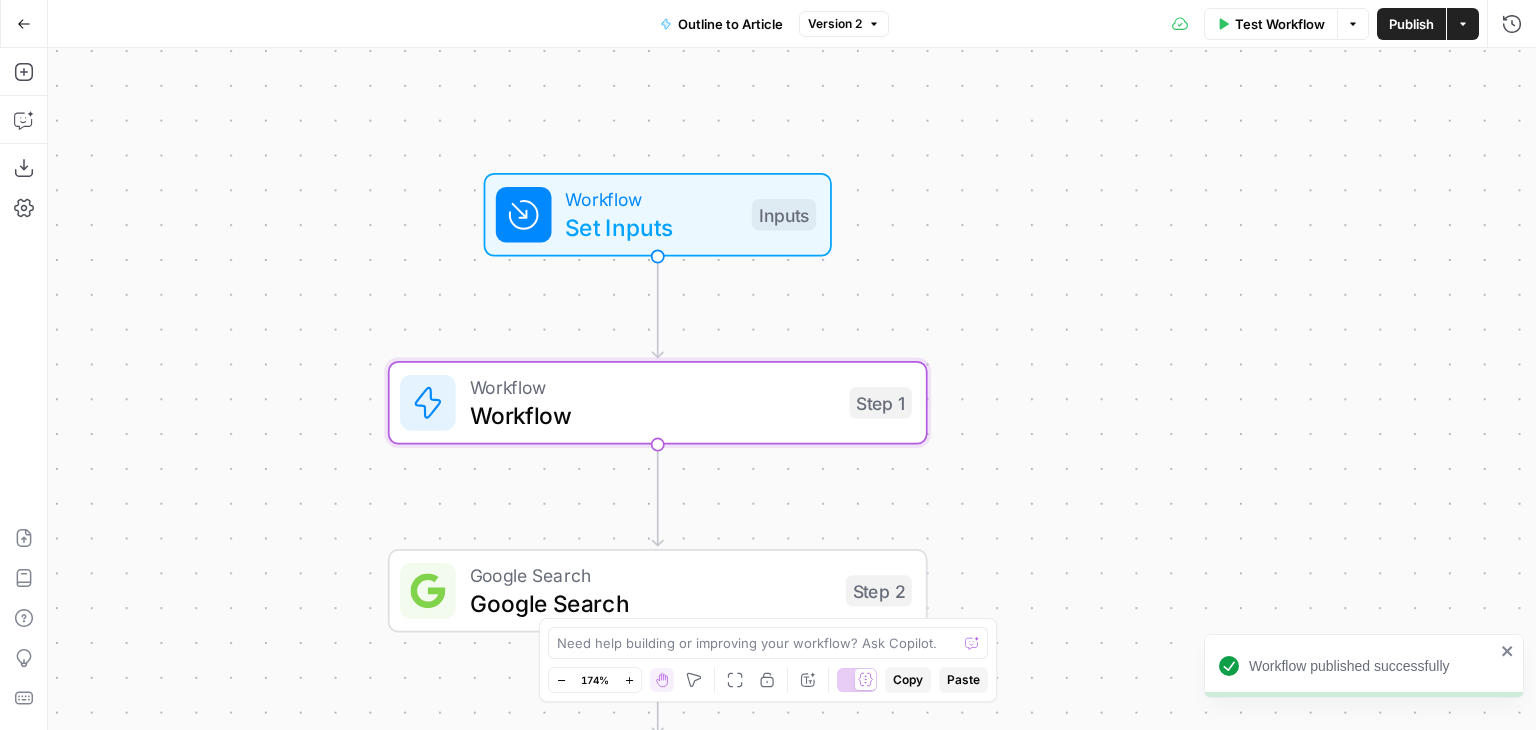 click on "Version 2" at bounding box center (835, 24) 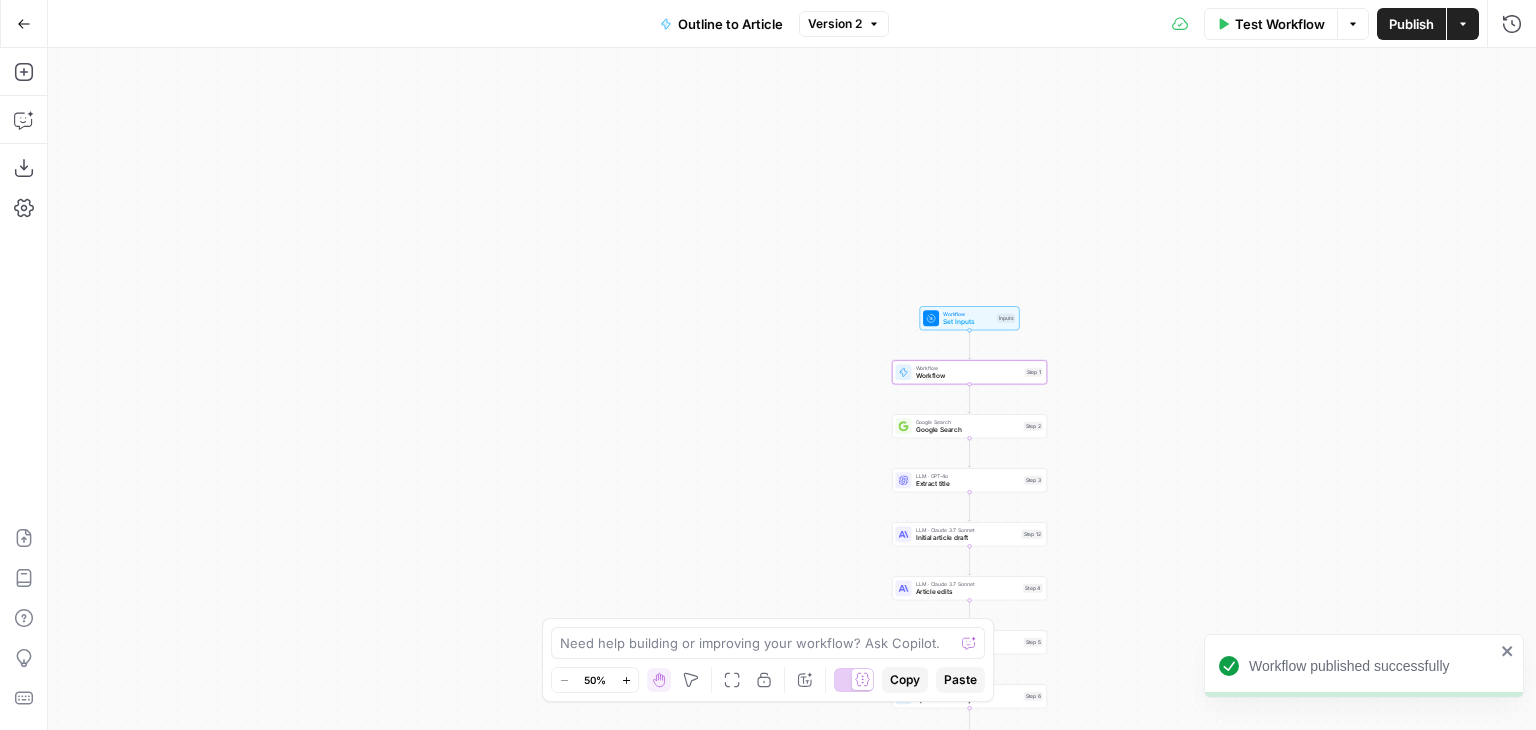 drag, startPoint x: 1229, startPoint y: 444, endPoint x: 1056, endPoint y: 307, distance: 220.67624 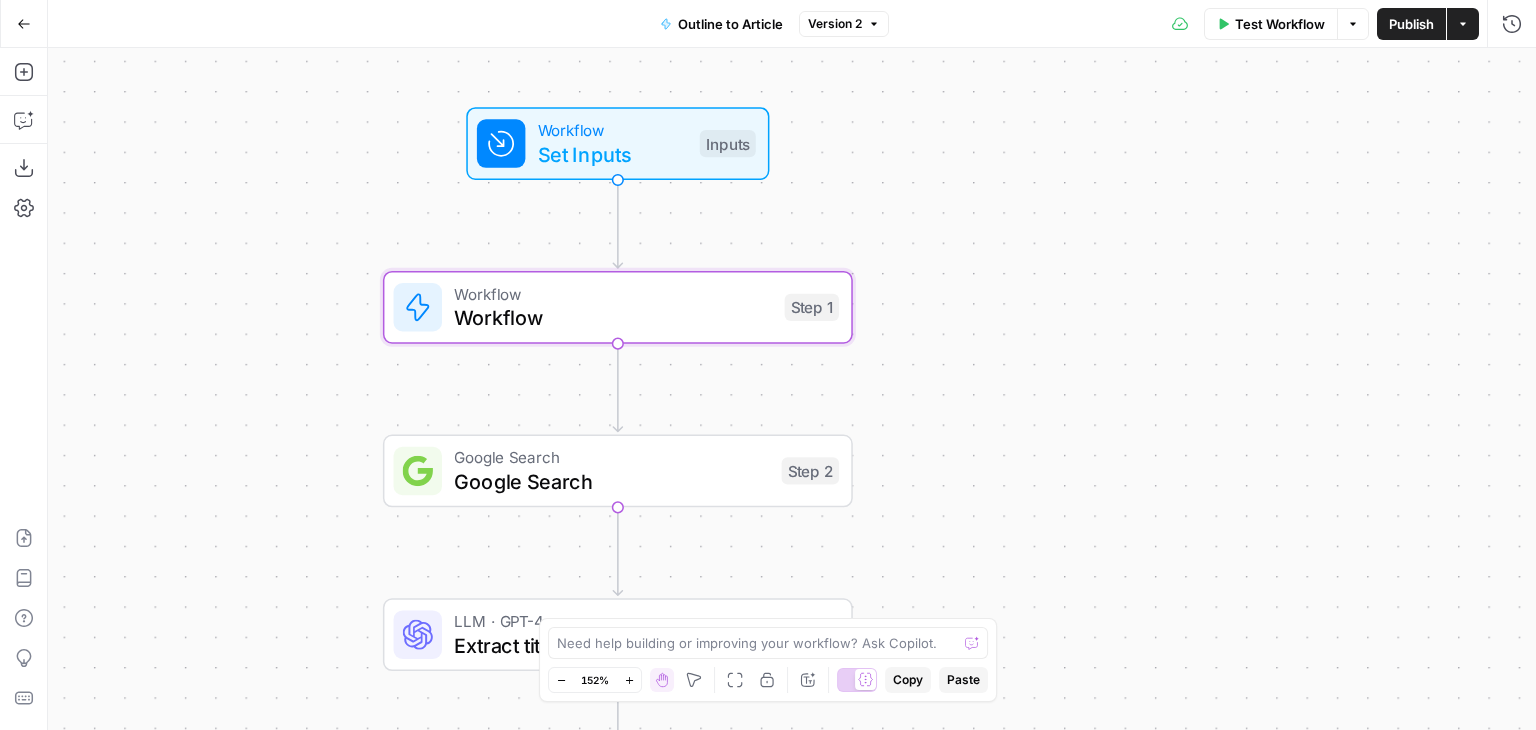 drag, startPoint x: 1015, startPoint y: 253, endPoint x: 1047, endPoint y: 257, distance: 32.24903 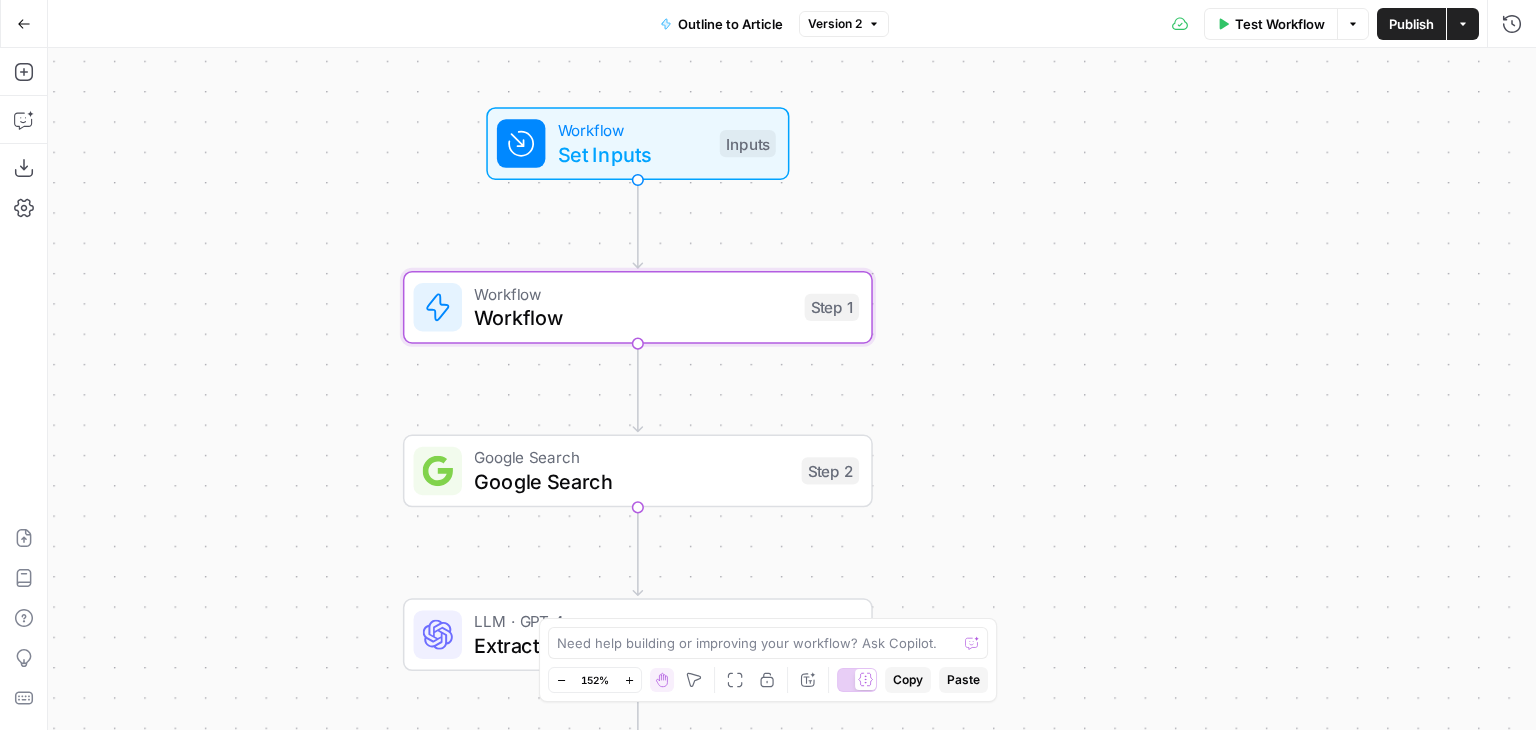 drag, startPoint x: 1023, startPoint y: 179, endPoint x: 1068, endPoint y: 183, distance: 45.17743 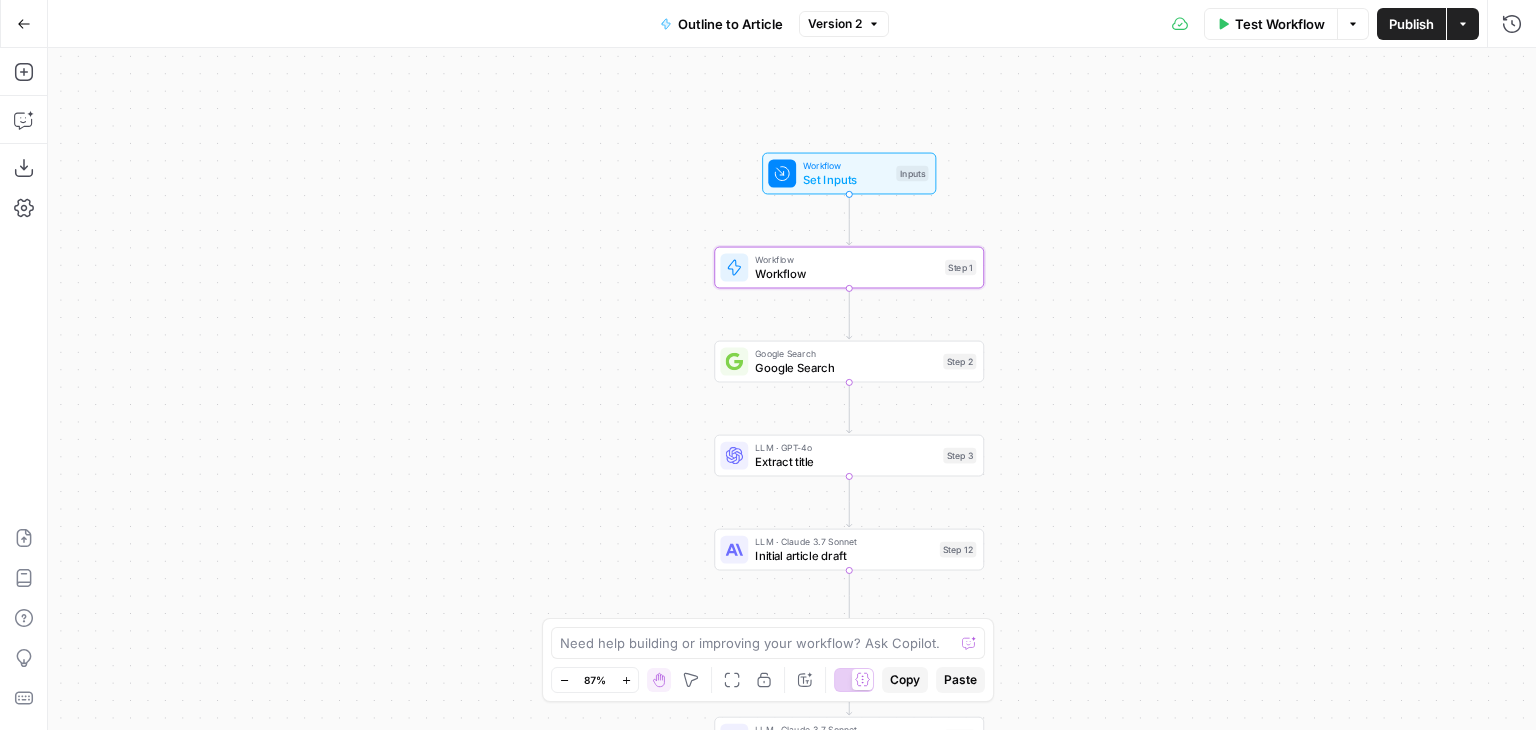 click on "Test Workflow" at bounding box center (1271, 24) 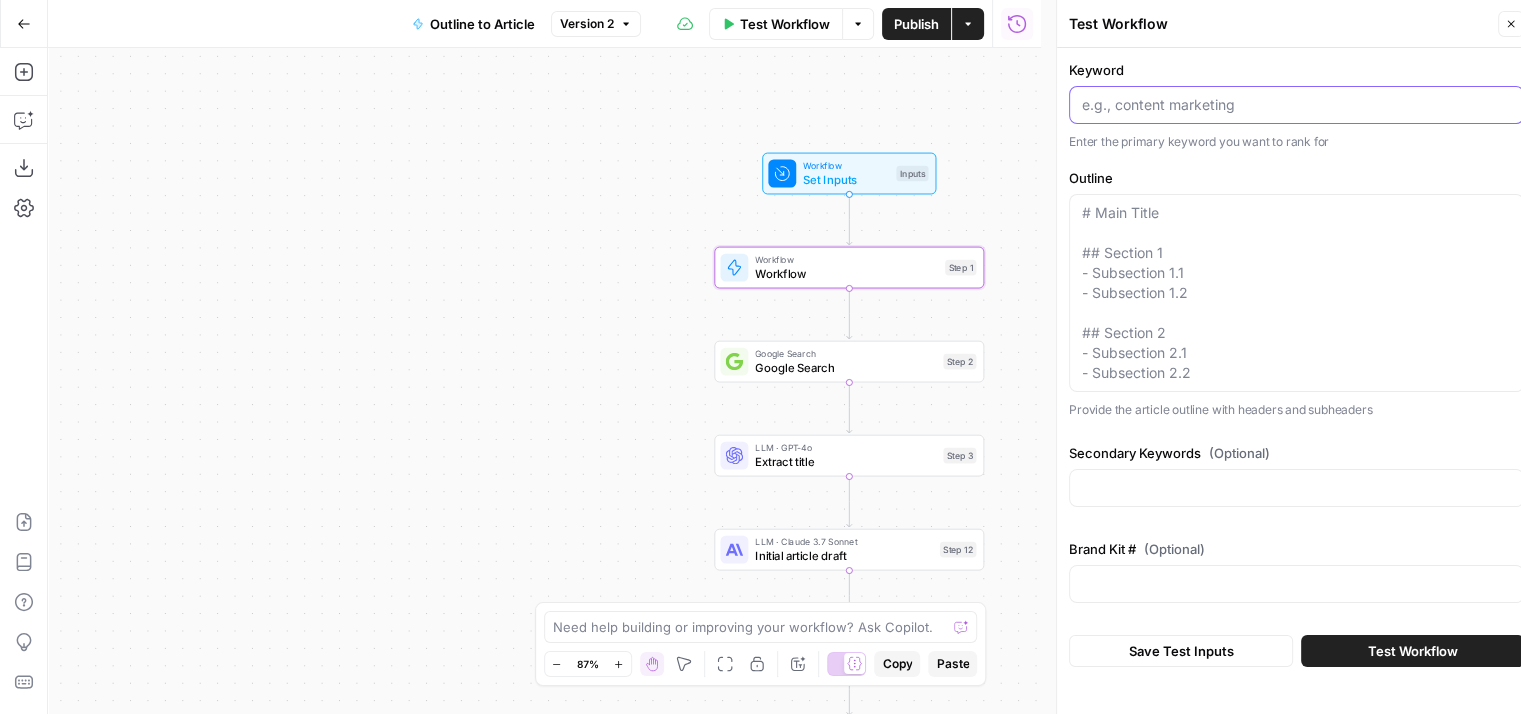 click on "Keyword" at bounding box center (1296, 105) 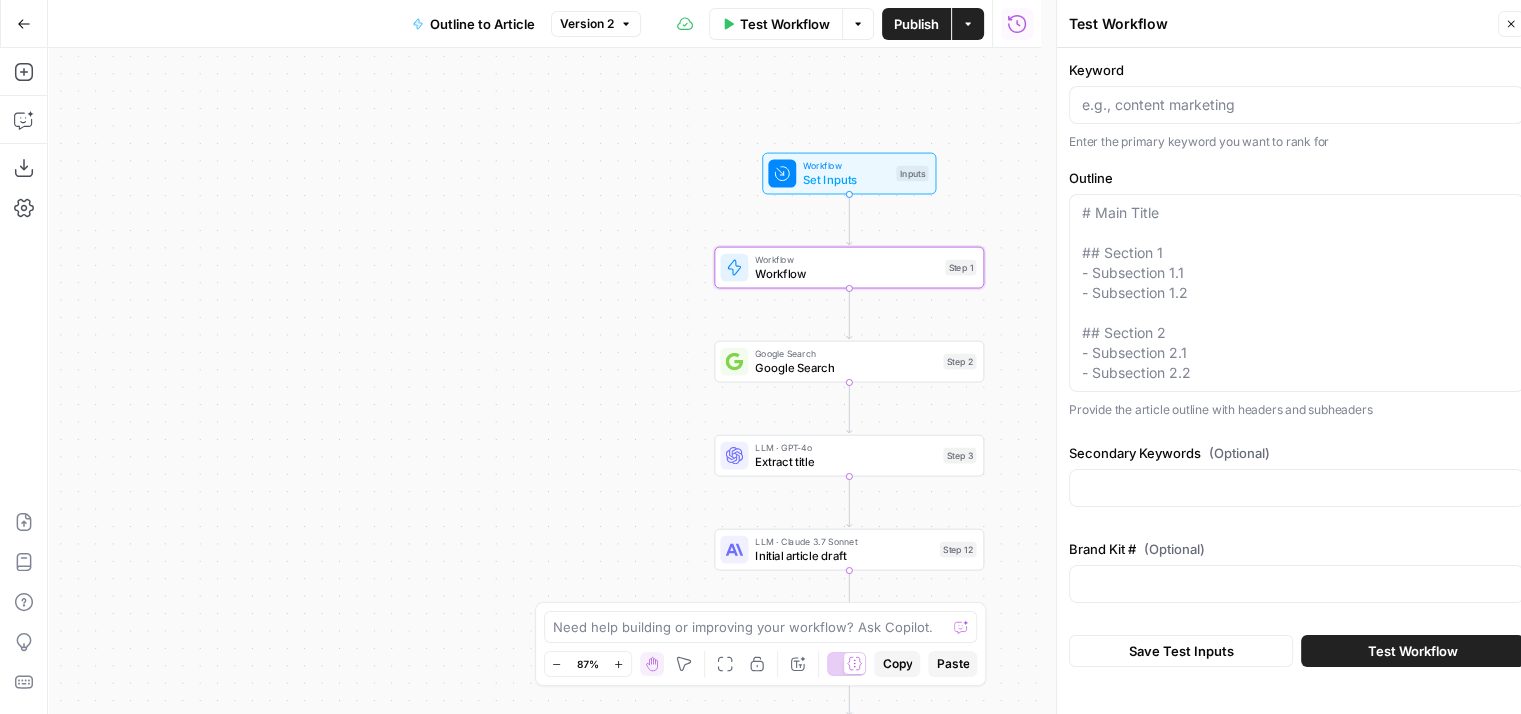 click on "Brand Kit #   (Optional)" at bounding box center (1296, 575) 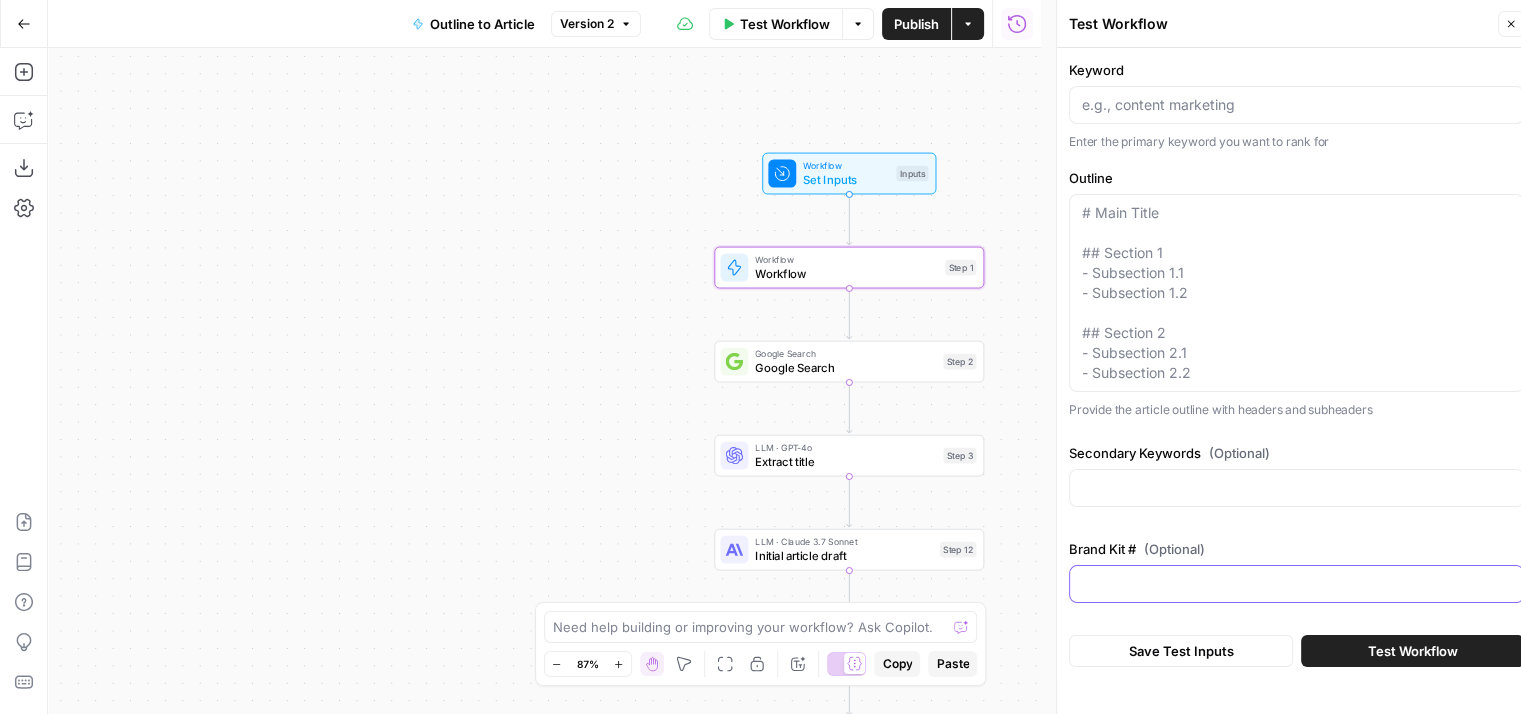 click on "Brand Kit #   (Optional)" at bounding box center (1296, 584) 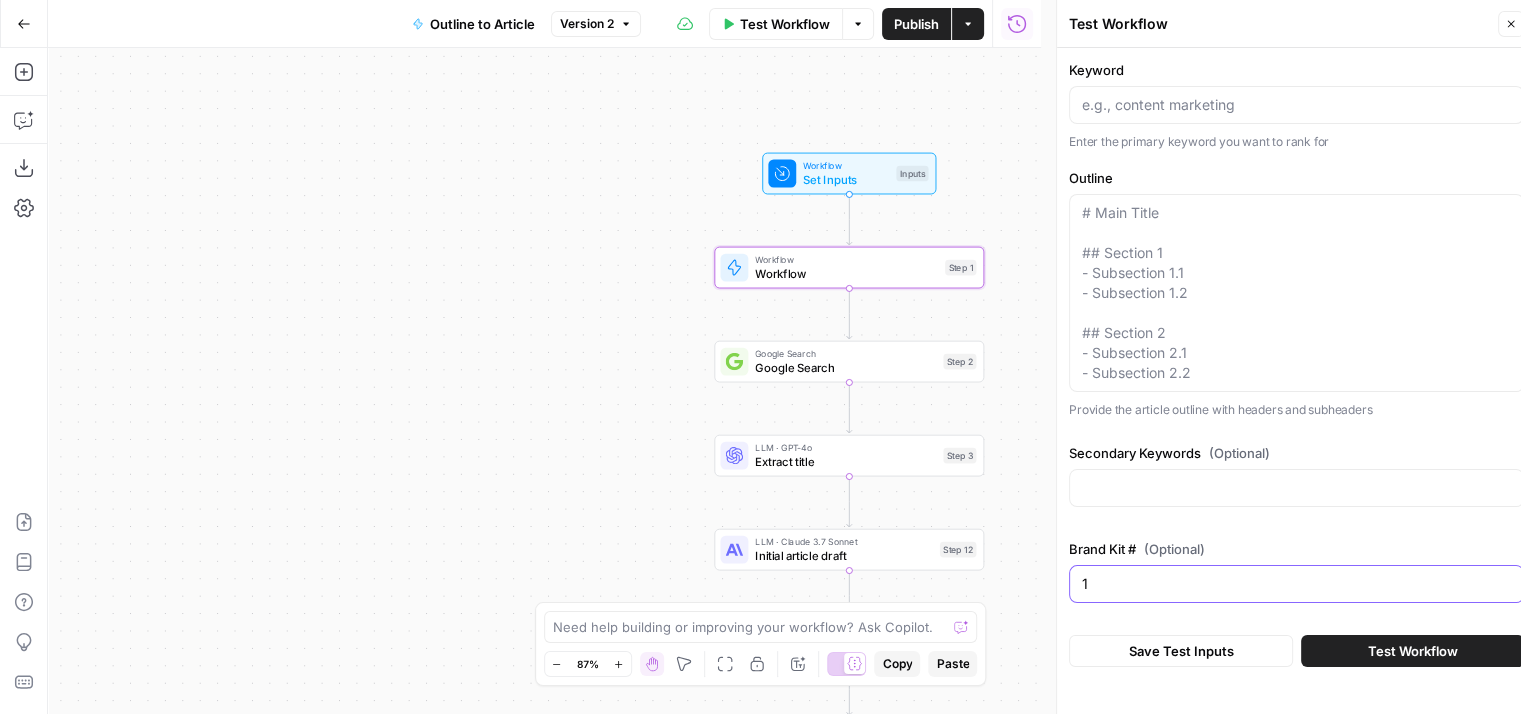 type on "1" 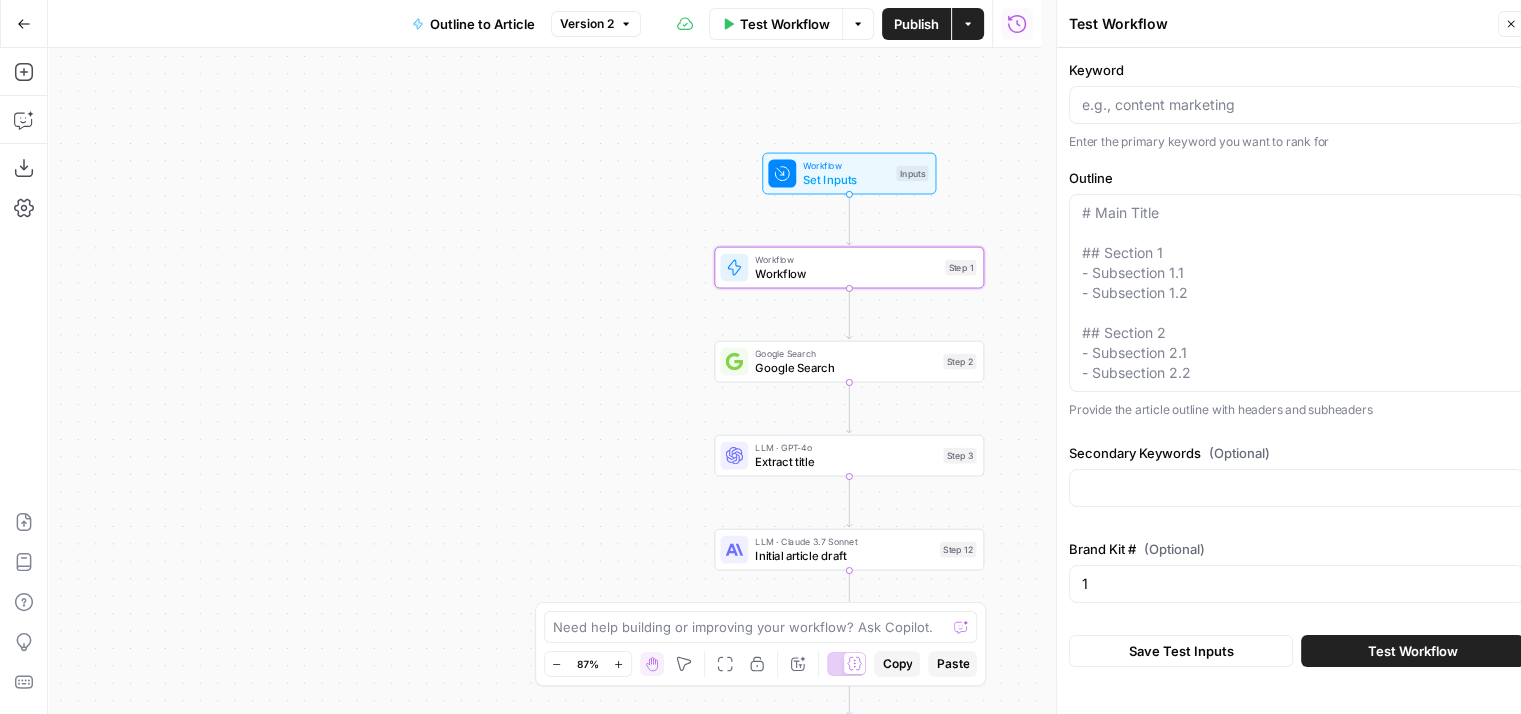 click on "Save Test Inputs" at bounding box center (1181, 651) 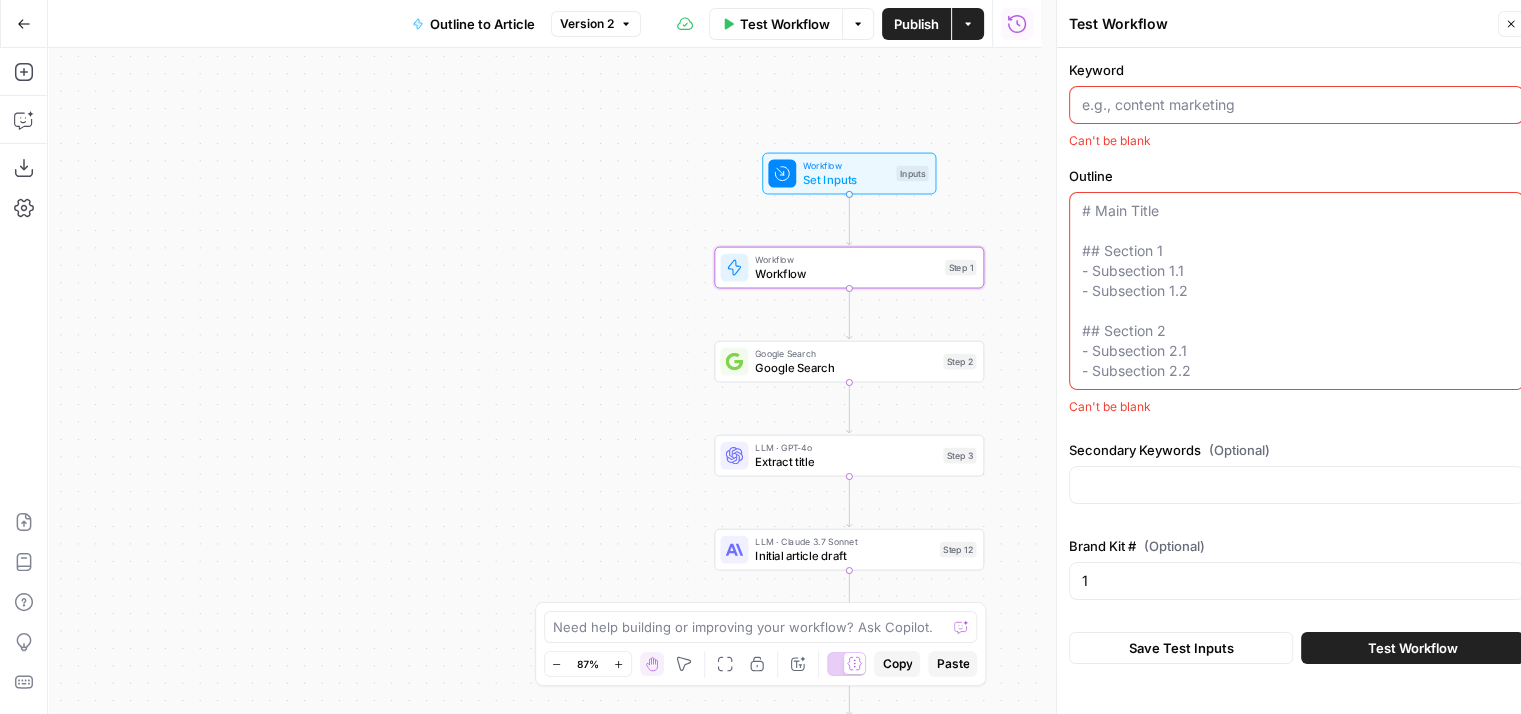 click on "Save Test Inputs" at bounding box center [1181, 648] 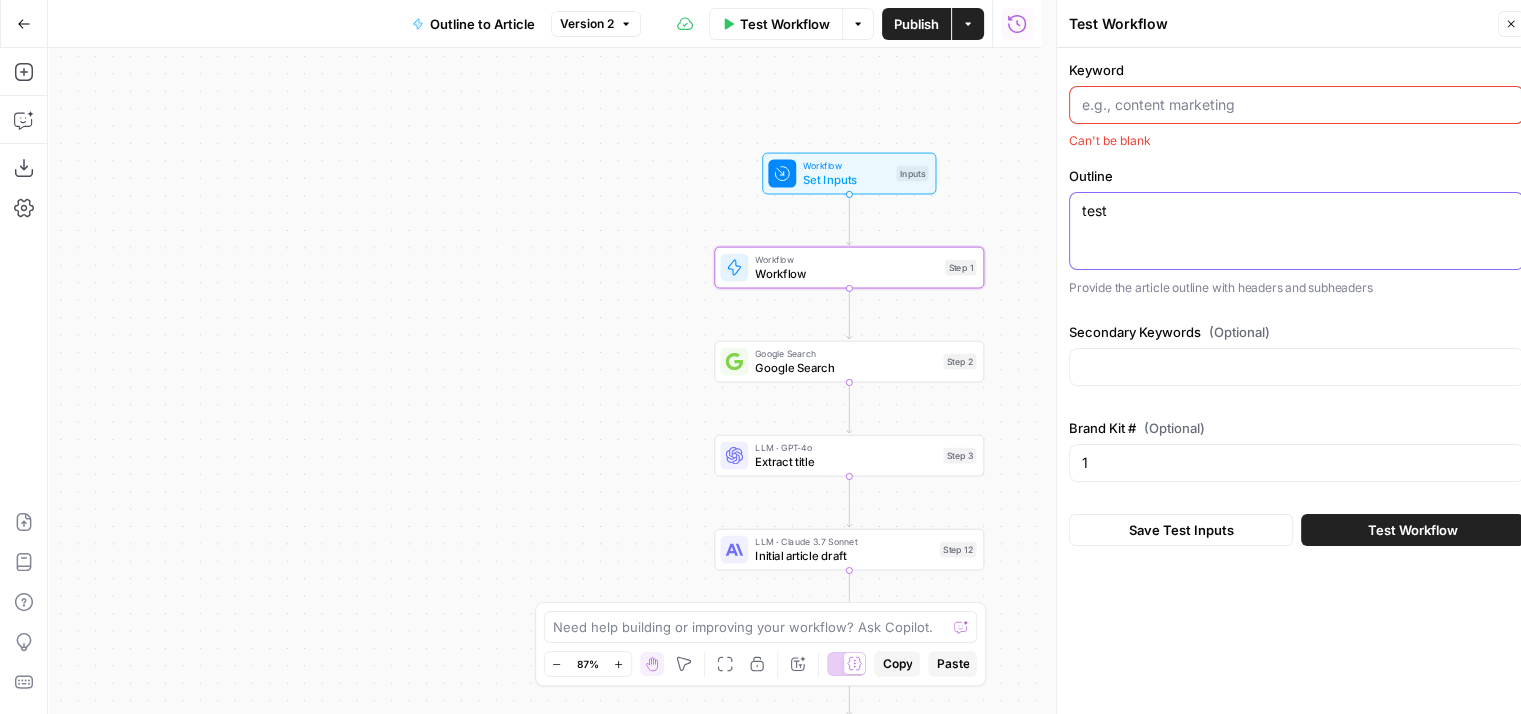 type on "test" 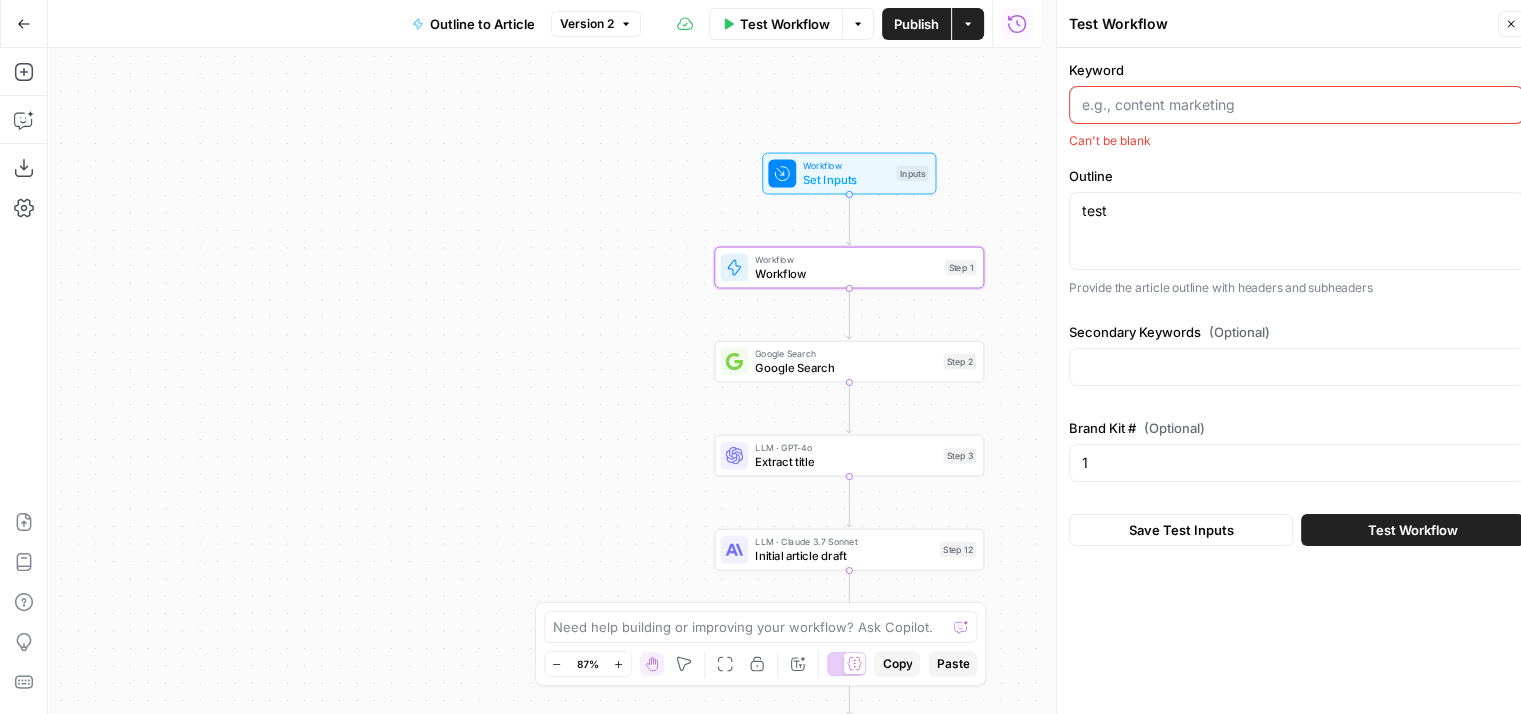 click on "Keyword" at bounding box center [1296, 105] 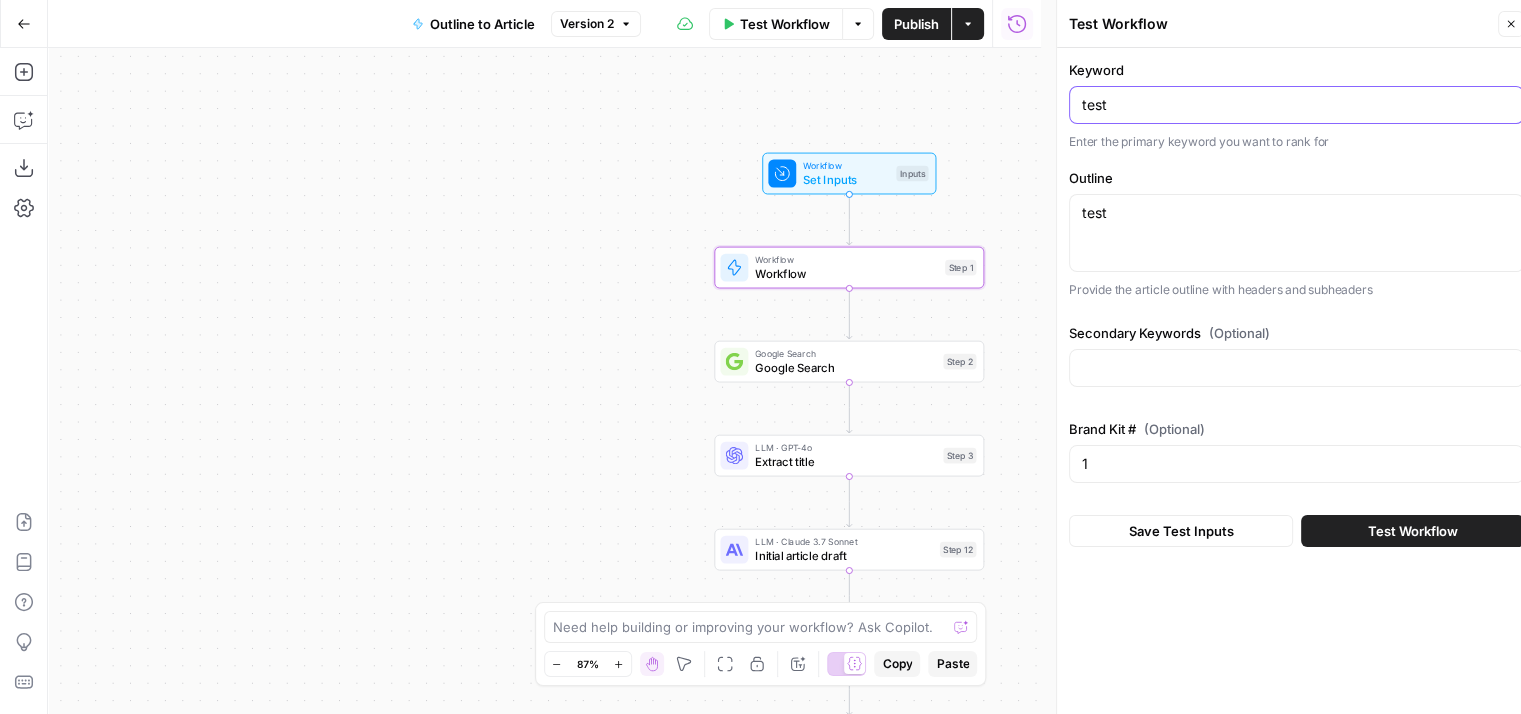type on "test" 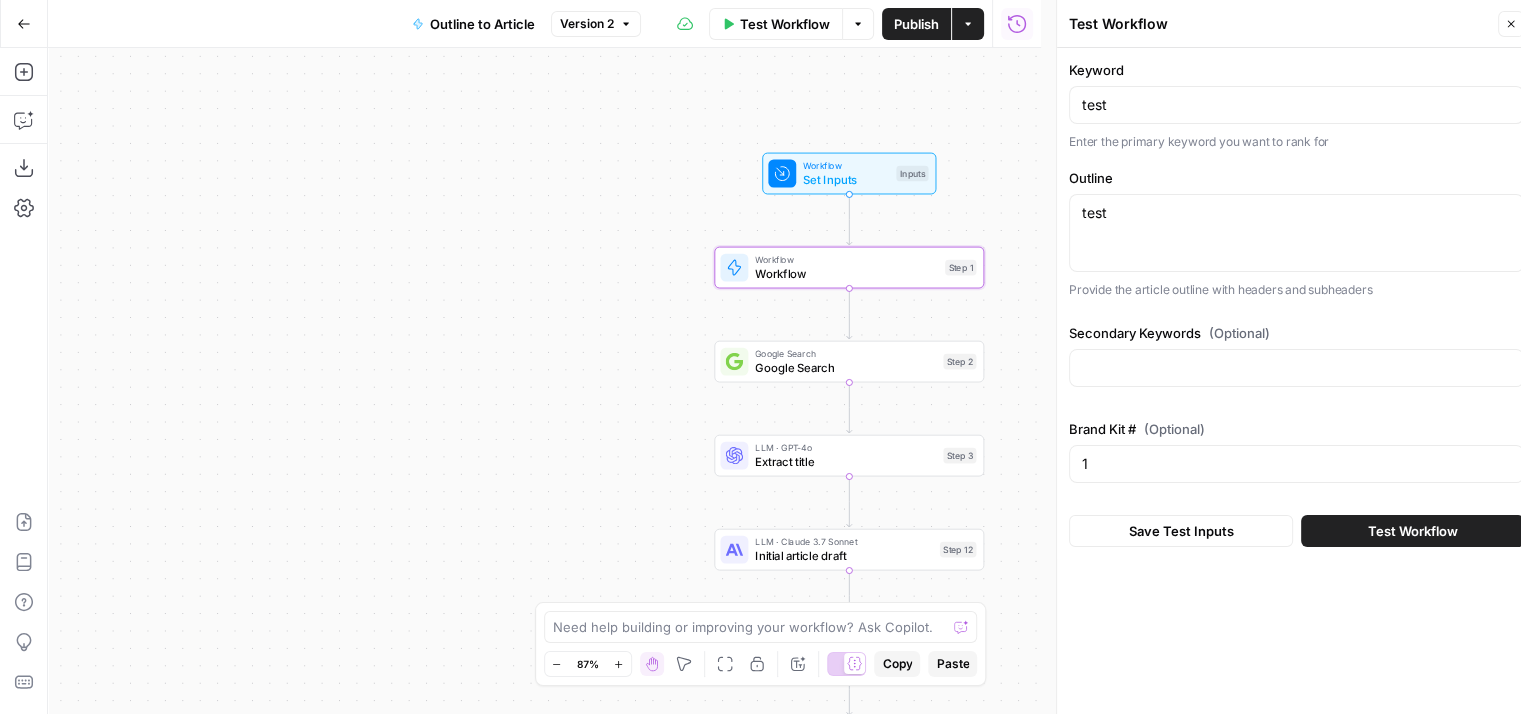 click on "Save Test Inputs" at bounding box center (1181, 531) 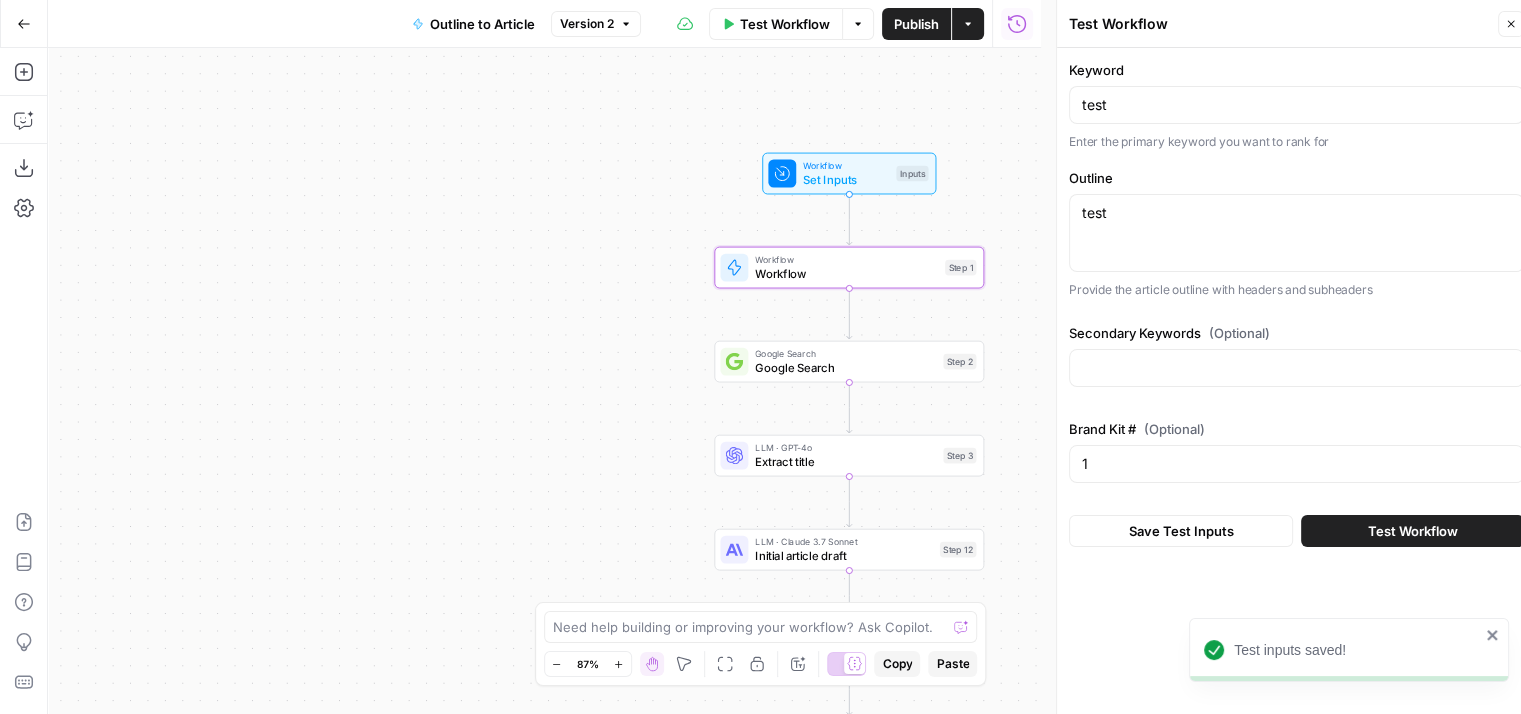 click on "Close" at bounding box center [1511, 24] 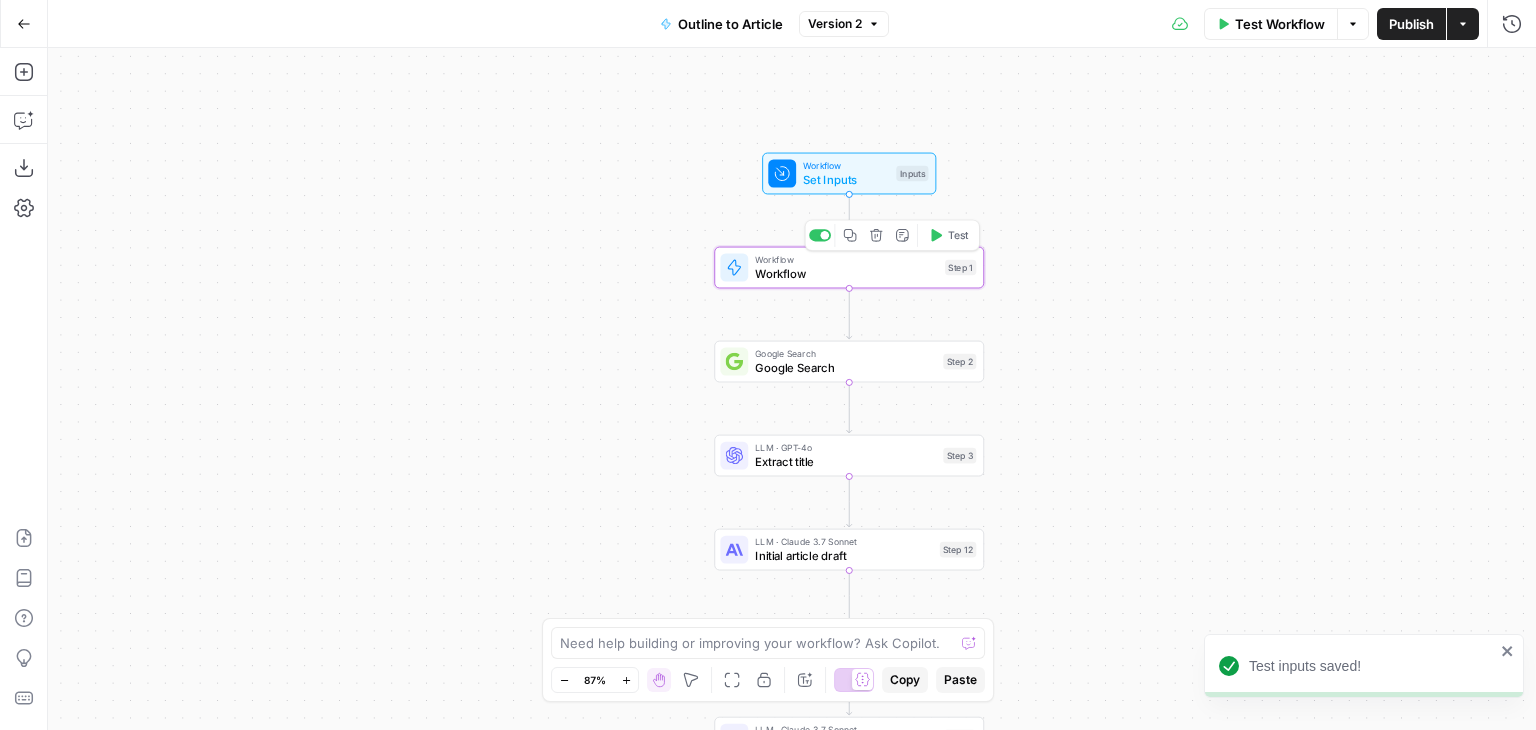 click on "Test" at bounding box center (949, 235) 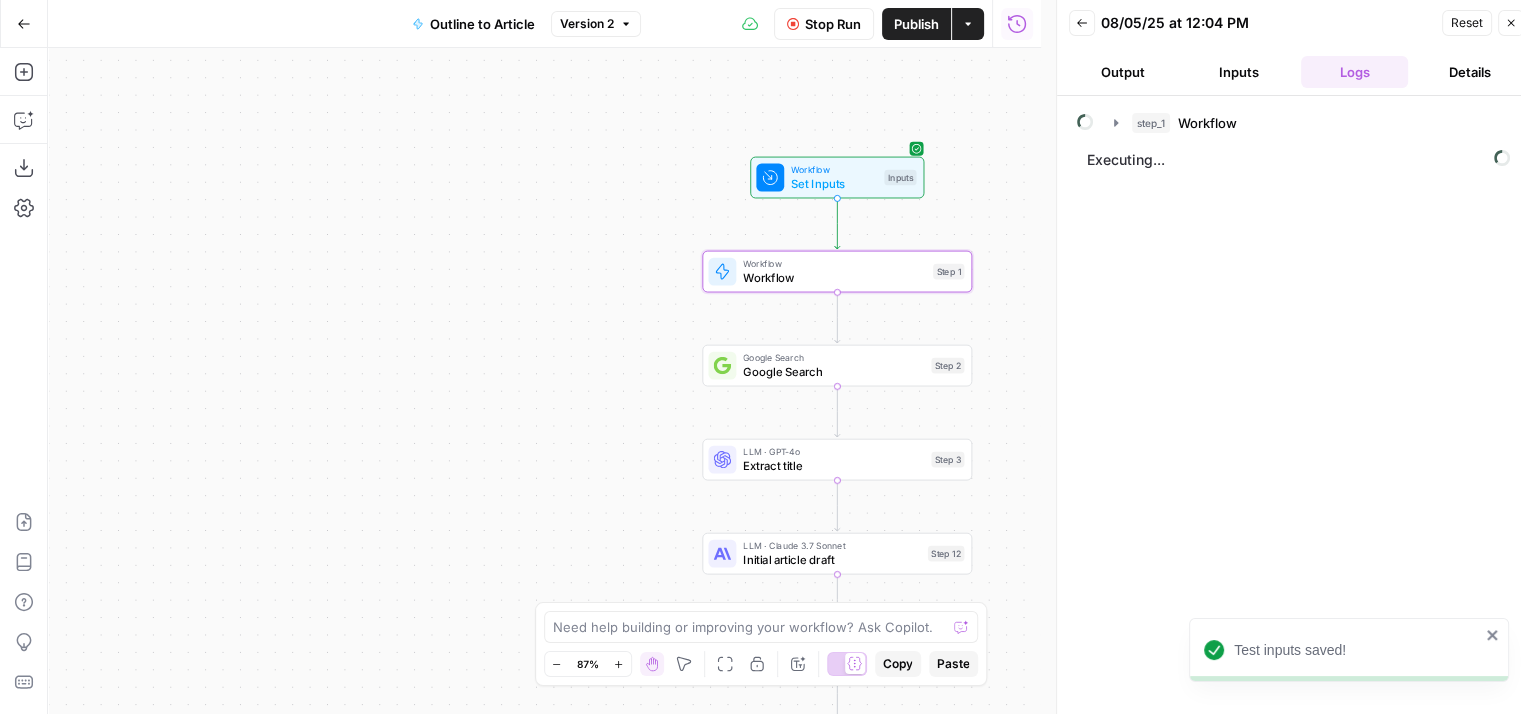 drag, startPoint x: 620, startPoint y: 245, endPoint x: 532, endPoint y: 269, distance: 91.214035 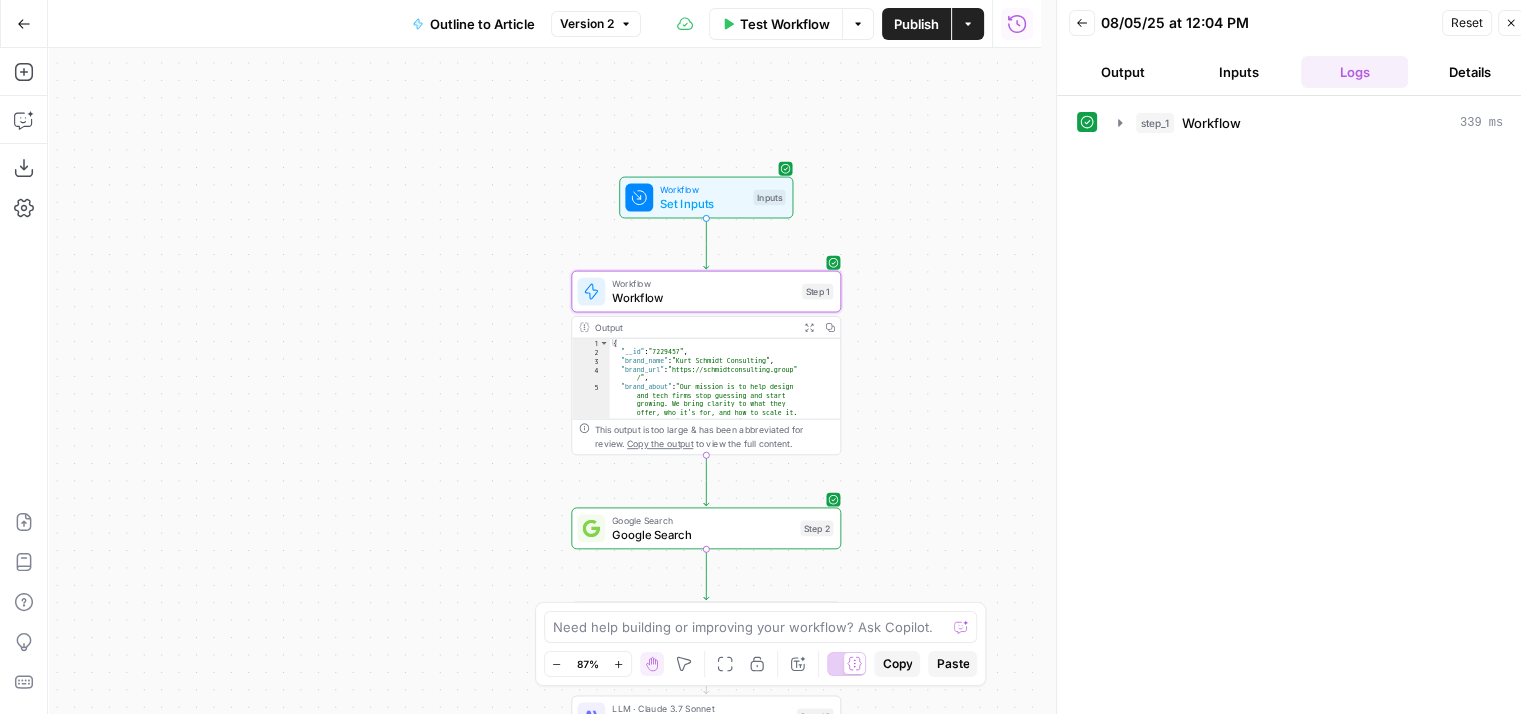 drag, startPoint x: 939, startPoint y: 130, endPoint x: 865, endPoint y: 137, distance: 74.330345 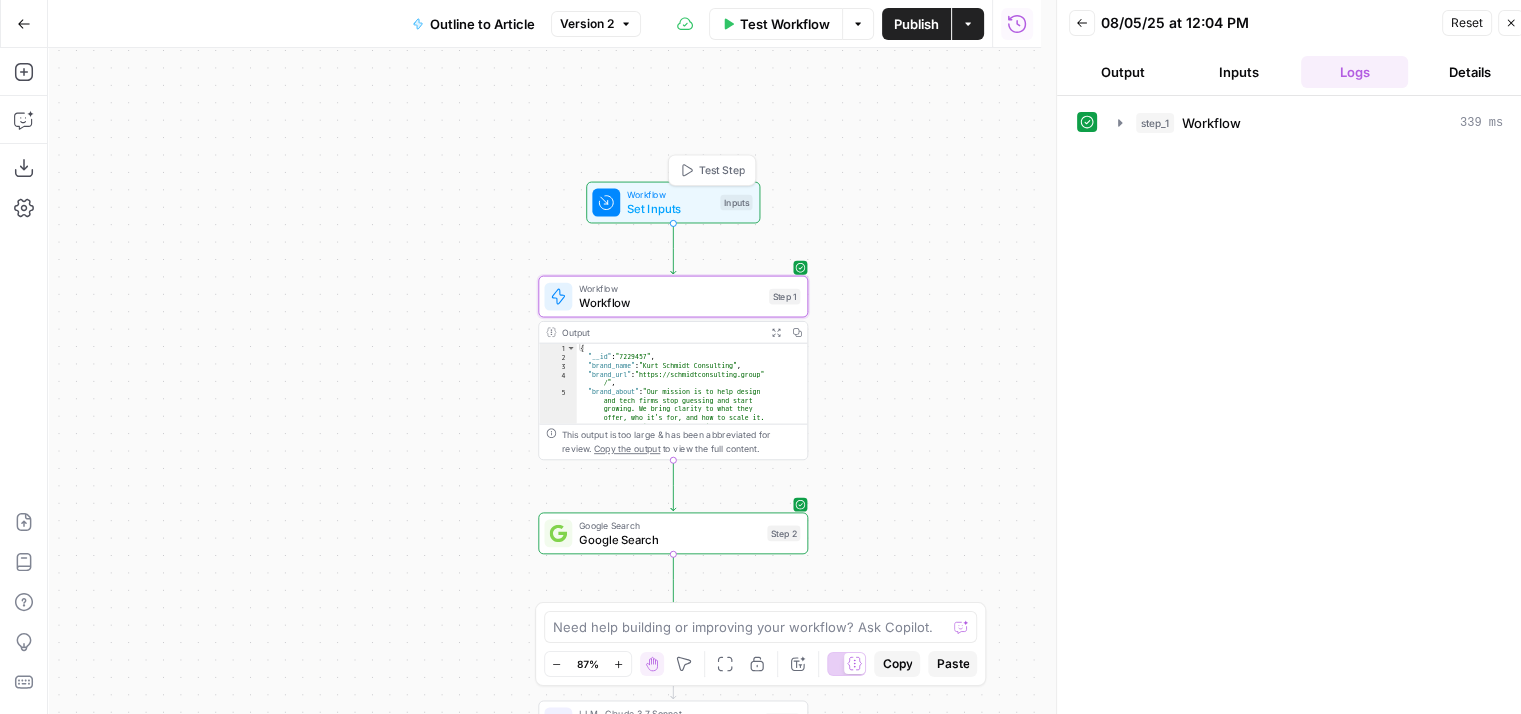 click on "Test Step" at bounding box center (721, 170) 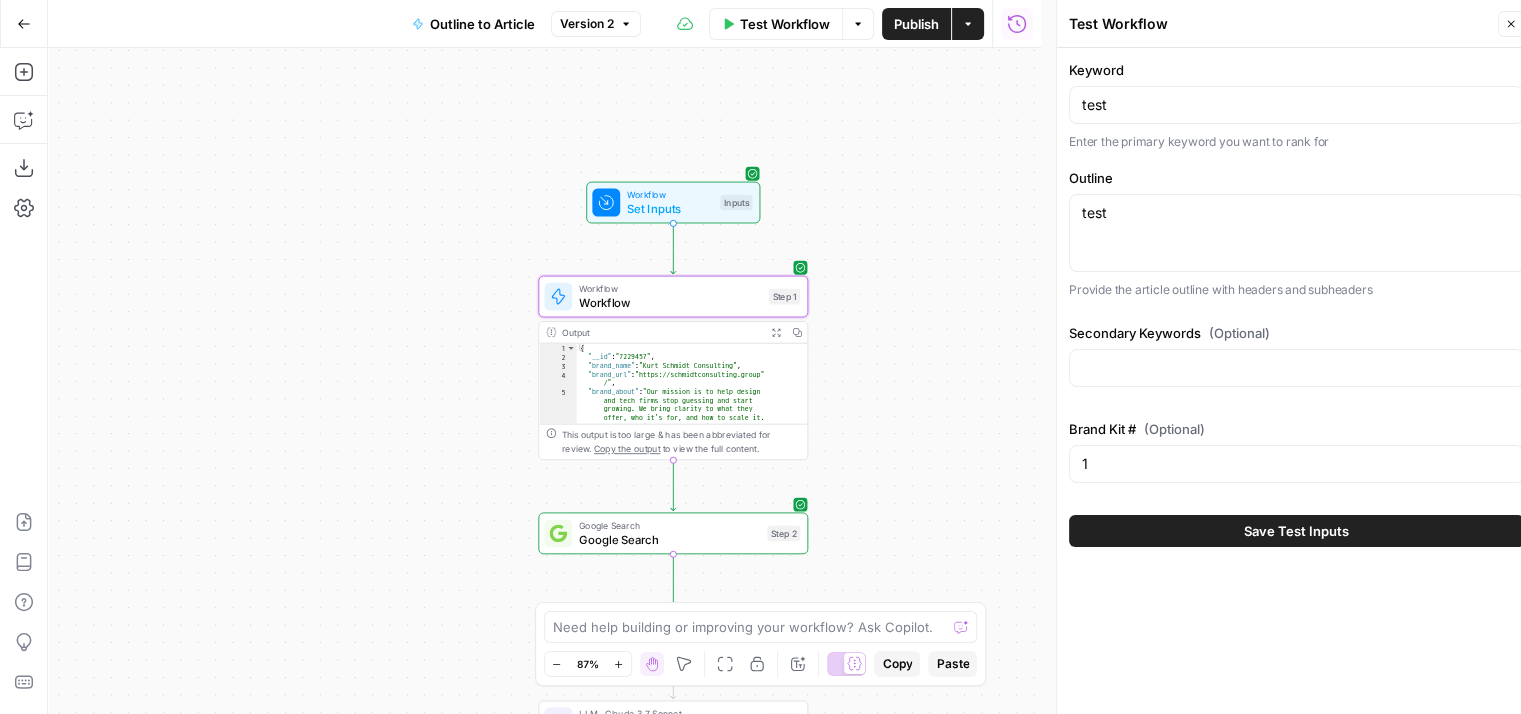 click on "Save Test Inputs" at bounding box center (1296, 531) 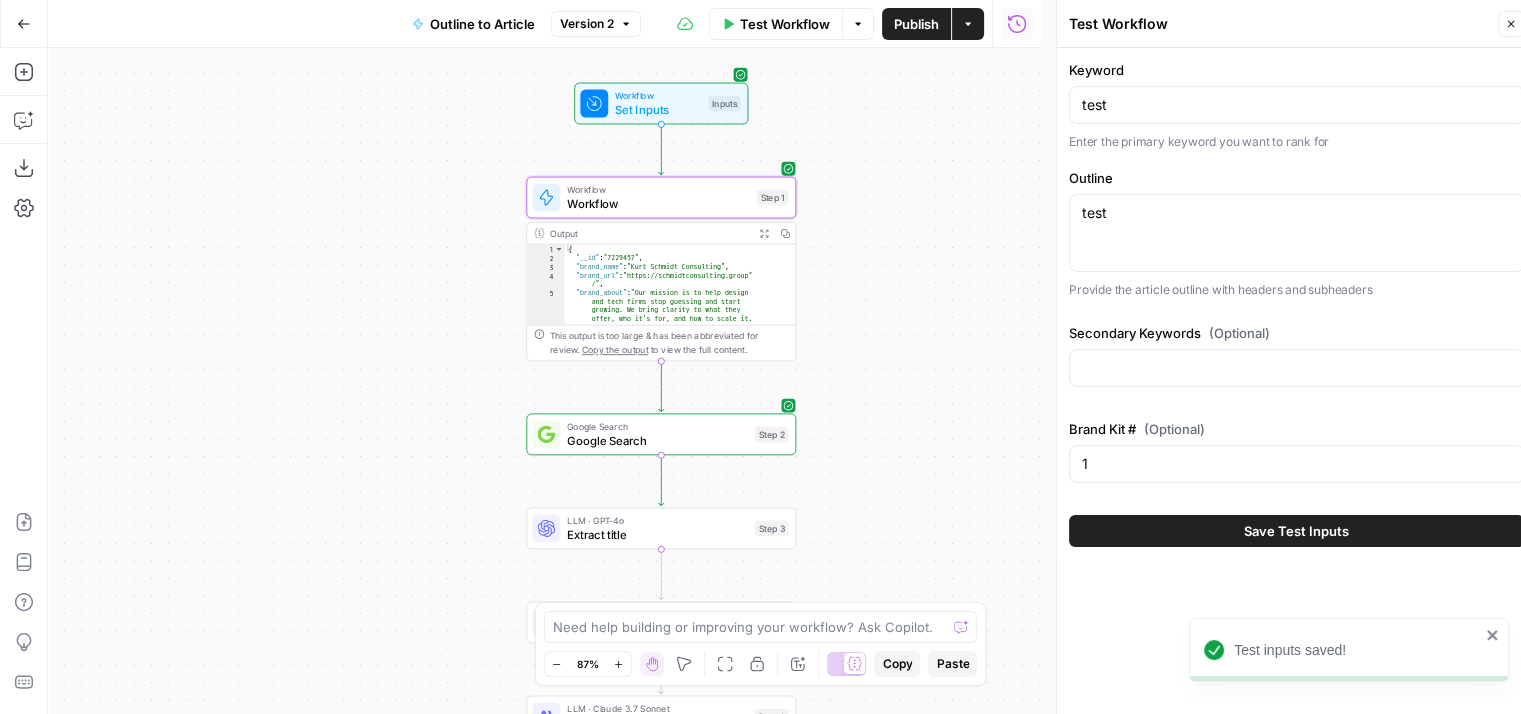 drag, startPoint x: 902, startPoint y: 381, endPoint x: 820, endPoint y: 243, distance: 160.52414 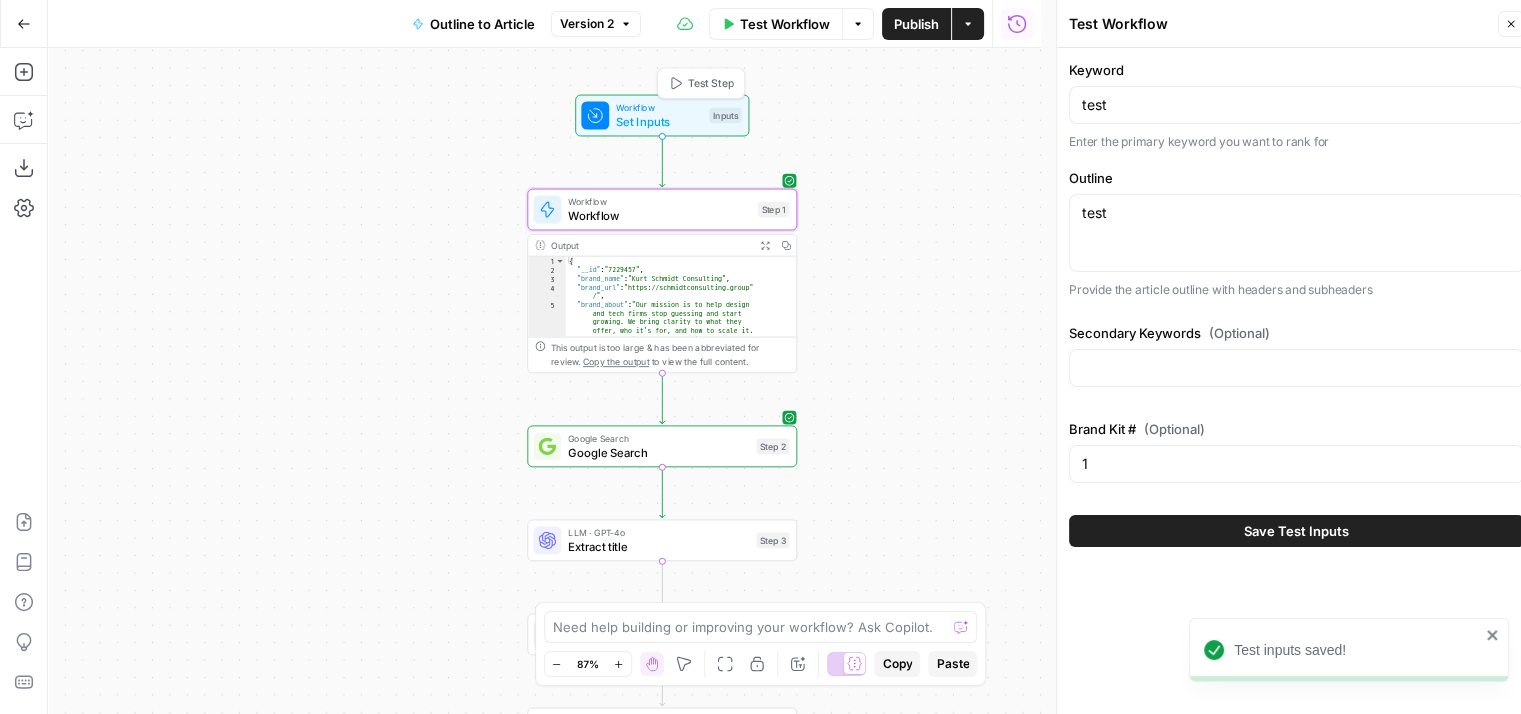 click on "Test Step" at bounding box center (710, 83) 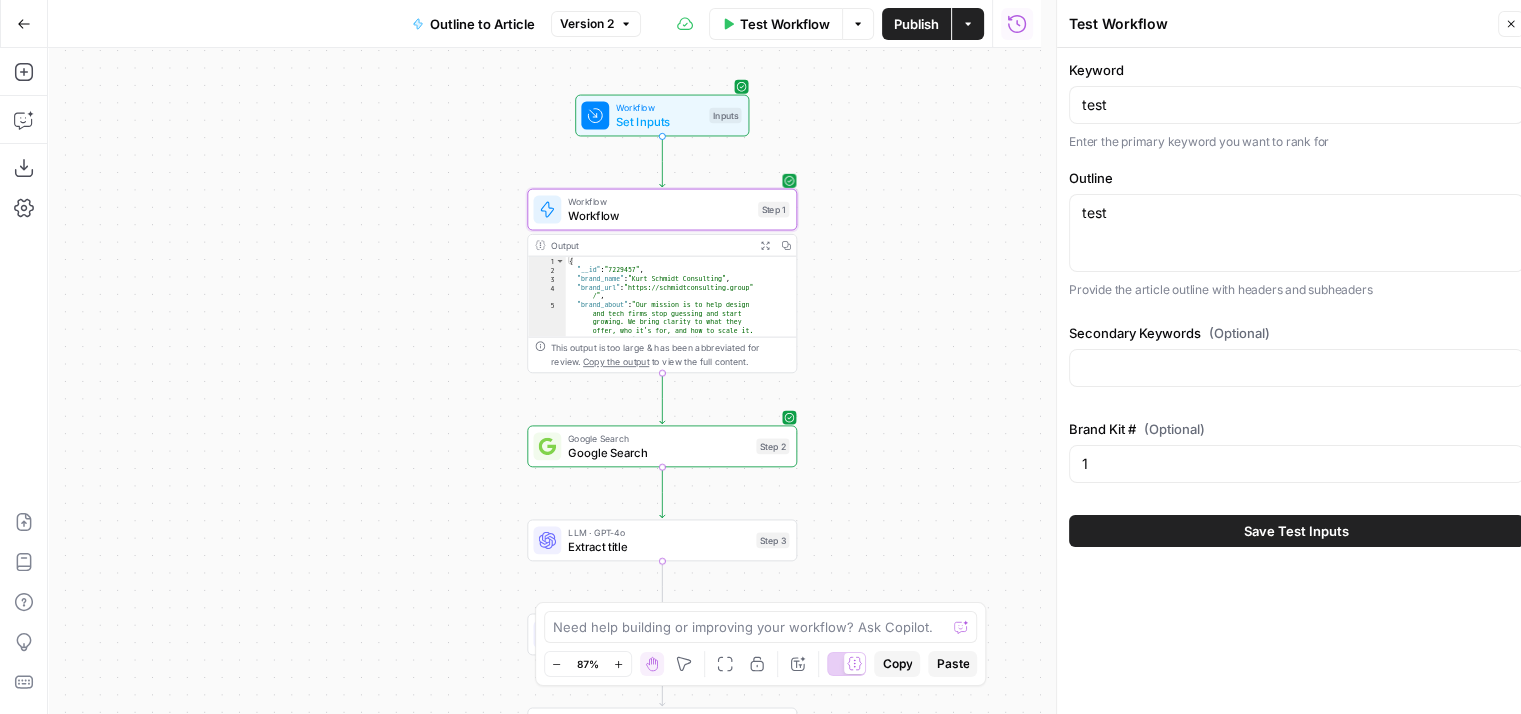 click on "Test" at bounding box center (771, 177) 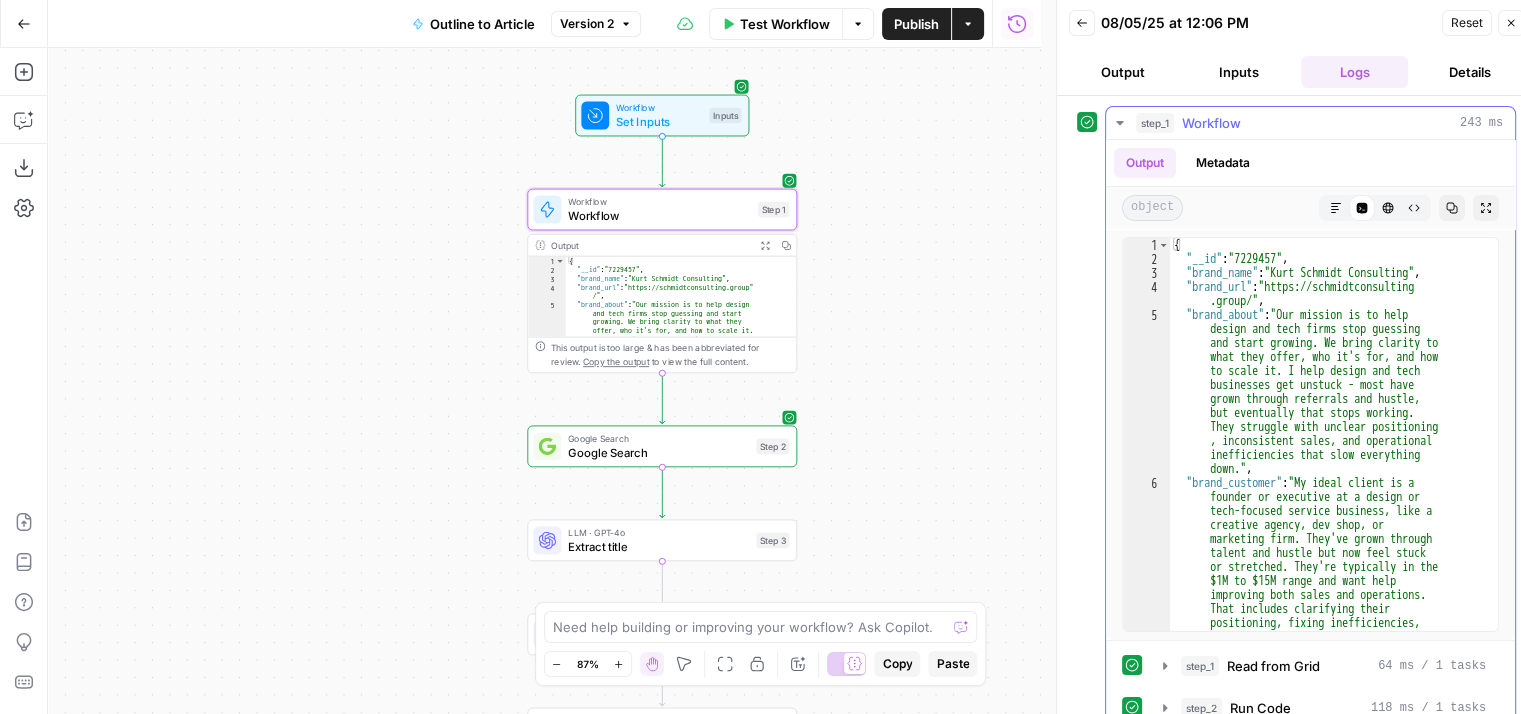 type on "**********" 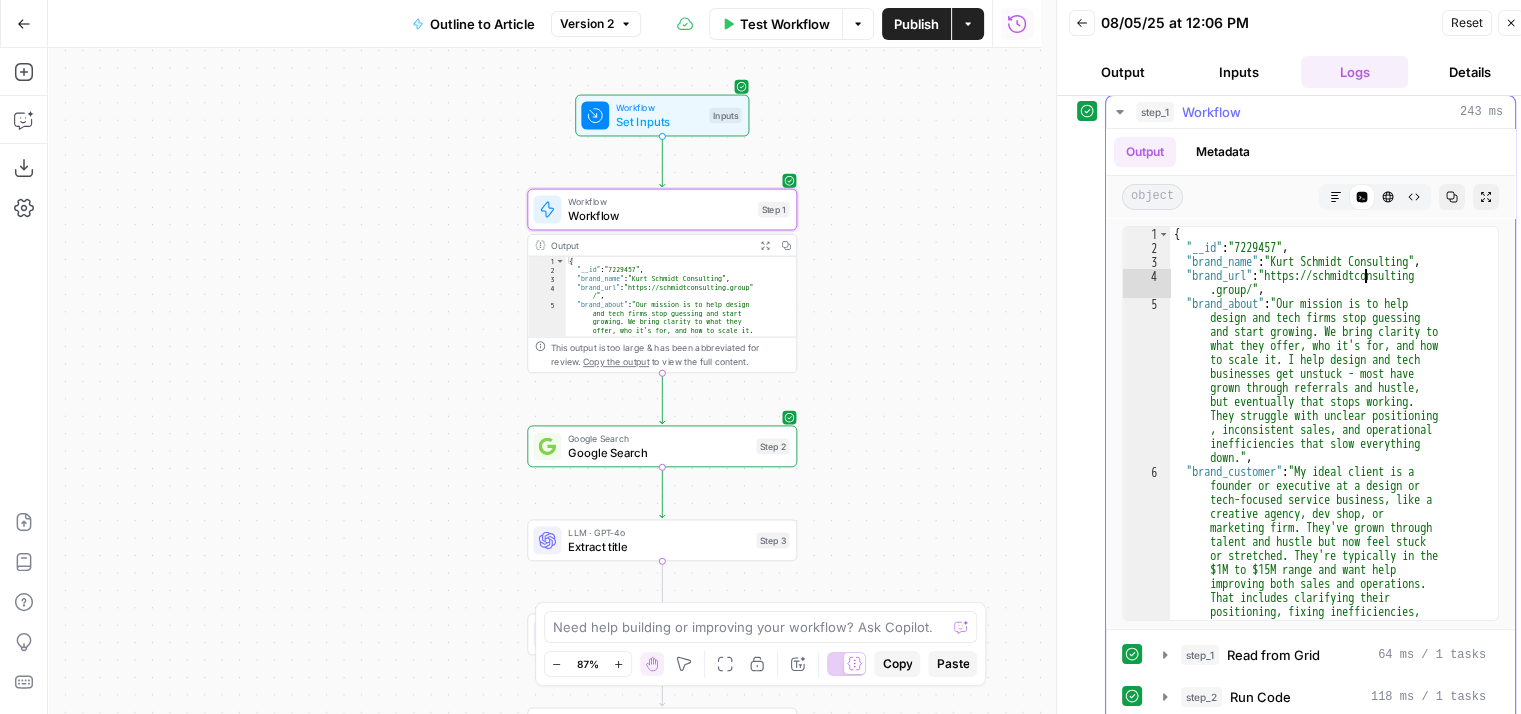 drag, startPoint x: 1376, startPoint y: 369, endPoint x: 1376, endPoint y: 397, distance: 28 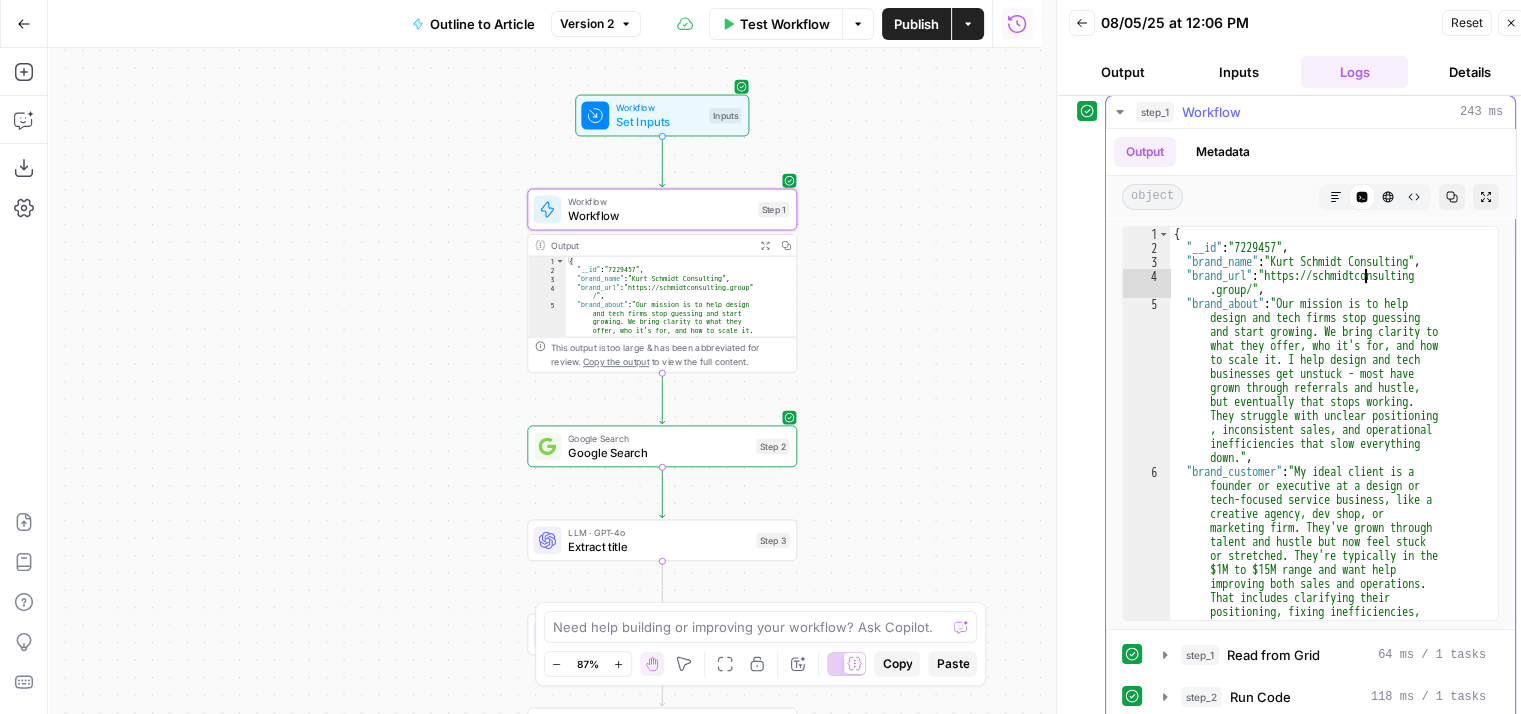 scroll, scrollTop: 0, scrollLeft: 0, axis: both 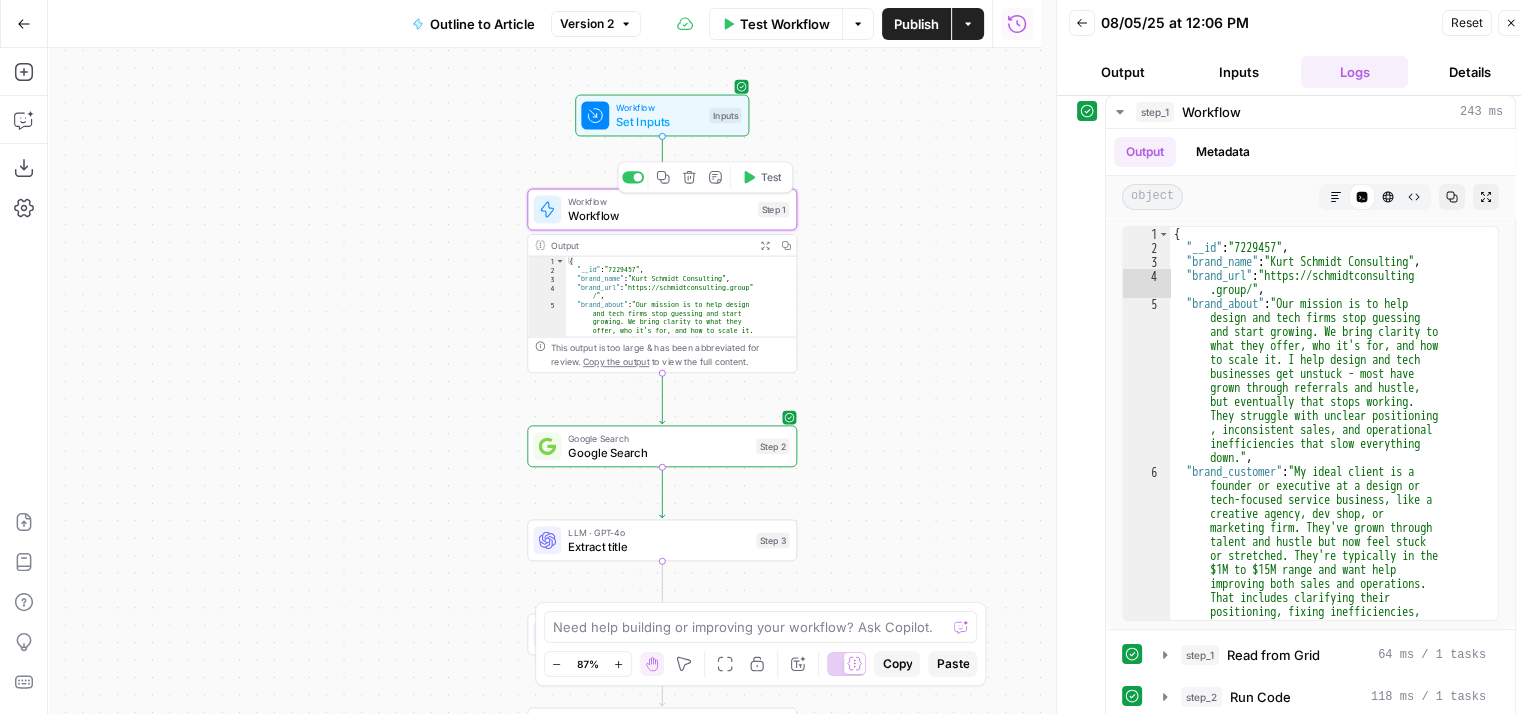 click on "Workflow" at bounding box center (659, 215) 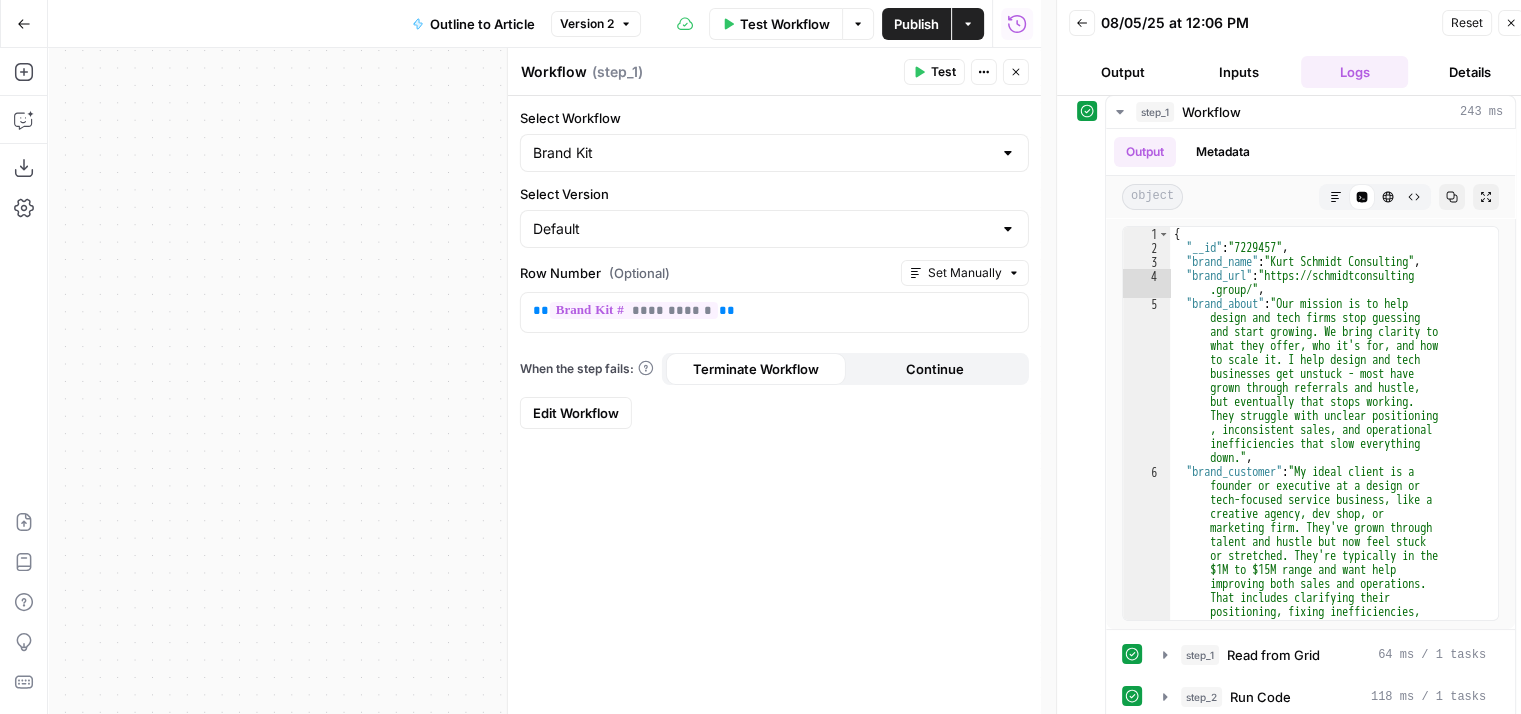 click 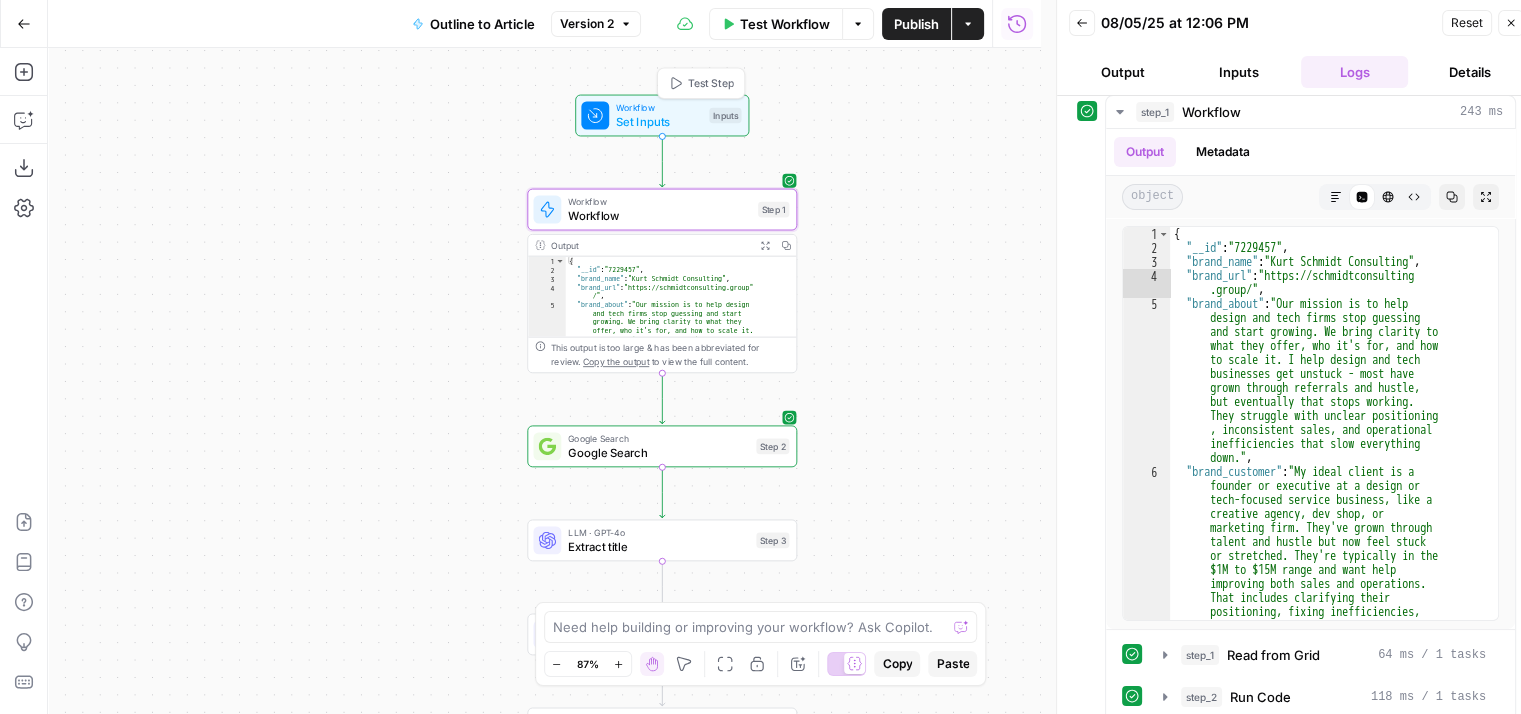 click on "Test Step" at bounding box center [710, 83] 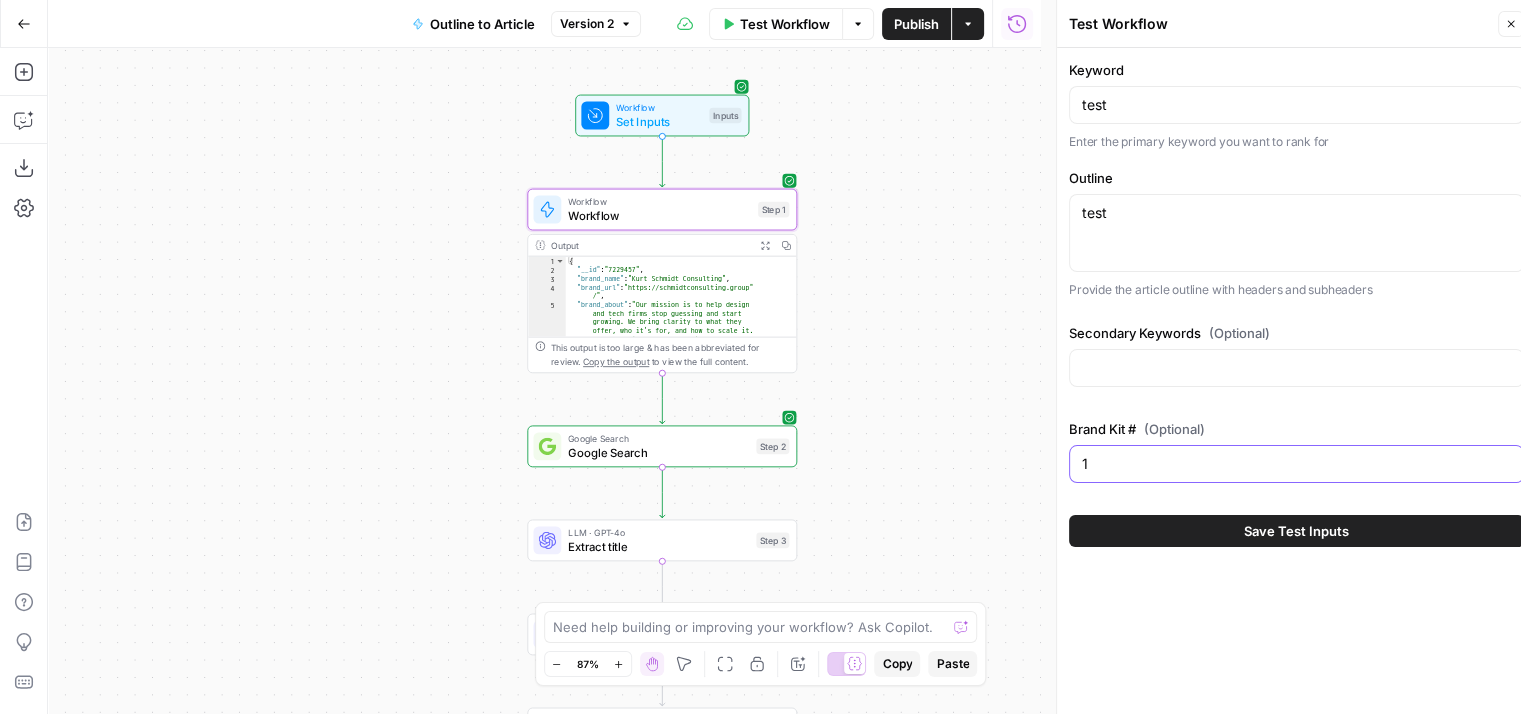 drag, startPoint x: 1105, startPoint y: 471, endPoint x: 1016, endPoint y: 462, distance: 89.453896 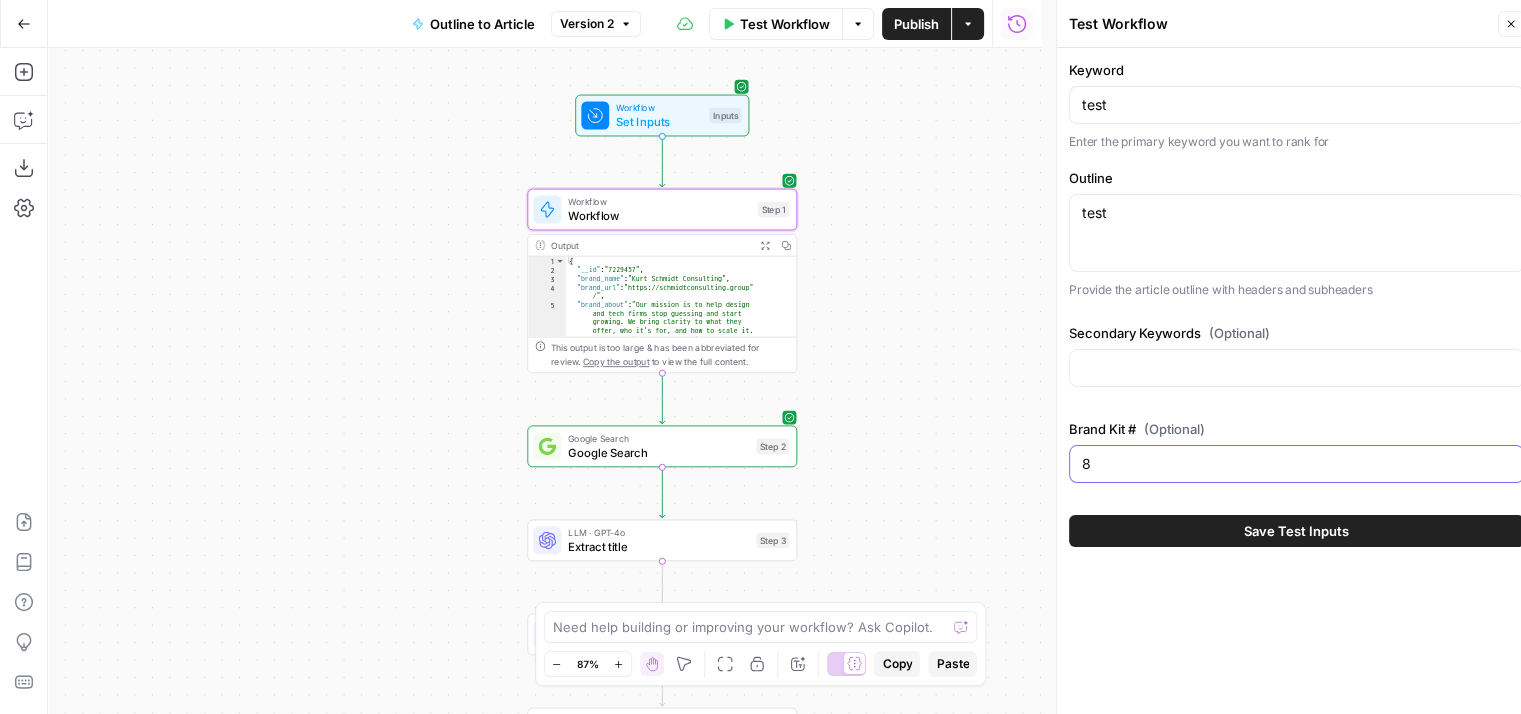 type on "8" 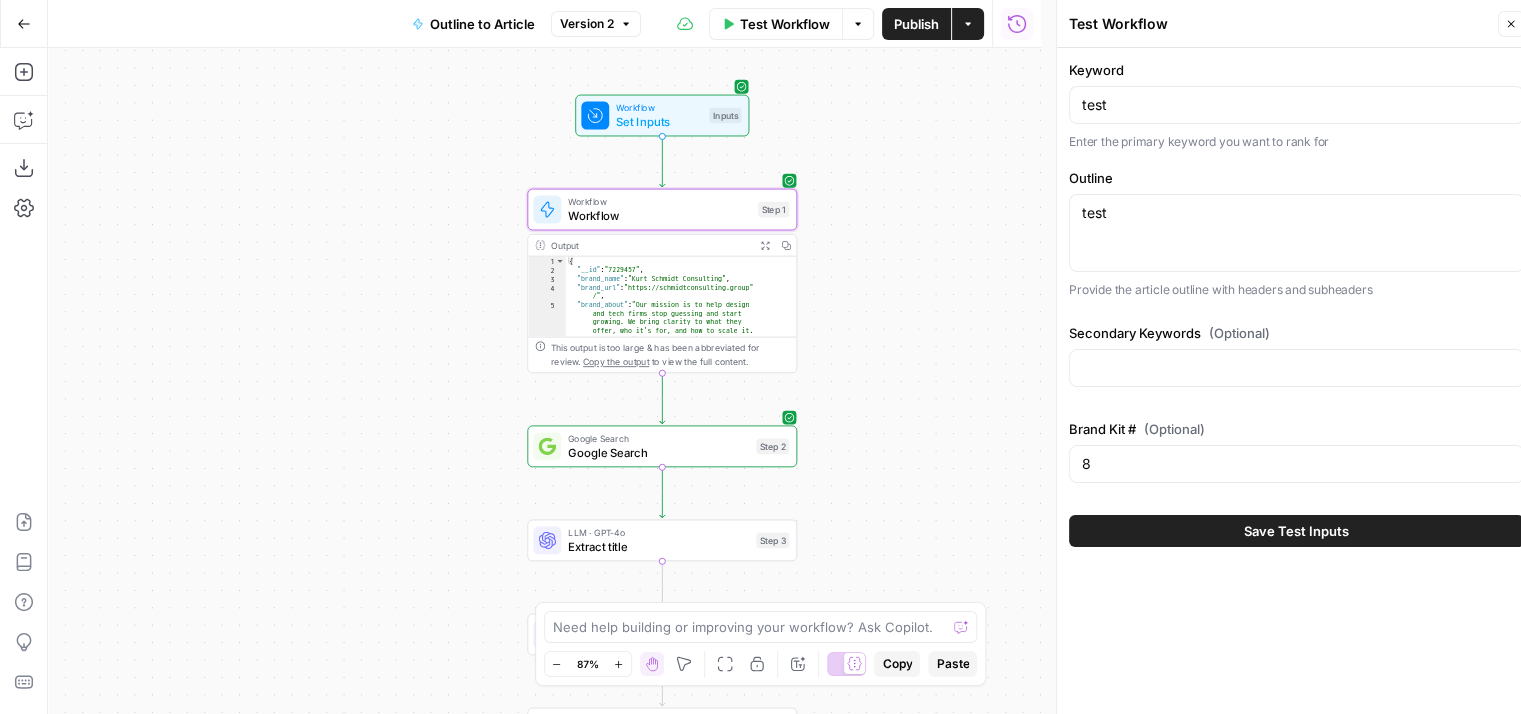 click on "Save Test Inputs" at bounding box center (1296, 531) 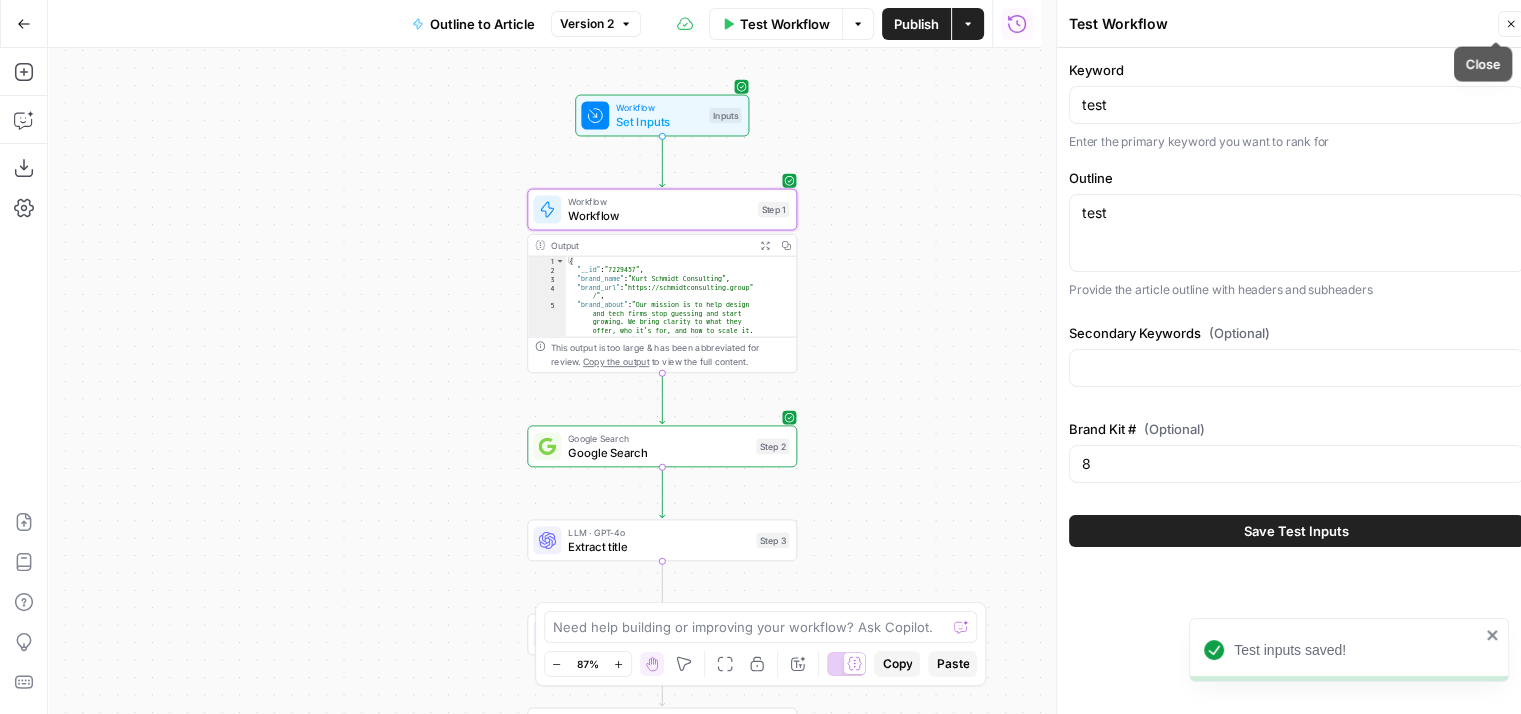 click 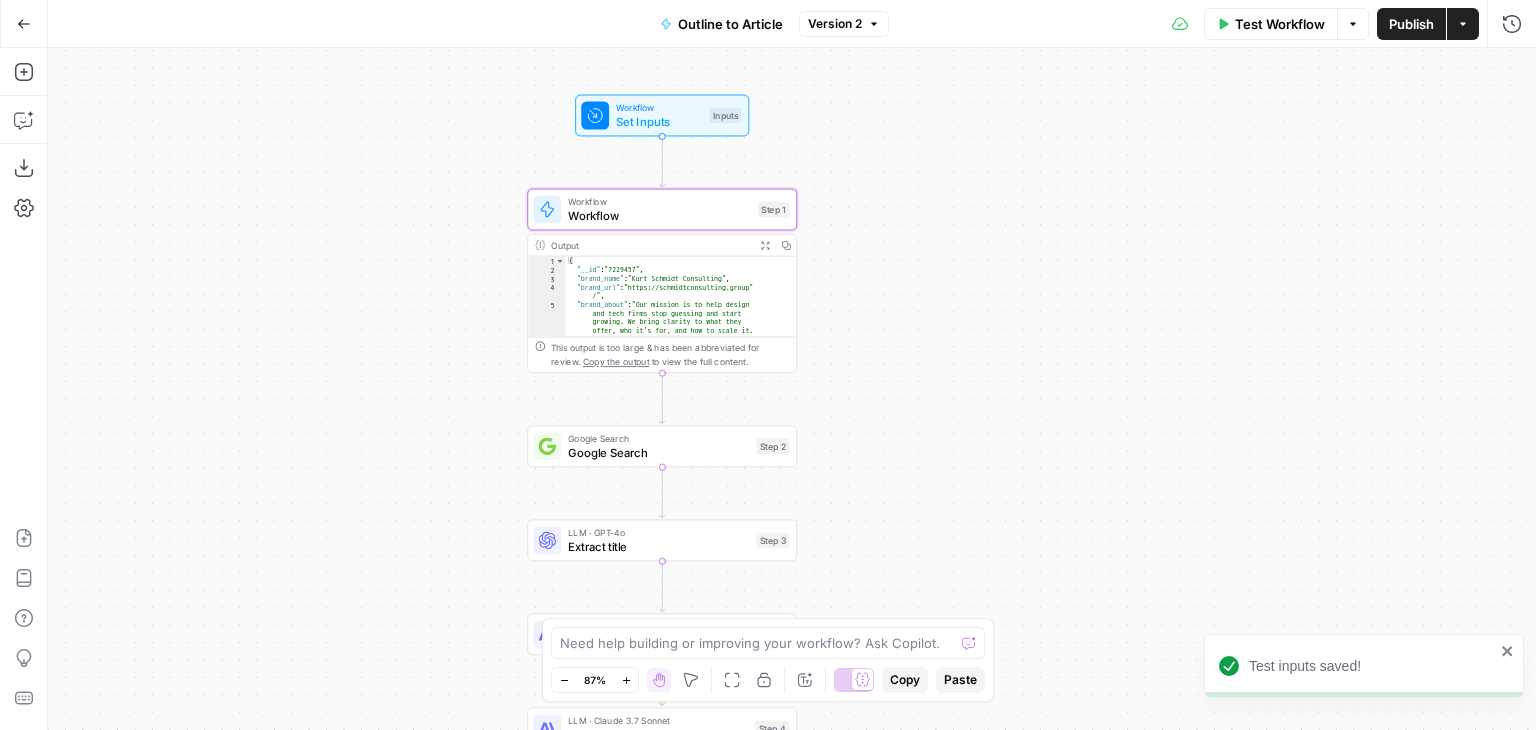 click on "Test" at bounding box center [762, 177] 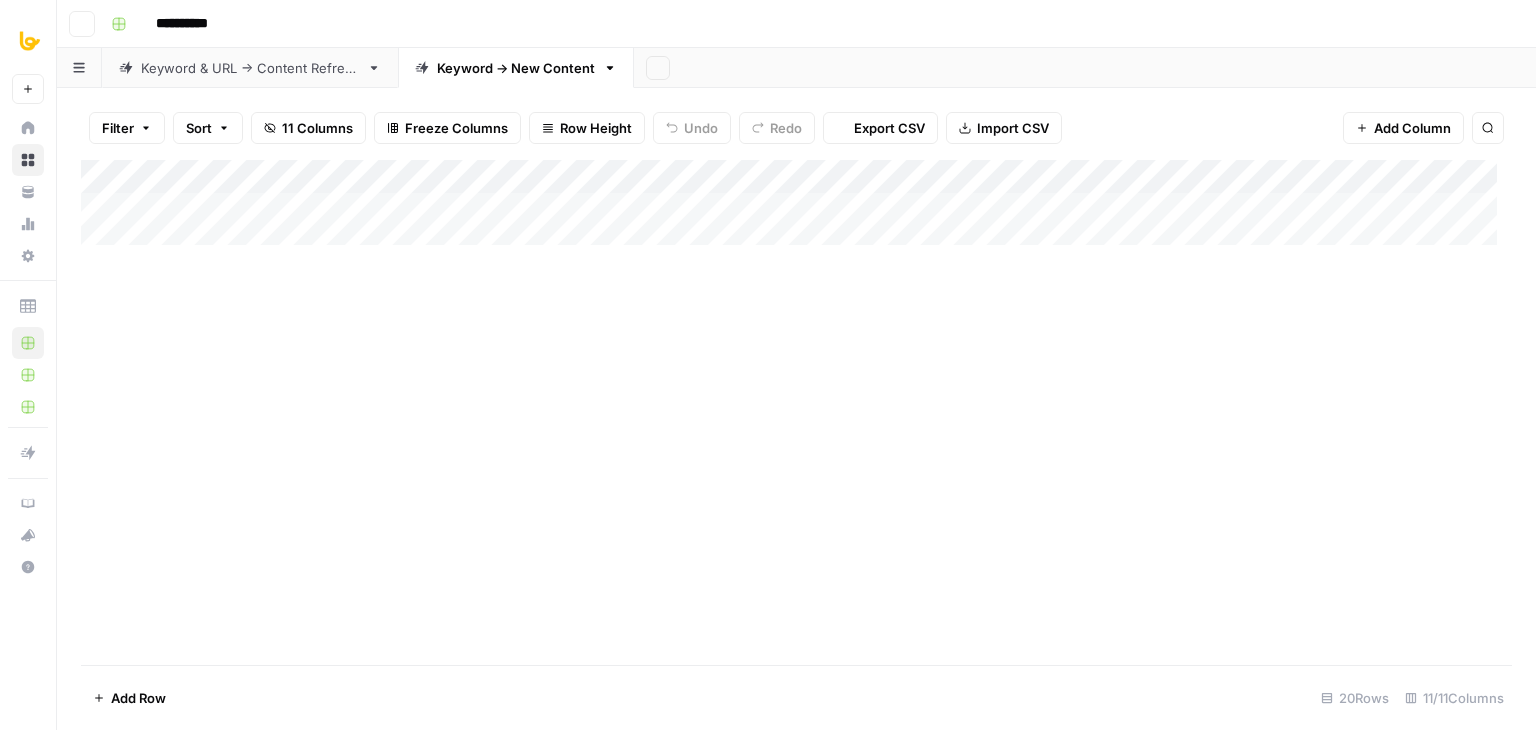 scroll, scrollTop: 0, scrollLeft: 0, axis: both 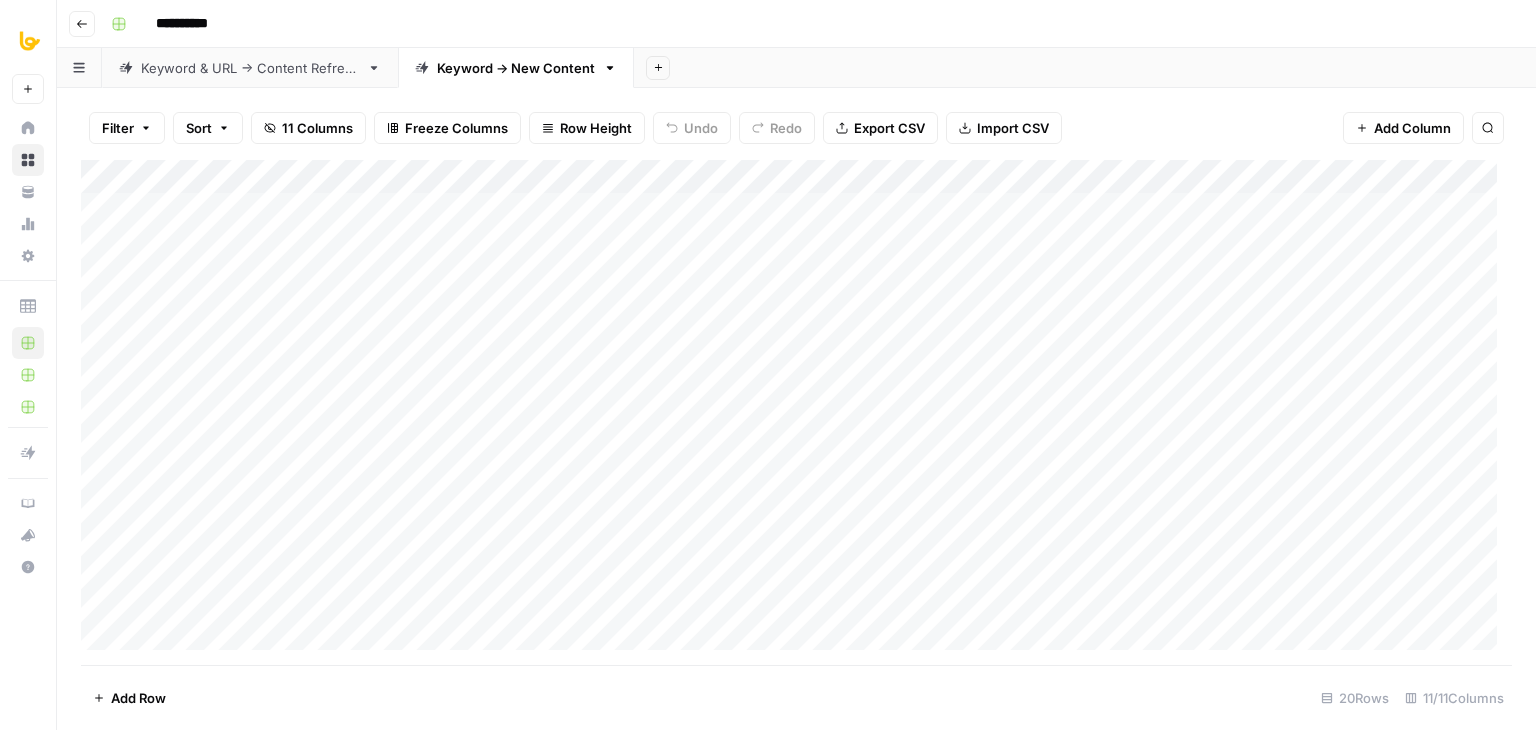 drag, startPoint x: 800, startPoint y: 665, endPoint x: 1002, endPoint y: 673, distance: 202.15836 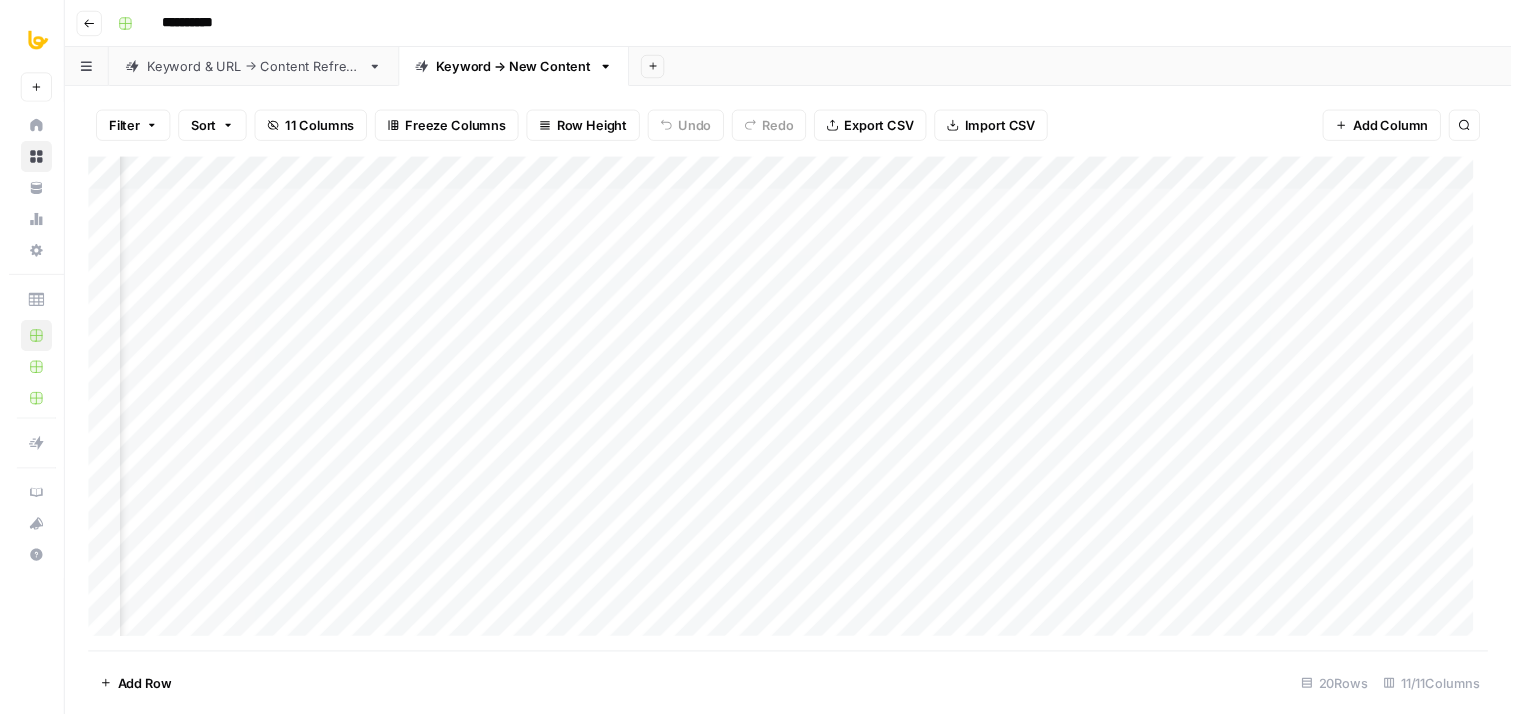 scroll, scrollTop: 0, scrollLeft: 748, axis: horizontal 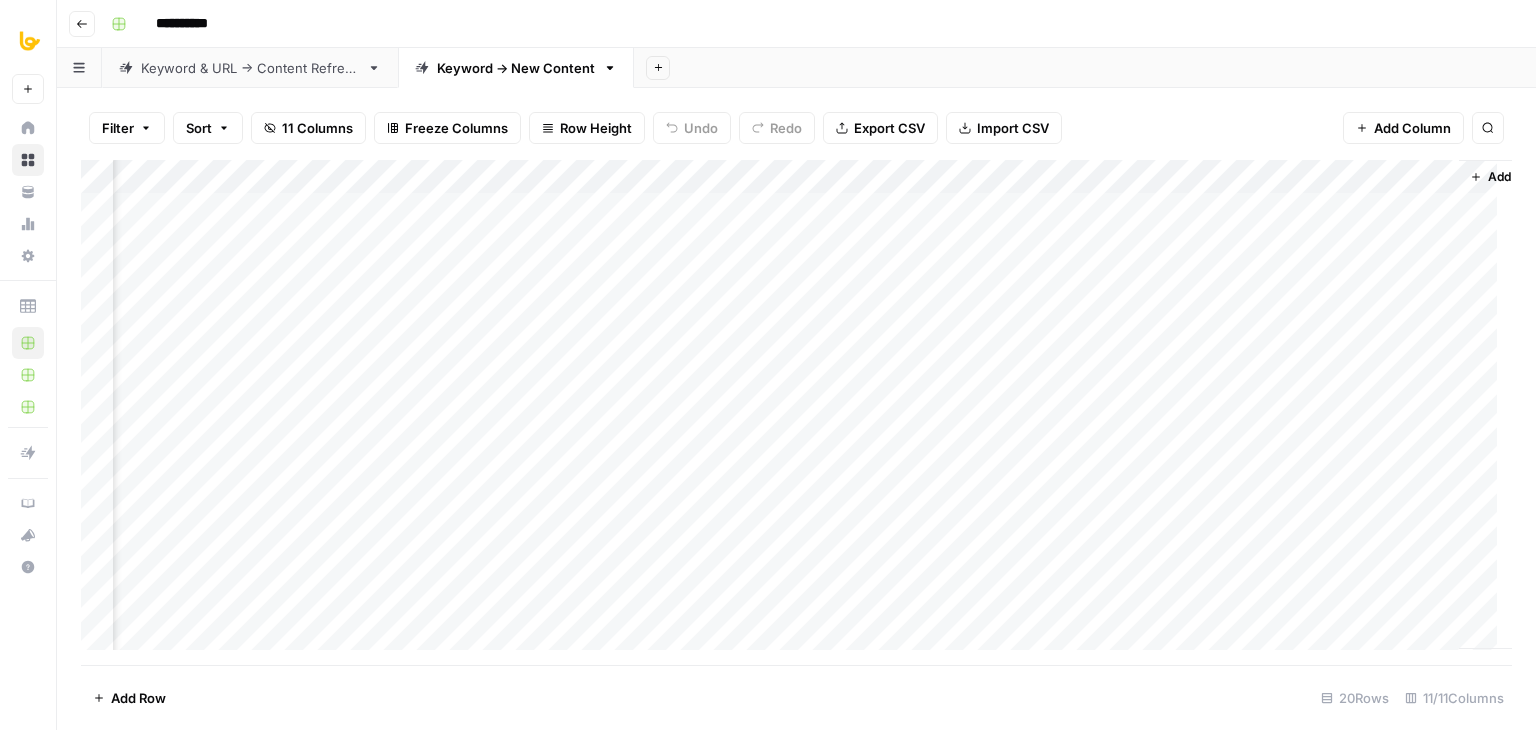 click on "Add Column" at bounding box center (796, 412) 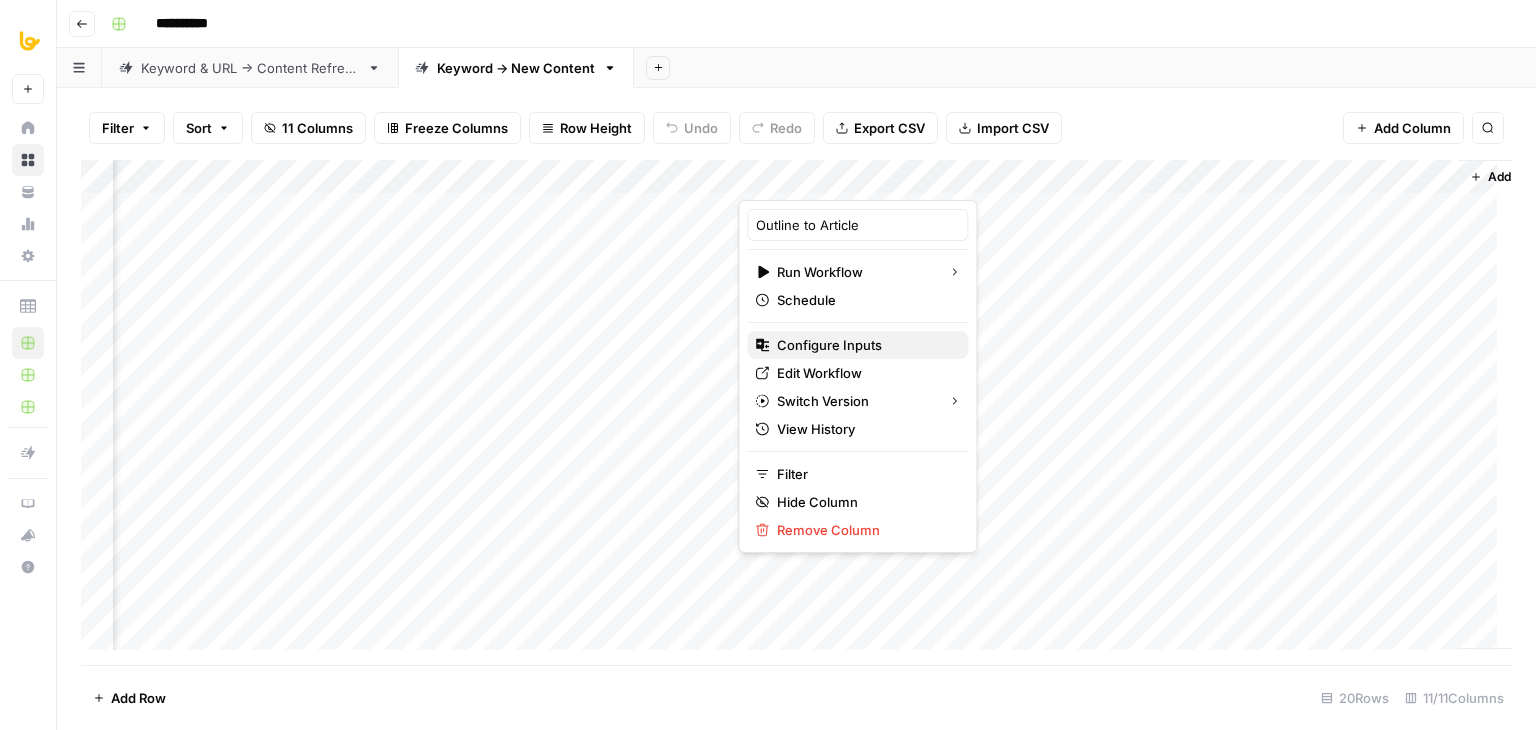 click on "Configure Inputs" at bounding box center (864, 345) 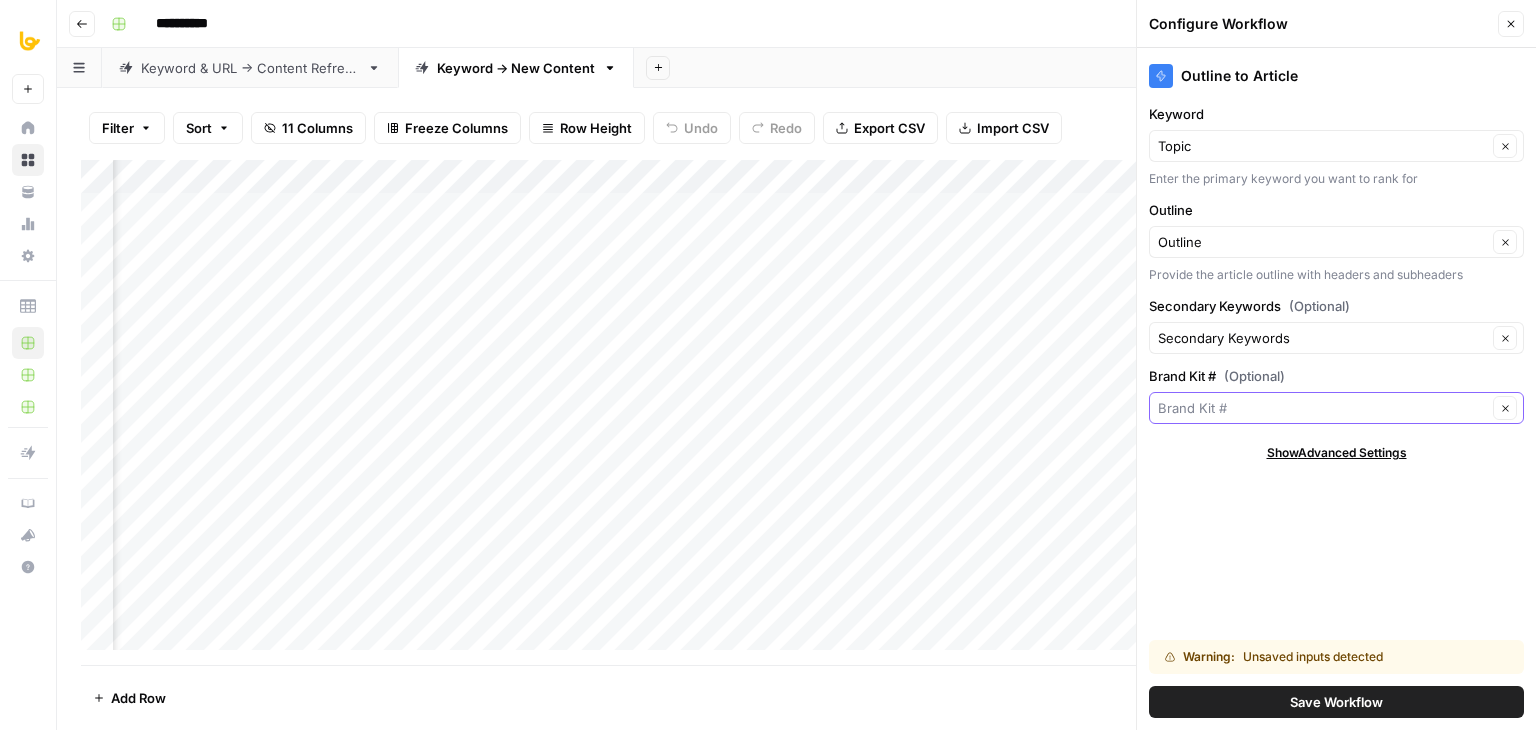 click on "Brand Kit #   (Optional)" at bounding box center [1322, 408] 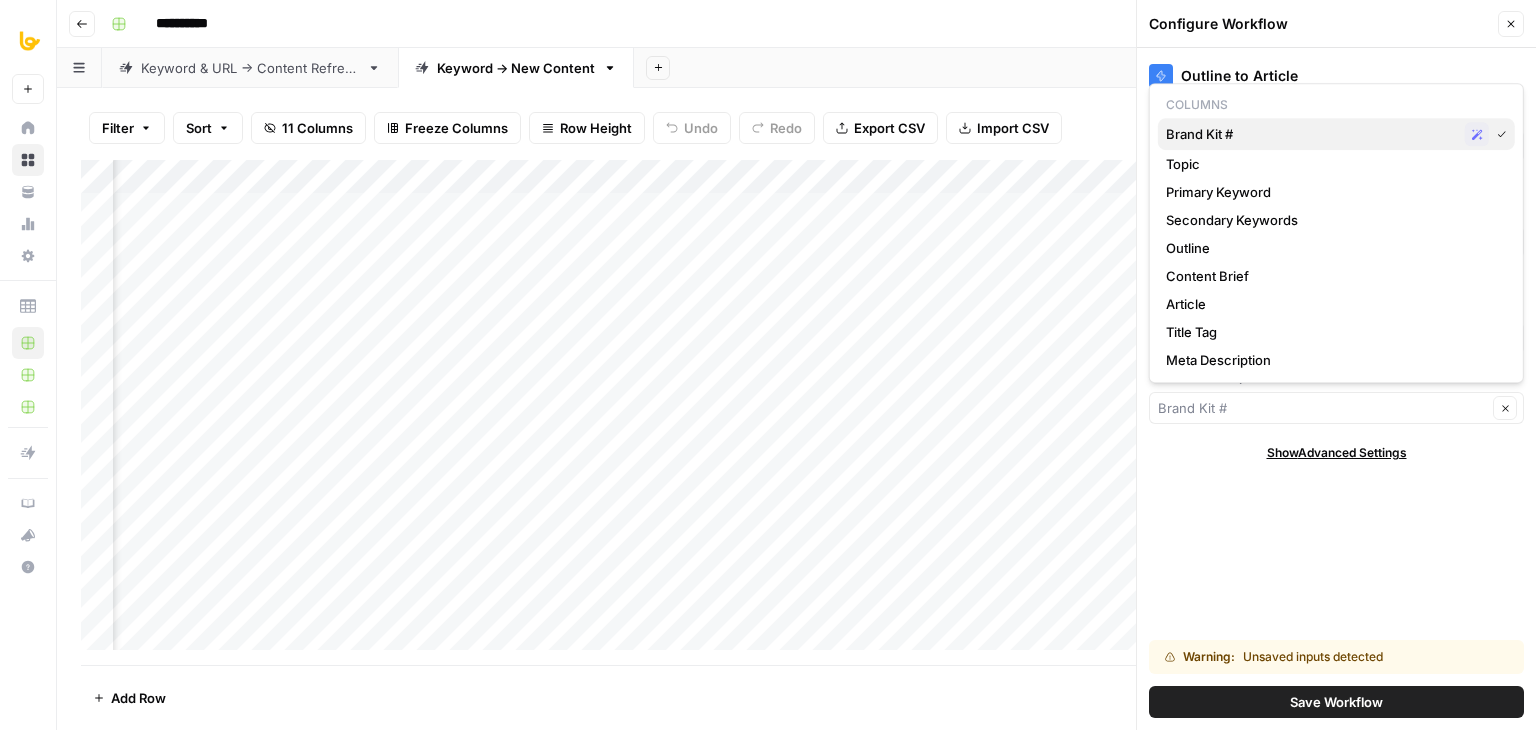 click on "Brand Kit #" at bounding box center (1311, 134) 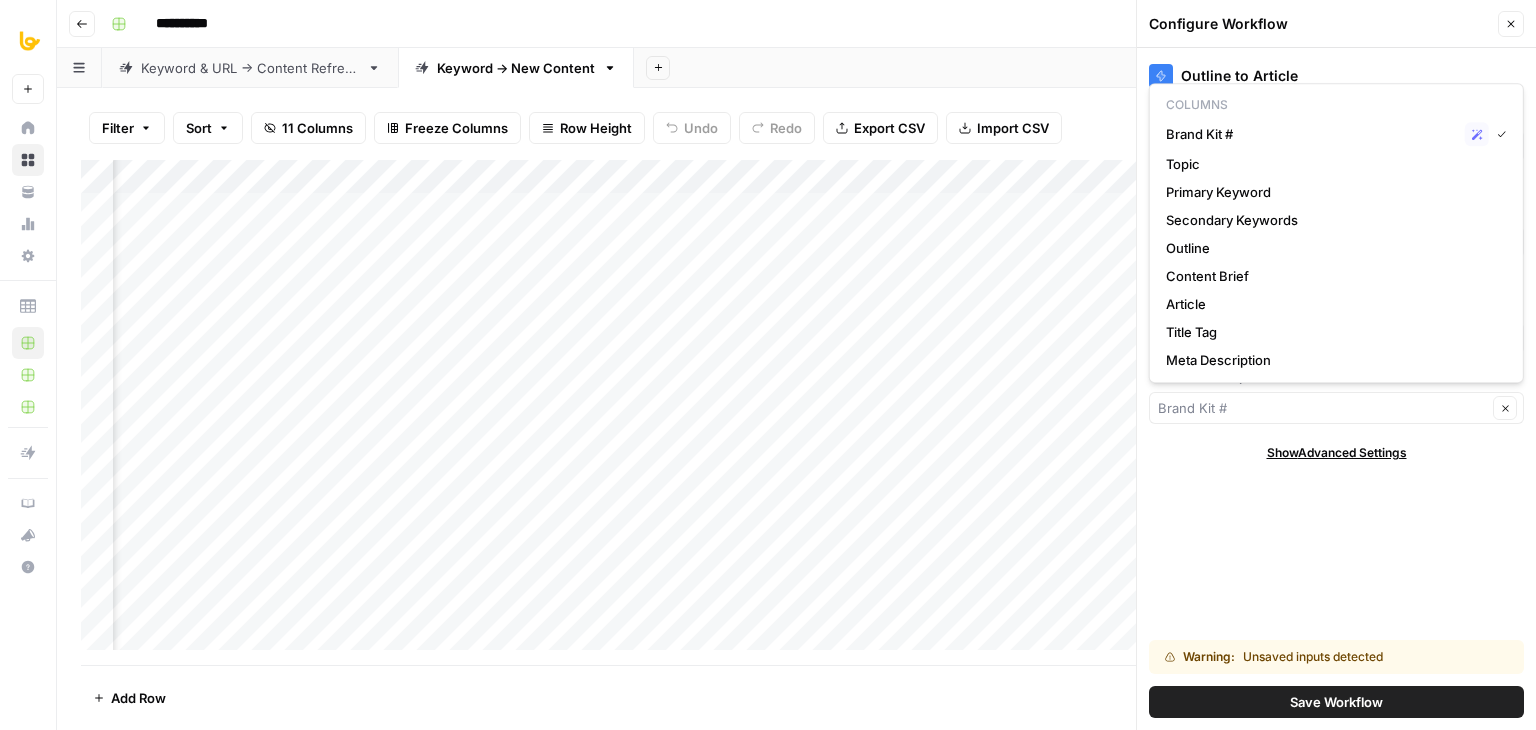 type on "Brand Kit #" 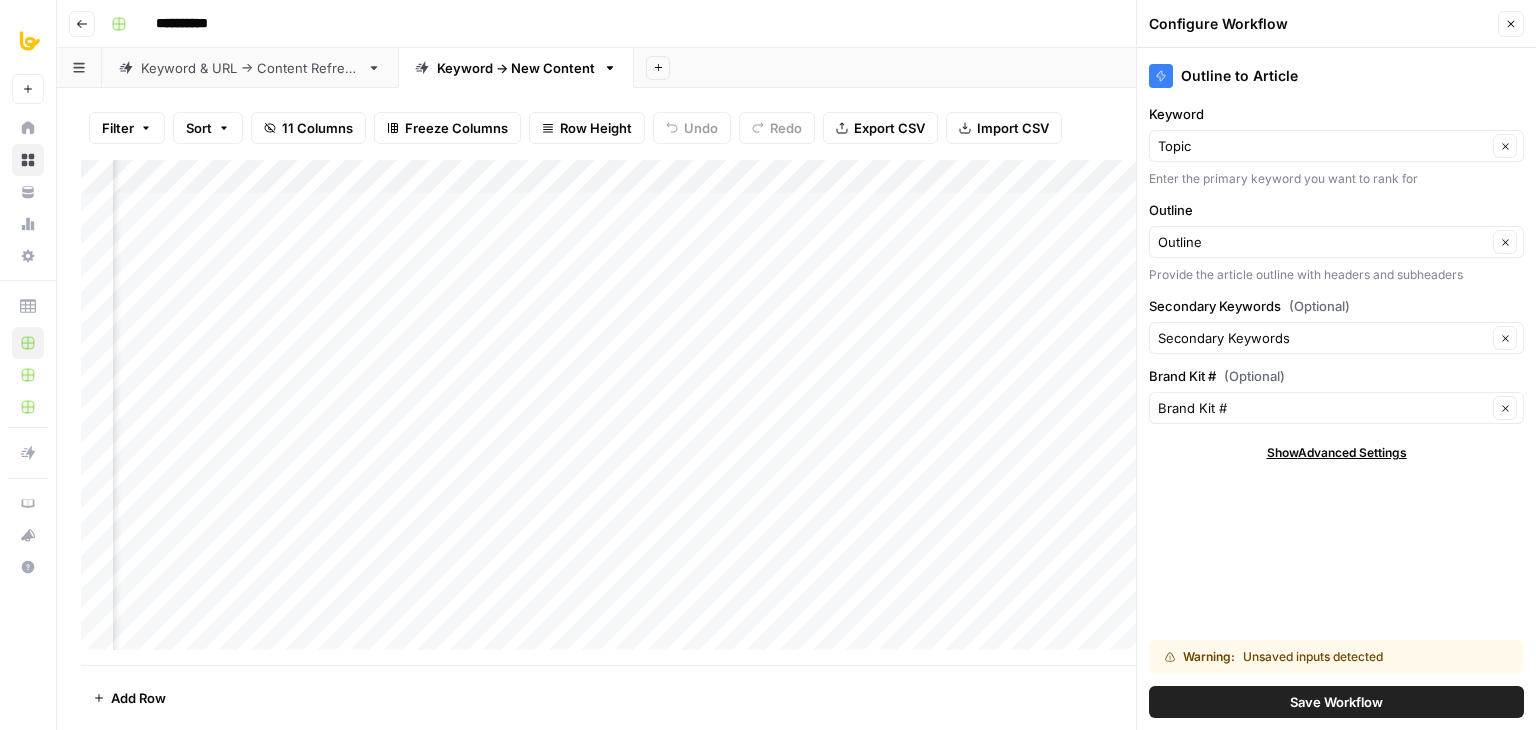 click on "Close" at bounding box center [1511, 24] 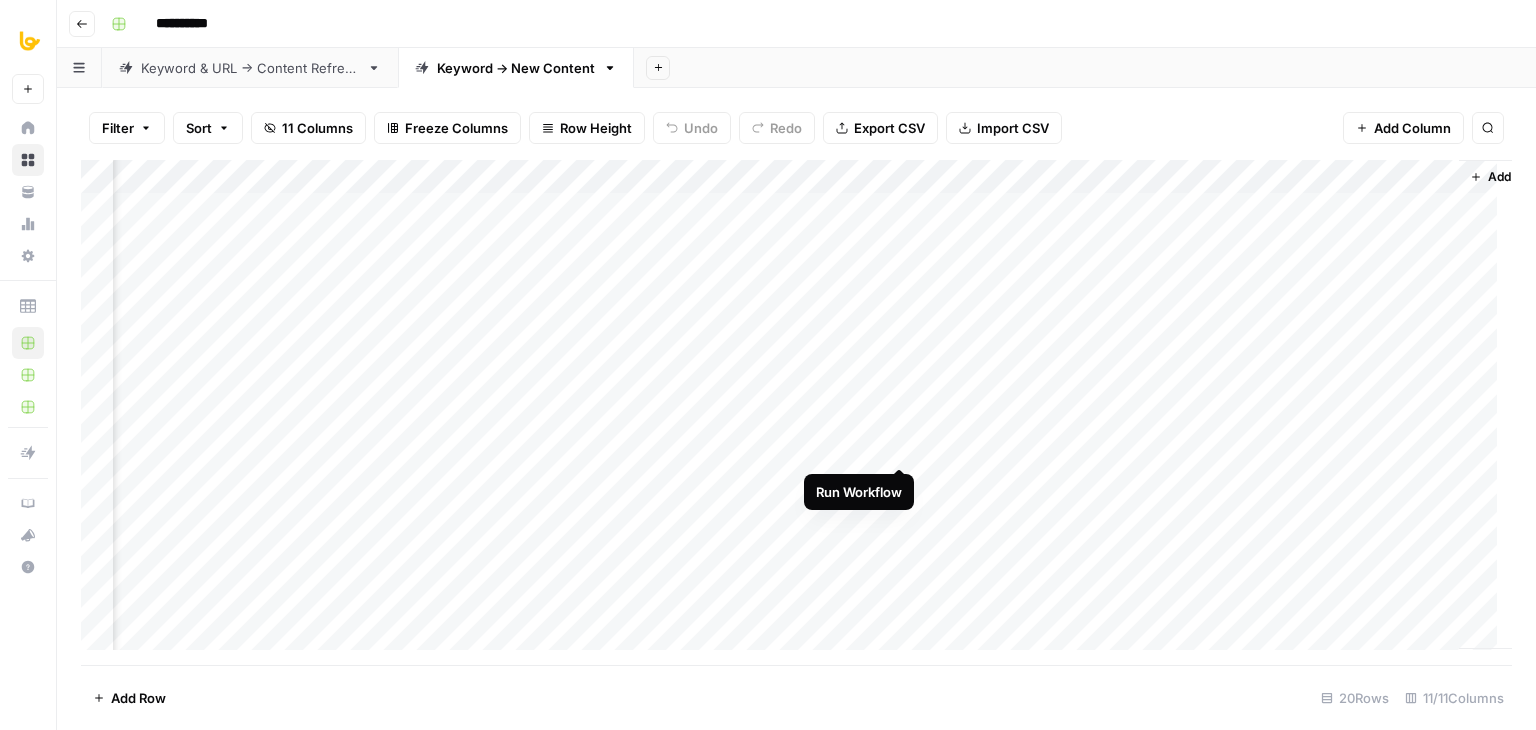 click on "Add Column" at bounding box center [796, 412] 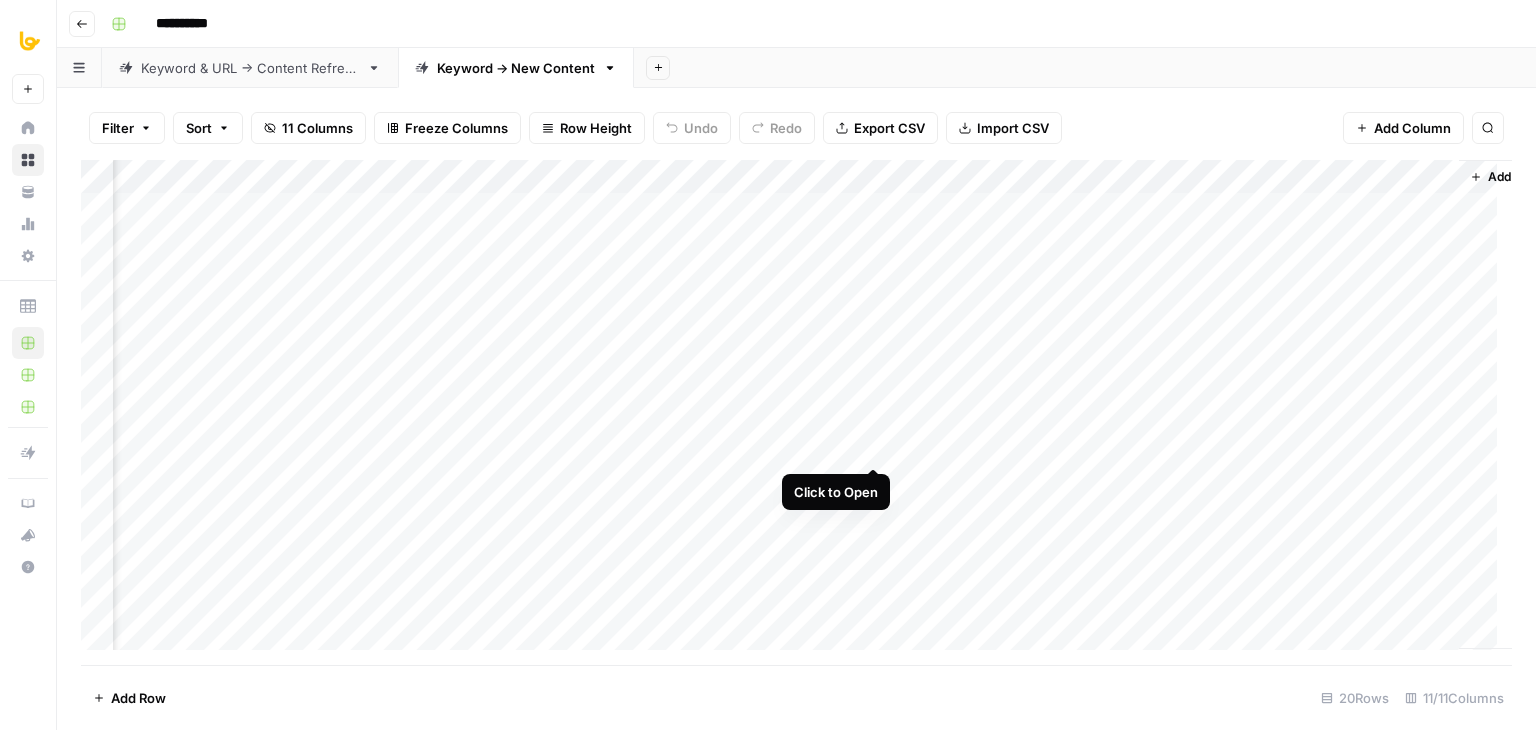 click on "Add Column" at bounding box center (796, 412) 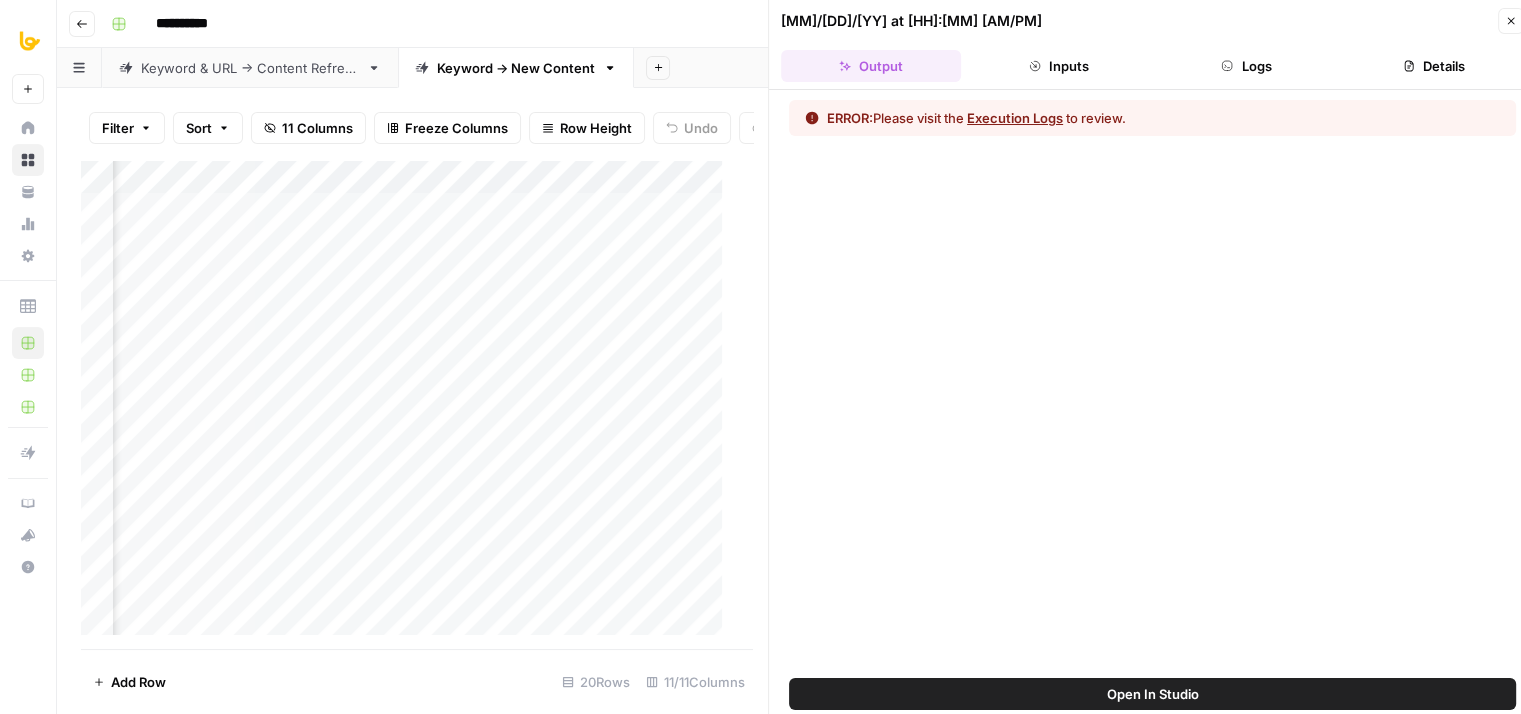 click on "Logs" at bounding box center [1247, 66] 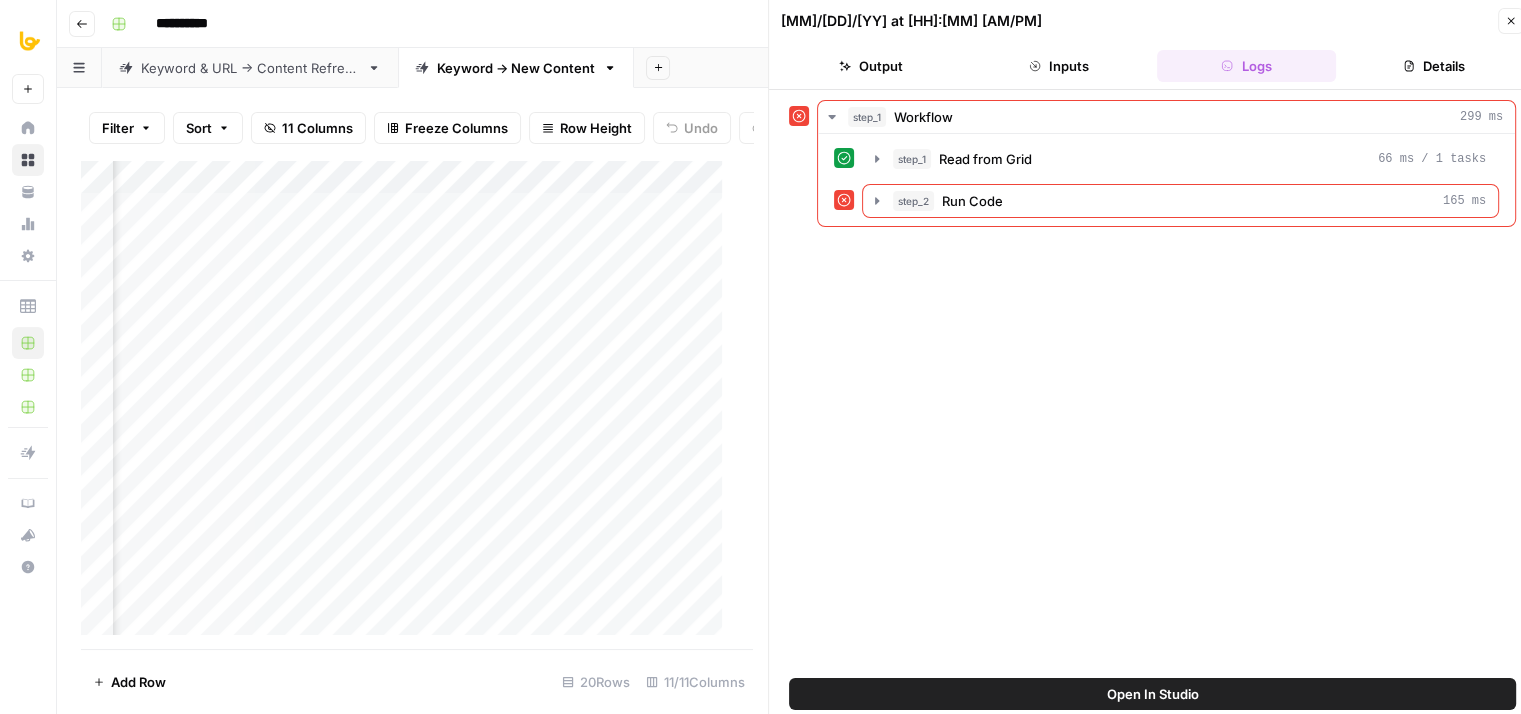 click on "Inputs" at bounding box center [1059, 66] 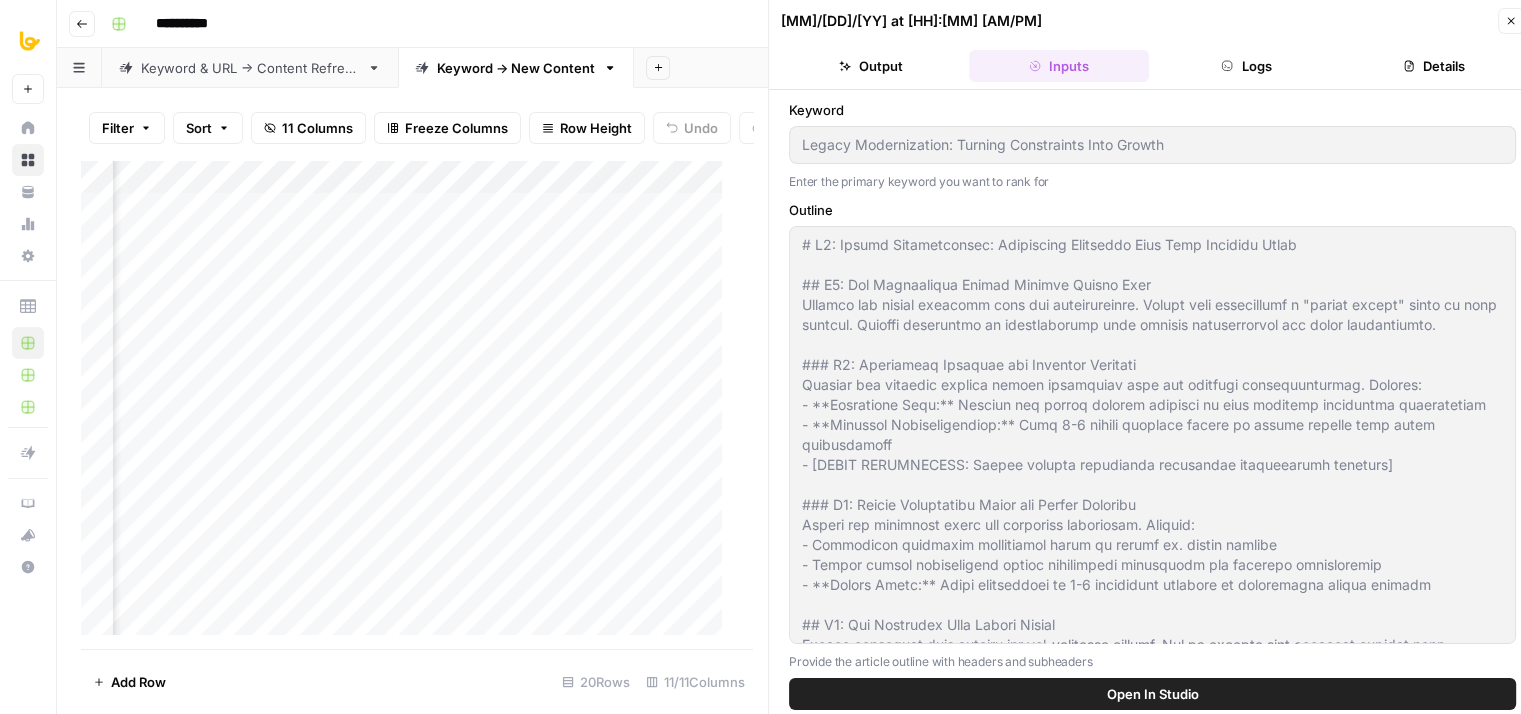 scroll, scrollTop: 112, scrollLeft: 0, axis: vertical 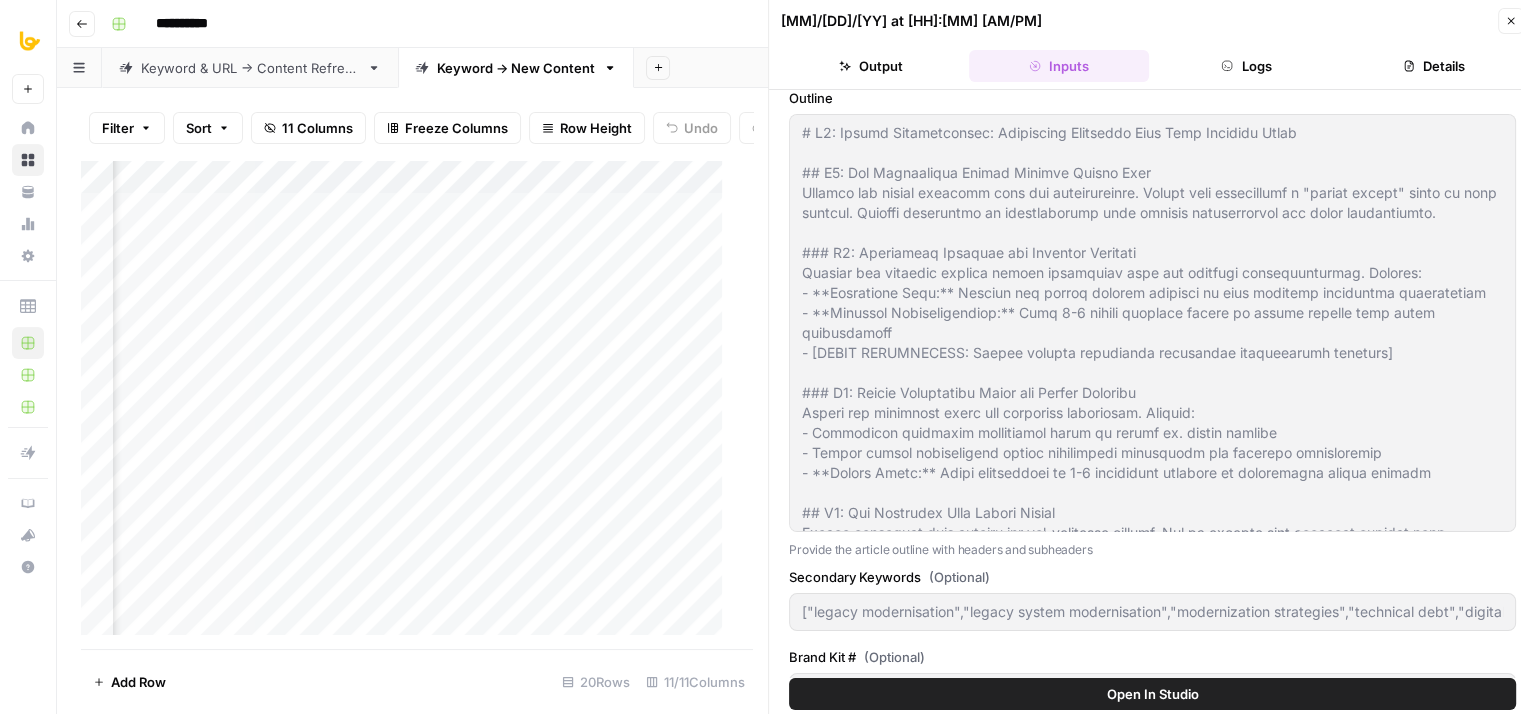 click on "Output" at bounding box center (871, 66) 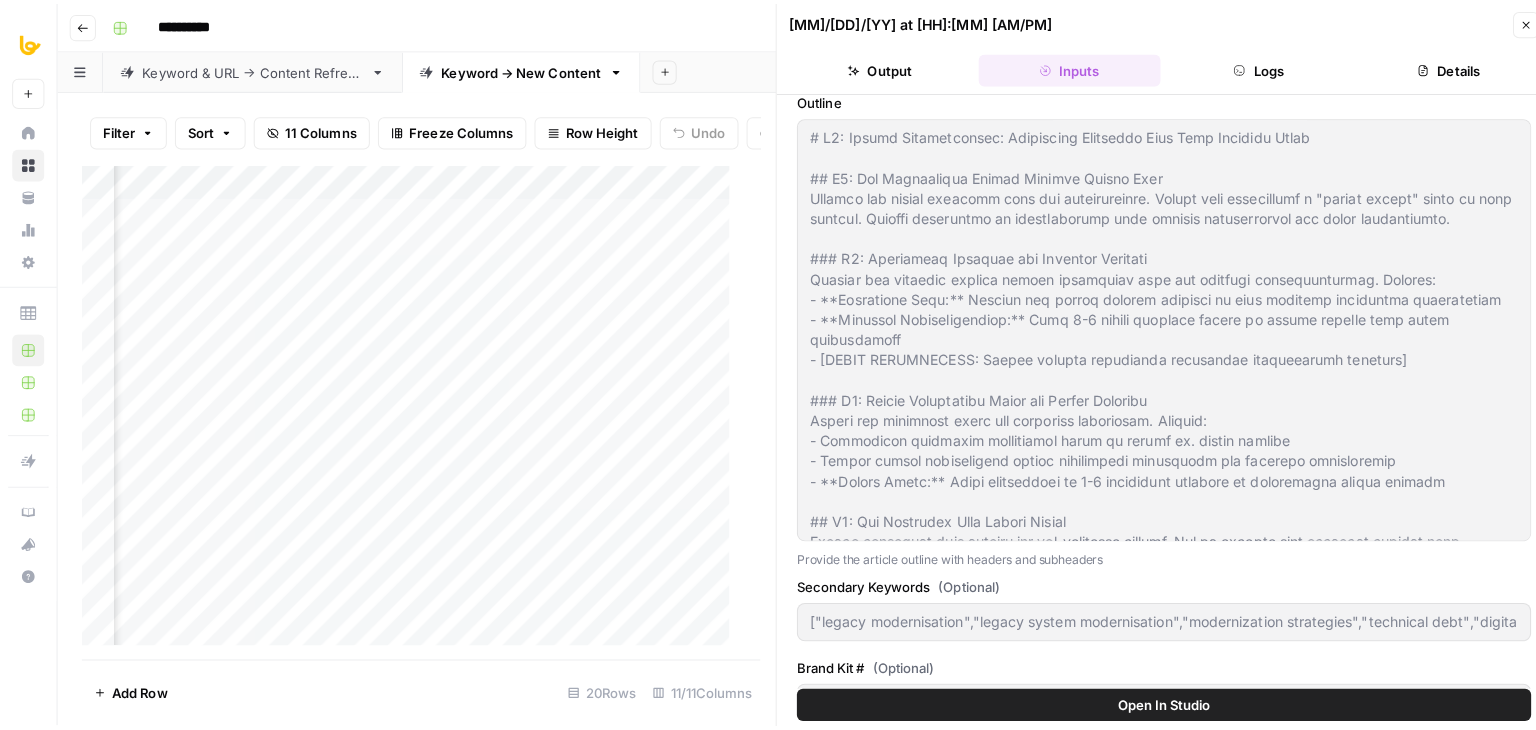 scroll, scrollTop: 0, scrollLeft: 0, axis: both 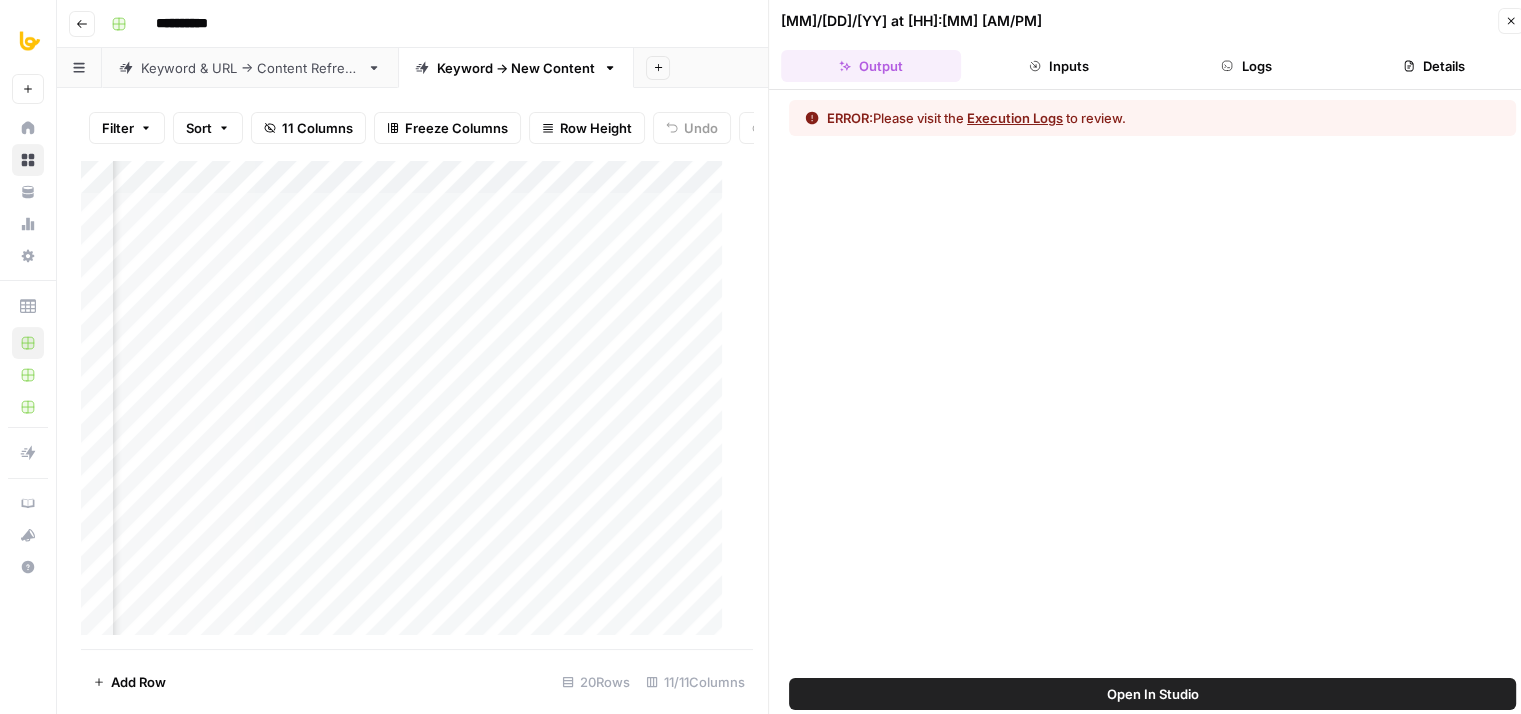 click on "Execution Logs" at bounding box center (1015, 118) 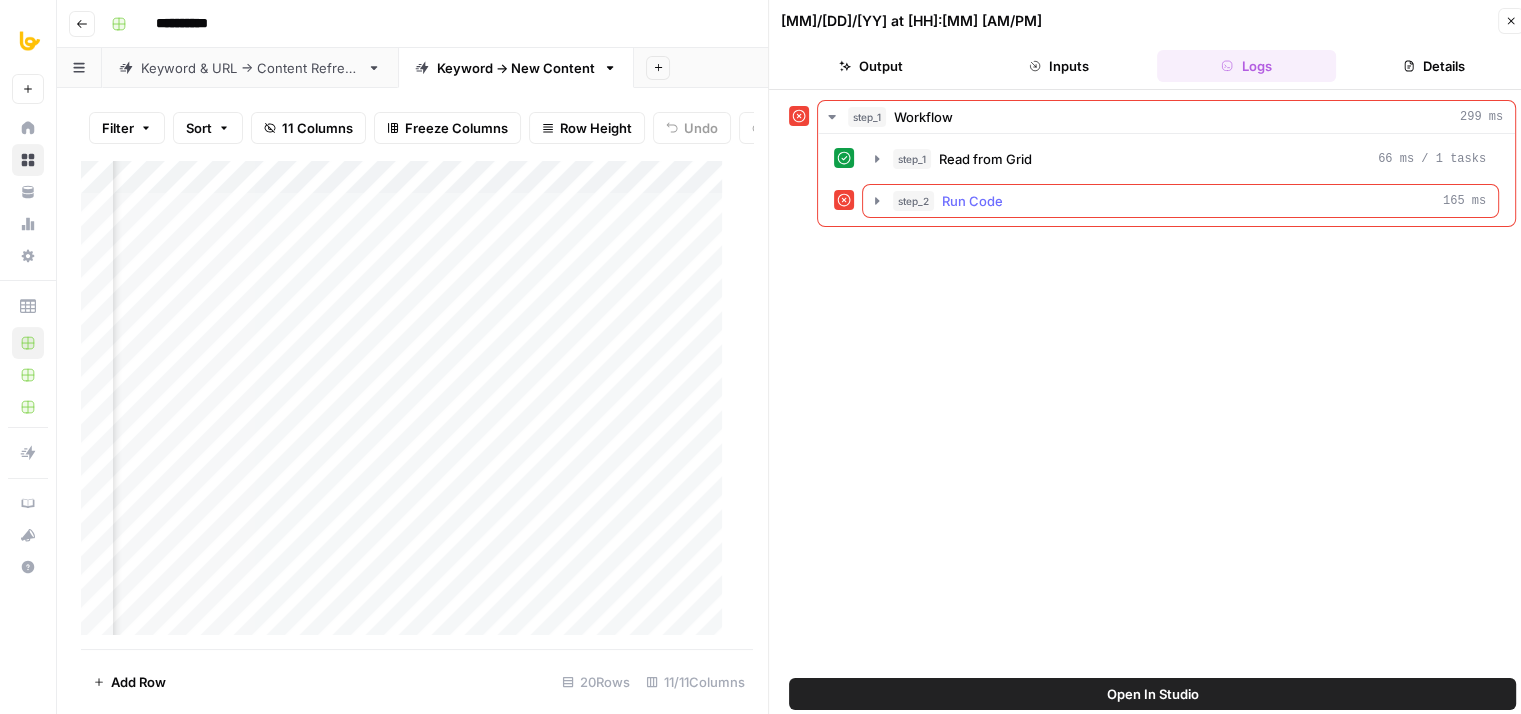 click on "Run Code" at bounding box center (972, 201) 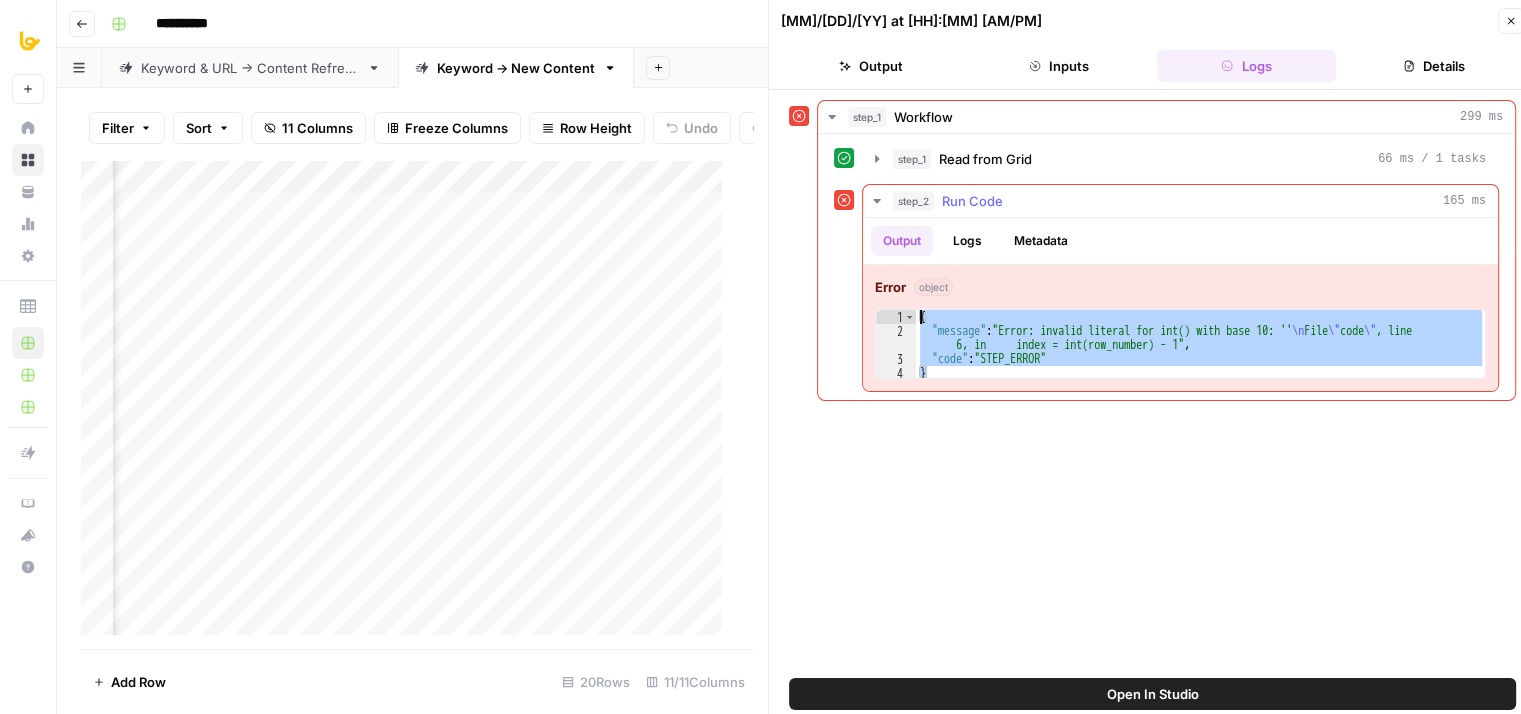 drag, startPoint x: 1100, startPoint y: 369, endPoint x: 916, endPoint y: 318, distance: 190.93716 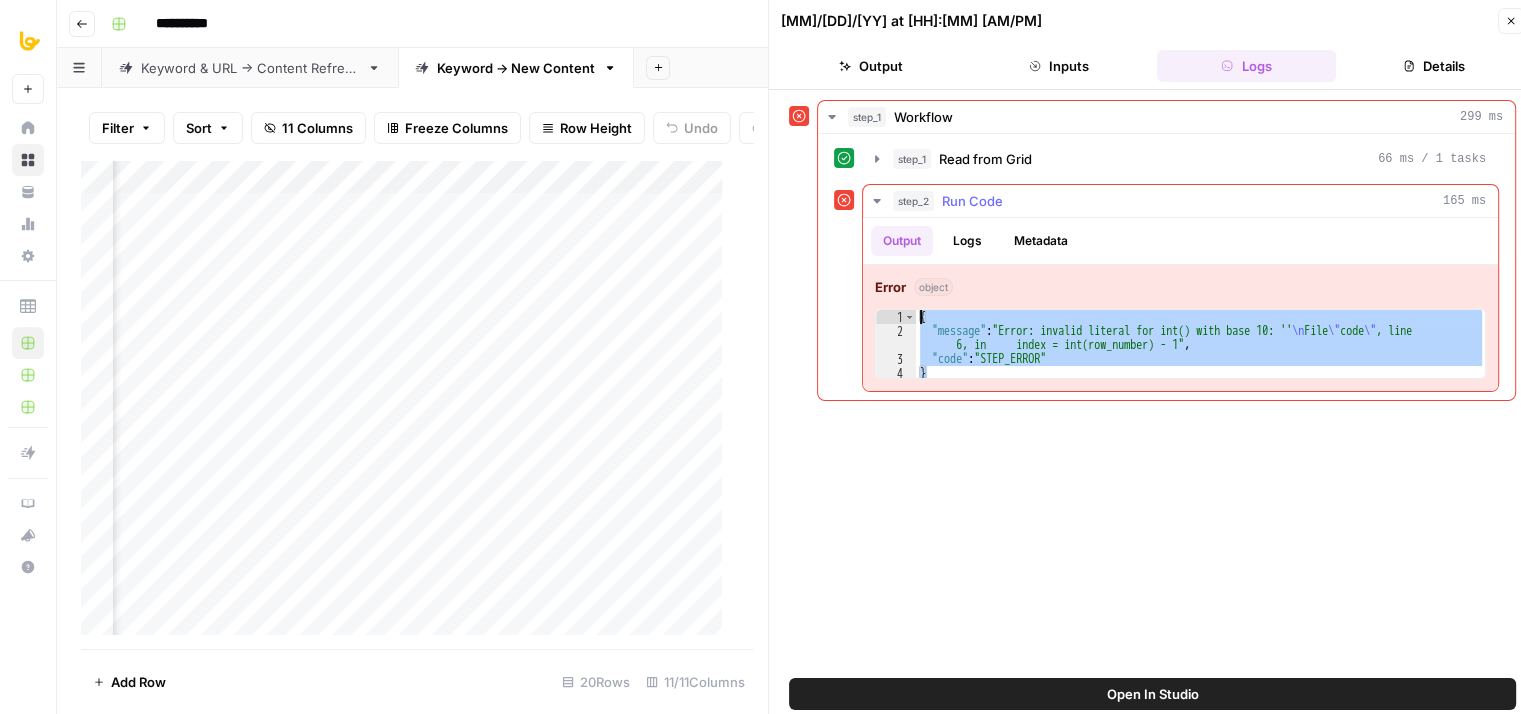 click on "{    "message" :  "Error: invalid literal for int() with base 10: '' \n File  \" code \" , line         6, in     index = int(row_number) - 1" ,    "code" :  "STEP_ERROR" }" at bounding box center (1200, 344) 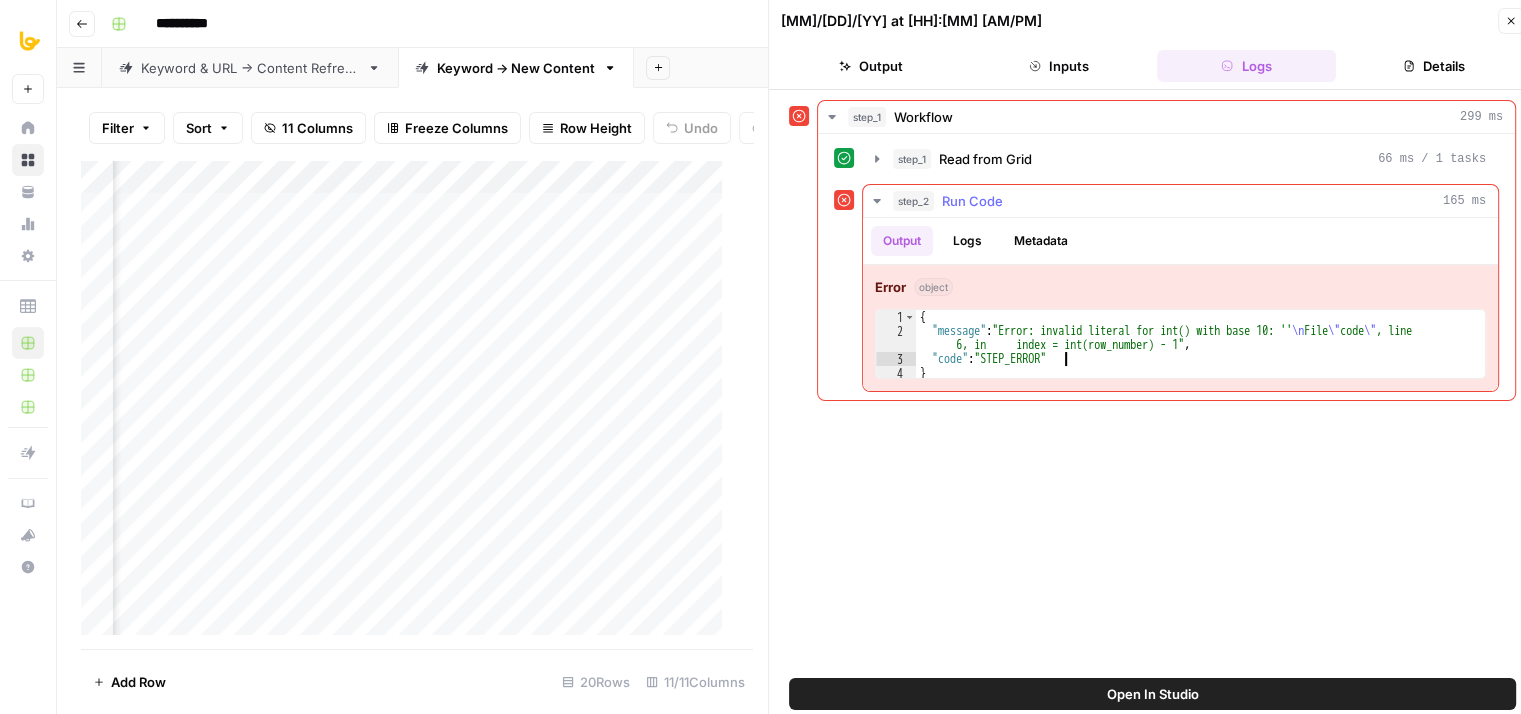 click on "{    "message" :  "Error: invalid literal for int() with base 10: '' \n File  \" code \" , line         6, in     index = int(row_number) - 1" ,    "code" :  "STEP_ERROR" }" at bounding box center (1201, 359) 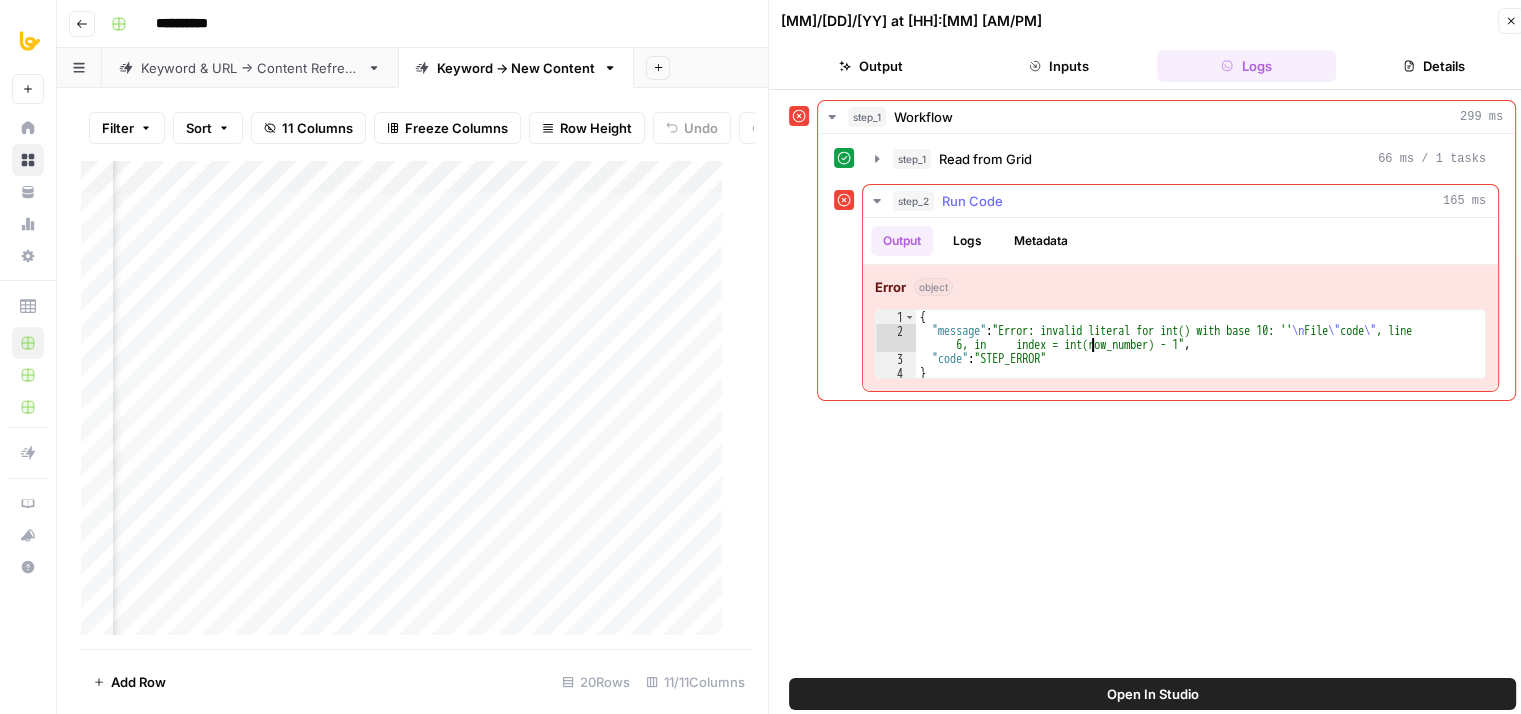 drag, startPoint x: 1091, startPoint y: 342, endPoint x: 1216, endPoint y: 357, distance: 125.89678 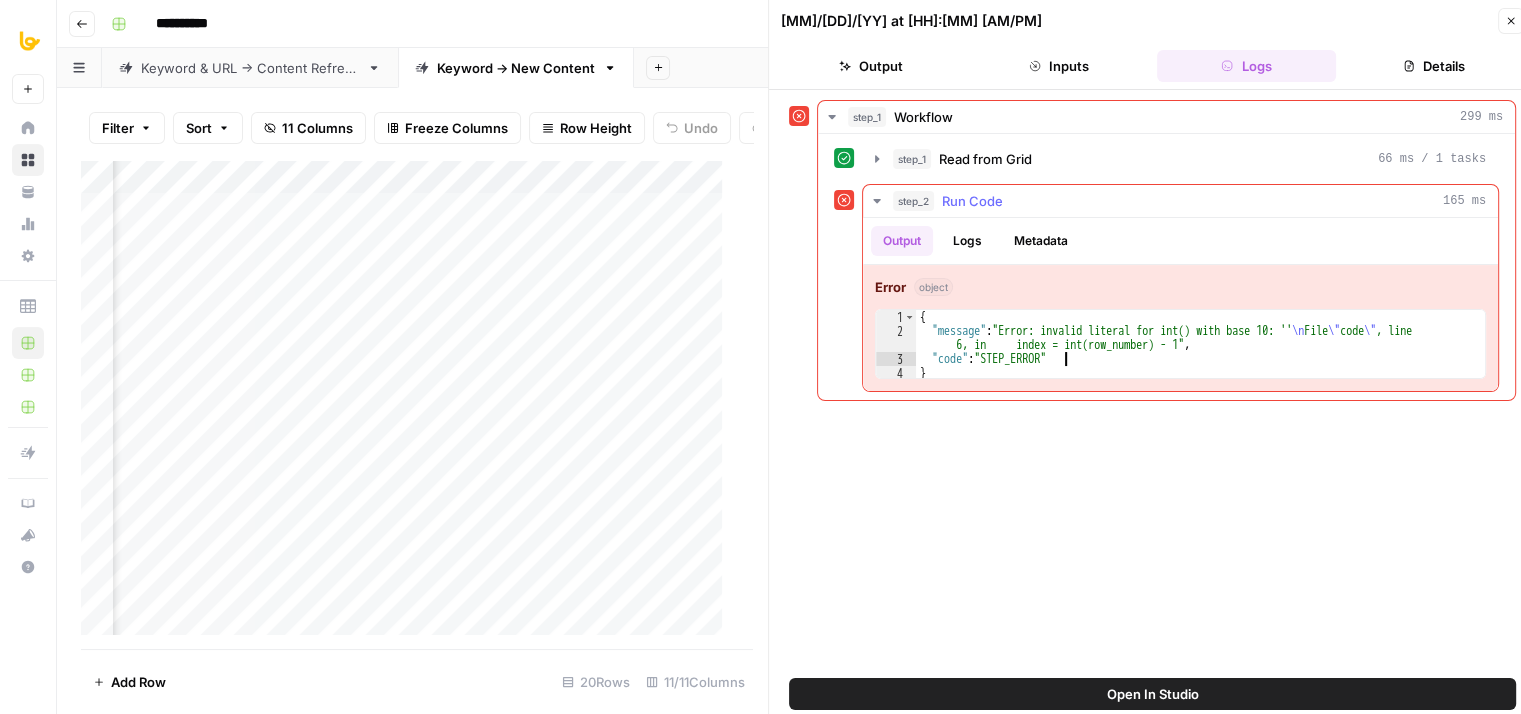 click on "{    "message" :  "Error: invalid literal for int() with base 10: '' \n File  \" code \" , line         6, in     index = int(row_number) - 1" ,    "code" :  "STEP_ERROR" }" at bounding box center (1201, 359) 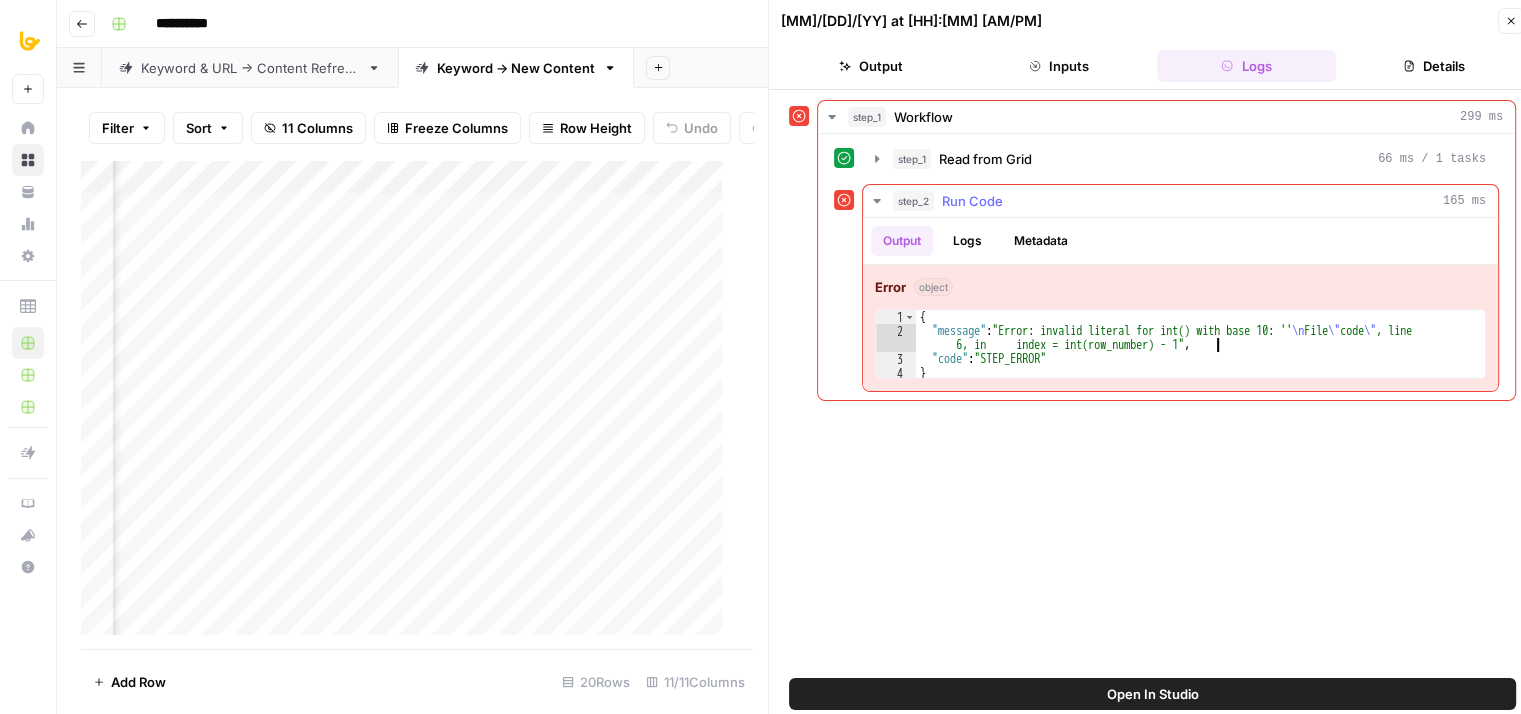 click on "{    "message" :  "Error: invalid literal for int() with base 10: '' \n File  \" code \" , line         6, in     index = int(row_number) - 1" ,    "code" :  "STEP_ERROR" }" at bounding box center [1201, 359] 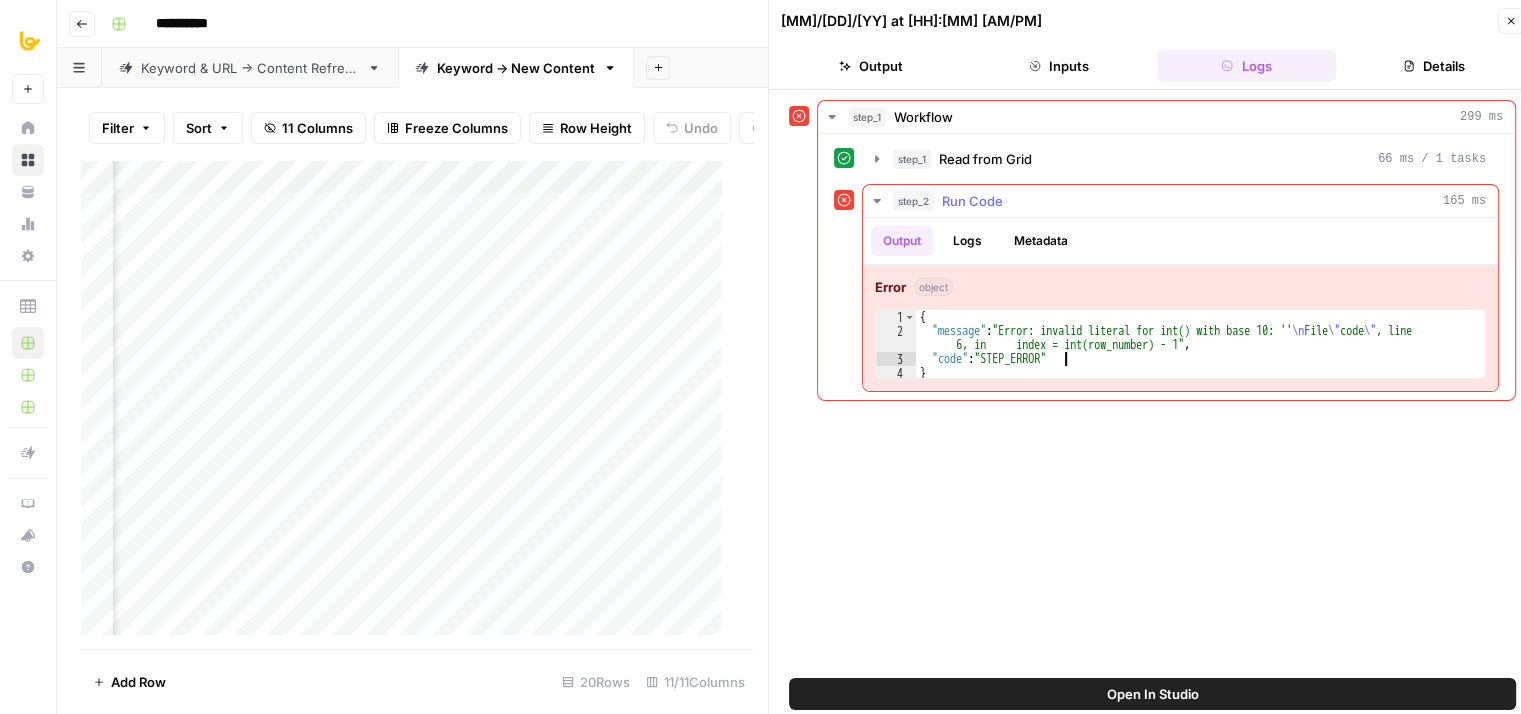 click on "{    "message" :  "Error: invalid literal for int() with base 10: '' \n File  \" code \" , line         6, in     index = int(row_number) - 1" ,    "code" :  "STEP_ERROR" }" at bounding box center (1201, 359) 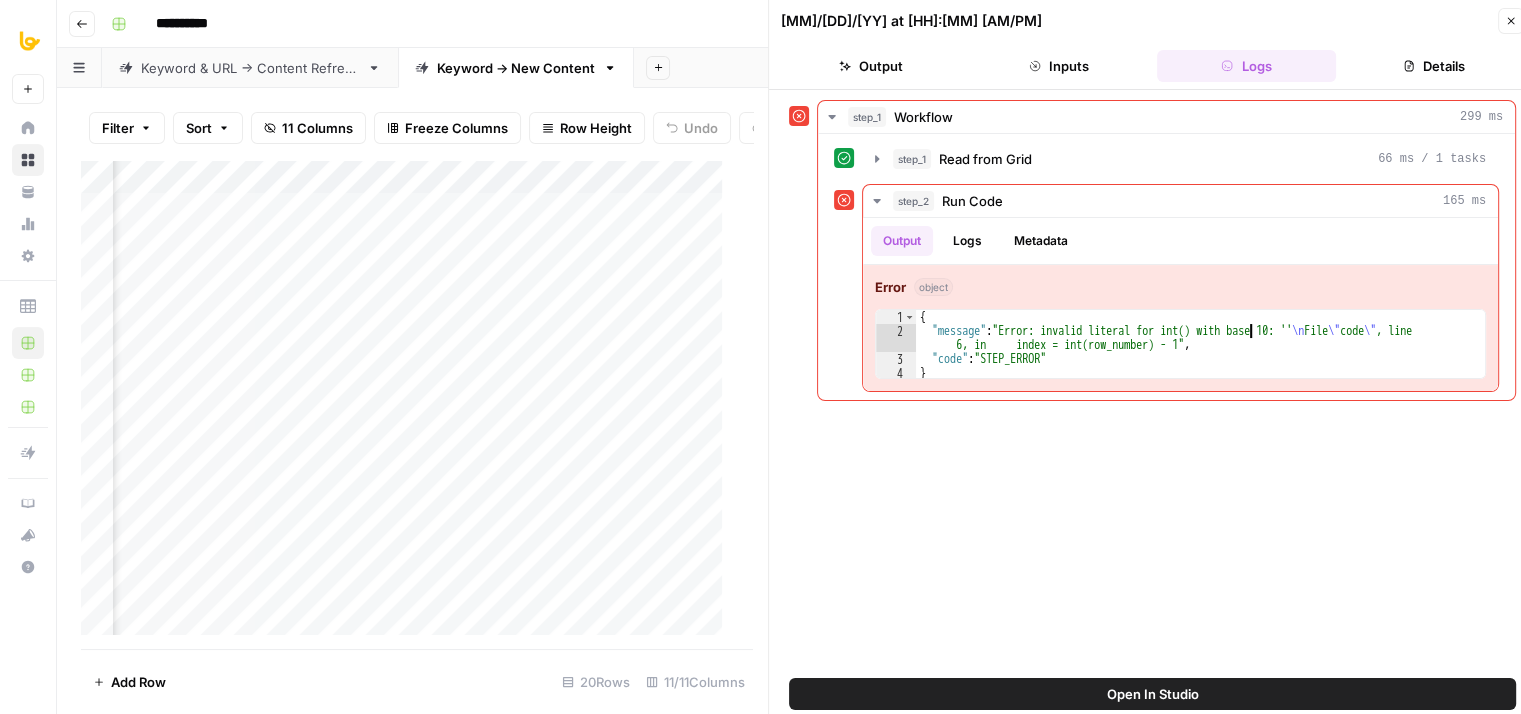 click 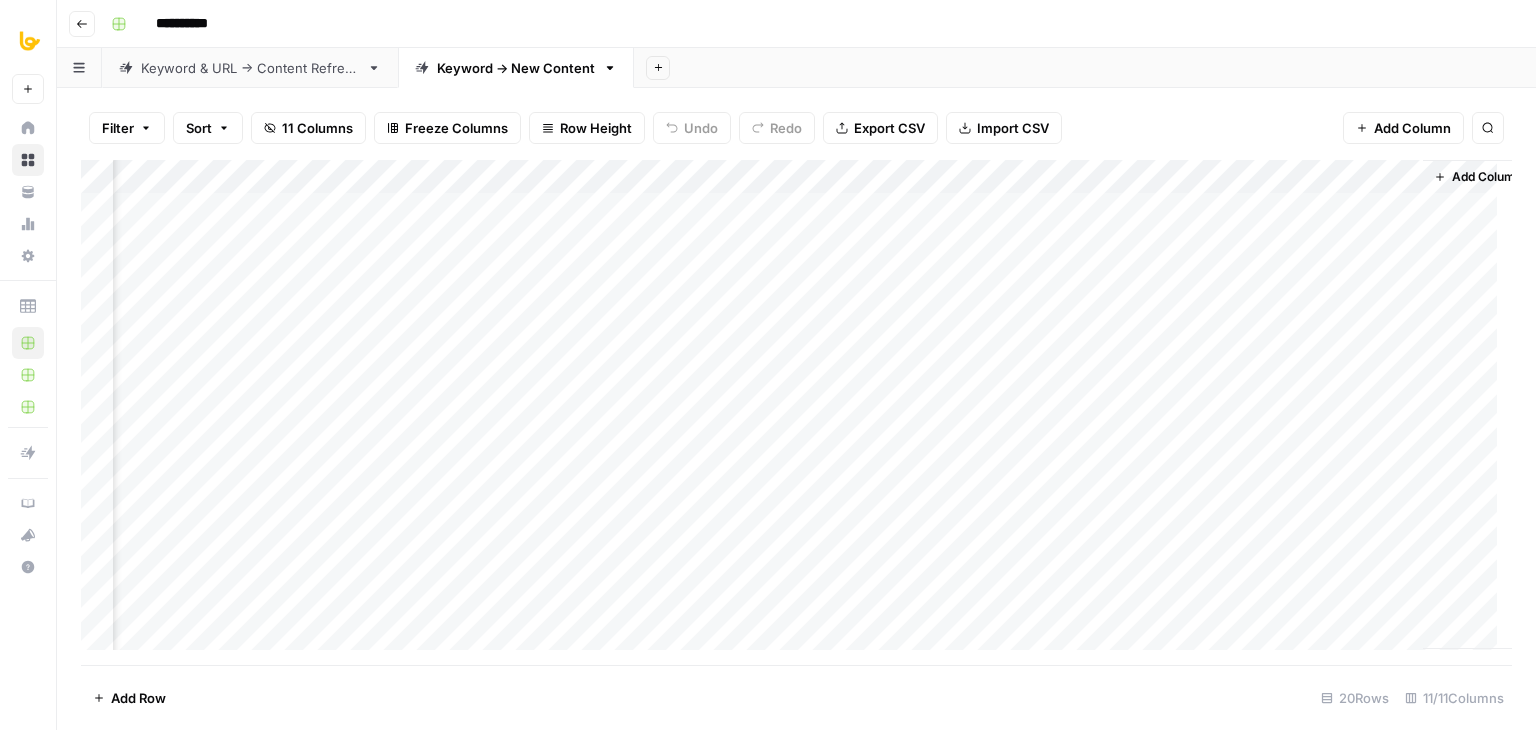 scroll, scrollTop: 0, scrollLeft: 821, axis: horizontal 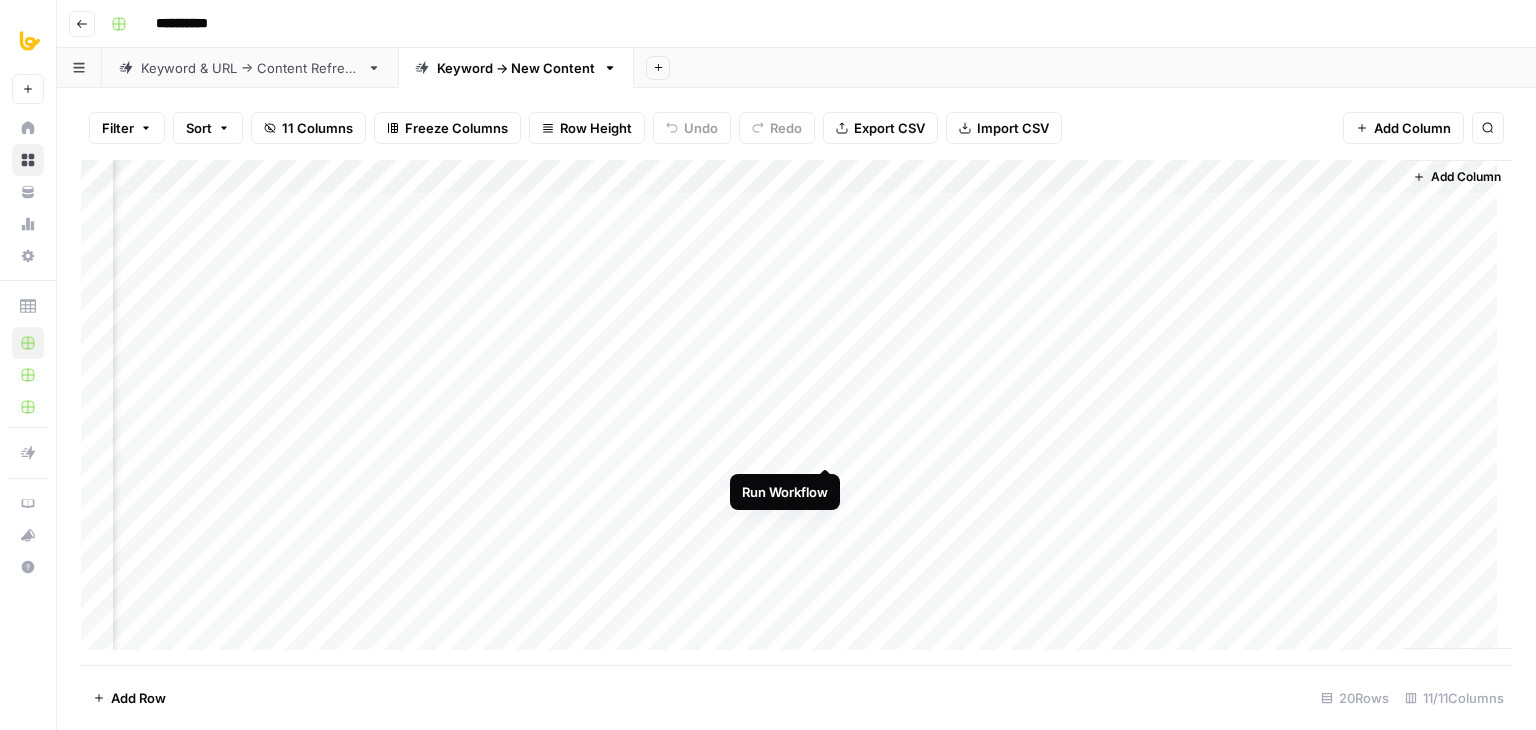 click on "Add Column" at bounding box center (796, 412) 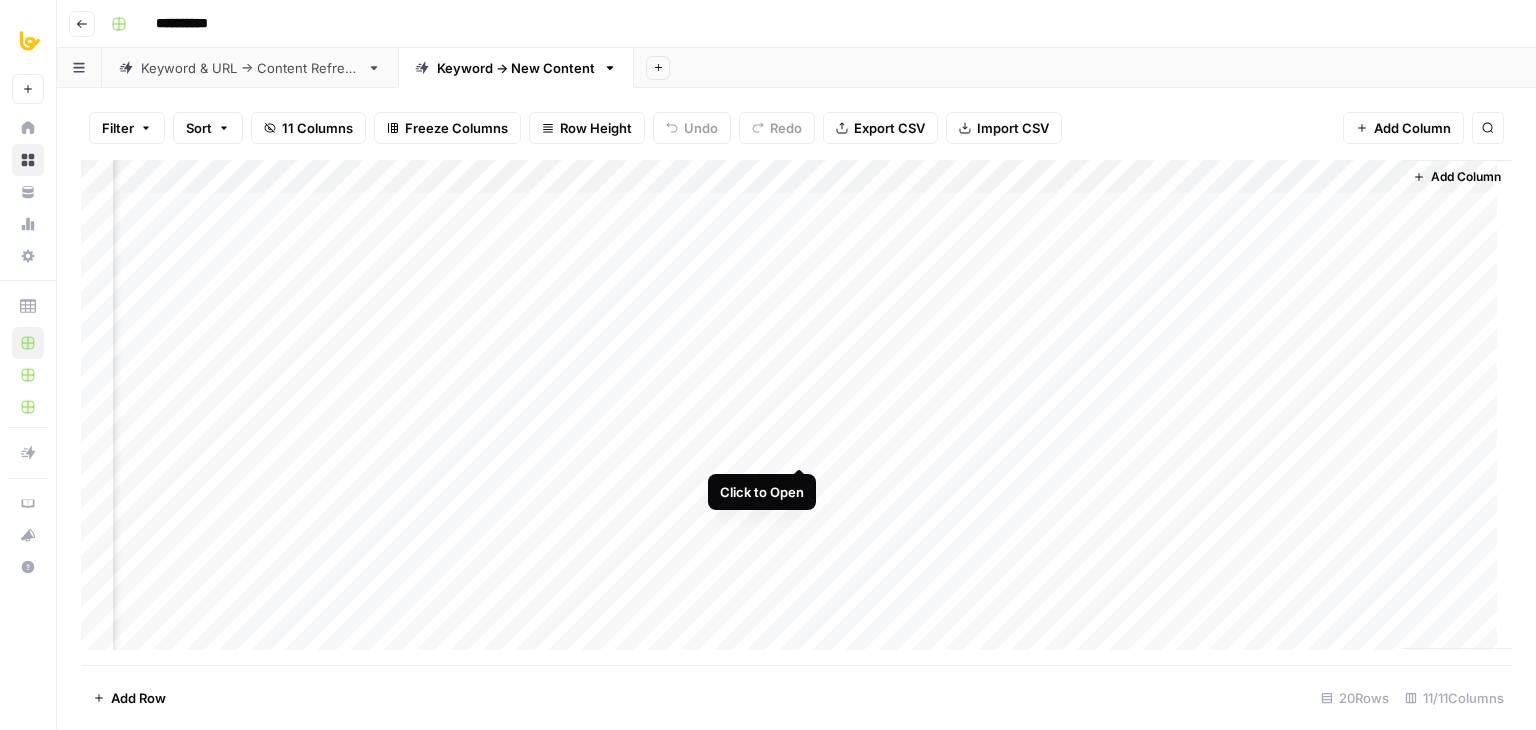 click on "Add Column" at bounding box center (796, 412) 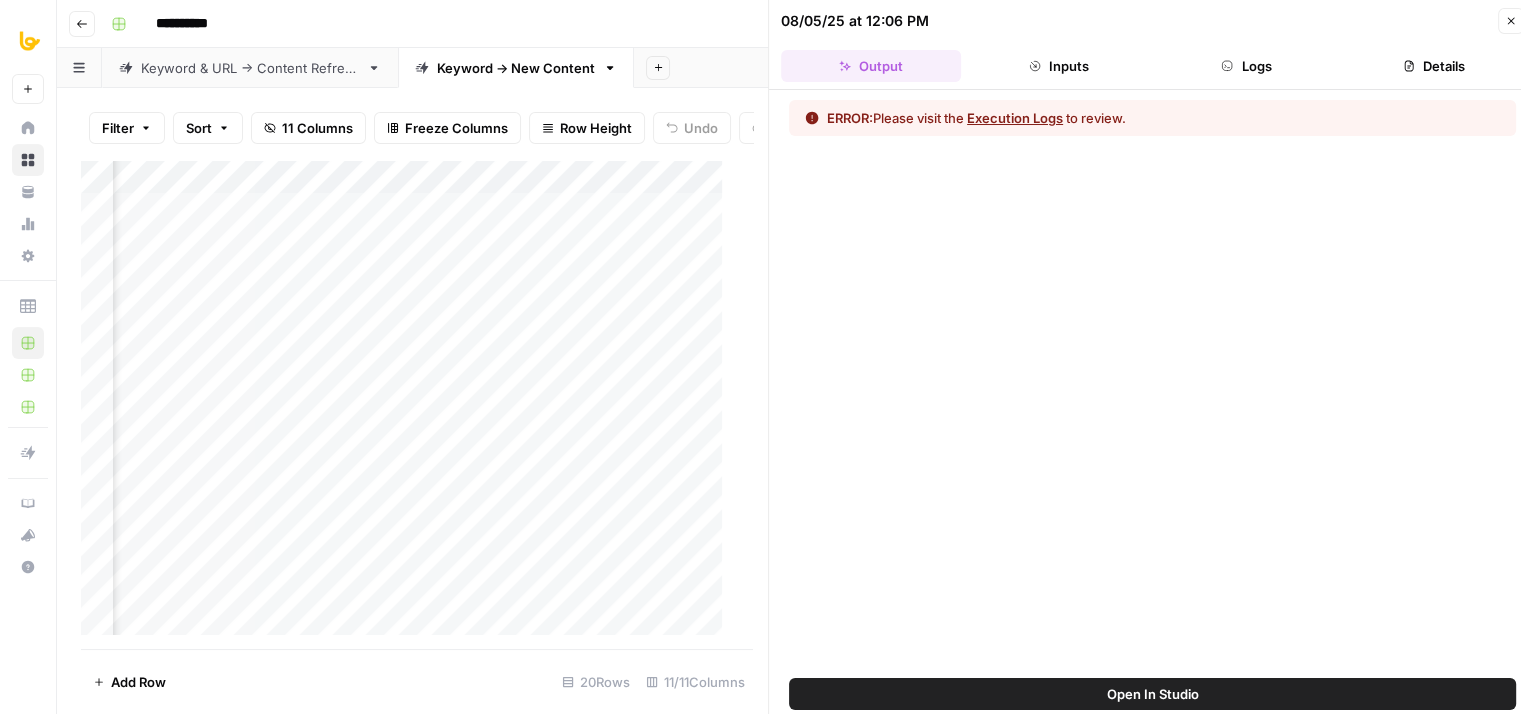 click 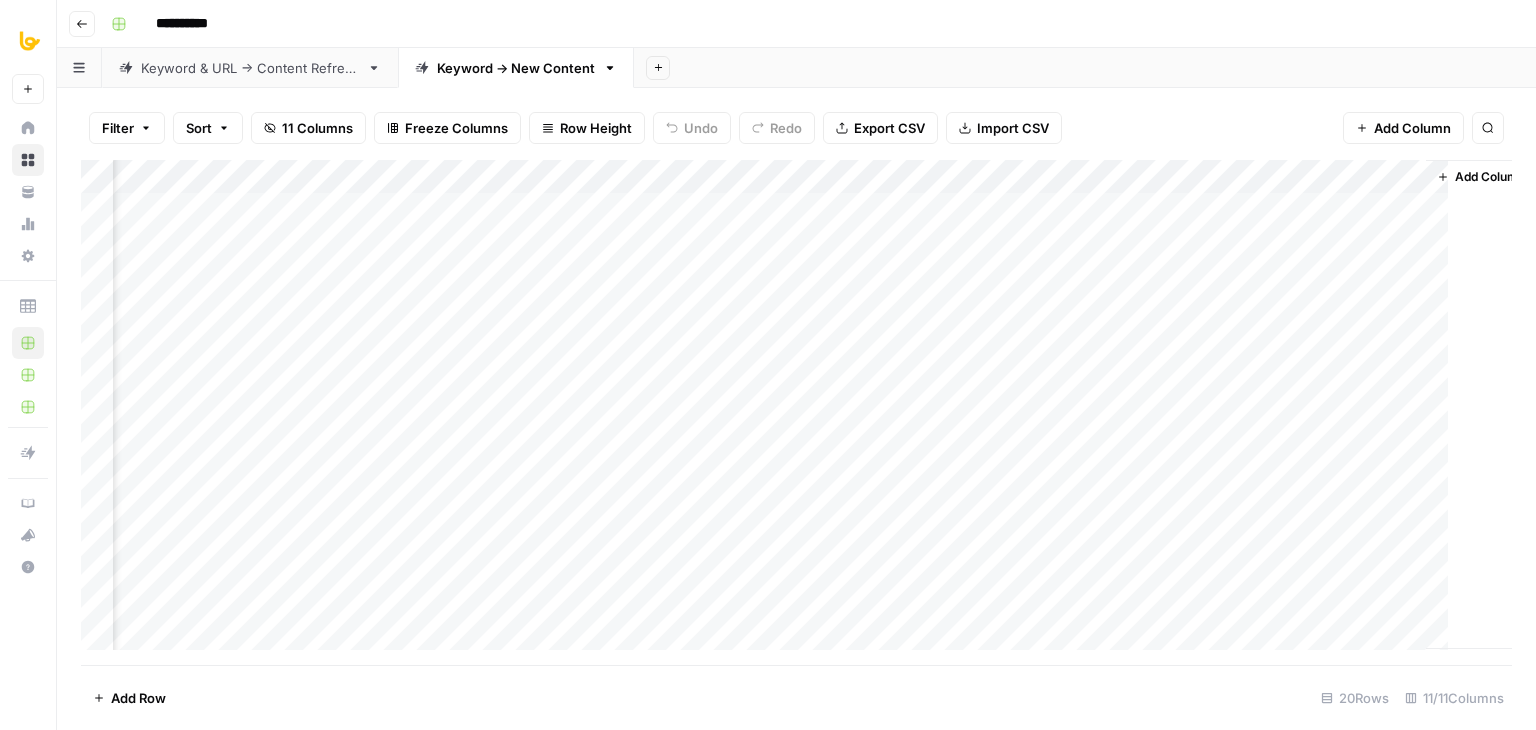 scroll, scrollTop: 0, scrollLeft: 797, axis: horizontal 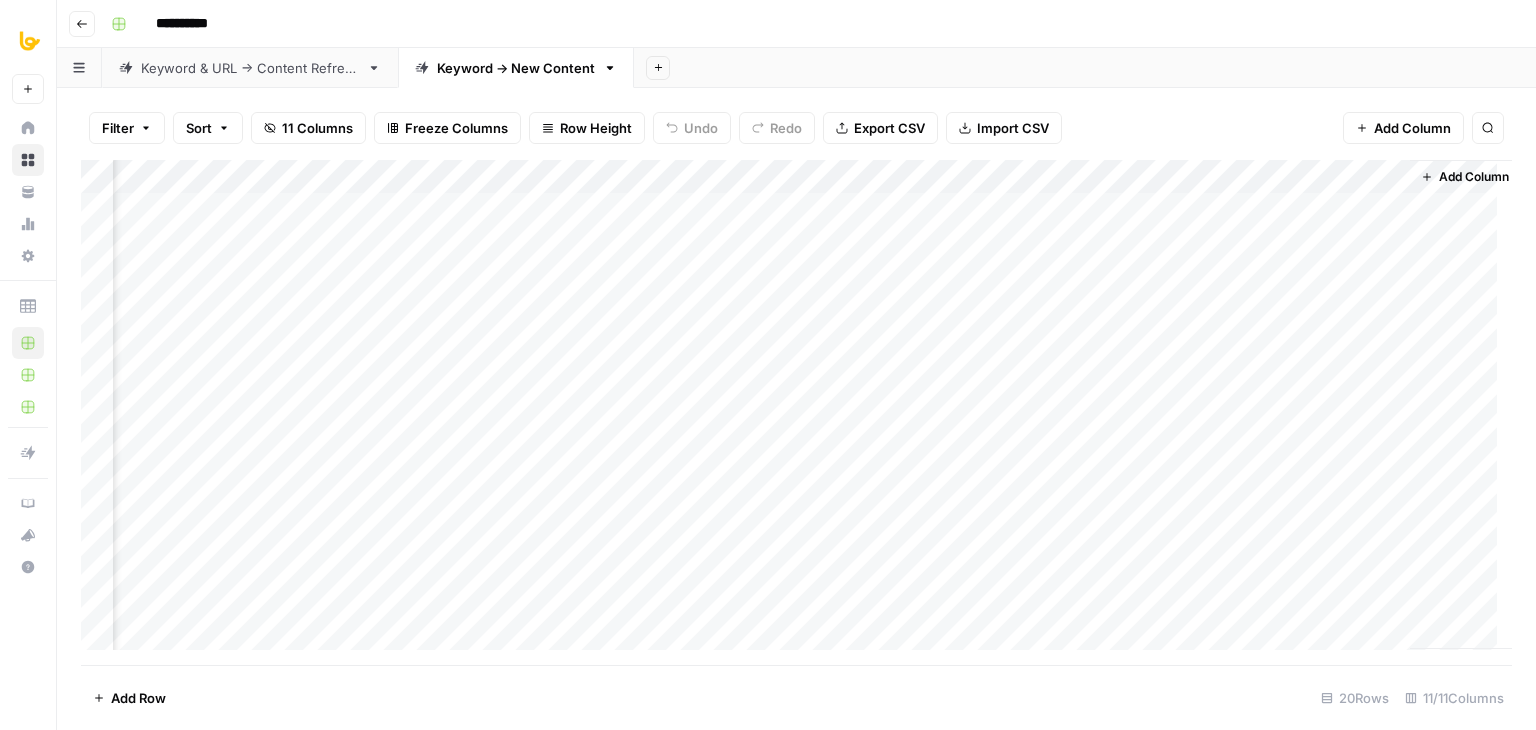 click on "Add Column" at bounding box center [796, 412] 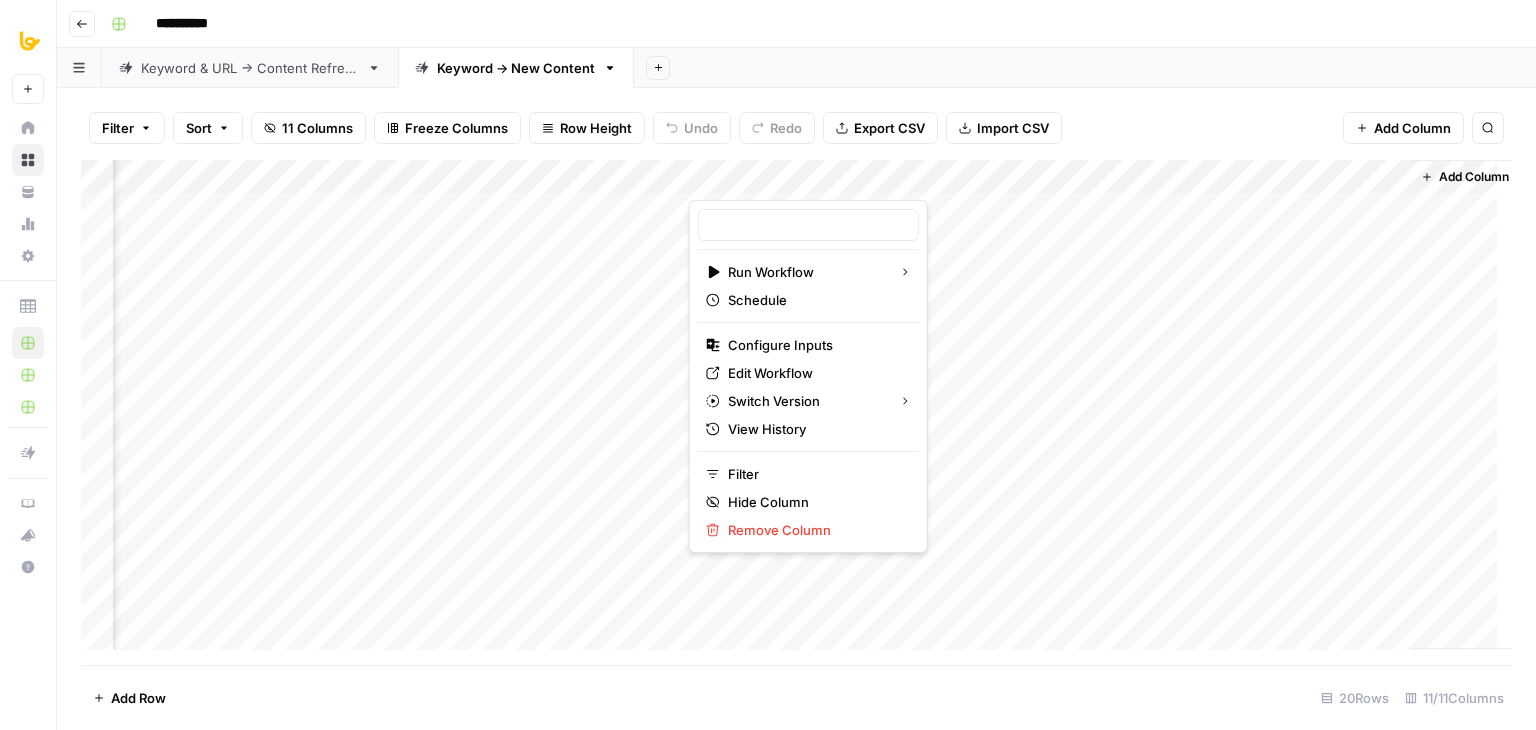 type on "Outline to Article" 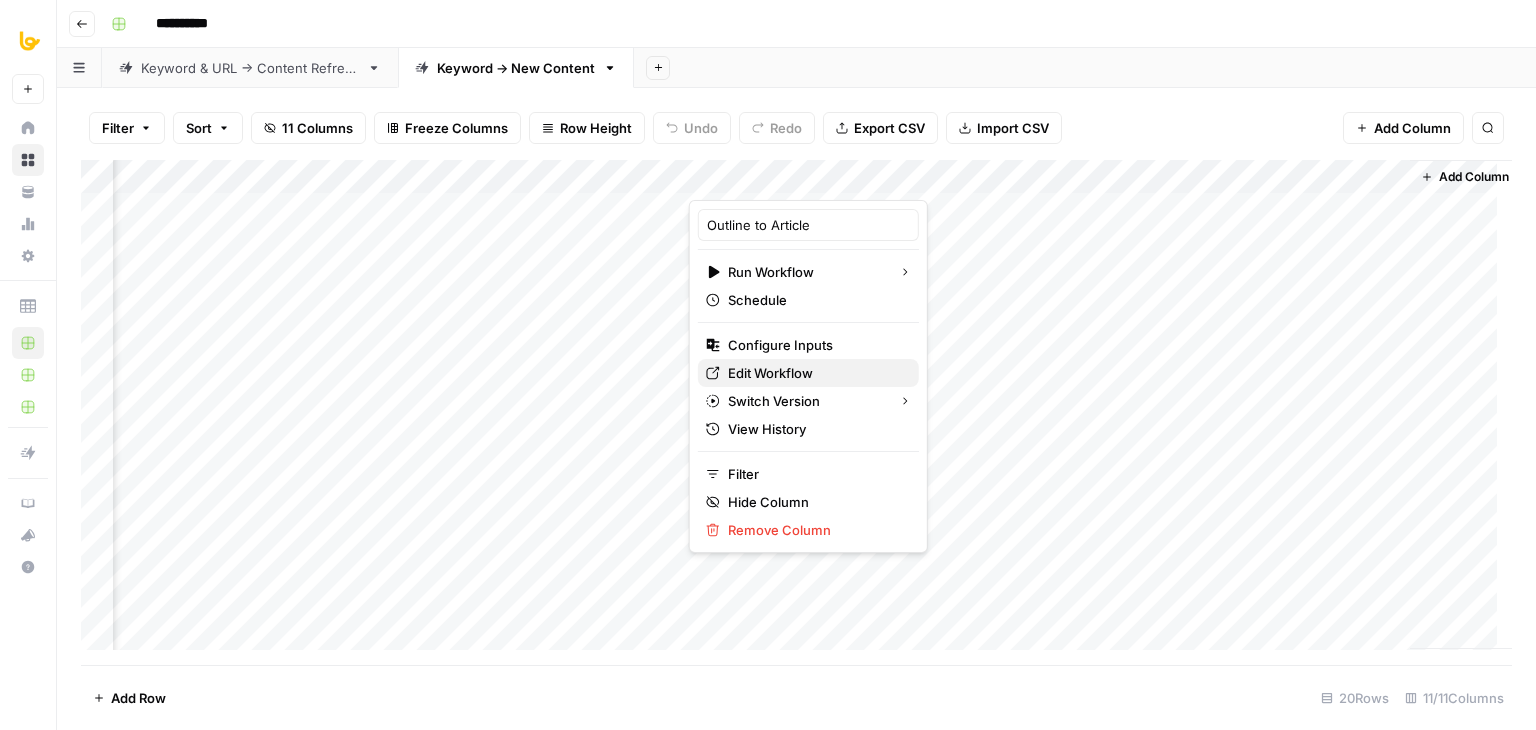click on "Edit Workflow" at bounding box center (815, 373) 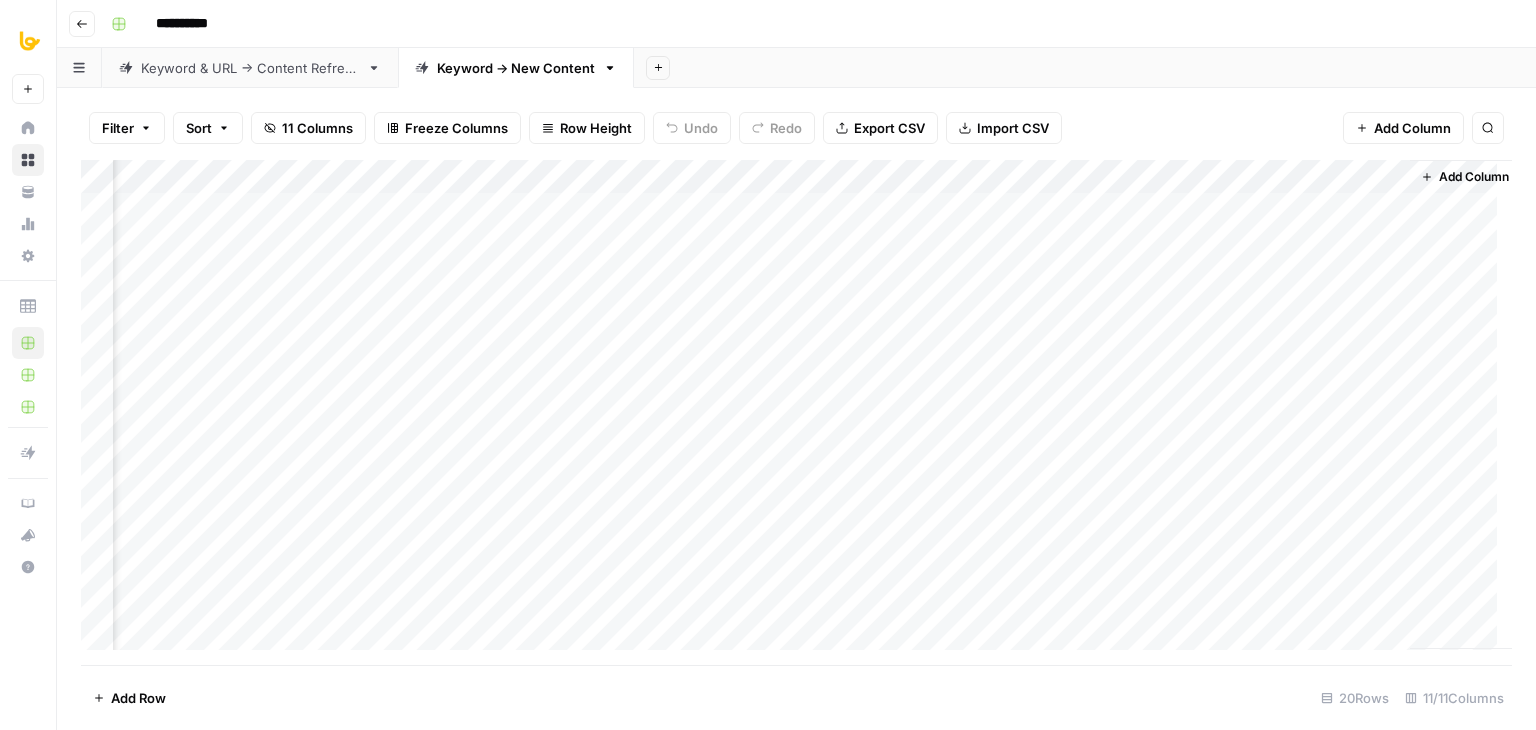 click on "Add Column" at bounding box center [796, 412] 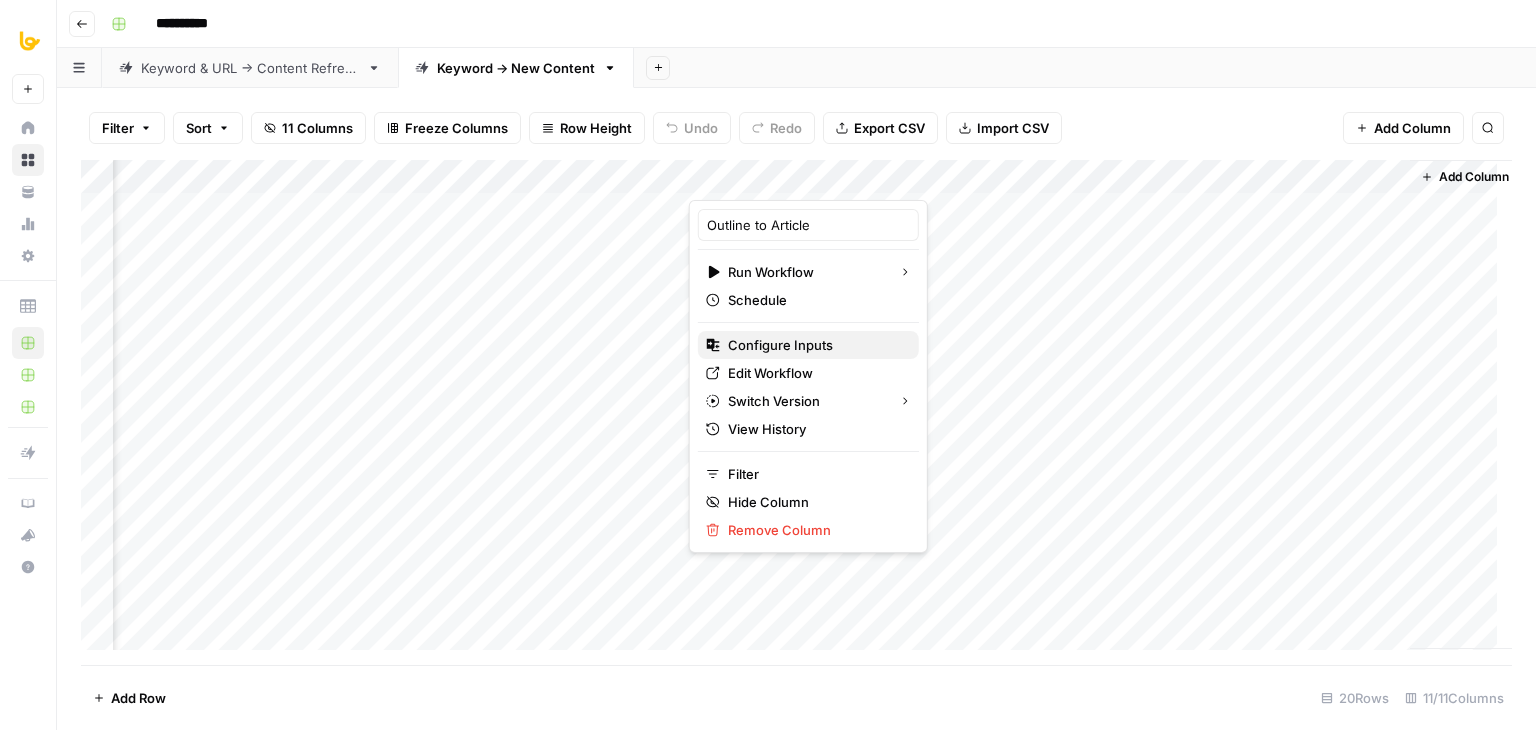 click on "Configure Inputs" at bounding box center (815, 345) 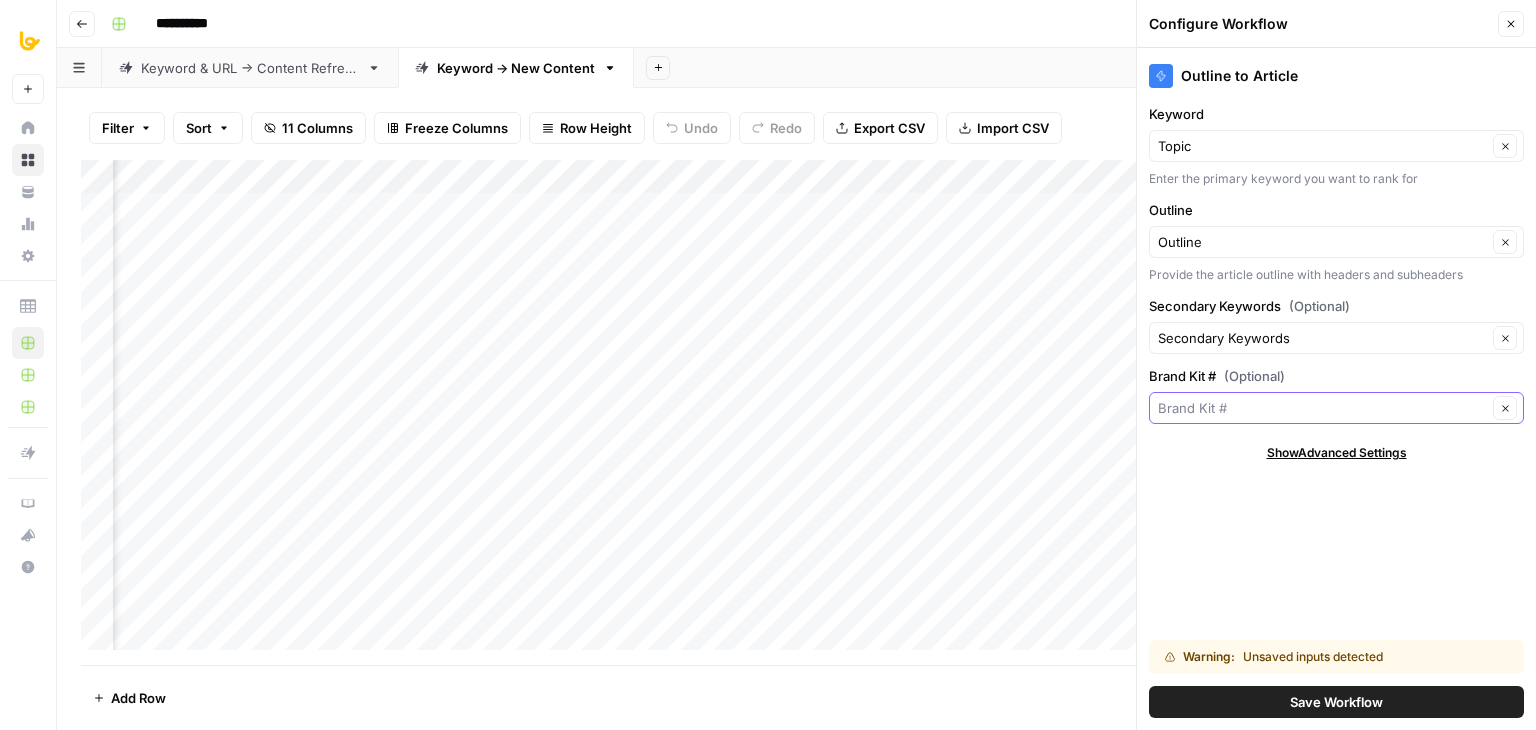 click on "Brand Kit #   (Optional)" at bounding box center (1322, 408) 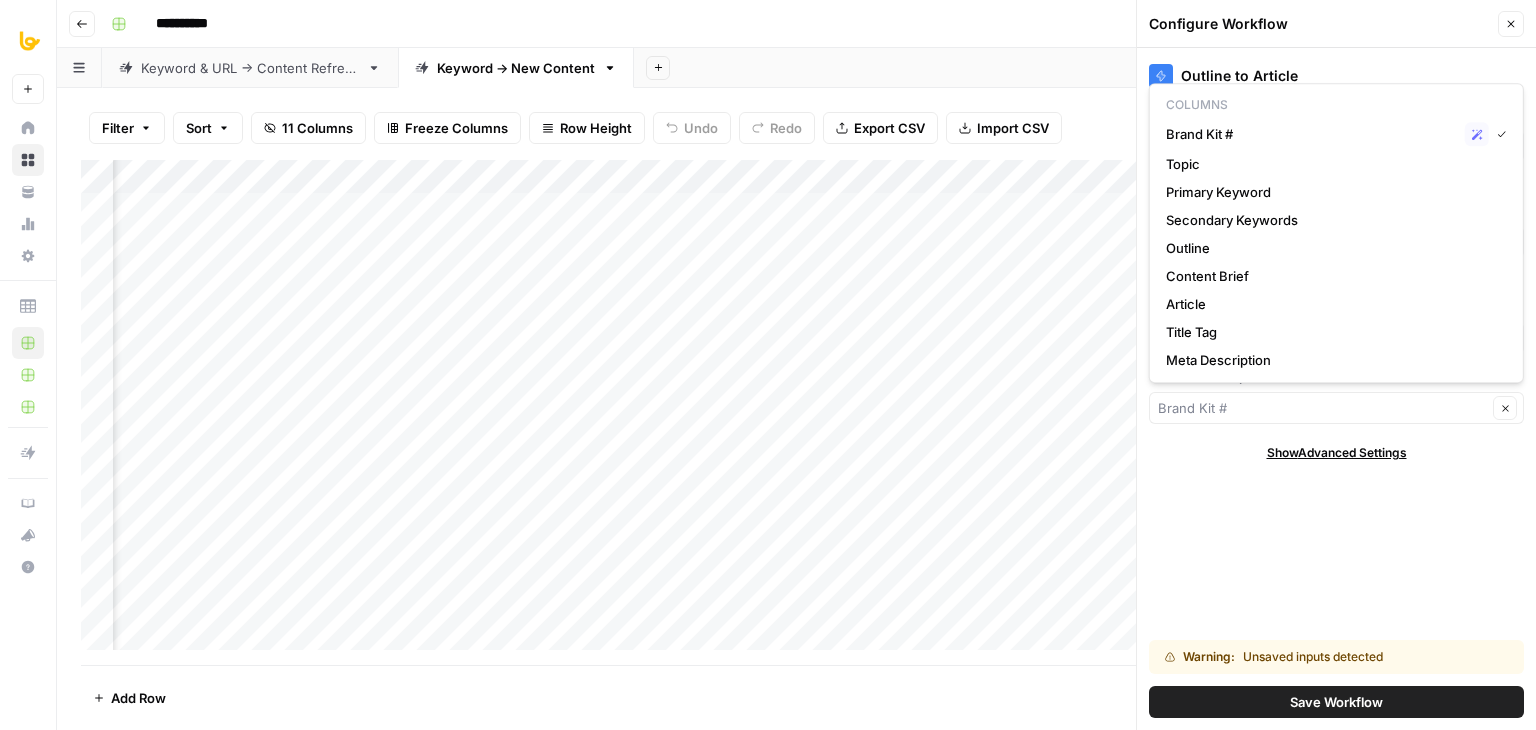 type on "Brand Kit #" 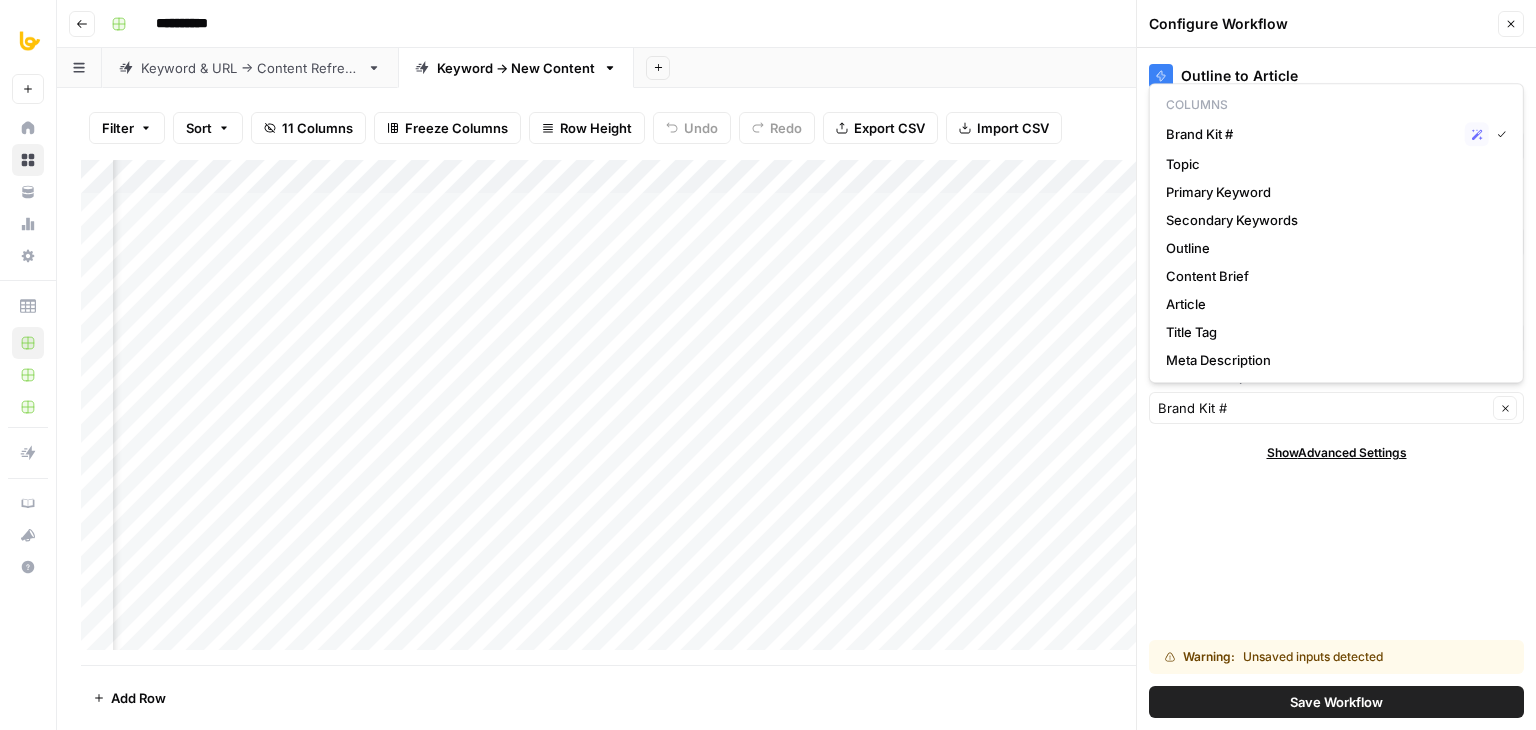 click on "Outline to Article Keyword Topic Clear Enter the primary keyword you want to rank for Outline Outline Clear Provide the article outline with headers and subheaders Secondary Keywords   (Optional) Secondary Keywords Clear Brand Kit #   (Optional) Brand Kit # Clear Show  Advanced Settings Warning:  Unsaved inputs detected Save Workflow" at bounding box center (1336, 389) 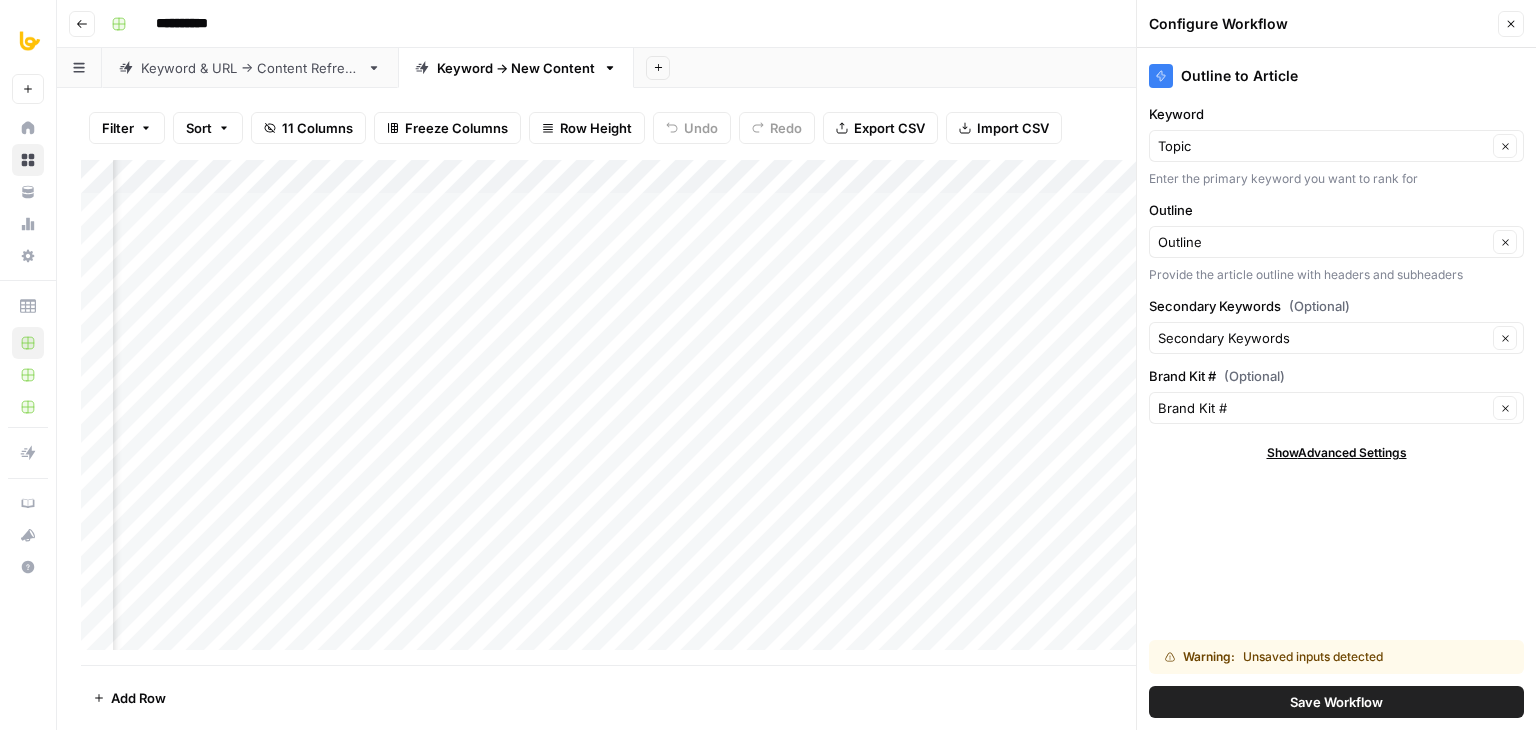 scroll, scrollTop: 0, scrollLeft: 420, axis: horizontal 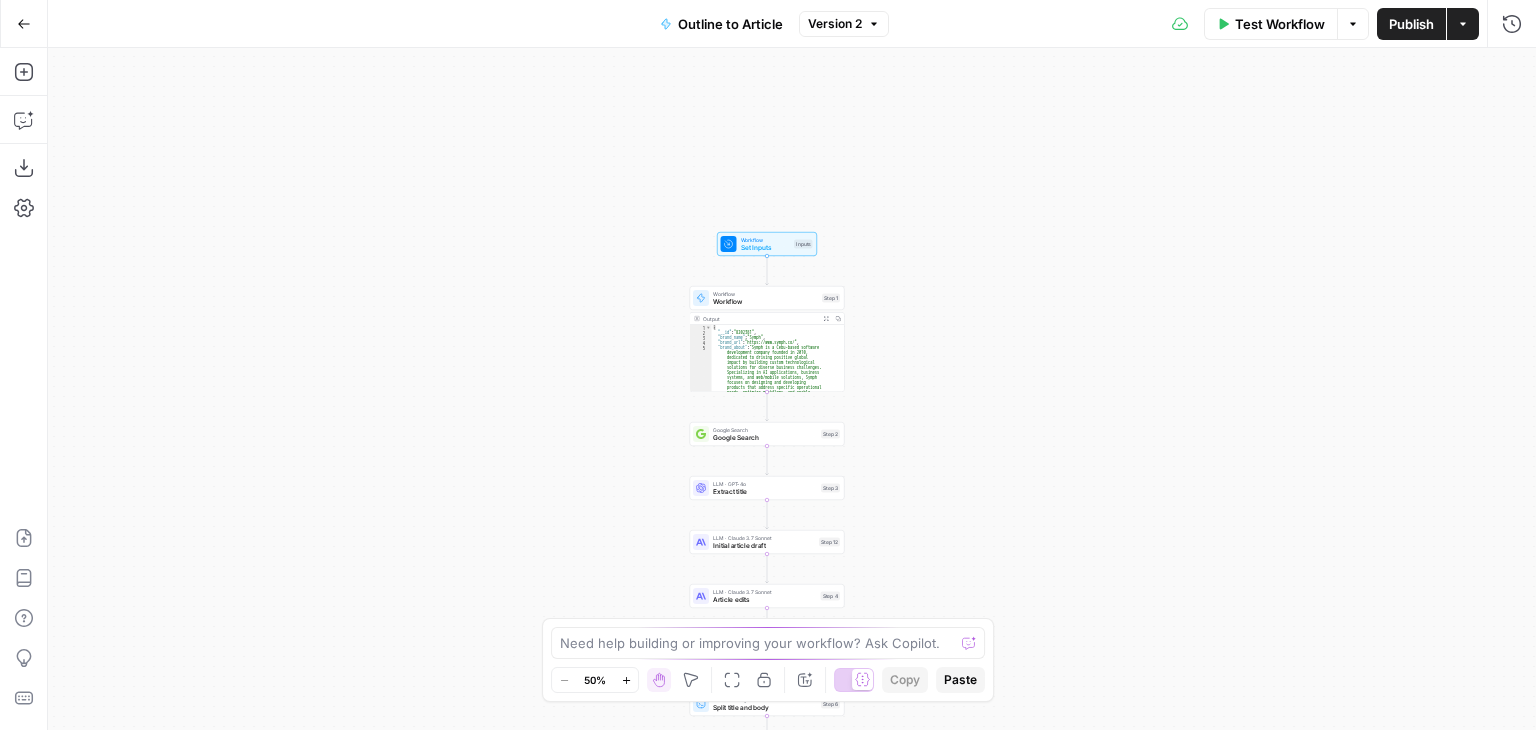 drag, startPoint x: 1071, startPoint y: 237, endPoint x: 1072, endPoint y: 401, distance: 164.00305 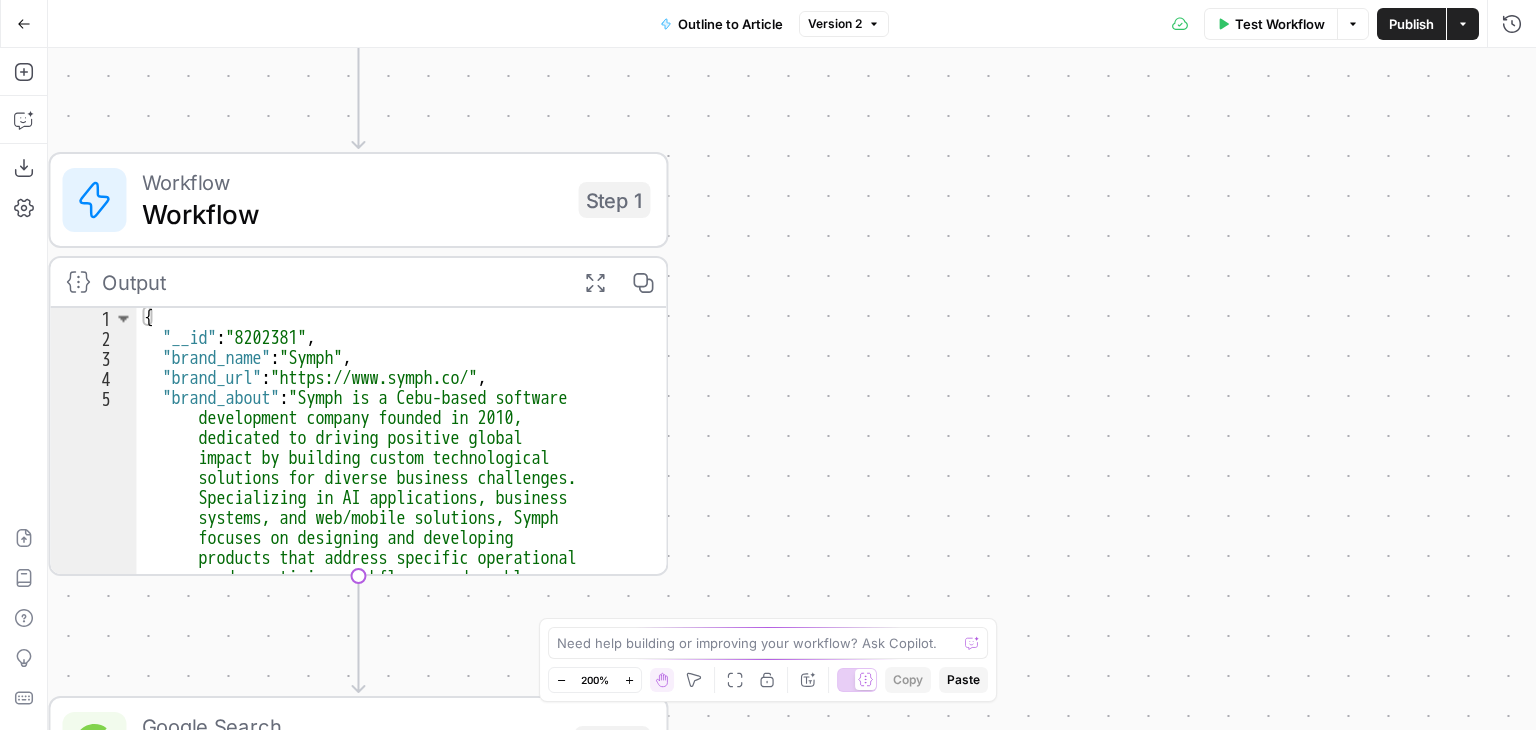 drag, startPoint x: 869, startPoint y: 278, endPoint x: 1012, endPoint y: 267, distance: 143.42245 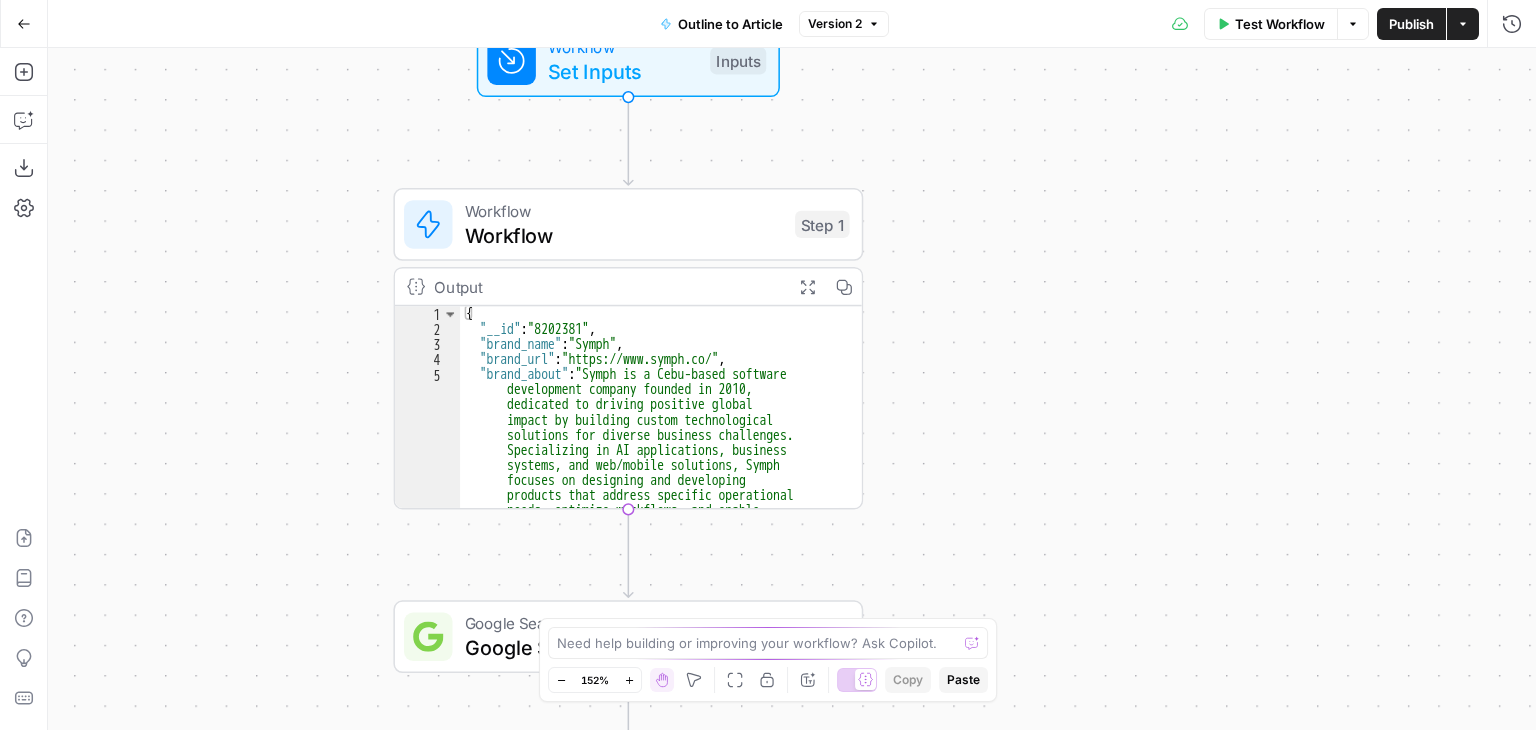 drag, startPoint x: 1048, startPoint y: 206, endPoint x: 1101, endPoint y: 319, distance: 124.81186 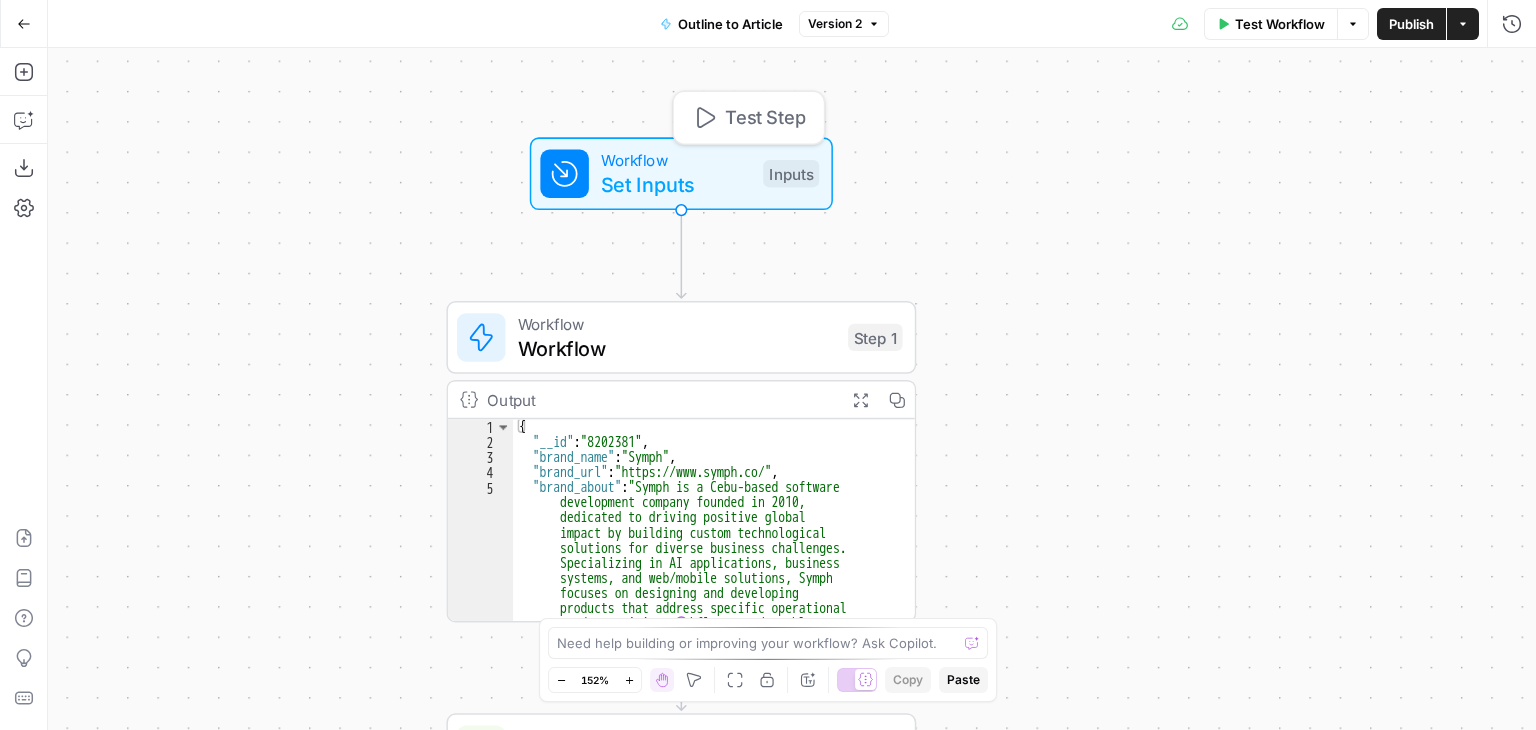 click on "Test Step" at bounding box center [765, 117] 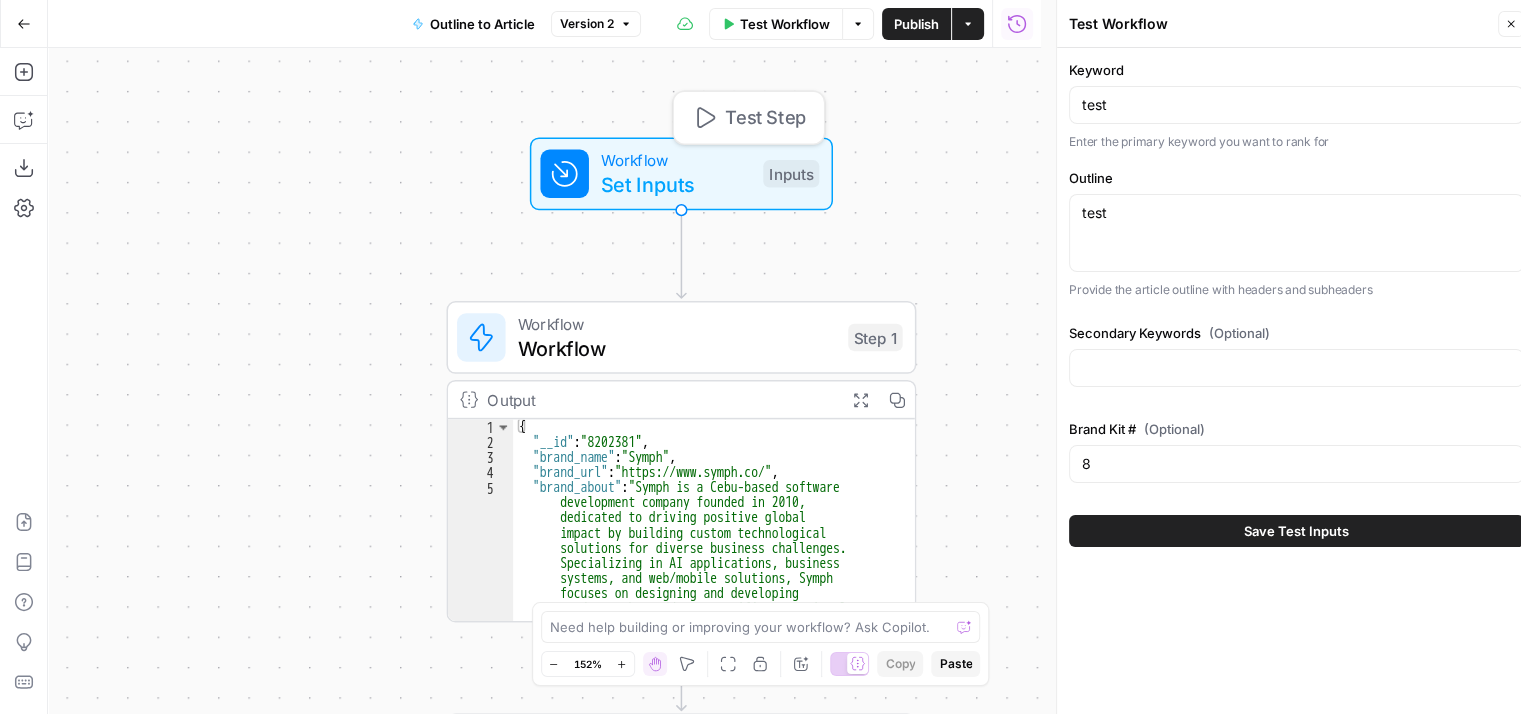 click on "Workflow" at bounding box center (676, 160) 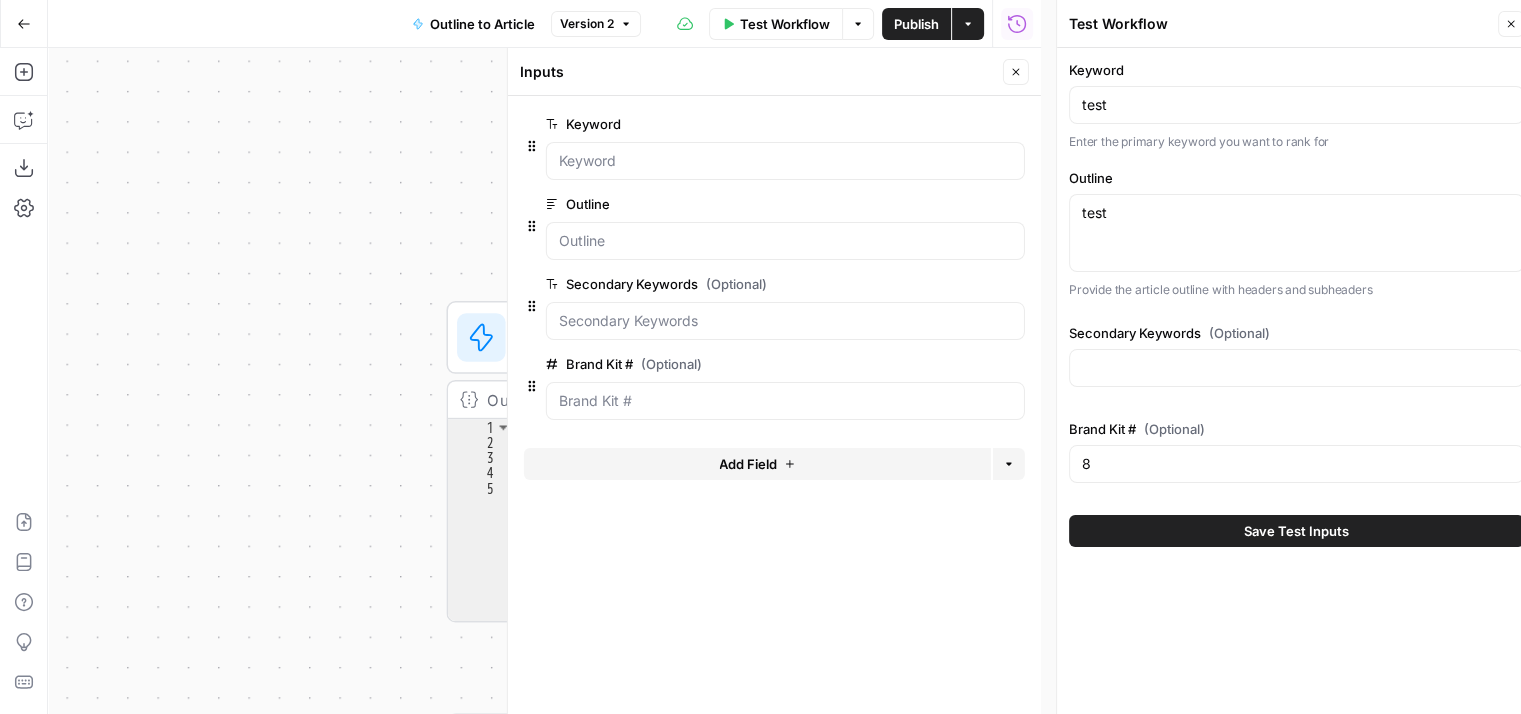 click on "Brand Kit #   (Optional)" at bounding box center (729, 364) 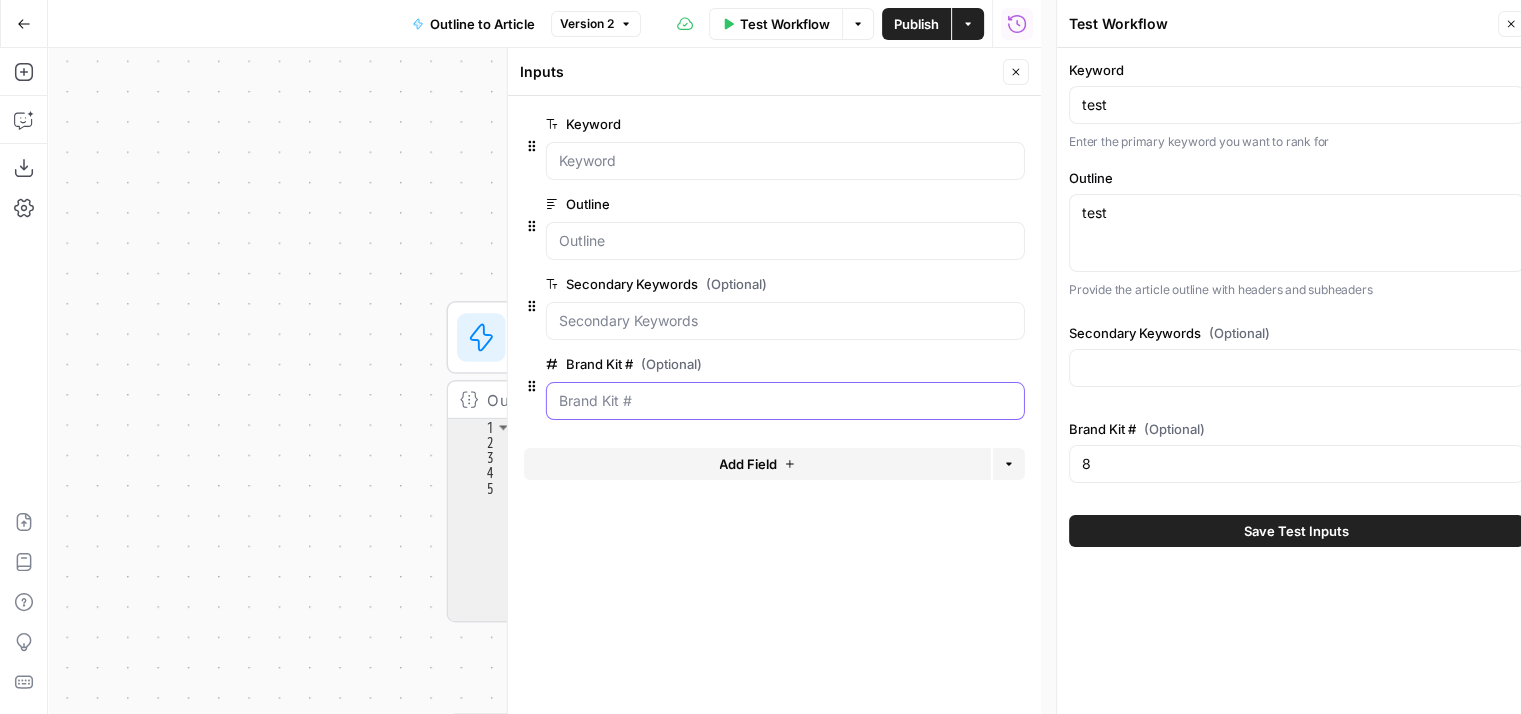 click on "Brand Kit #   (Optional)" at bounding box center (785, 401) 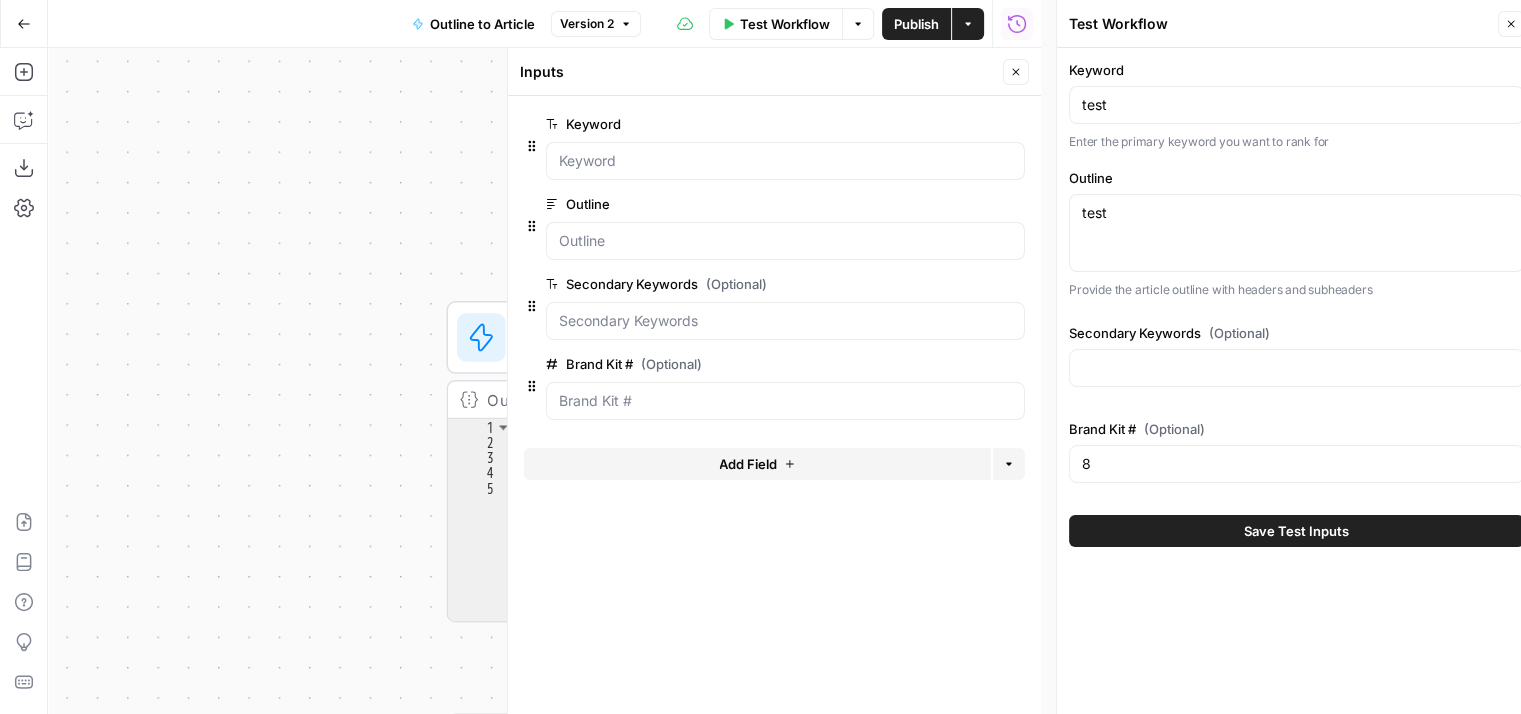 click on "(Optional)" at bounding box center (671, 364) 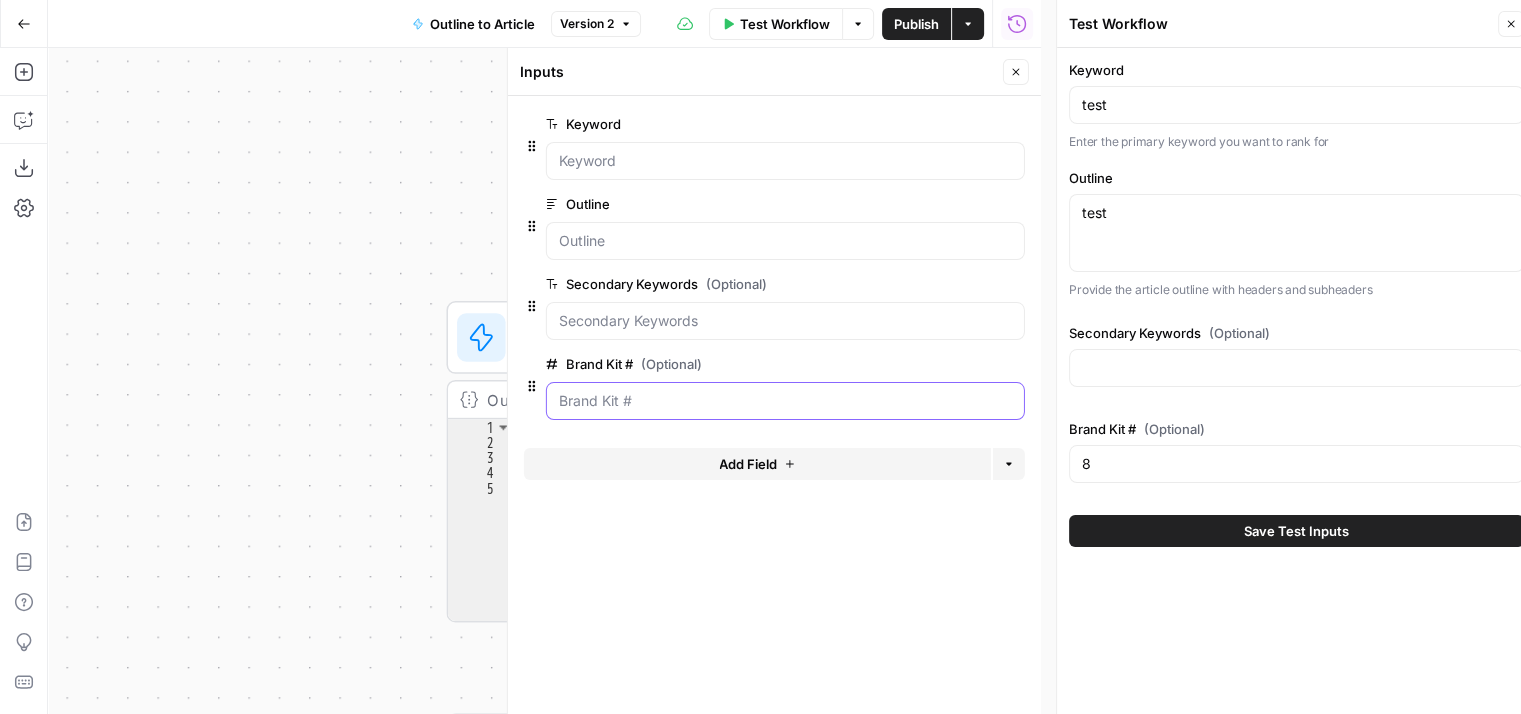 click on "Brand Kit #   (Optional)" at bounding box center (785, 401) 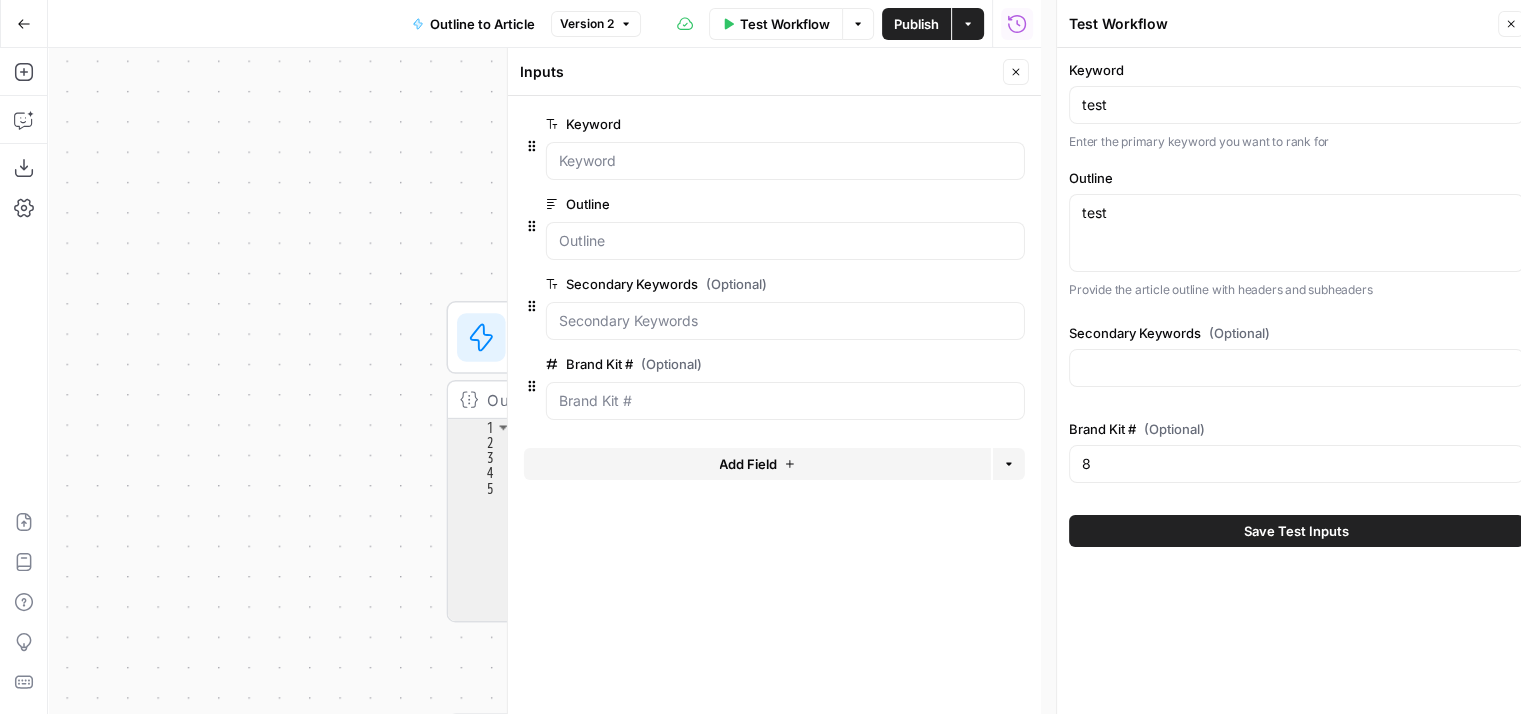 click on "Keyword edit field Delete group Outline edit field Delete group Secondary Keywords   (Optional) edit field Delete group Brand Kit #   (Optional) edit field Delete group Add Field Options" at bounding box center (774, 405) 